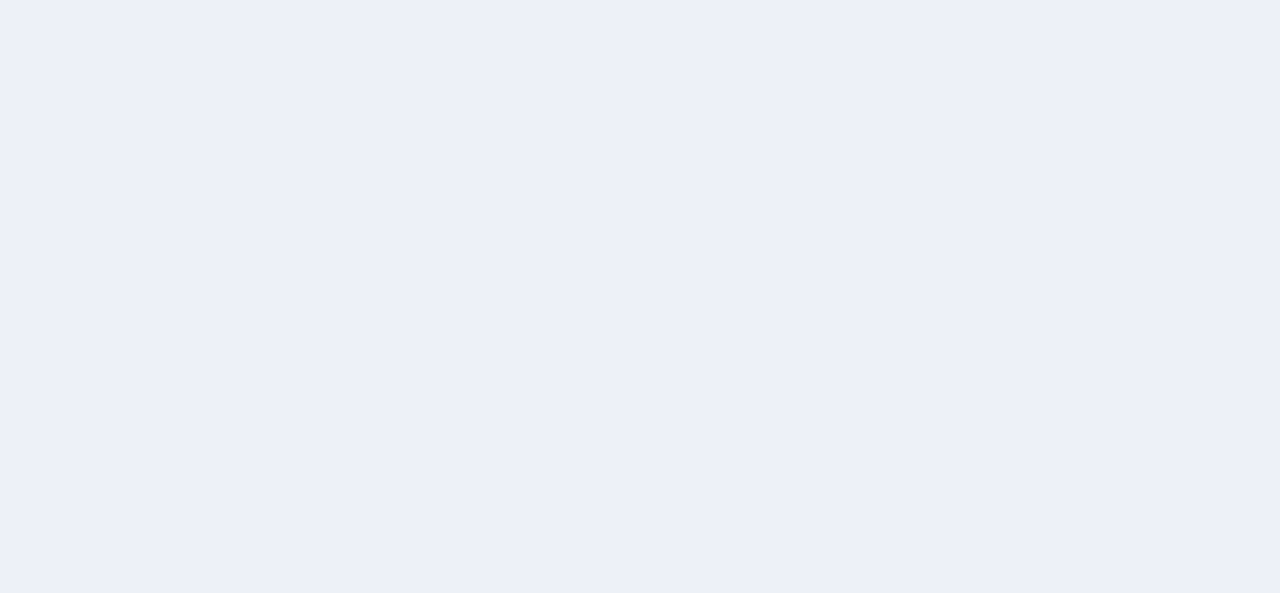 scroll, scrollTop: 0, scrollLeft: 0, axis: both 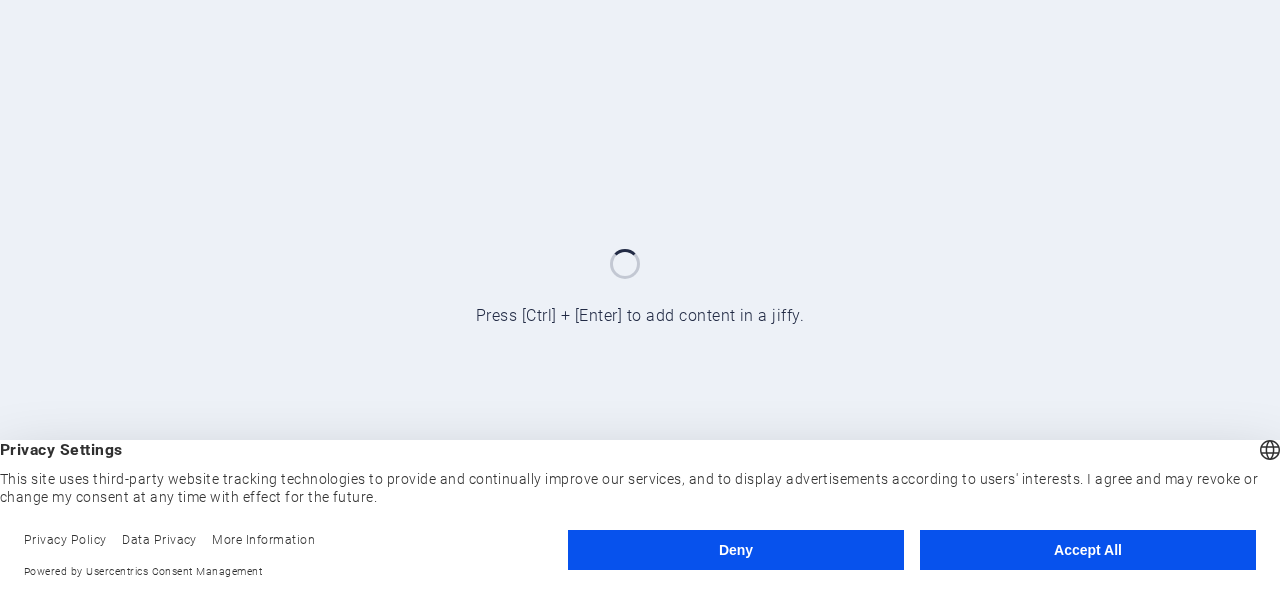 click on "Deny" at bounding box center (736, 550) 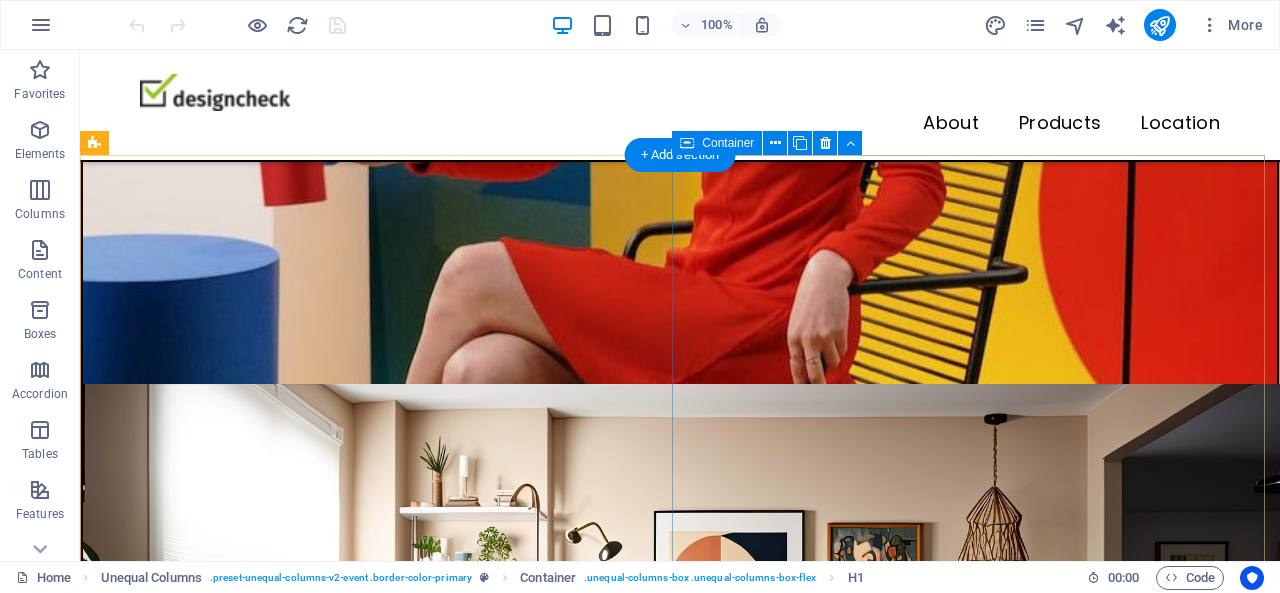 scroll, scrollTop: 900, scrollLeft: 0, axis: vertical 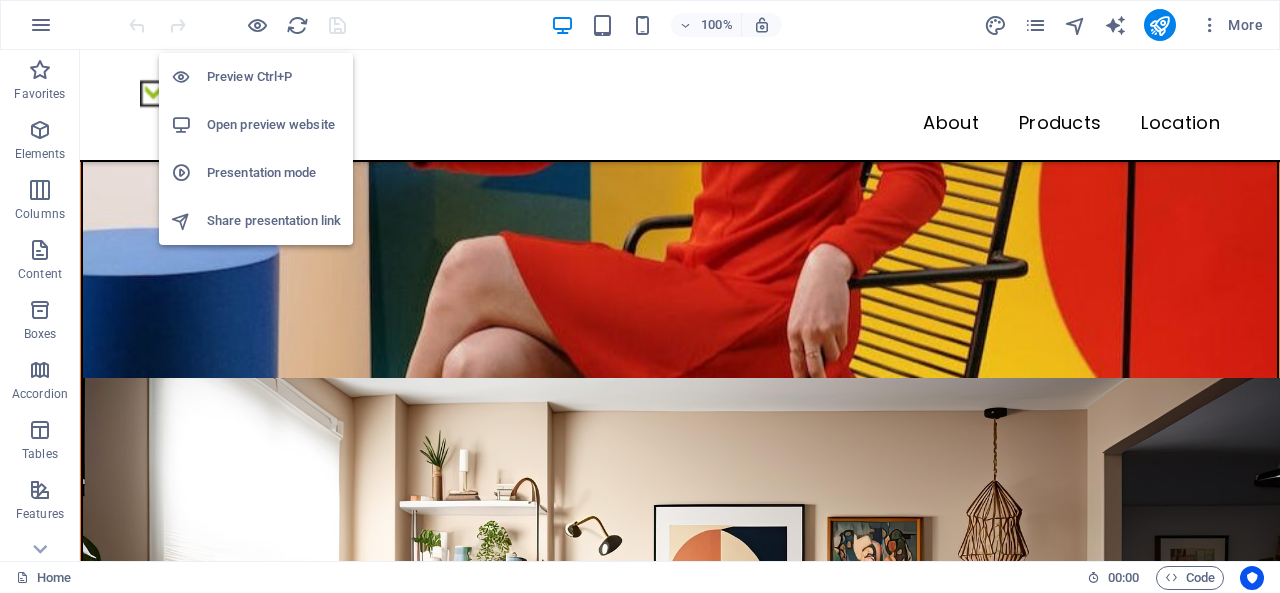 drag, startPoint x: 253, startPoint y: 123, endPoint x: 223, endPoint y: 124, distance: 30.016663 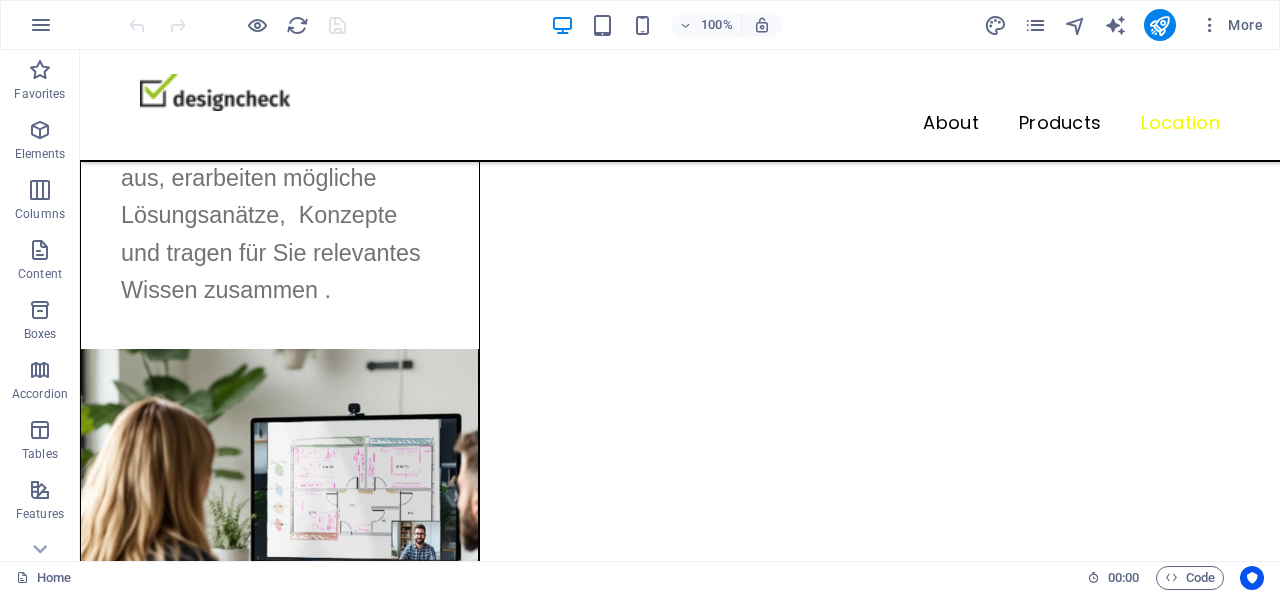 scroll, scrollTop: 7404, scrollLeft: 0, axis: vertical 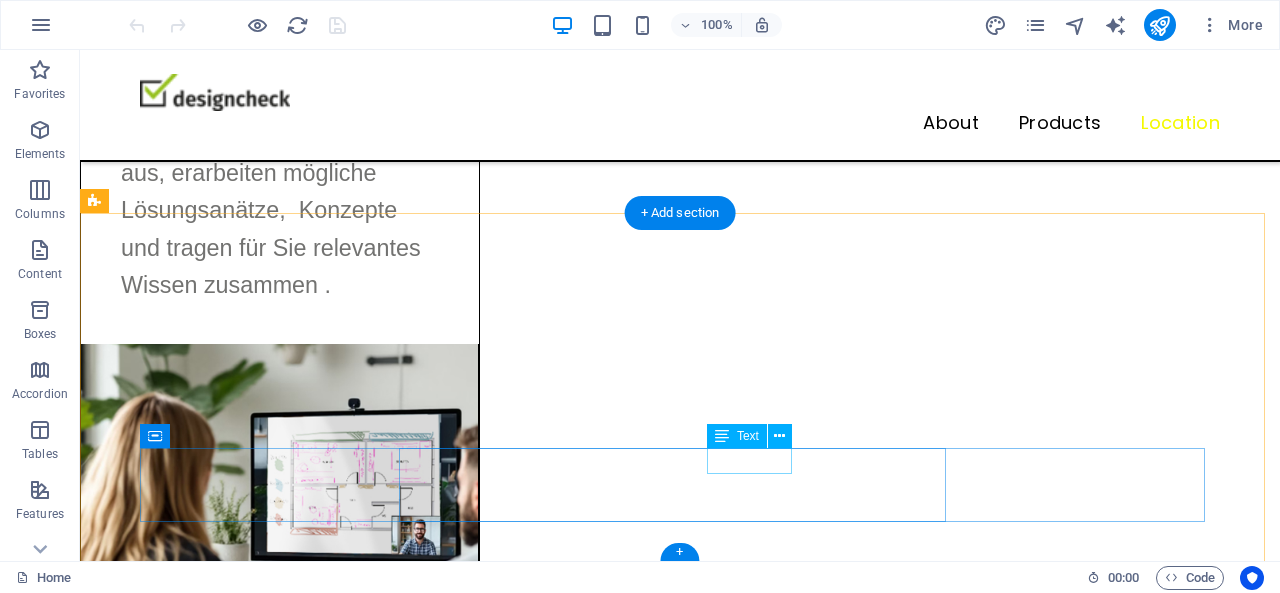 click on "Legal Notice" at bounding box center (695, 9897) 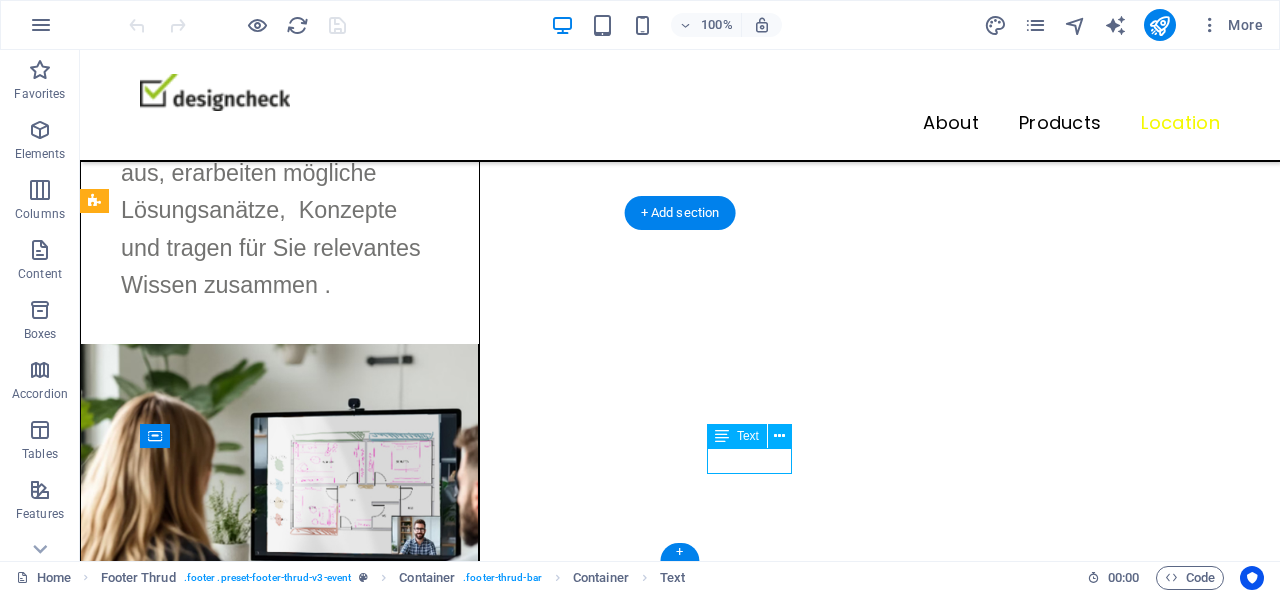 click on "Legal Notice" at bounding box center [695, 9897] 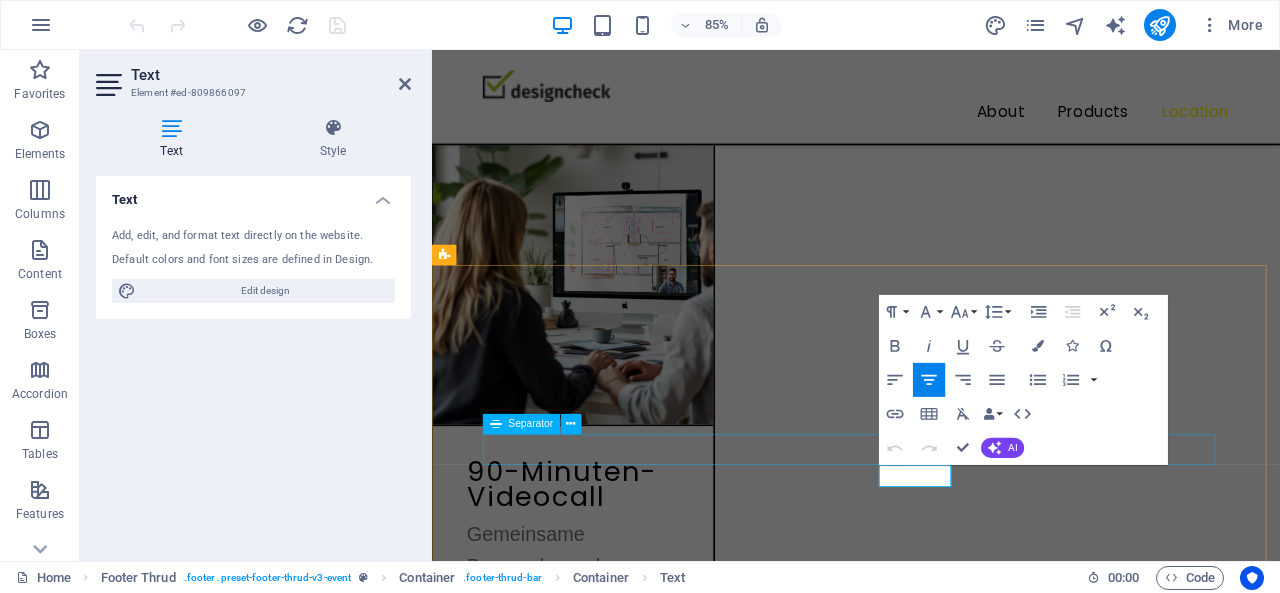 scroll, scrollTop: 7958, scrollLeft: 0, axis: vertical 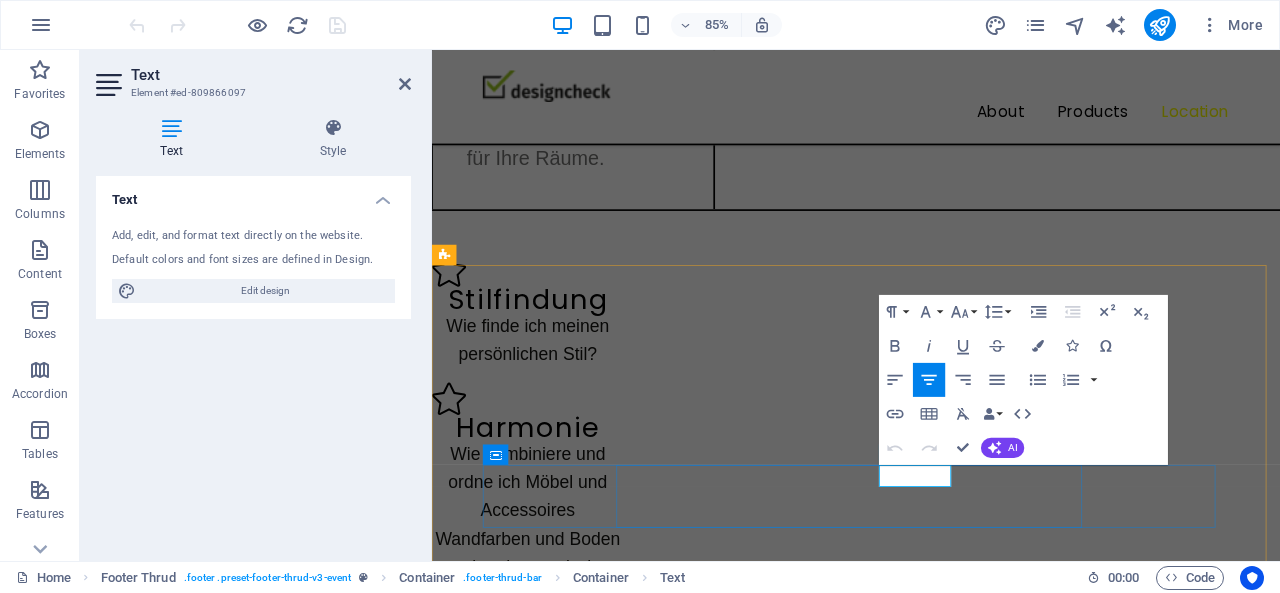click on "Legal Notice" at bounding box center [946, 9432] 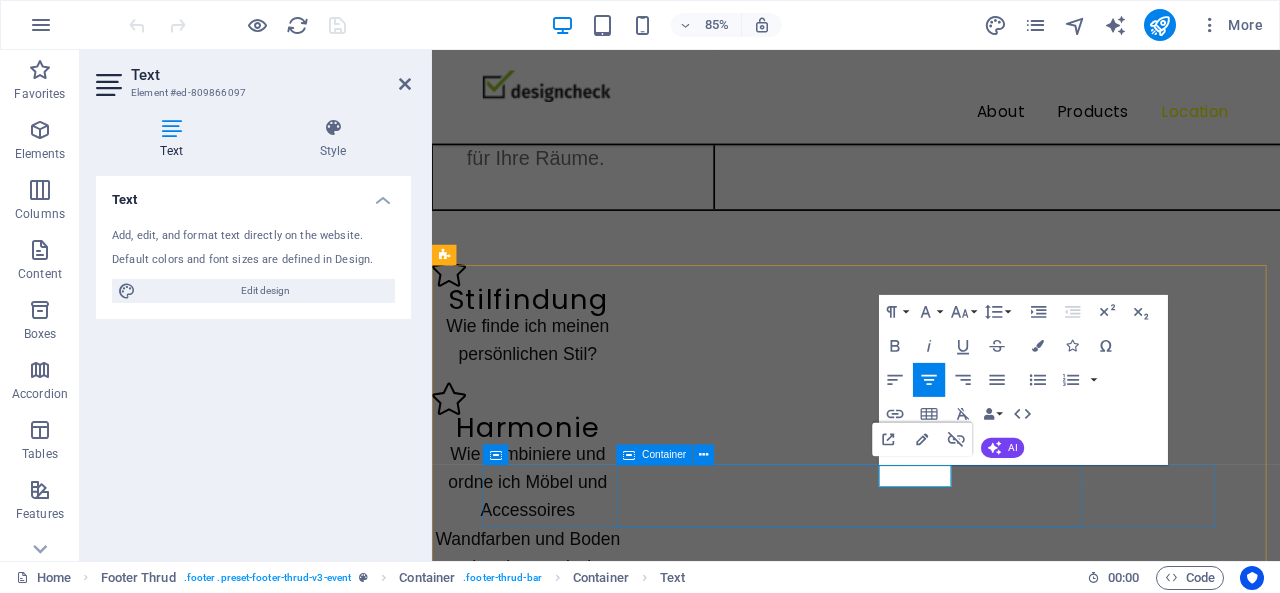 drag, startPoint x: 959, startPoint y: 549, endPoint x: 1050, endPoint y: 551, distance: 91.02197 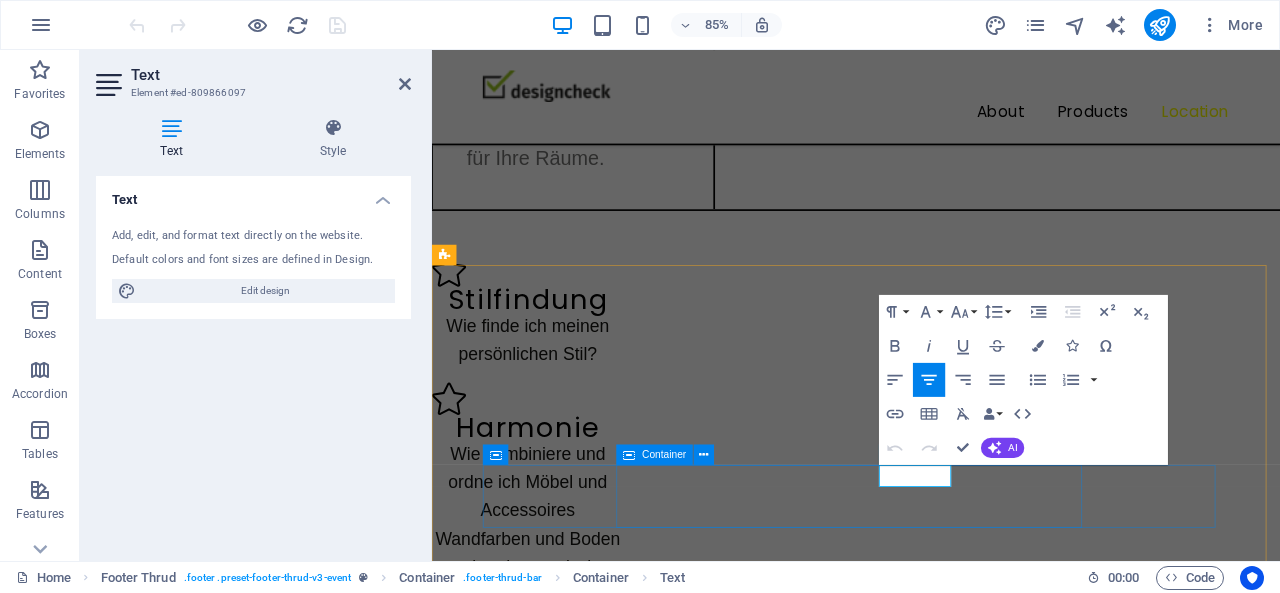type 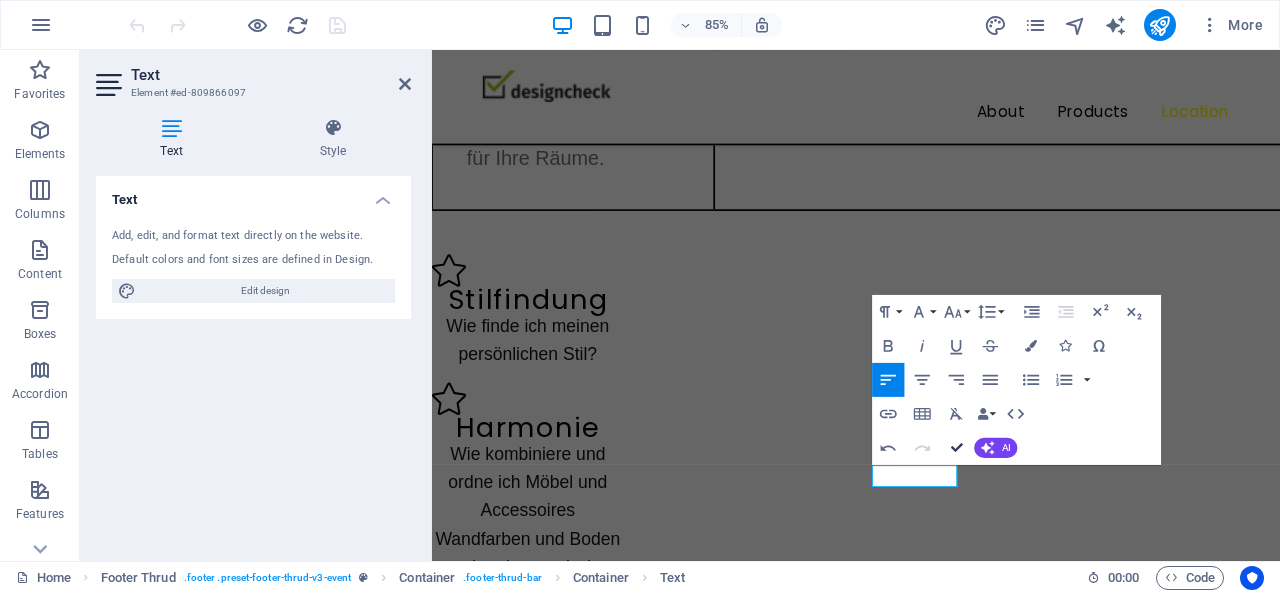 drag, startPoint x: 965, startPoint y: 443, endPoint x: 880, endPoint y: 395, distance: 97.6166 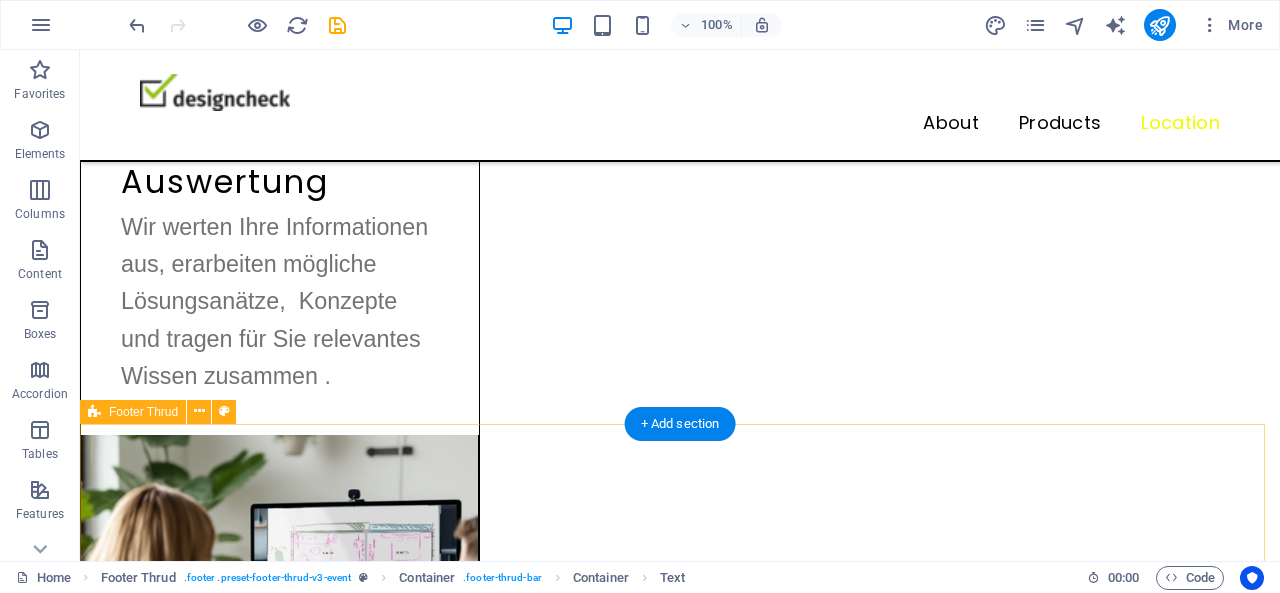 scroll, scrollTop: 7404, scrollLeft: 0, axis: vertical 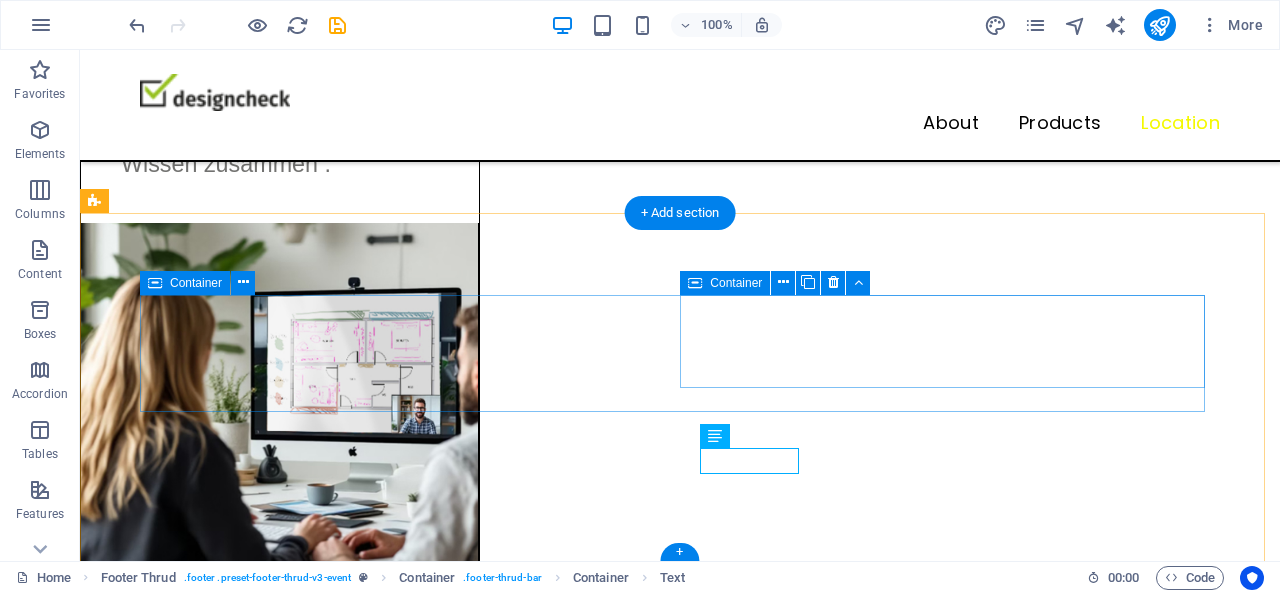 click on "Lorem ipsum dolor sit amet, consectetur adipiscing elit. Elit nunc nulla nunc, quis morbi.  About Products Location" at bounding box center [680, 9491] 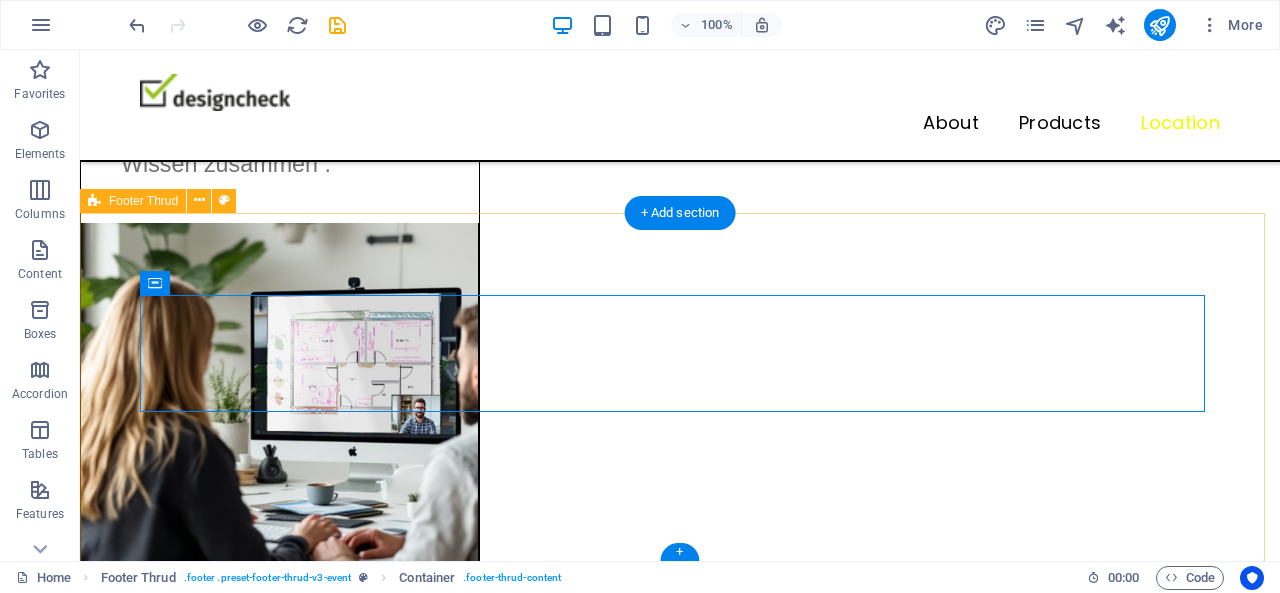 click on "Lorem ipsum dolor sit amet, consectetur adipiscing elit. Elit nunc nulla nunc, quis morbi.  About Products Location
Privacy Policy Datenschutz  2023  designcheck.org . All rights reserved" at bounding box center (680, 9538) 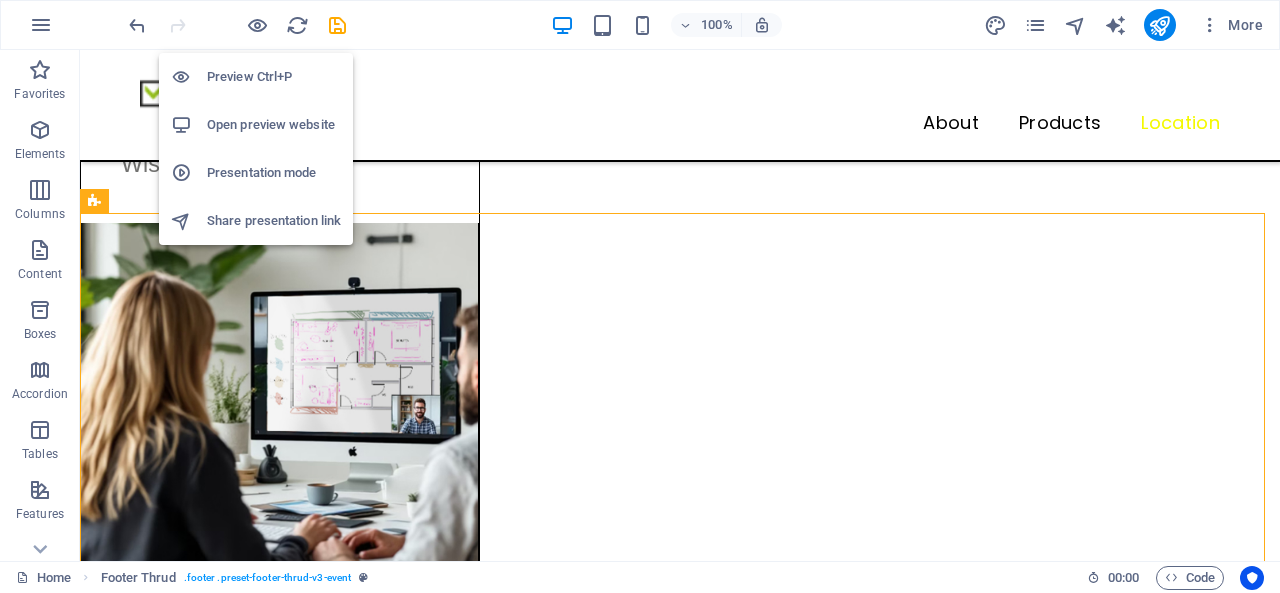 click on "Open preview website" at bounding box center (274, 125) 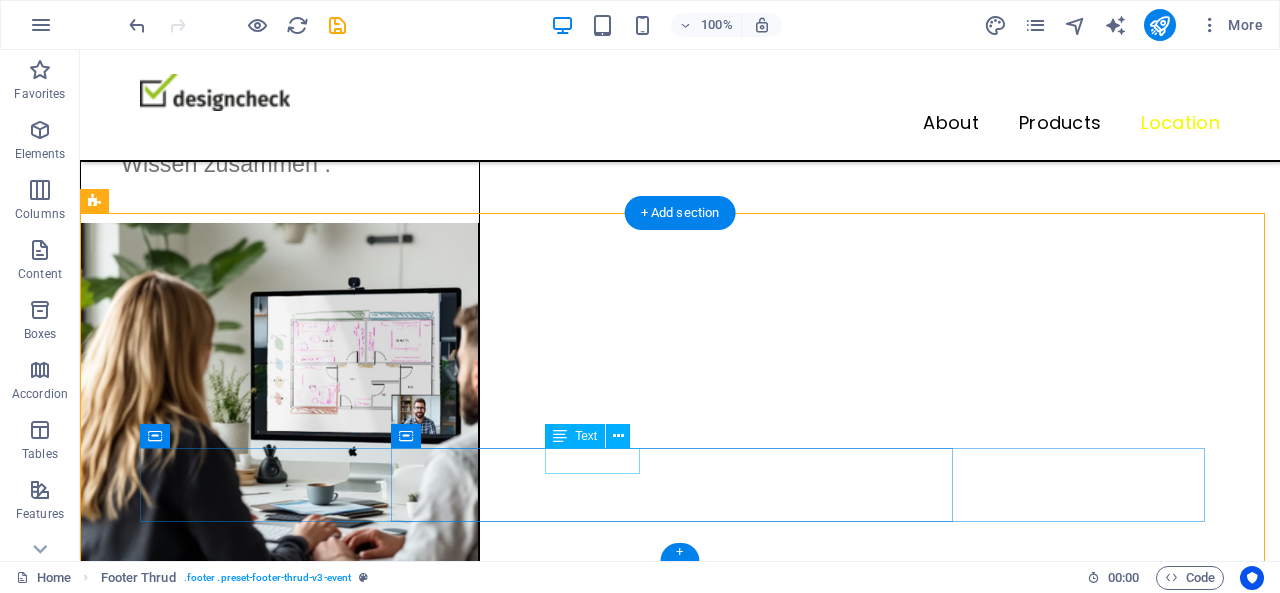 click on "Privacy Policy" at bounding box center [665, 9751] 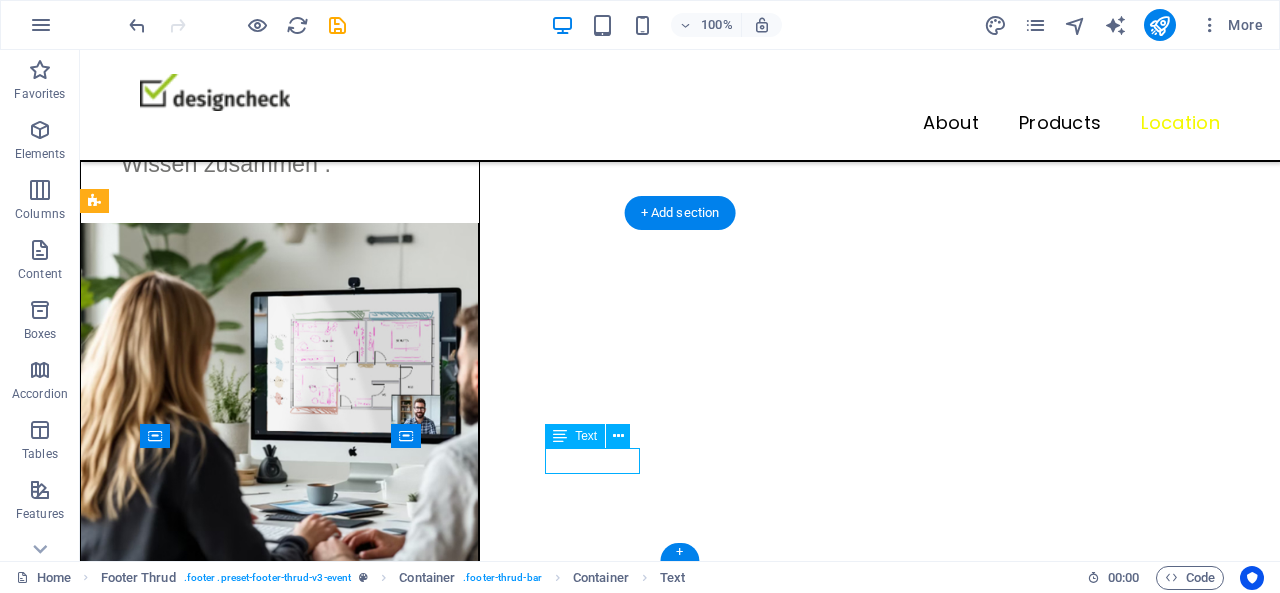 click on "Privacy Policy" at bounding box center [665, 9751] 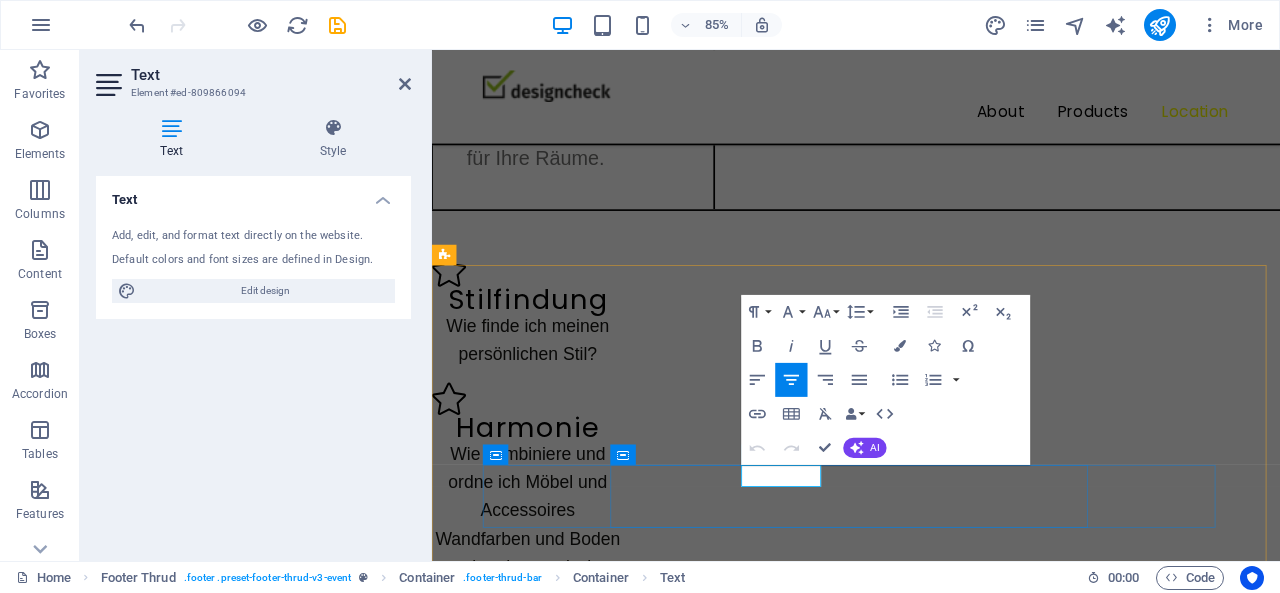 drag, startPoint x: 799, startPoint y: 549, endPoint x: 888, endPoint y: 548, distance: 89.005615 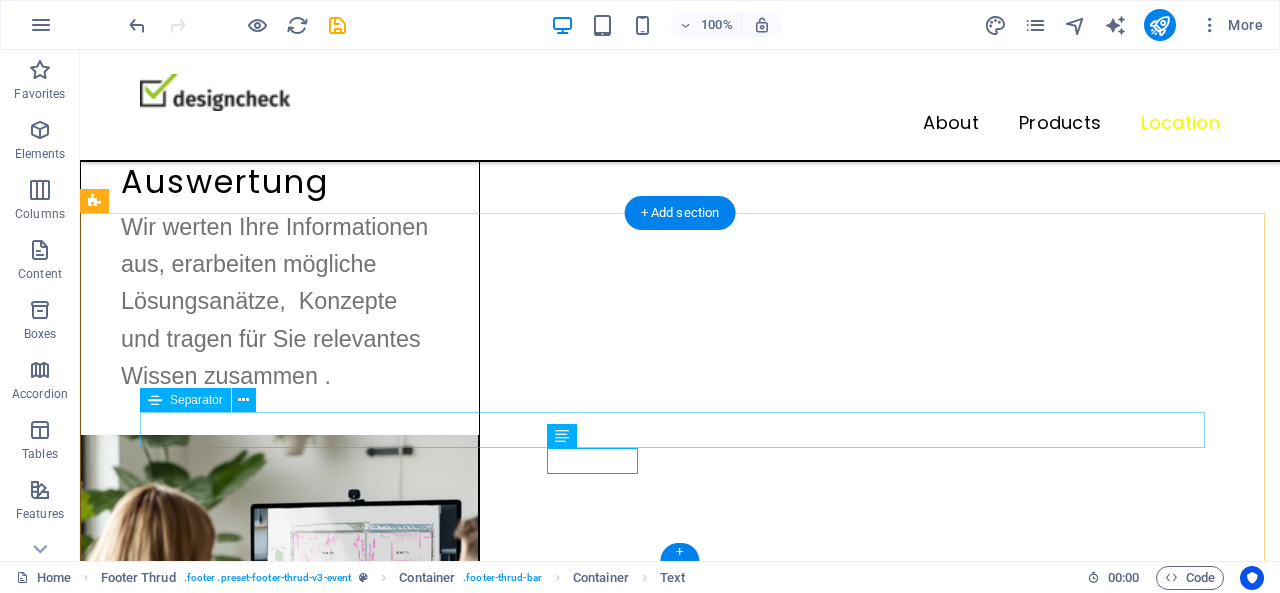 scroll, scrollTop: 7404, scrollLeft: 0, axis: vertical 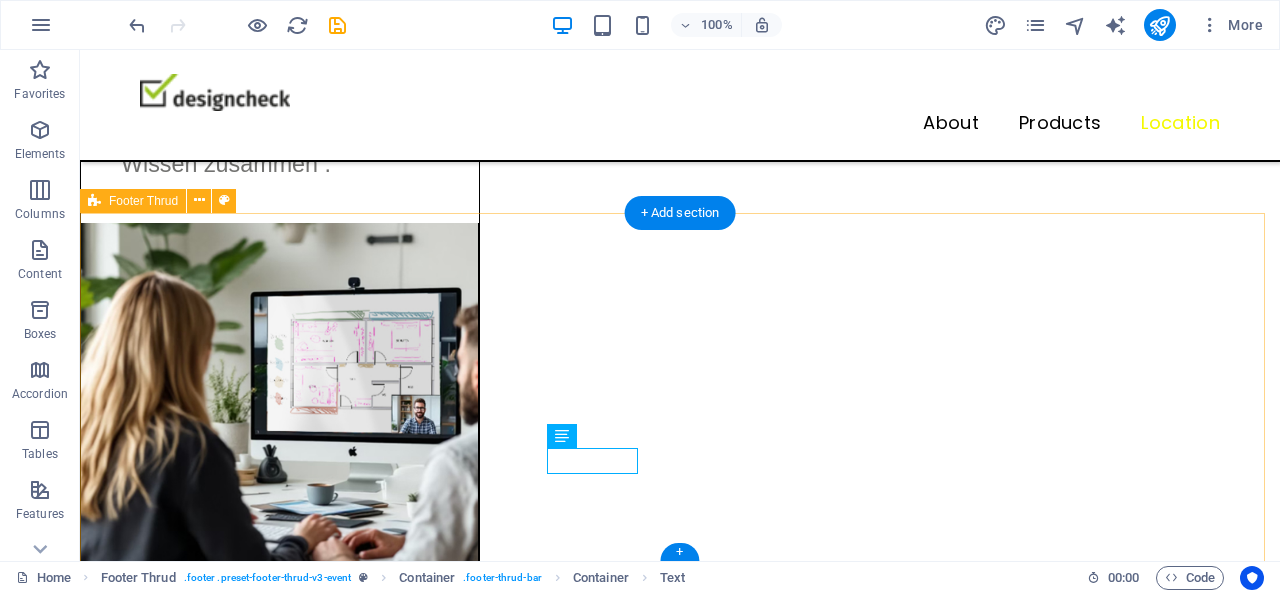 click on "Lorem ipsum dolor sit amet, consectetur adipiscing elit. Elit nunc nulla nunc, quis morbi.  About Products Location
Impressum Datenschutz  2023  designcheck.org . All rights reserved" at bounding box center (680, 9538) 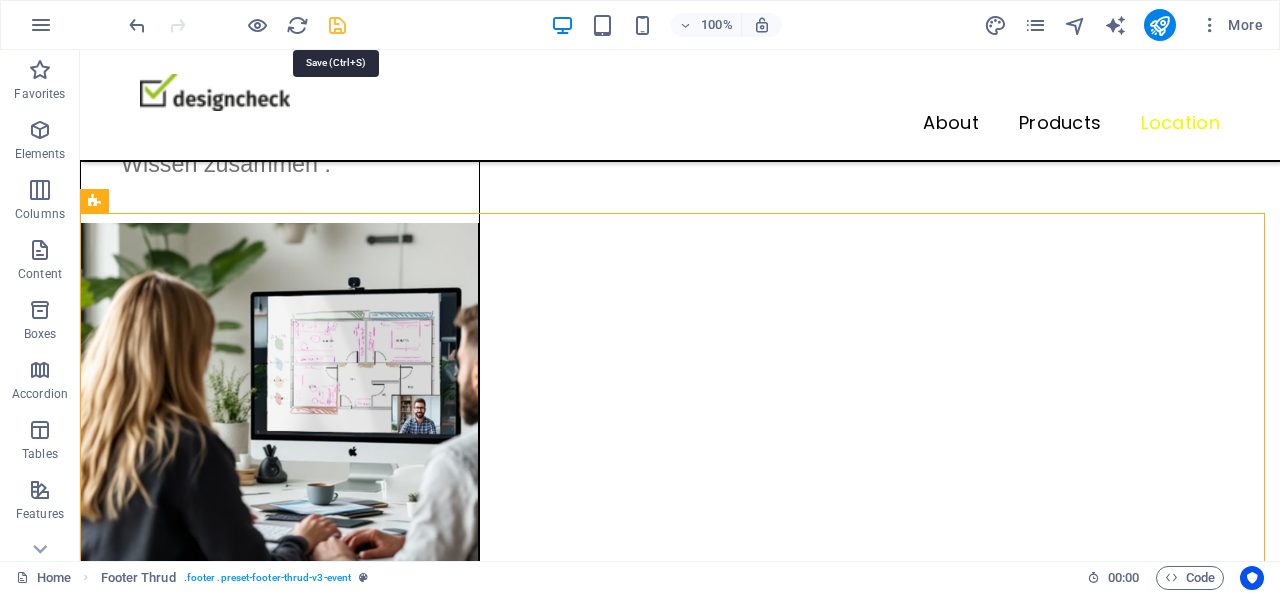 click at bounding box center [337, 25] 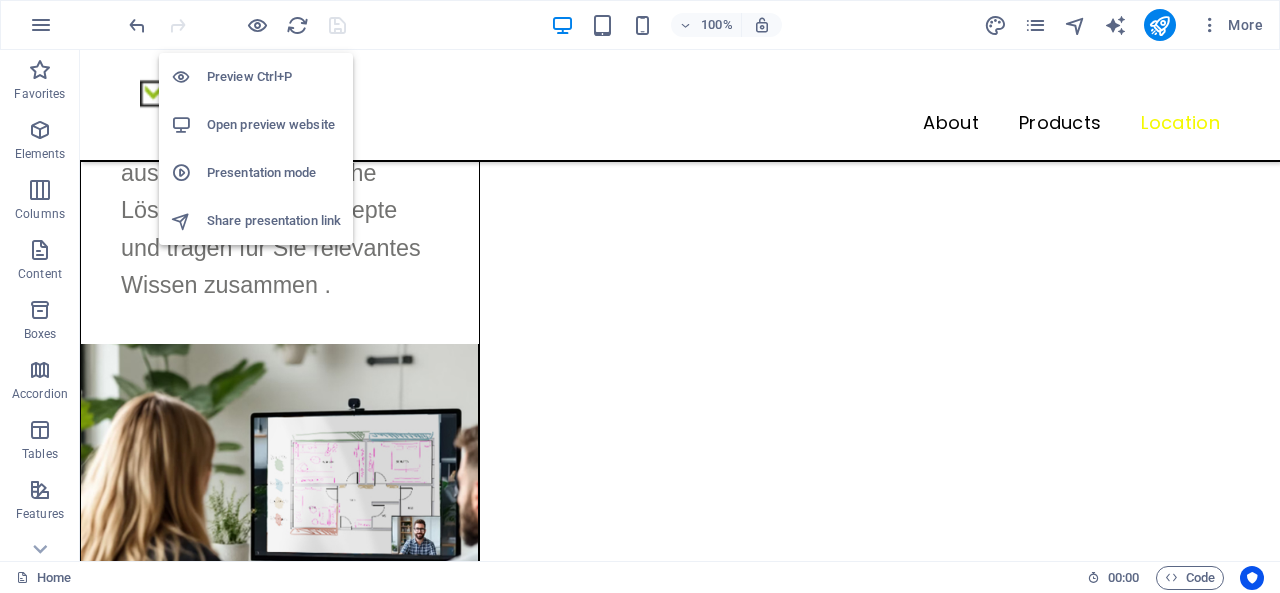 click on "Open preview website" at bounding box center [274, 125] 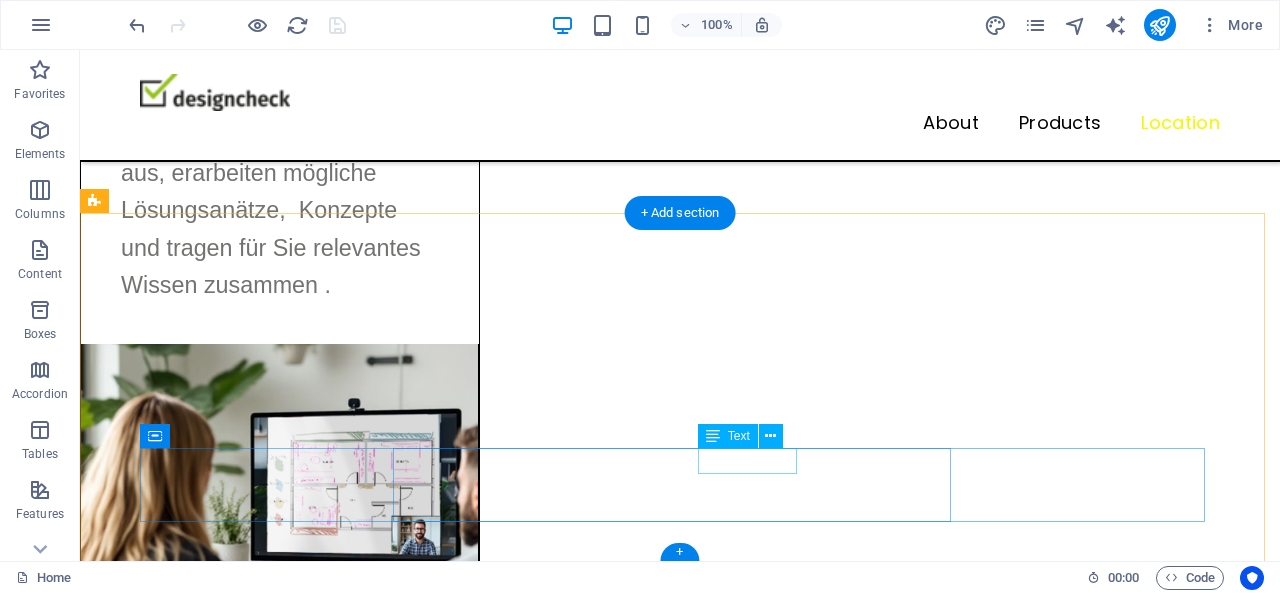 click on "Datenschutz" at bounding box center [695, 9897] 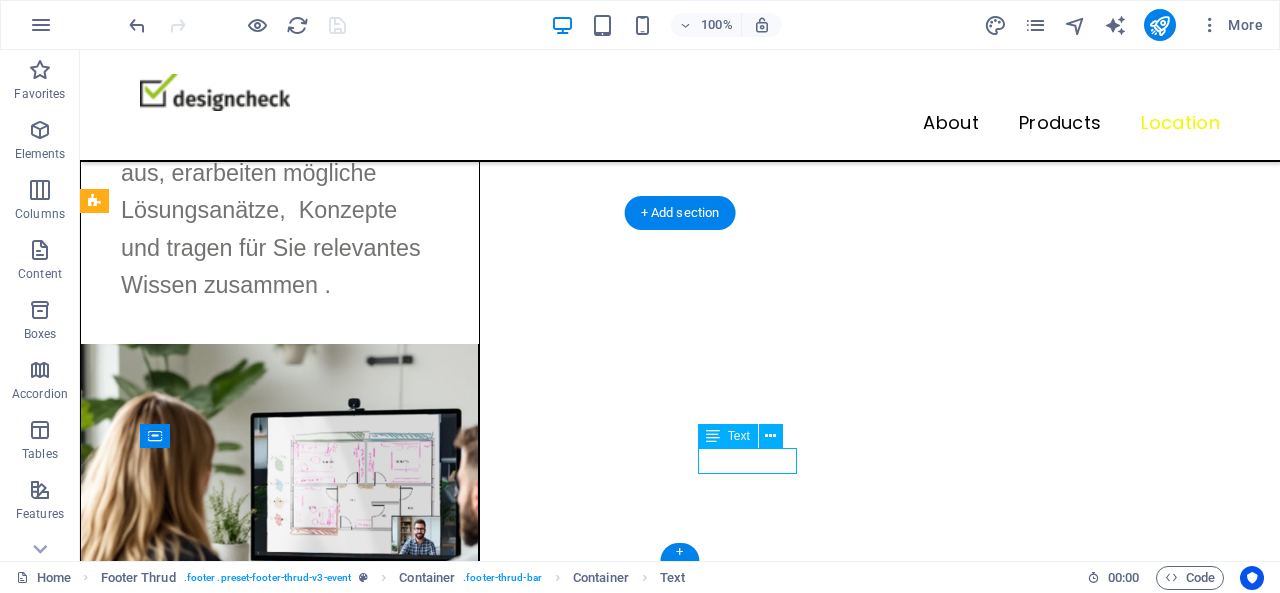 click on "Datenschutz" at bounding box center [695, 9897] 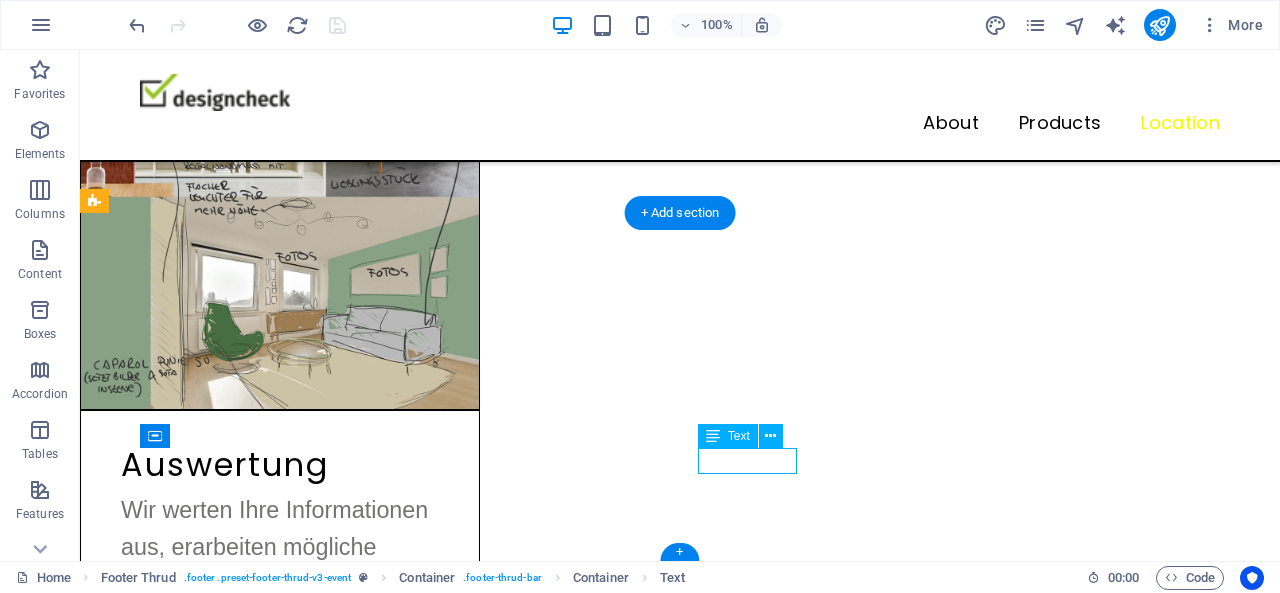 scroll, scrollTop: 7958, scrollLeft: 0, axis: vertical 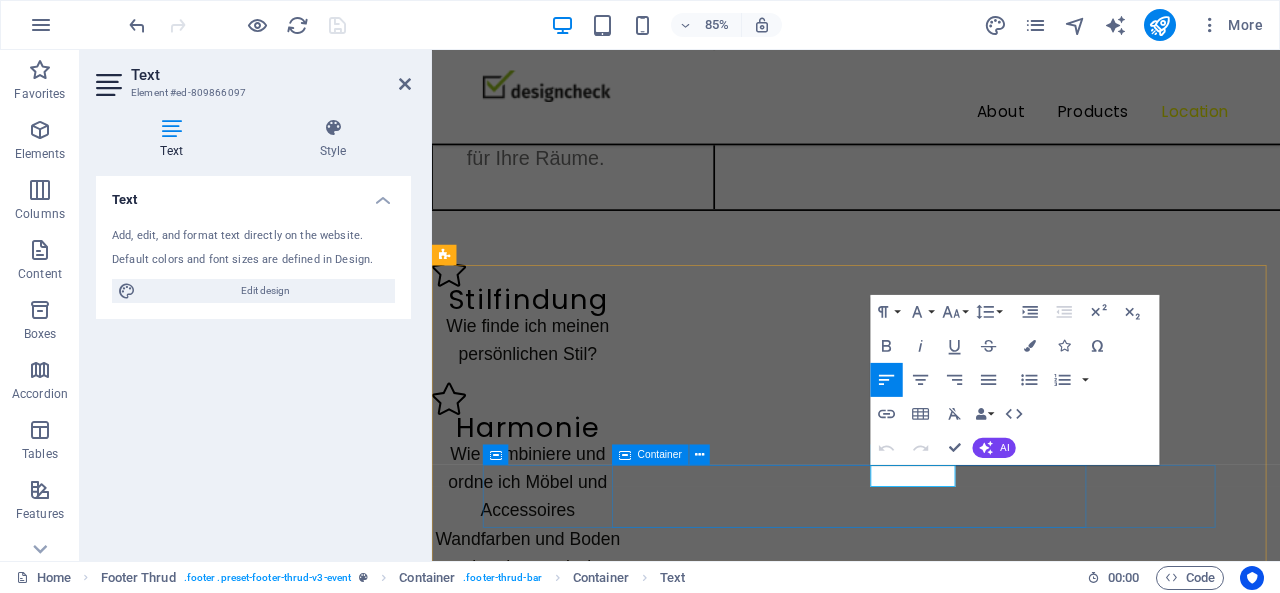 drag, startPoint x: 950, startPoint y: 547, endPoint x: 1051, endPoint y: 547, distance: 101 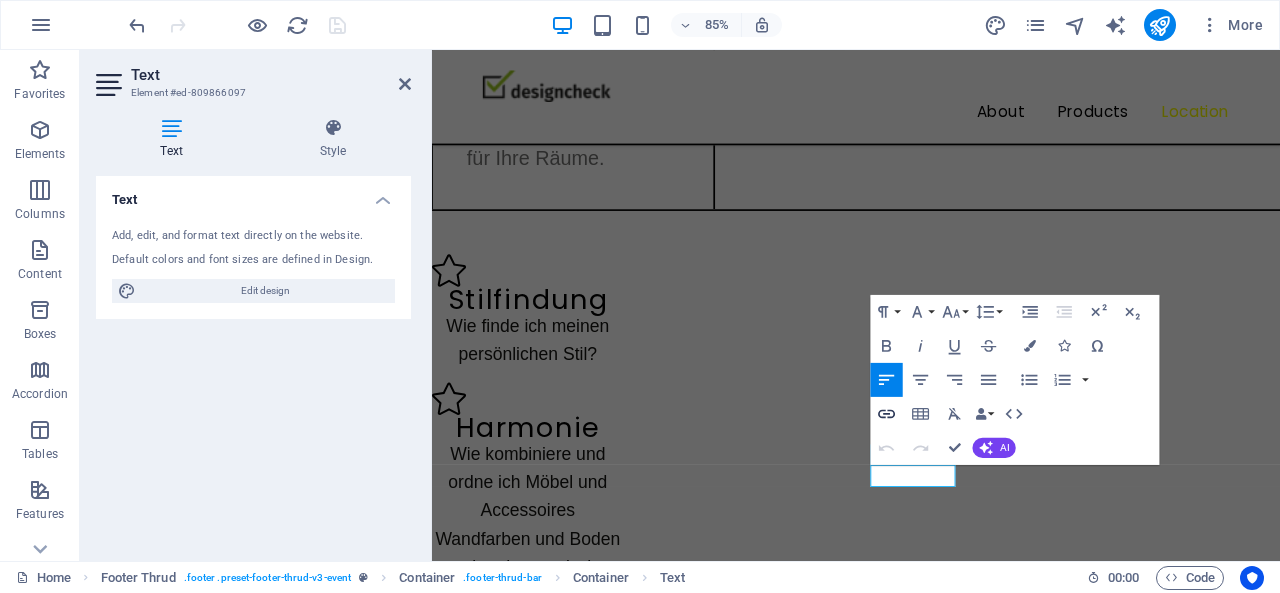 click 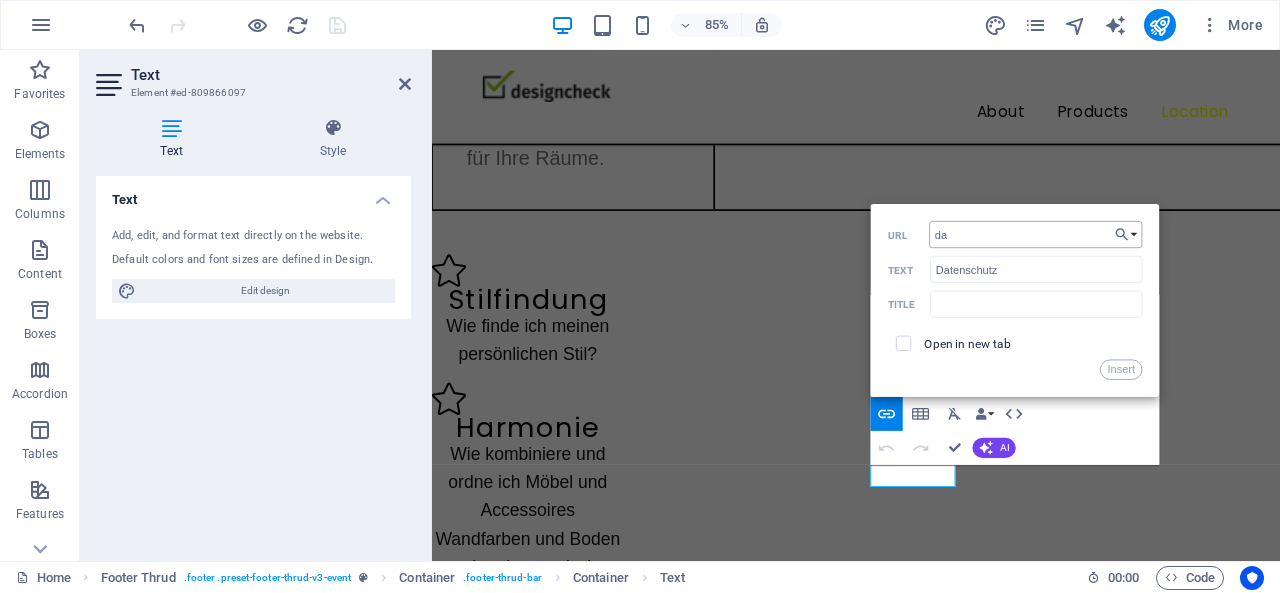 type on "d" 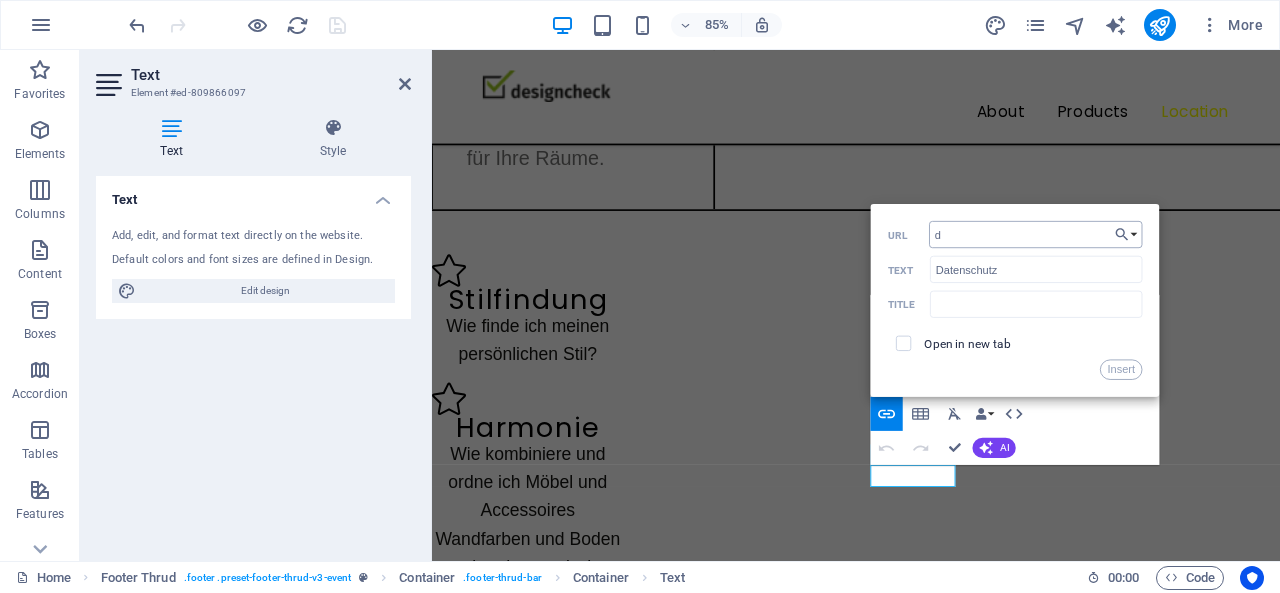 type 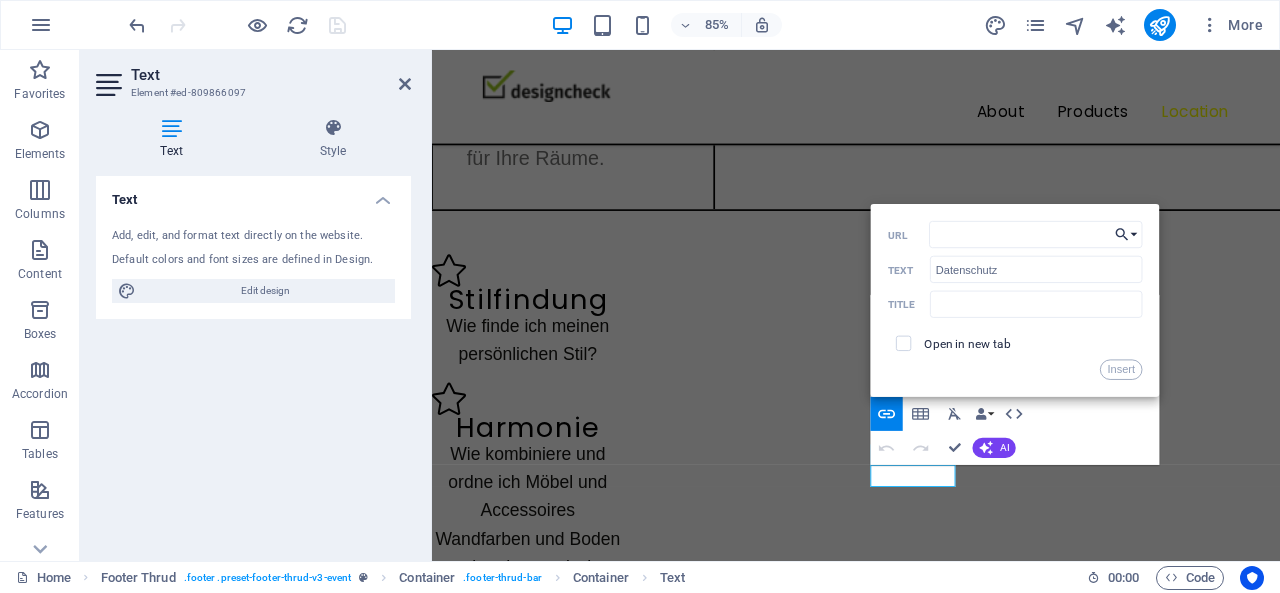 click 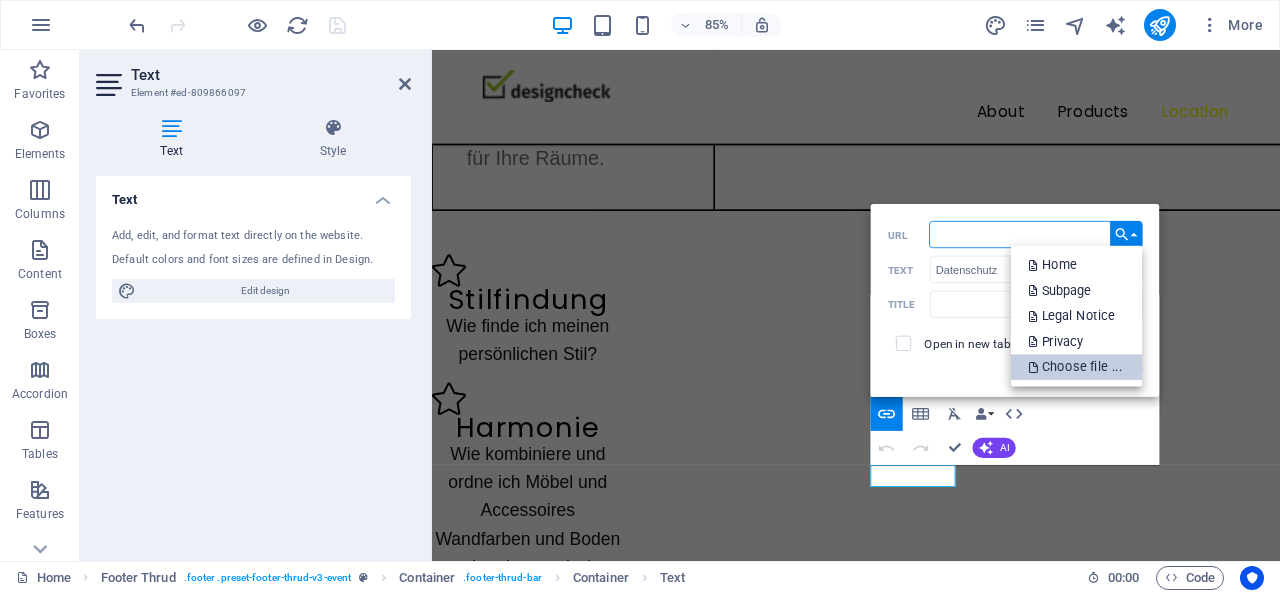 click on "Choose file ..." at bounding box center (1077, 368) 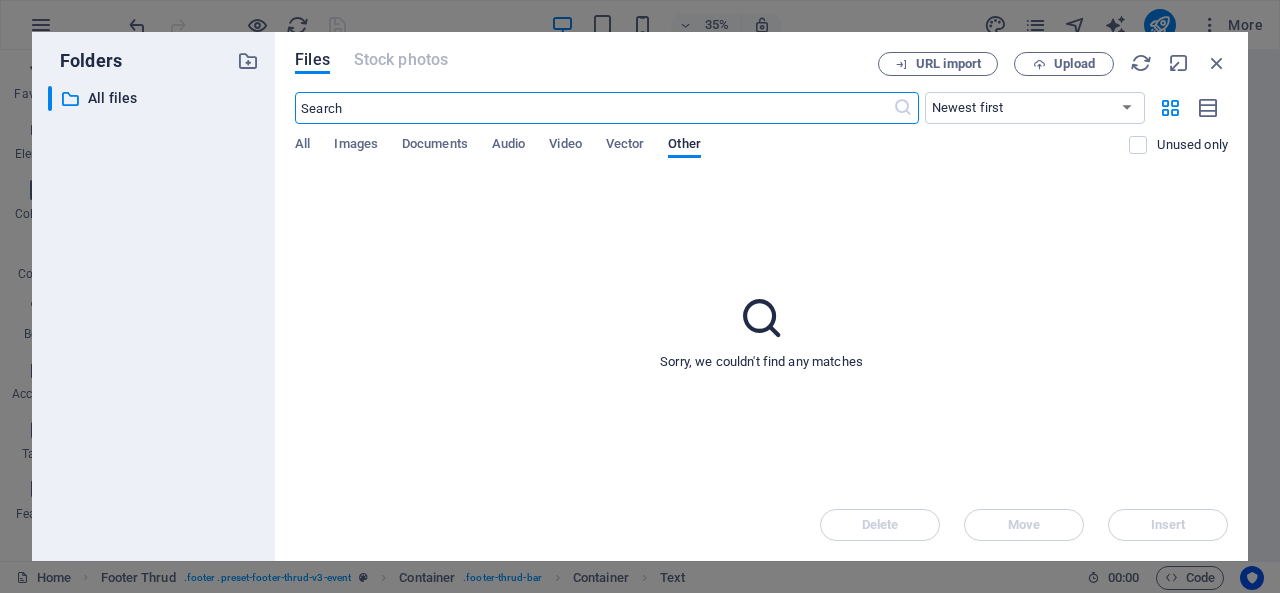 scroll, scrollTop: 7036, scrollLeft: 0, axis: vertical 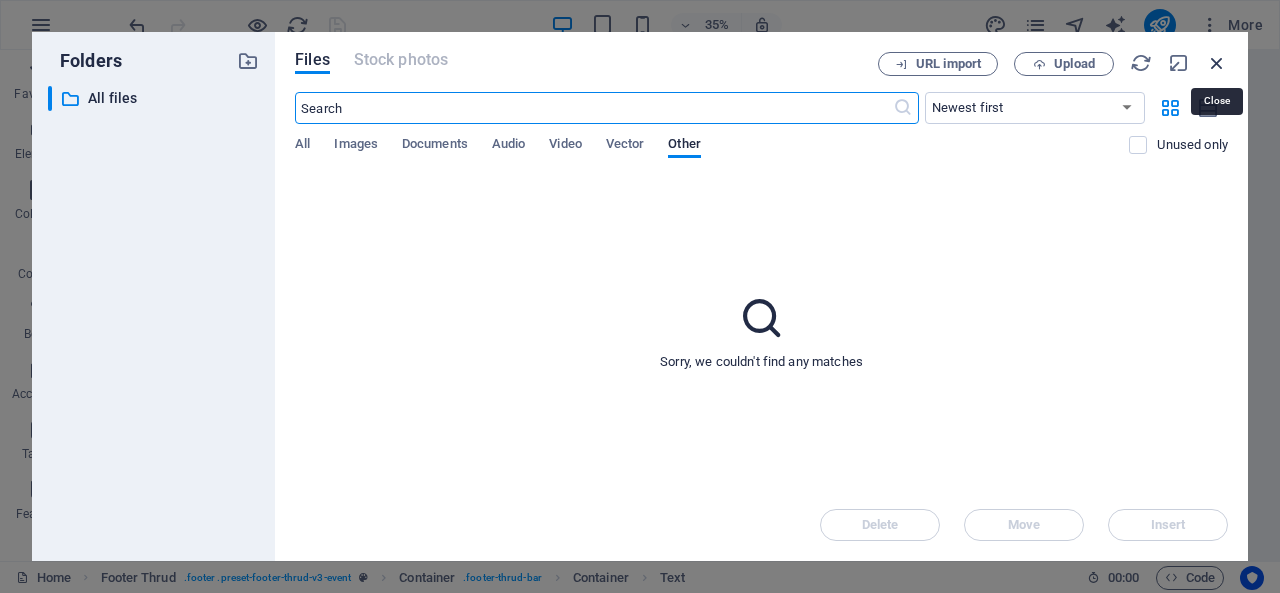 click at bounding box center [1217, 63] 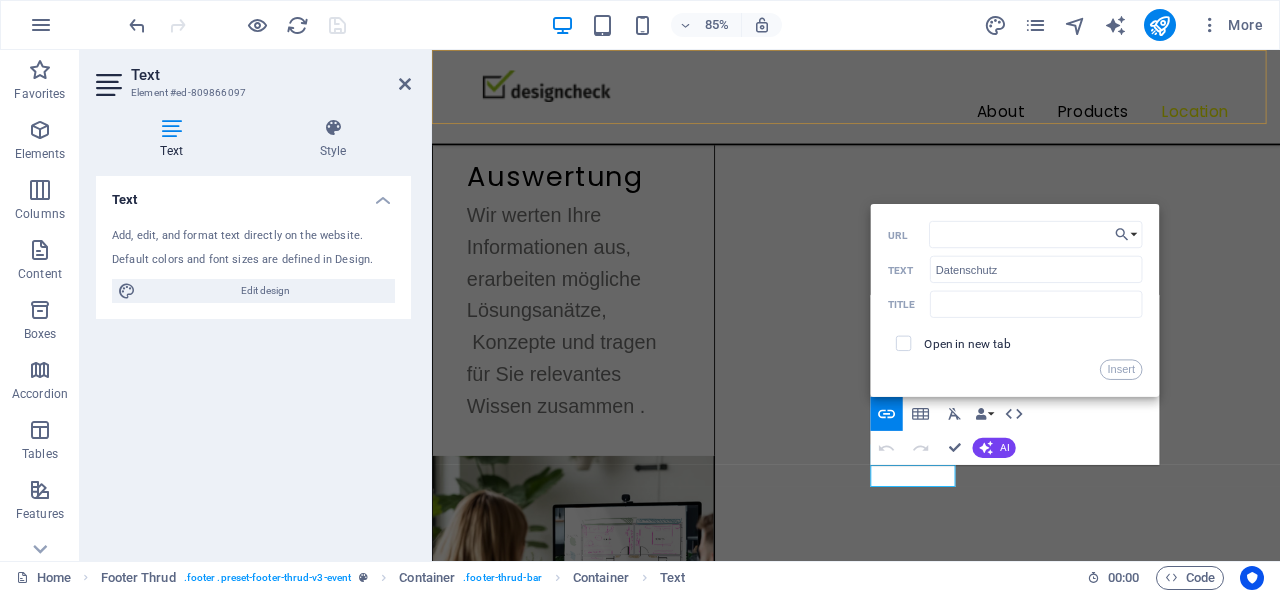 scroll, scrollTop: 7958, scrollLeft: 0, axis: vertical 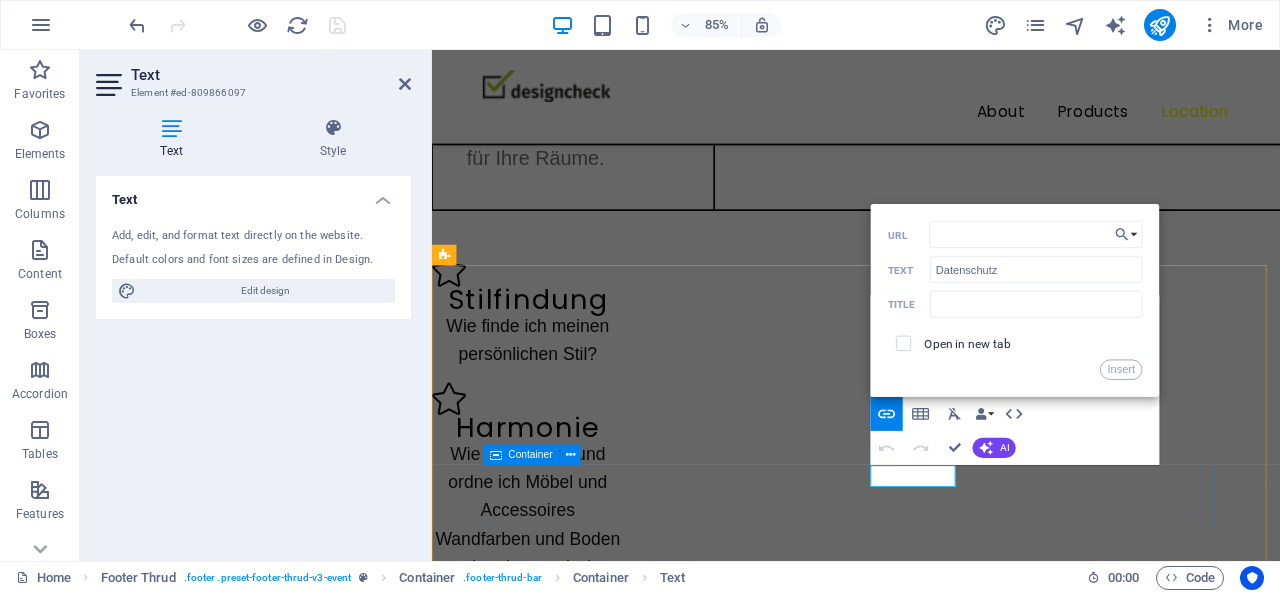 click on "Impressum Datenschutz  2023  designcheck.org . All rights reserved" at bounding box center [931, 9443] 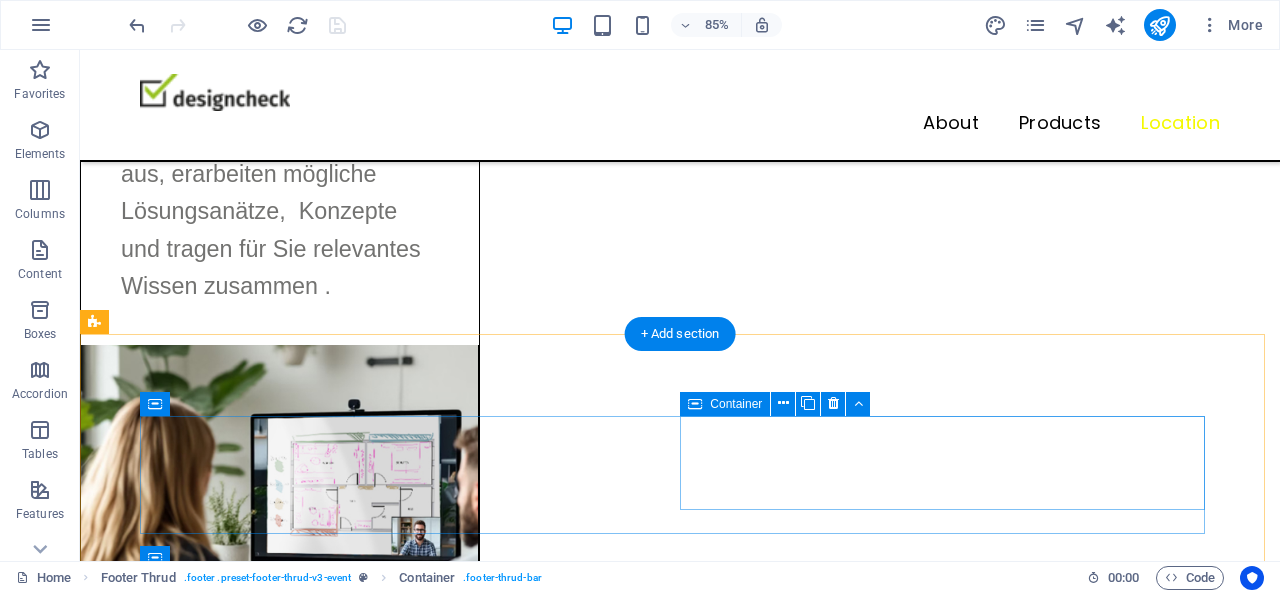 scroll, scrollTop: 7404, scrollLeft: 0, axis: vertical 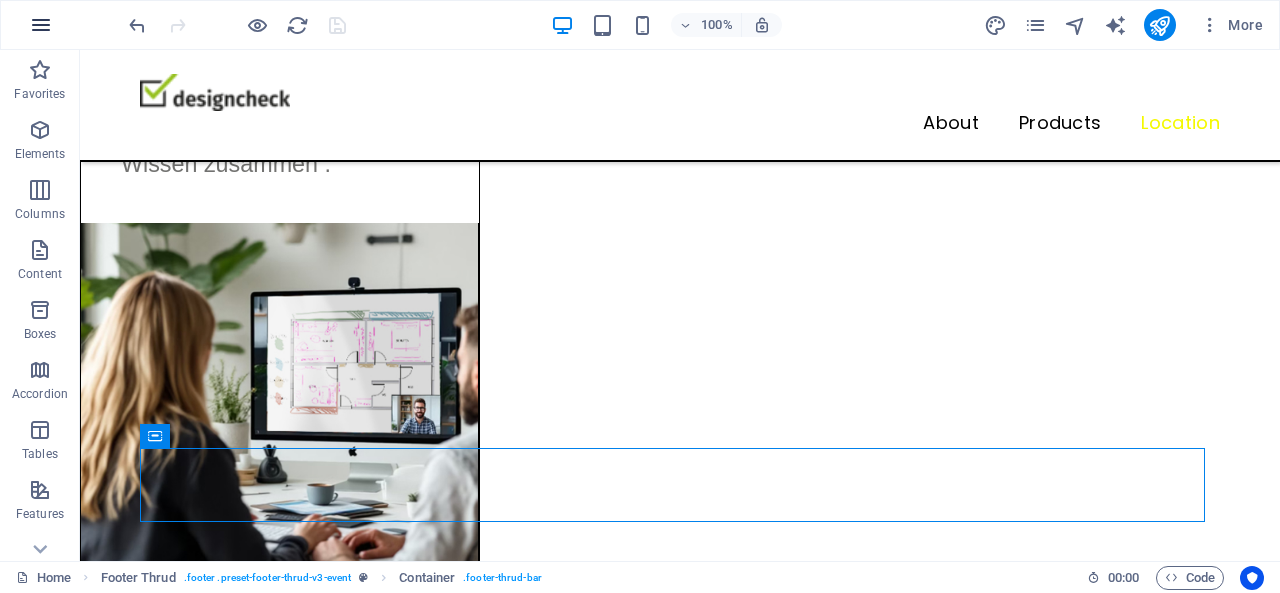 click at bounding box center [41, 25] 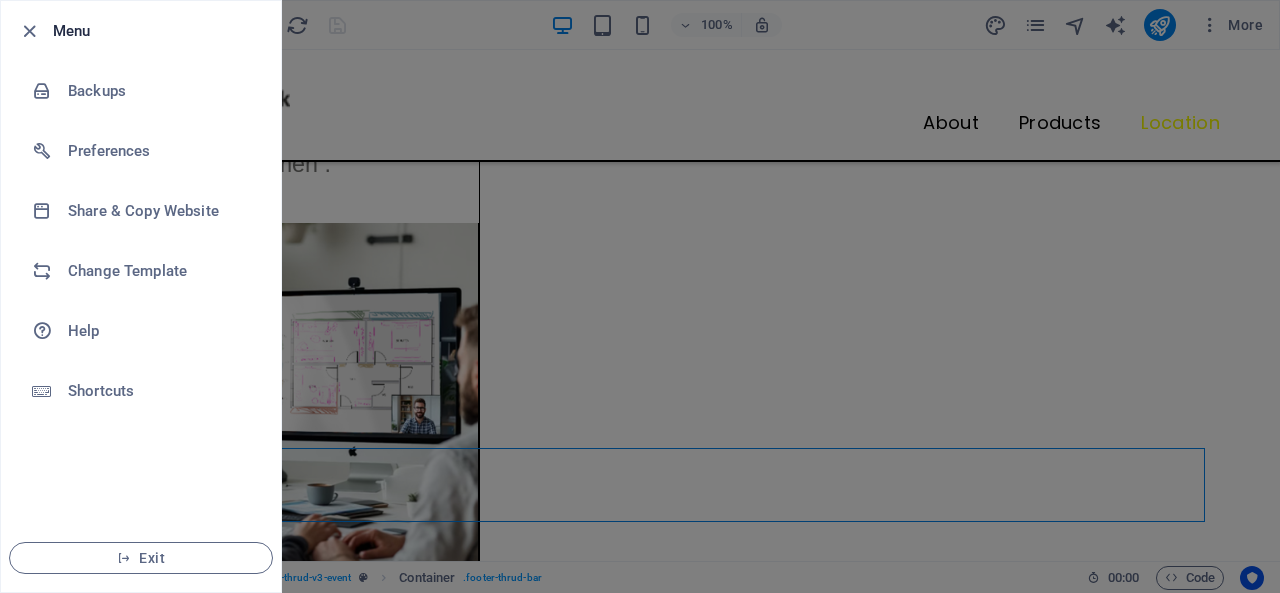 click on "Menu" at bounding box center (141, 31) 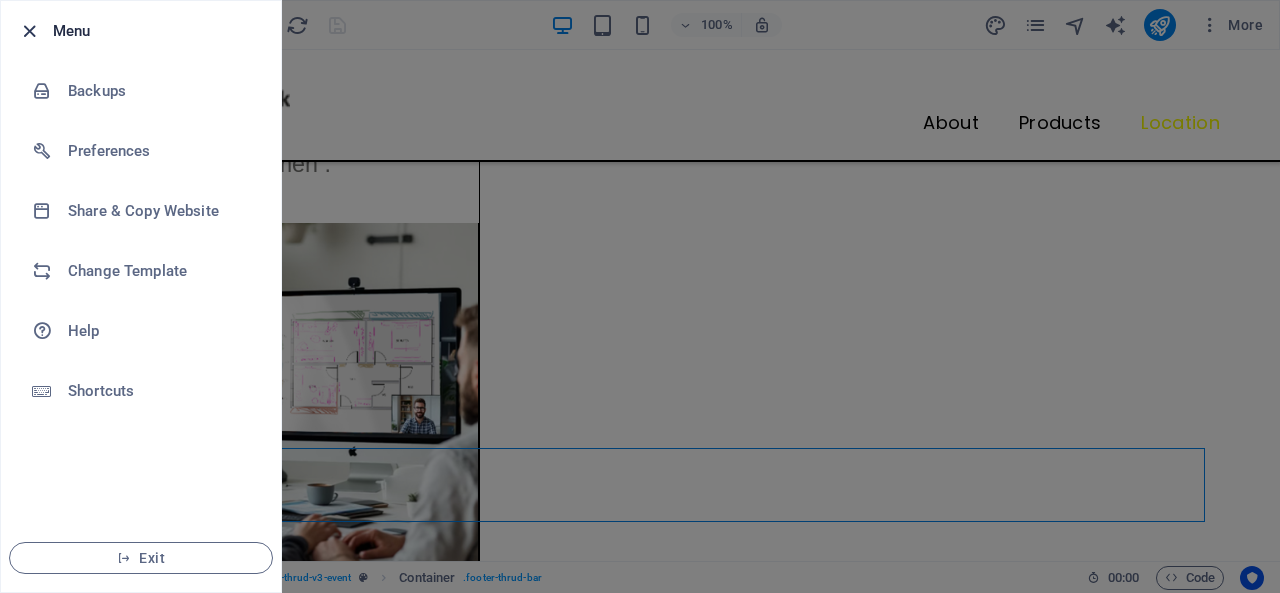 click at bounding box center (29, 31) 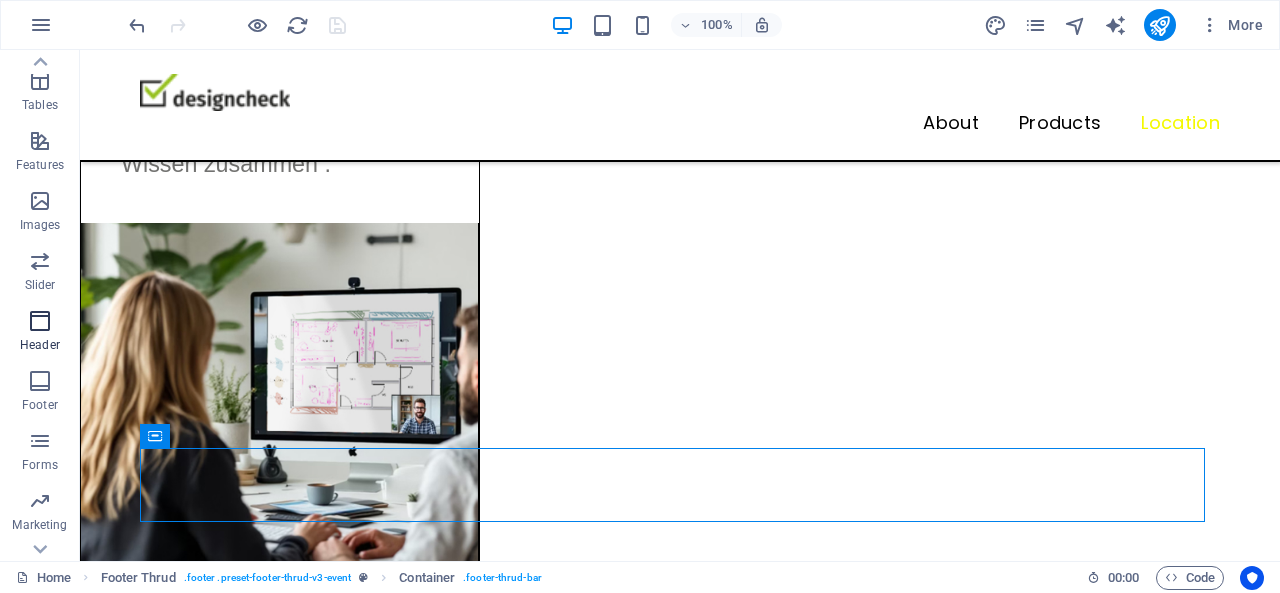 scroll, scrollTop: 388, scrollLeft: 0, axis: vertical 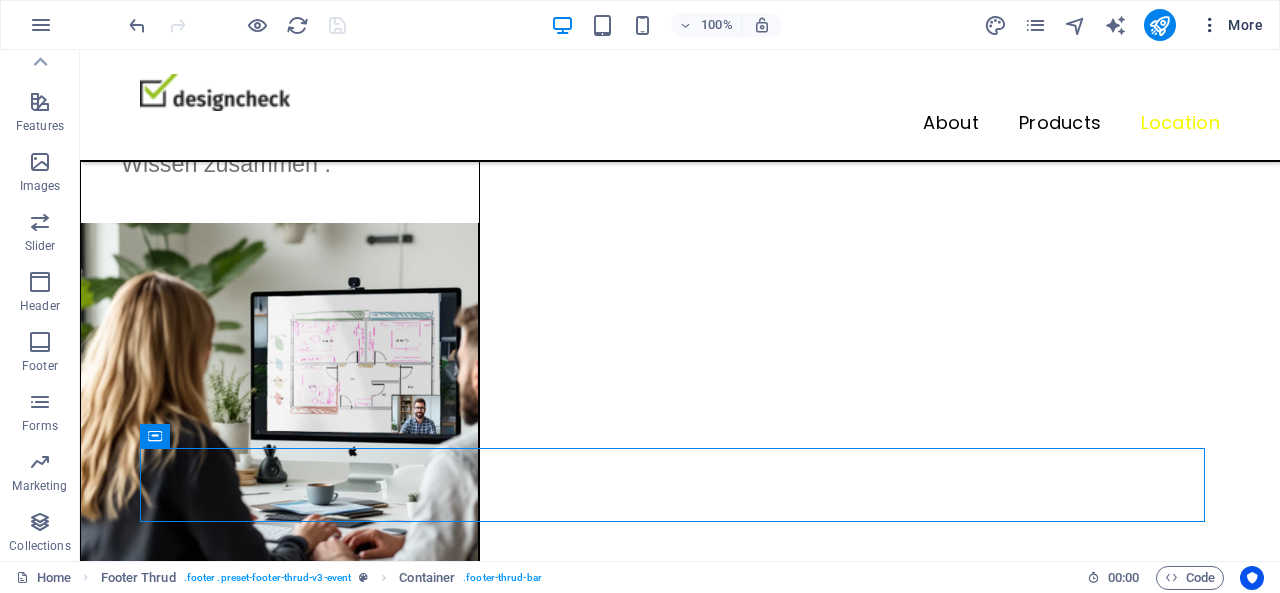 click on "More" at bounding box center [1231, 25] 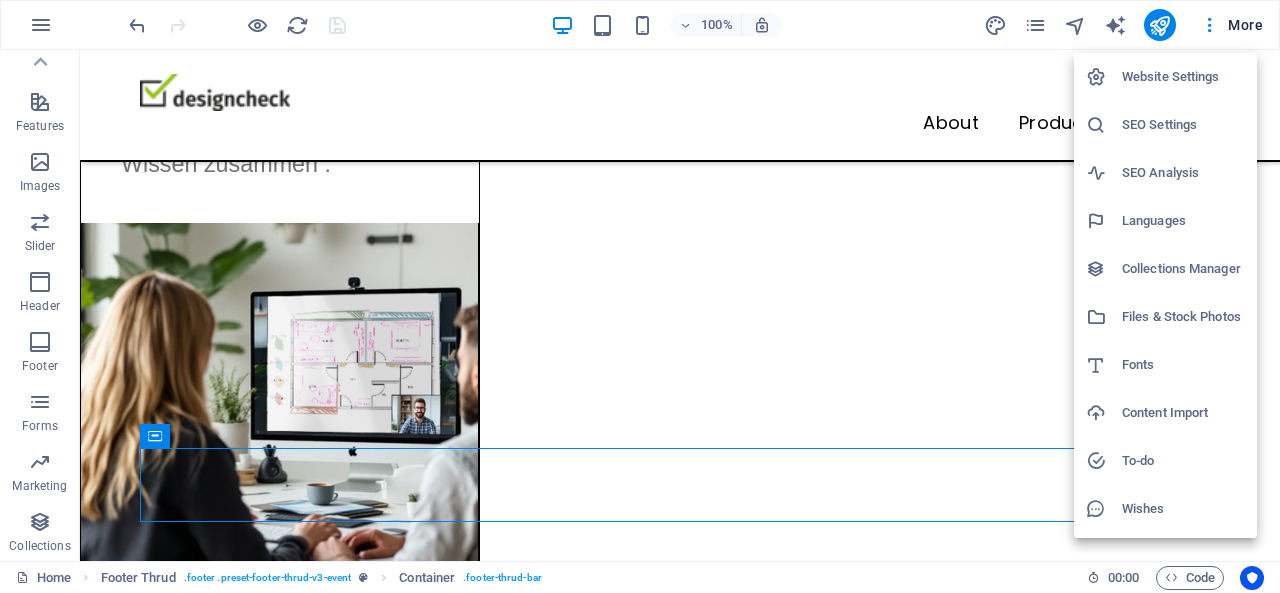 click at bounding box center (640, 296) 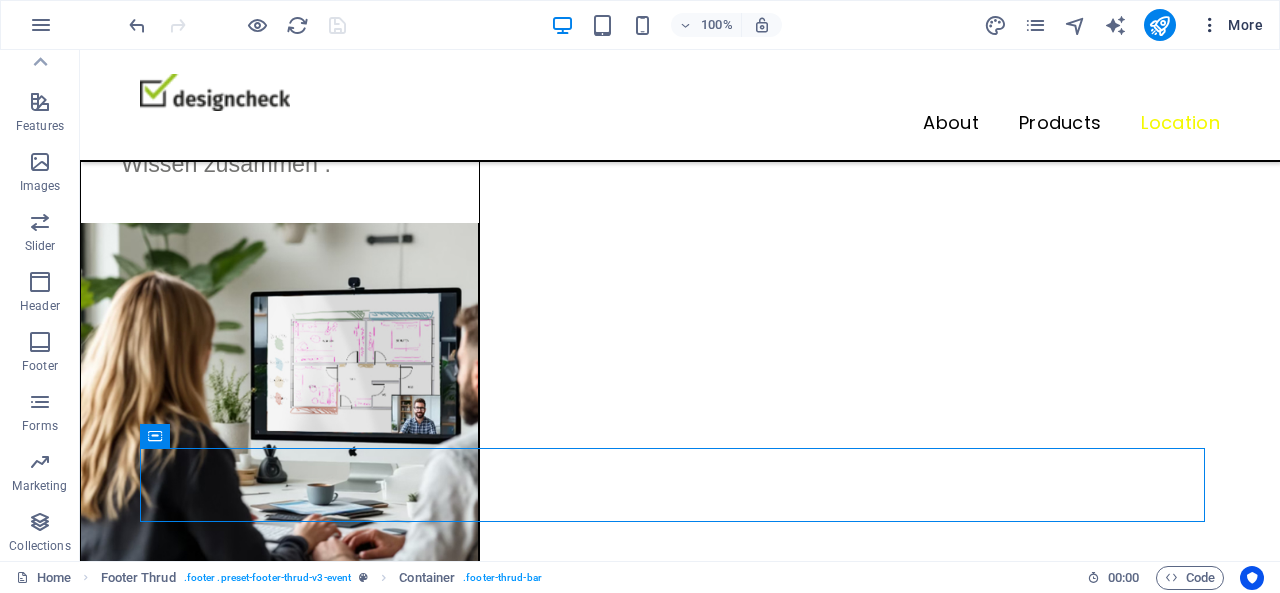 click at bounding box center [1210, 25] 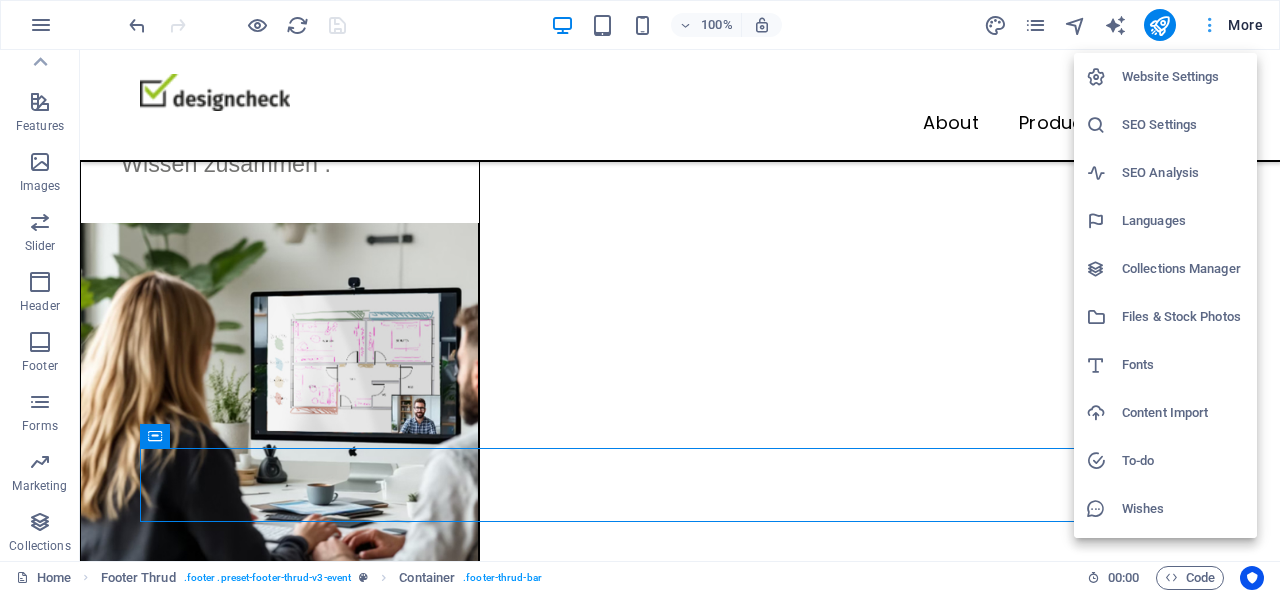 click at bounding box center [640, 296] 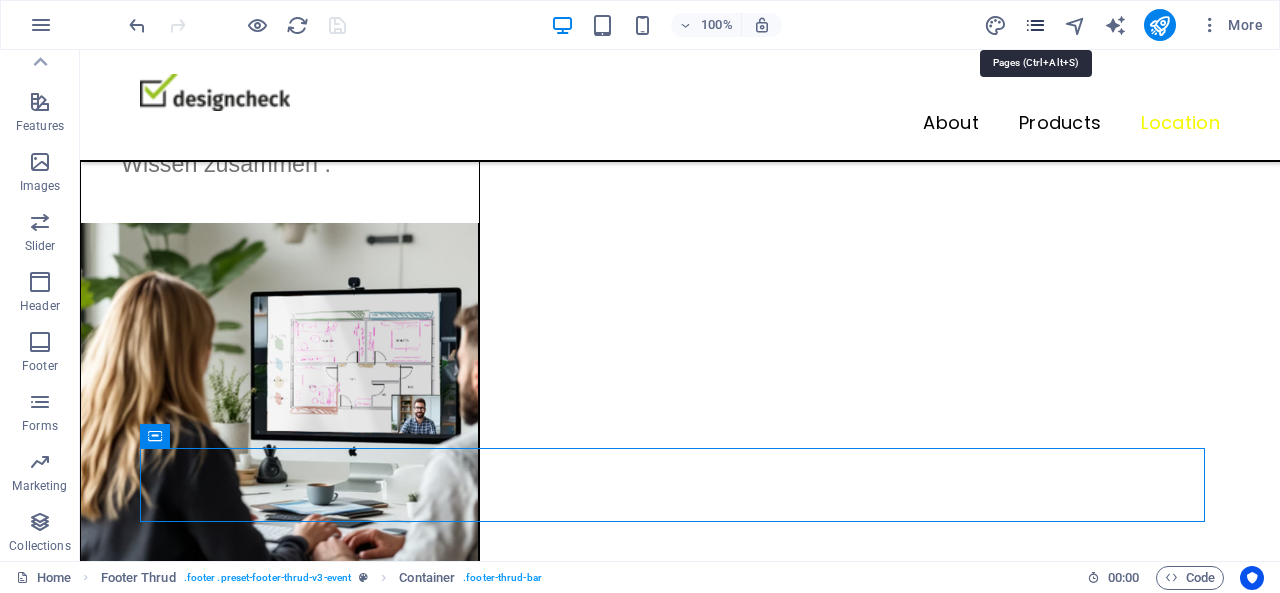 click at bounding box center [1035, 25] 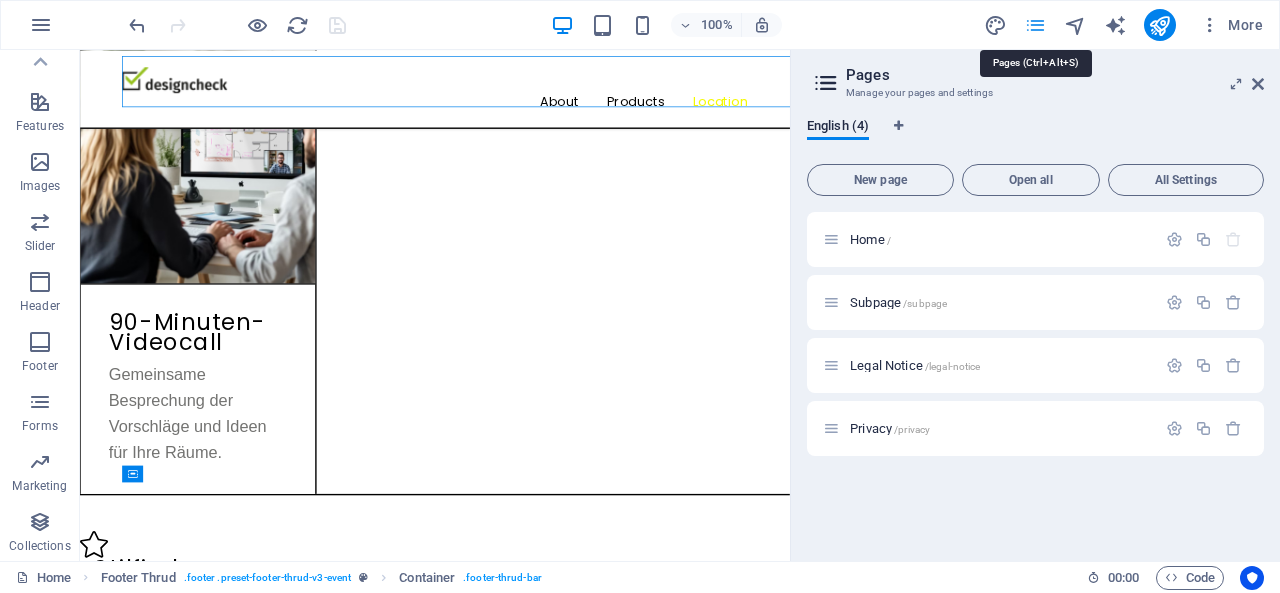 scroll, scrollTop: 7794, scrollLeft: 0, axis: vertical 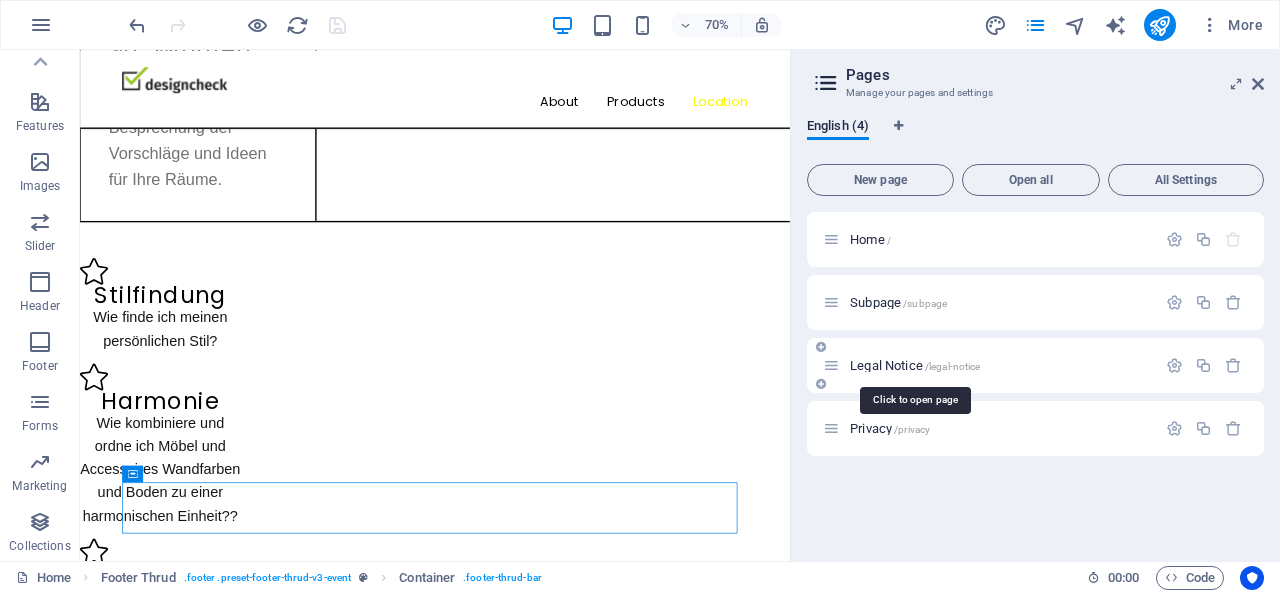 click on "Legal Notice /legal-notice" at bounding box center [915, 365] 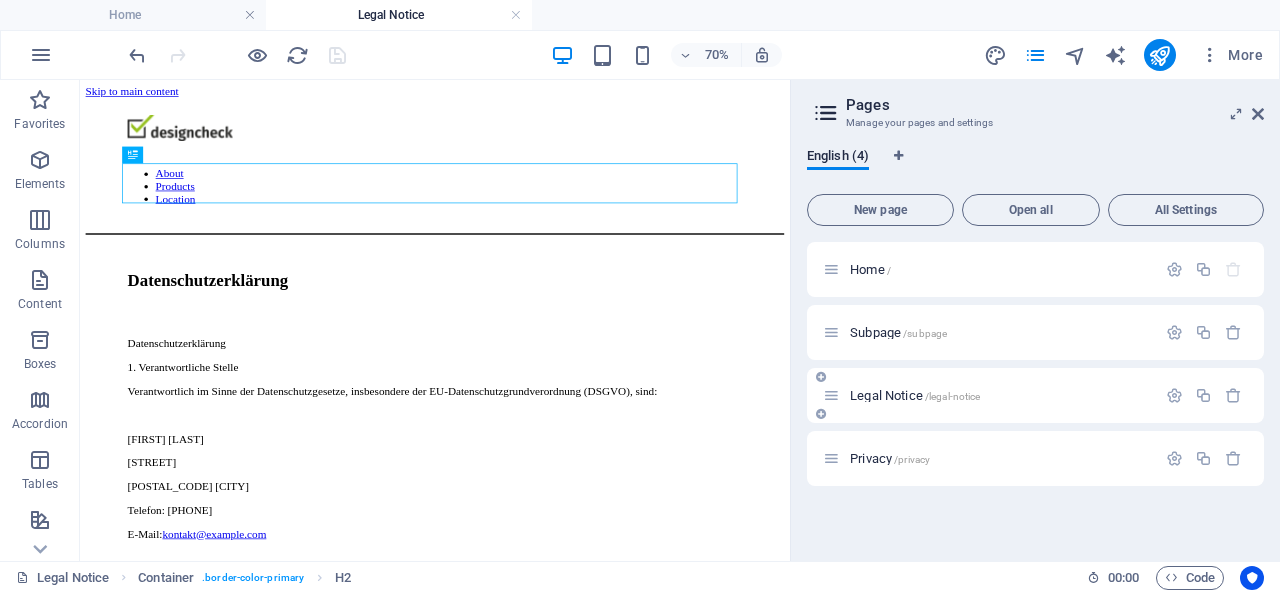 scroll, scrollTop: 0, scrollLeft: 0, axis: both 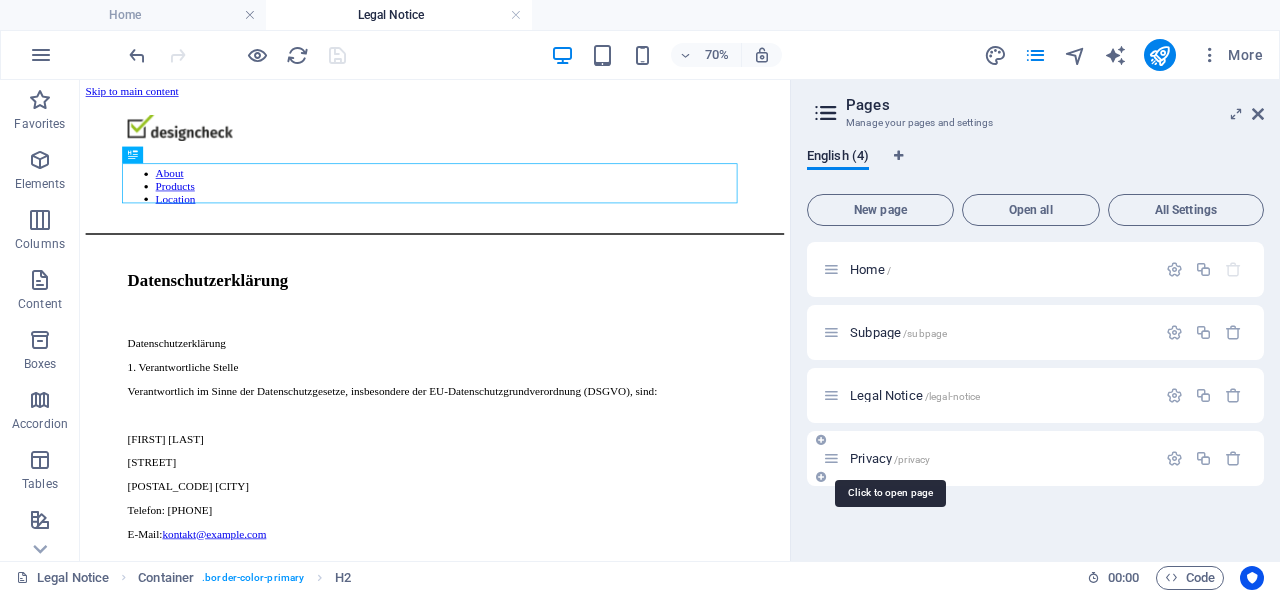 click on "Privacy /privacy" at bounding box center [890, 458] 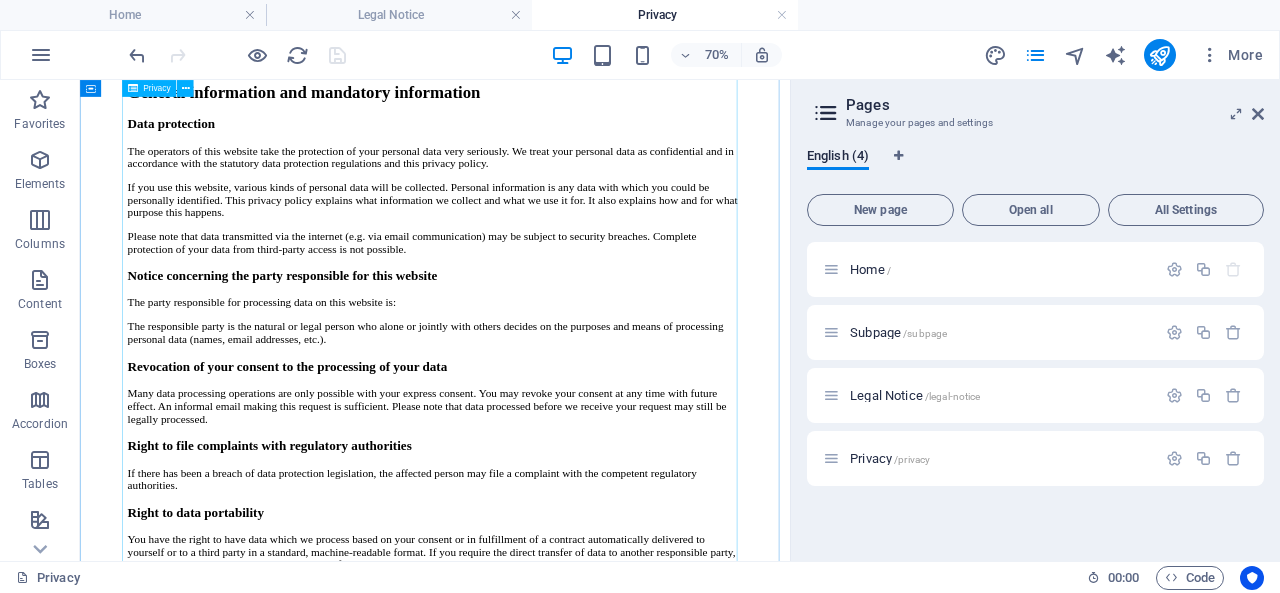 scroll, scrollTop: 1100, scrollLeft: 0, axis: vertical 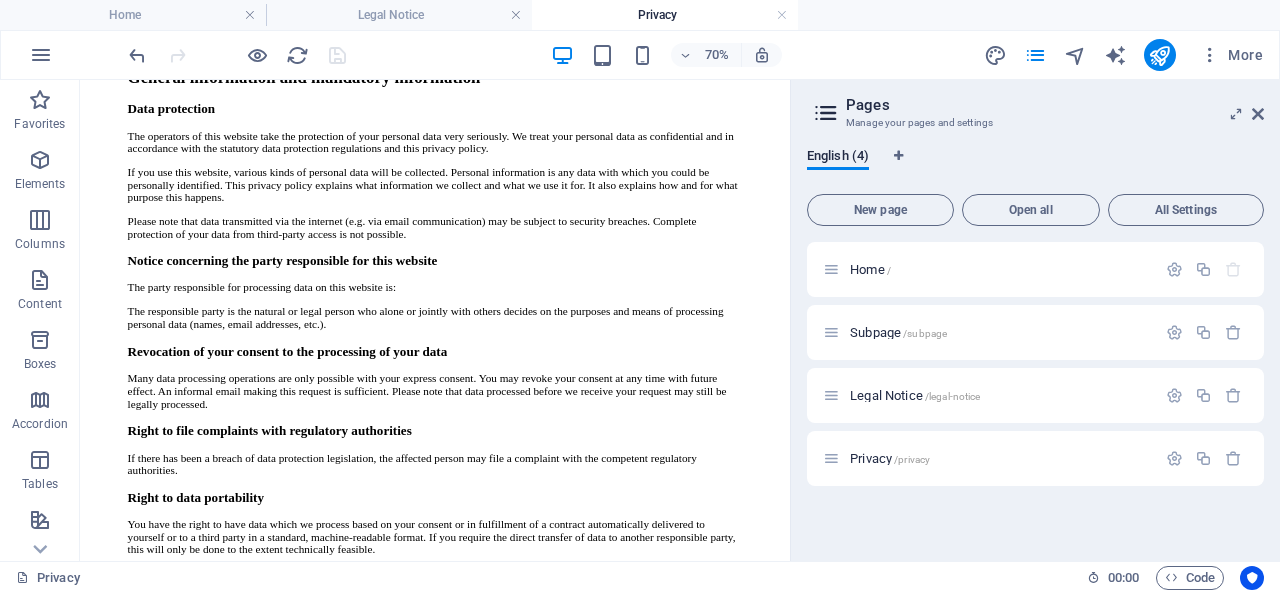 click on "Home / Subpage /subpage Legal Notice /legal-notice Privacy /privacy" at bounding box center (1035, 393) 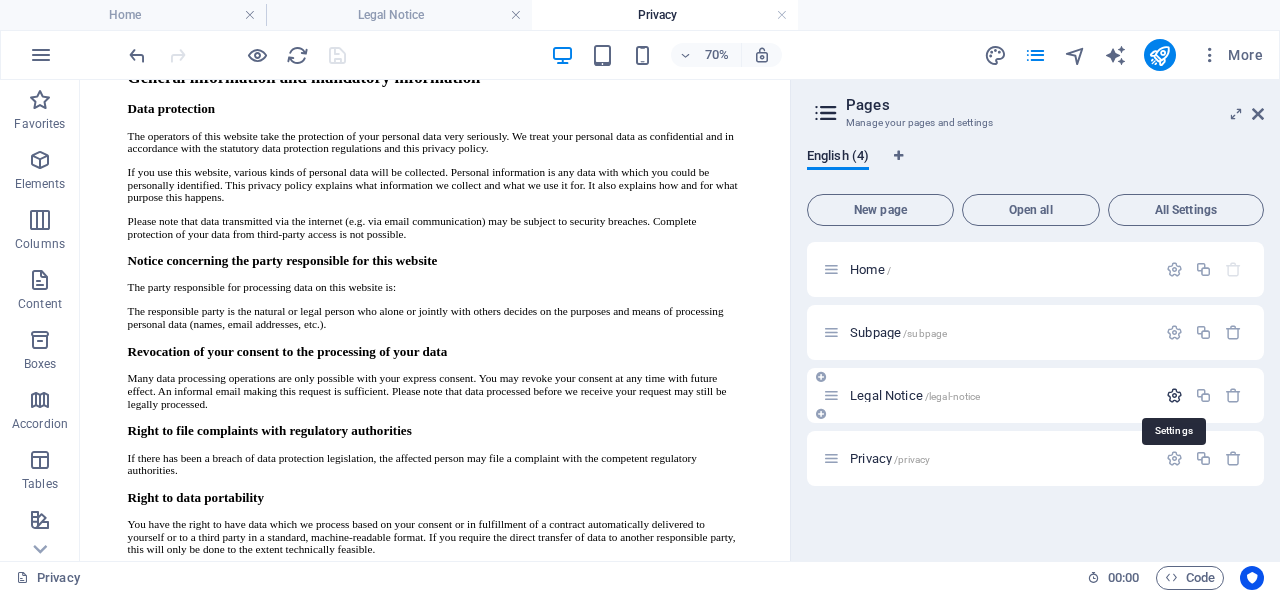 click at bounding box center (1174, 395) 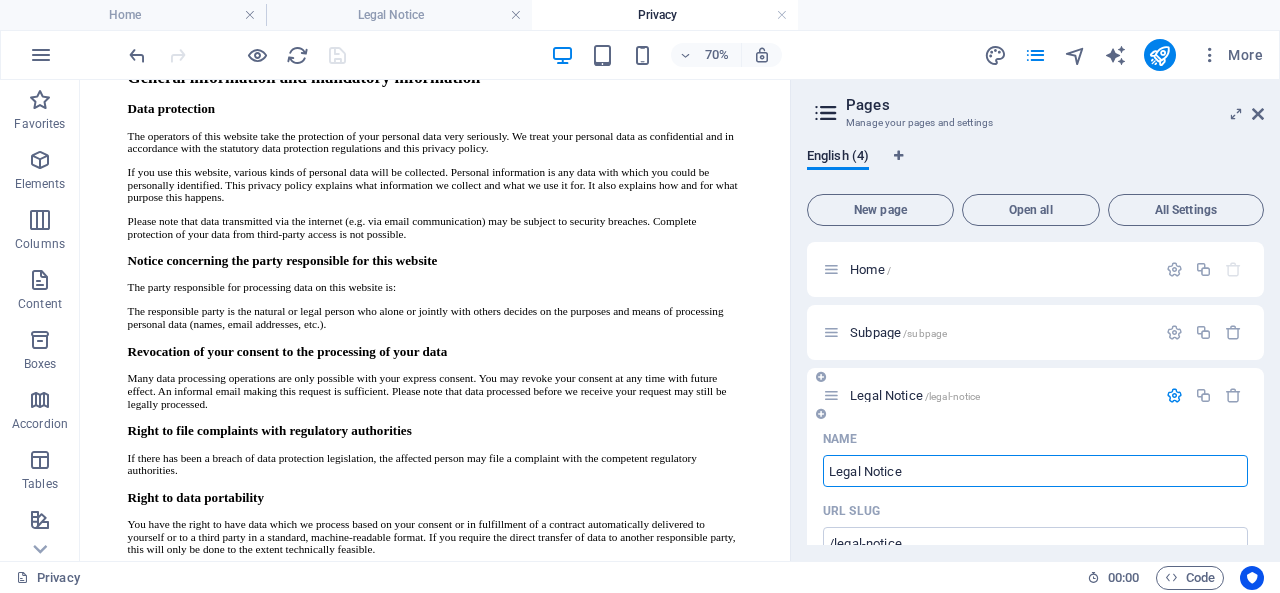 drag, startPoint x: 904, startPoint y: 471, endPoint x: 819, endPoint y: 467, distance: 85.09406 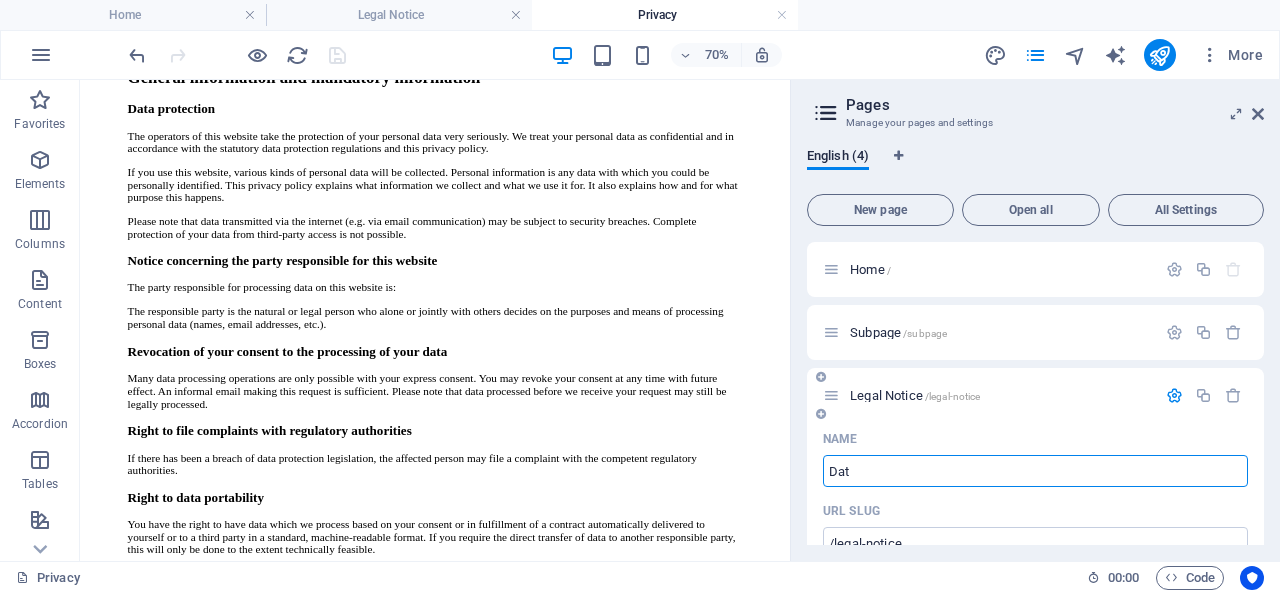 type on "Date" 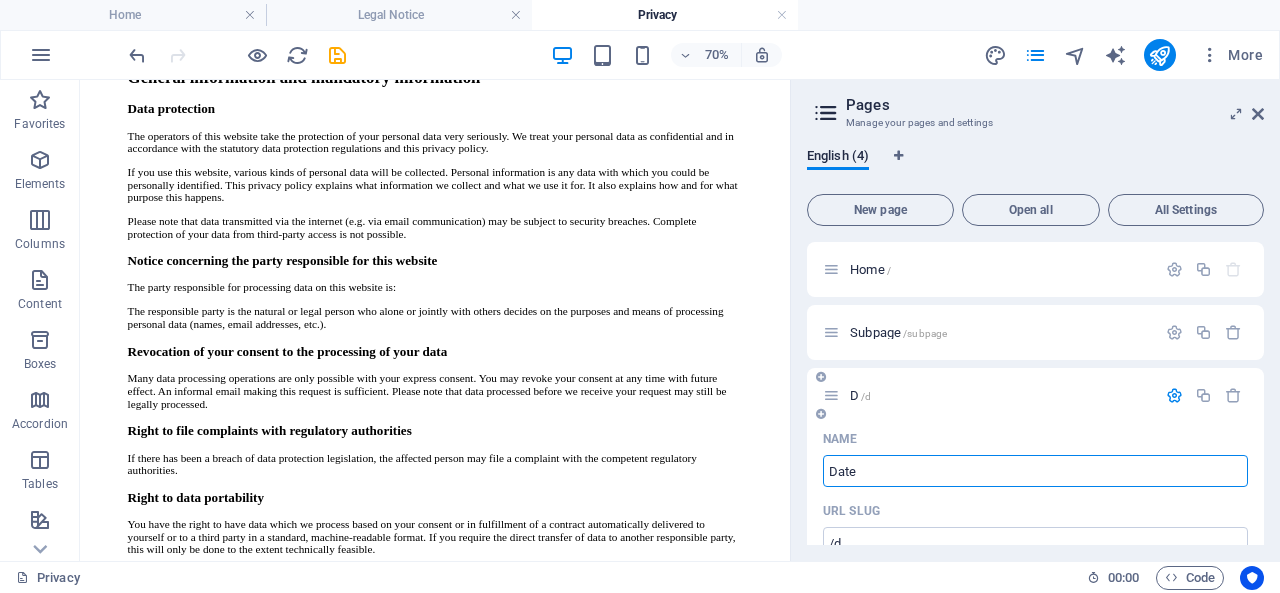 type on "/d" 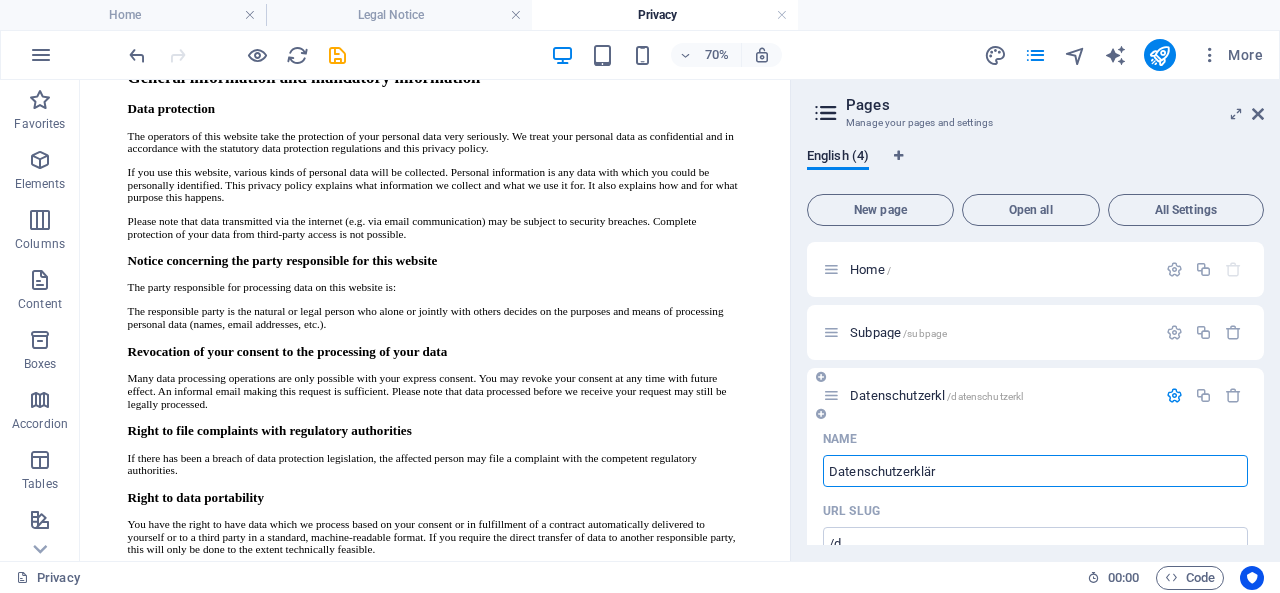 type on "Datenschutzerkläru" 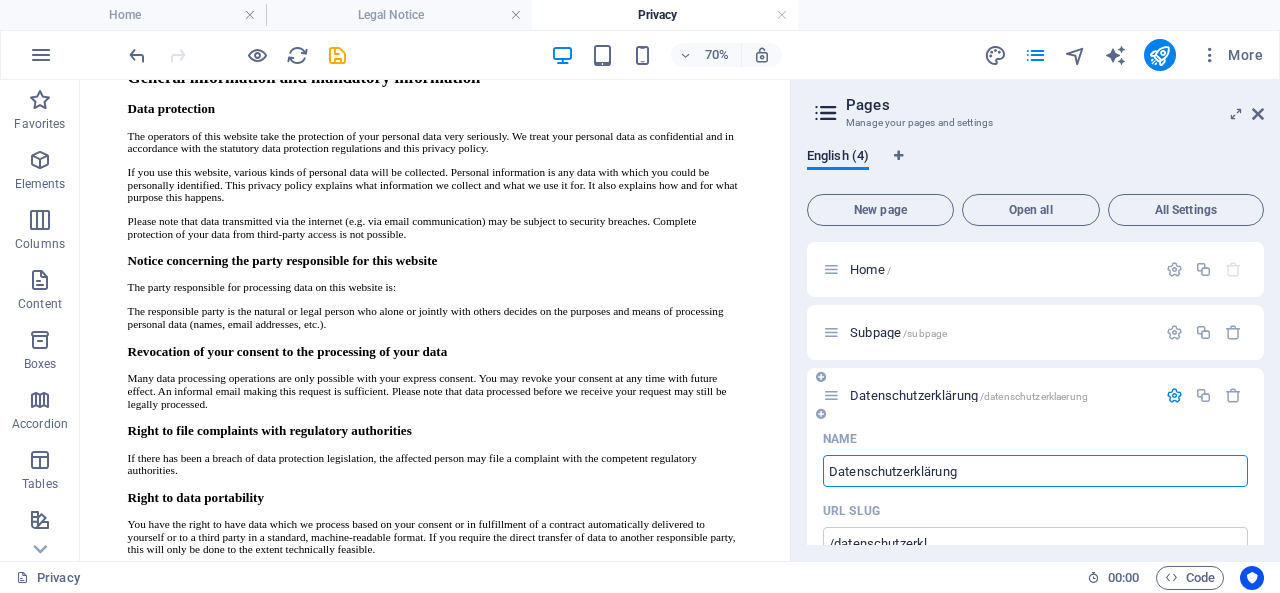 type on "Datenschutzerklärung" 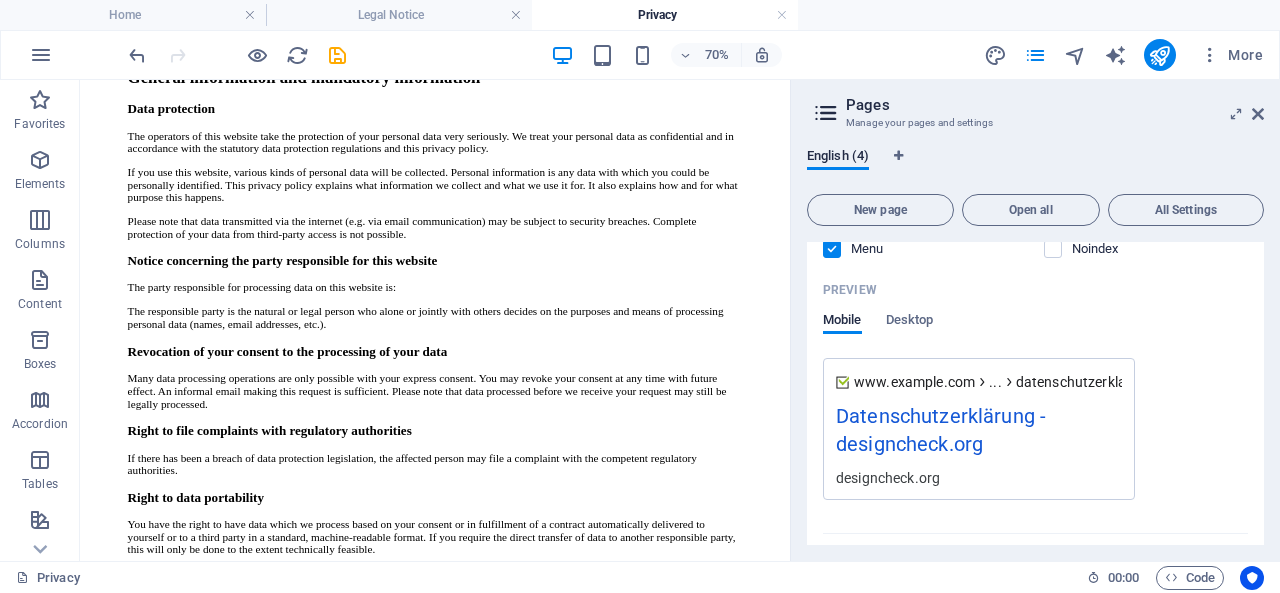 scroll, scrollTop: 521, scrollLeft: 0, axis: vertical 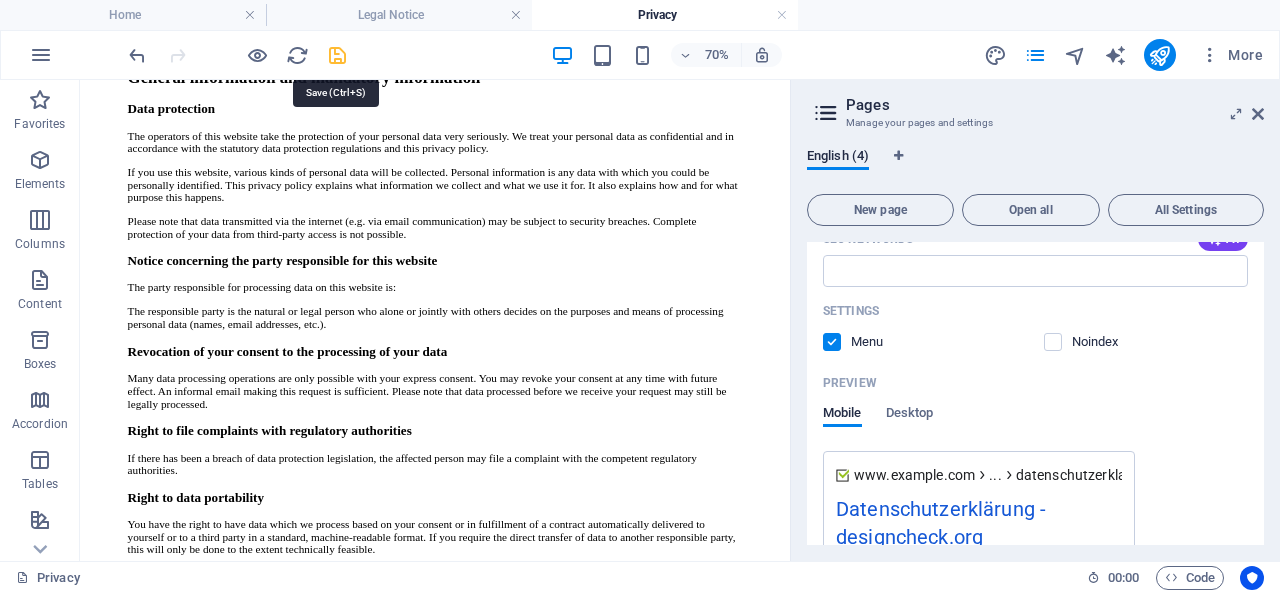 type on "Datenschutzerklärung" 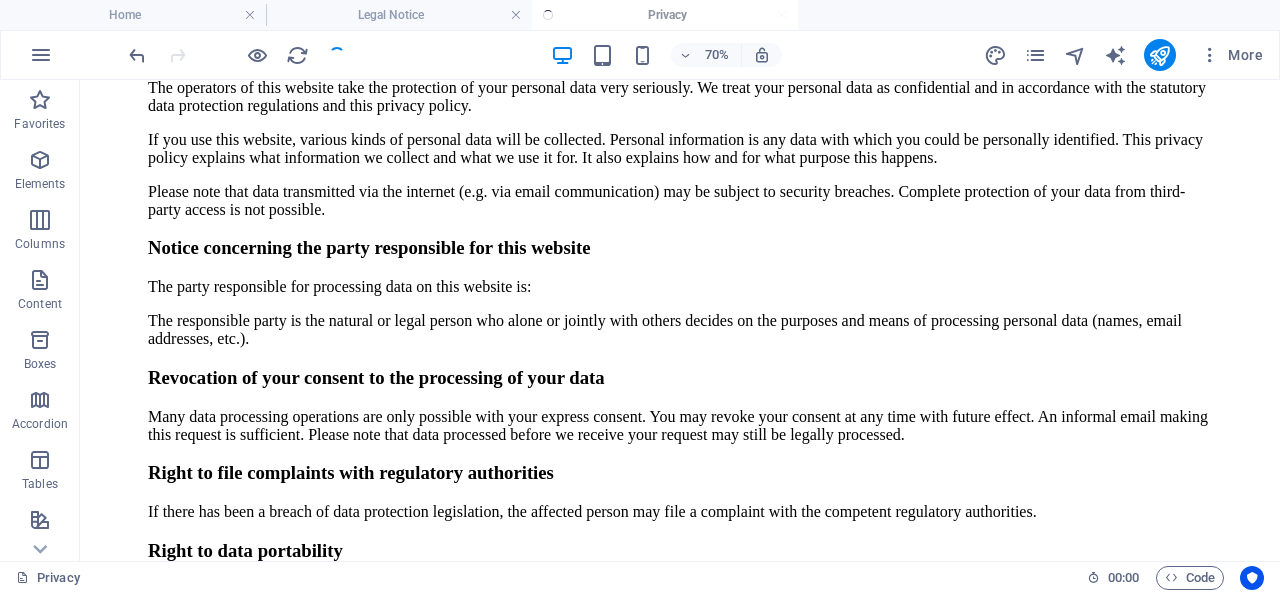scroll, scrollTop: 998, scrollLeft: 0, axis: vertical 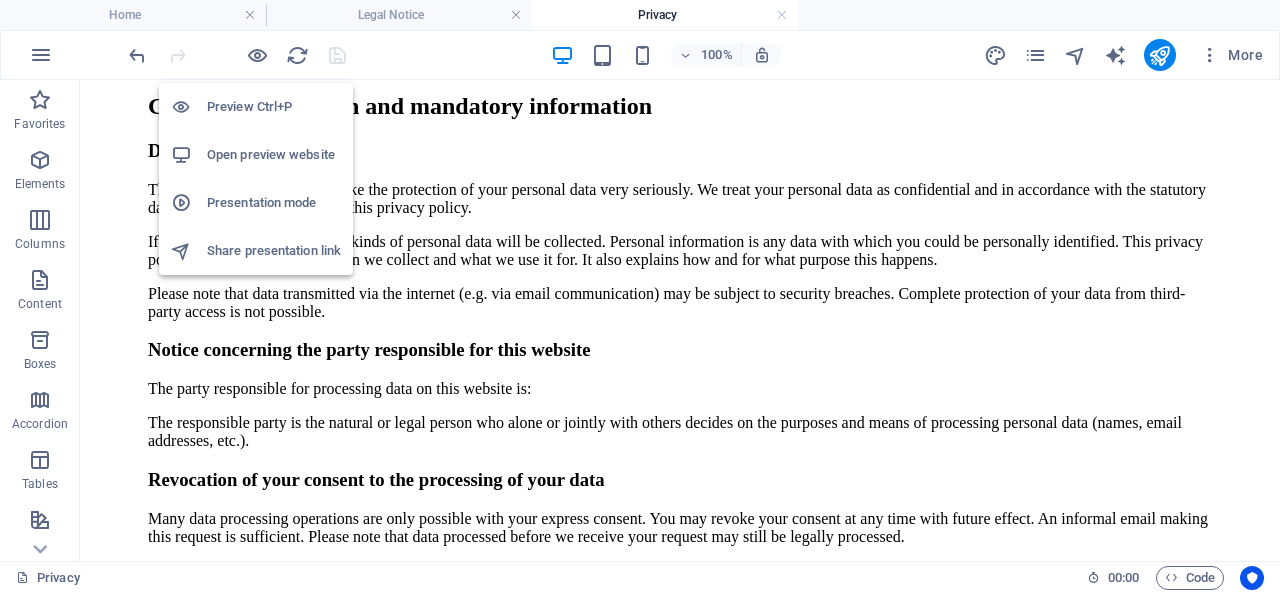 drag, startPoint x: 257, startPoint y: 155, endPoint x: 214, endPoint y: 165, distance: 44.14748 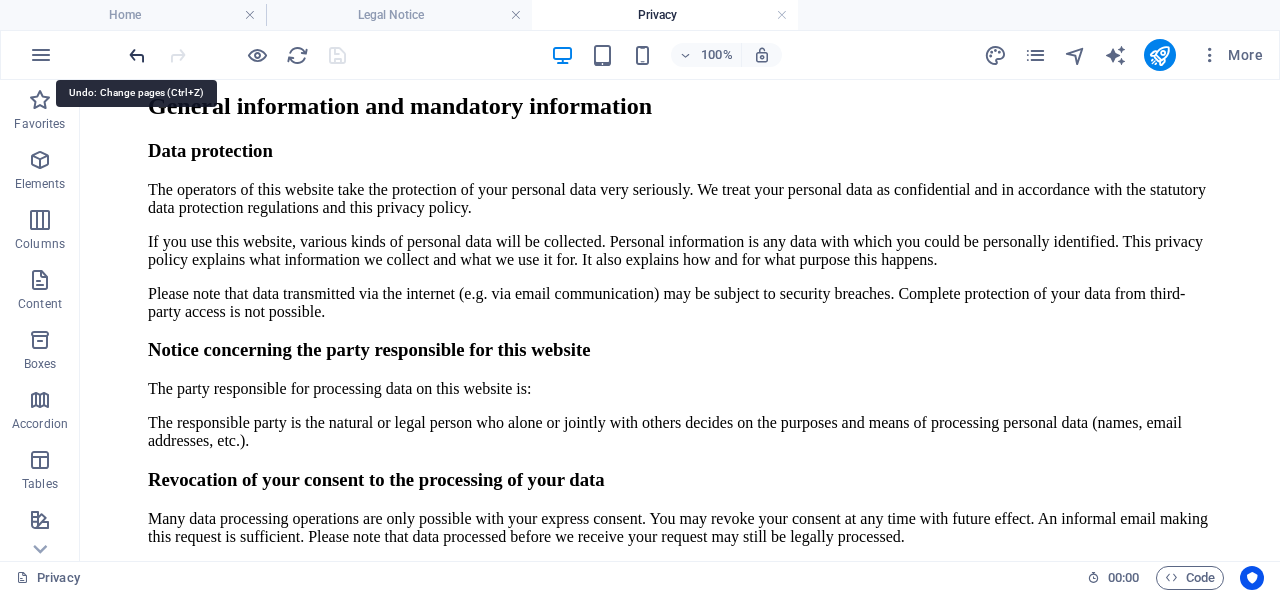 click at bounding box center [137, 55] 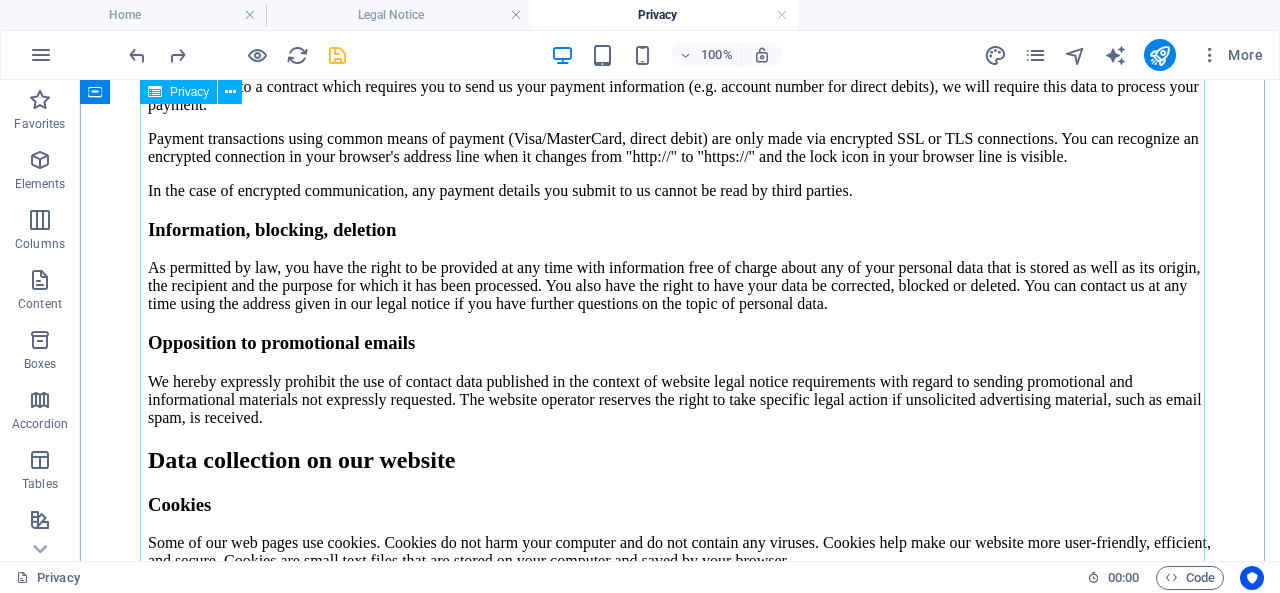 scroll, scrollTop: 2498, scrollLeft: 0, axis: vertical 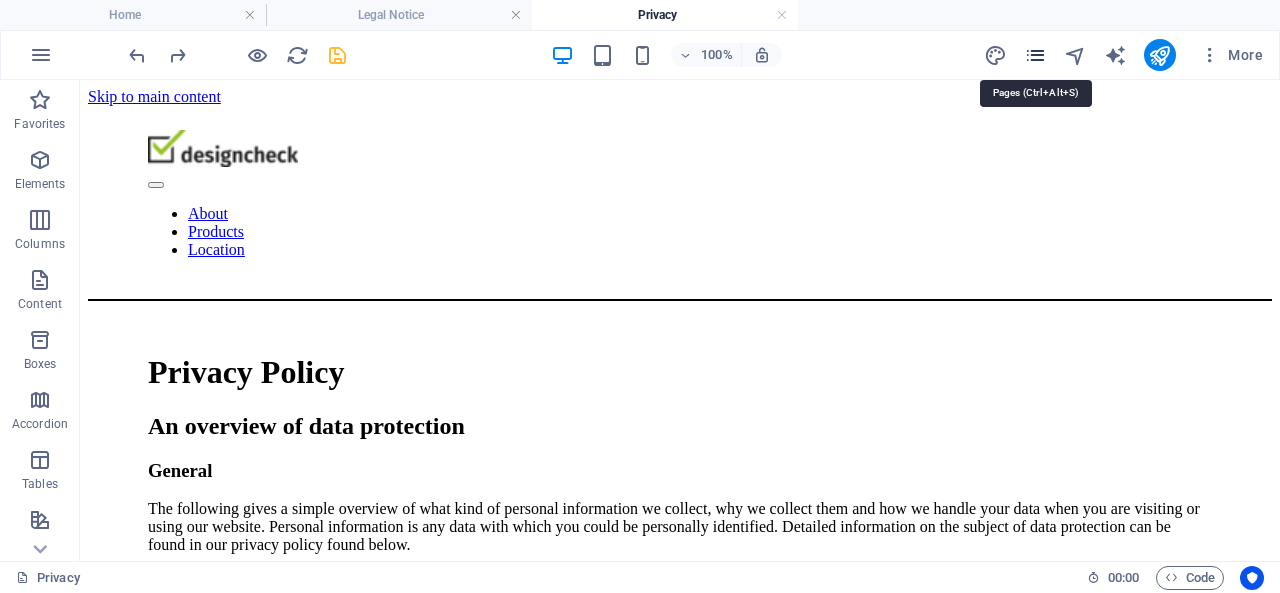 click at bounding box center (1035, 55) 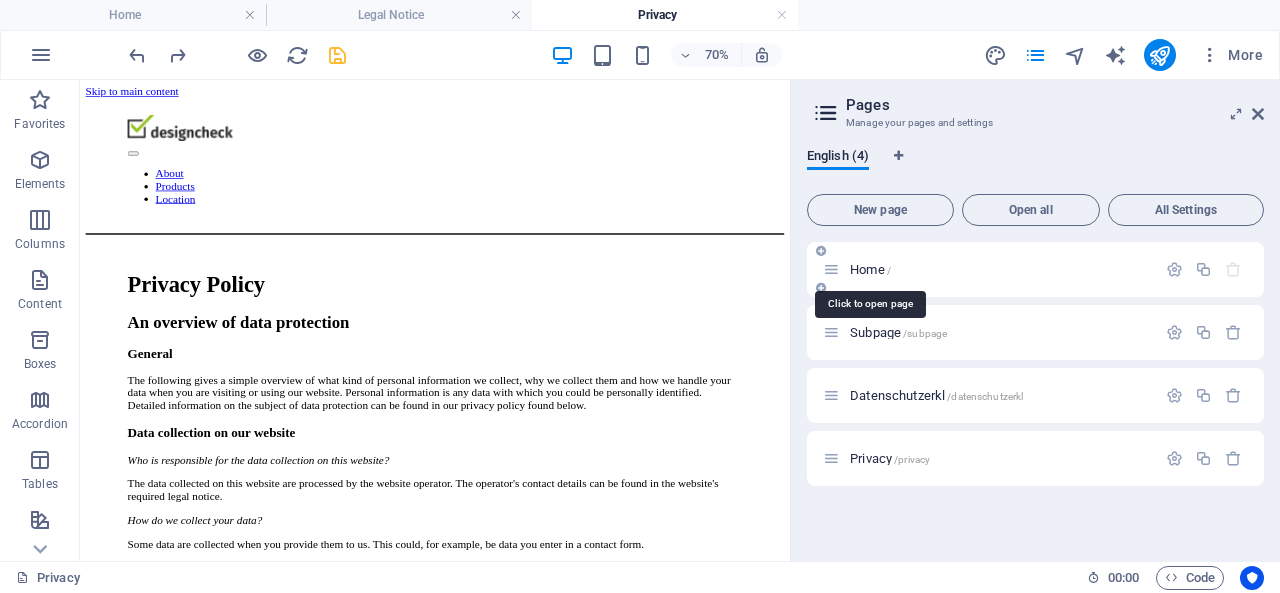 click on "Home /" at bounding box center [870, 269] 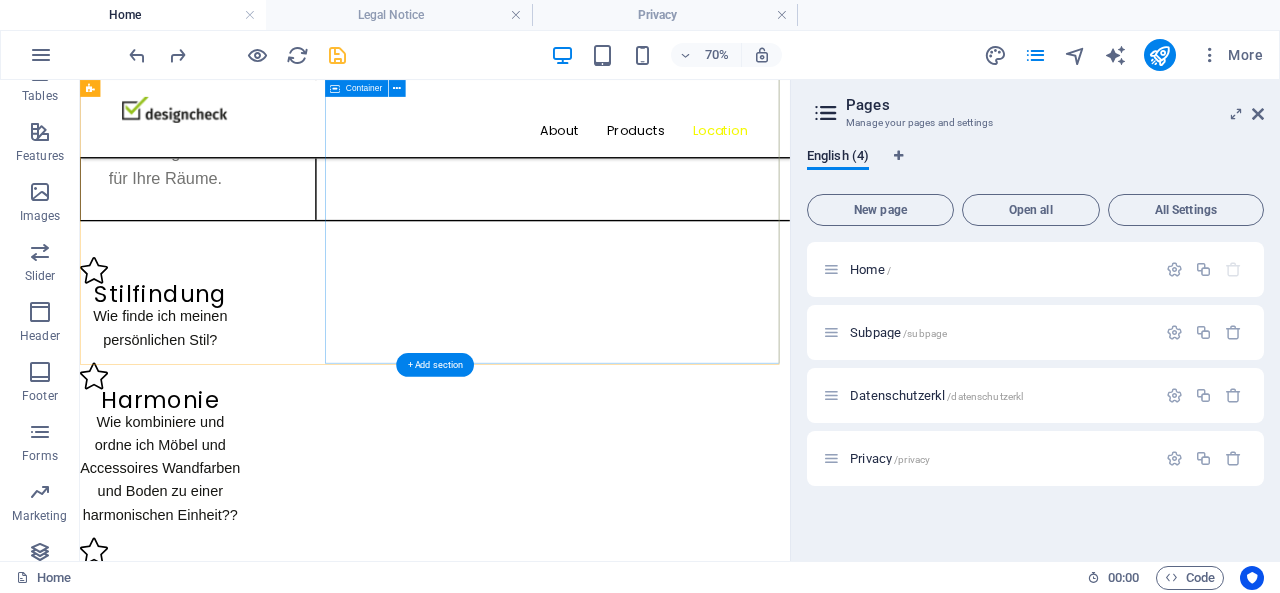 scroll, scrollTop: 7838, scrollLeft: 0, axis: vertical 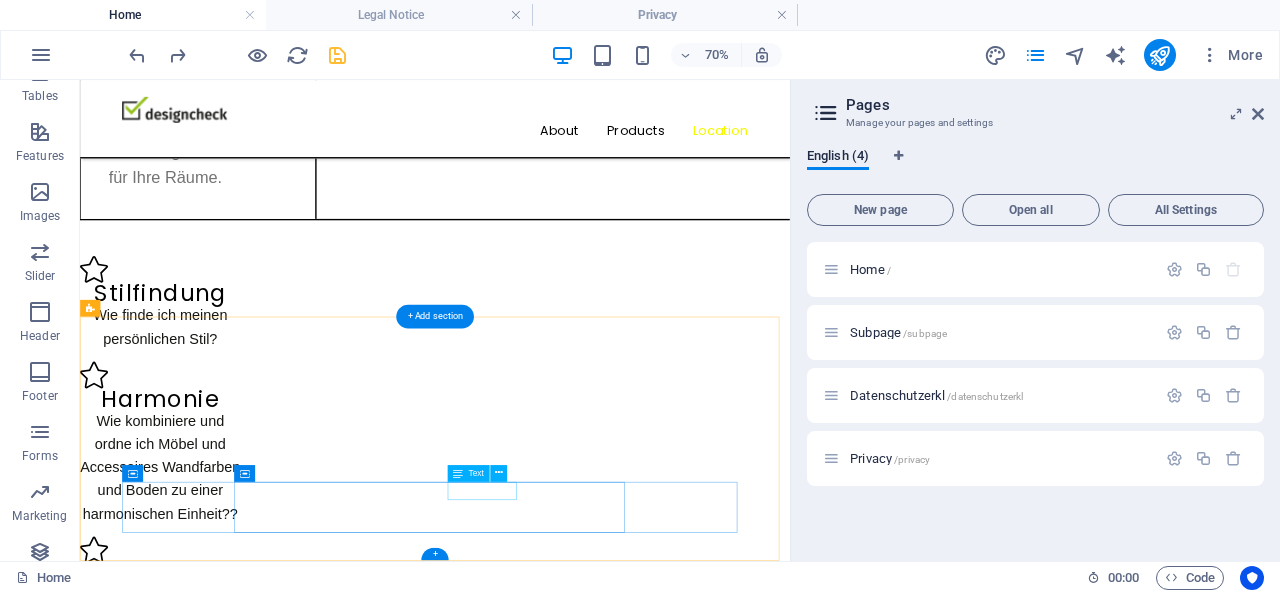 click on "Datenschutz" at bounding box center [602, 9448] 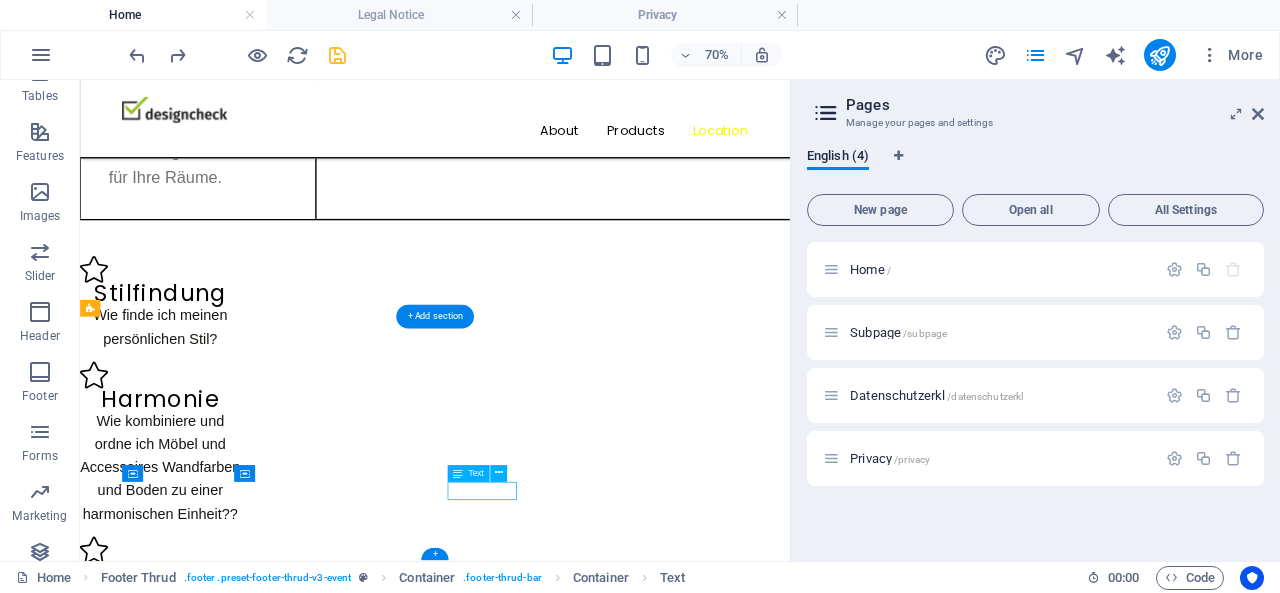 click on "Datenschutz" at bounding box center (602, 9448) 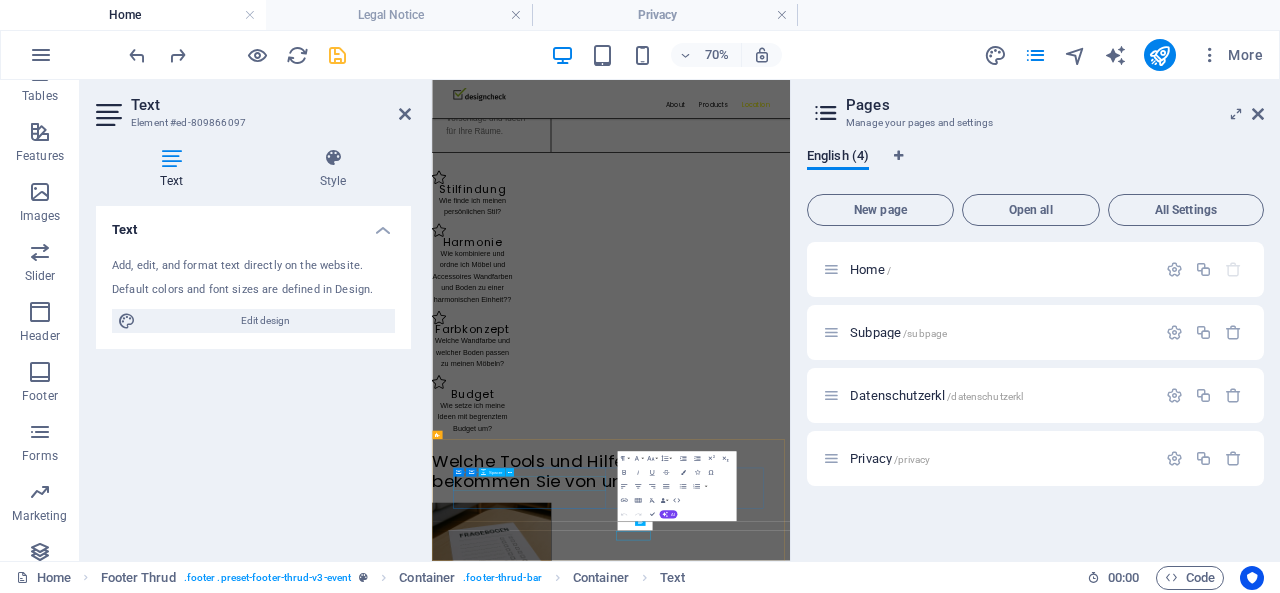 scroll, scrollTop: 7122, scrollLeft: 0, axis: vertical 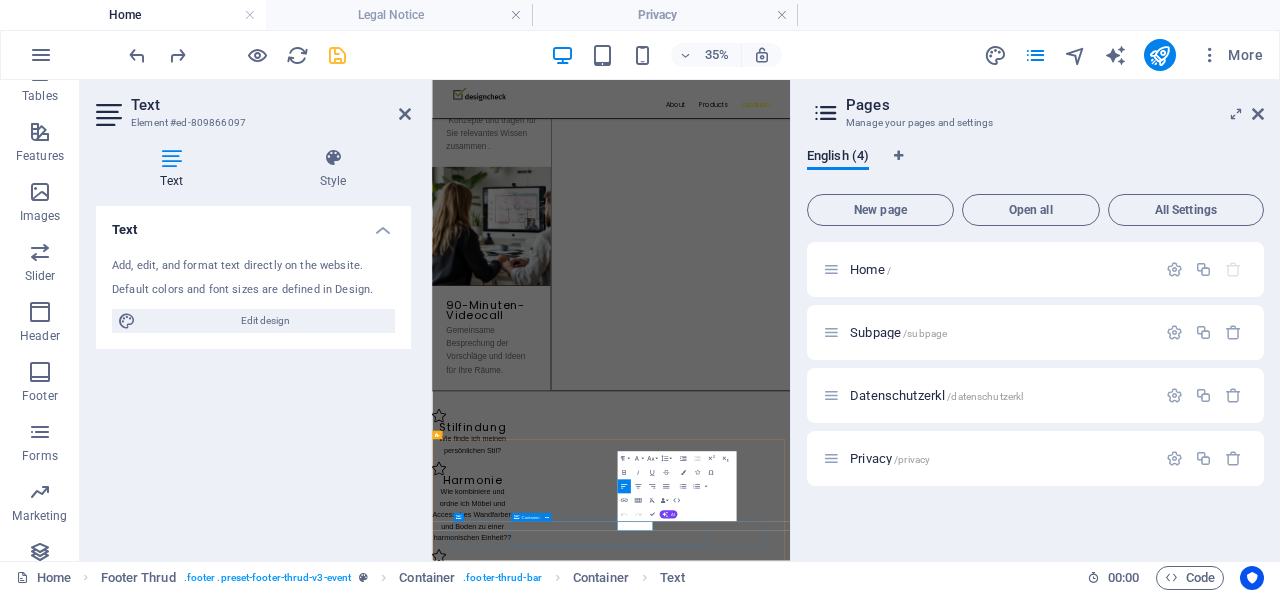 drag, startPoint x: 963, startPoint y: 1353, endPoint x: 1073, endPoint y: 1364, distance: 110.54863 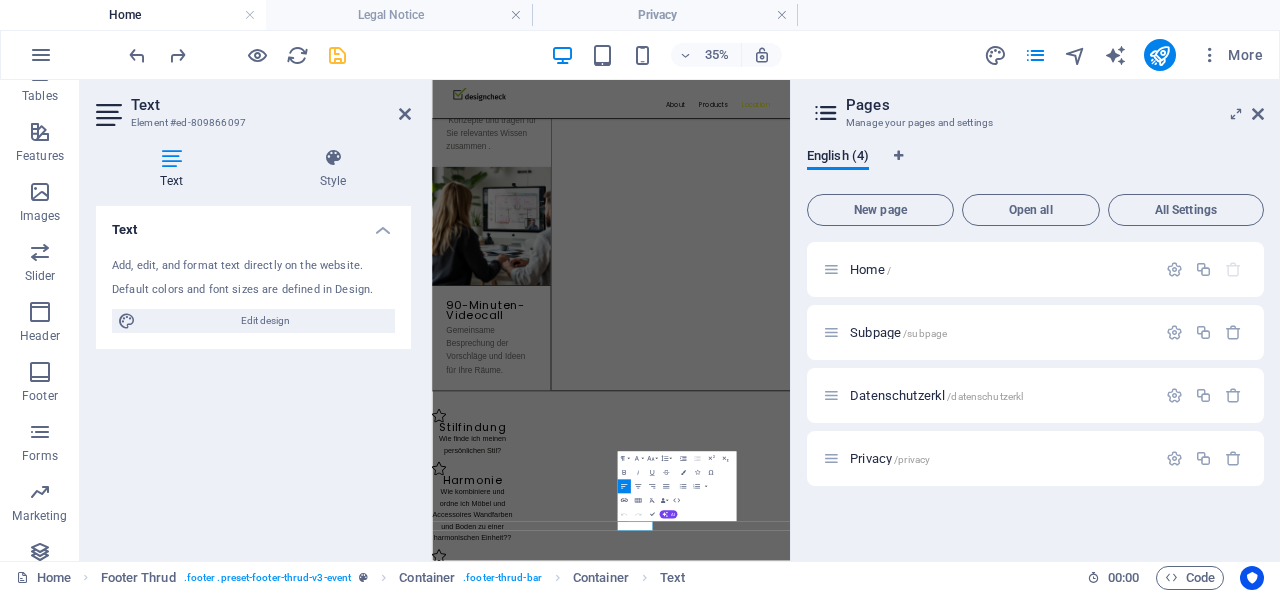 click 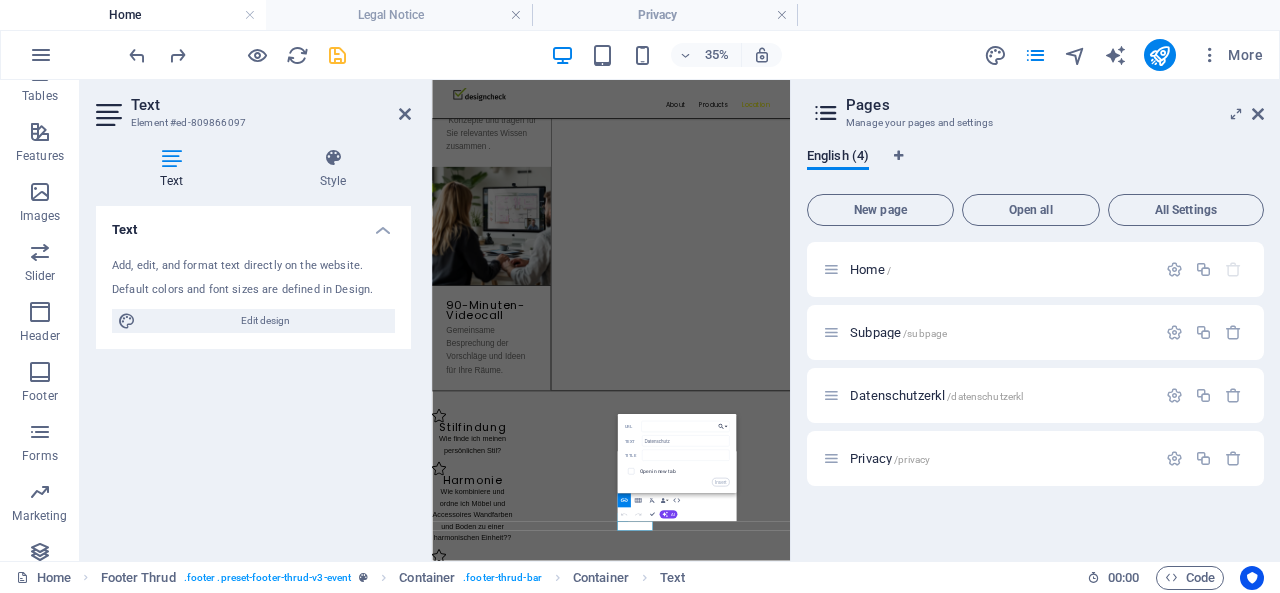 click 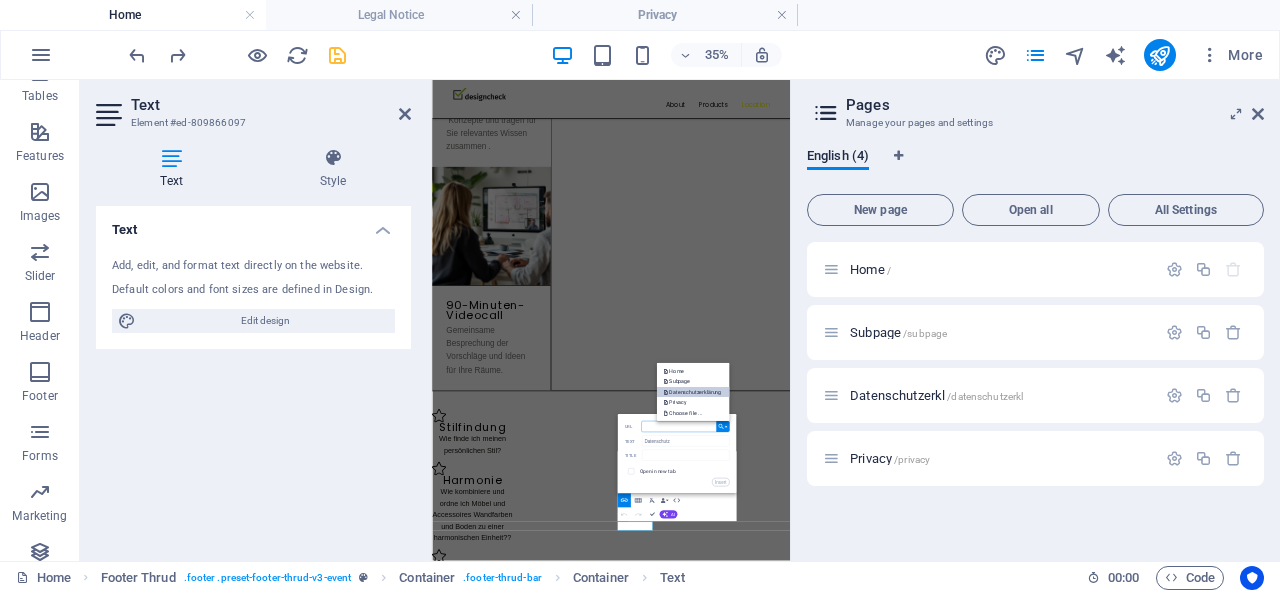 click on "Datenschutzerklärung" at bounding box center [692, 392] 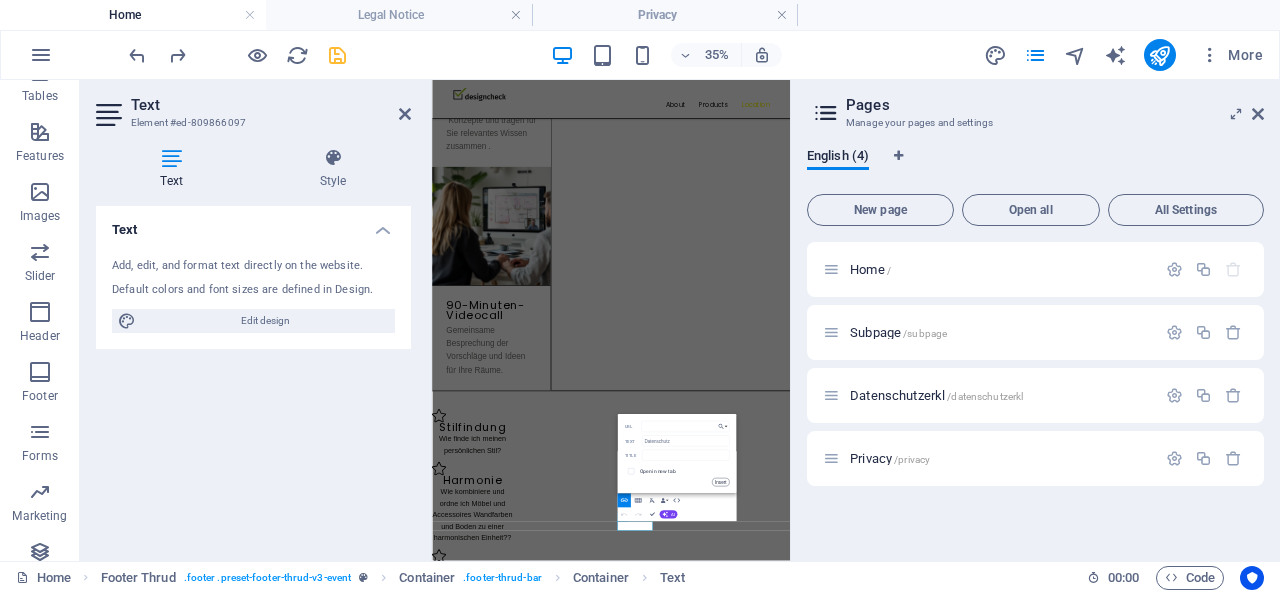 click on "Insert" at bounding box center [720, 482] 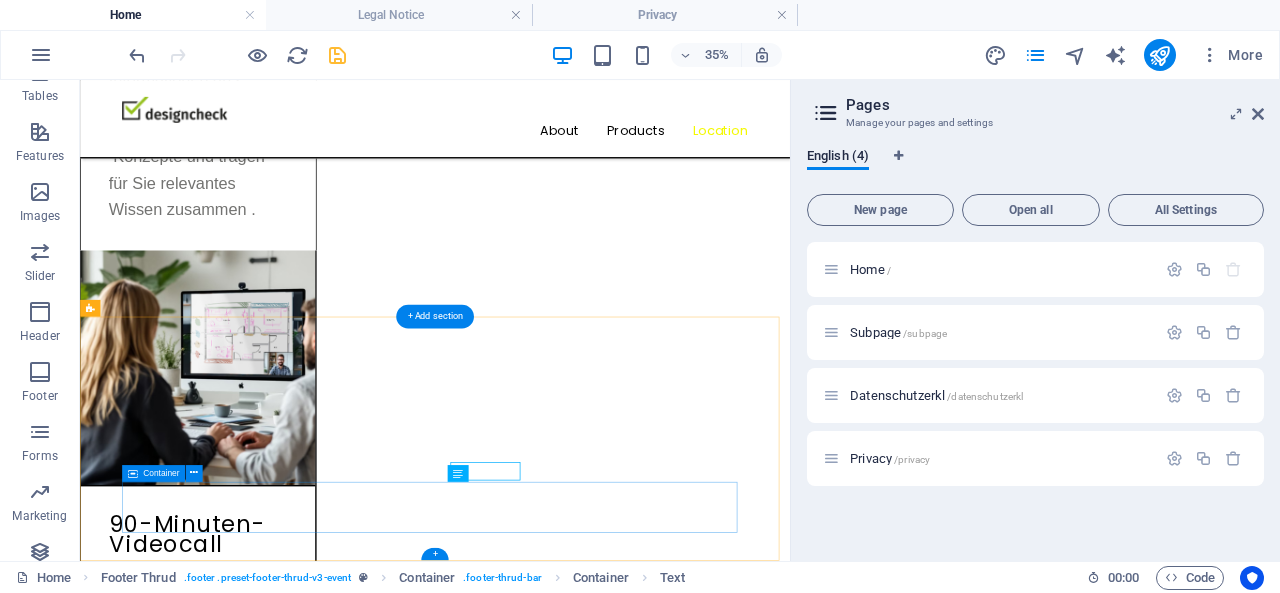 scroll, scrollTop: 7838, scrollLeft: 0, axis: vertical 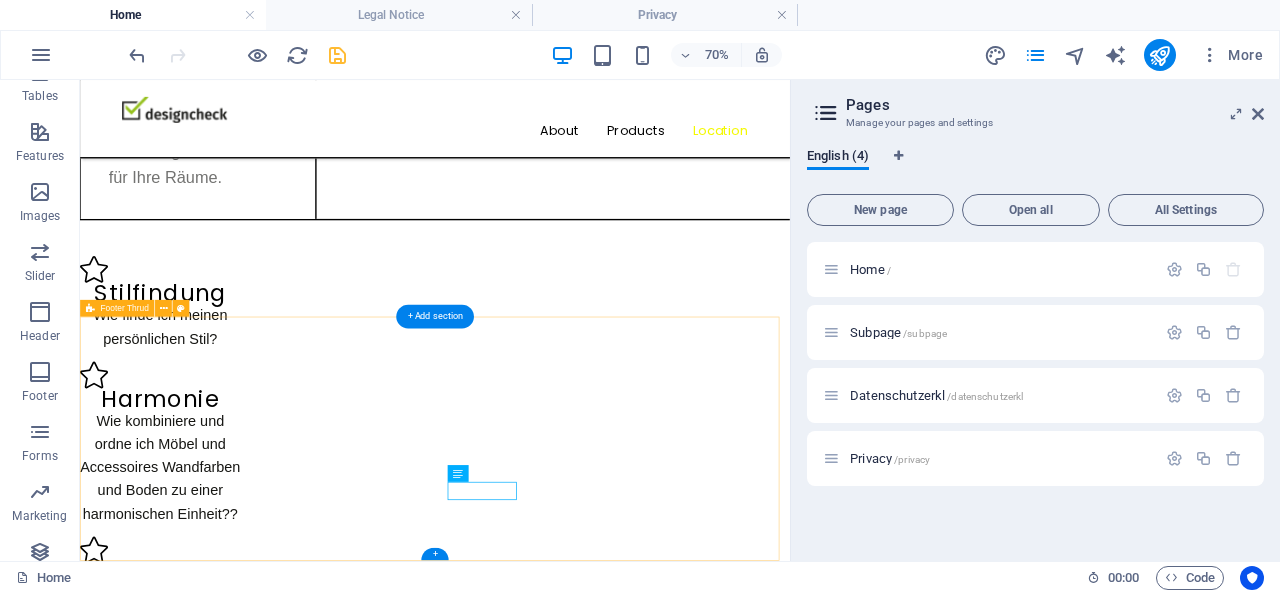 click on "Lorem ipsum dolor sit amet, consectetur adipiscing elit. Elit nunc nulla nunc, quis morbi.  About Products Location
Impressum Datenschutz  2023  designcheck.org . All rights reserved" at bounding box center [587, 9210] 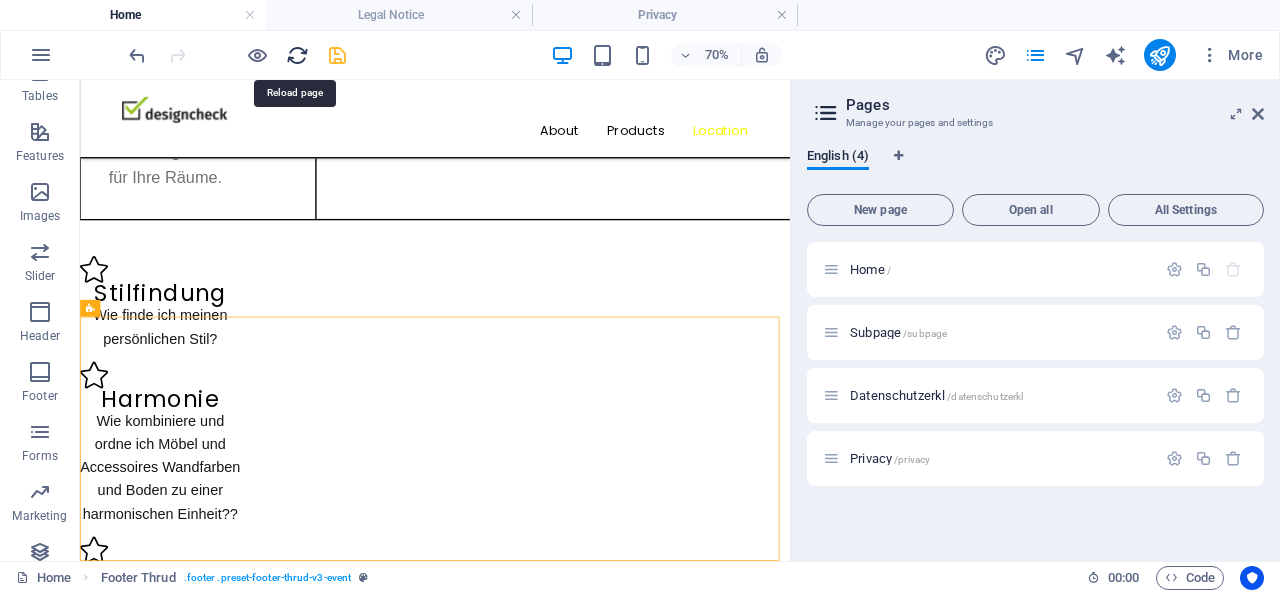 click at bounding box center (297, 55) 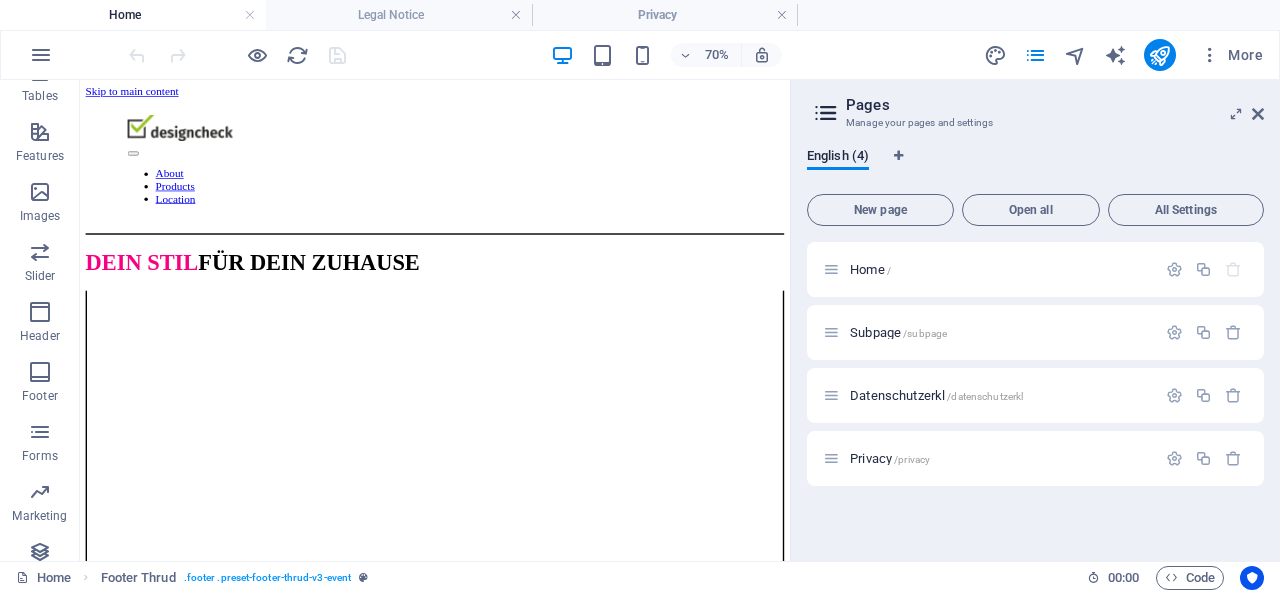 scroll, scrollTop: 0, scrollLeft: 0, axis: both 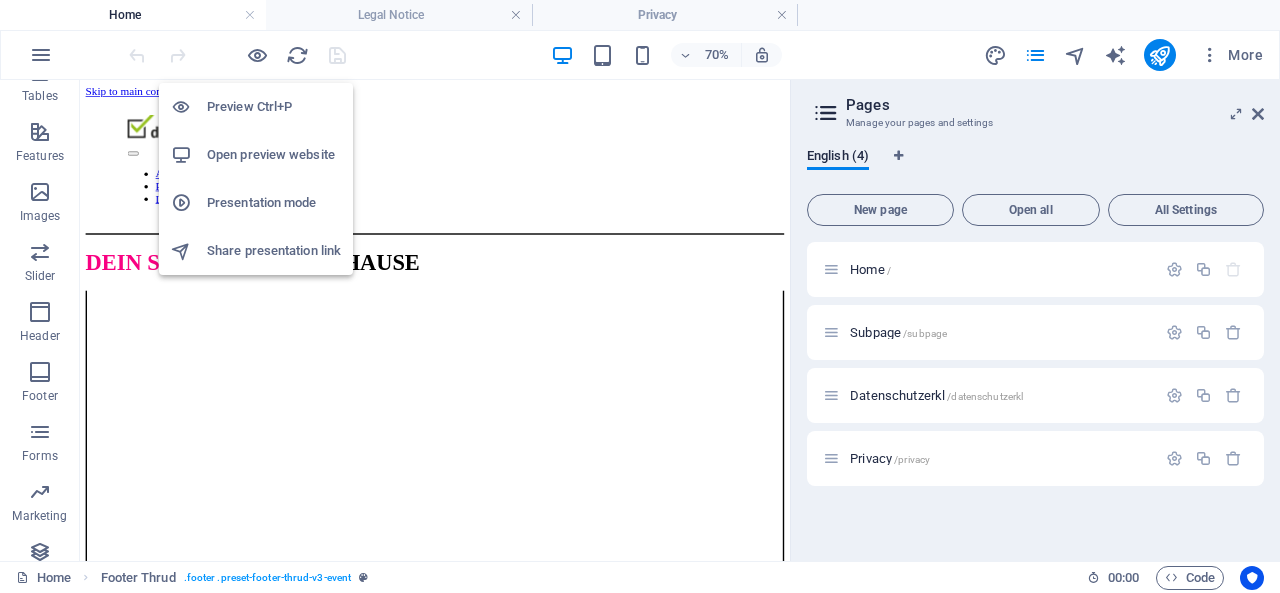 click on "Open preview website" at bounding box center [274, 155] 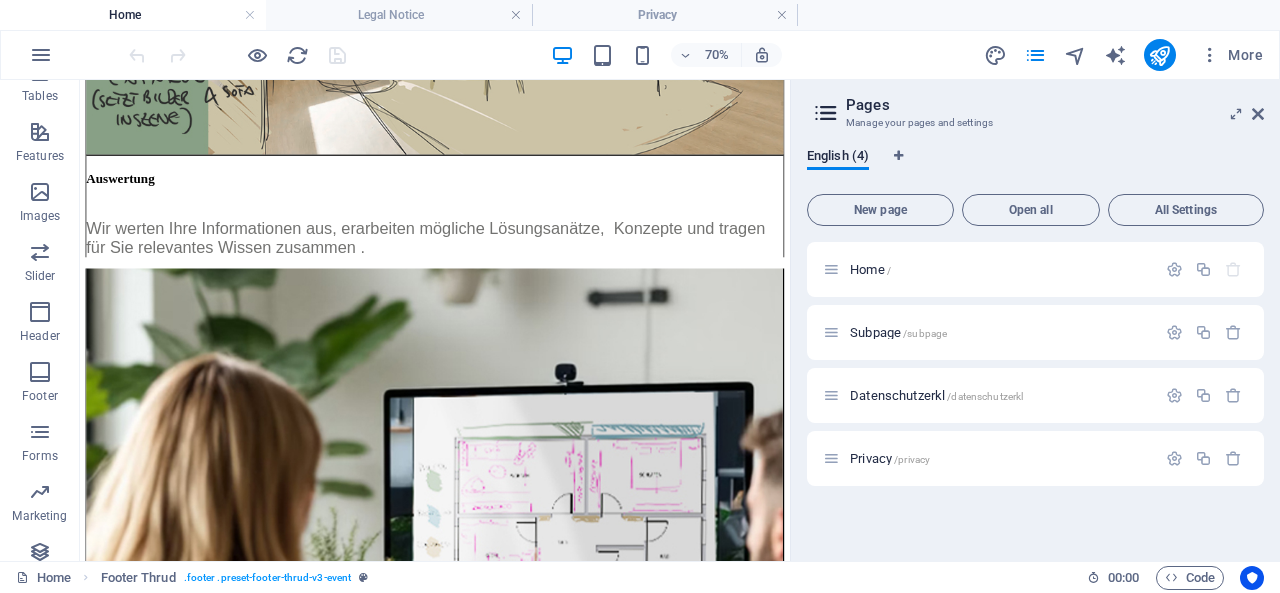 scroll, scrollTop: 7837, scrollLeft: 0, axis: vertical 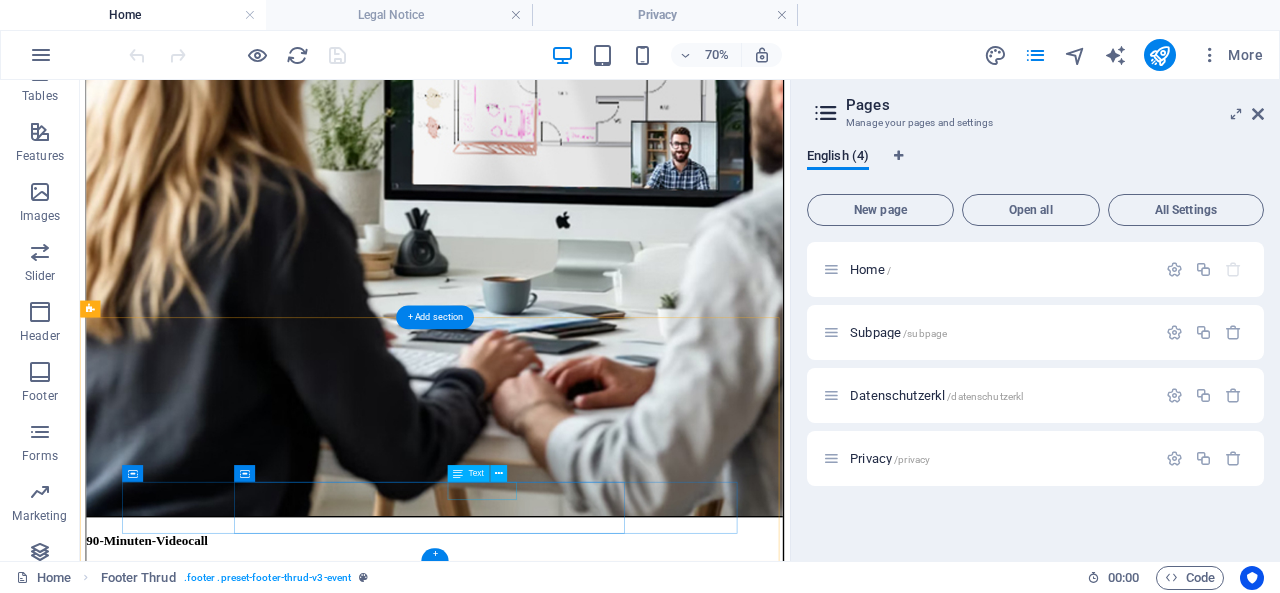 click on "Datenschutz" at bounding box center (602, 22136) 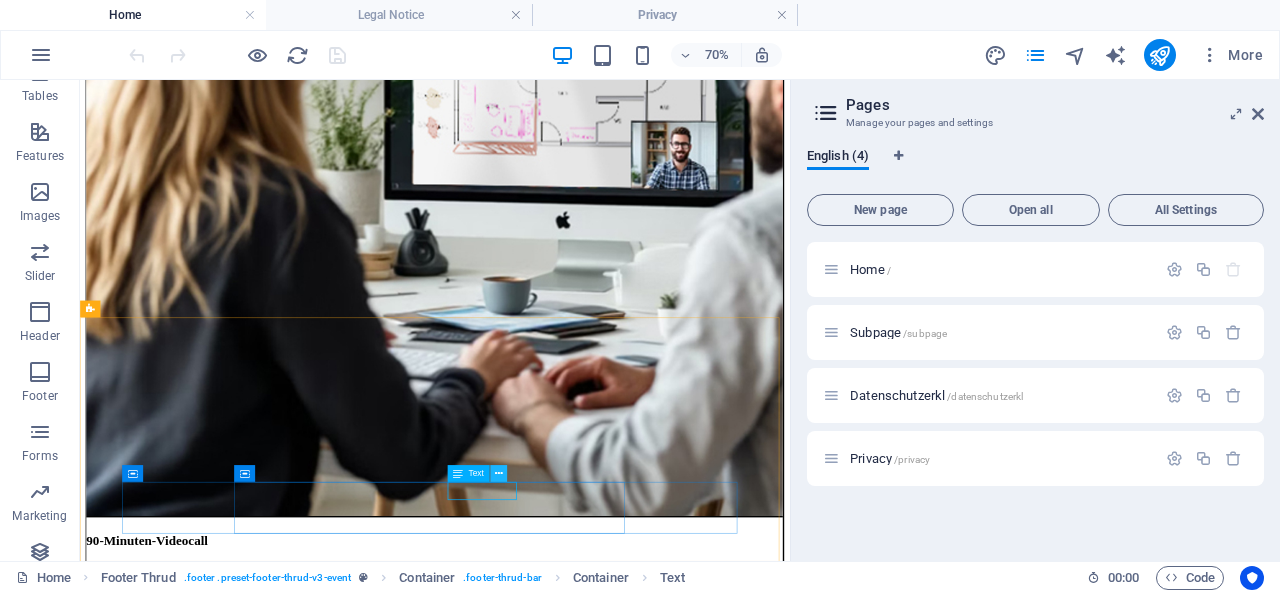 click at bounding box center [499, 473] 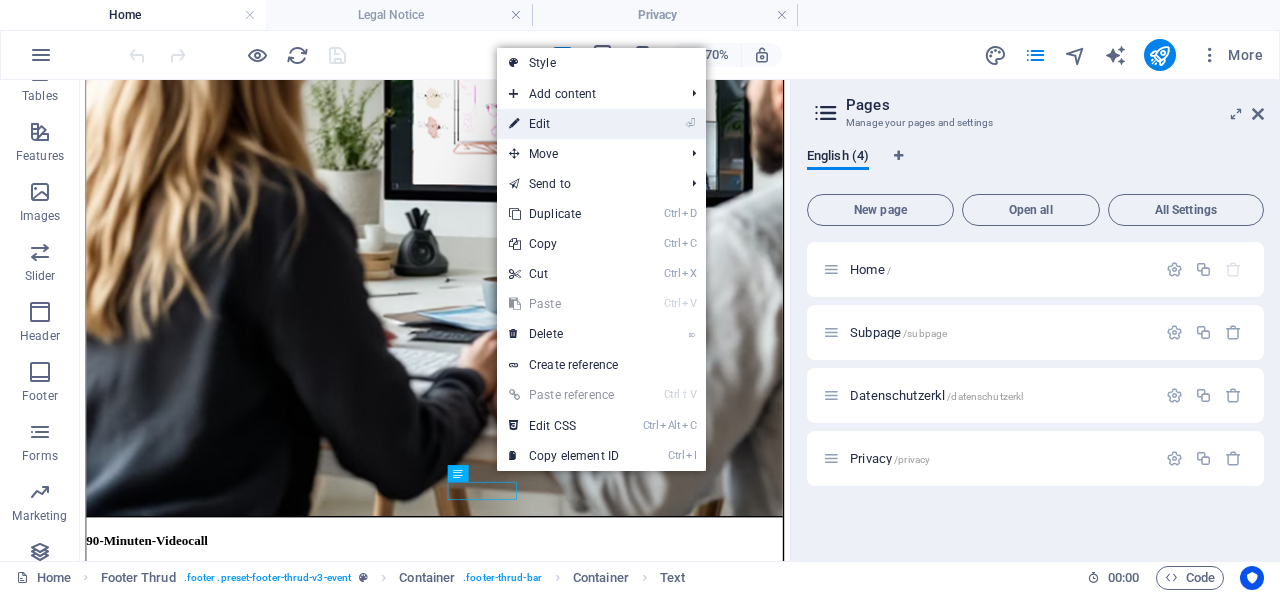 click on "⏎  Edit" at bounding box center (564, 124) 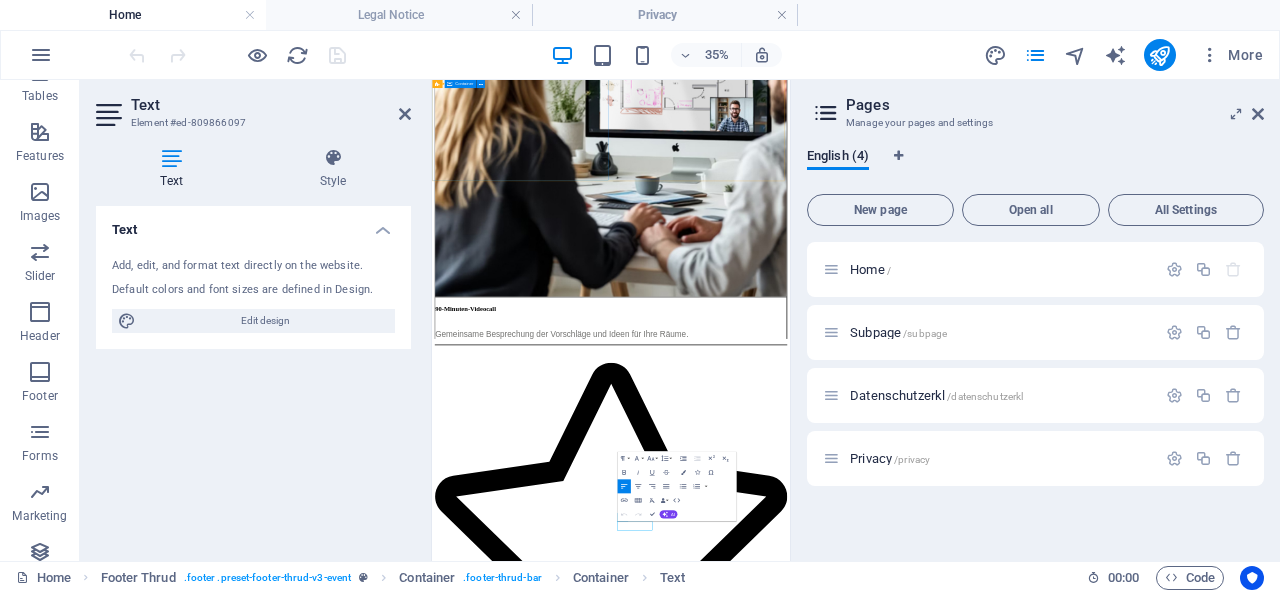 scroll, scrollTop: 7122, scrollLeft: 0, axis: vertical 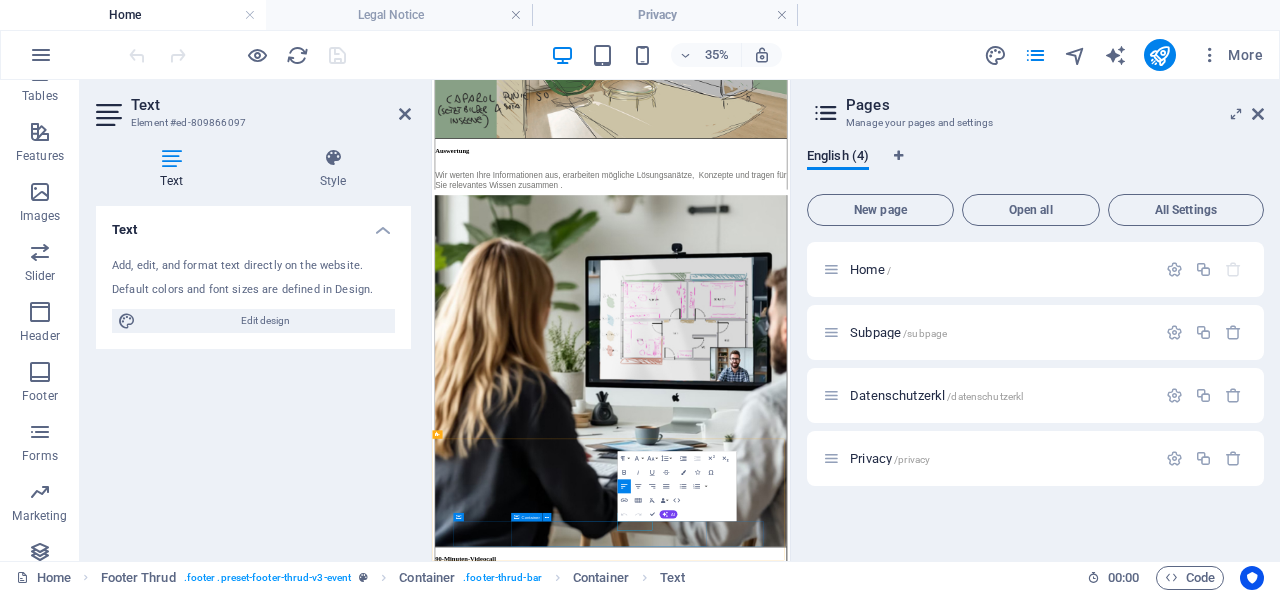 drag, startPoint x: 961, startPoint y: 1351, endPoint x: 1068, endPoint y: 1351, distance: 107 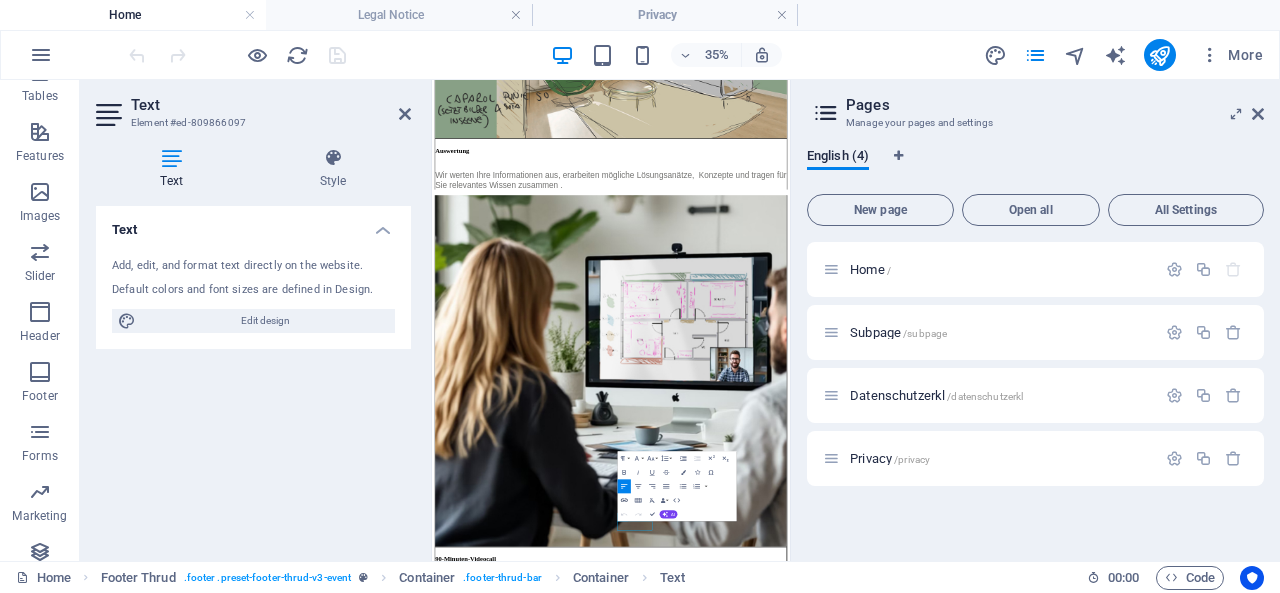 click 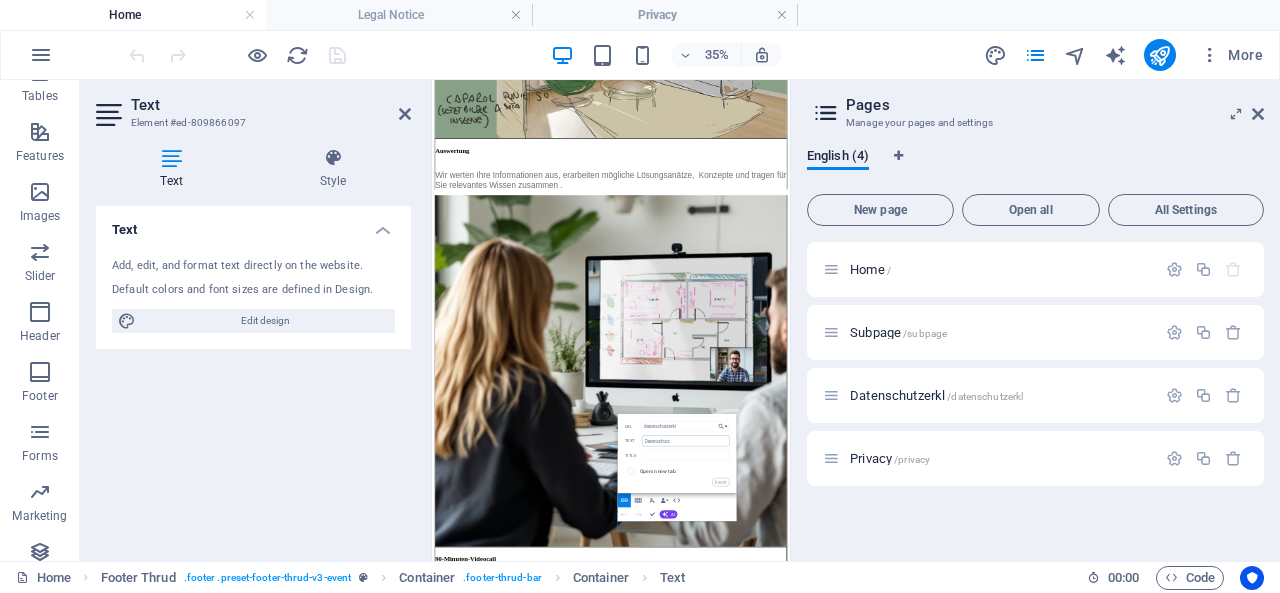 type on "datenschutzerkl" 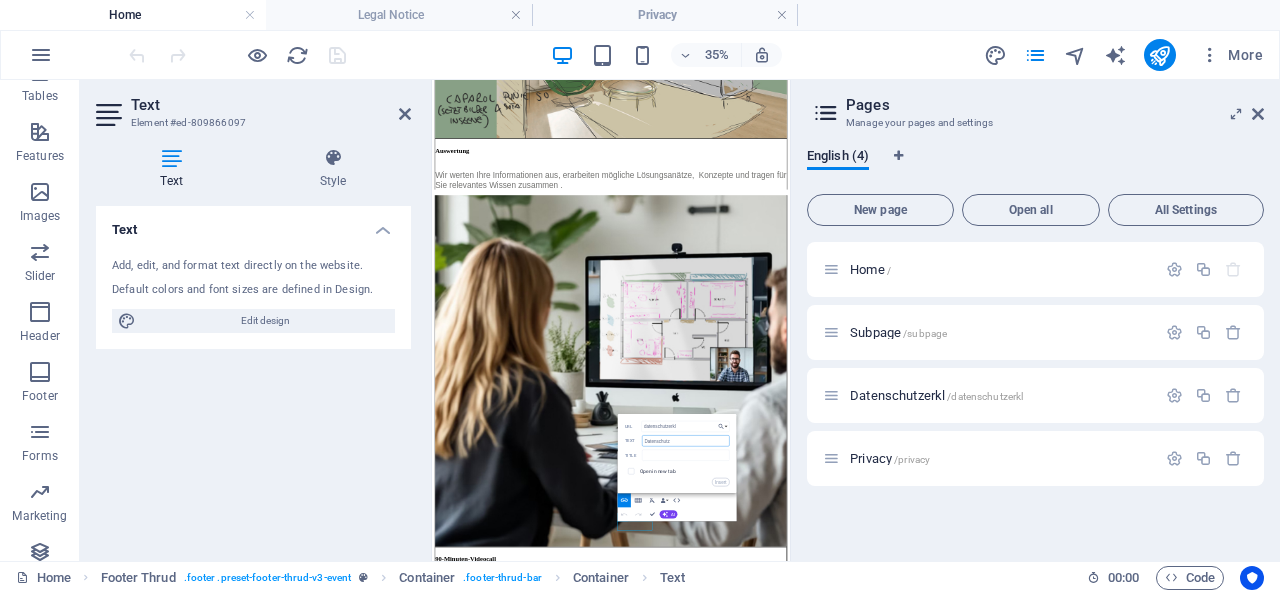 click on "Datenschutz" at bounding box center (686, 441) 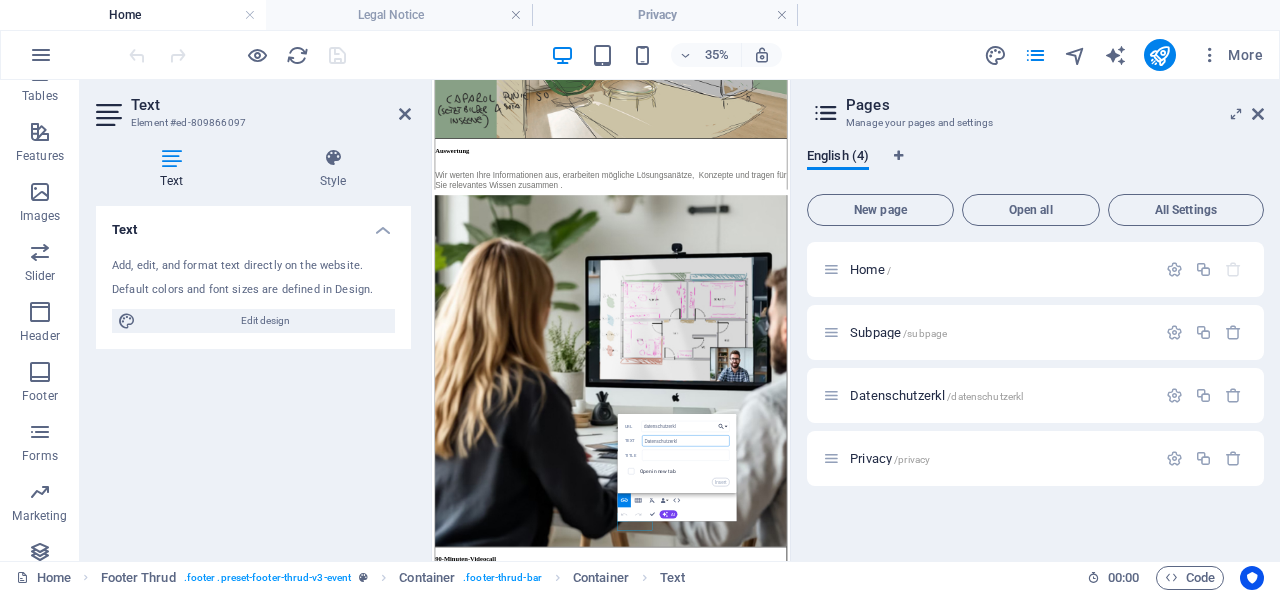 type on "Datenschutzerkl" 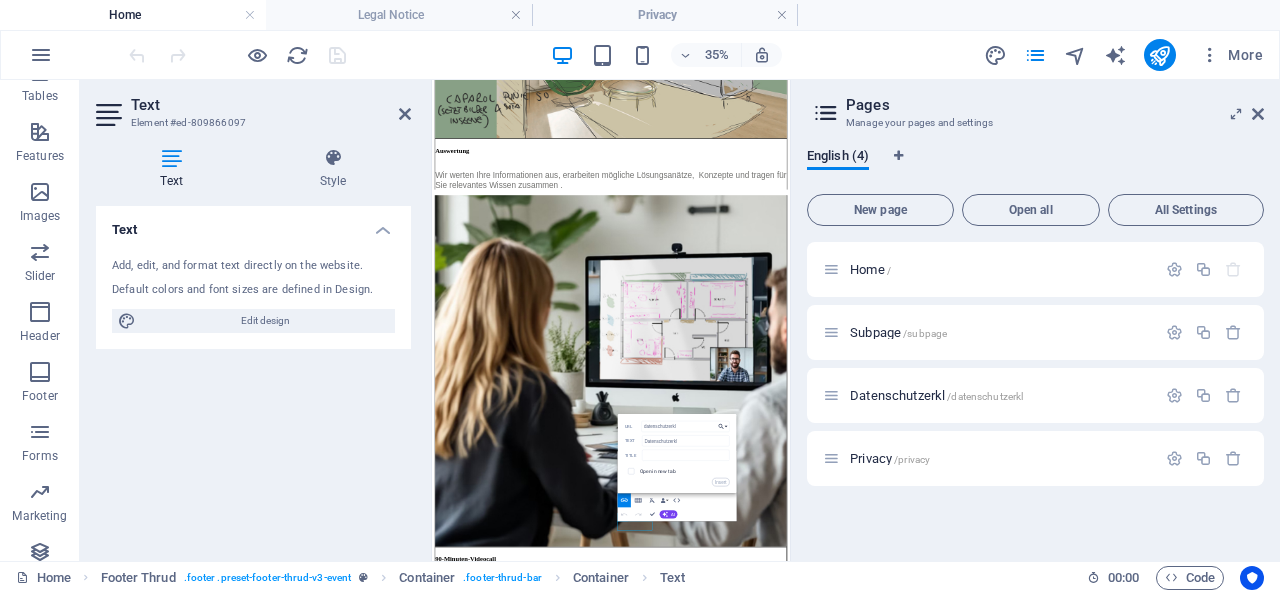click on "Choose Link" at bounding box center [722, 426] 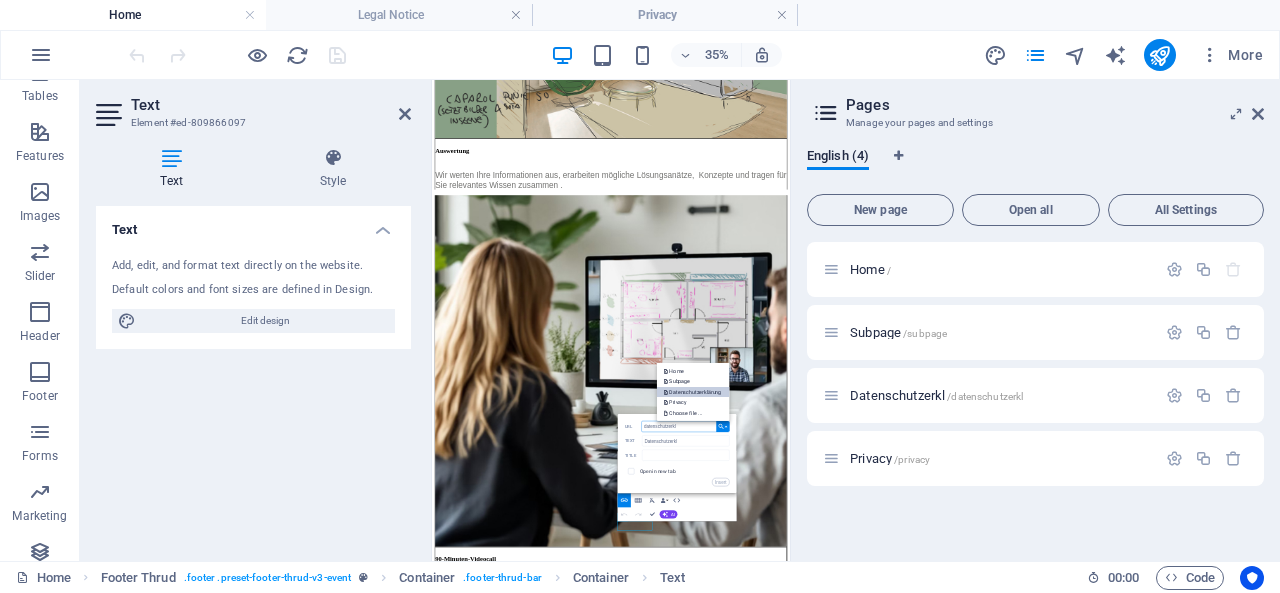 click on "Datenschutzerklärung" at bounding box center (692, 392) 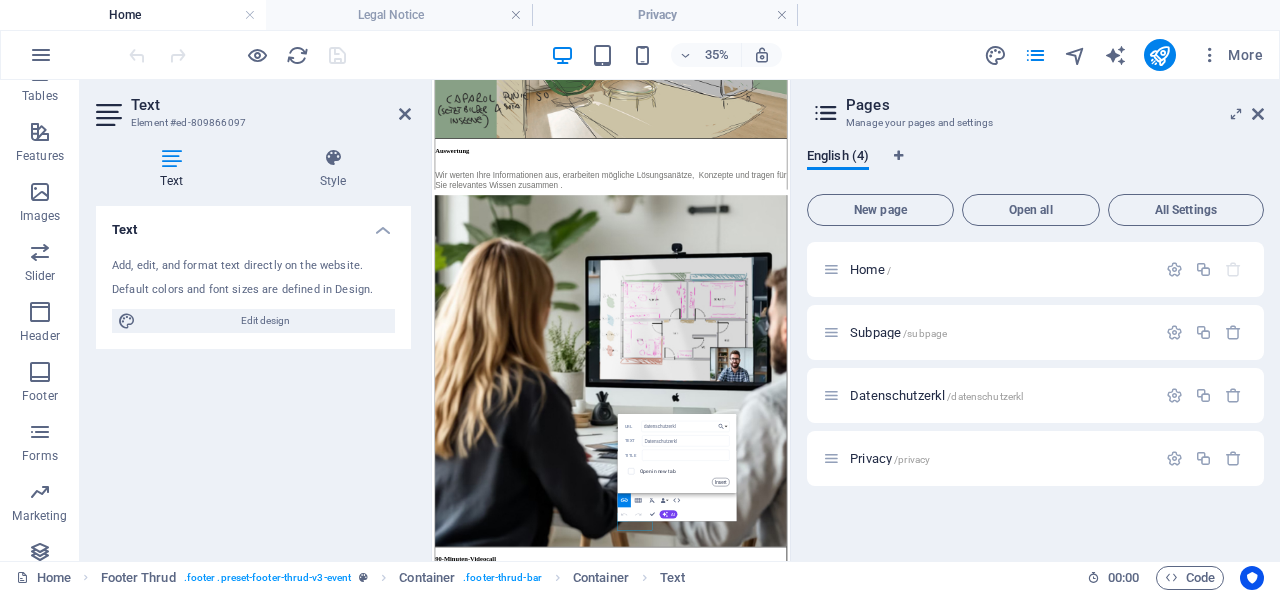 click on "Insert" at bounding box center (720, 482) 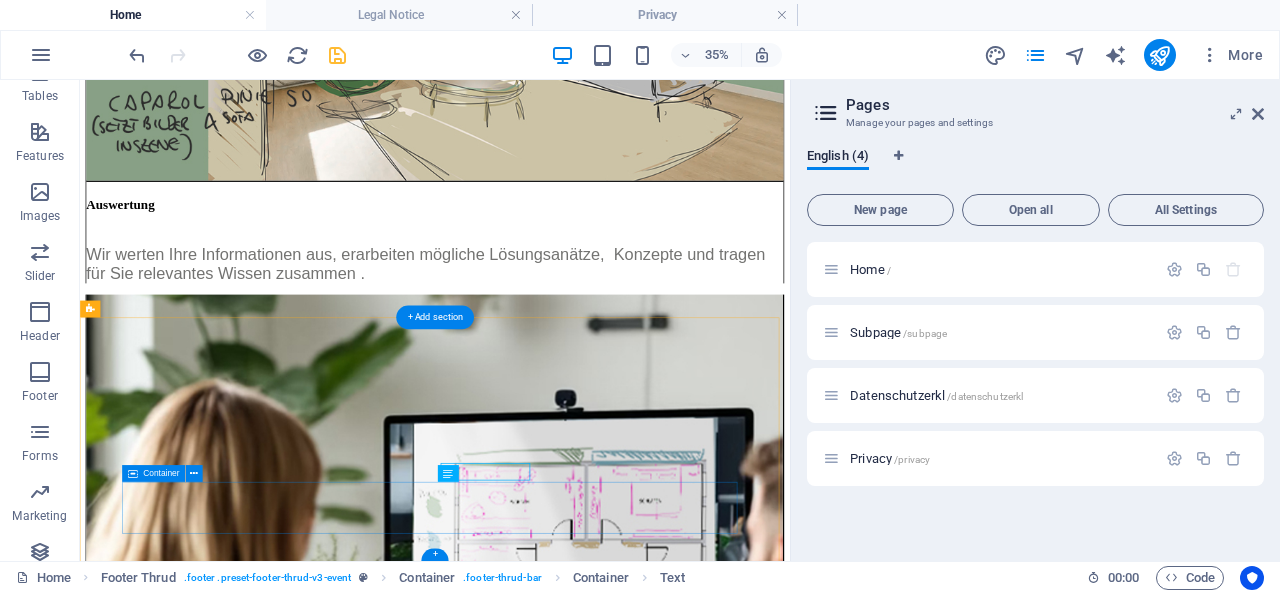 scroll, scrollTop: 7837, scrollLeft: 0, axis: vertical 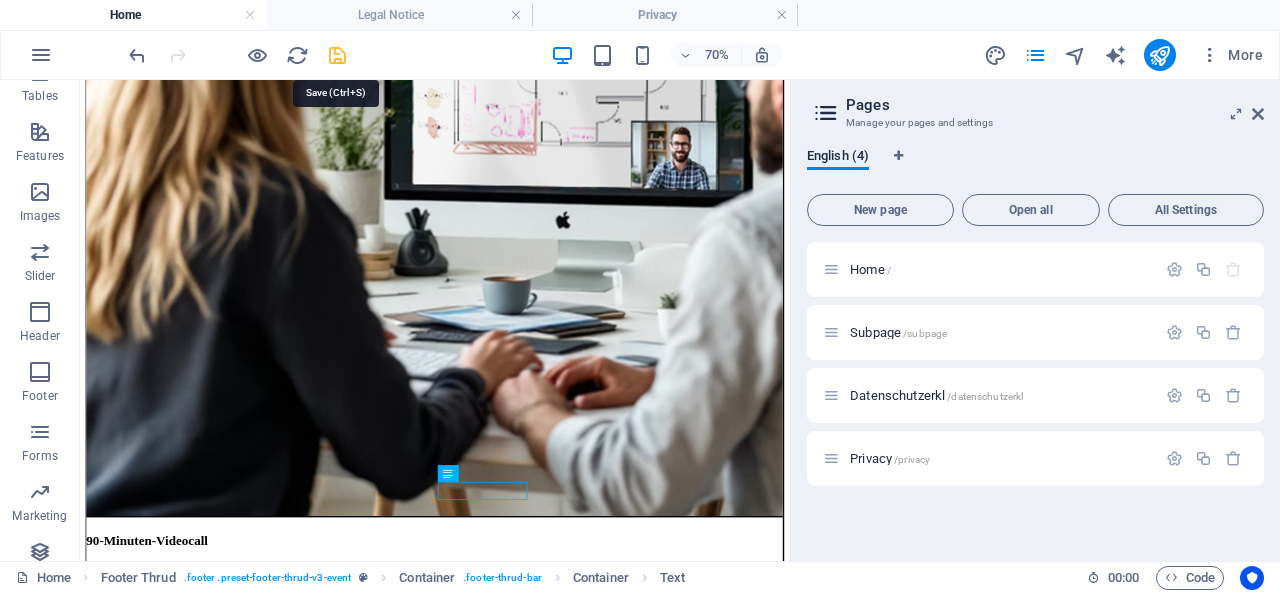 click at bounding box center (337, 55) 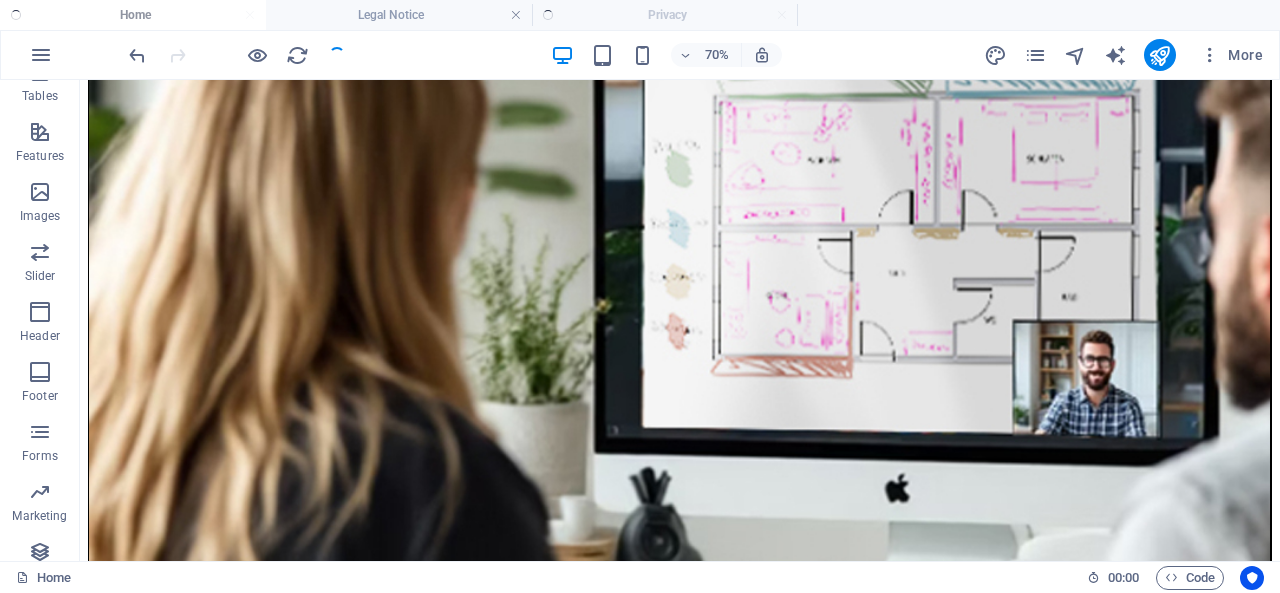 scroll, scrollTop: 7324, scrollLeft: 0, axis: vertical 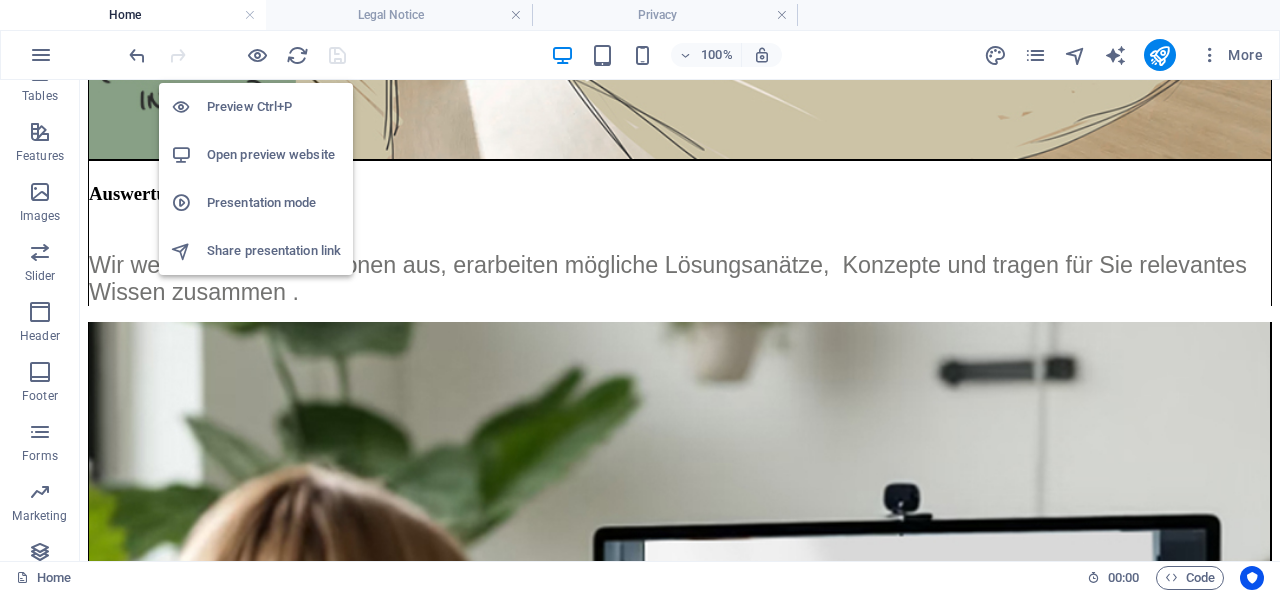 click on "Open preview website" at bounding box center [274, 155] 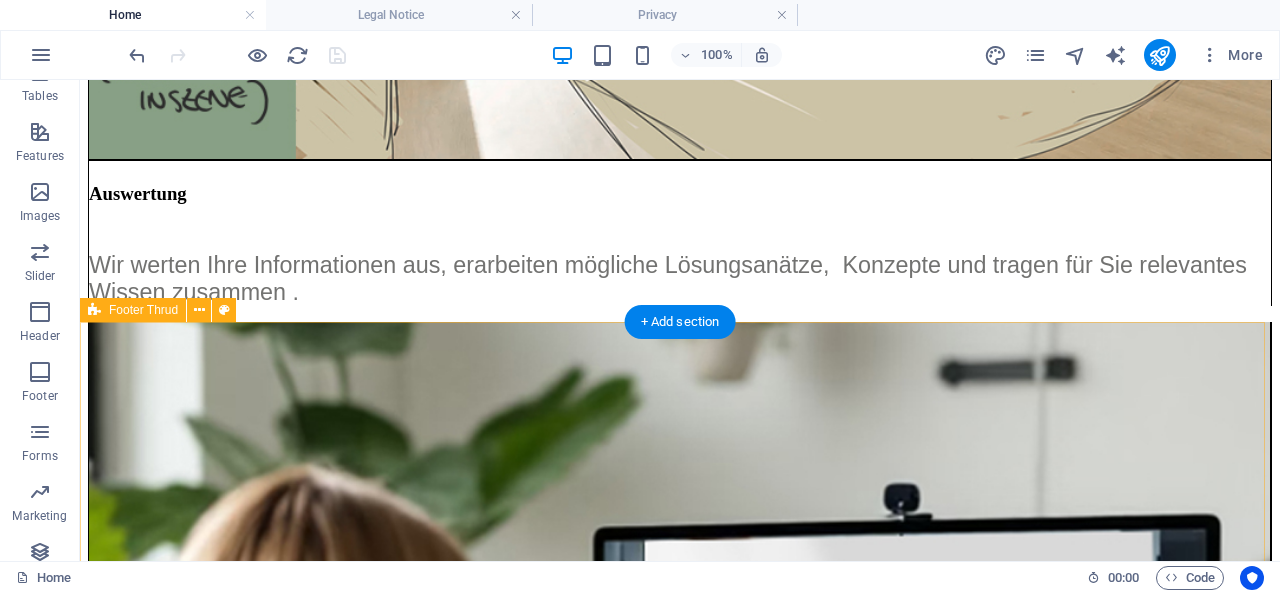scroll, scrollTop: 7434, scrollLeft: 0, axis: vertical 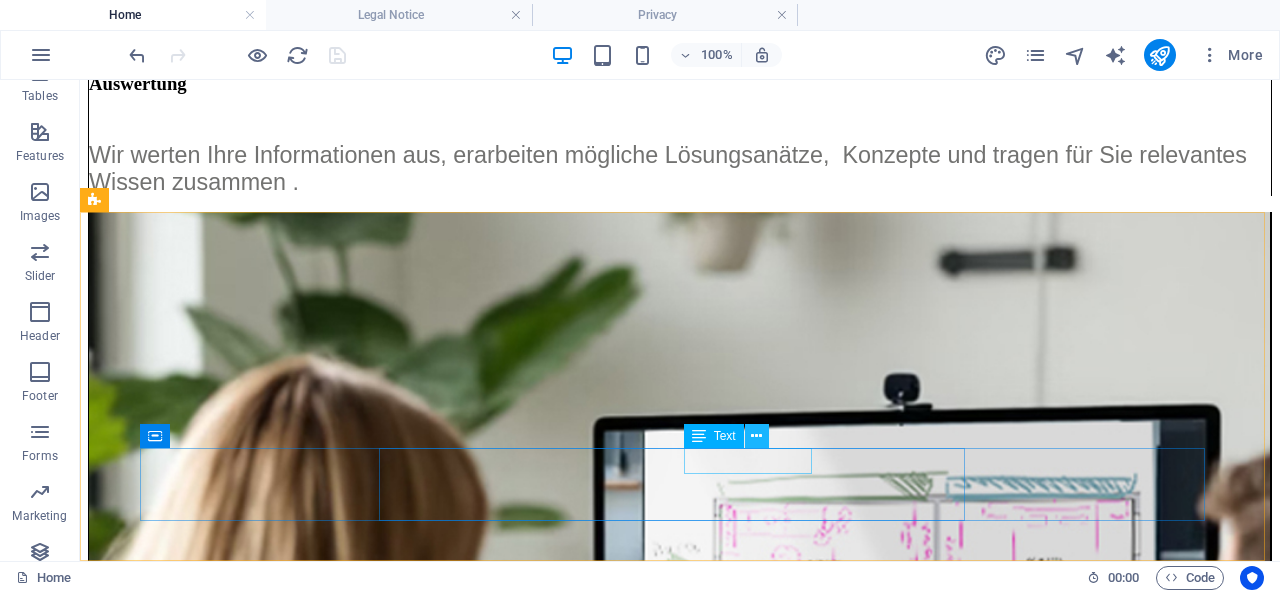 click at bounding box center (756, 436) 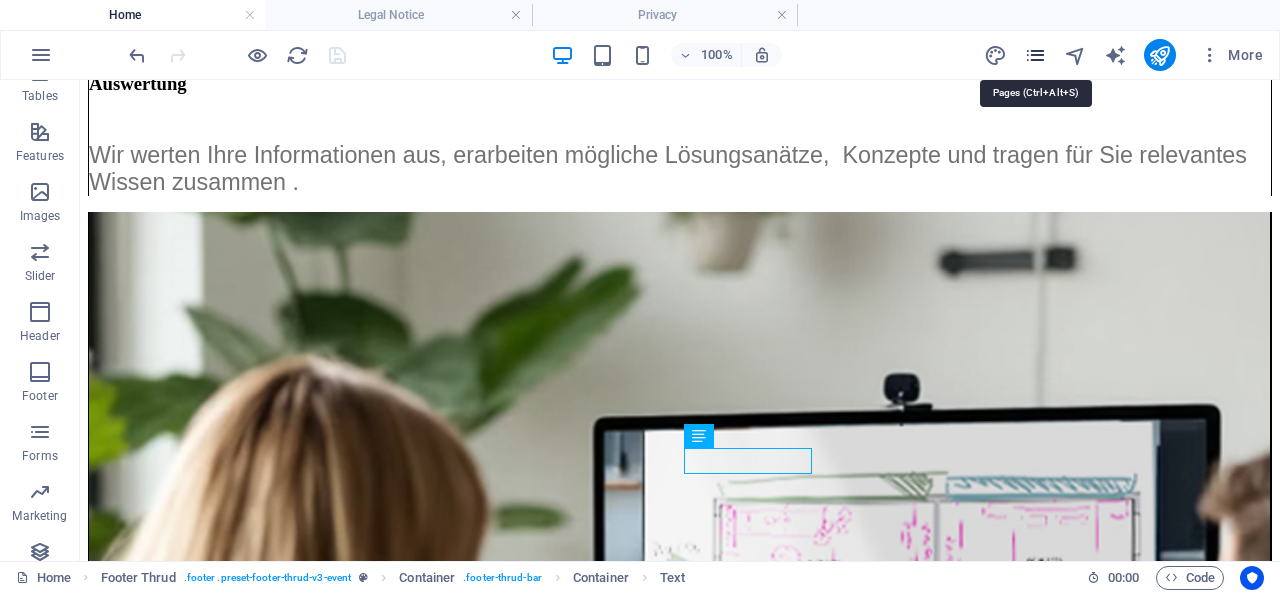 click at bounding box center (1035, 55) 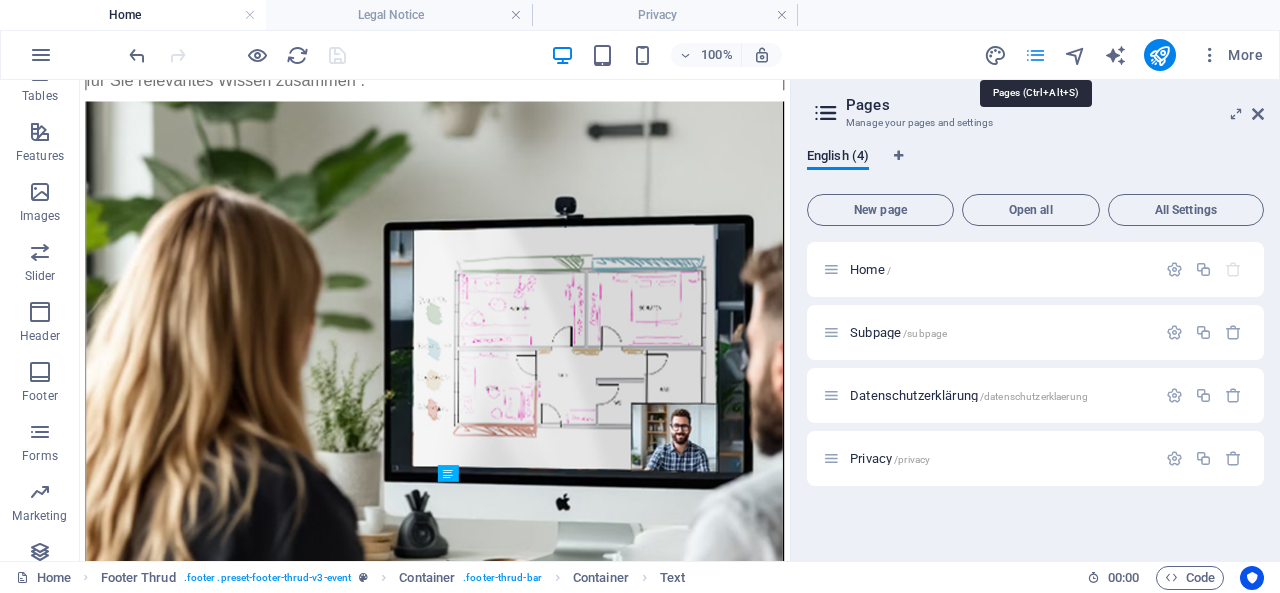 scroll, scrollTop: 7837, scrollLeft: 0, axis: vertical 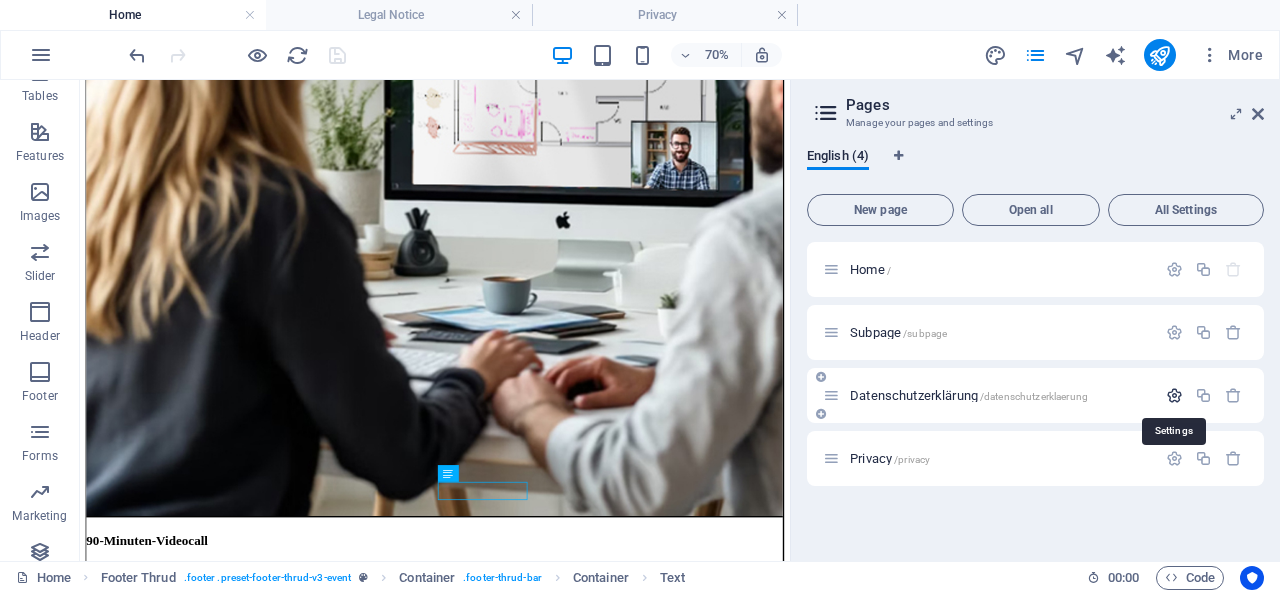 click at bounding box center (1174, 395) 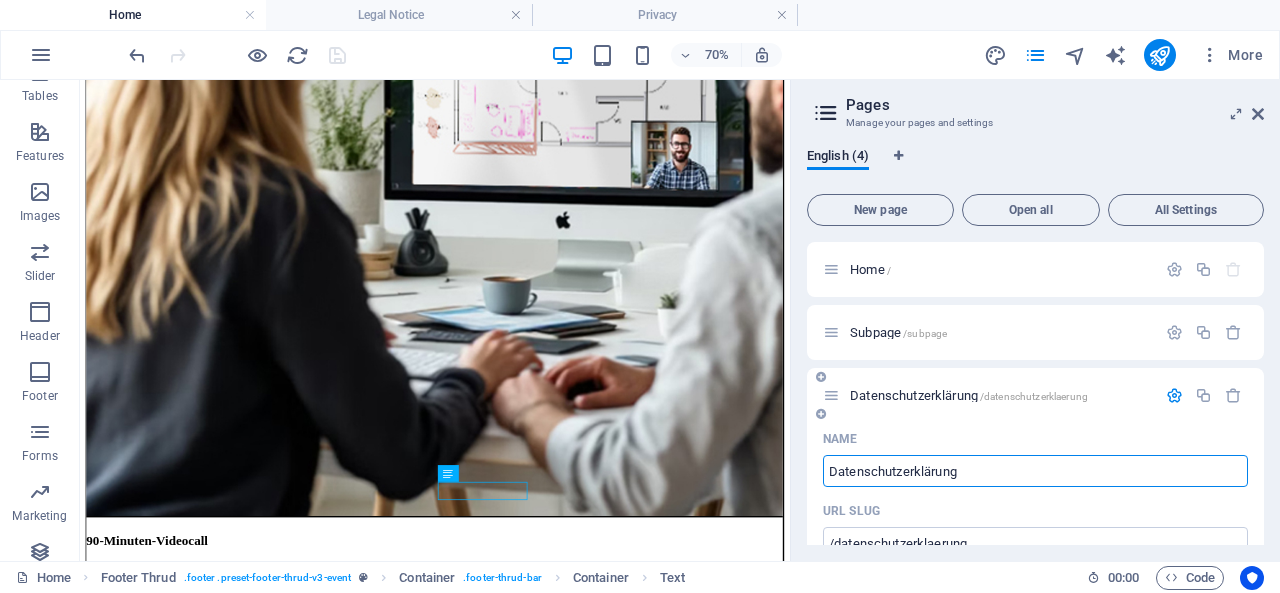 click on "Datenschutzerklärung" at bounding box center (1035, 471) 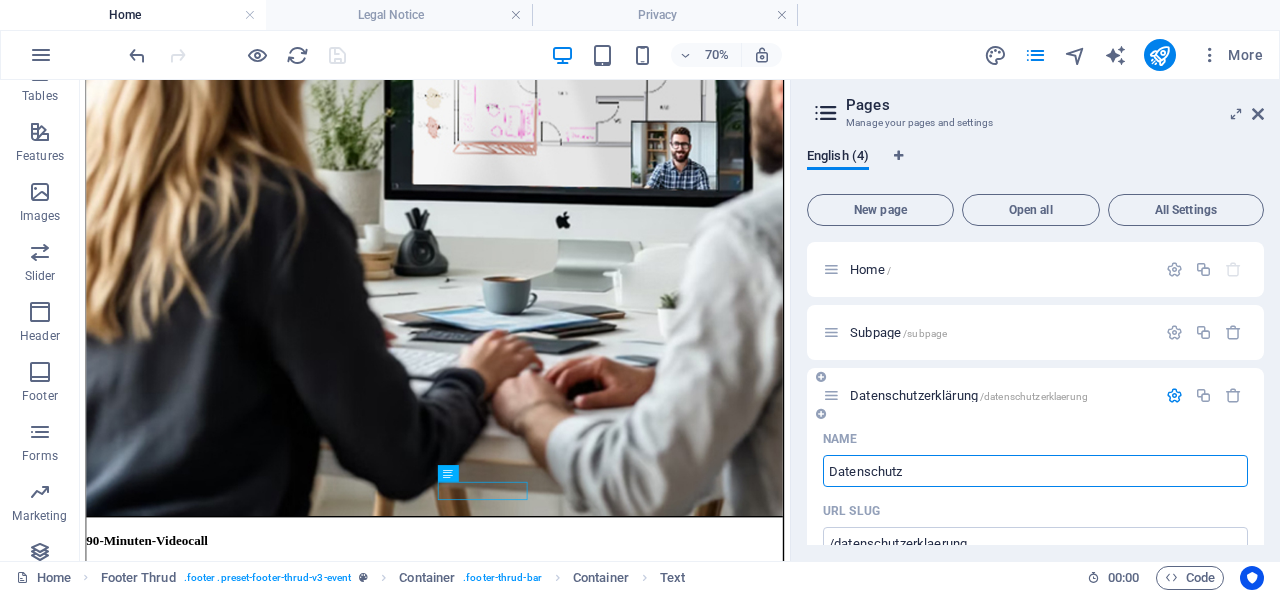 type on "Datenschutz" 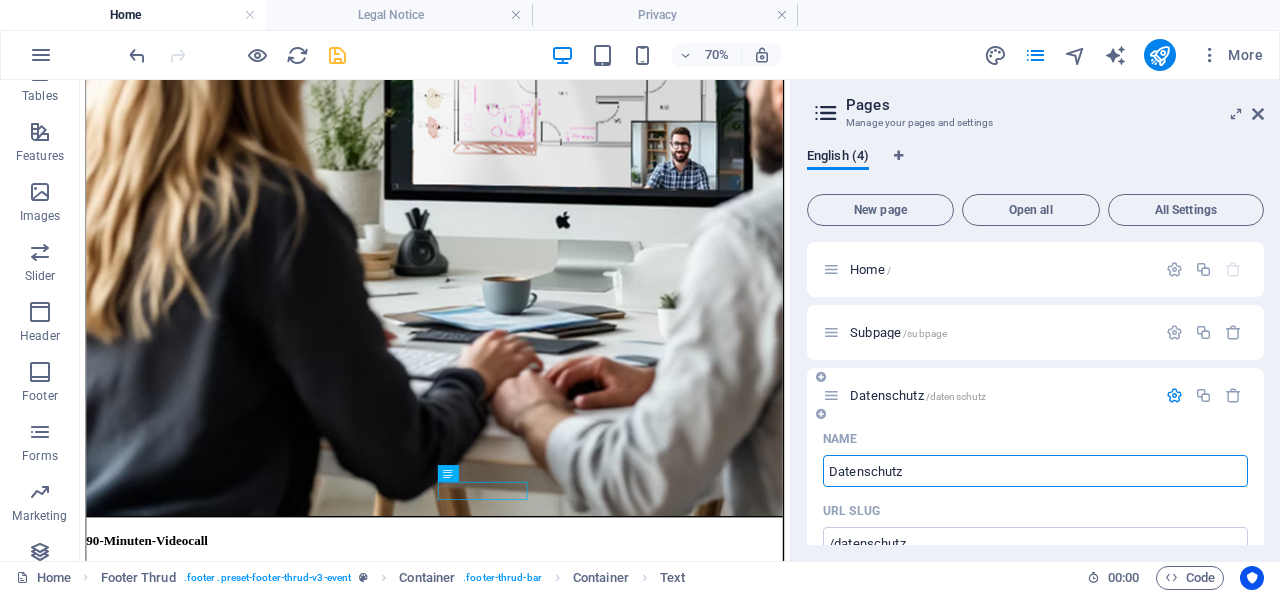 type on "Datenschutz" 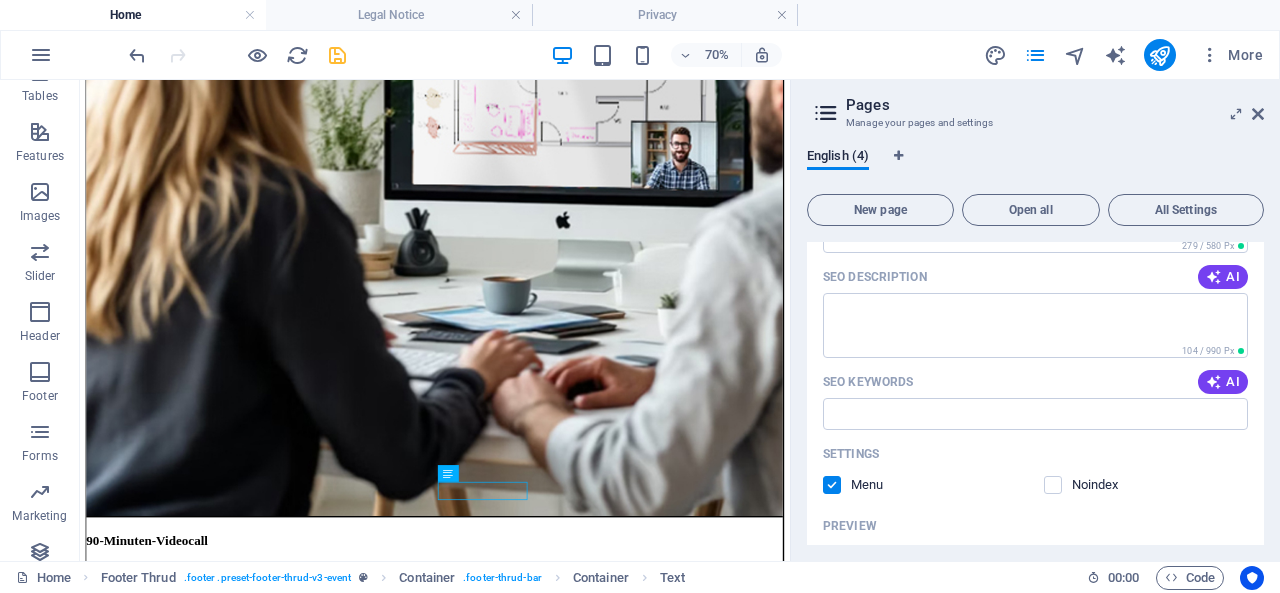 scroll, scrollTop: 500, scrollLeft: 0, axis: vertical 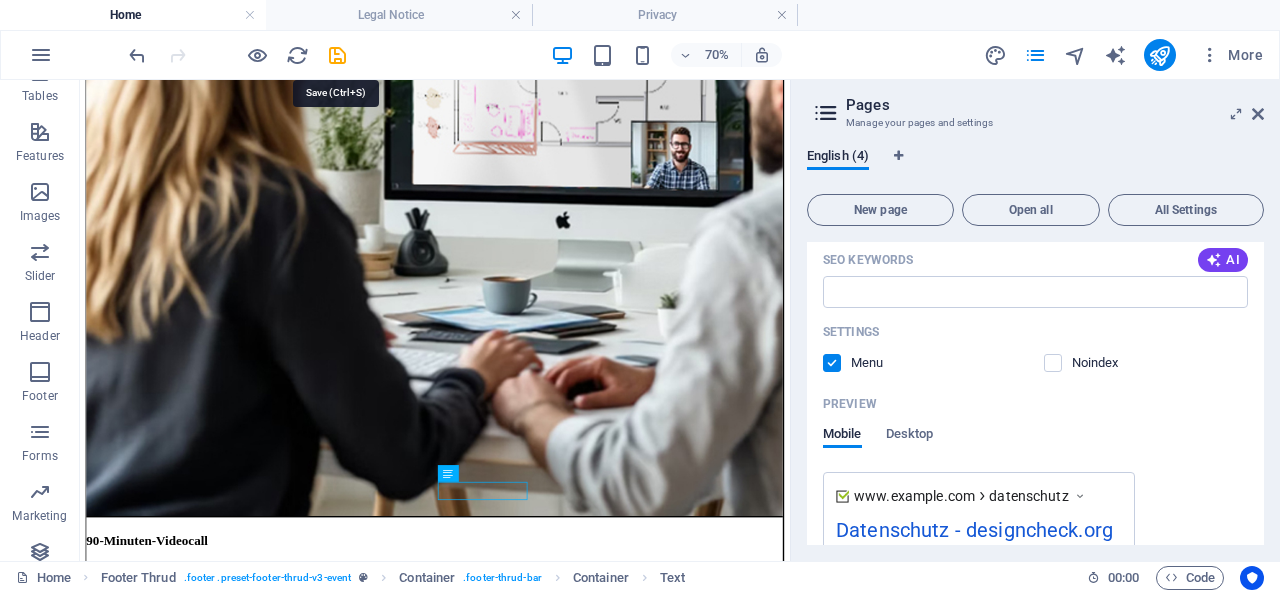 drag, startPoint x: 335, startPoint y: 46, endPoint x: 323, endPoint y: 68, distance: 25.059929 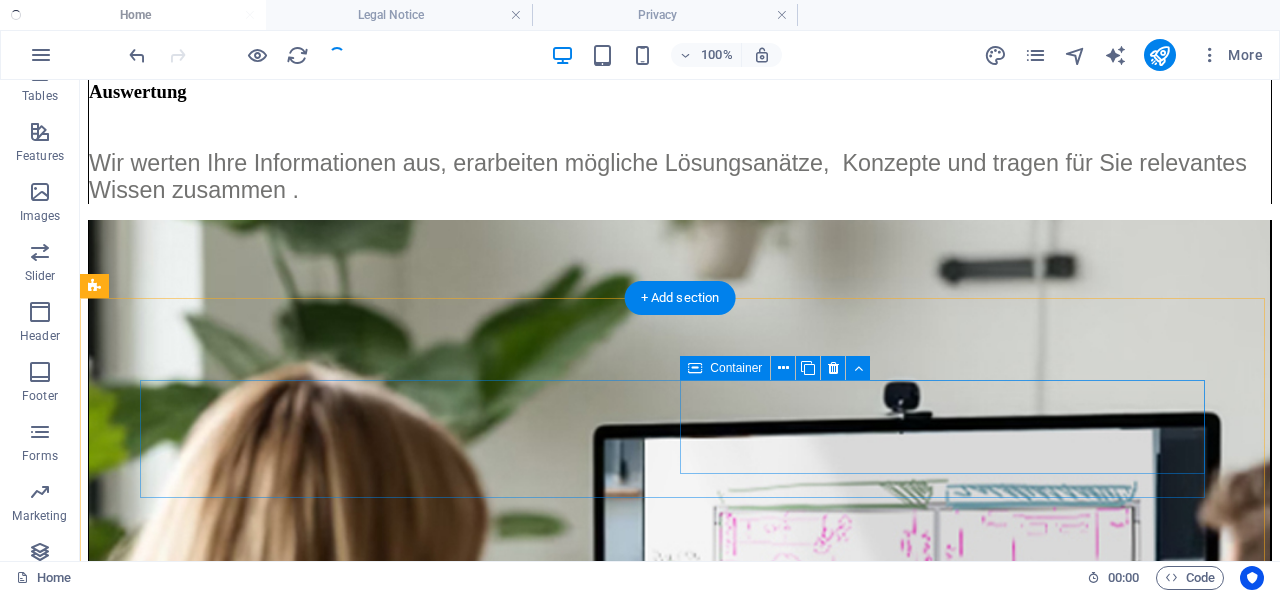 scroll, scrollTop: 7434, scrollLeft: 0, axis: vertical 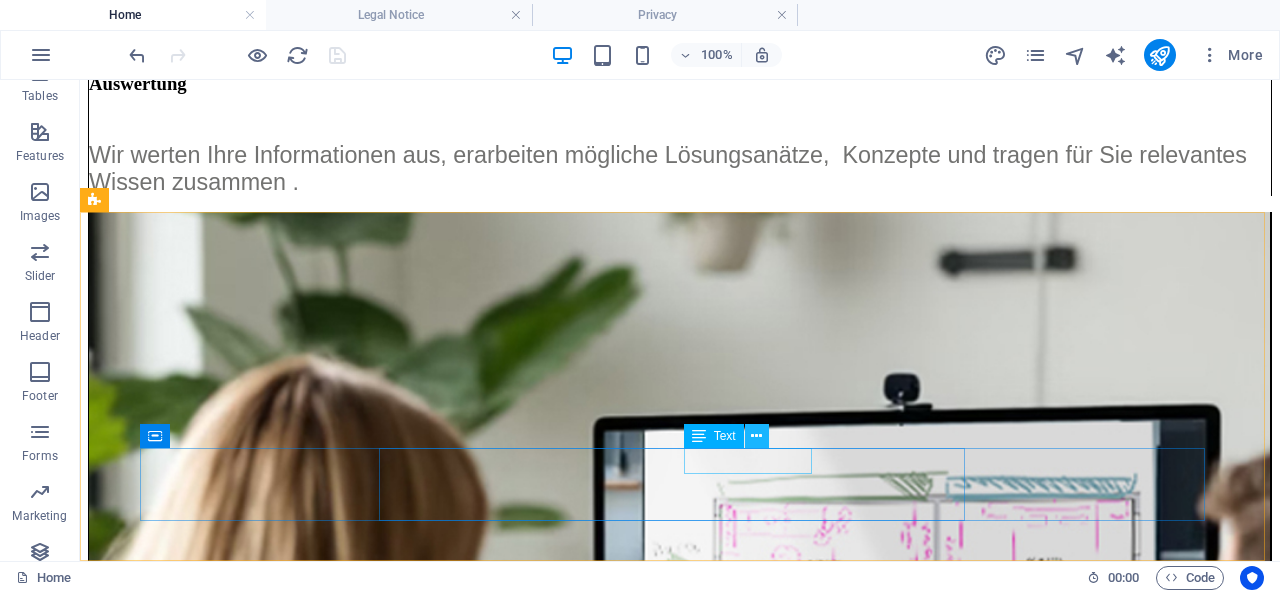 click at bounding box center [756, 436] 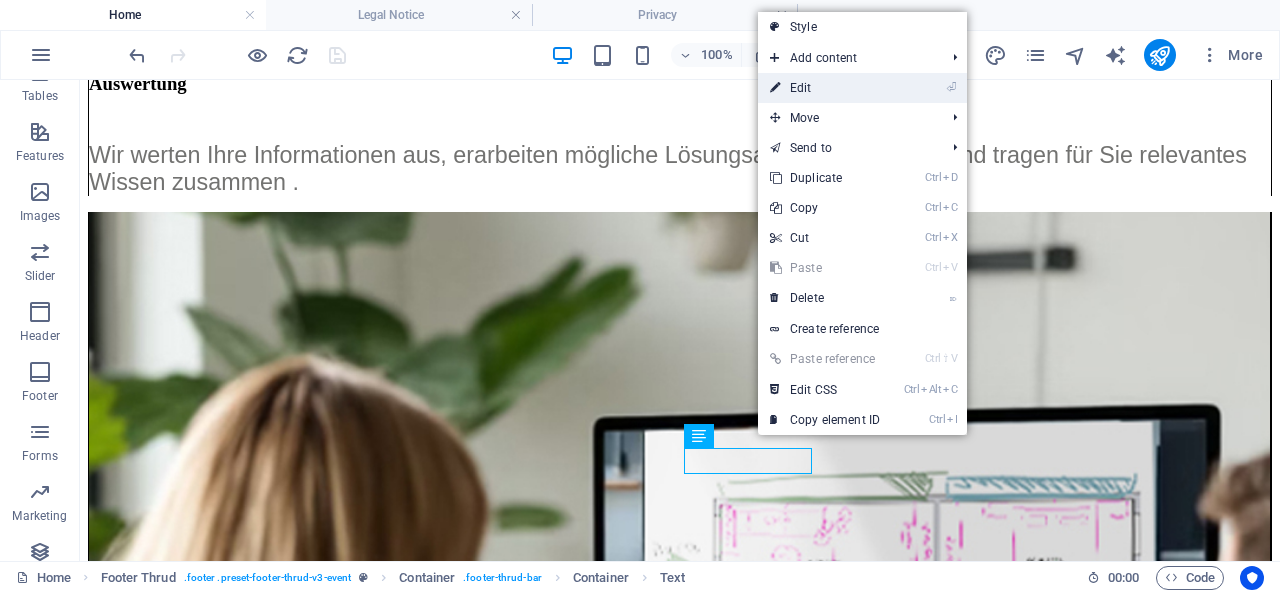 drag, startPoint x: 785, startPoint y: 84, endPoint x: 412, endPoint y: 23, distance: 377.95502 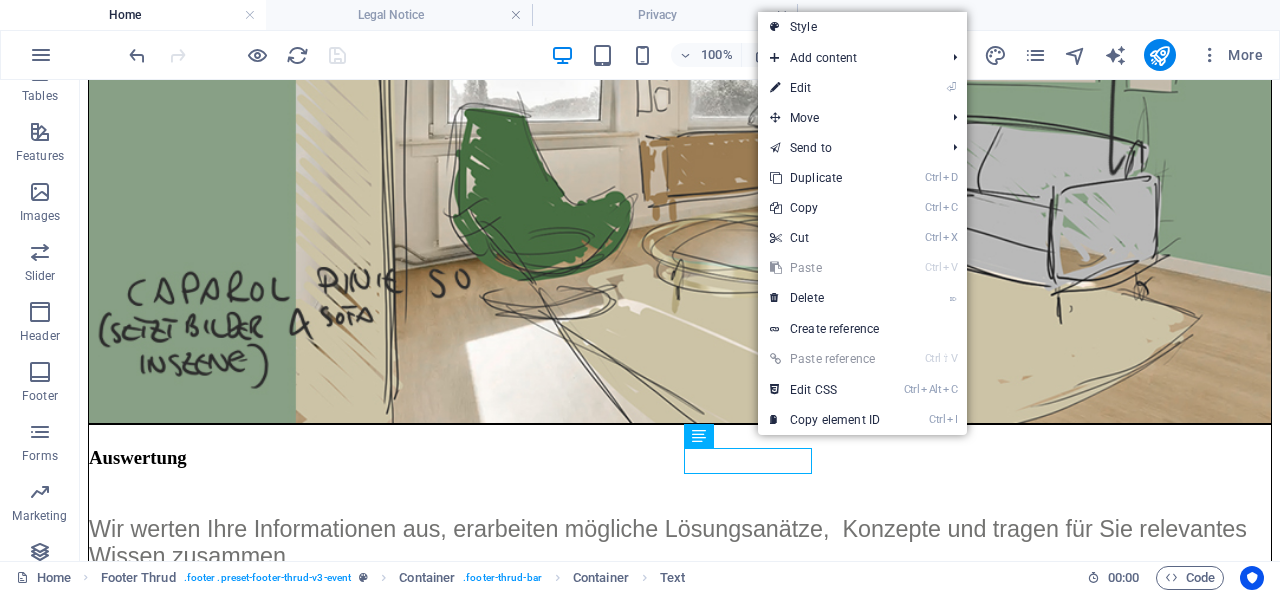 scroll, scrollTop: 7993, scrollLeft: 0, axis: vertical 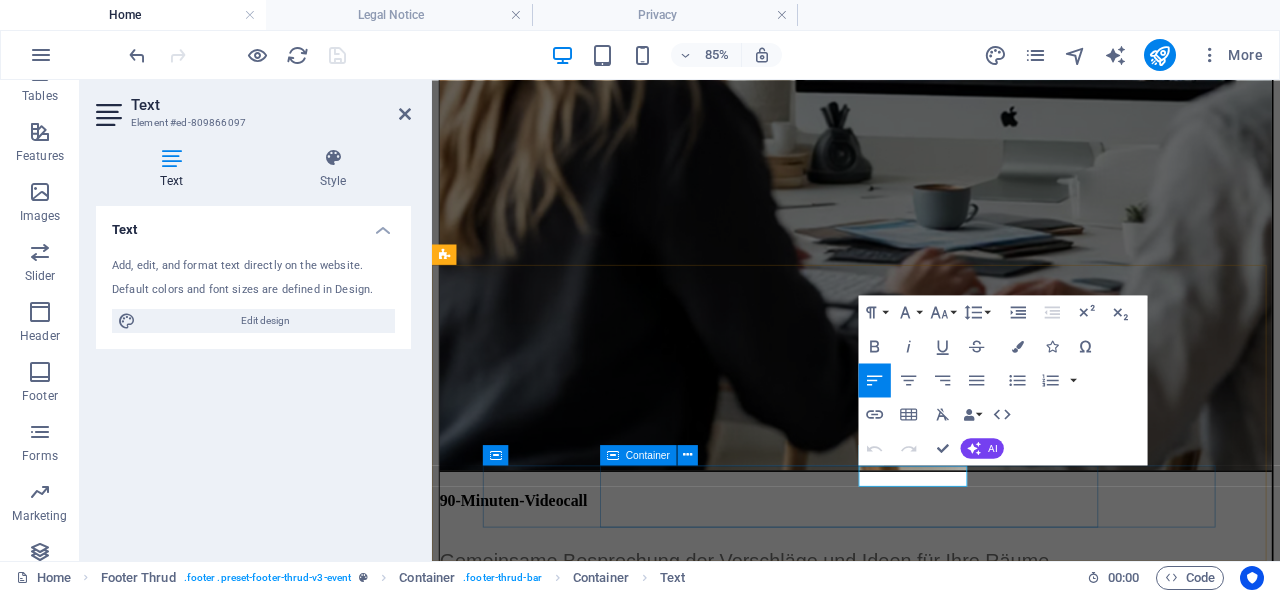 drag, startPoint x: 1032, startPoint y: 547, endPoint x: 1062, endPoint y: 548, distance: 30.016663 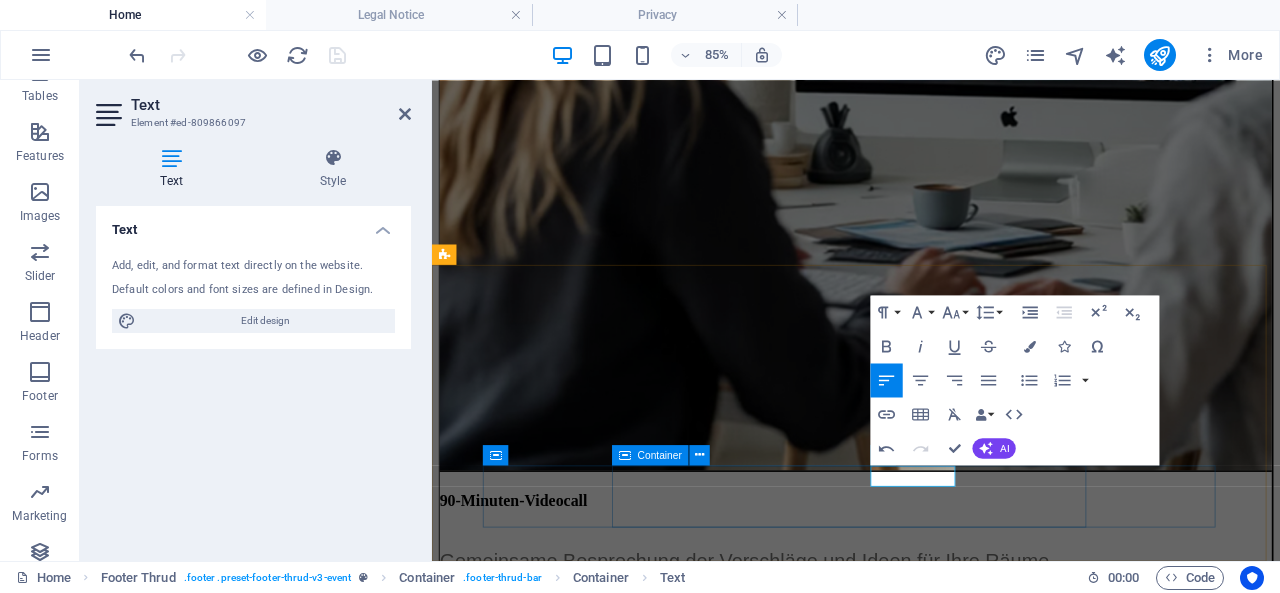 drag, startPoint x: 968, startPoint y: 547, endPoint x: 1053, endPoint y: 548, distance: 85.00588 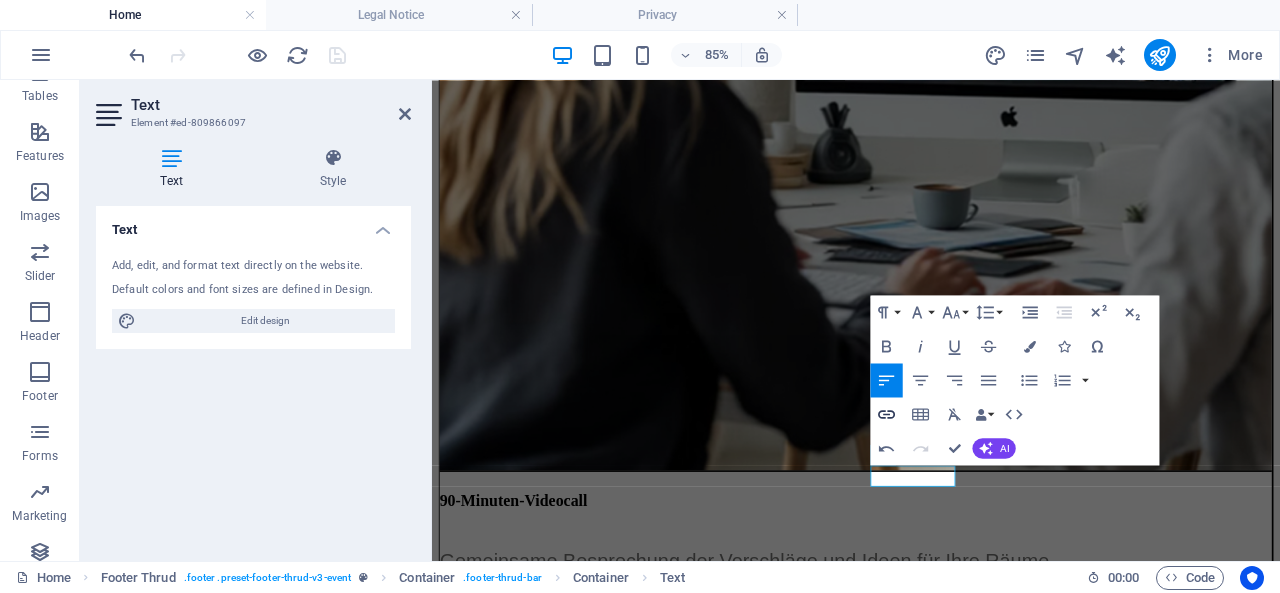 click 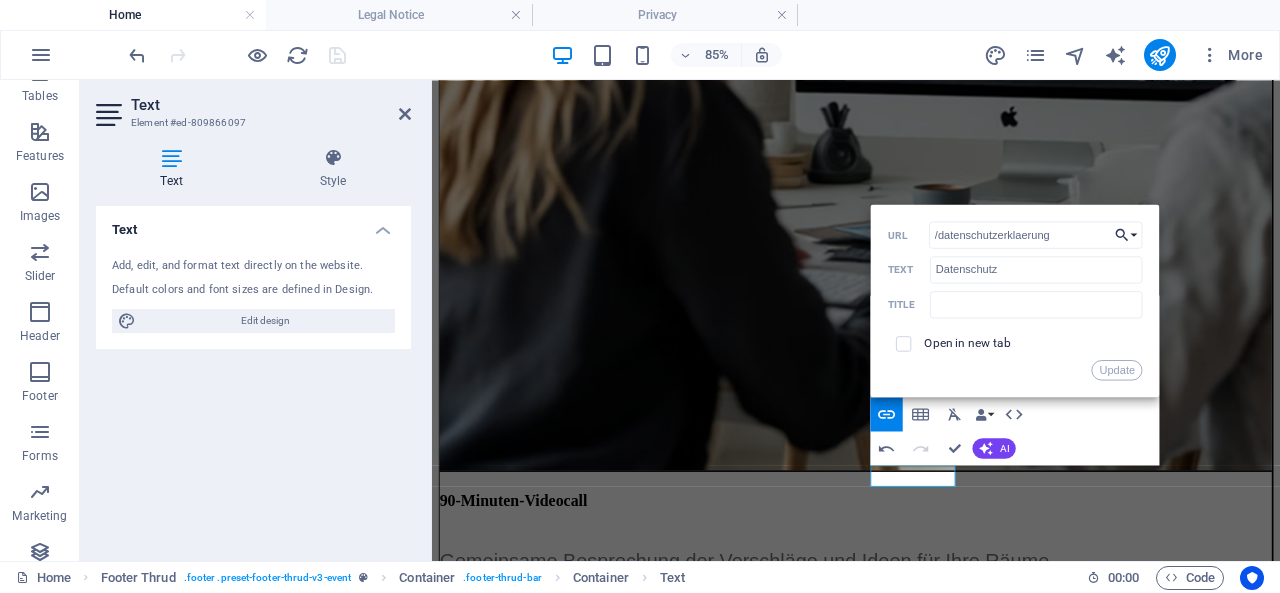 click on "Choose Link" at bounding box center [1127, 234] 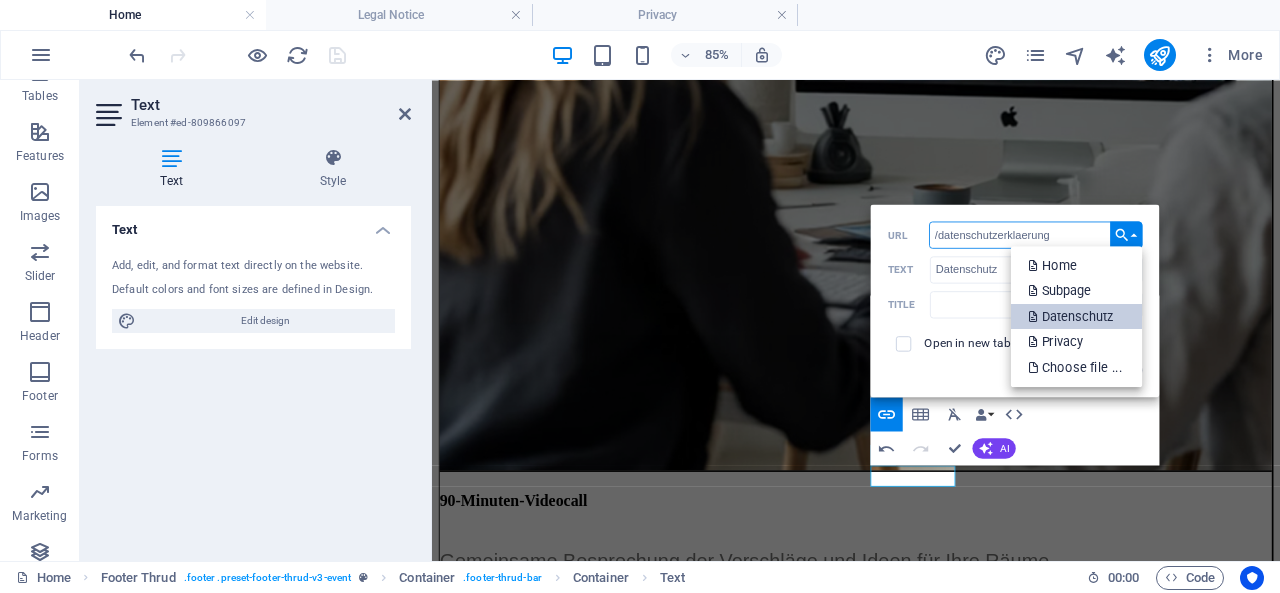 click on "Datenschutz" at bounding box center [1072, 316] 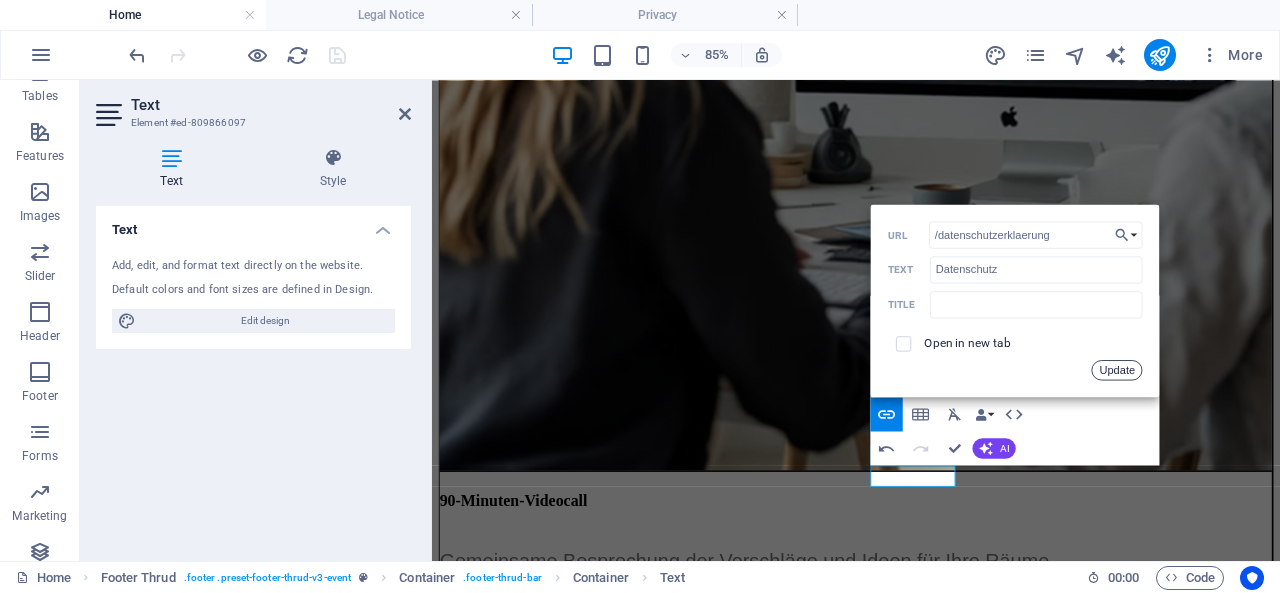 click on "Update" at bounding box center (1117, 370) 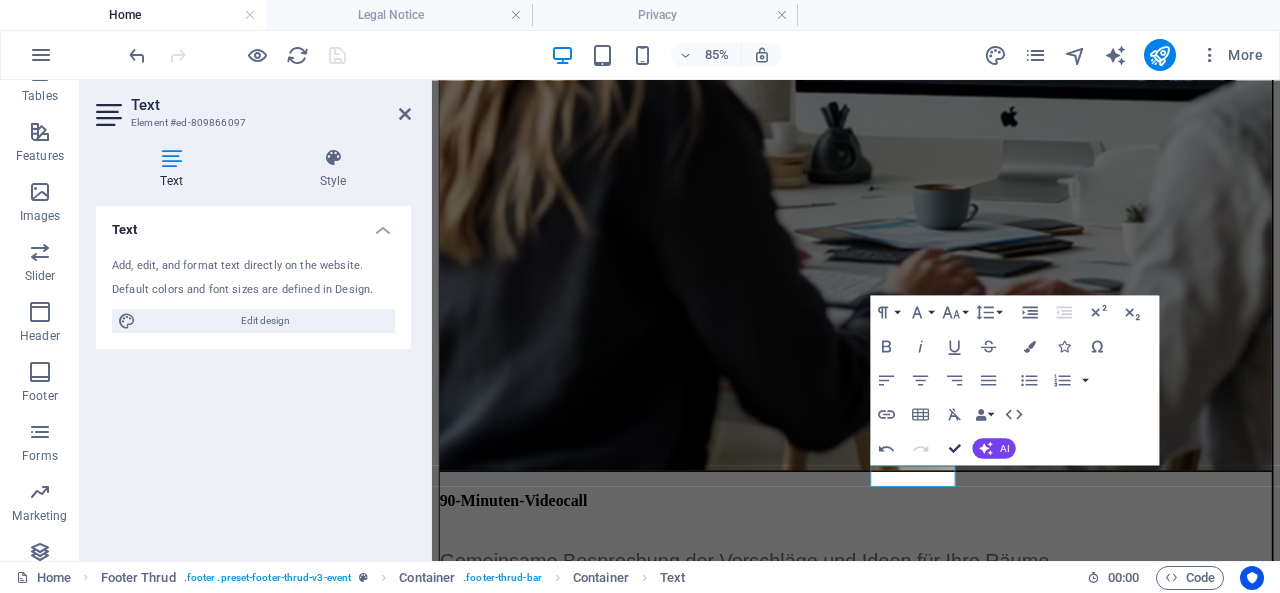 drag, startPoint x: 955, startPoint y: 441, endPoint x: 873, endPoint y: 364, distance: 112.48556 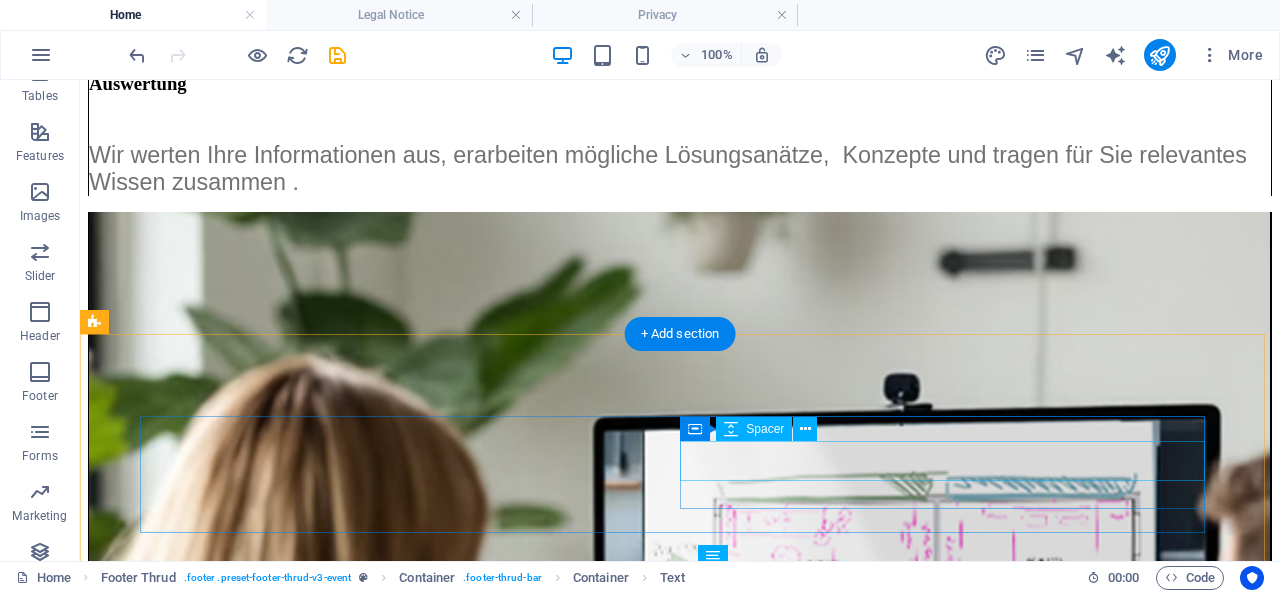 scroll, scrollTop: 7434, scrollLeft: 0, axis: vertical 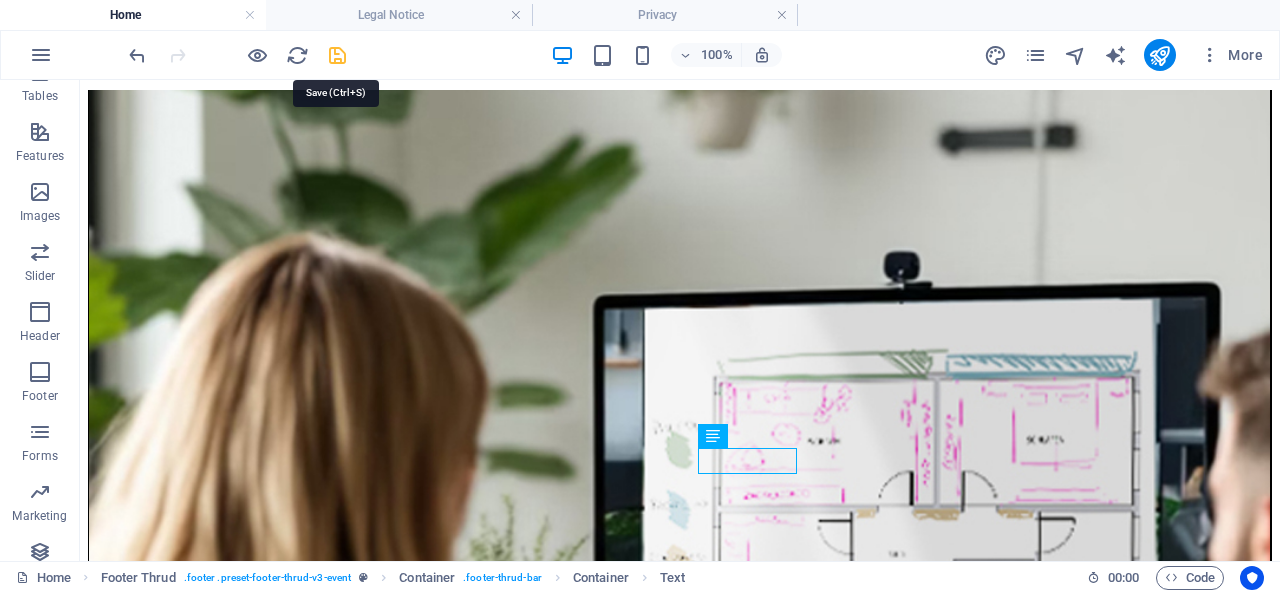 click at bounding box center [337, 55] 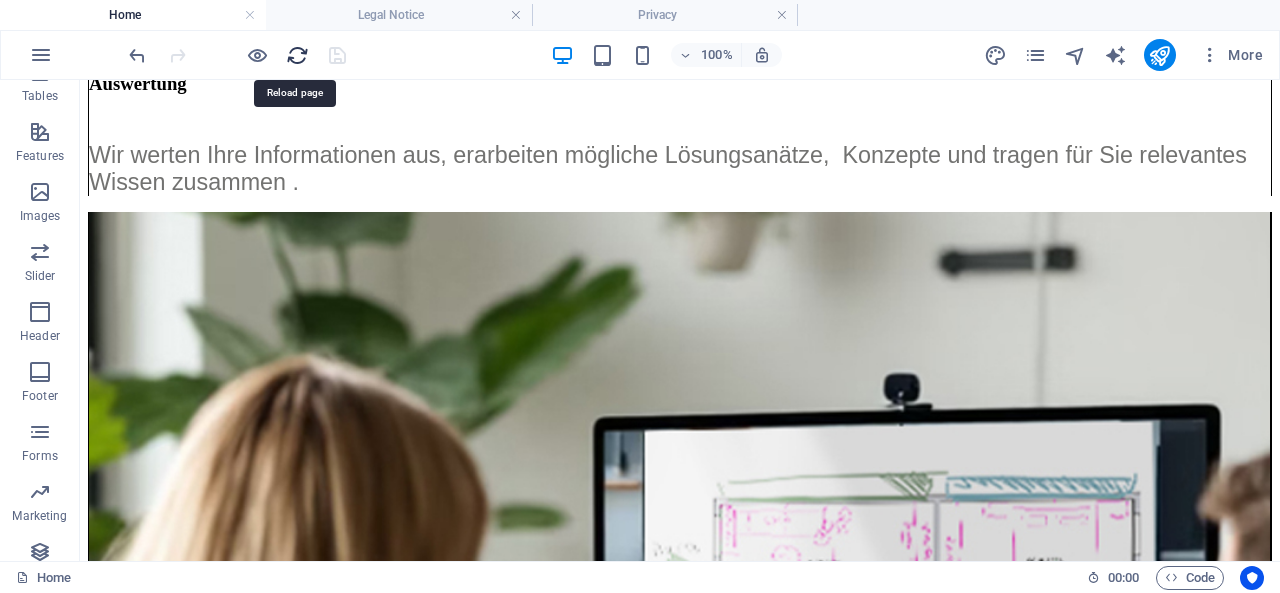 click at bounding box center [297, 55] 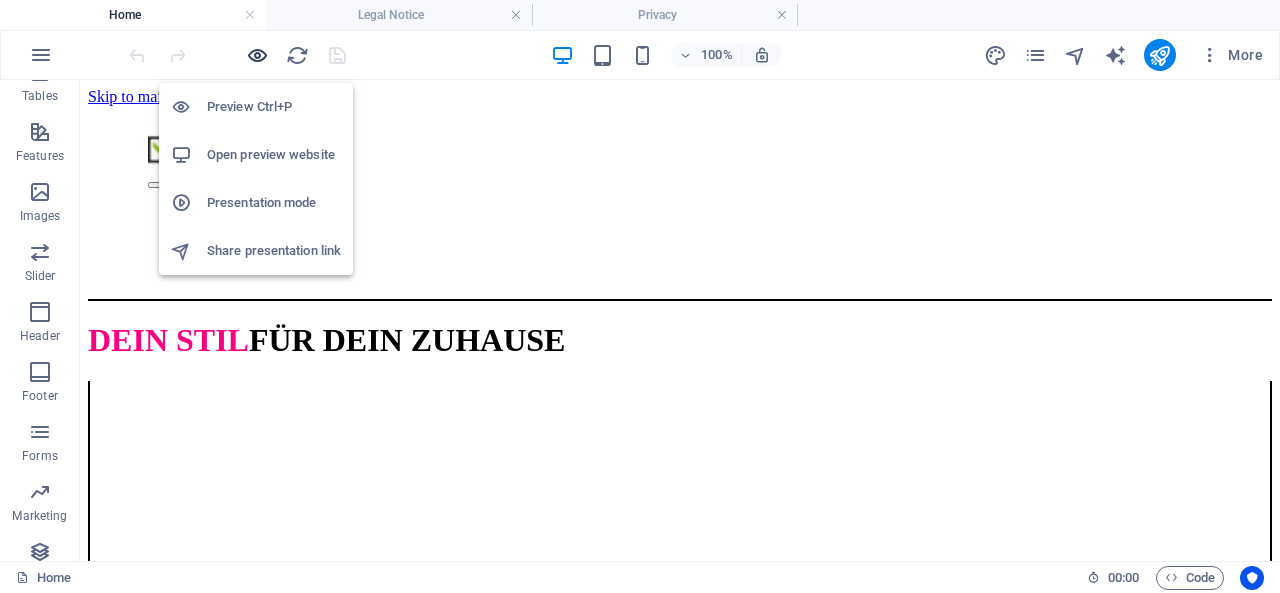 scroll, scrollTop: 0, scrollLeft: 0, axis: both 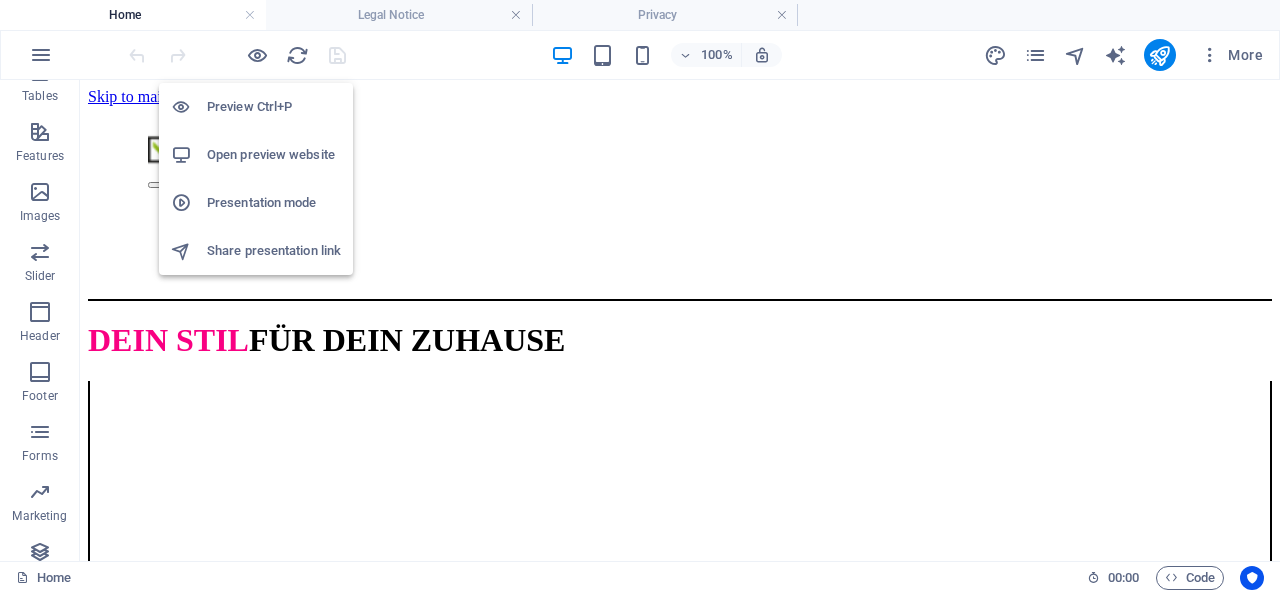 click on "Open preview website" at bounding box center [274, 155] 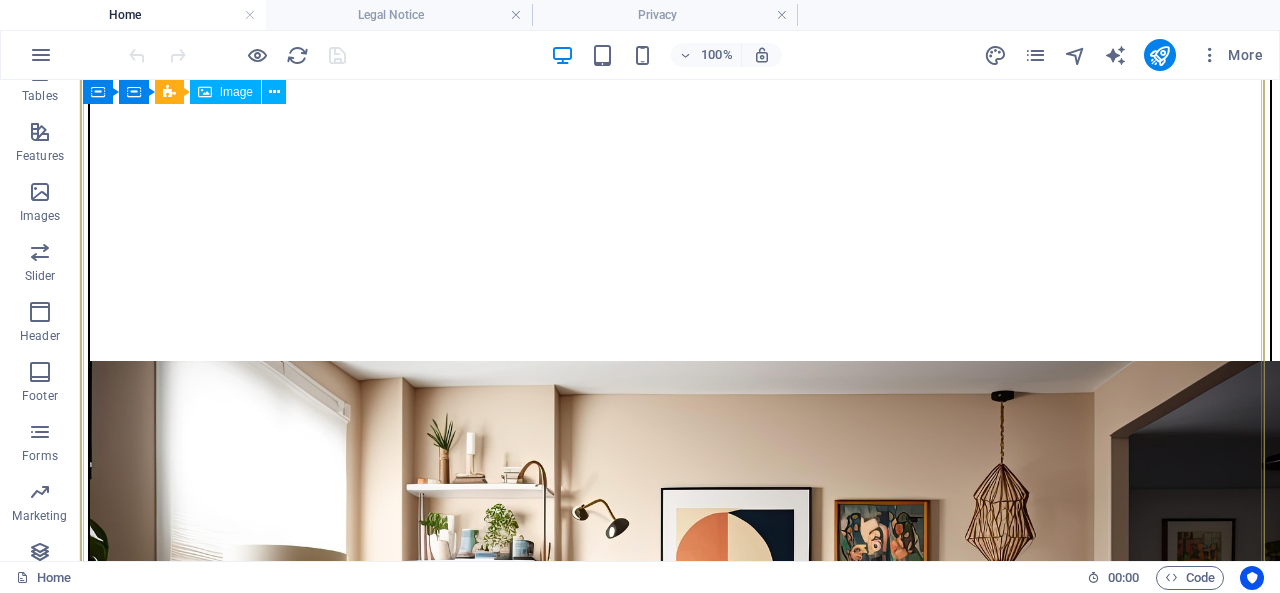 scroll, scrollTop: 1600, scrollLeft: 0, axis: vertical 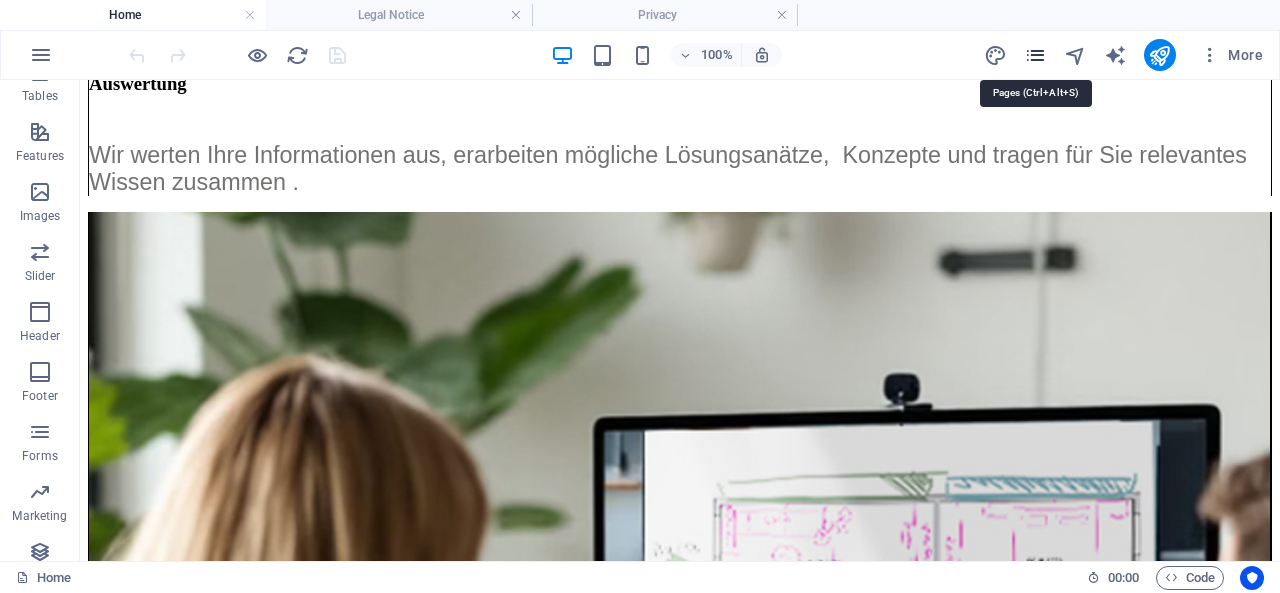 click at bounding box center (1035, 55) 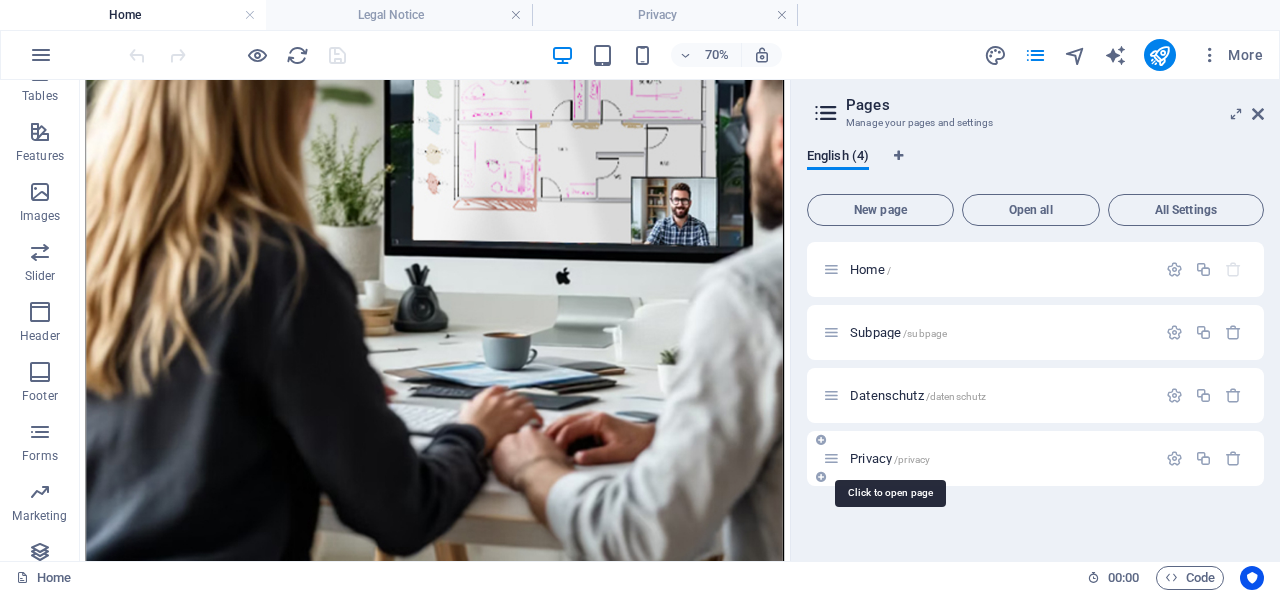 click on "Privacy /privacy" at bounding box center [890, 458] 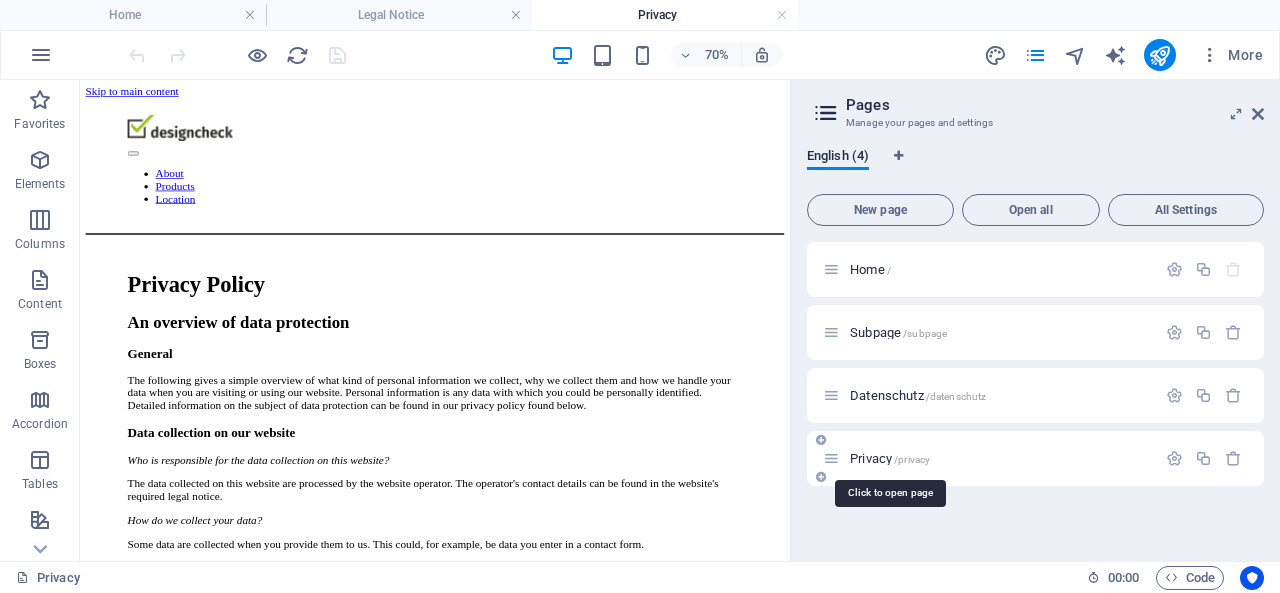 scroll, scrollTop: 0, scrollLeft: 0, axis: both 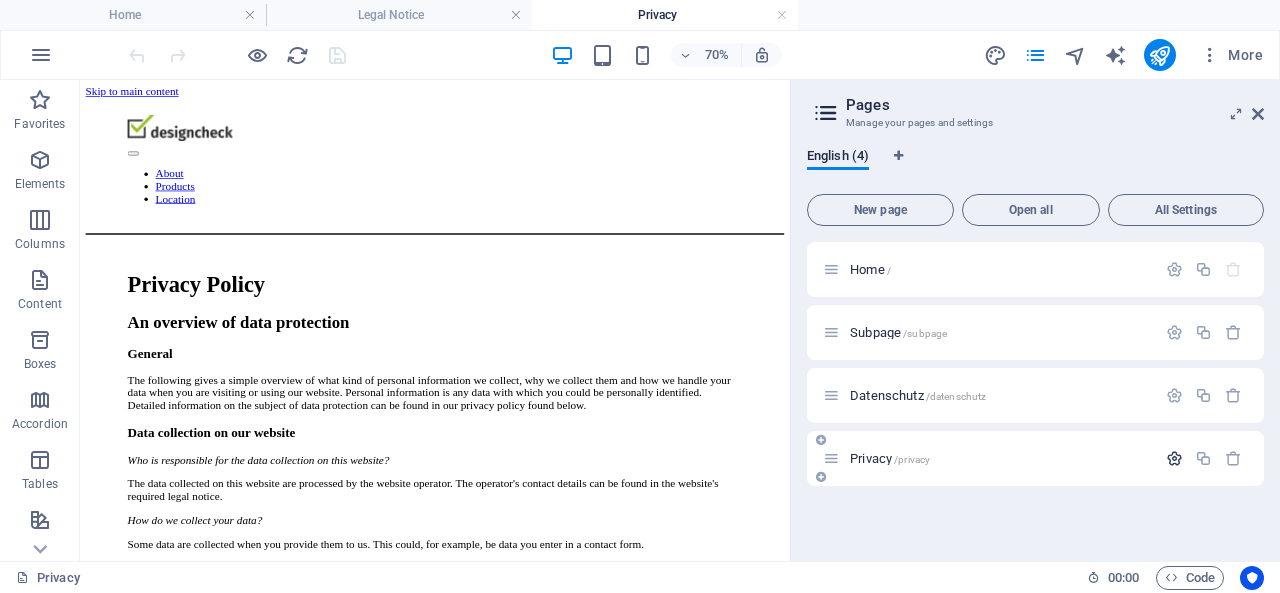 click at bounding box center (1174, 458) 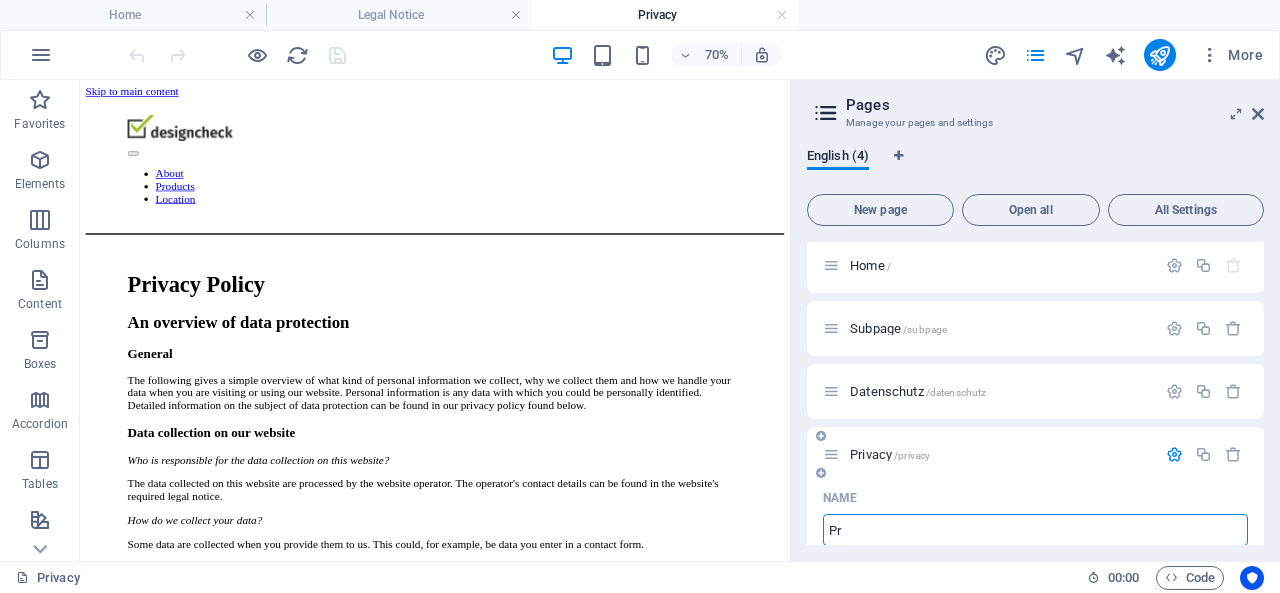type on "P" 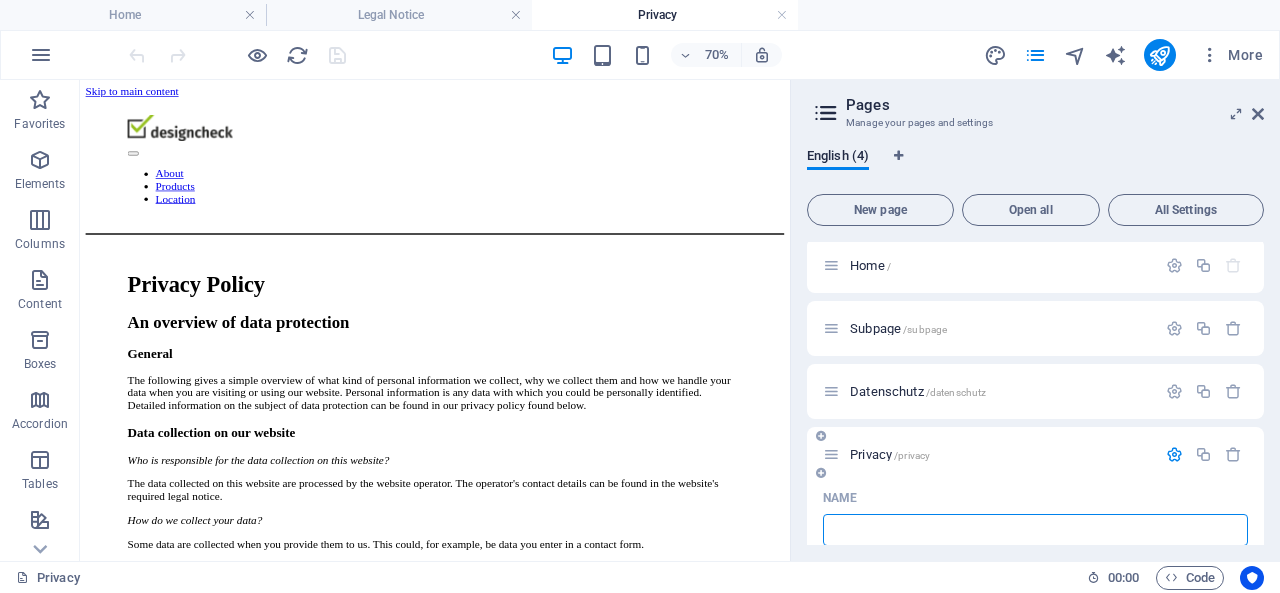 type 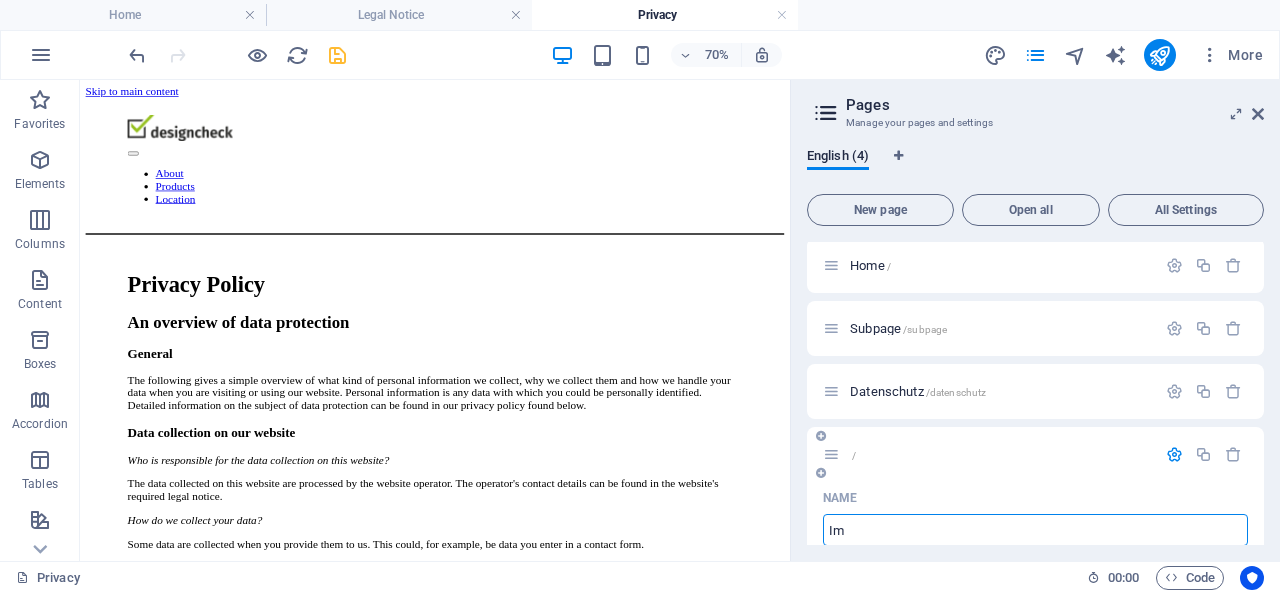 type on "Imp" 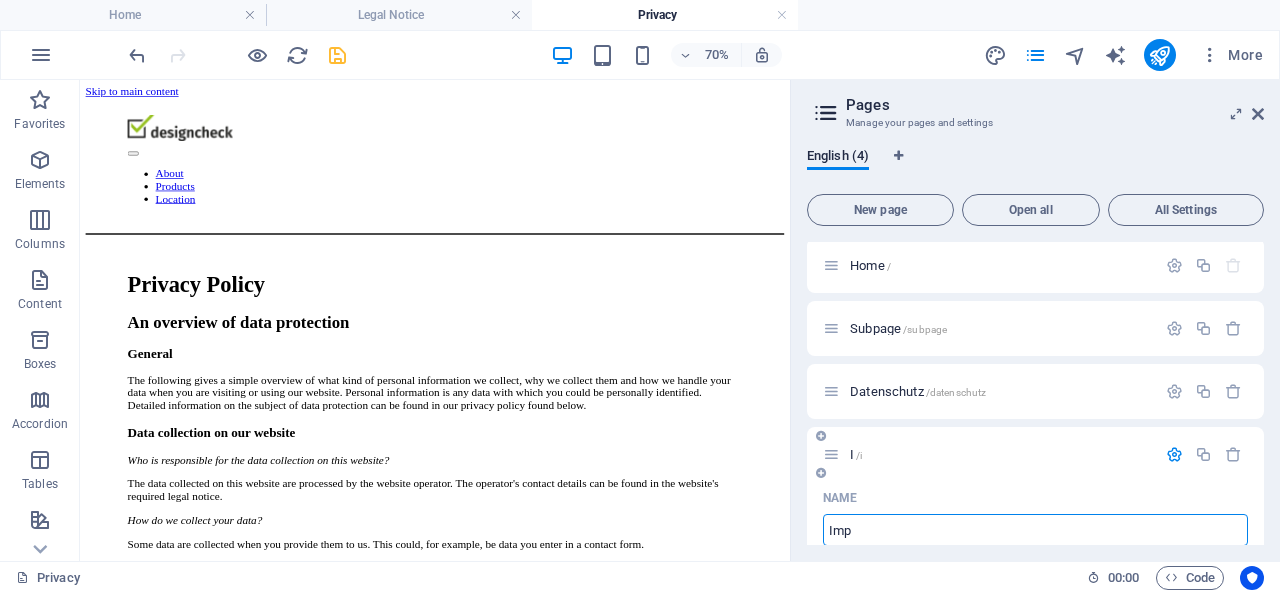 type on "/i" 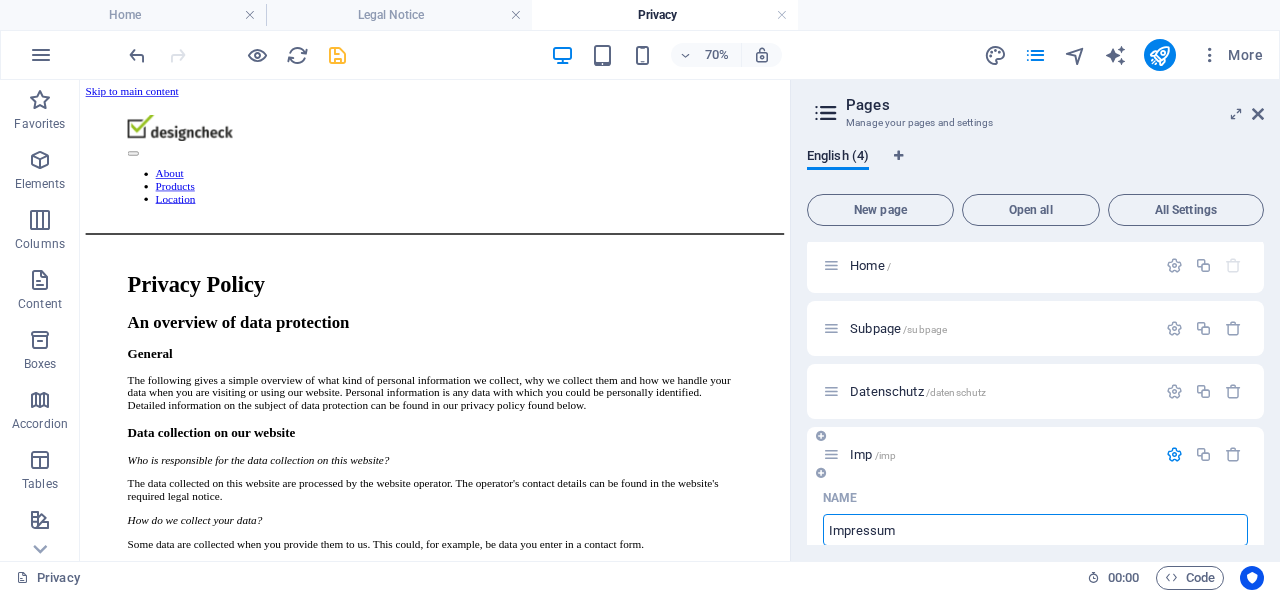 type on "Impressum" 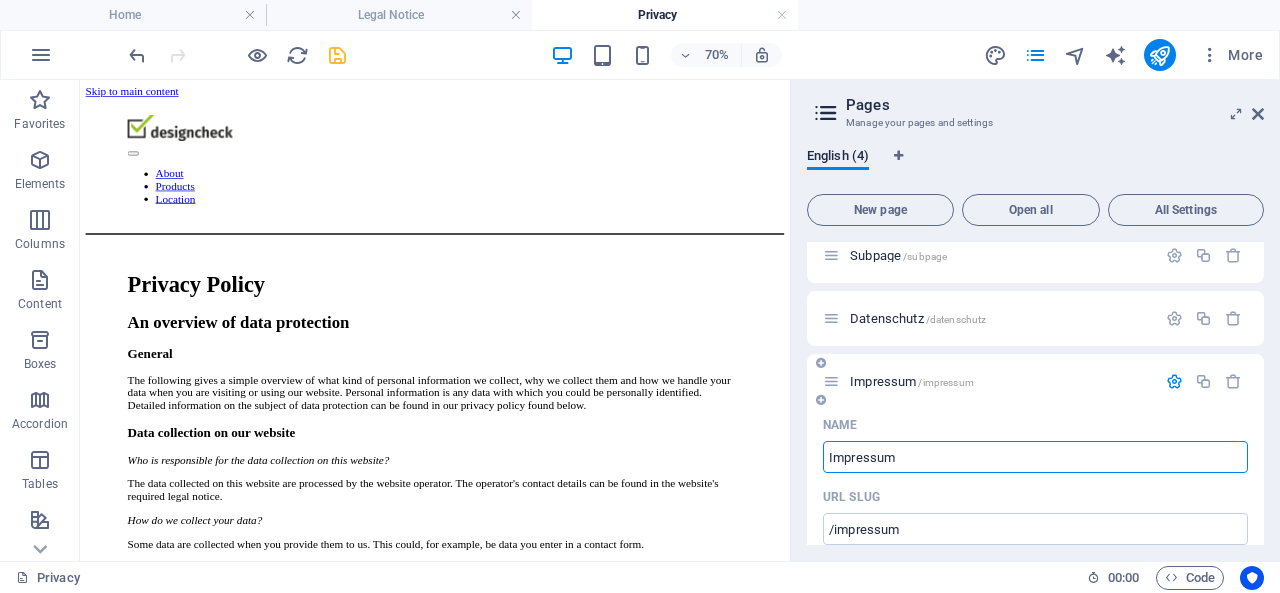 scroll, scrollTop: 104, scrollLeft: 0, axis: vertical 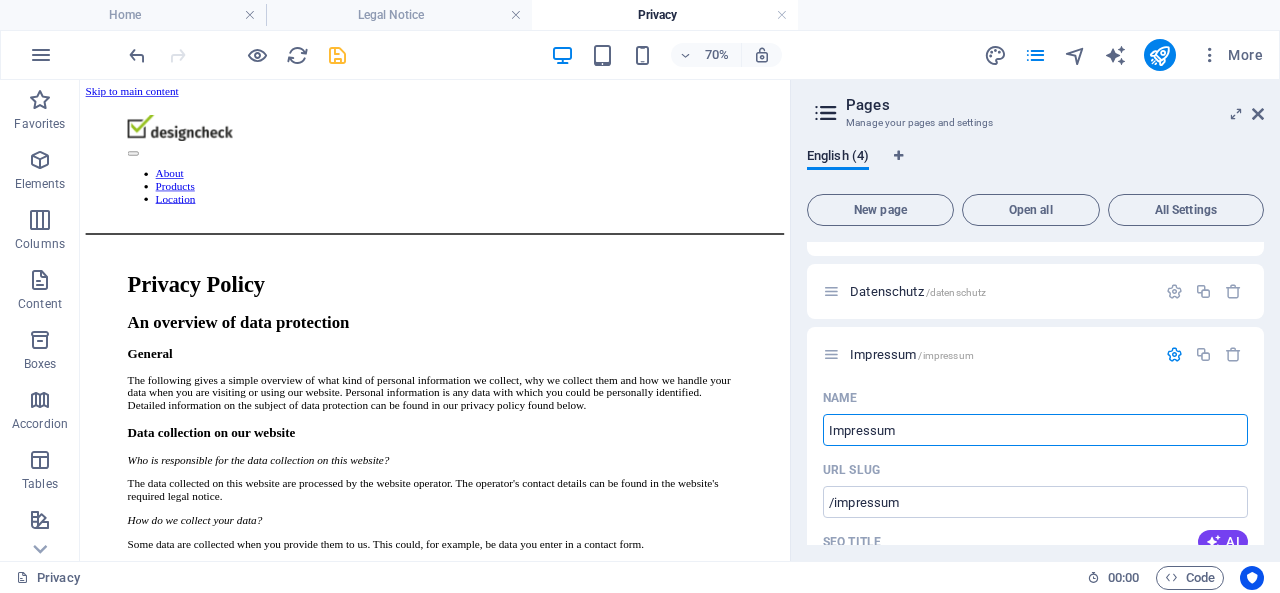 type on "Impressum" 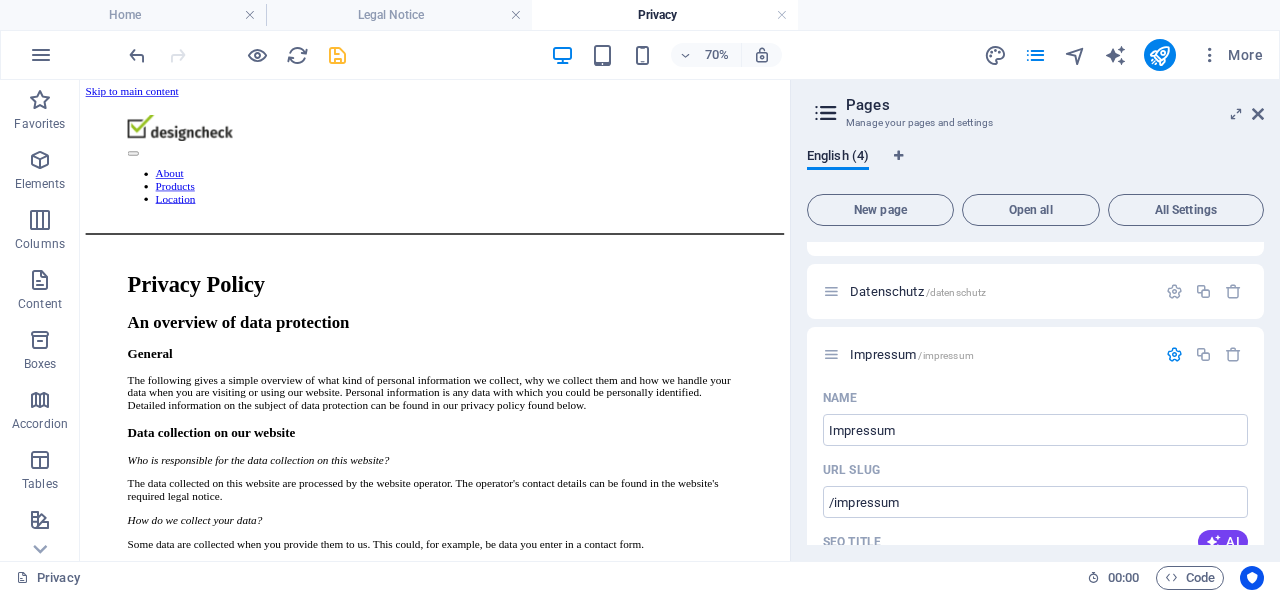 click on "English (4) New page Open all All Settings Home / Subpage /subpage Datenschutz /datenschutz Impressum /impressum Name Impressum ​ URL SLUG /impressum ​ SEO Title AI Impressum ​ 266 / 580 Px SEO Description AI ​ 104 / 990 Px SEO Keywords AI ​ Settings Menu Noindex Preview Mobile Desktop www.example.com impressum Impressum - designcheck.org designcheck.org Meta tags ​ Preview Image (Open Graph) Drag files here, click to choose files or select files from Files or our free stock photos & videos More Settings" at bounding box center [1035, 346] 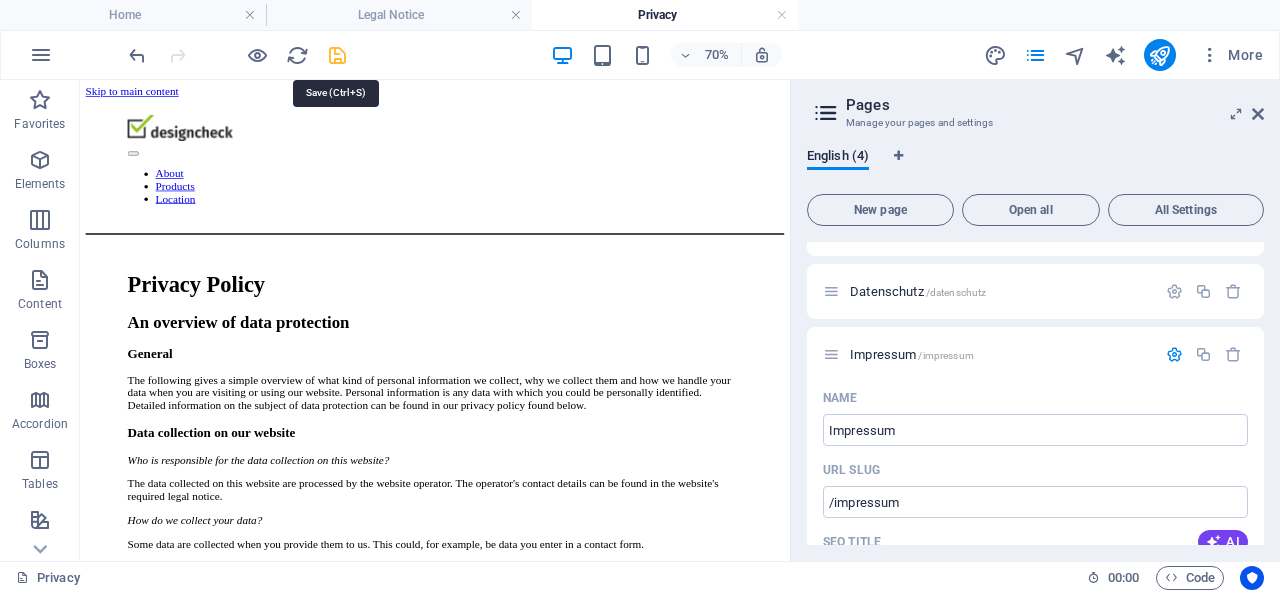 click at bounding box center (337, 55) 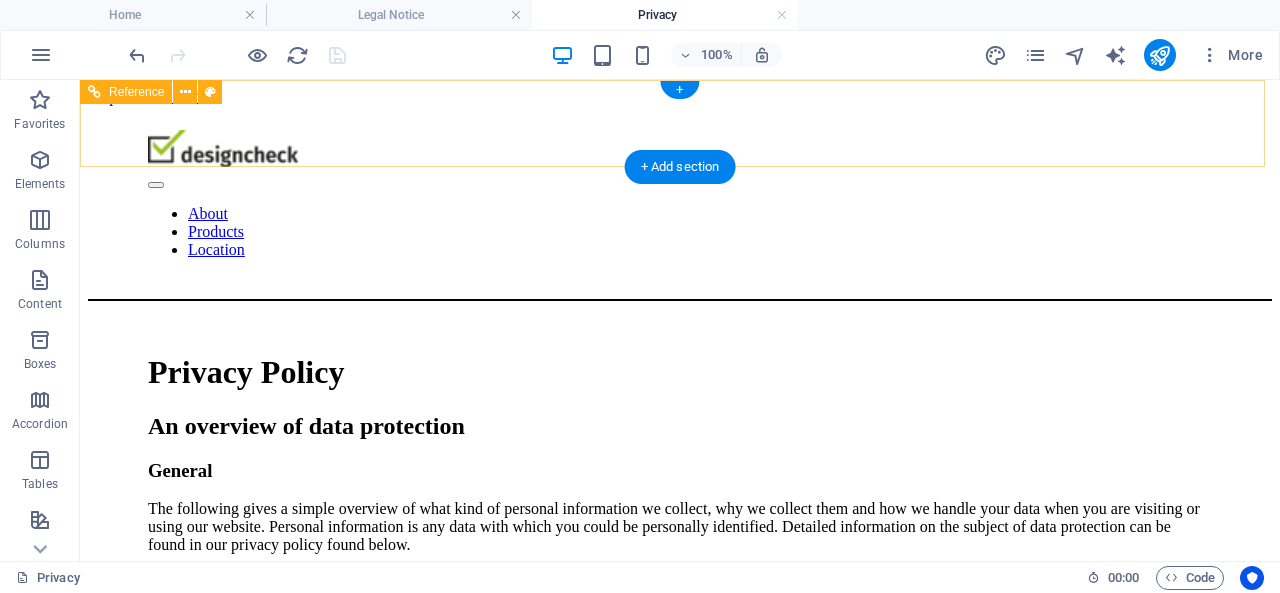 click on "About Products Location" at bounding box center [680, 203] 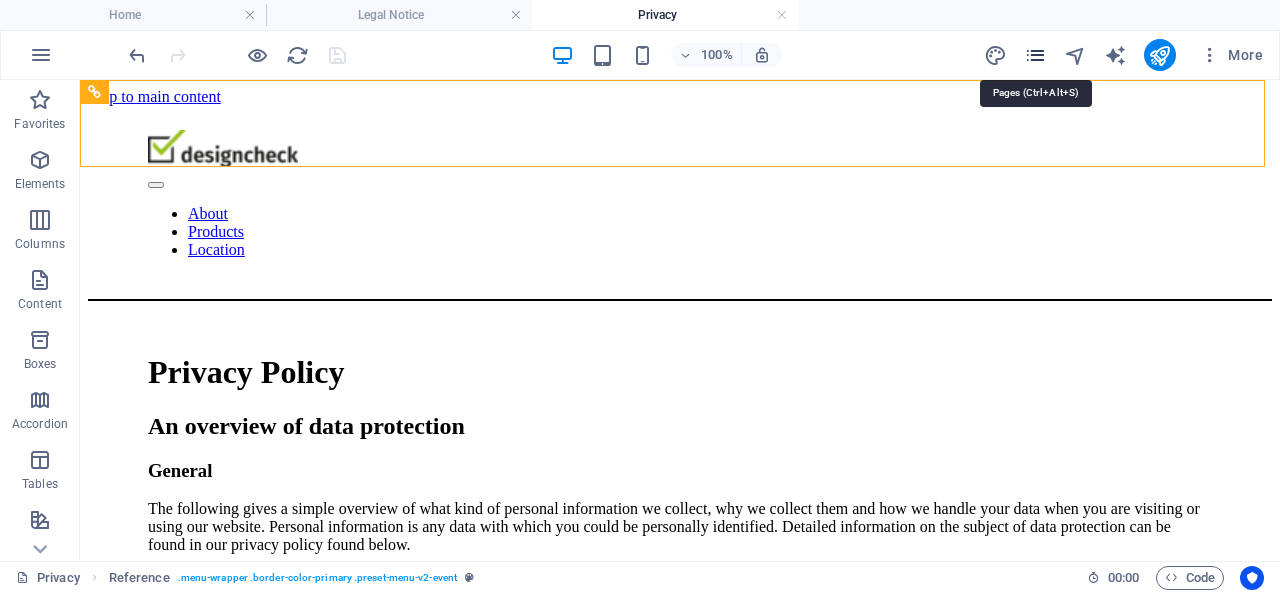 click at bounding box center [1035, 55] 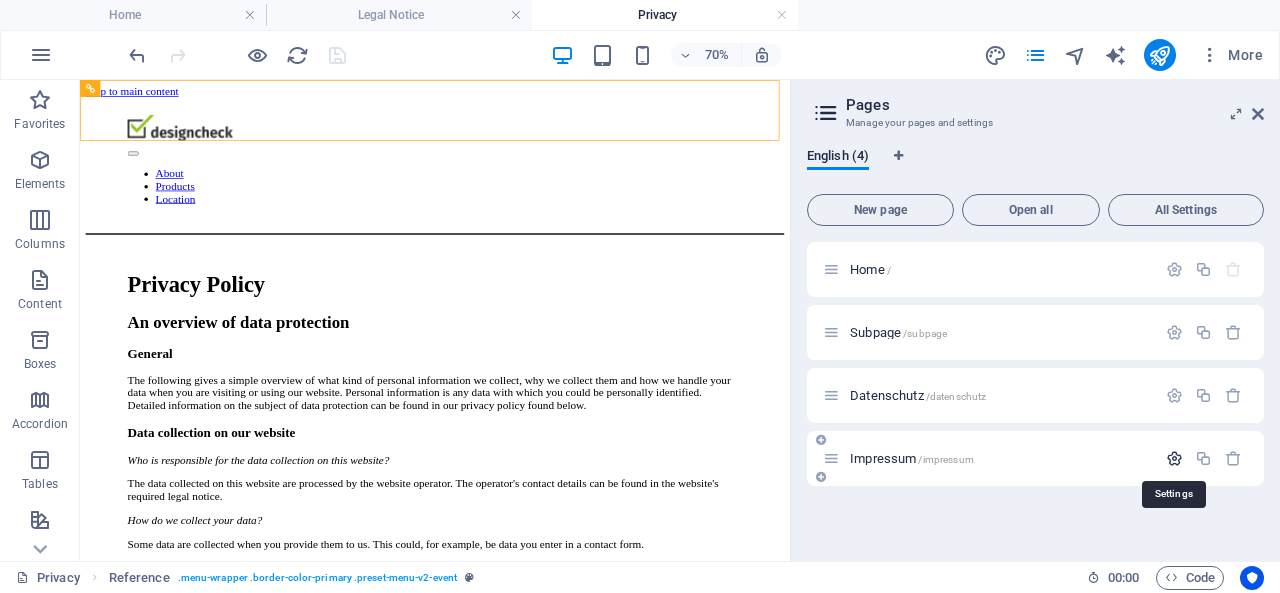 click at bounding box center [1174, 458] 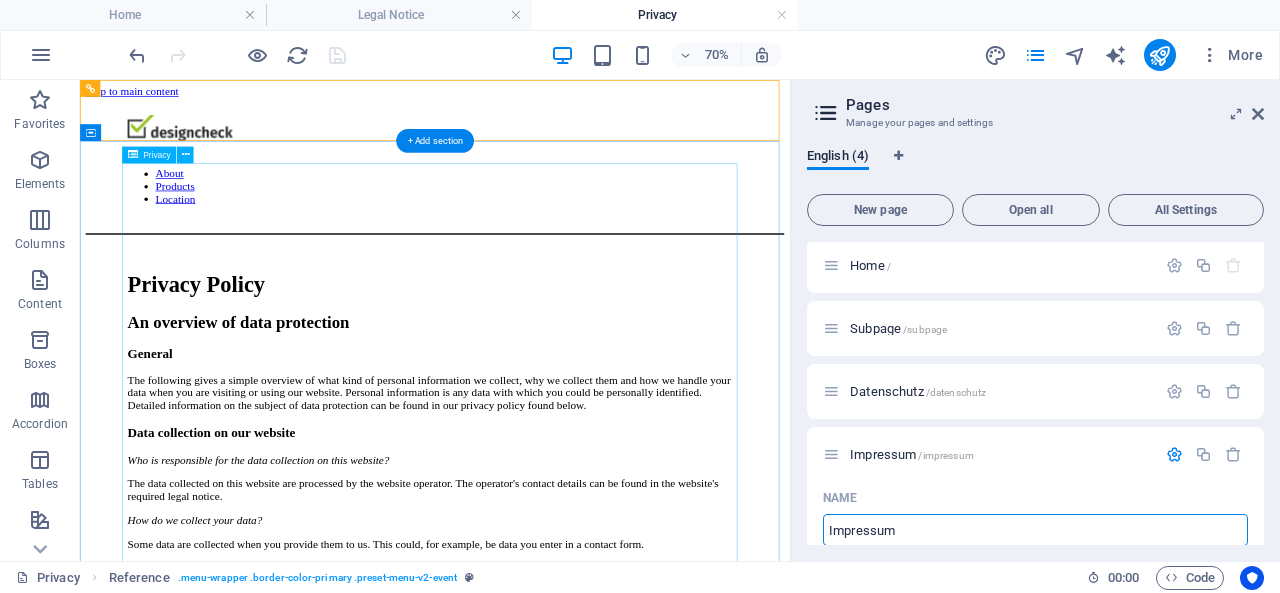 click on "Privacy Policy
An overview of data protection
General
The following gives a simple overview of what kind of personal information we collect, why we collect them and how we handle your data when you are visiting or using our website. Personal information is any data with which you could be personally identified. Detailed information on the subject of data protection can be found in our privacy policy found below.
Data collection on our website
Who is responsible for the data collection on this website?
The data collected on this website are processed by the website operator. The operator's contact details can be found in the website's required legal notice.
How do we collect your data?
Some data are collected when you provide them to us. This could, for example, be data you enter in a contact form.
What do we use your data for?
Part of the data is collected to ensure the proper functioning of the website. Other data can be used to analyze how visitors use the site." at bounding box center (587, 2502) 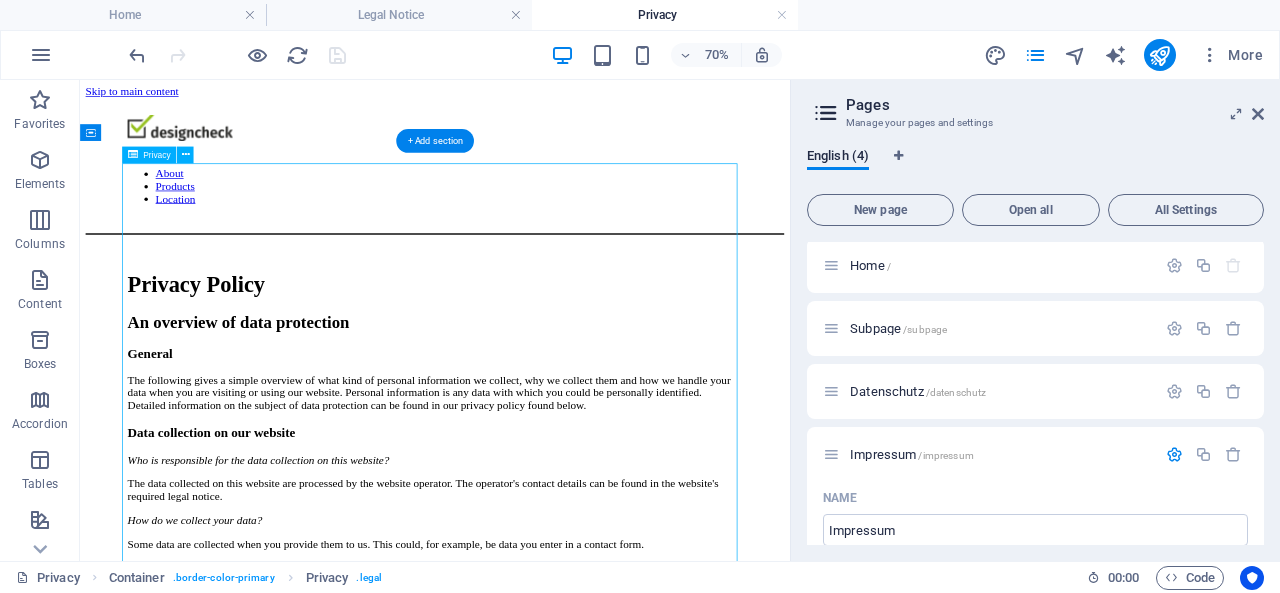 click on "Privacy Policy
An overview of data protection
General
The following gives a simple overview of what kind of personal information we collect, why we collect them and how we handle your data when you are visiting or using our website. Personal information is any data with which you could be personally identified. Detailed information on the subject of data protection can be found in our privacy policy found below.
Data collection on our website
Who is responsible for the data collection on this website?
The data collected on this website are processed by the website operator. The operator's contact details can be found in the website's required legal notice.
How do we collect your data?
Some data are collected when you provide them to us. This could, for example, be data you enter in a contact form.
What do we use your data for?
Part of the data is collected to ensure the proper functioning of the website. Other data can be used to analyze how visitors use the site." at bounding box center [587, 2502] 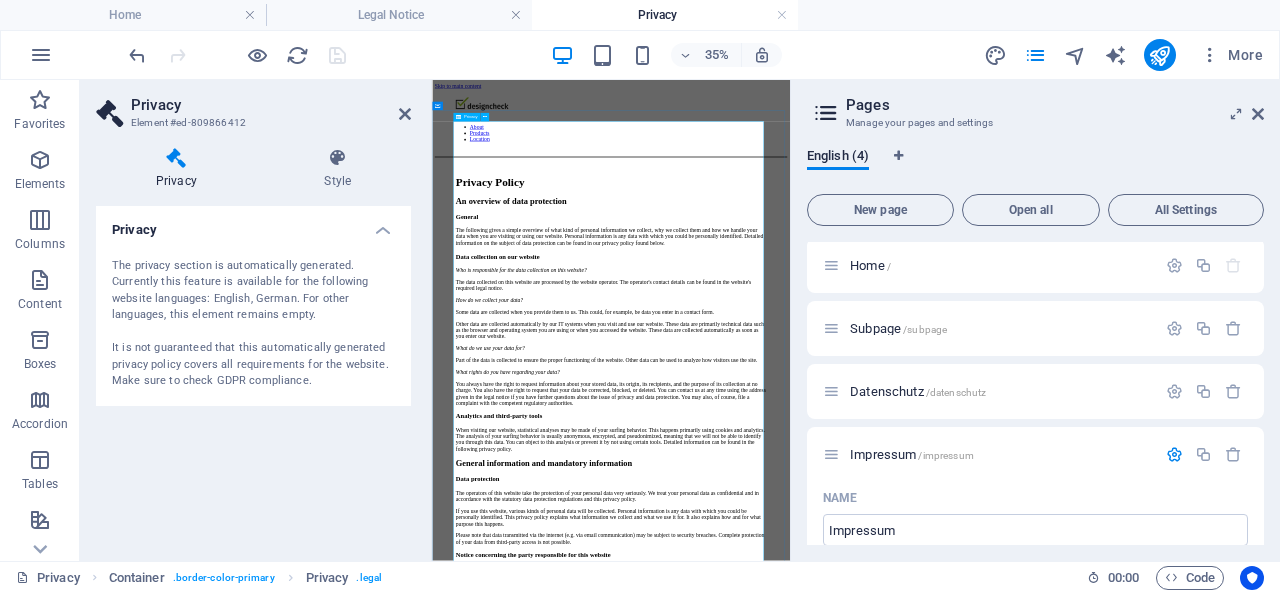 click on "Privacy Policy
An overview of data protection
General
The following gives a simple overview of what kind of personal information we collect, why we collect them and how we handle your data when you are visiting or using our website. Personal information is any data with which you could be personally identified. Detailed information on the subject of data protection can be found in our privacy policy found below.
Data collection on our website
Who is responsible for the data collection on this website?
The data collected on this website are processed by the website operator. The operator's contact details can be found in the website's required legal notice.
How do we collect your data?
Some data are collected when you provide them to us. This could, for example, be data you enter in a contact form.
What do we use your data for?
Part of the data is collected to ensure the proper functioning of the website. Other data can be used to analyze how visitors use the site." at bounding box center [943, 2502] 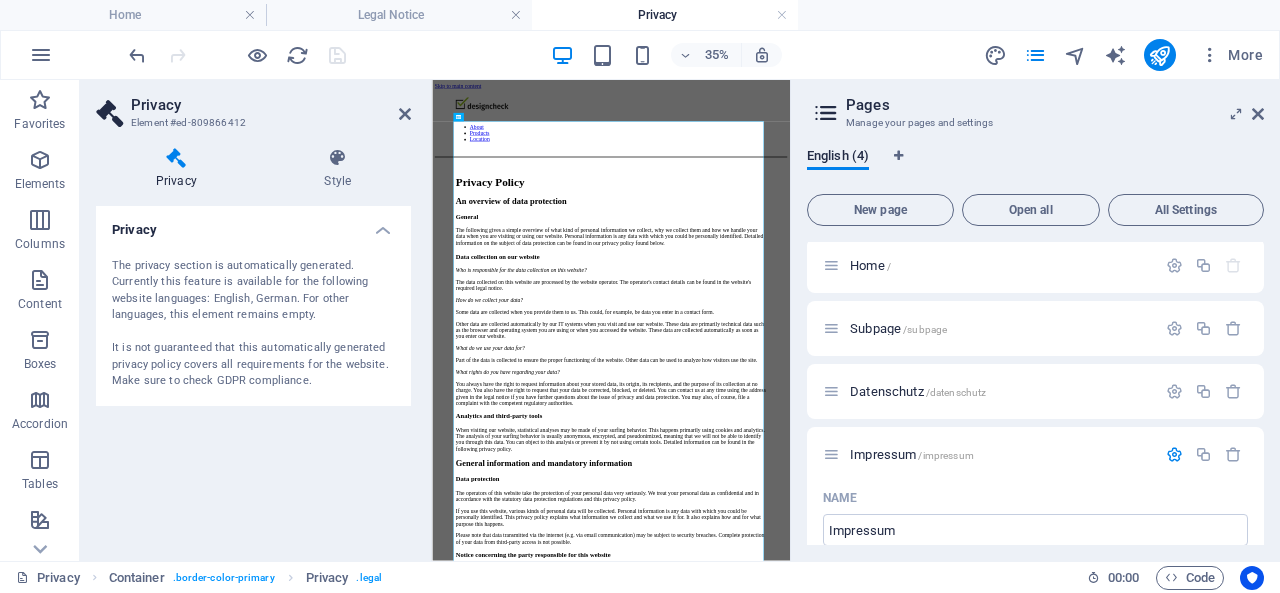 click on "The privacy section is automatically generated. Currently this feature is available for the following website languages: English, German. For other languages, this element remains empty. It is not guaranteed that this automatically generated privacy policy covers all requirements for the website. Make sure to check GDPR compliance." at bounding box center [253, 324] 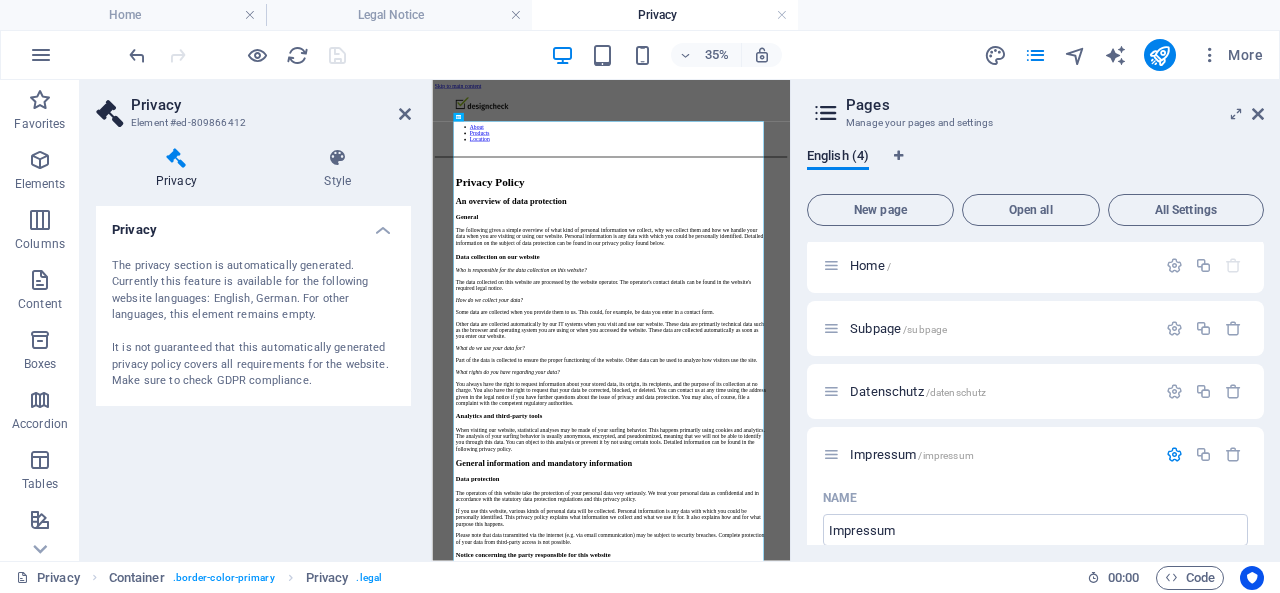 click on "The privacy section is automatically generated. Currently this feature is available for the following website languages: English, German. For other languages, this element remains empty. It is not guaranteed that this automatically generated privacy policy covers all requirements for the website. Make sure to check GDPR compliance." at bounding box center [253, 324] 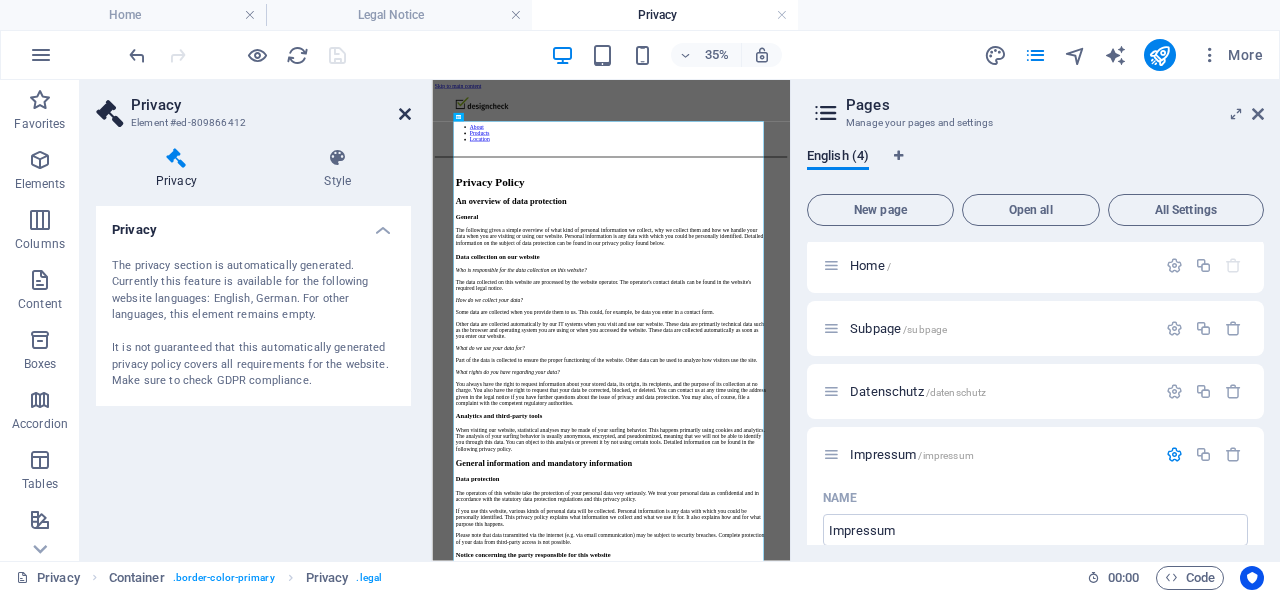 click at bounding box center (405, 114) 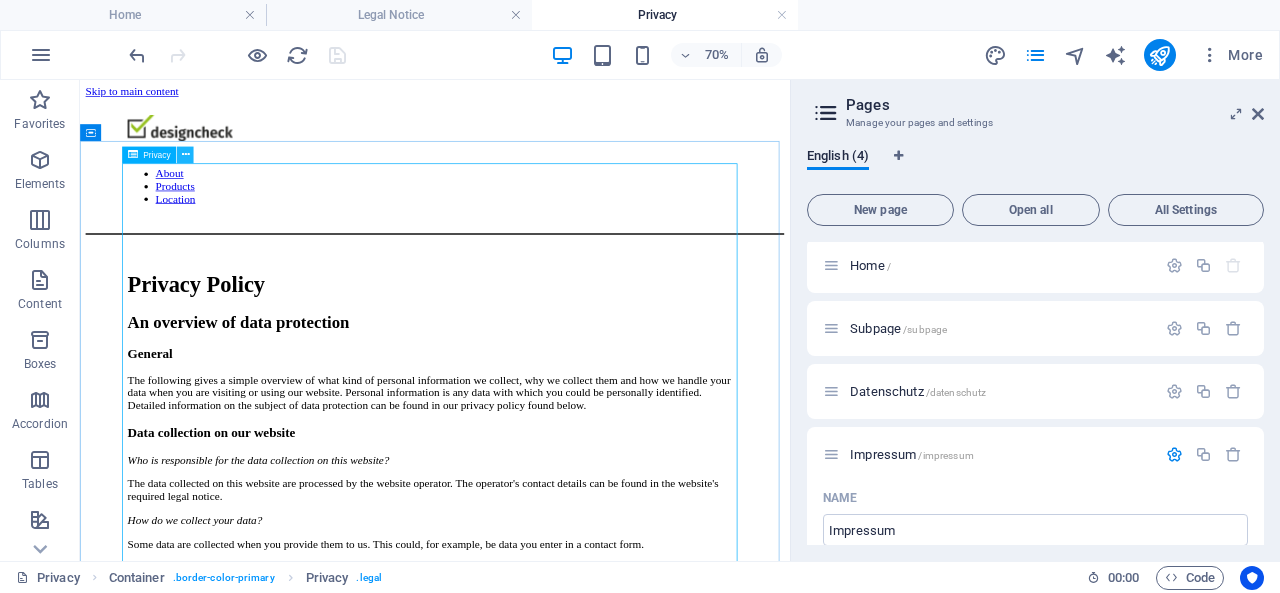 click at bounding box center [185, 154] 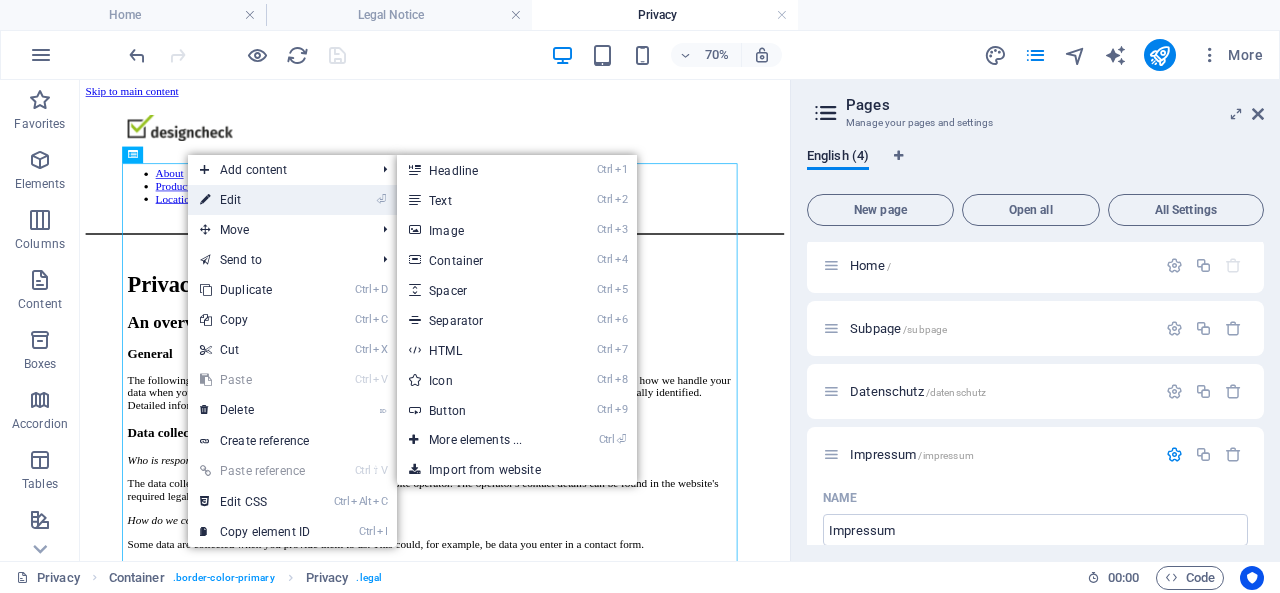 click on "⏎  Edit" at bounding box center [255, 200] 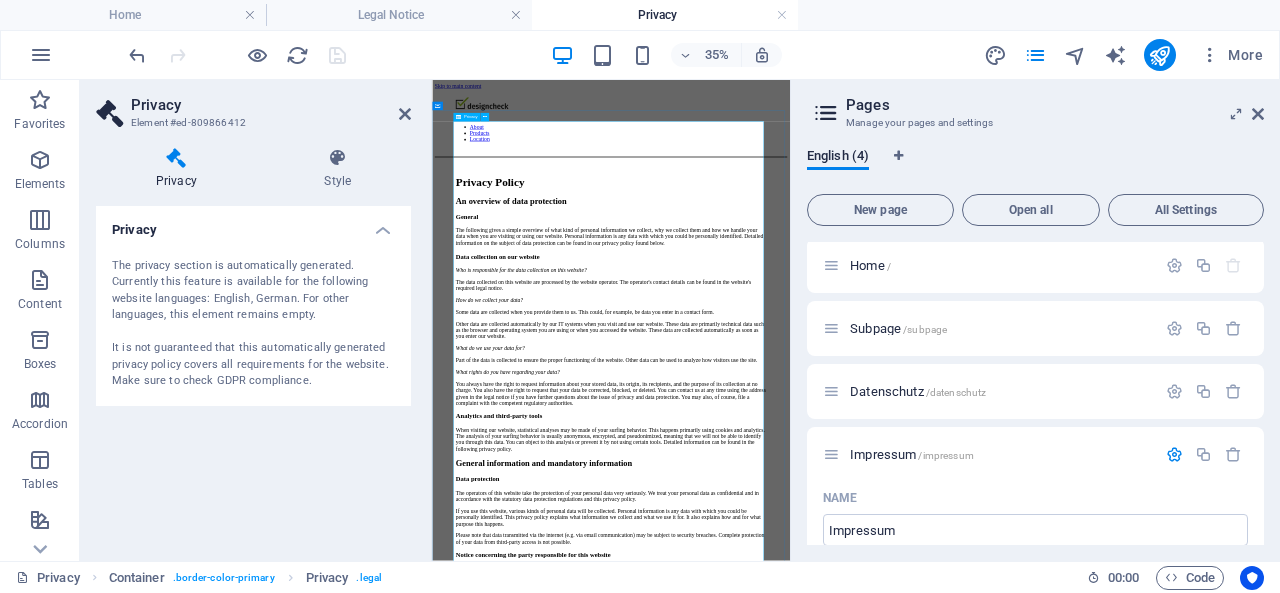 click on "Privacy Policy
An overview of data protection
General
The following gives a simple overview of what kind of personal information we collect, why we collect them and how we handle your data when you are visiting or using our website. Personal information is any data with which you could be personally identified. Detailed information on the subject of data protection can be found in our privacy policy found below.
Data collection on our website
Who is responsible for the data collection on this website?
The data collected on this website are processed by the website operator. The operator's contact details can be found in the website's required legal notice.
How do we collect your data?
Some data are collected when you provide them to us. This could, for example, be data you enter in a contact form.
What do we use your data for?
Part of the data is collected to ensure the proper functioning of the website. Other data can be used to analyze how visitors use the site." at bounding box center (943, 2502) 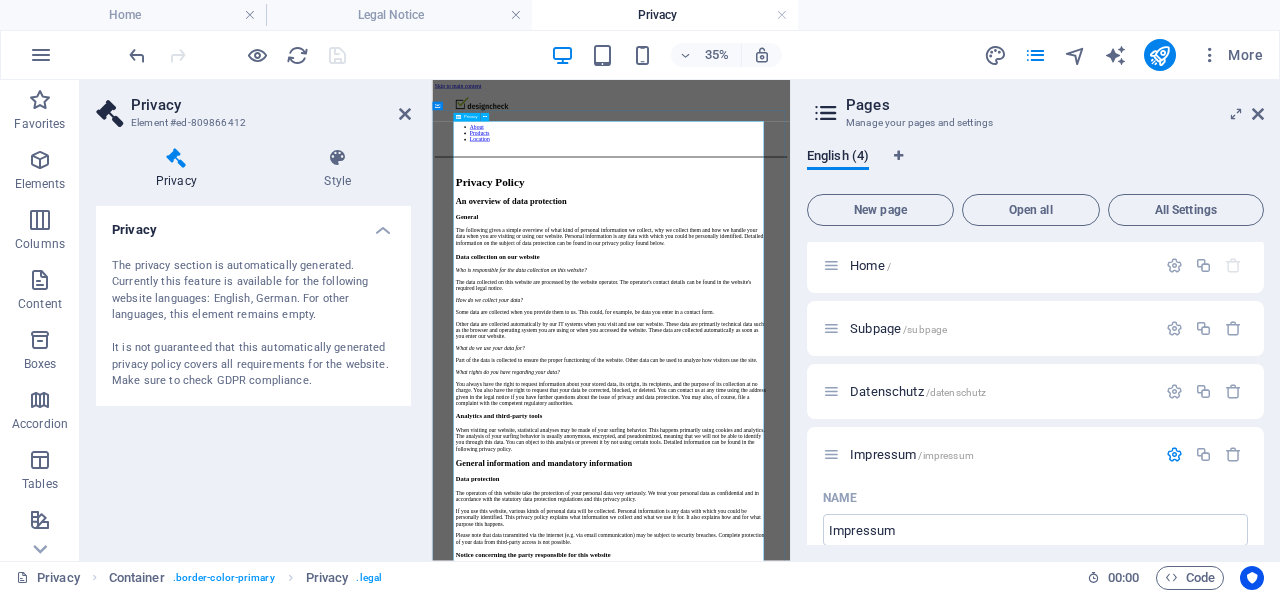 click on "Privacy Policy
An overview of data protection
General
The following gives a simple overview of what kind of personal information we collect, why we collect them and how we handle your data when you are visiting or using our website. Personal information is any data with which you could be personally identified. Detailed information on the subject of data protection can be found in our privacy policy found below.
Data collection on our website
Who is responsible for the data collection on this website?
The data collected on this website are processed by the website operator. The operator's contact details can be found in the website's required legal notice.
How do we collect your data?
Some data are collected when you provide them to us. This could, for example, be data you enter in a contact form.
What do we use your data for?
Part of the data is collected to ensure the proper functioning of the website. Other data can be used to analyze how visitors use the site." at bounding box center (943, 2502) 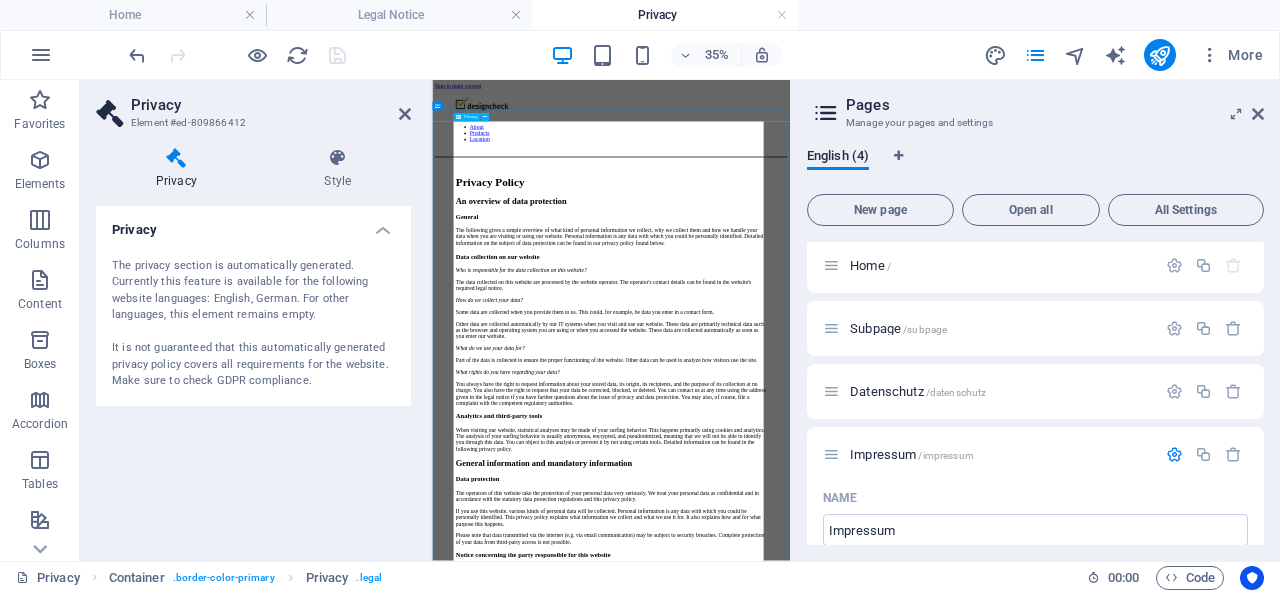 click on "Privacy Policy
An overview of data protection
General
The following gives a simple overview of what kind of personal information we collect, why we collect them and how we handle your data when you are visiting or using our website. Personal information is any data with which you could be personally identified. Detailed information on the subject of data protection can be found in our privacy policy found below.
Data collection on our website
Who is responsible for the data collection on this website?
The data collected on this website are processed by the website operator. The operator's contact details can be found in the website's required legal notice.
How do we collect your data?
Some data are collected when you provide them to us. This could, for example, be data you enter in a contact form.
What do we use your data for?
Part of the data is collected to ensure the proper functioning of the website. Other data can be used to analyze how visitors use the site." at bounding box center [943, 2502] 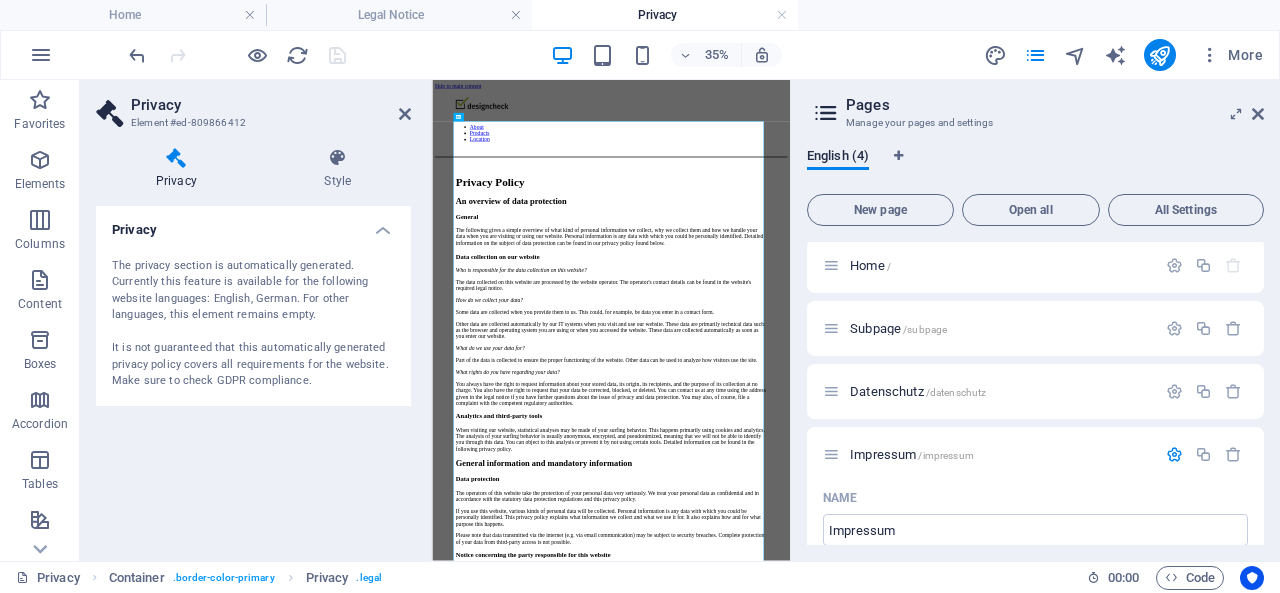 click on "The privacy section is automatically generated. Currently this feature is available for the following website languages: English, German. For other languages, this element remains empty. It is not guaranteed that this automatically generated privacy policy covers all requirements for the website. Make sure to check GDPR compliance." at bounding box center [253, 324] 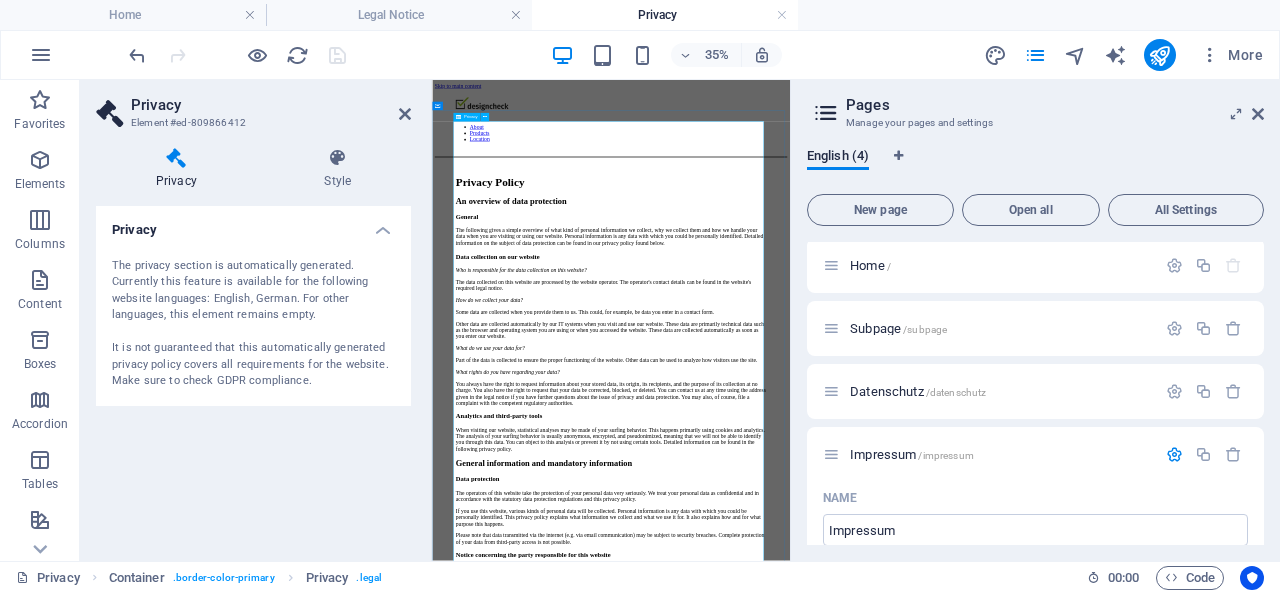 click on "Privacy Policy
An overview of data protection
General
The following gives a simple overview of what kind of personal information we collect, why we collect them and how we handle your data when you are visiting or using our website. Personal information is any data with which you could be personally identified. Detailed information on the subject of data protection can be found in our privacy policy found below.
Data collection on our website
Who is responsible for the data collection on this website?
The data collected on this website are processed by the website operator. The operator's contact details can be found in the website's required legal notice.
How do we collect your data?
Some data are collected when you provide them to us. This could, for example, be data you enter in a contact form.
What do we use your data for?
Part of the data is collected to ensure the proper functioning of the website. Other data can be used to analyze how visitors use the site." at bounding box center (943, 2502) 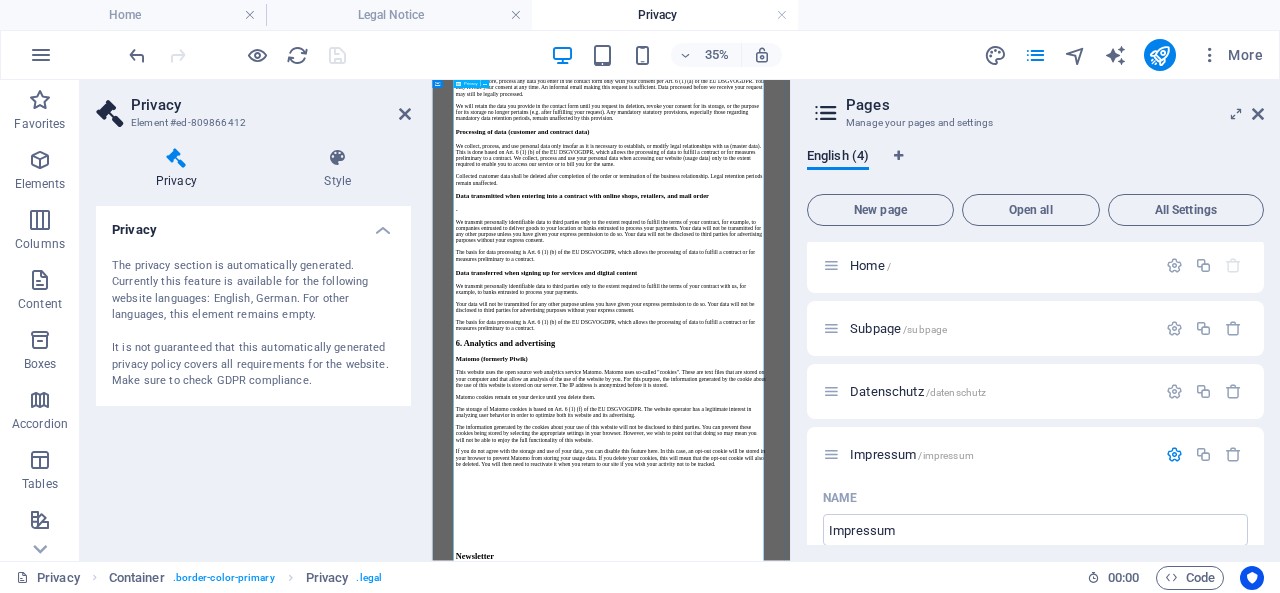 scroll, scrollTop: 3000, scrollLeft: 0, axis: vertical 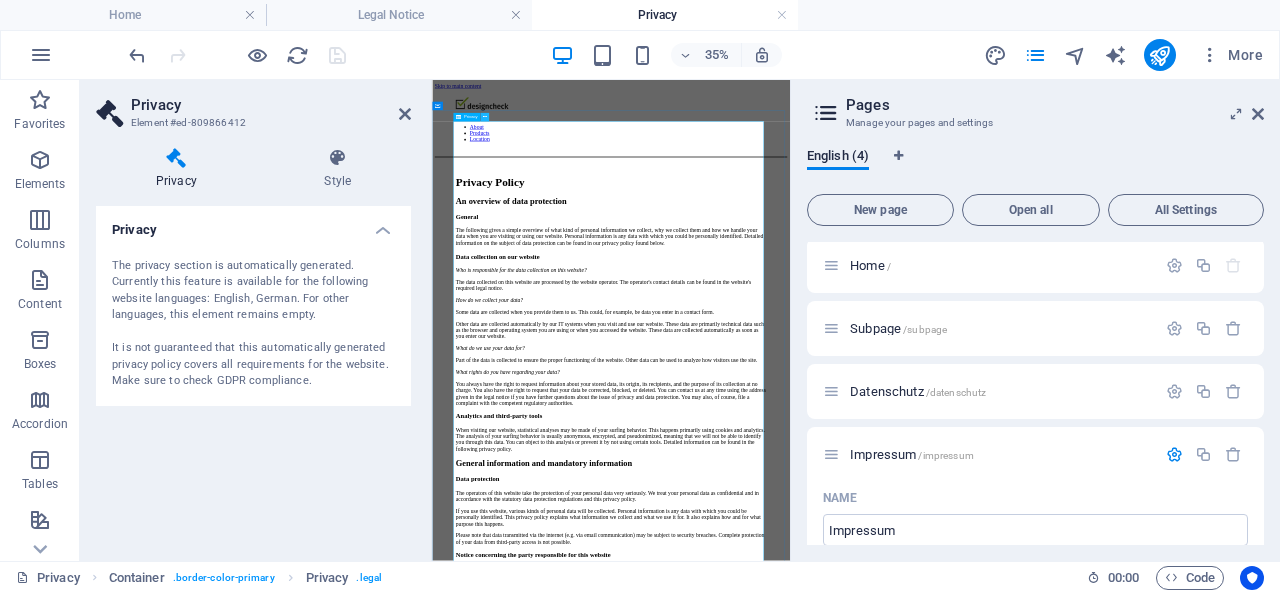 click at bounding box center (485, 117) 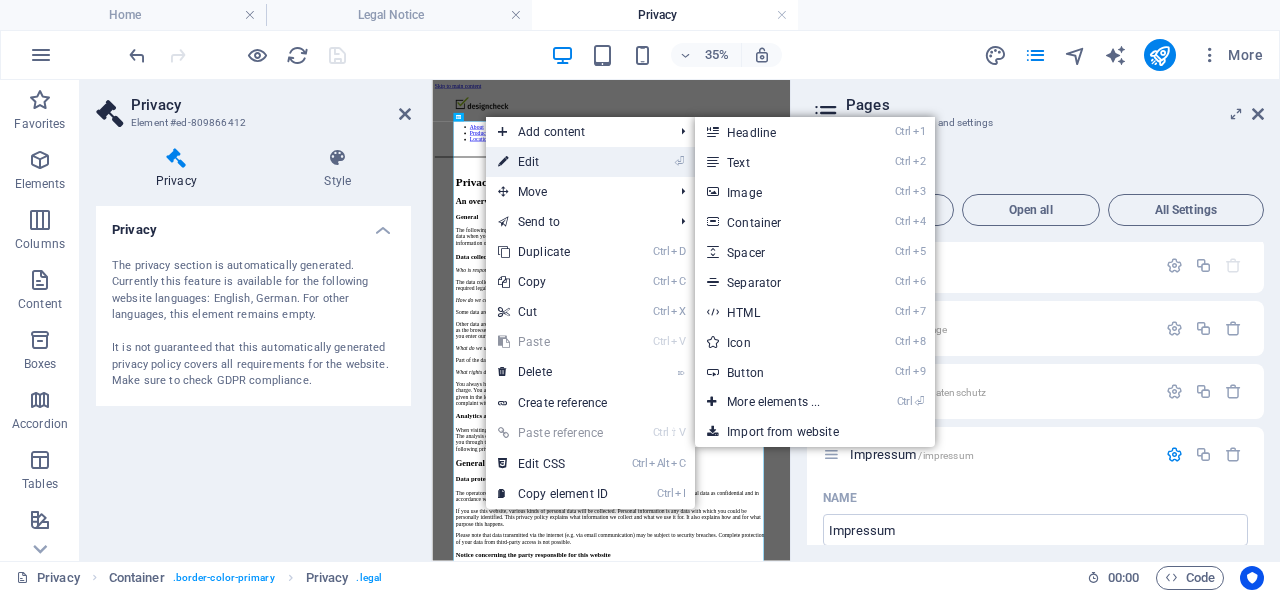 click on "⏎  Edit" at bounding box center (553, 162) 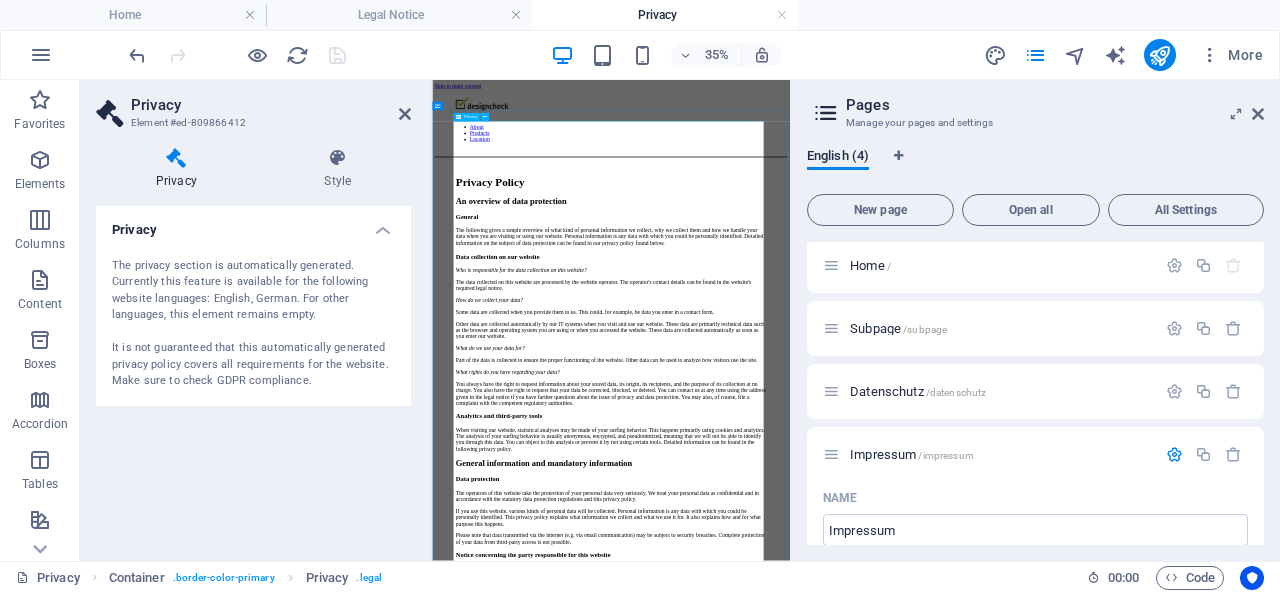 click on "Privacy Policy
An overview of data protection
General
The following gives a simple overview of what kind of personal information we collect, why we collect them and how we handle your data when you are visiting or using our website. Personal information is any data with which you could be personally identified. Detailed information on the subject of data protection can be found in our privacy policy found below.
Data collection on our website
Who is responsible for the data collection on this website?
The data collected on this website are processed by the website operator. The operator's contact details can be found in the website's required legal notice.
How do we collect your data?
Some data are collected when you provide them to us. This could, for example, be data you enter in a contact form.
What do we use your data for?
Part of the data is collected to ensure the proper functioning of the website. Other data can be used to analyze how visitors use the site." at bounding box center (943, 2502) 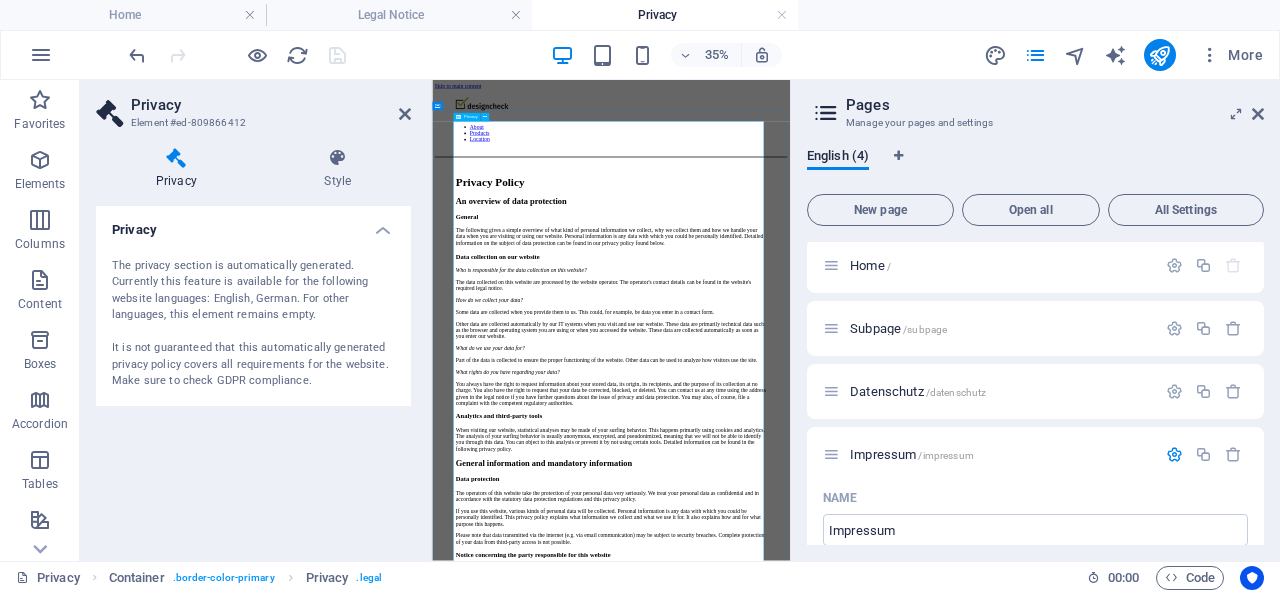 click on "Privacy Policy
An overview of data protection
General
The following gives a simple overview of what kind of personal information we collect, why we collect them and how we handle your data when you are visiting or using our website. Personal information is any data with which you could be personally identified. Detailed information on the subject of data protection can be found in our privacy policy found below.
Data collection on our website
Who is responsible for the data collection on this website?
The data collected on this website are processed by the website operator. The operator's contact details can be found in the website's required legal notice.
How do we collect your data?
Some data are collected when you provide them to us. This could, for example, be data you enter in a contact form.
What do we use your data for?
Part of the data is collected to ensure the proper functioning of the website. Other data can be used to analyze how visitors use the site." at bounding box center (943, 2502) 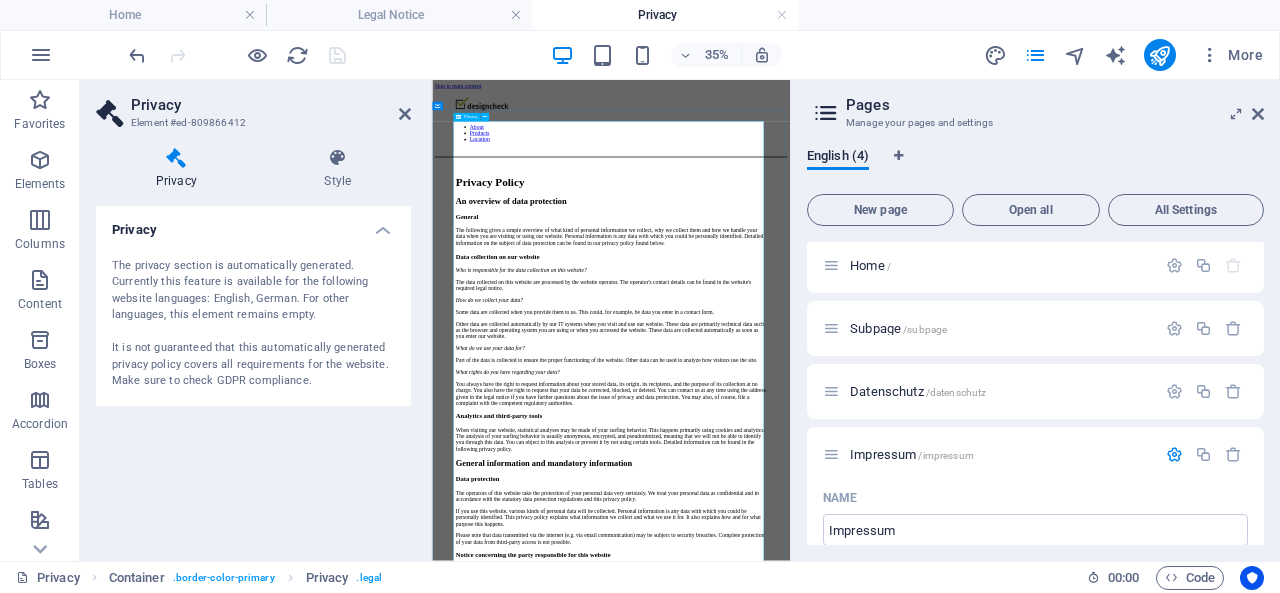 click on "Privacy Policy
An overview of data protection
General
The following gives a simple overview of what kind of personal information we collect, why we collect them and how we handle your data when you are visiting or using our website. Personal information is any data with which you could be personally identified. Detailed information on the subject of data protection can be found in our privacy policy found below.
Data collection on our website
Who is responsible for the data collection on this website?
The data collected on this website are processed by the website operator. The operator's contact details can be found in the website's required legal notice.
How do we collect your data?
Some data are collected when you provide them to us. This could, for example, be data you enter in a contact form.
What do we use your data for?
Part of the data is collected to ensure the proper functioning of the website. Other data can be used to analyze how visitors use the site." at bounding box center [943, 2502] 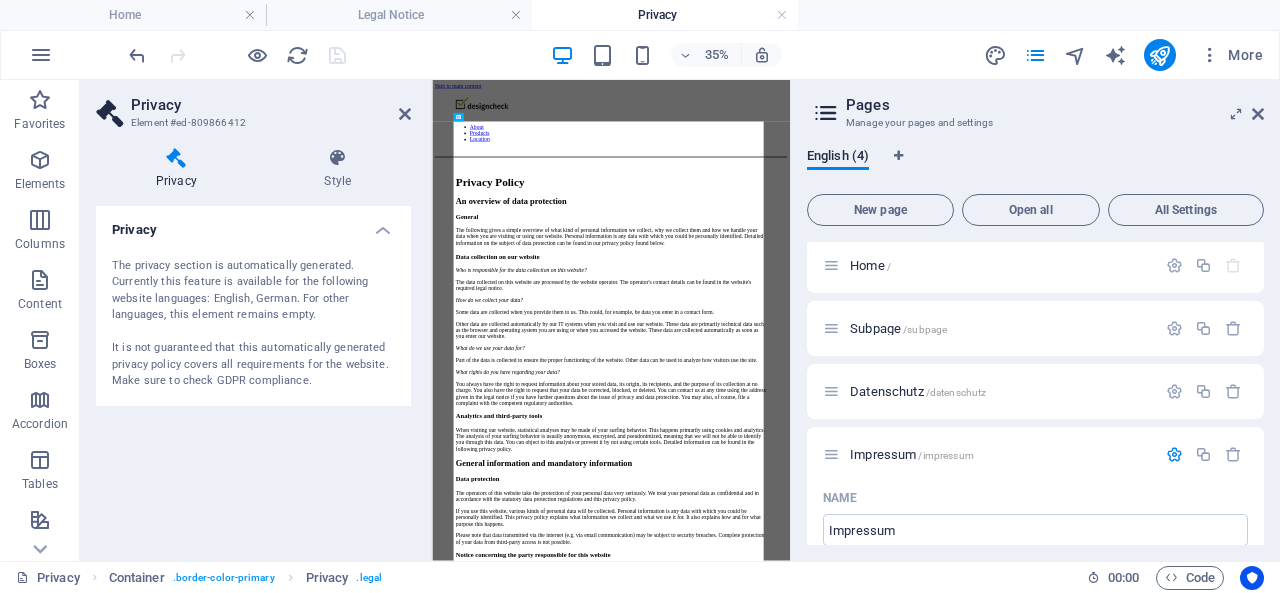 click on "The privacy section is automatically generated. Currently this feature is available for the following website languages: English, German. For other languages, this element remains empty. It is not guaranteed that this automatically generated privacy policy covers all requirements for the website. Make sure to check GDPR compliance." at bounding box center (253, 324) 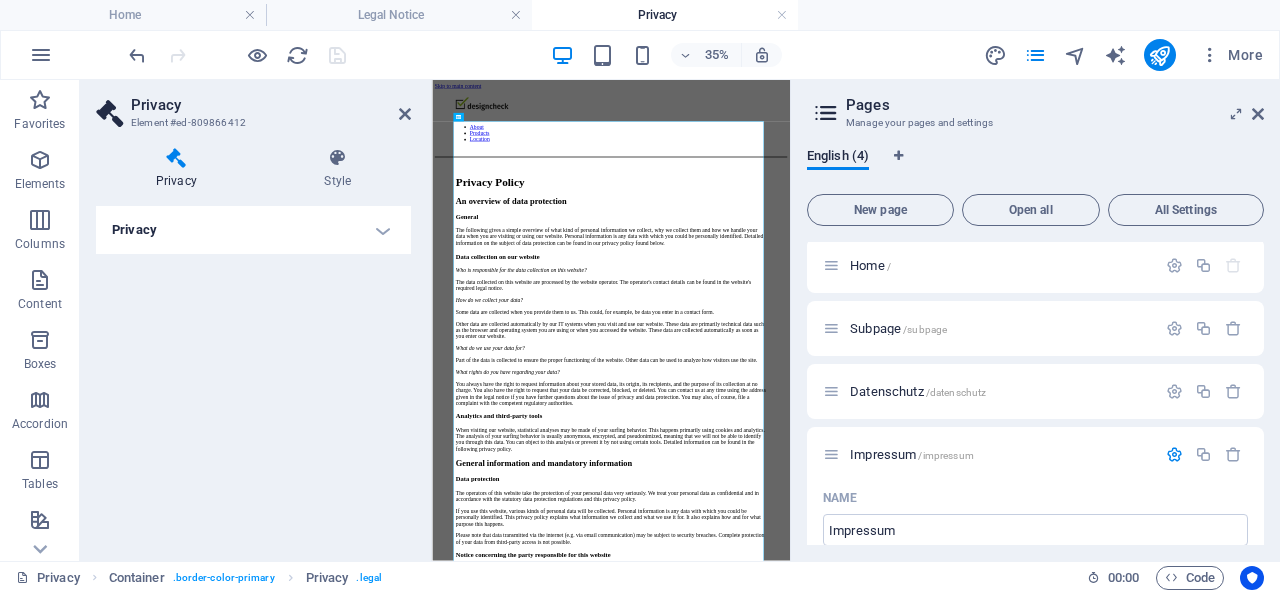 click on "Privacy" at bounding box center [253, 230] 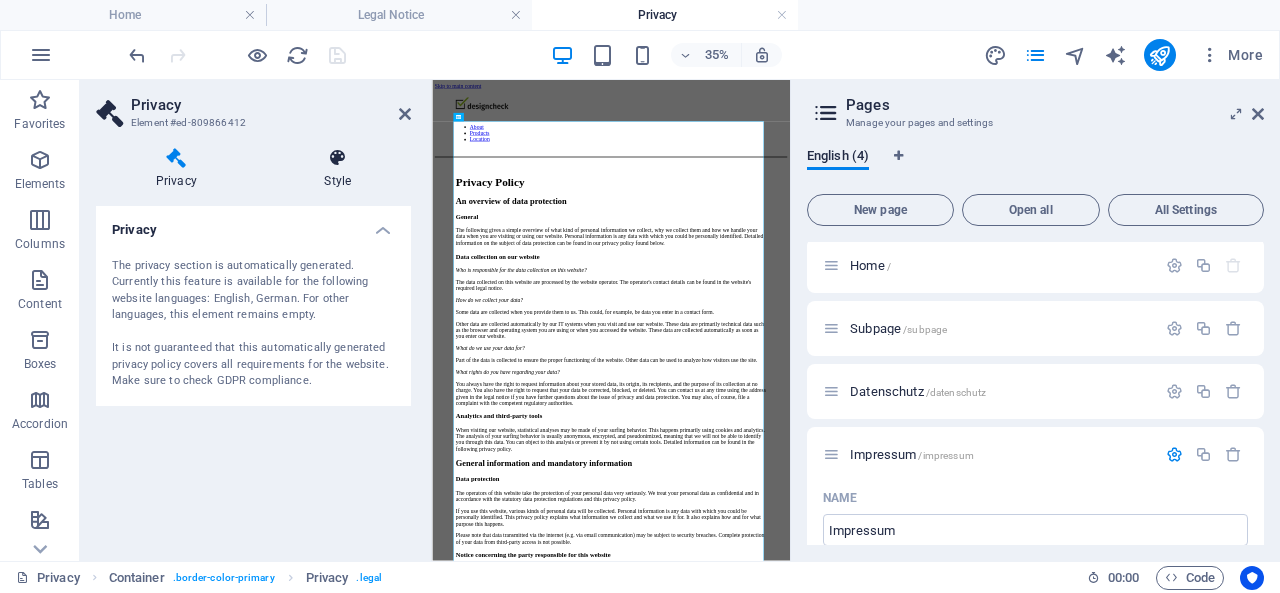 click at bounding box center [338, 158] 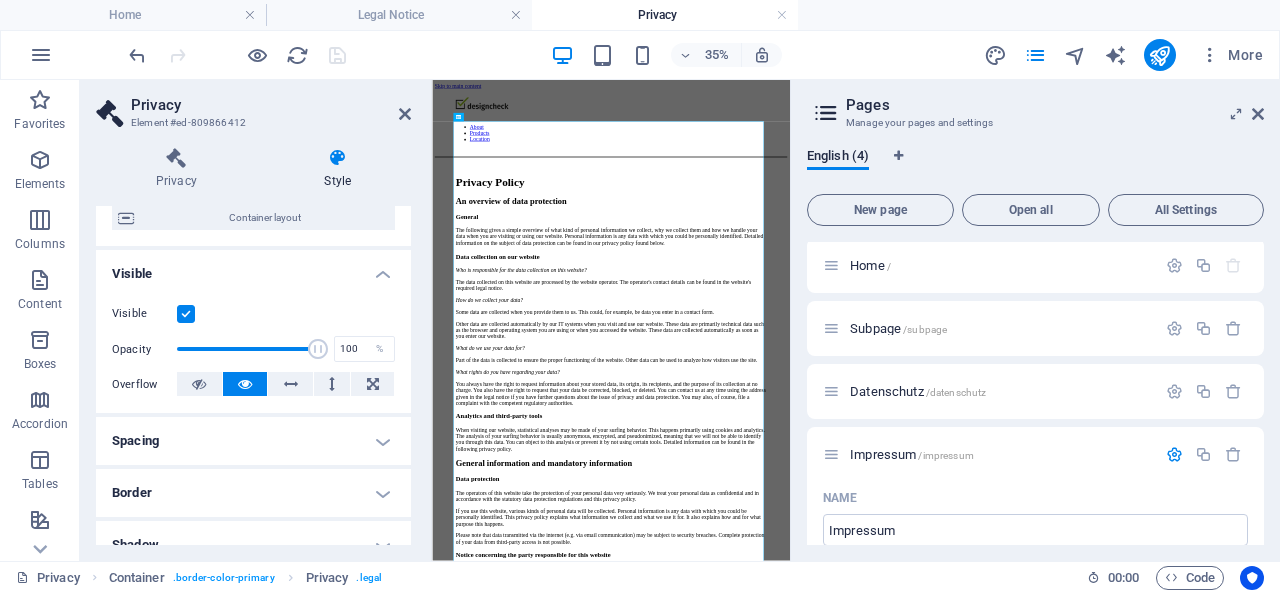 scroll, scrollTop: 0, scrollLeft: 0, axis: both 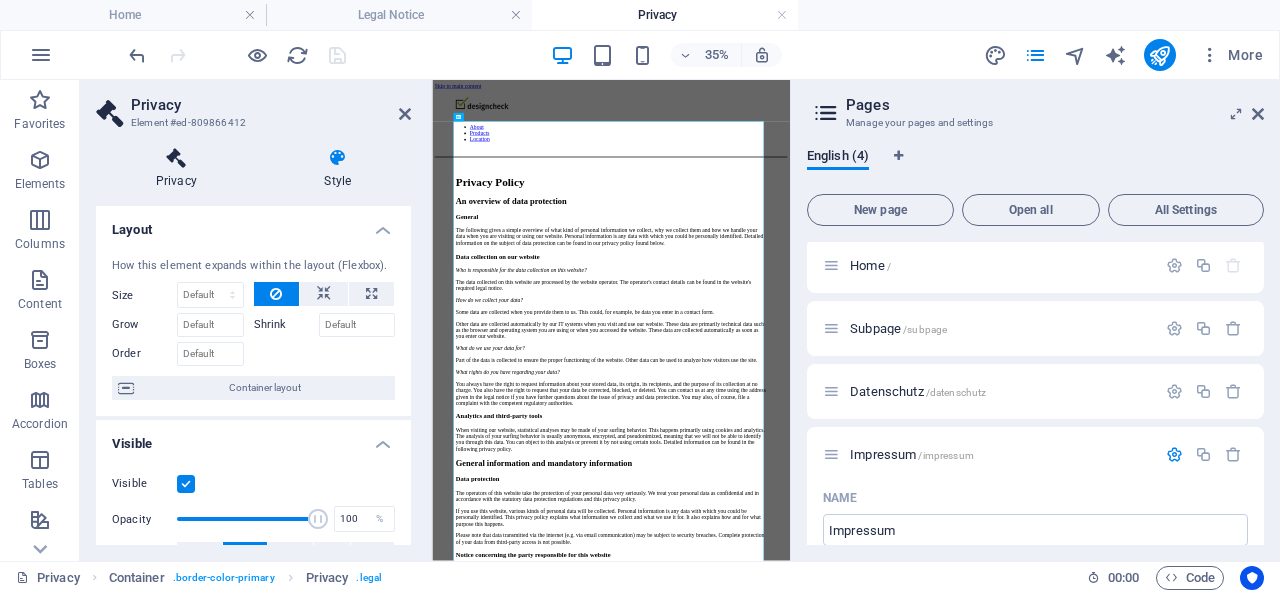click at bounding box center (176, 158) 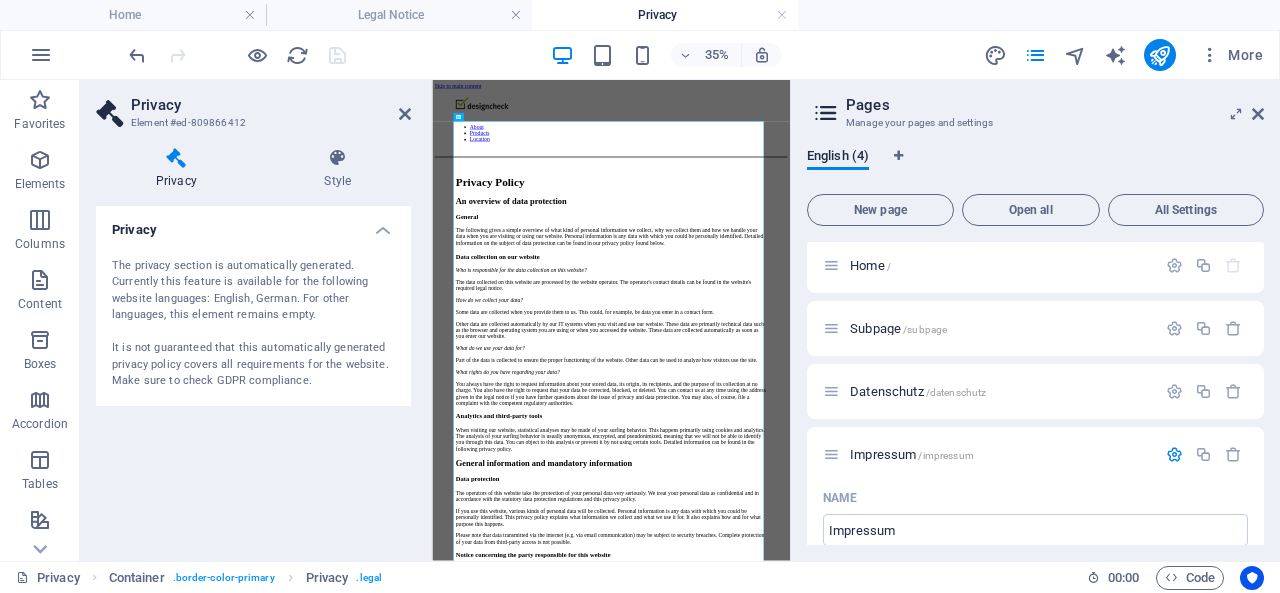 click on "Privacy" at bounding box center (253, 224) 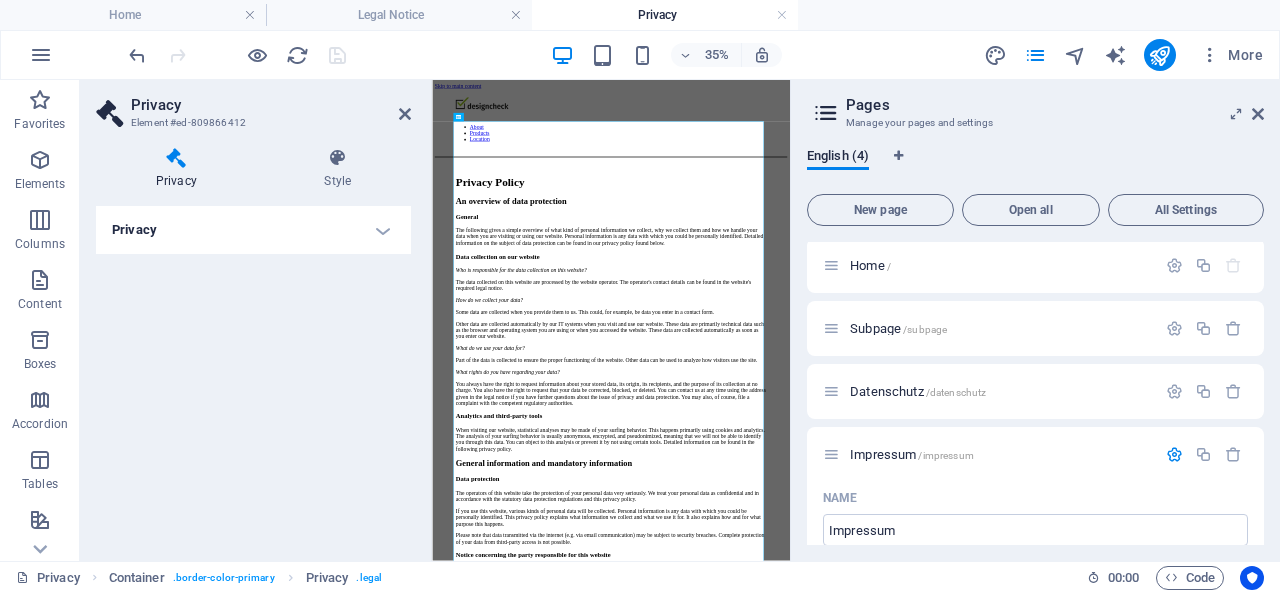 click on "Privacy" at bounding box center [253, 230] 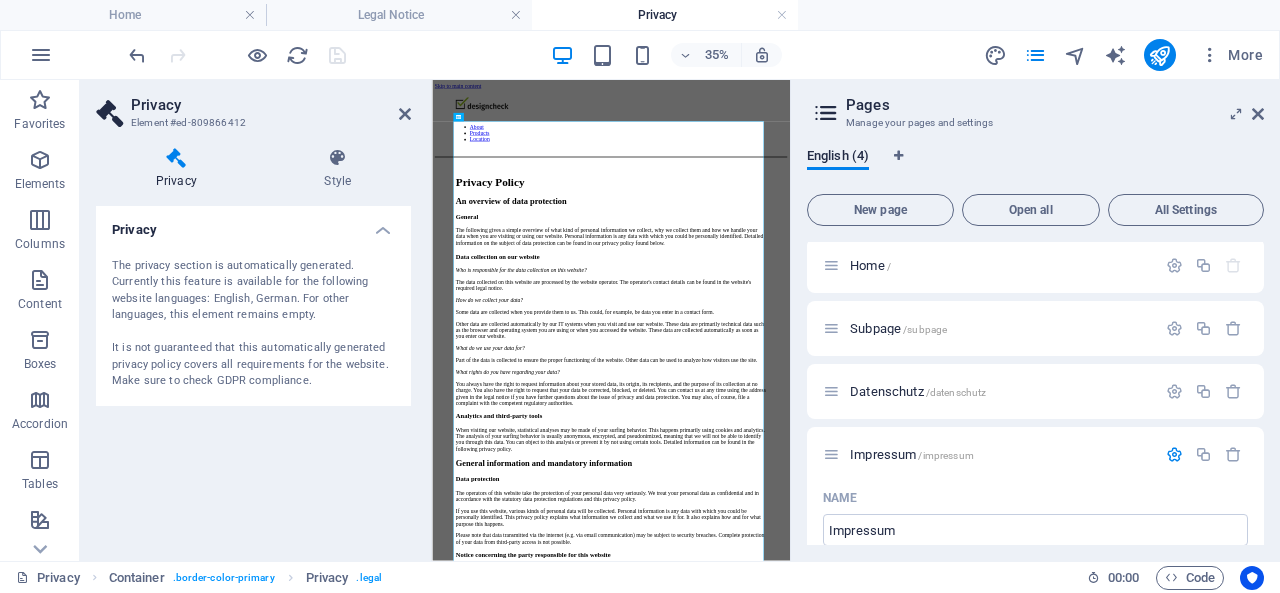 click on "The privacy section is automatically generated. Currently this feature is available for the following website languages: English, German. For other languages, this element remains empty. It is not guaranteed that this automatically generated privacy policy covers all requirements for the website. Make sure to check GDPR compliance." at bounding box center [253, 324] 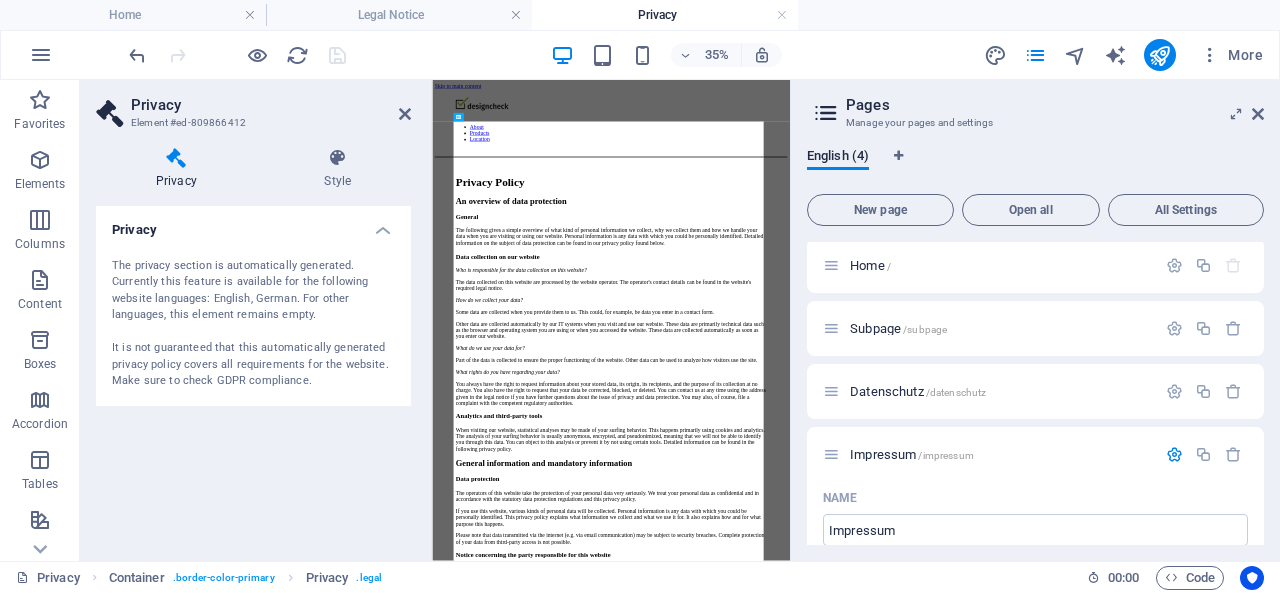 click on "The privacy section is automatically generated. Currently this feature is available for the following website languages: English, German. For other languages, this element remains empty. It is not guaranteed that this automatically generated privacy policy covers all requirements for the website. Make sure to check GDPR compliance." at bounding box center [253, 324] 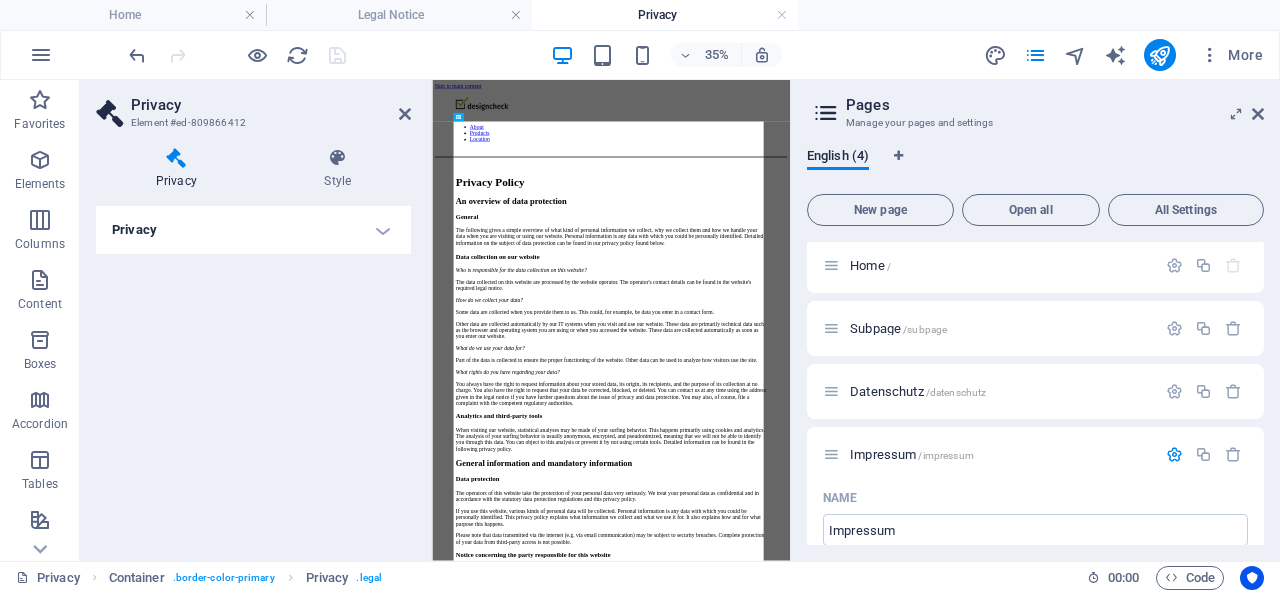 click on "Privacy" at bounding box center (253, 230) 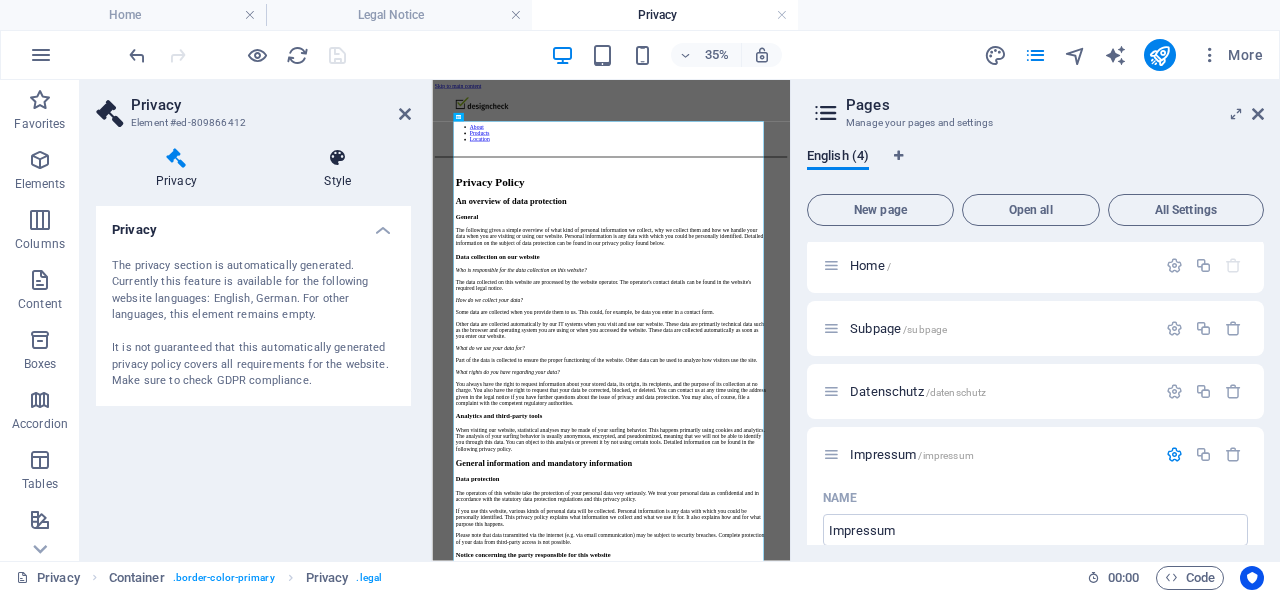 click on "Style" at bounding box center [338, 169] 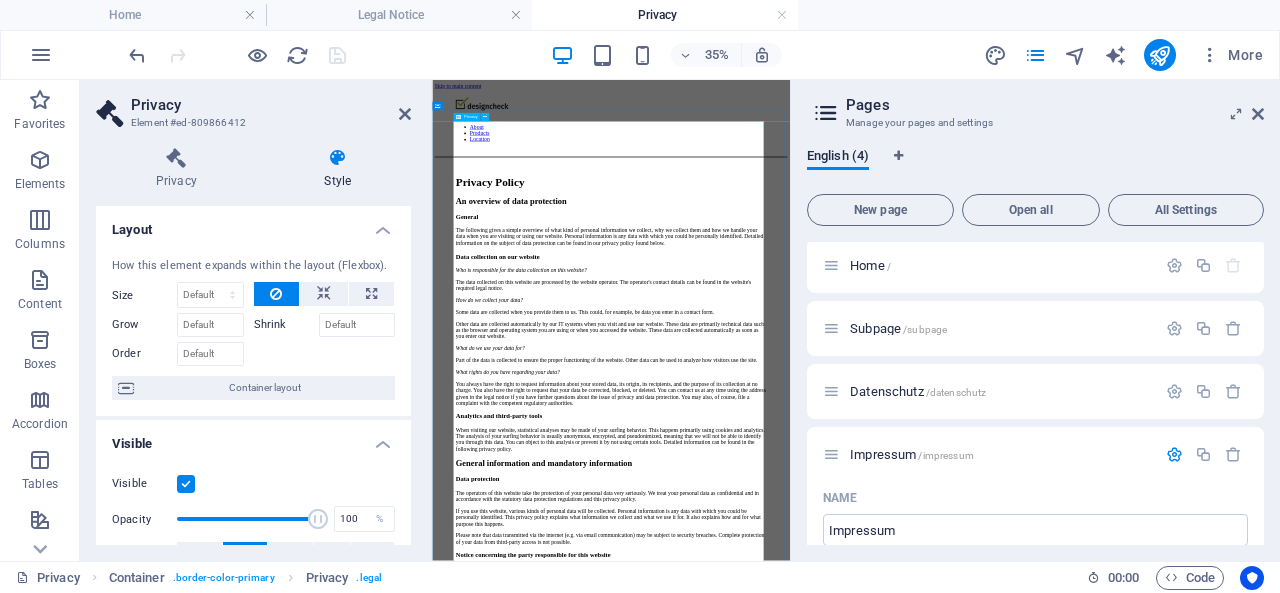 click on "Privacy Policy
An overview of data protection
General
The following gives a simple overview of what kind of personal information we collect, why we collect them and how we handle your data when you are visiting or using our website. Personal information is any data with which you could be personally identified. Detailed information on the subject of data protection can be found in our privacy policy found below.
Data collection on our website
Who is responsible for the data collection on this website?
The data collected on this website are processed by the website operator. The operator's contact details can be found in the website's required legal notice.
How do we collect your data?
Some data are collected when you provide them to us. This could, for example, be data you enter in a contact form.
What do we use your data for?
Part of the data is collected to ensure the proper functioning of the website. Other data can be used to analyze how visitors use the site." at bounding box center (943, 2502) 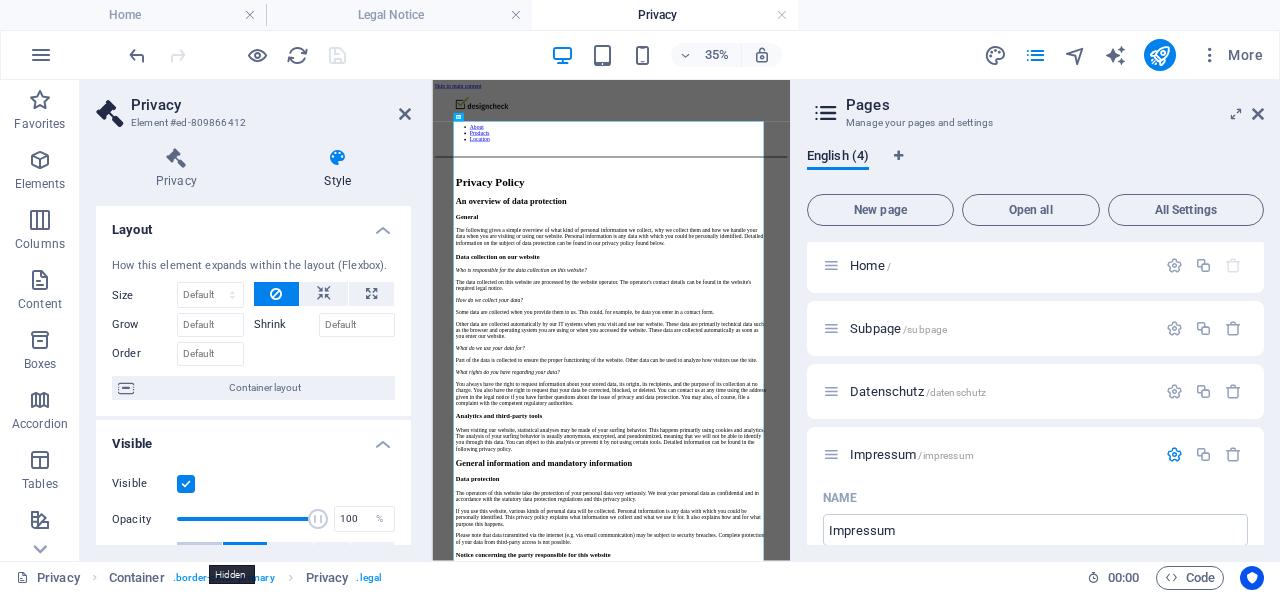 click at bounding box center [199, 554] 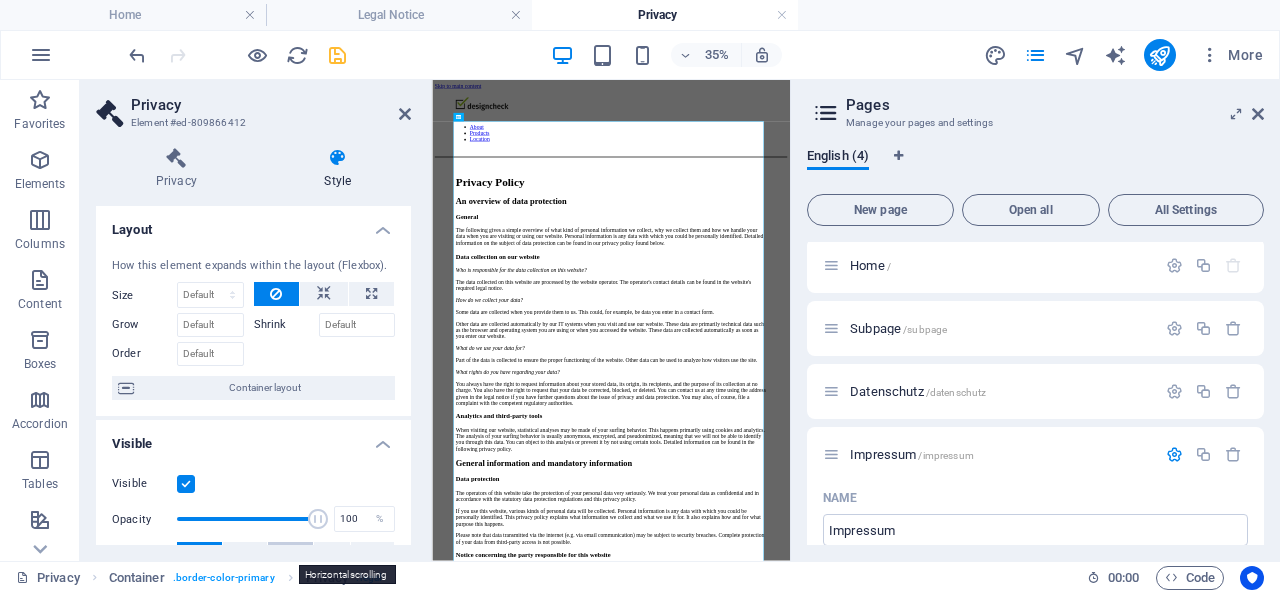 click at bounding box center [291, 554] 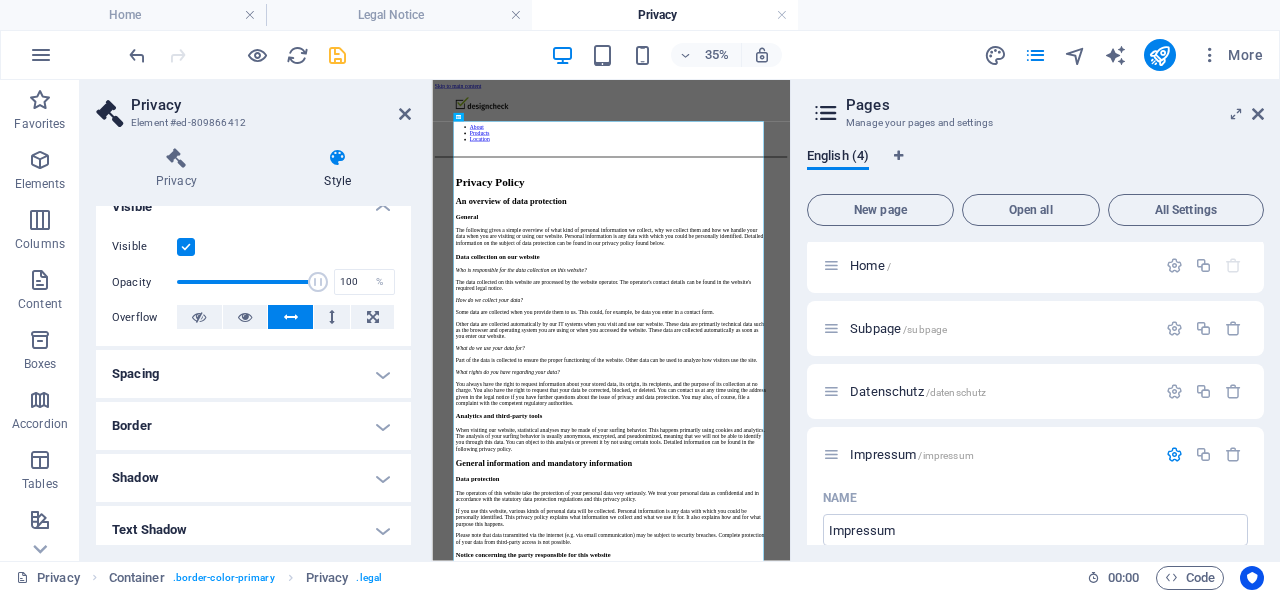 scroll, scrollTop: 400, scrollLeft: 0, axis: vertical 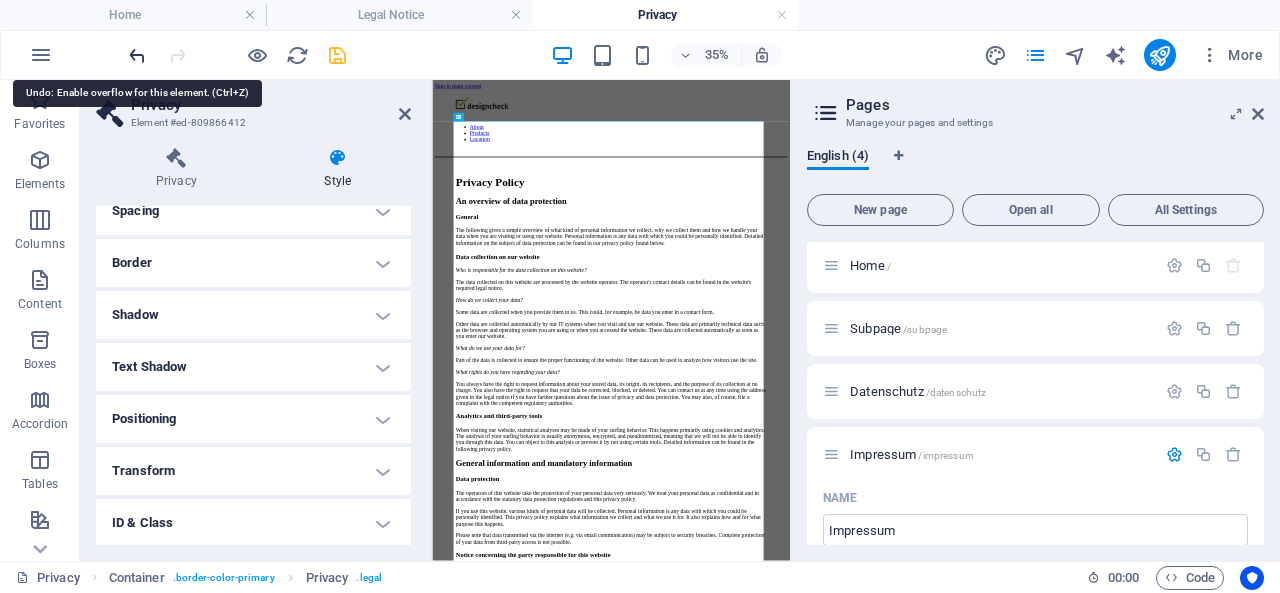 click at bounding box center (137, 55) 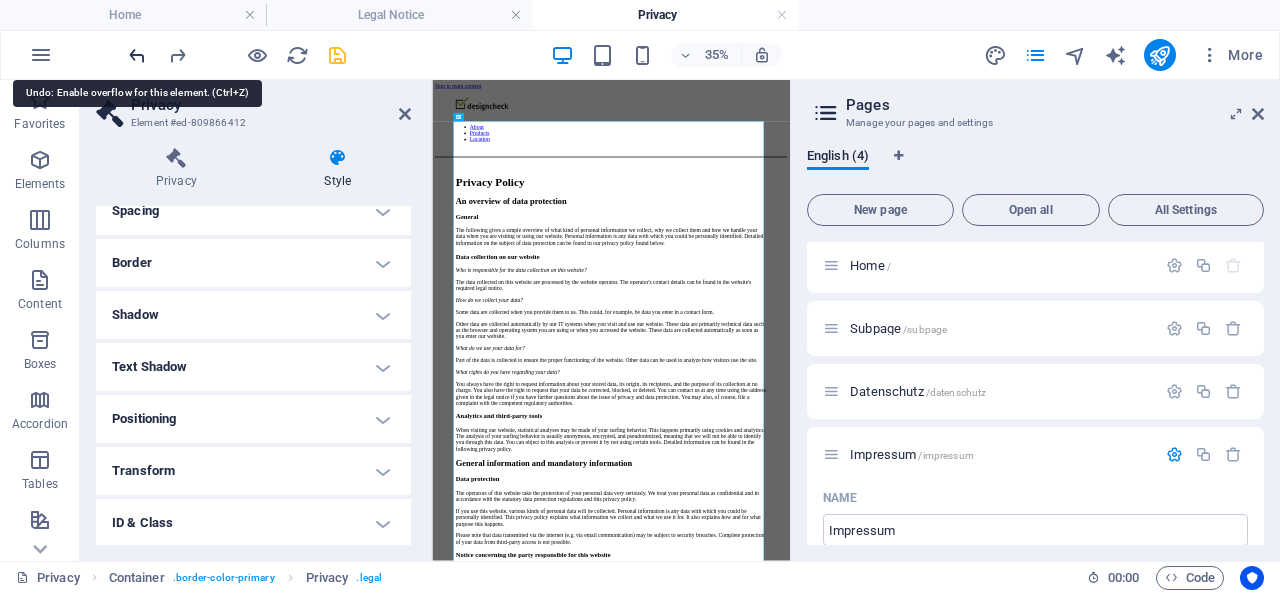 click at bounding box center [137, 55] 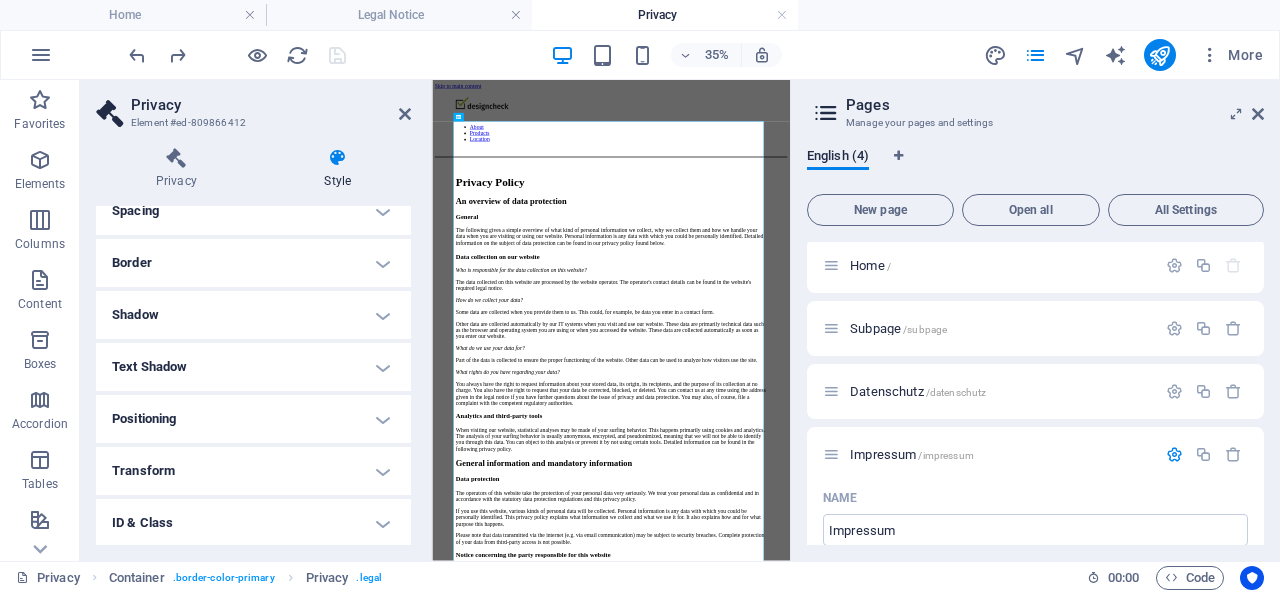 click on "35% More" at bounding box center (698, 55) 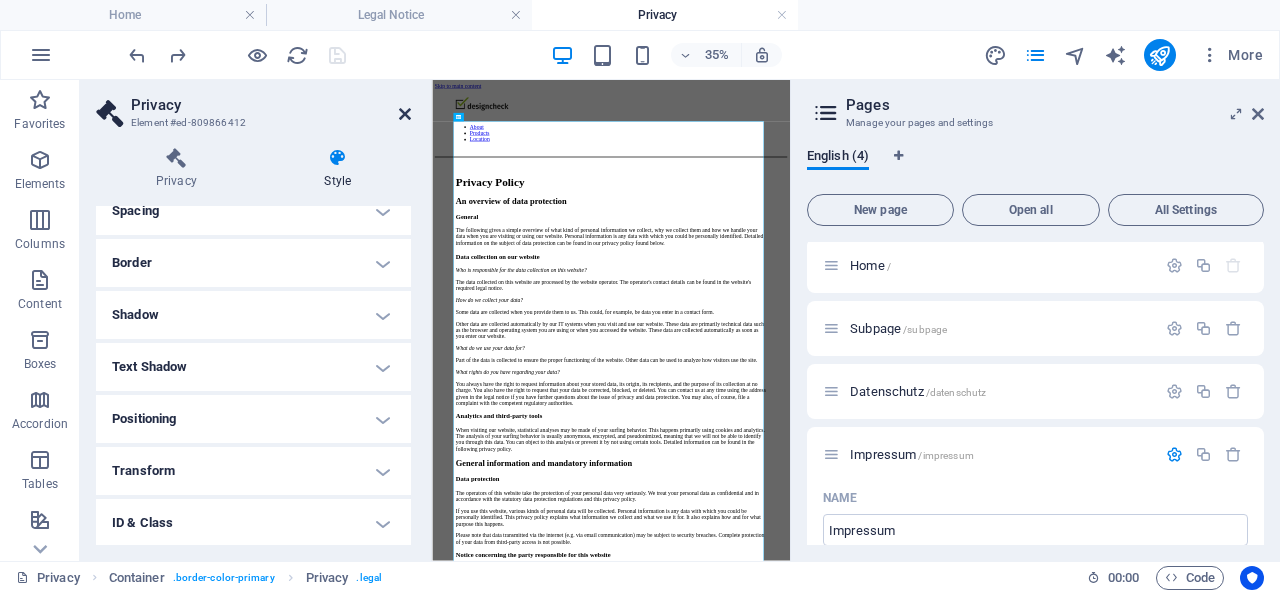 click at bounding box center (405, 114) 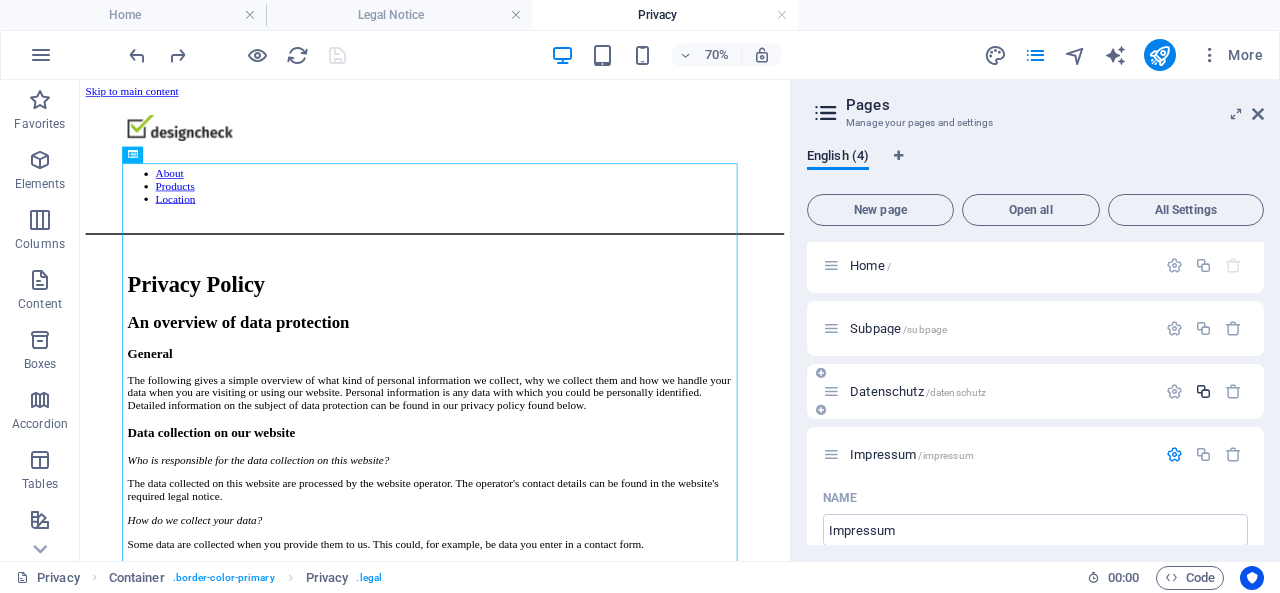 click at bounding box center [1203, 391] 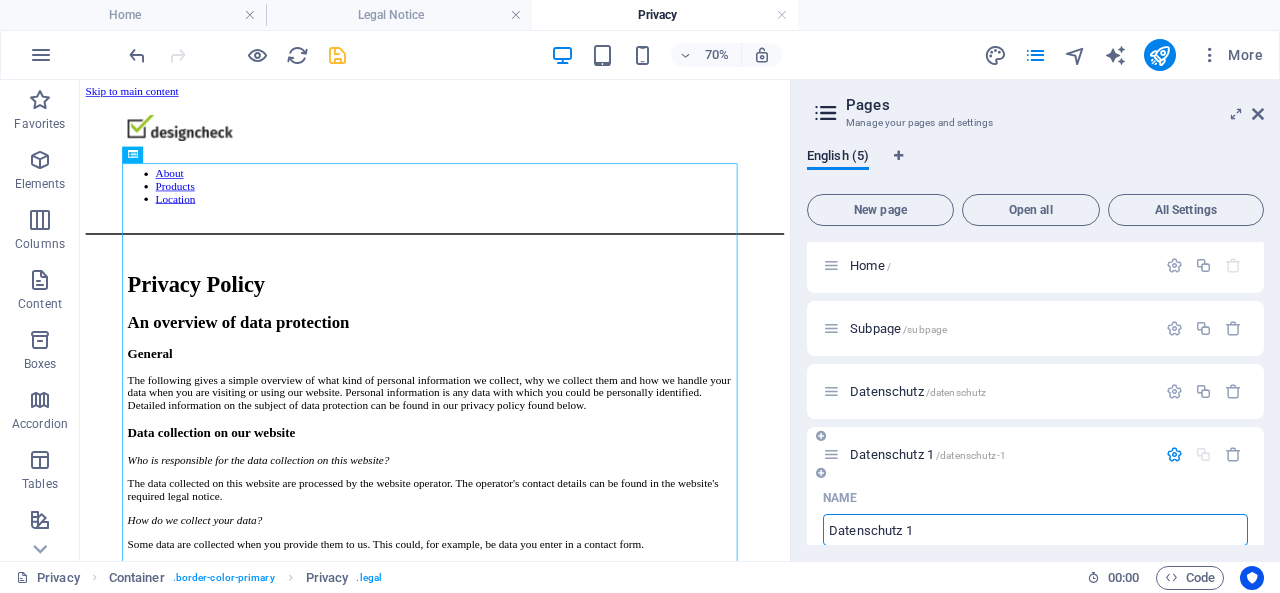 click on "Datenschutz 1" at bounding box center [1035, 530] 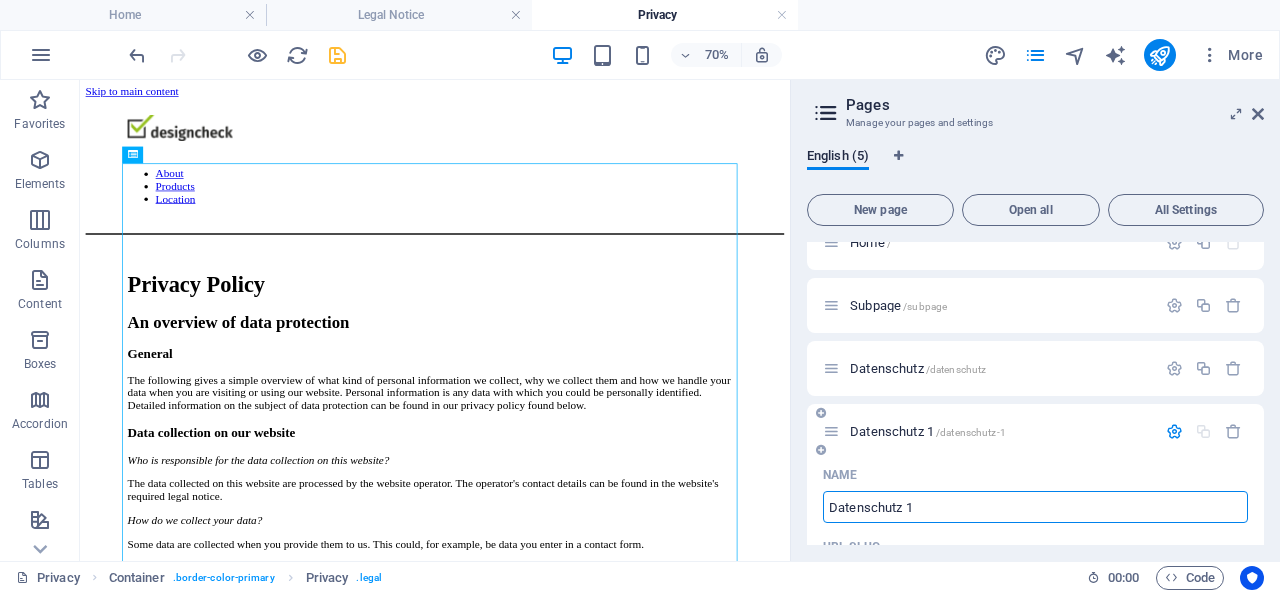 scroll, scrollTop: 43, scrollLeft: 0, axis: vertical 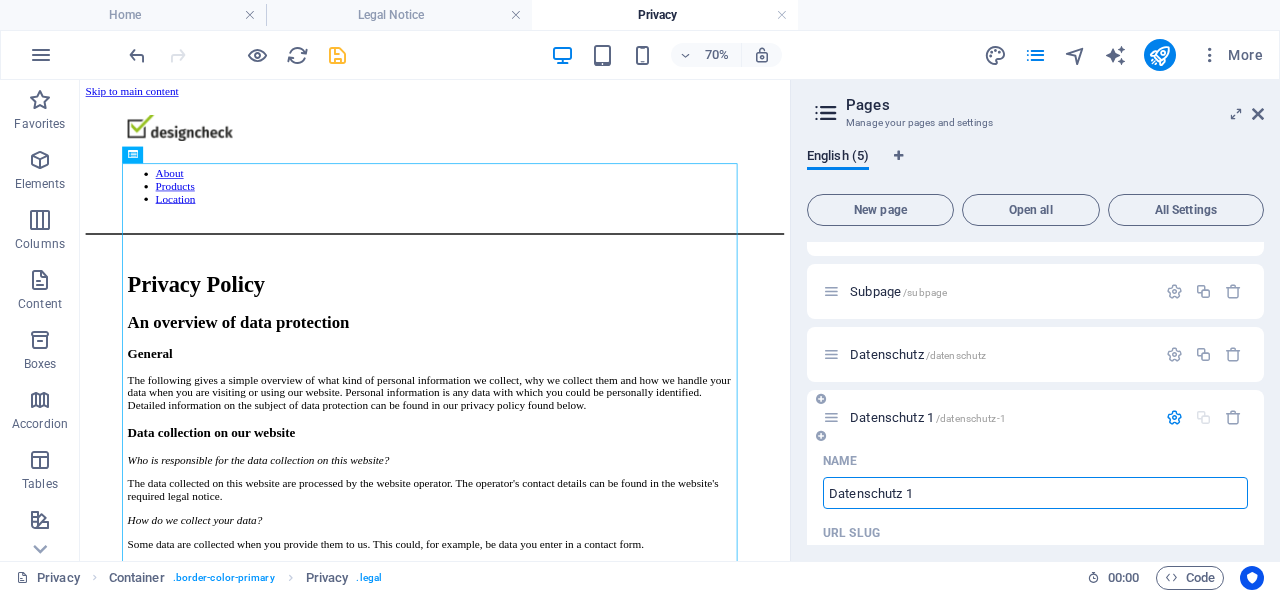 drag, startPoint x: 926, startPoint y: 532, endPoint x: 812, endPoint y: 533, distance: 114.00439 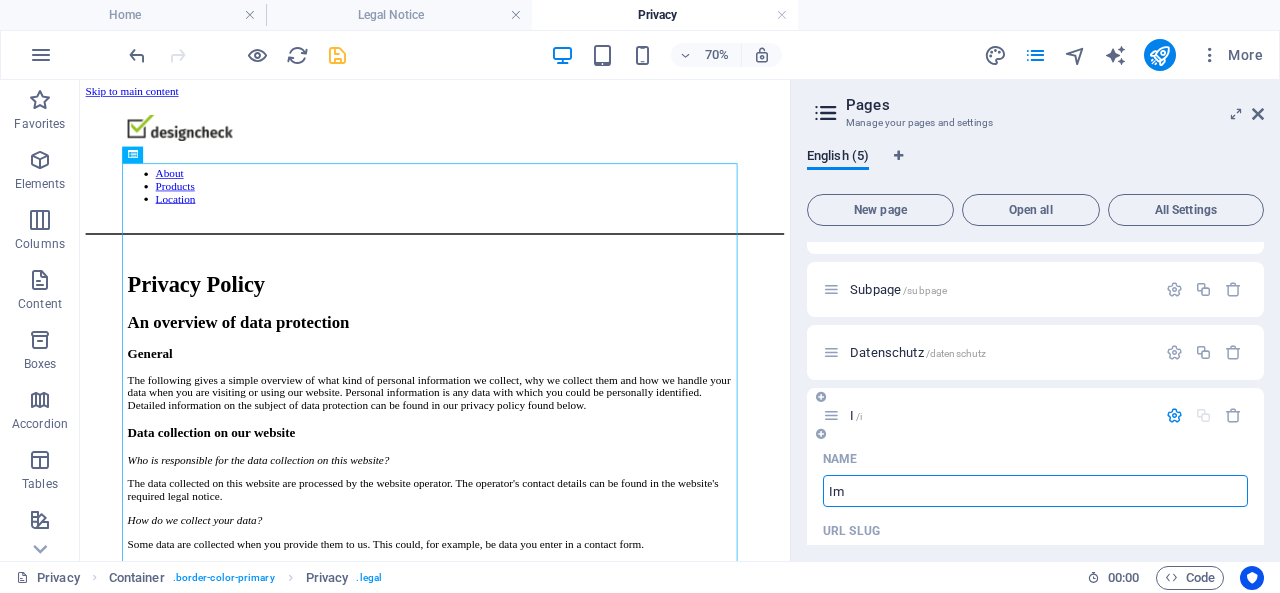 type on "Imp" 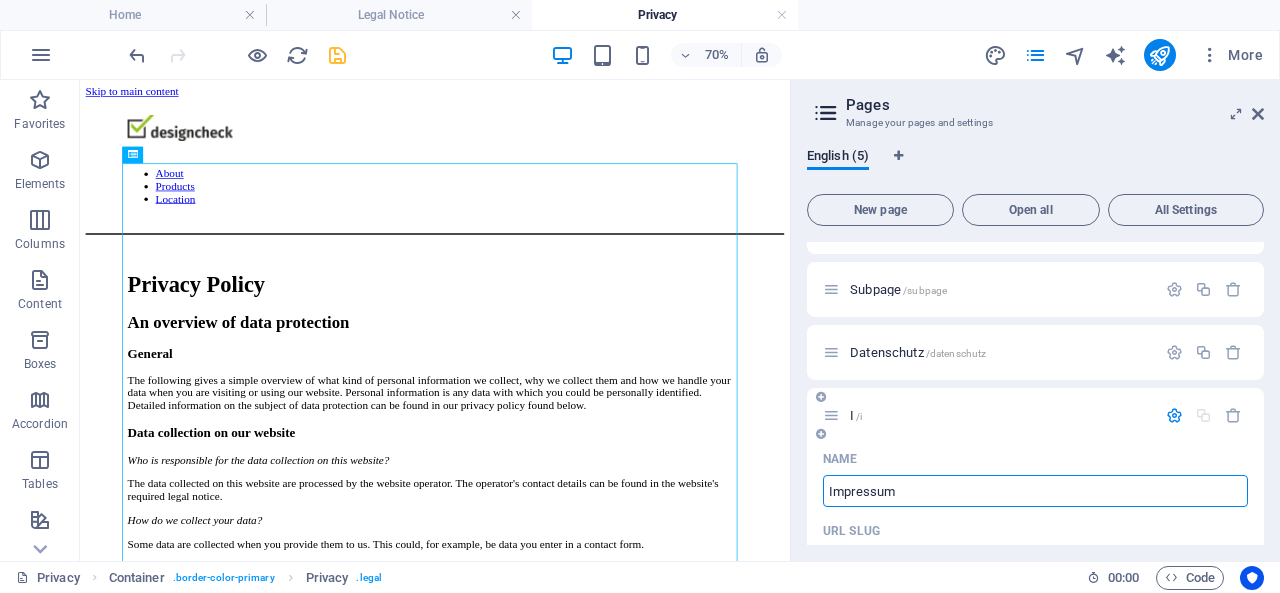 type on "Impressum" 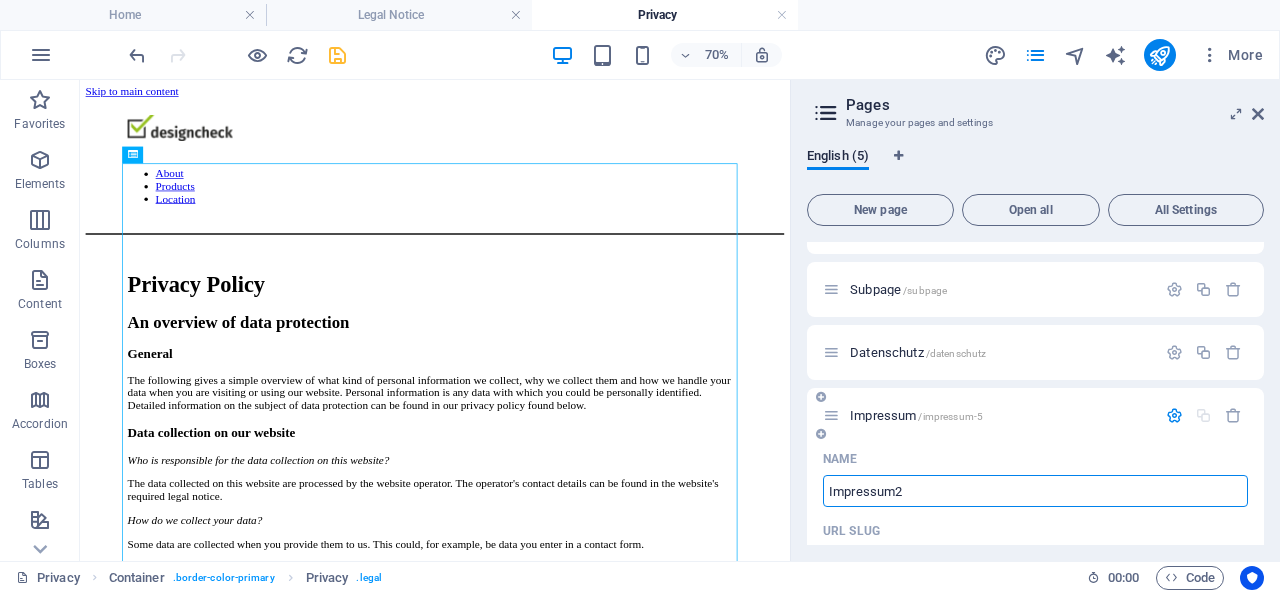 type on "Impressum2" 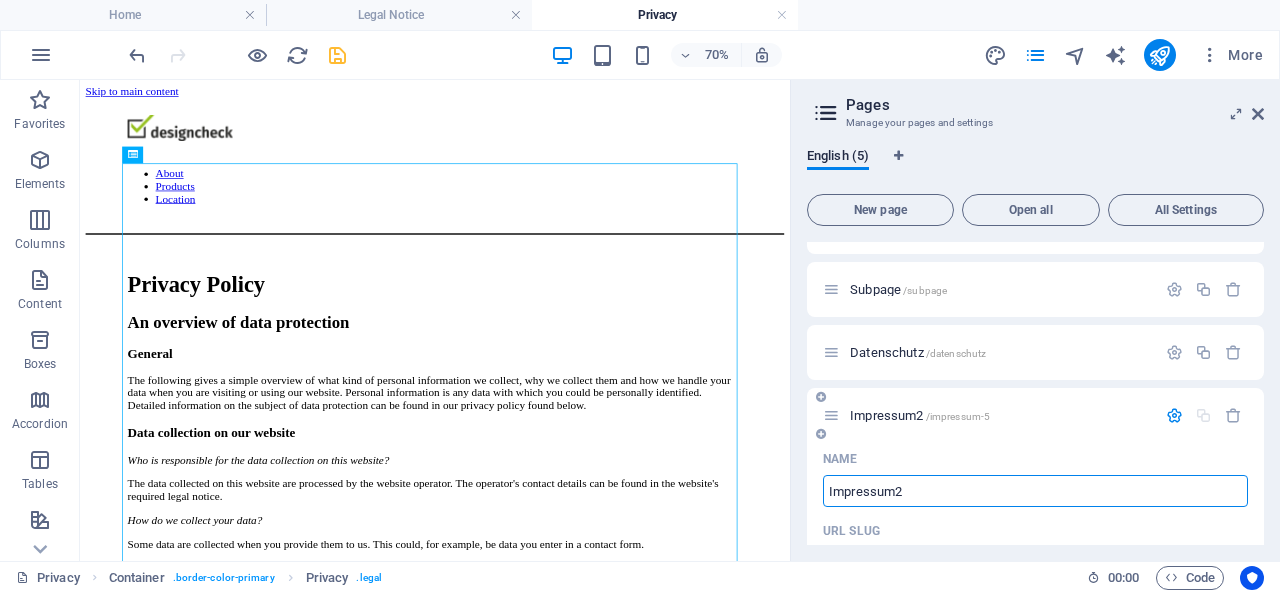 type on "Impressum2" 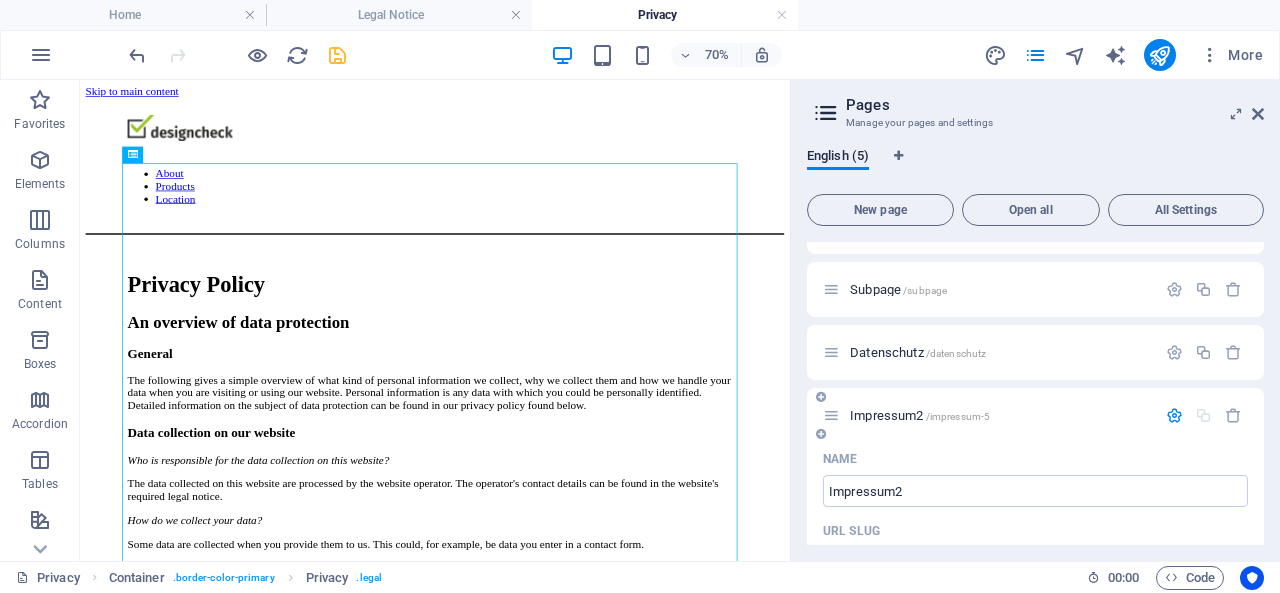 click at bounding box center (1174, 415) 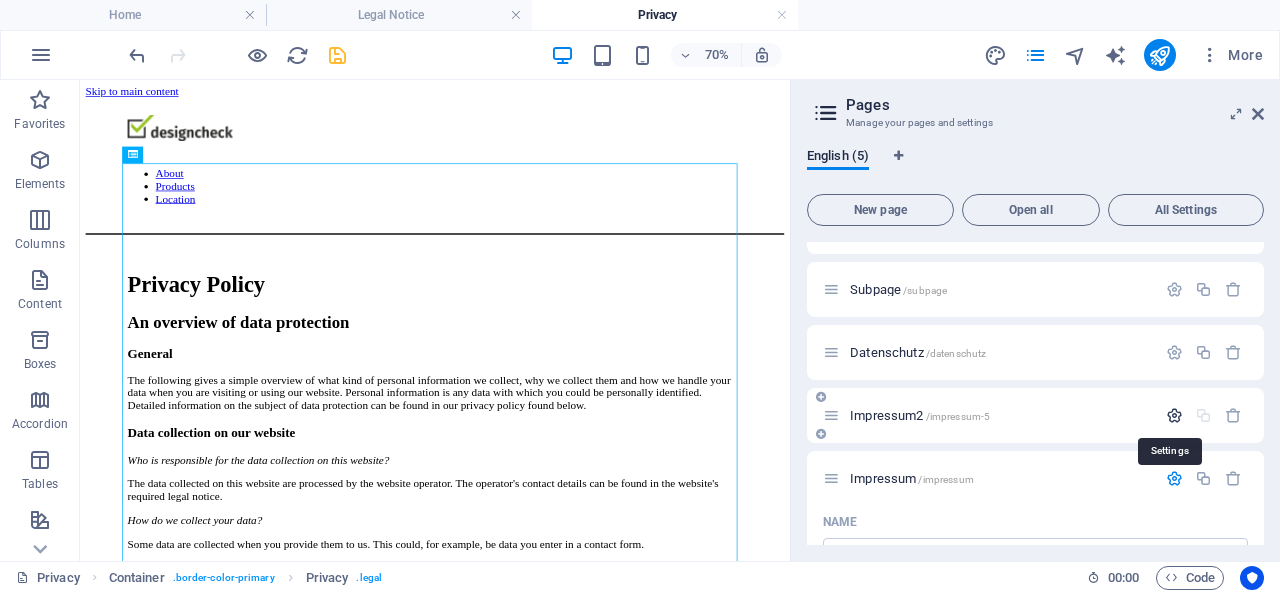 click at bounding box center (1174, 415) 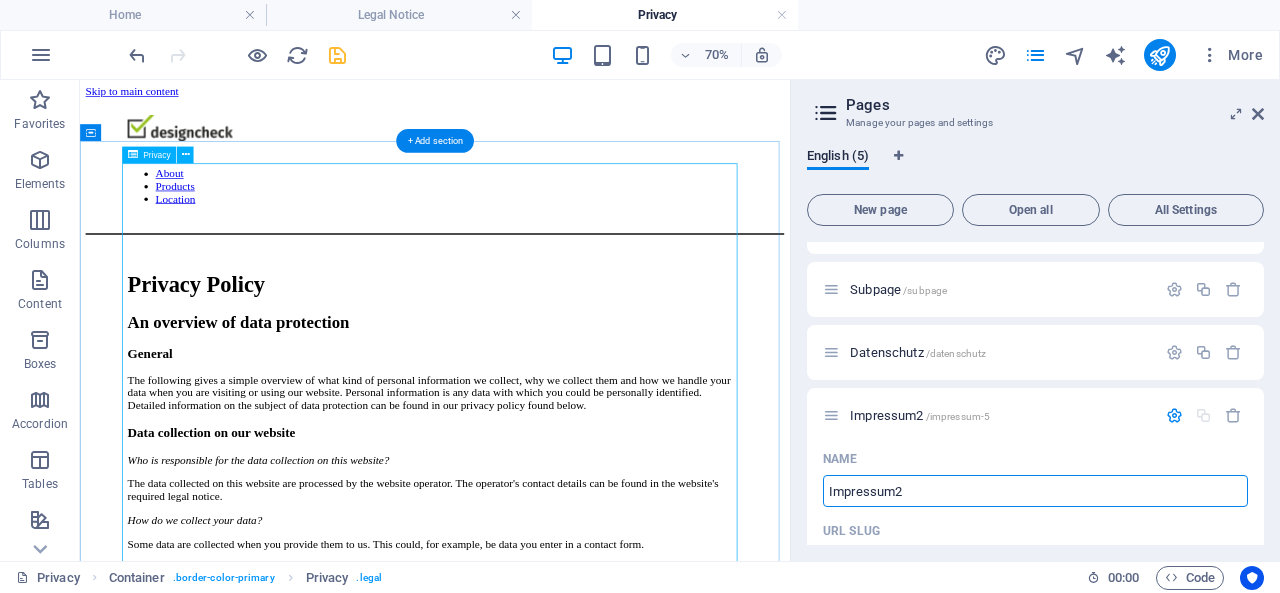 click on "Privacy Policy
An overview of data protection
General
The following gives a simple overview of what kind of personal information we collect, why we collect them and how we handle your data when you are visiting or using our website. Personal information is any data with which you could be personally identified. Detailed information on the subject of data protection can be found in our privacy policy found below.
Data collection on our website
Who is responsible for the data collection on this website?
The data collected on this website are processed by the website operator. The operator's contact details can be found in the website's required legal notice.
How do we collect your data?
Some data are collected when you provide them to us. This could, for example, be data you enter in a contact form.
What do we use your data for?
Part of the data is collected to ensure the proper functioning of the website. Other data can be used to analyze how visitors use the site." at bounding box center (587, 2502) 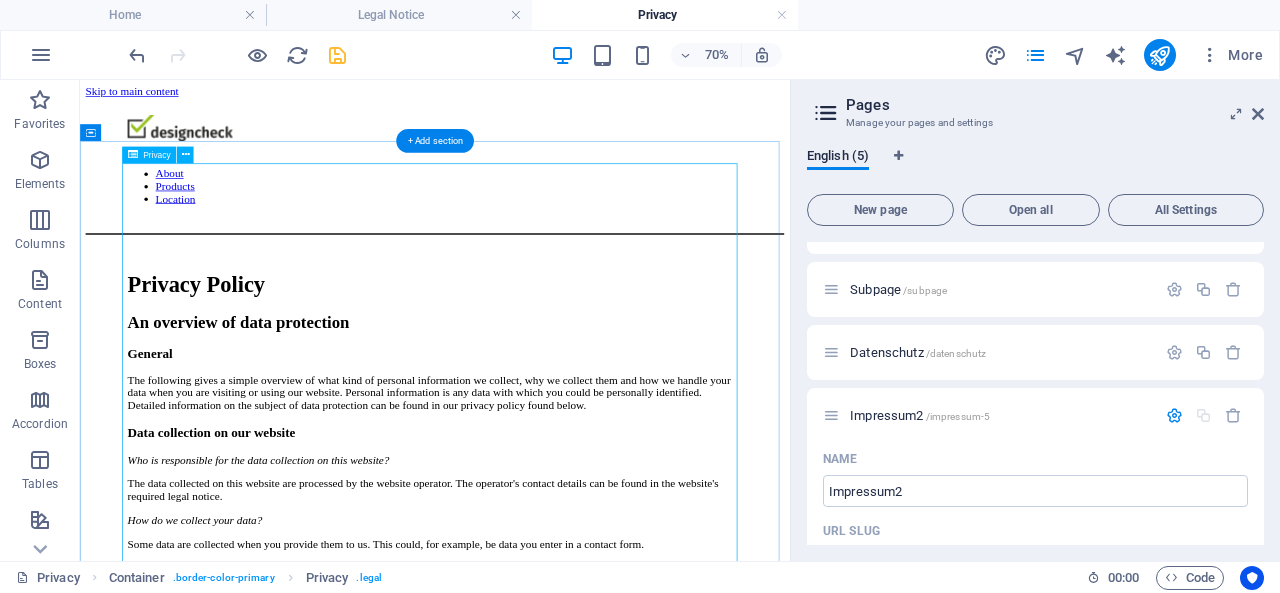 click on "Privacy Policy
An overview of data protection
General
The following gives a simple overview of what kind of personal information we collect, why we collect them and how we handle your data when you are visiting or using our website. Personal information is any data with which you could be personally identified. Detailed information on the subject of data protection can be found in our privacy policy found below.
Data collection on our website
Who is responsible for the data collection on this website?
The data collected on this website are processed by the website operator. The operator's contact details can be found in the website's required legal notice.
How do we collect your data?
Some data are collected when you provide them to us. This could, for example, be data you enter in a contact form.
What do we use your data for?
Part of the data is collected to ensure the proper functioning of the website. Other data can be used to analyze how visitors use the site." at bounding box center (587, 2502) 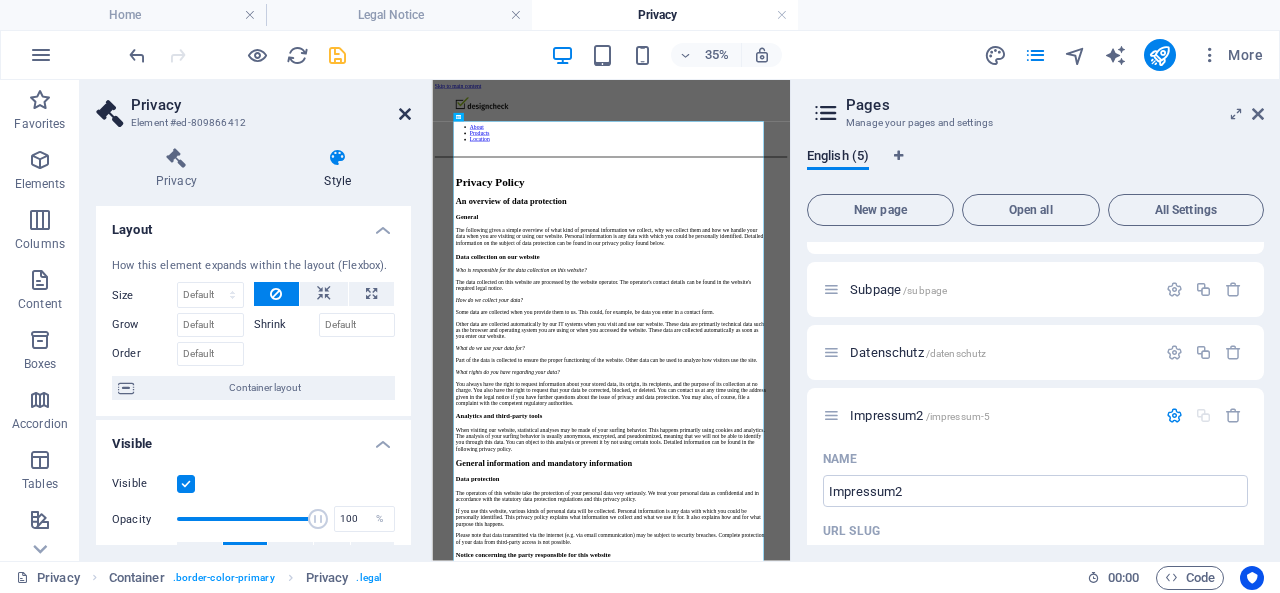 click at bounding box center [405, 114] 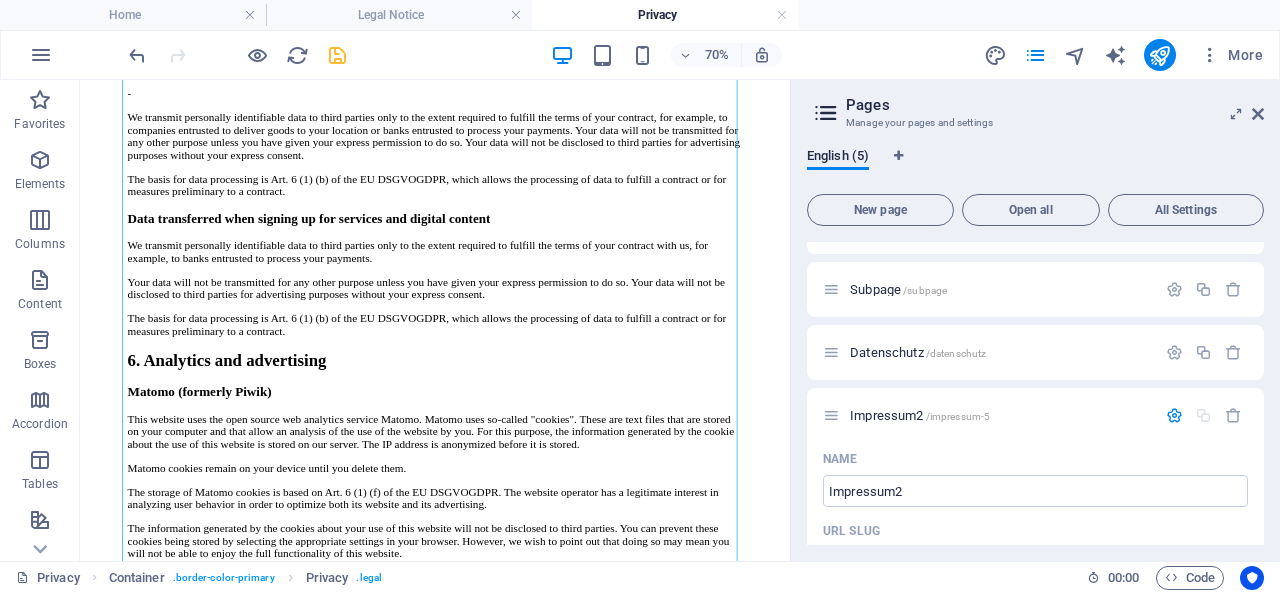 scroll, scrollTop: 4870, scrollLeft: 0, axis: vertical 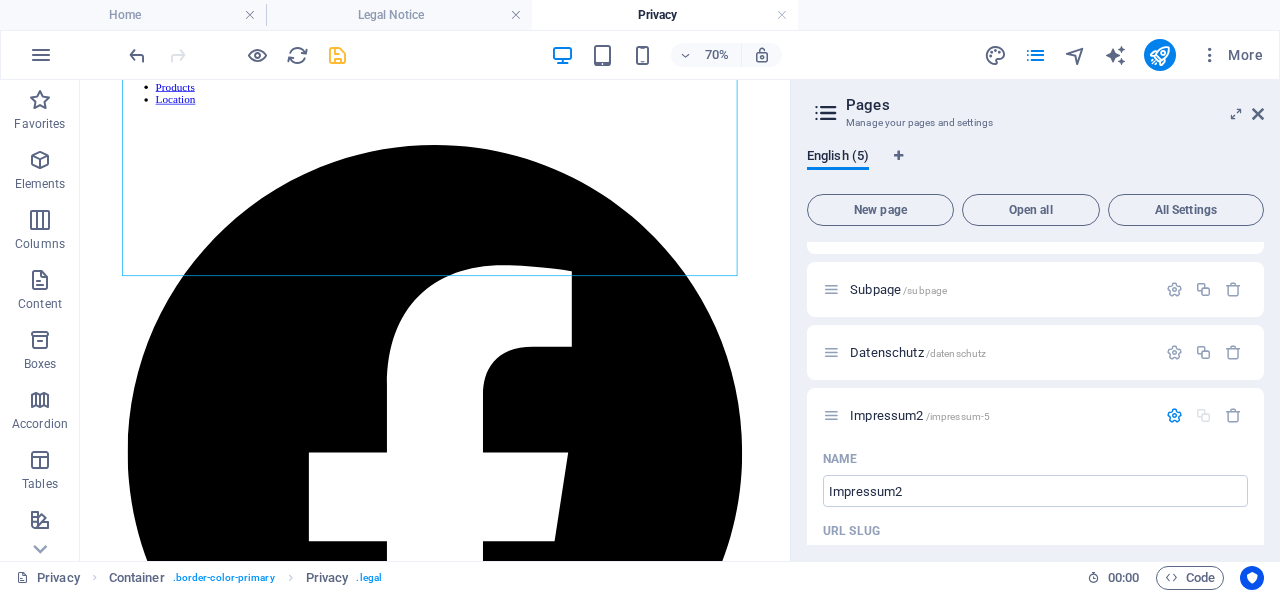 drag, startPoint x: 1080, startPoint y: 108, endPoint x: 859, endPoint y: 657, distance: 591.8125 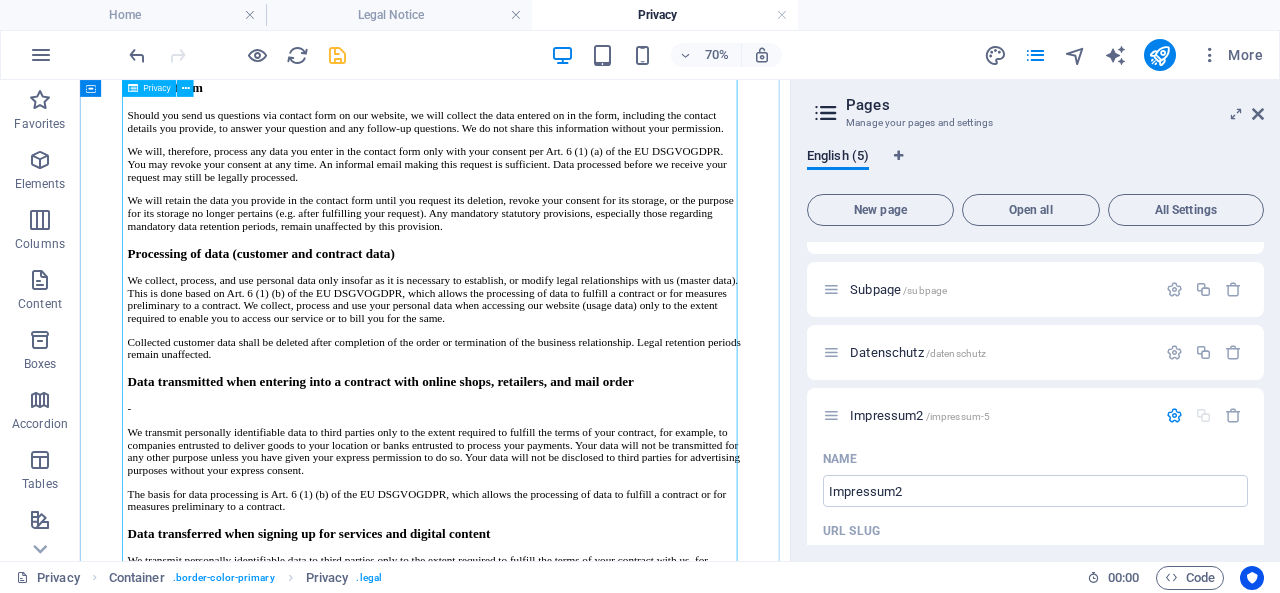 scroll, scrollTop: 2270, scrollLeft: 0, axis: vertical 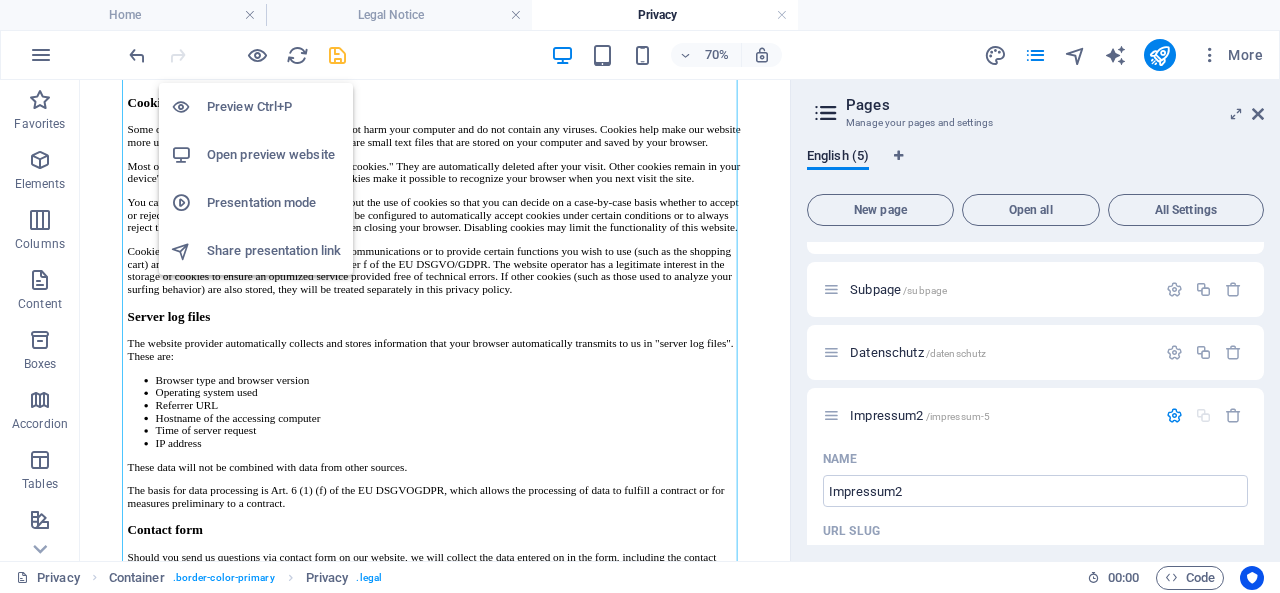 click on "Preview Ctrl+P" at bounding box center (274, 107) 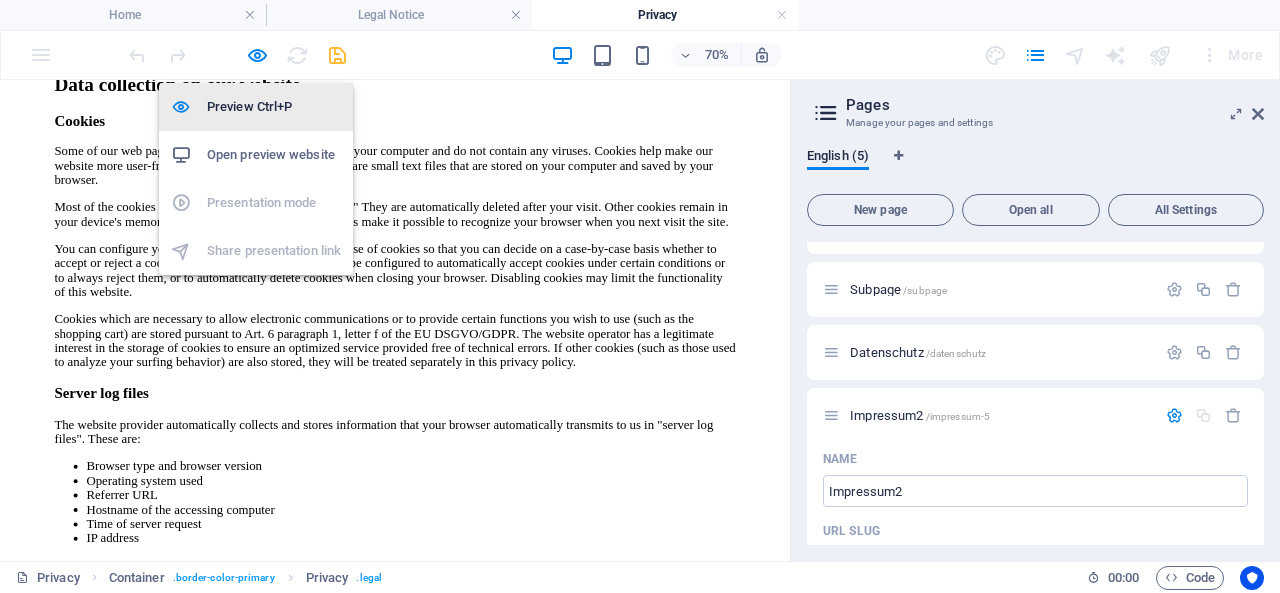 scroll, scrollTop: 2321, scrollLeft: 0, axis: vertical 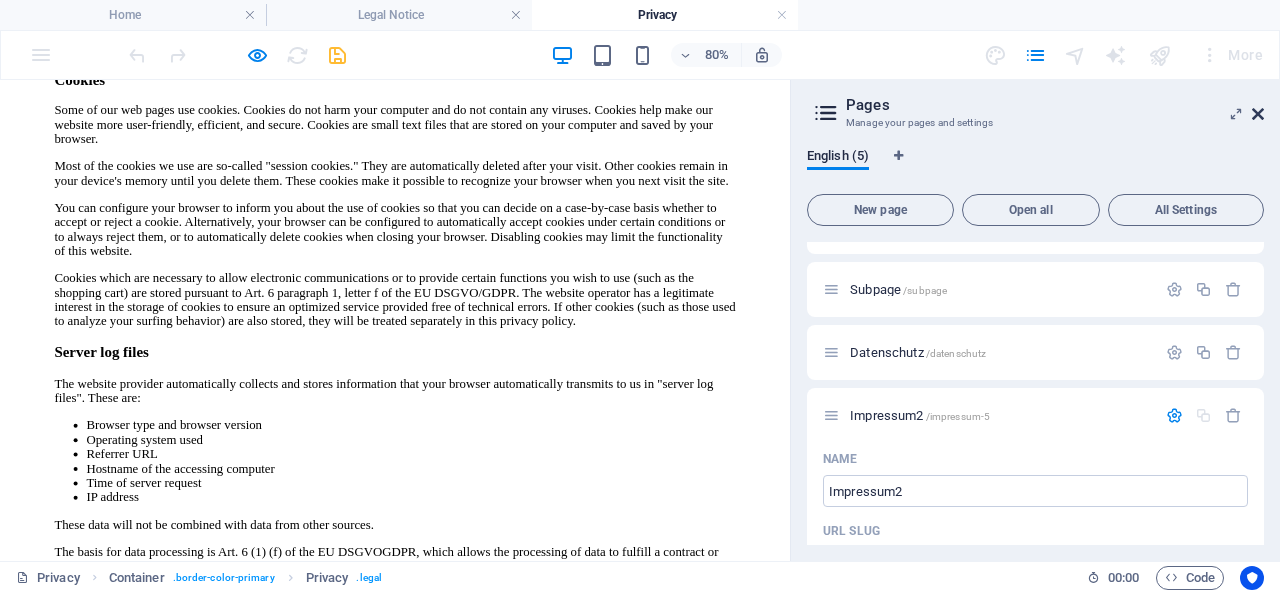 click at bounding box center (1258, 114) 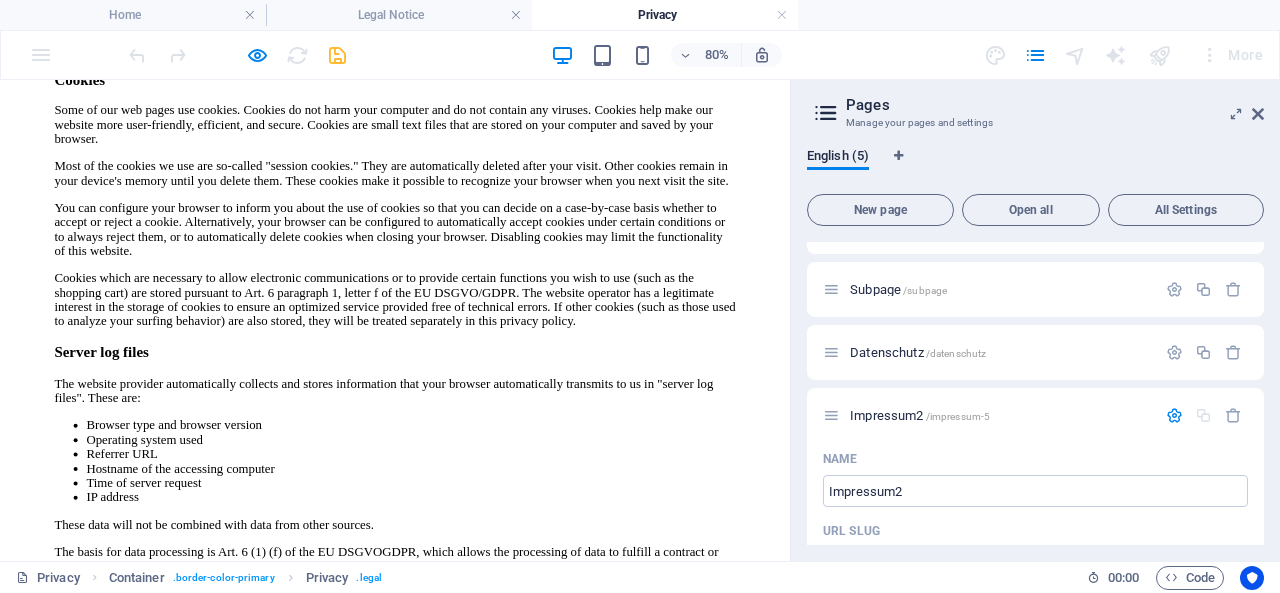 scroll, scrollTop: 1953, scrollLeft: 0, axis: vertical 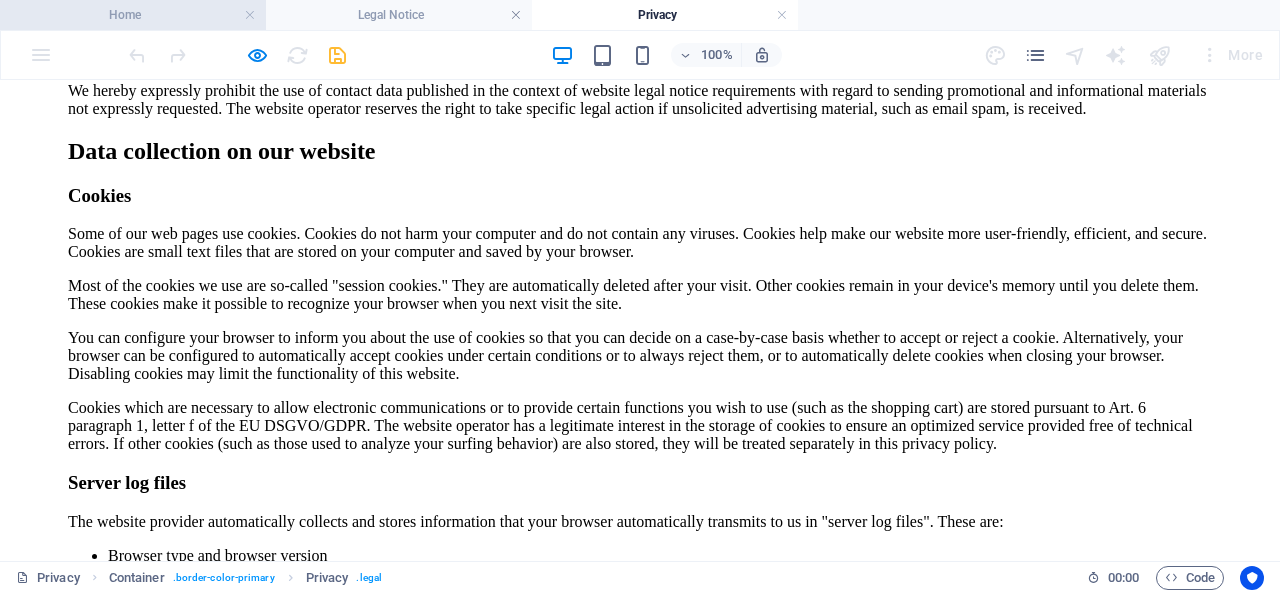 click on "Home" at bounding box center (133, 15) 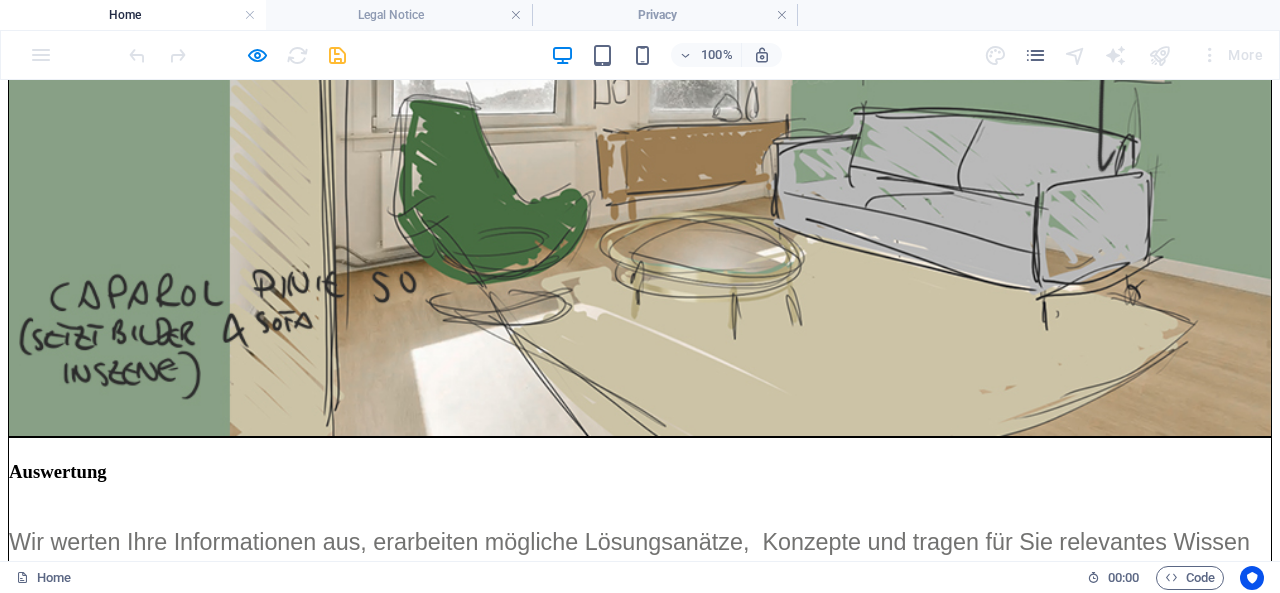 scroll, scrollTop: 7158, scrollLeft: 0, axis: vertical 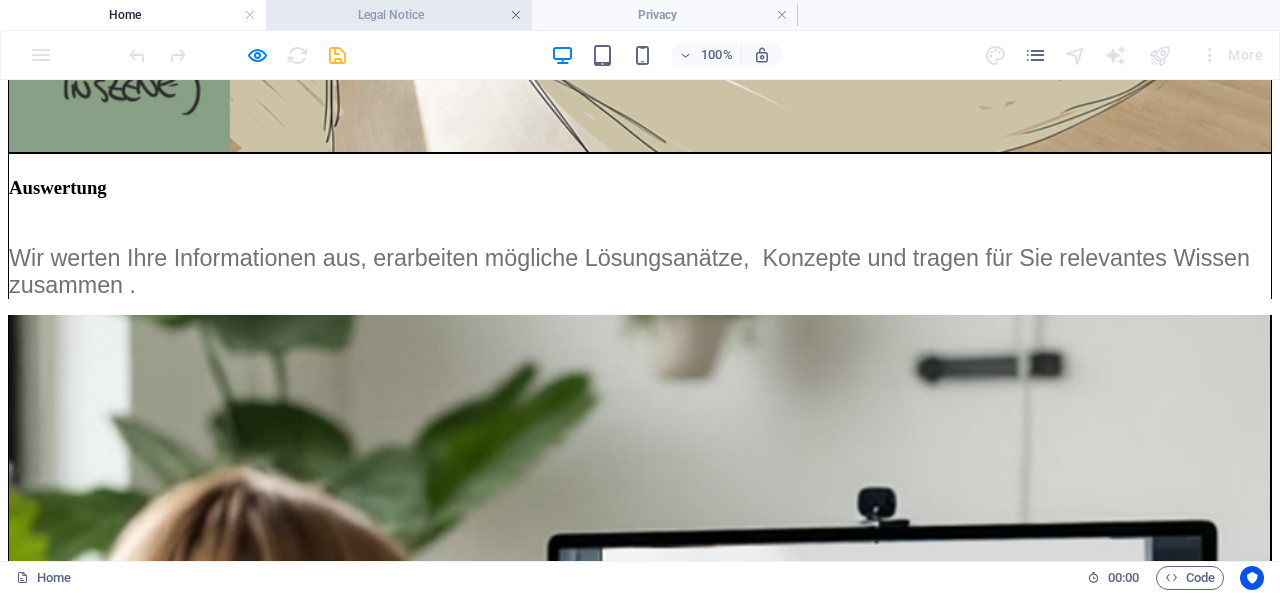 click at bounding box center (516, 15) 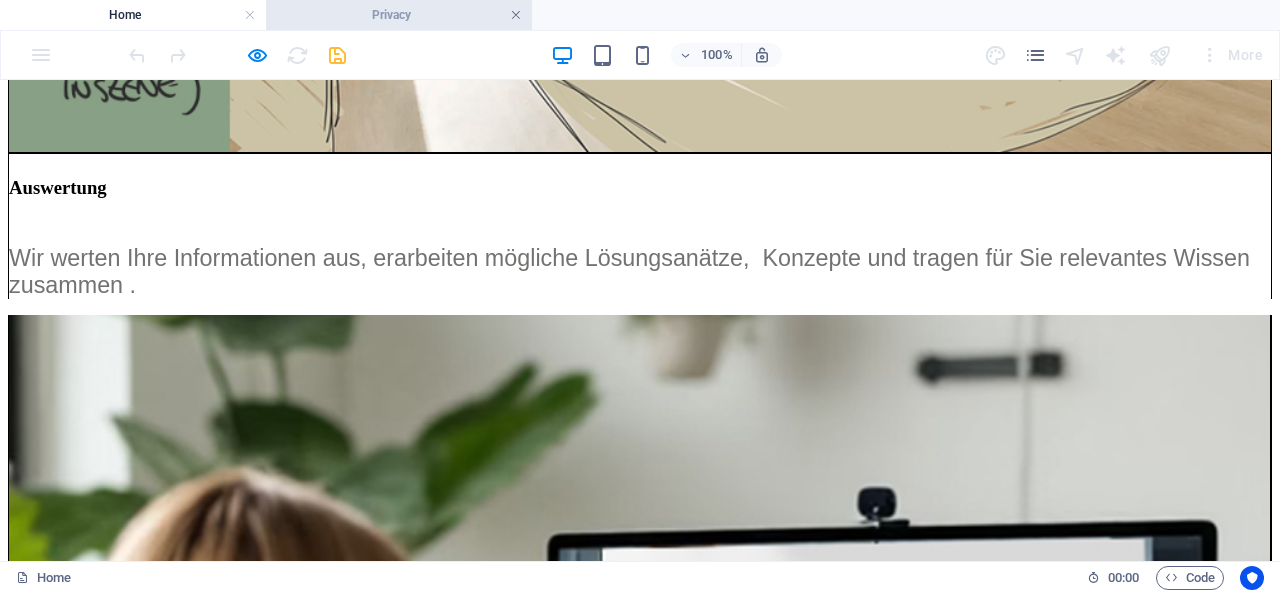 click at bounding box center (516, 15) 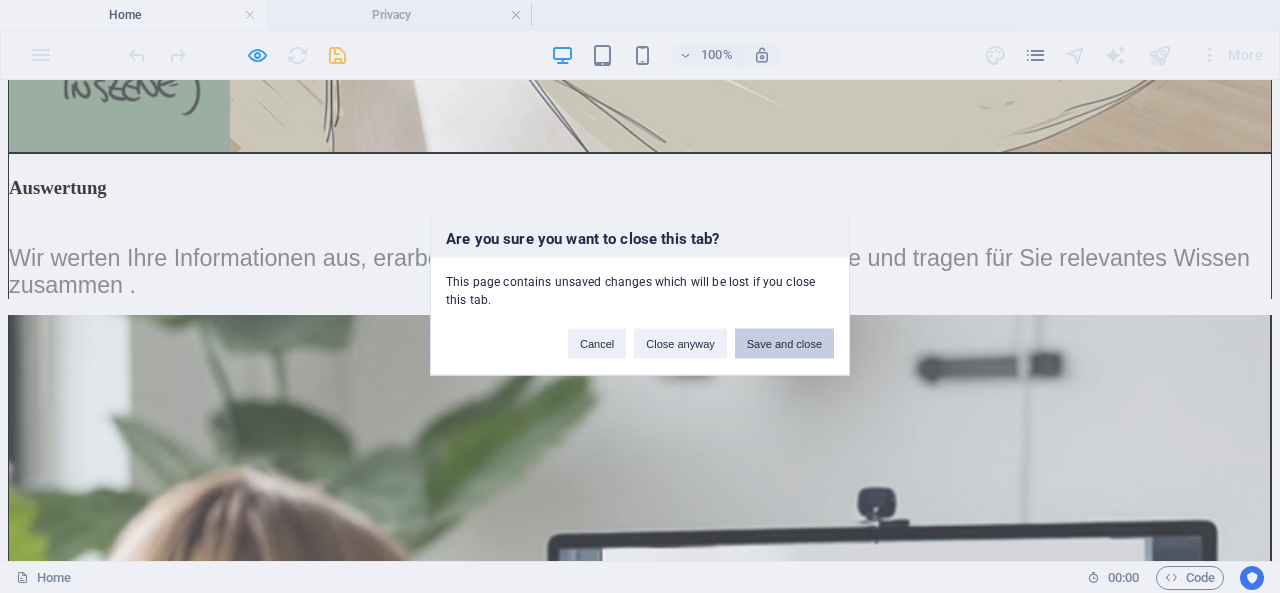click on "Save and close" at bounding box center (784, 343) 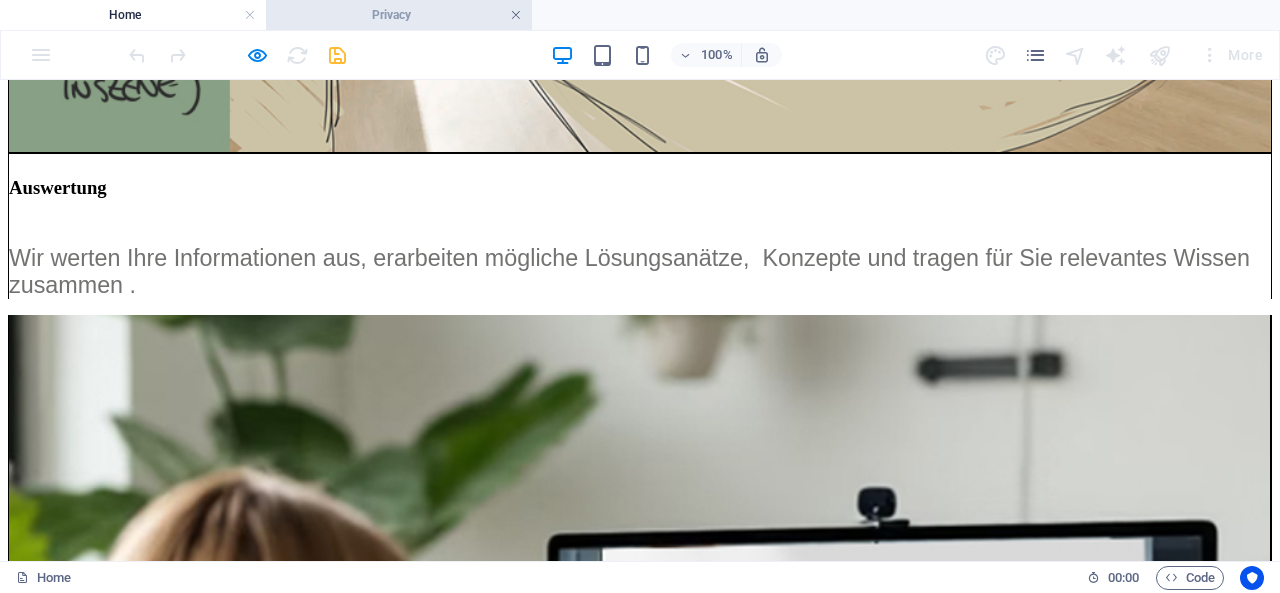 click at bounding box center [516, 15] 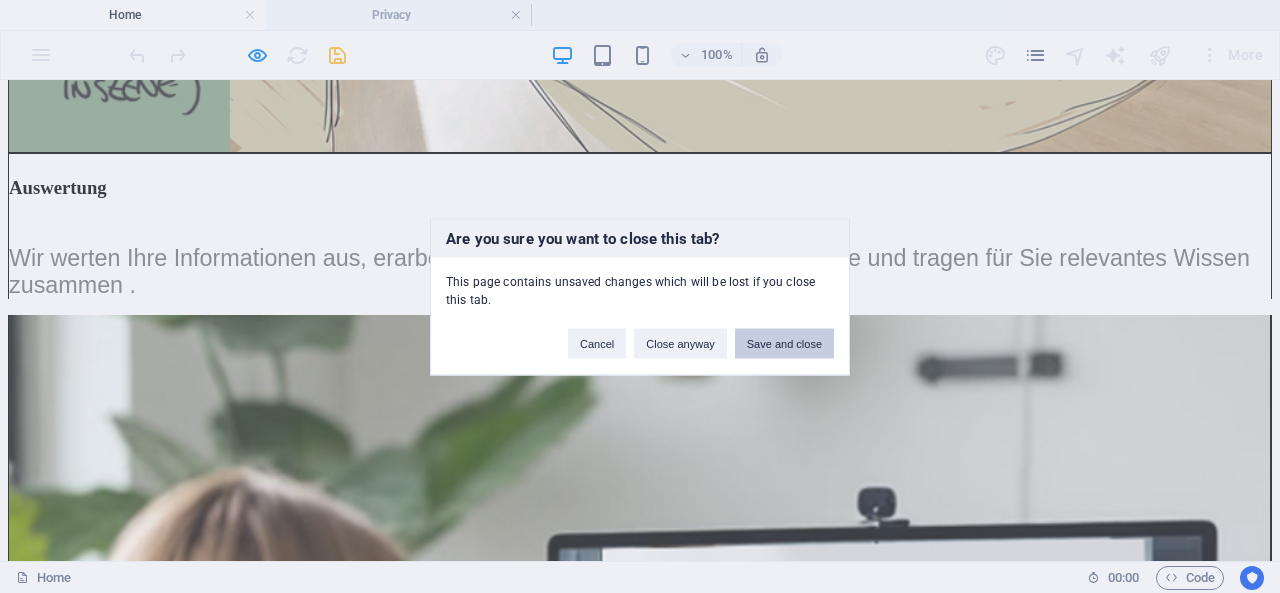 click on "Save and close" at bounding box center (784, 343) 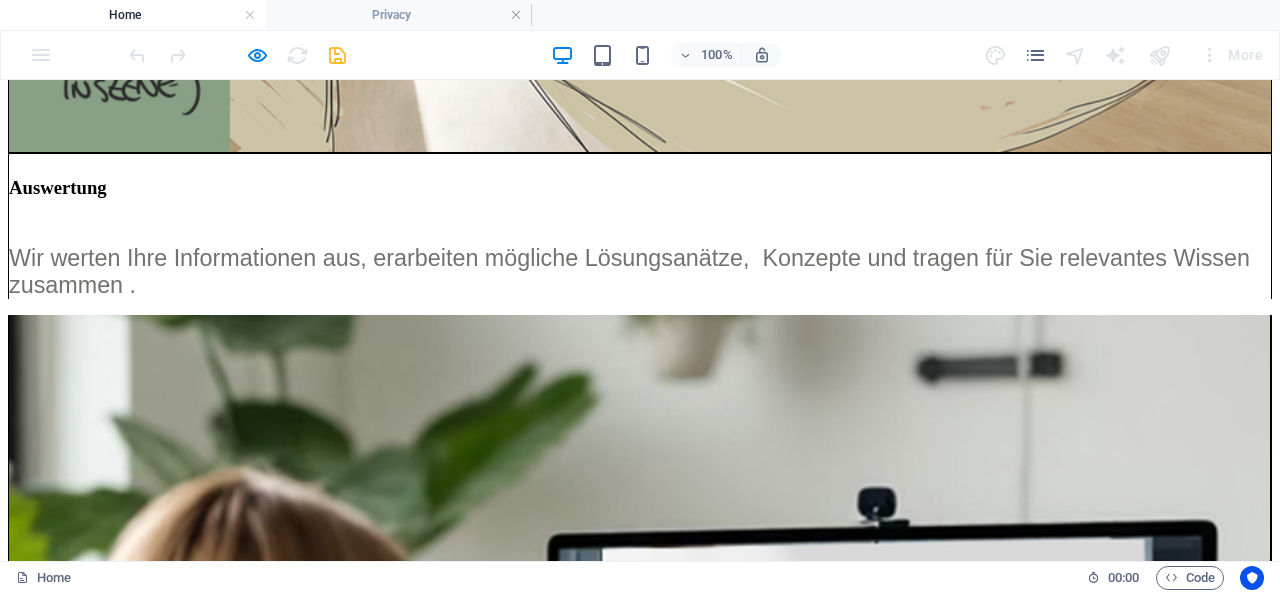 click on "Home" at bounding box center [133, 15] 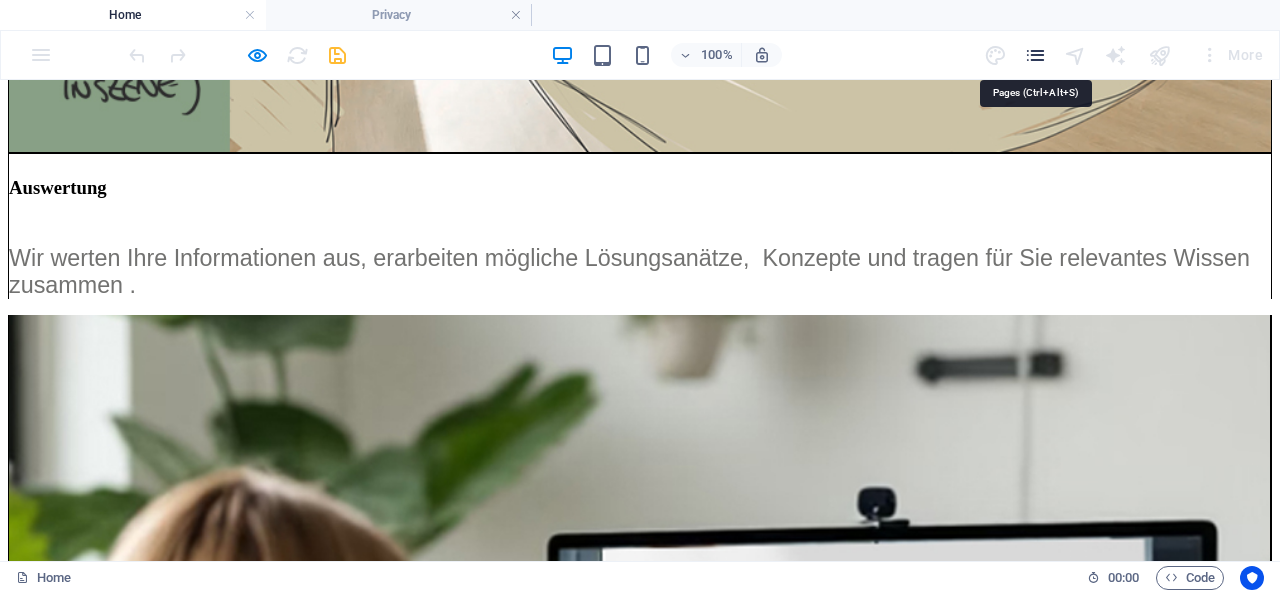 click at bounding box center (1035, 55) 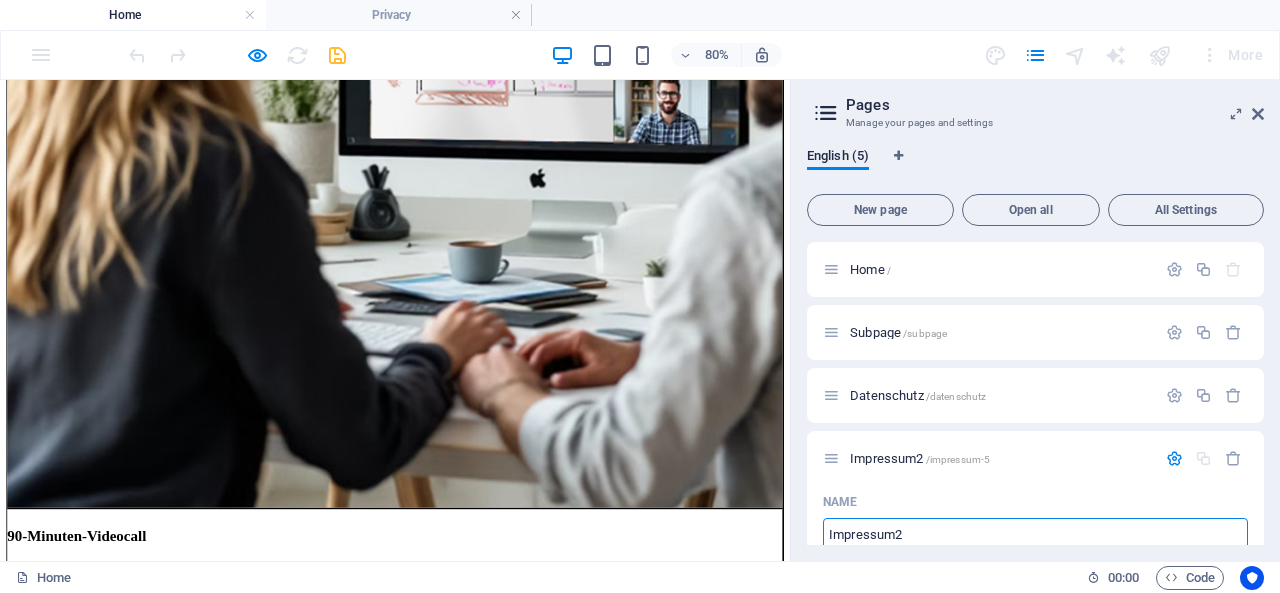 scroll, scrollTop: 4, scrollLeft: 0, axis: vertical 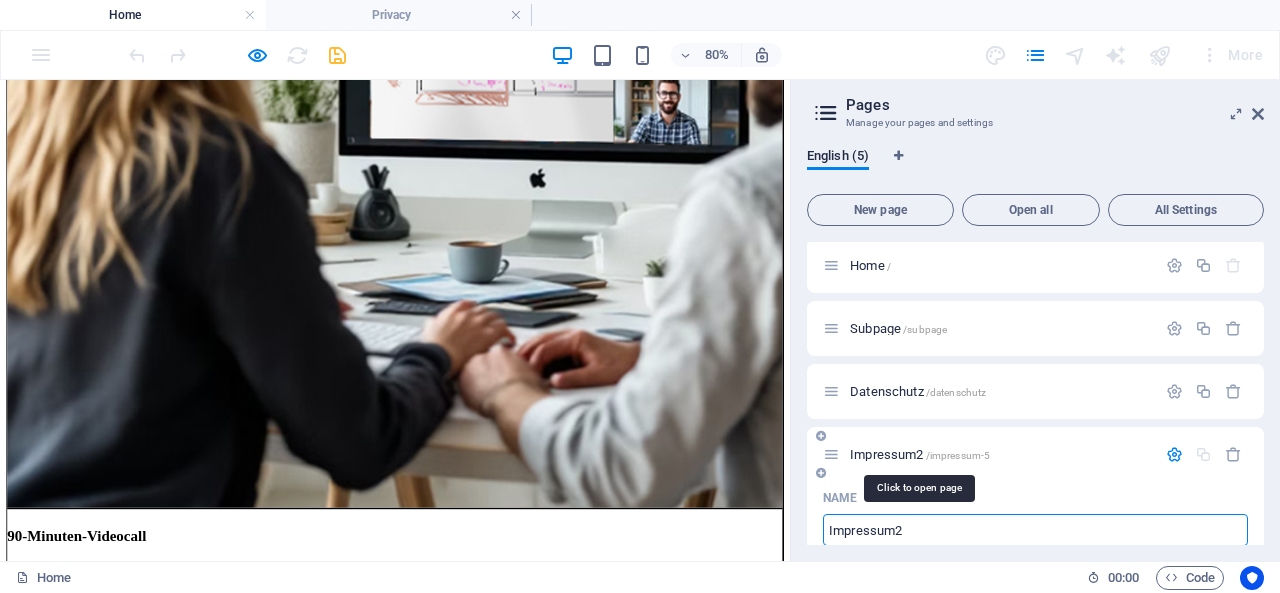 click on "Impressum2 /impressum-5" at bounding box center (920, 454) 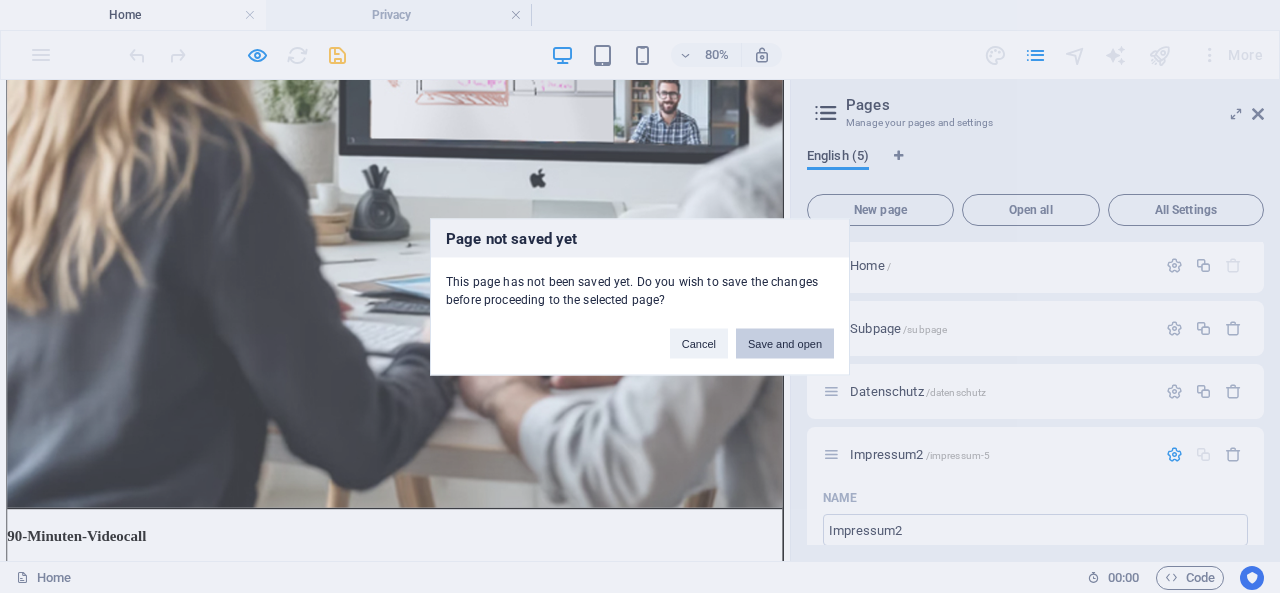 click on "Save and open" at bounding box center (785, 343) 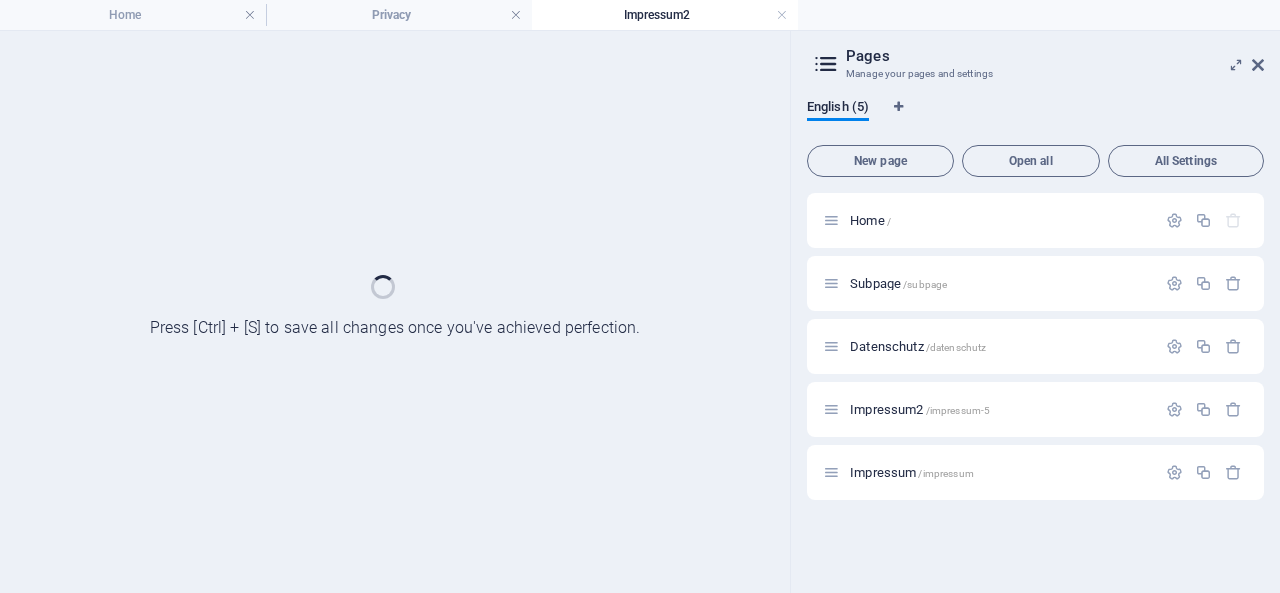 scroll, scrollTop: 0, scrollLeft: 0, axis: both 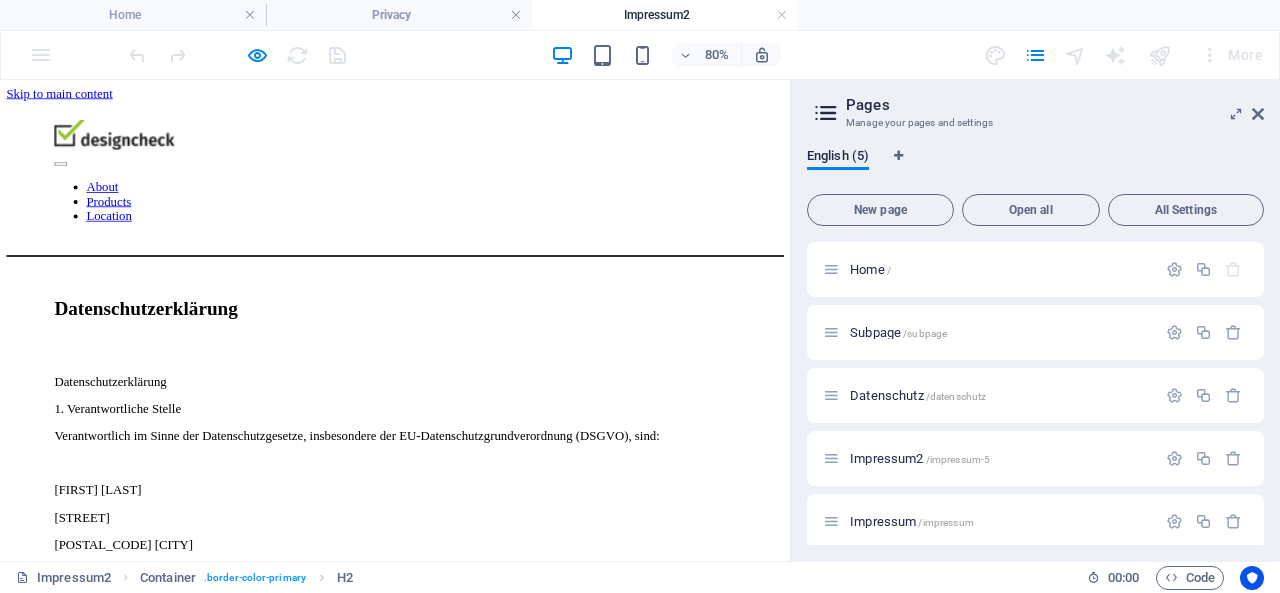 click on "Datenschutzerklärung" at bounding box center [494, 366] 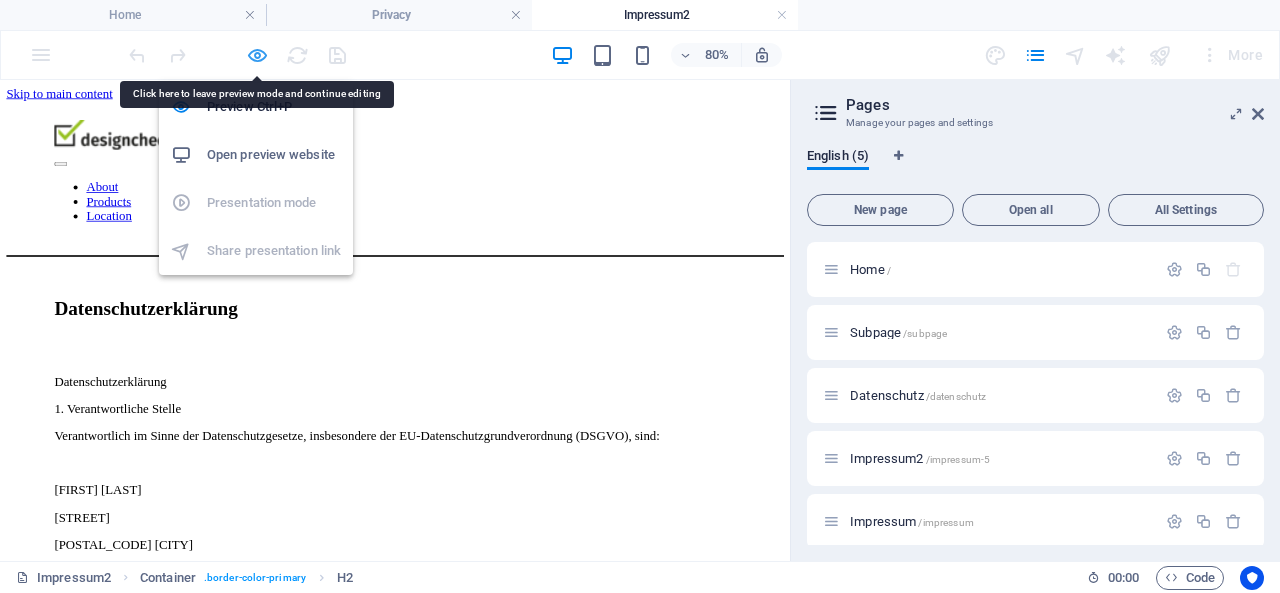 click at bounding box center (257, 55) 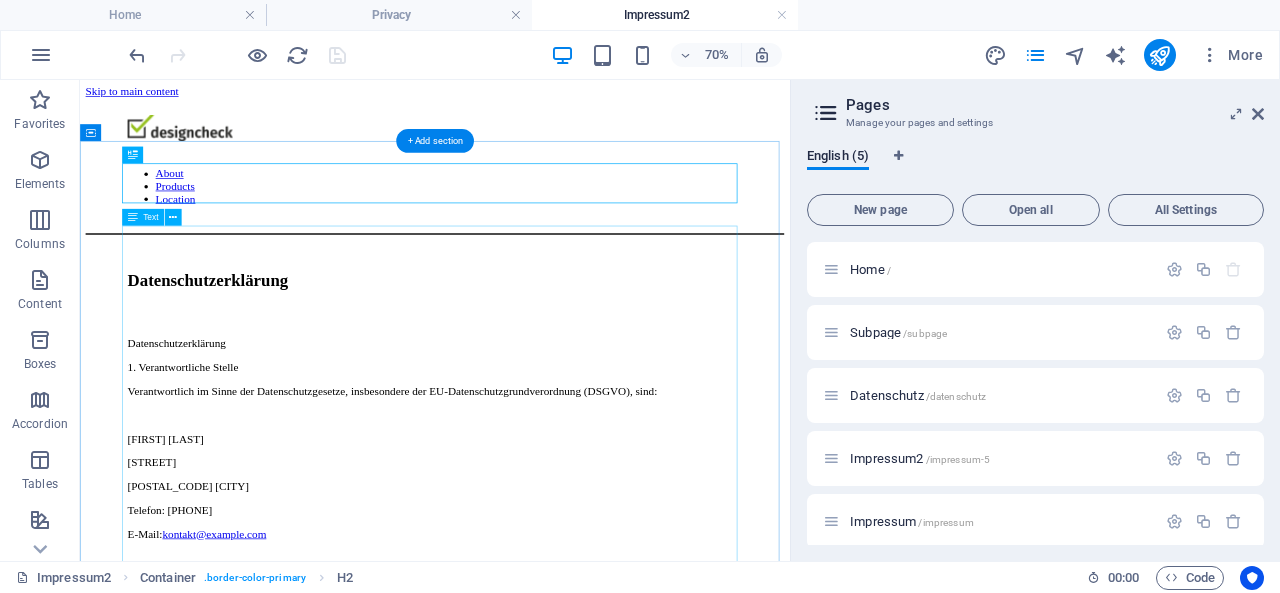 click on "Datenschutzerklärung 1. Verantwortliche Stelle Verantwortlich im Sinne der Datenschutzgesetze, insbesondere der EU-Datenschutzgrundverordnung (DSGVO), sind: [FIRST] [LAST] [STREET] [POSTAL_CODE] [CITY] Telefon: [PHONE] E-Mail: [EMAIL] [FIRST] [LAST] [STREET] [POSTAL_CODE] [CITY] Telefon: [PHONE] E-Mail: [EMAIL] 2. Erfassung und Speicherung personenbezogener Daten Bei der Nutzung unseres Kontaktformulars werden folgende Daten erfasst: - Name - E-Mail-Adresse - Nachricht Die Verarbeitung dieser Daten erfolgt gemäß Art. 6 Abs. 1 lit. b DSGVO zur Bearbeitung Ihrer Anfrage. 3. Webanalyse Unsere Website verwendet Webanalyse-Tools zur statistischen Auswertung der Nutzung. Die Verarbeitung erfolgt auf Grundlage unseres berechtigten Interesses gemäß Art. 6 Abs. 1 lit. f DSGVO. 4. Cookies Wir setzen ausschließlich technisch notwendige Cookies ein, um die grundlegenden Funktionen dieser Website sicherzustellen. 5. Verwendung von Google Fonts 6. Hosting" at bounding box center (587, 1370) 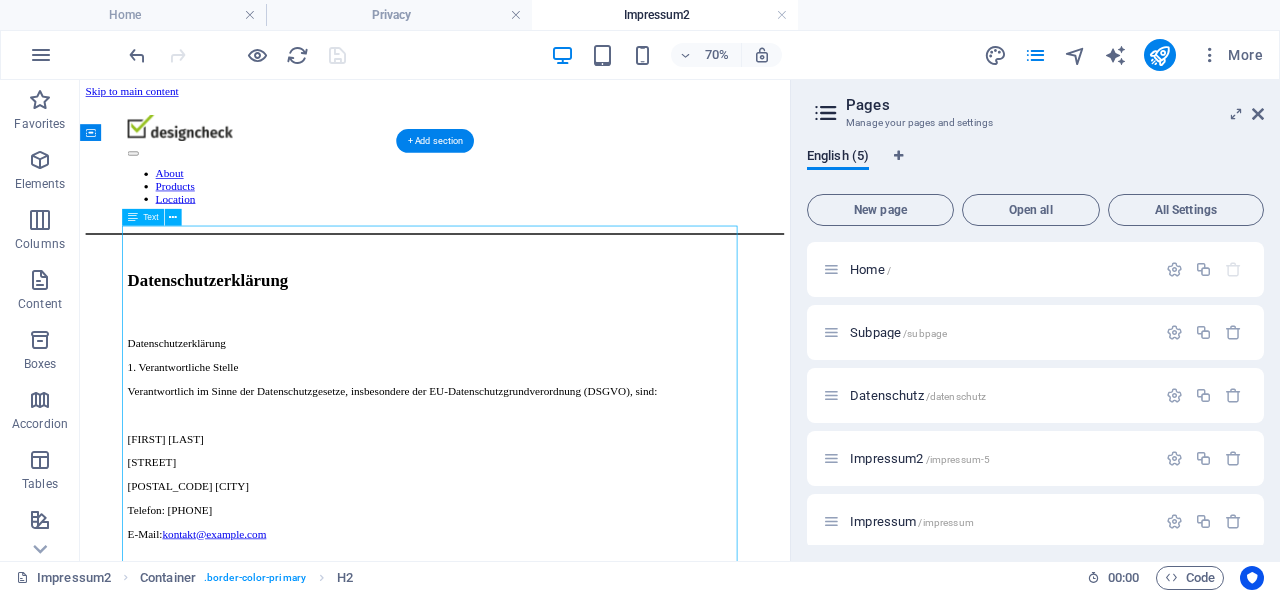 click on "Datenschutzerklärung 1. Verantwortliche Stelle Verantwortlich im Sinne der Datenschutzgesetze, insbesondere der EU-Datenschutzgrundverordnung (DSGVO), sind: [FIRST] [LAST] [STREET] [POSTAL_CODE] [CITY] Telefon: [PHONE] E-Mail: [EMAIL] [FIRST] [LAST] [STREET] [POSTAL_CODE] [CITY] Telefon: [PHONE] E-Mail: [EMAIL] 2. Erfassung und Speicherung personenbezogener Daten Bei der Nutzung unseres Kontaktformulars werden folgende Daten erfasst: - Name - E-Mail-Adresse - Nachricht Die Verarbeitung dieser Daten erfolgt gemäß Art. 6 Abs. 1 lit. b DSGVO zur Bearbeitung Ihrer Anfrage. 3. Webanalyse Unsere Website verwendet Webanalyse-Tools zur statistischen Auswertung der Nutzung. Die Verarbeitung erfolgt auf Grundlage unseres berechtigten Interesses gemäß Art. 6 Abs. 1 lit. f DSGVO. 4. Cookies Wir setzen ausschließlich technisch notwendige Cookies ein, um die grundlegenden Funktionen dieser Website sicherzustellen. 5. Verwendung von Google Fonts 6. Hosting" at bounding box center [587, 1370] 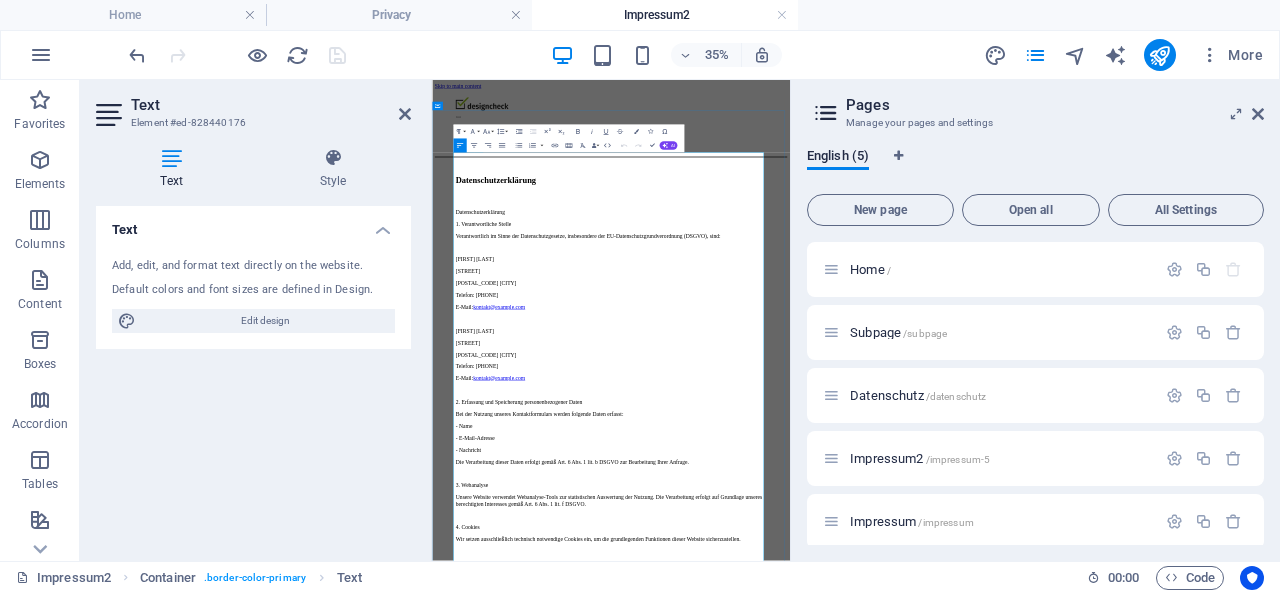 click on "[FIRST] [LAST]" at bounding box center (943, 593) 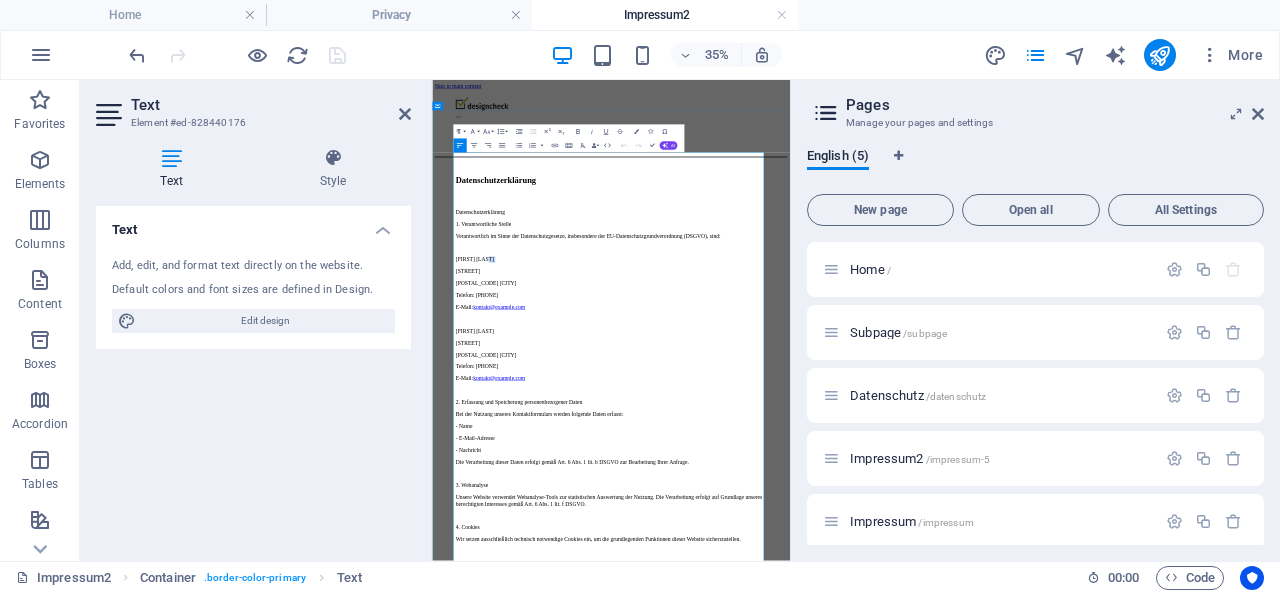 click on "[FIRST] [LAST]" at bounding box center (943, 593) 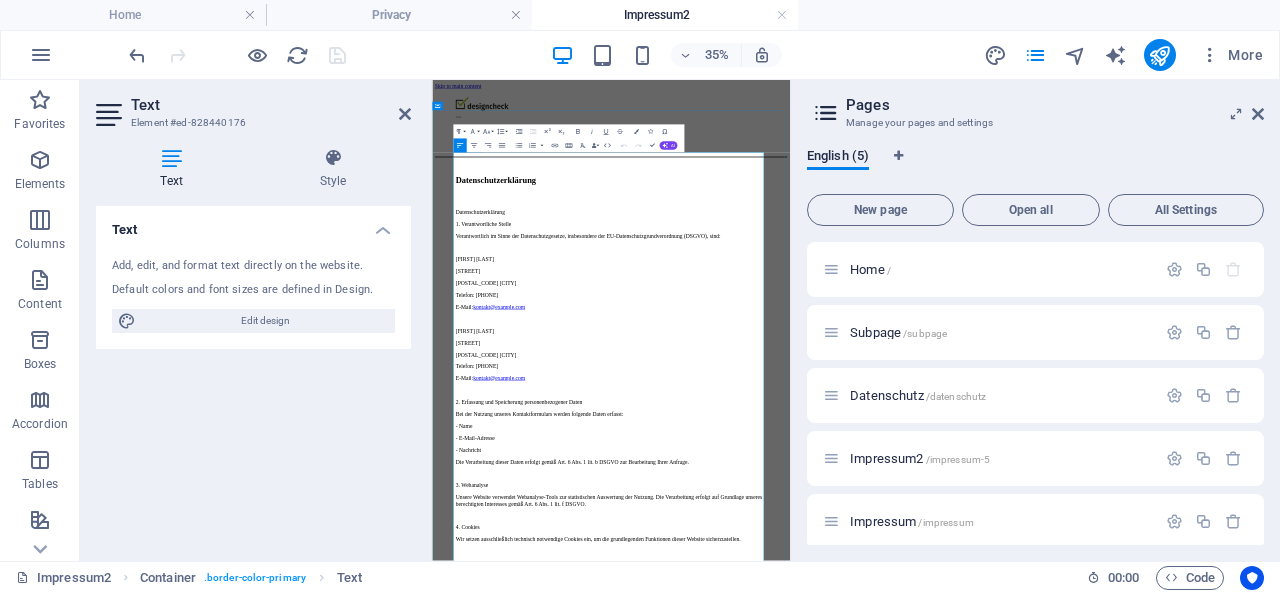 click on "Verantwortlich im Sinne der Datenschutzgesetze, insbesondere der EU-Datenschutzgrundverordnung (DSGVO), sind:" at bounding box center (943, 525) 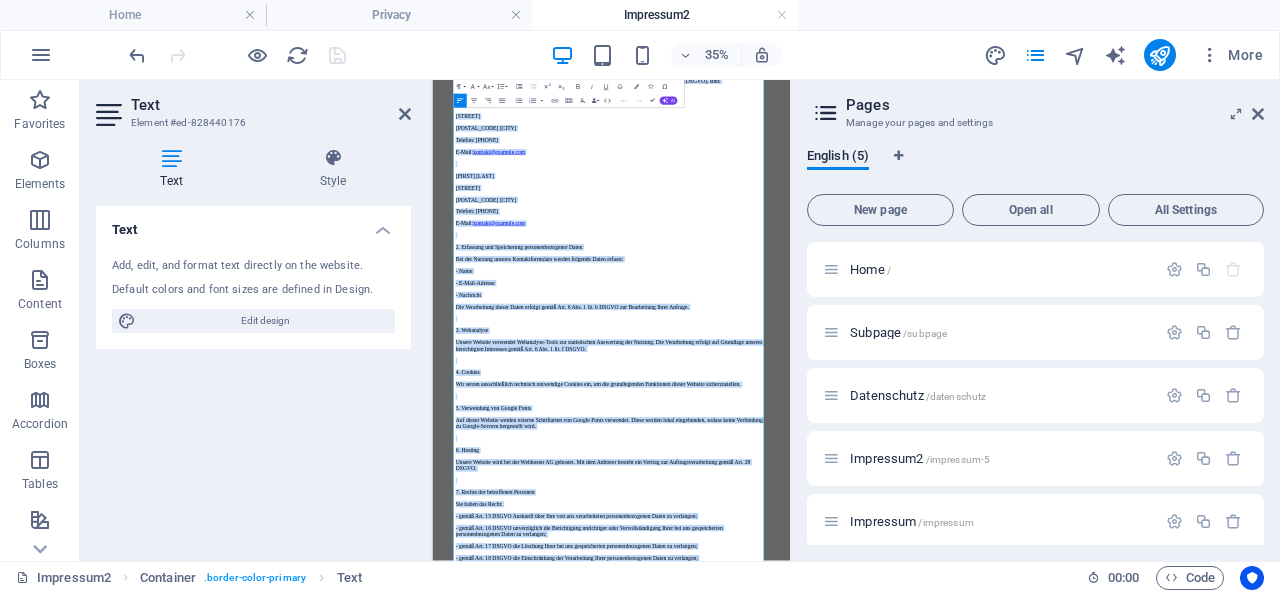 scroll, scrollTop: 801, scrollLeft: 0, axis: vertical 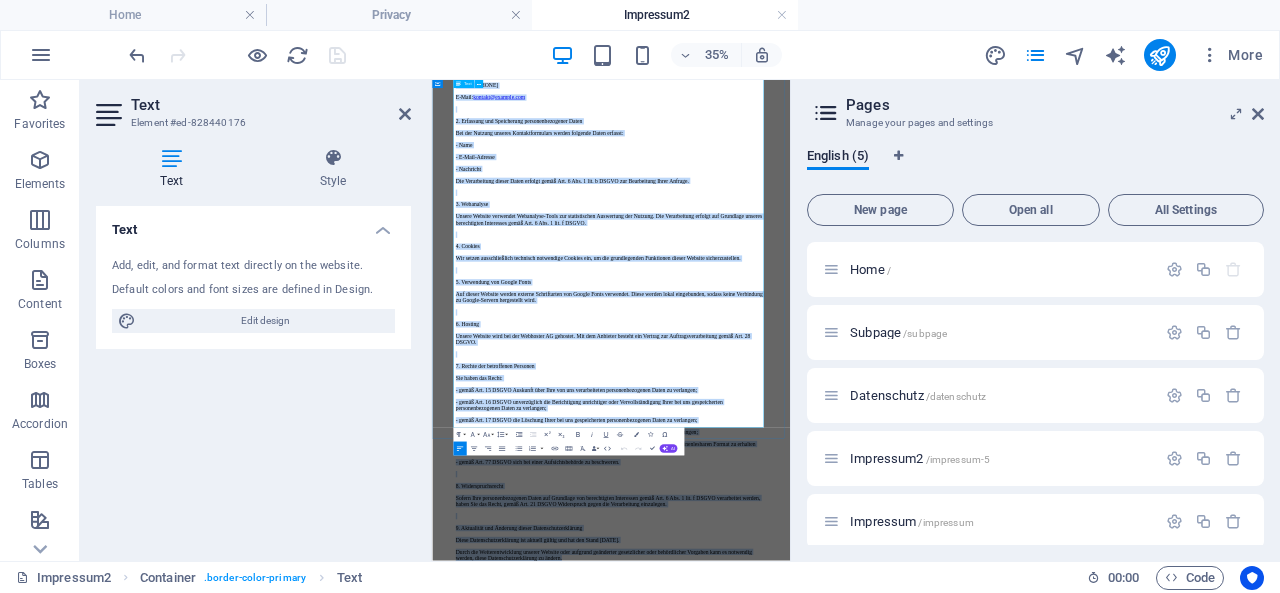 drag, startPoint x: 492, startPoint y: 298, endPoint x: 1203, endPoint y: 1029, distance: 1019.74603 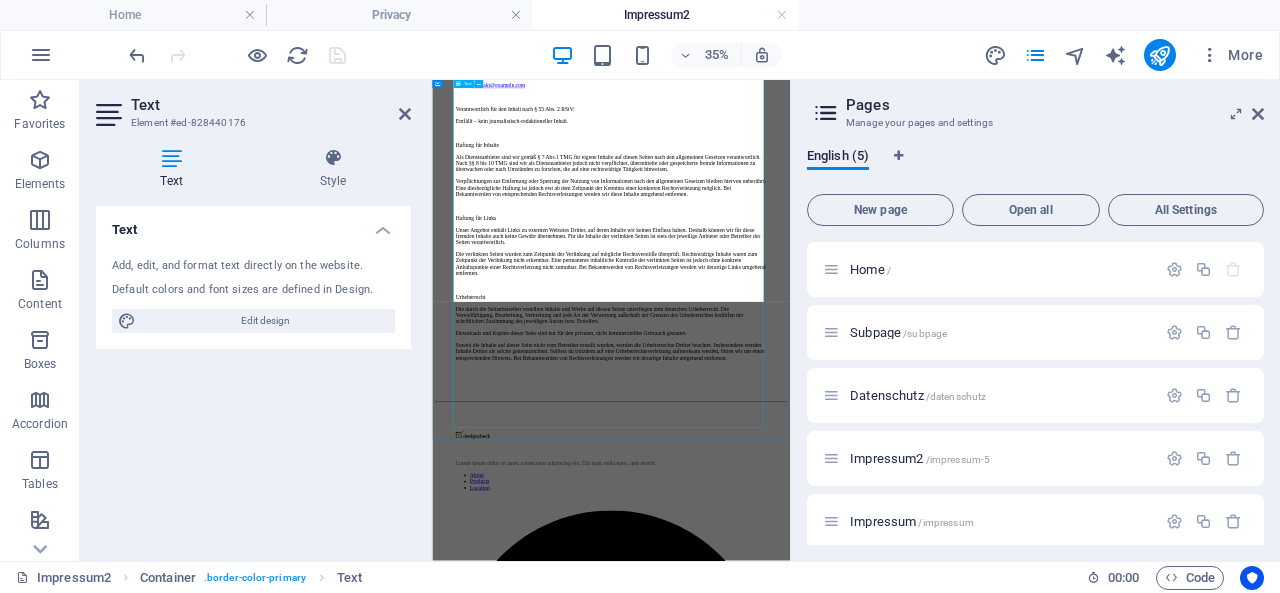 scroll, scrollTop: 0, scrollLeft: 0, axis: both 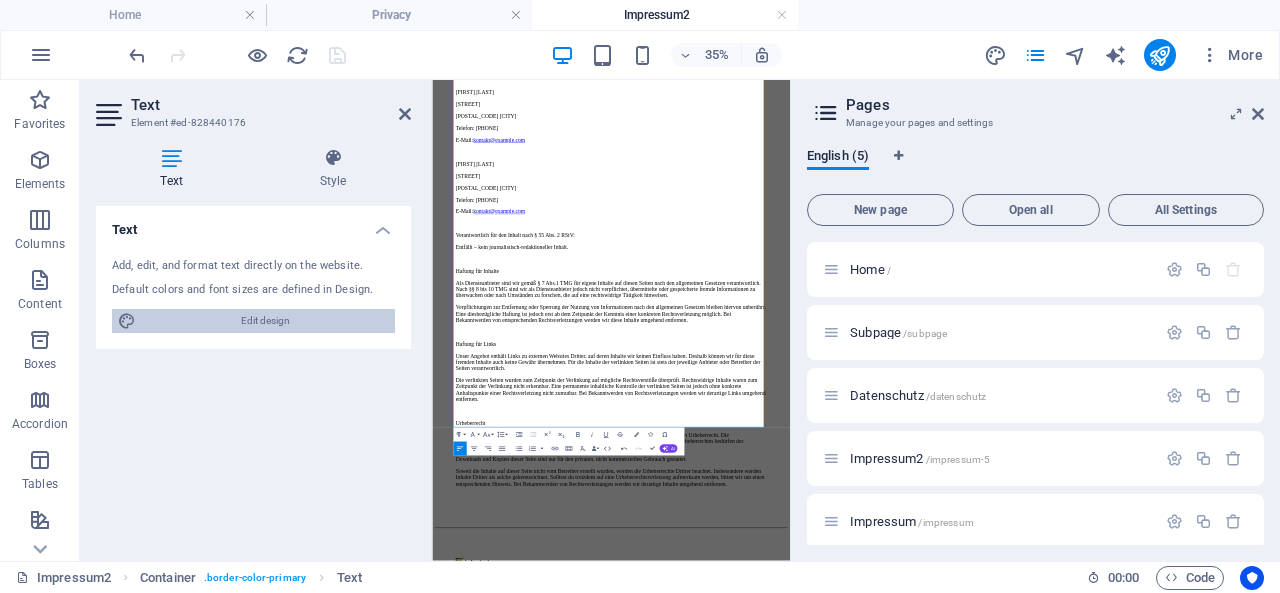 click on "Edit design" at bounding box center [265, 321] 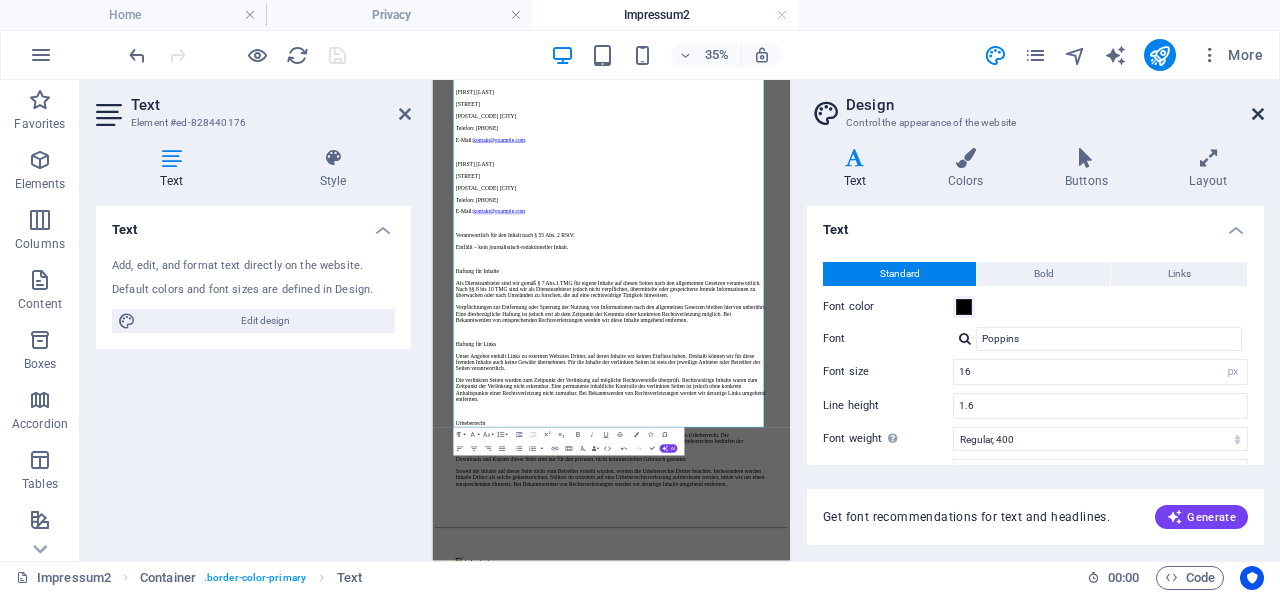 click at bounding box center [1258, 114] 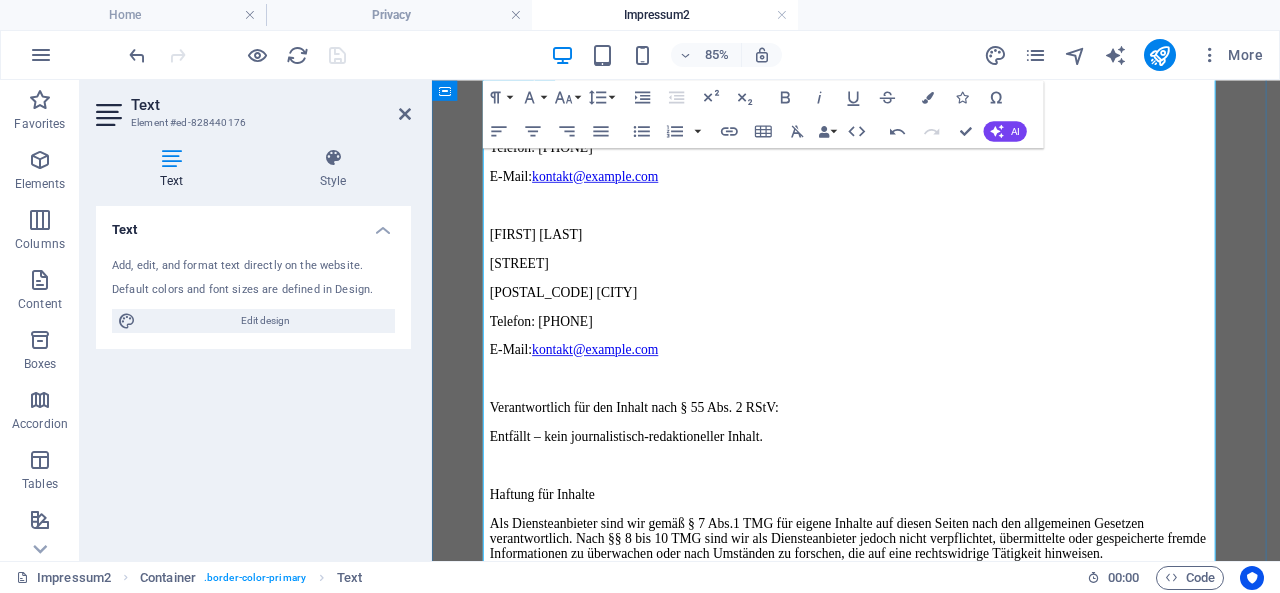 scroll, scrollTop: 600, scrollLeft: 0, axis: vertical 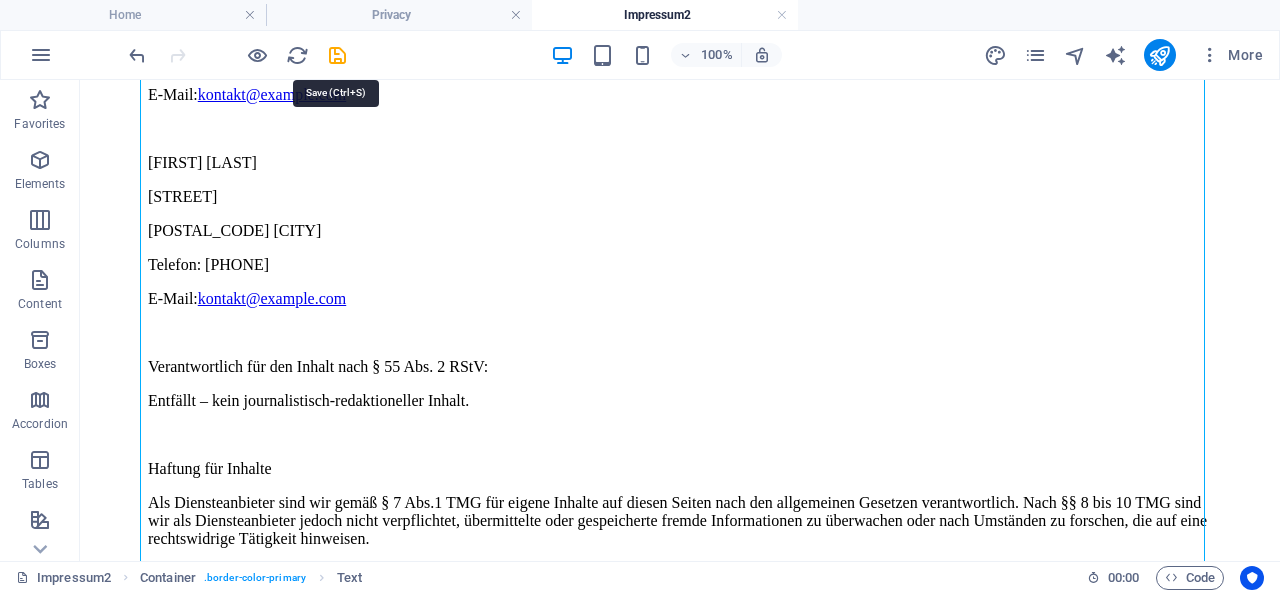 click at bounding box center (337, 55) 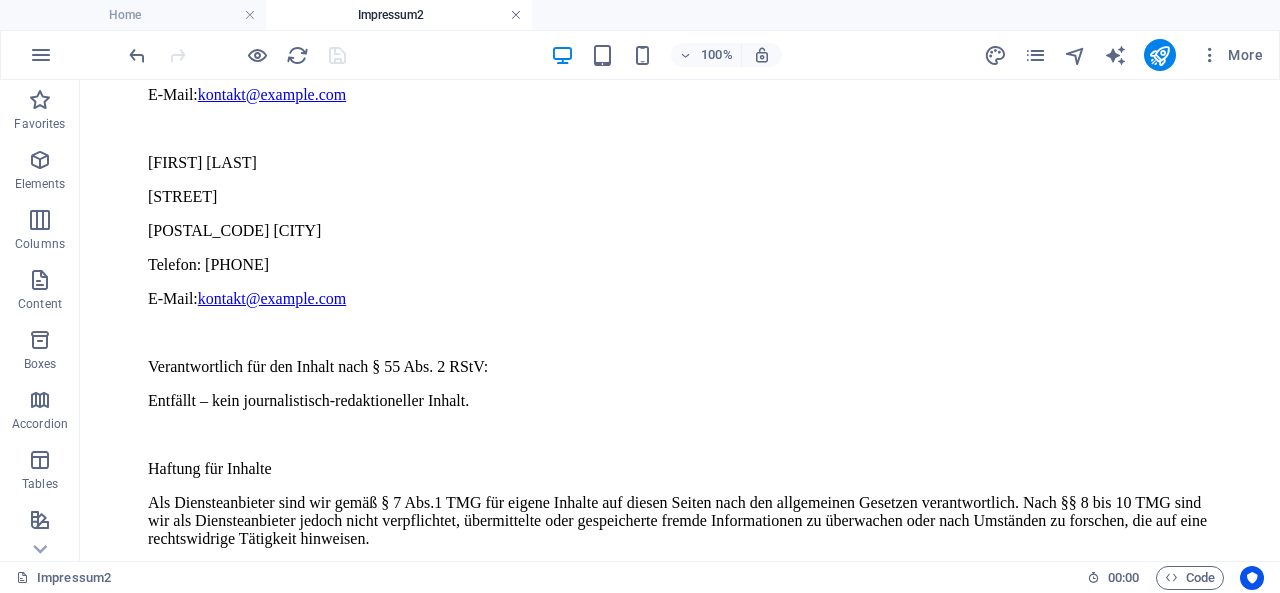 click at bounding box center [516, 15] 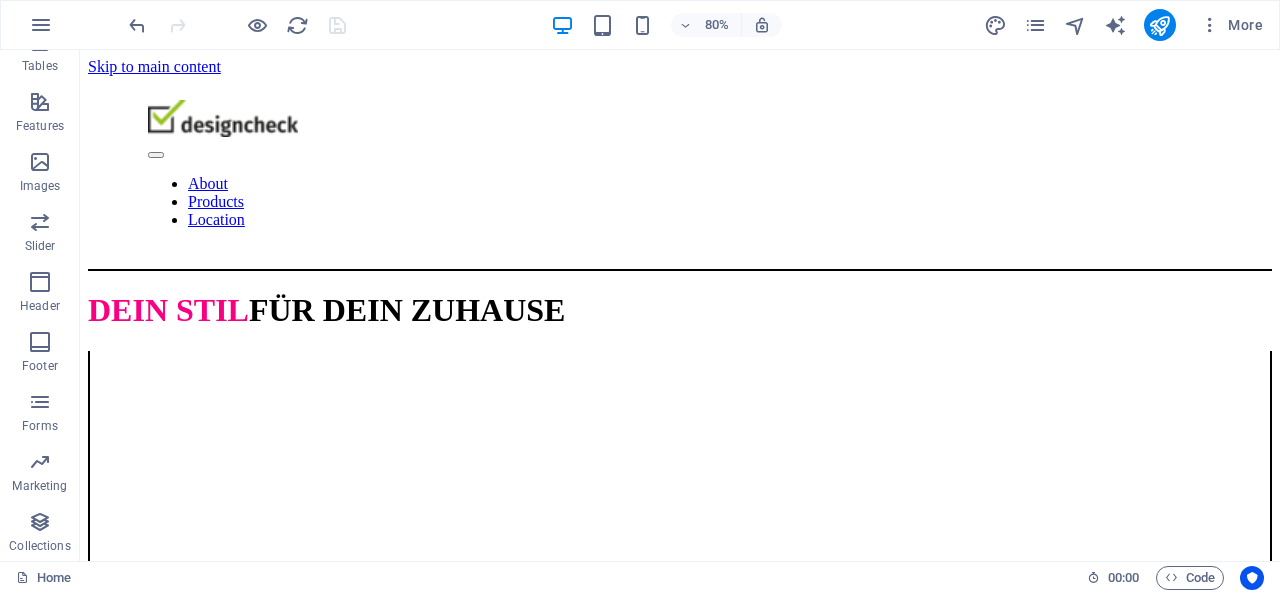scroll, scrollTop: 7158, scrollLeft: 0, axis: vertical 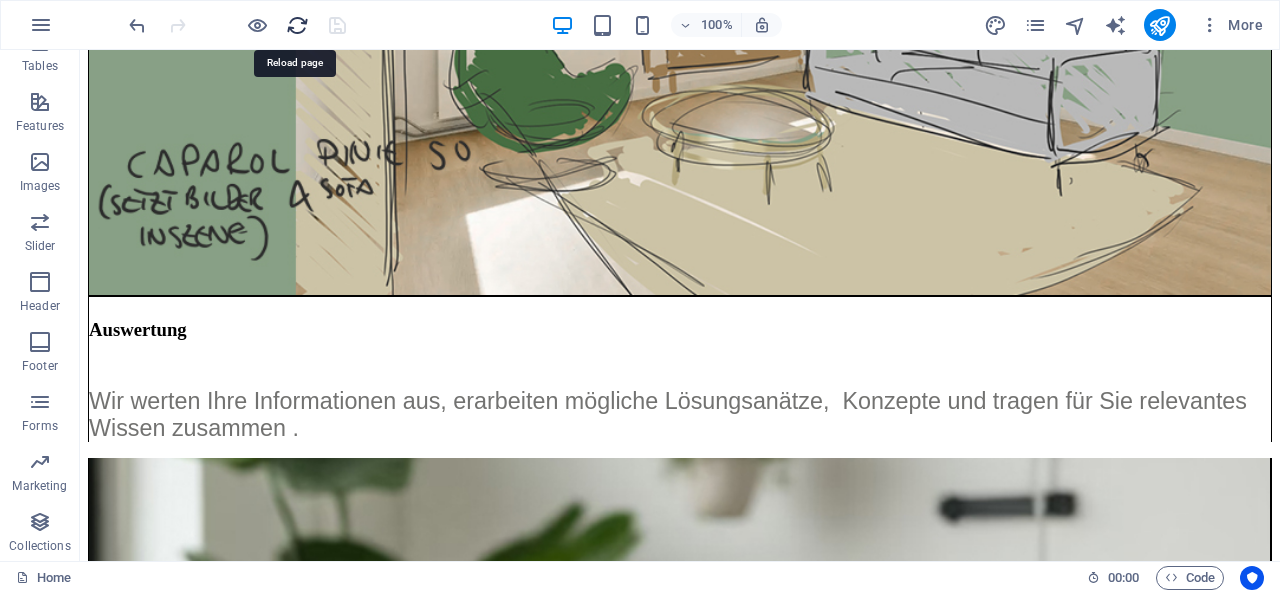 click at bounding box center [297, 25] 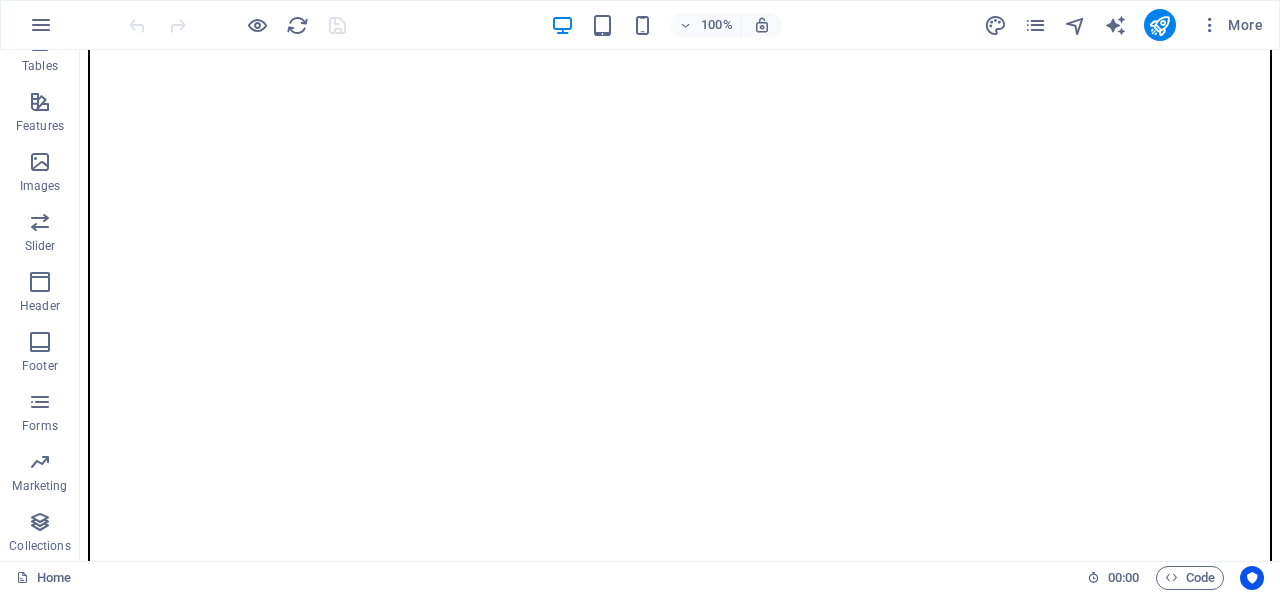 scroll, scrollTop: 0, scrollLeft: 0, axis: both 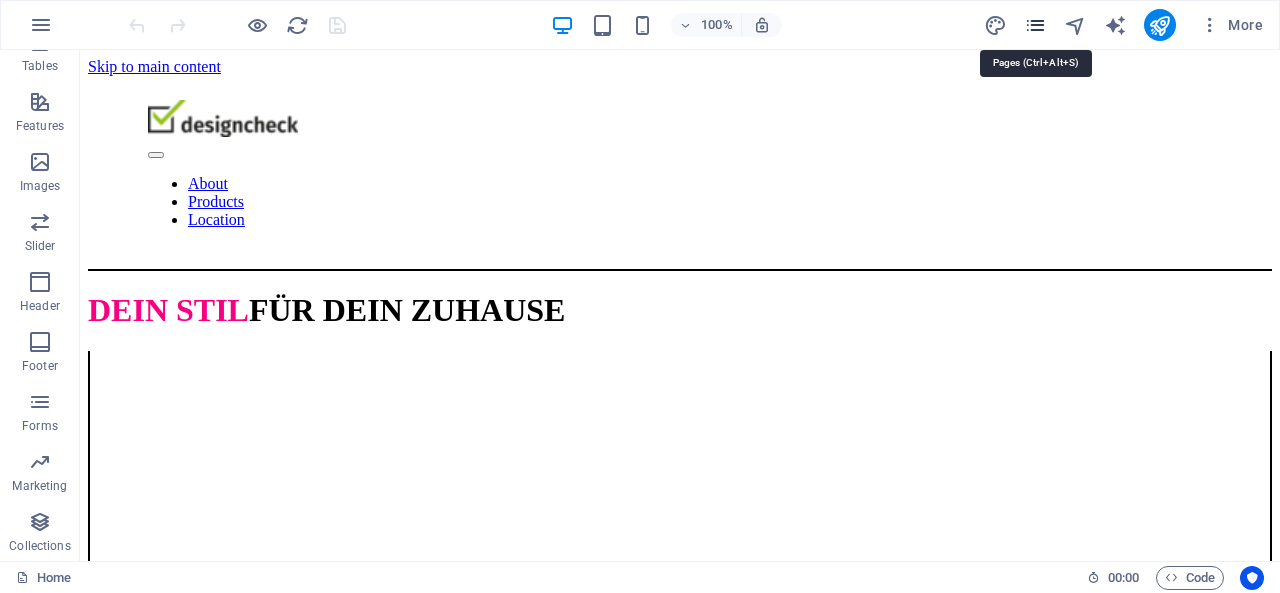 click at bounding box center [1035, 25] 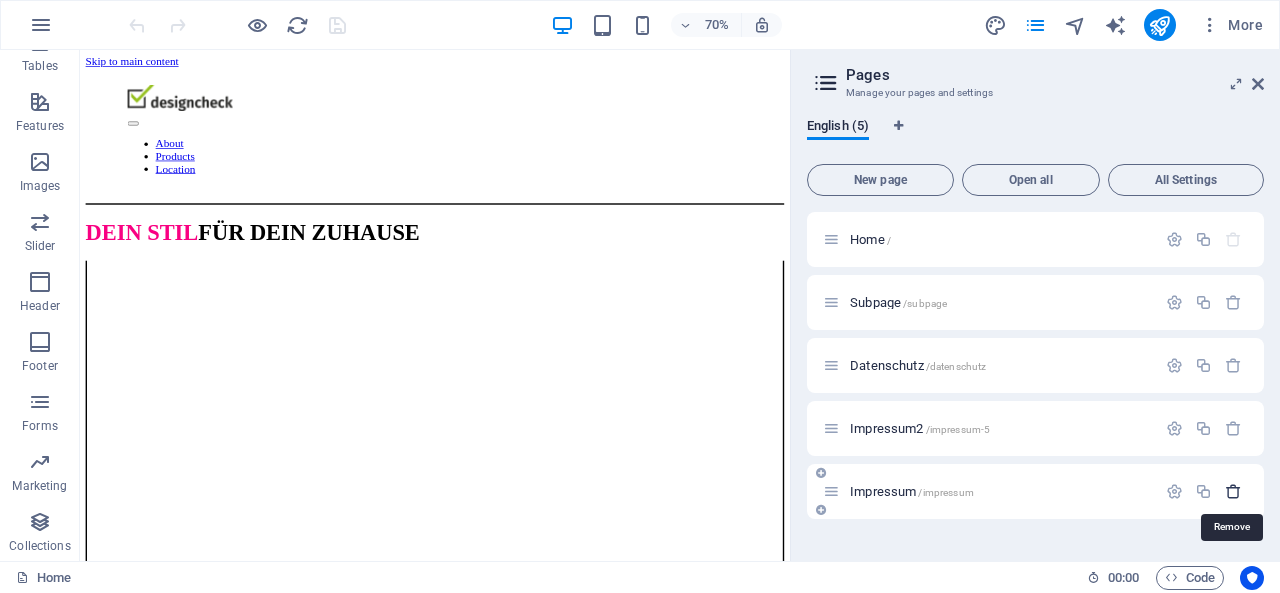 click at bounding box center (1233, 491) 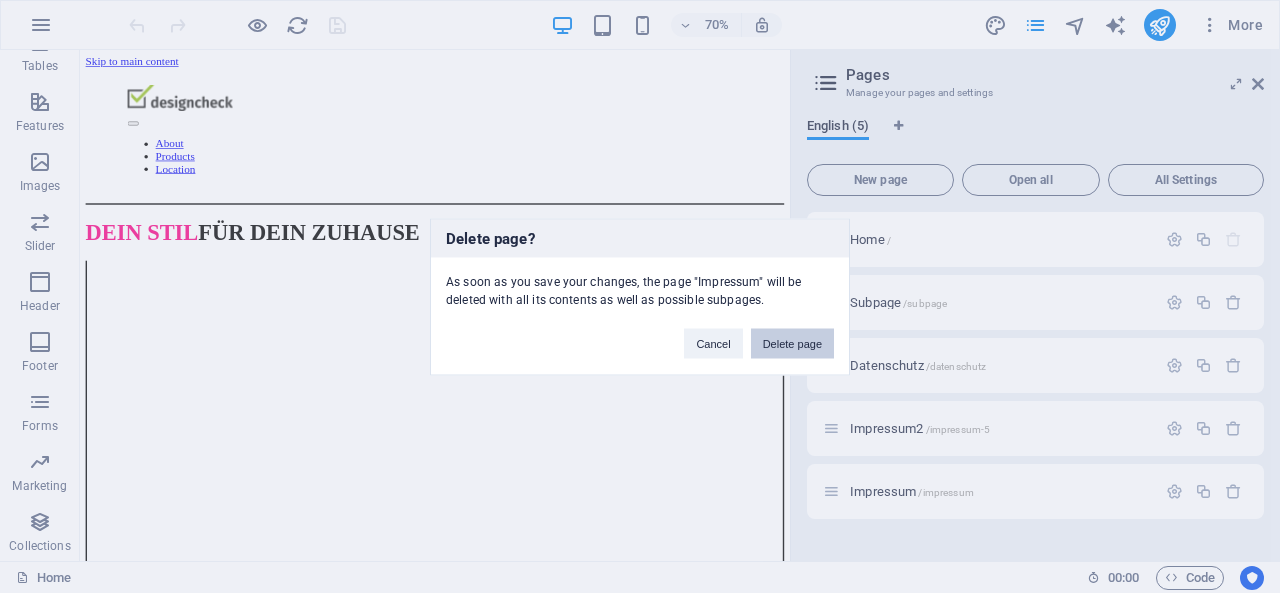 click on "Delete page" at bounding box center (792, 343) 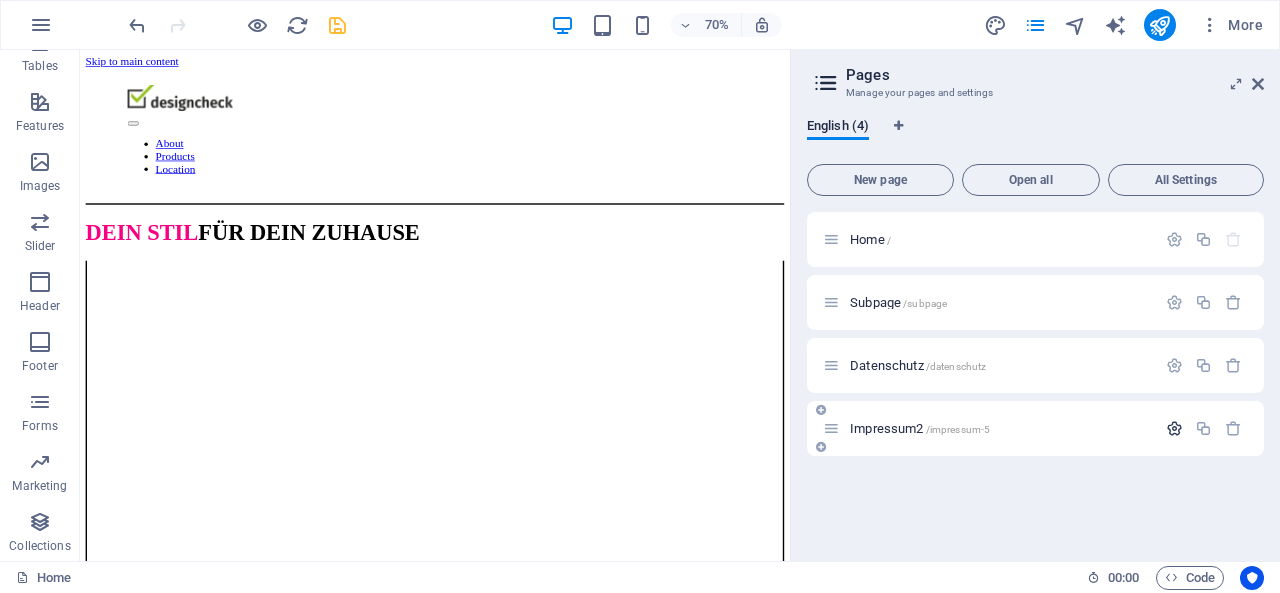 click at bounding box center [1174, 428] 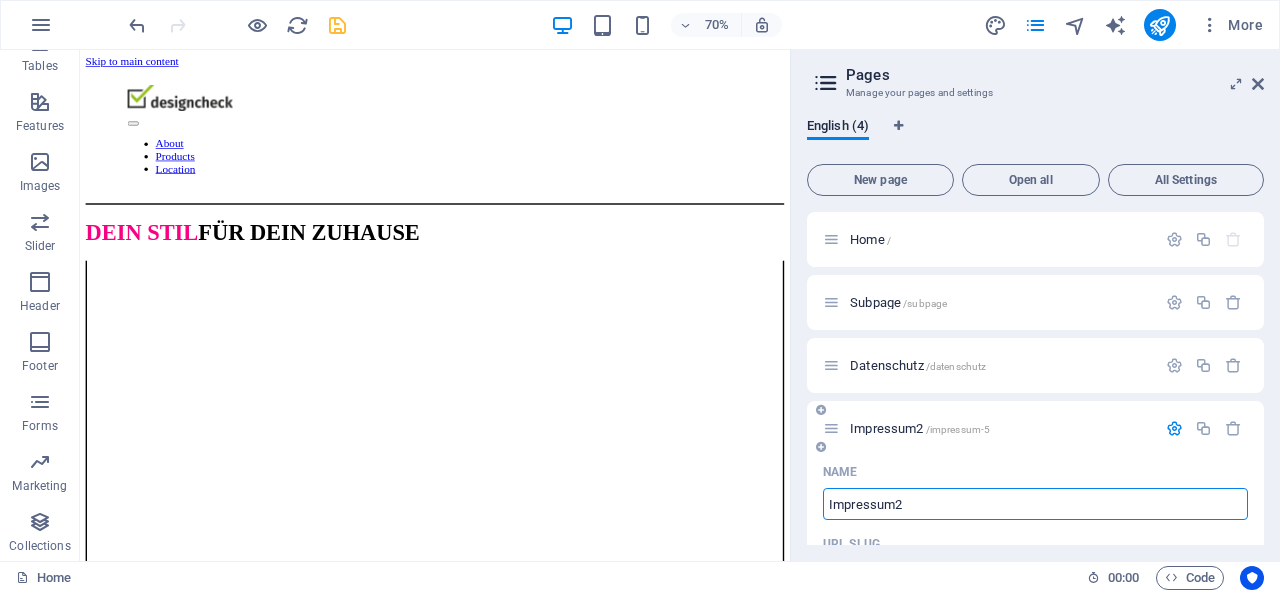 click on "Impressum2" at bounding box center [1035, 504] 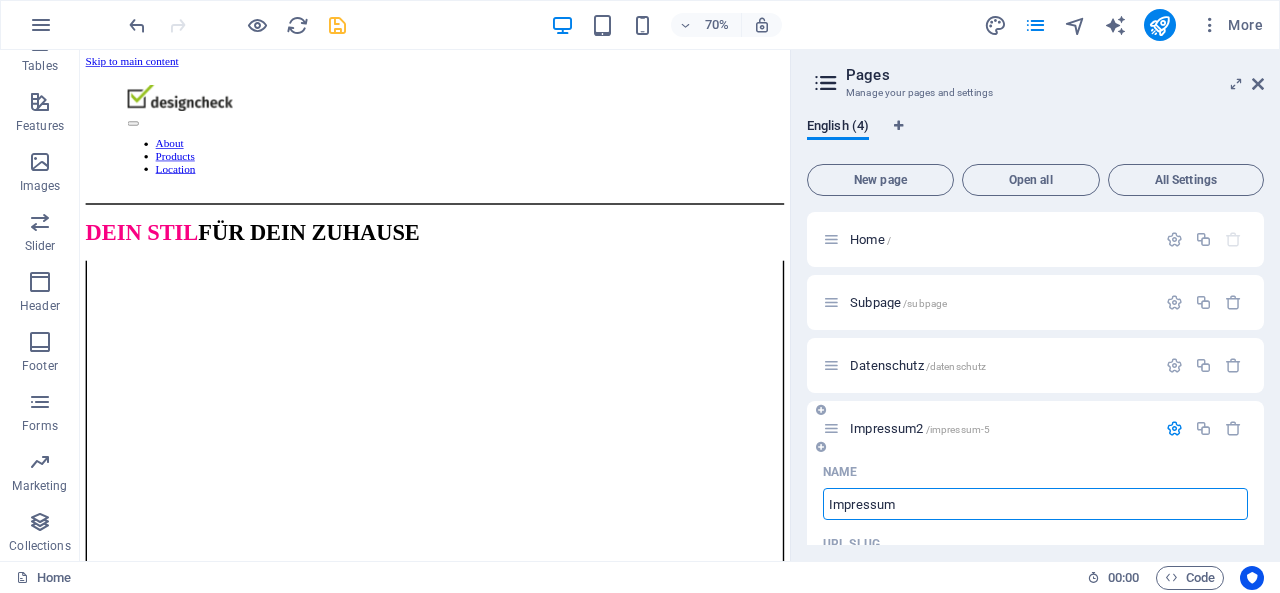 type on "Impressum" 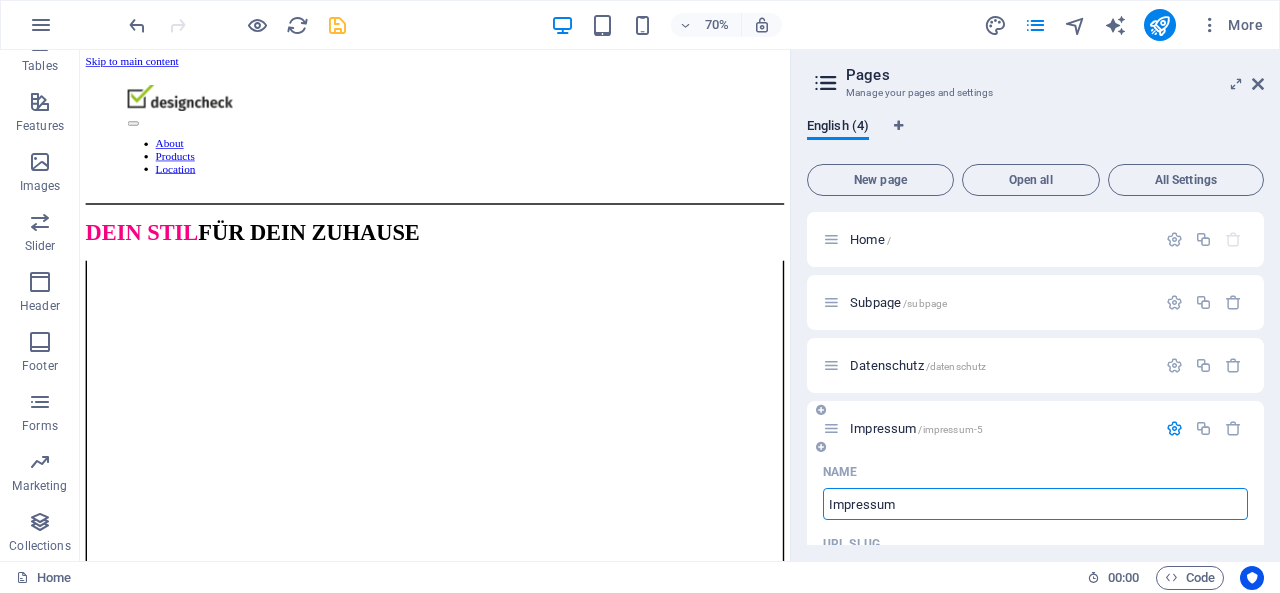 type on "Impressum" 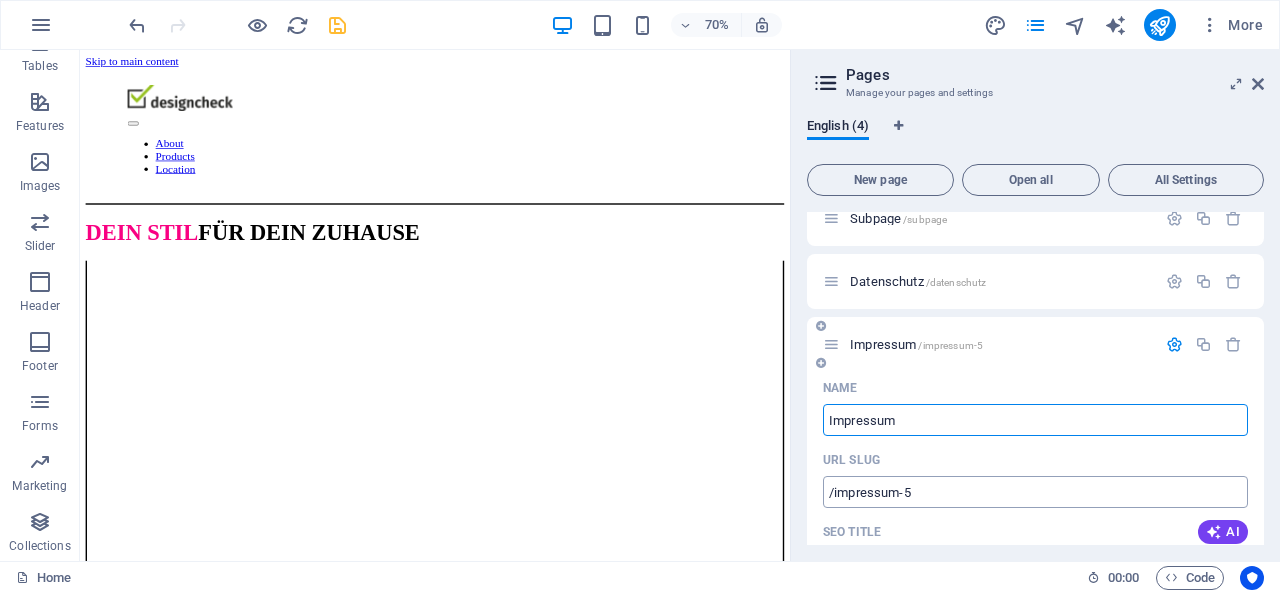 scroll, scrollTop: 100, scrollLeft: 0, axis: vertical 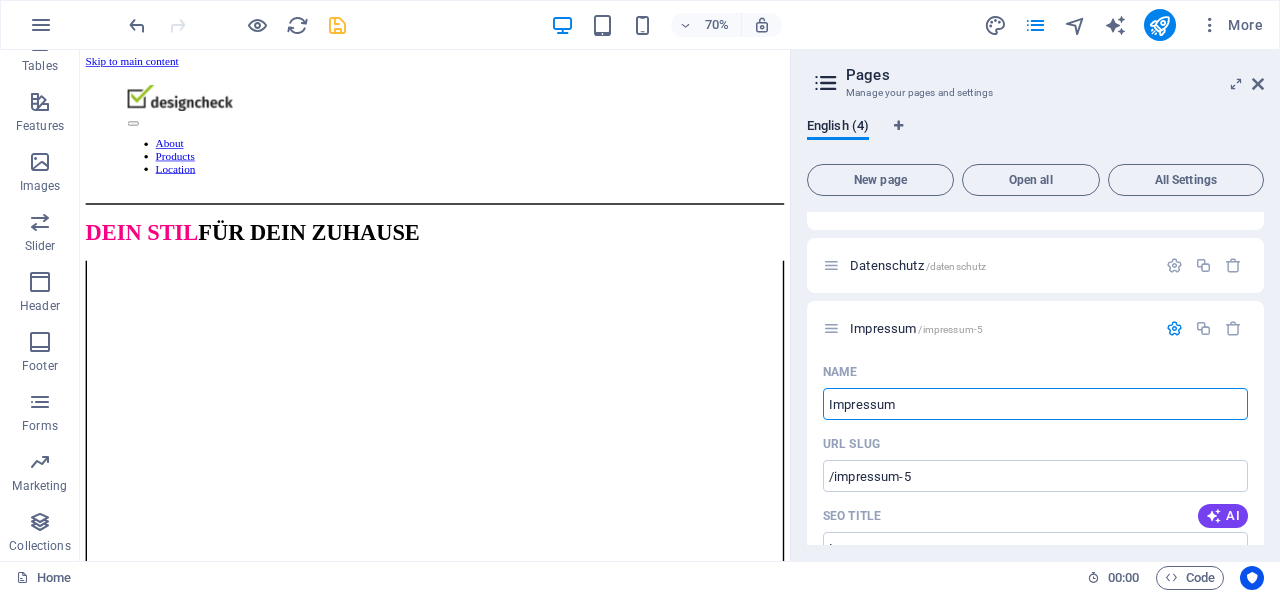 click on "English (4) New page Open all All Settings Home / Subpage /subpage Datenschutz /datenschutz Impressum /impressum-5 Name Impressum ​ URL SLUG /impressum-5 ​ SEO Title AI Impressum ​ 266 / 580 Px SEO Description AI ​ 104 / 990 Px SEO Keywords AI ​ Settings Menu Noindex Preview Mobile Desktop www.example.com impressum-5 Impressum - designcheck.org designcheck.org Meta tags ​ Preview Image (Open Graph) Drag files here, click to choose files or select files from Files or our free stock photos & videos More Settings" at bounding box center [1035, 331] 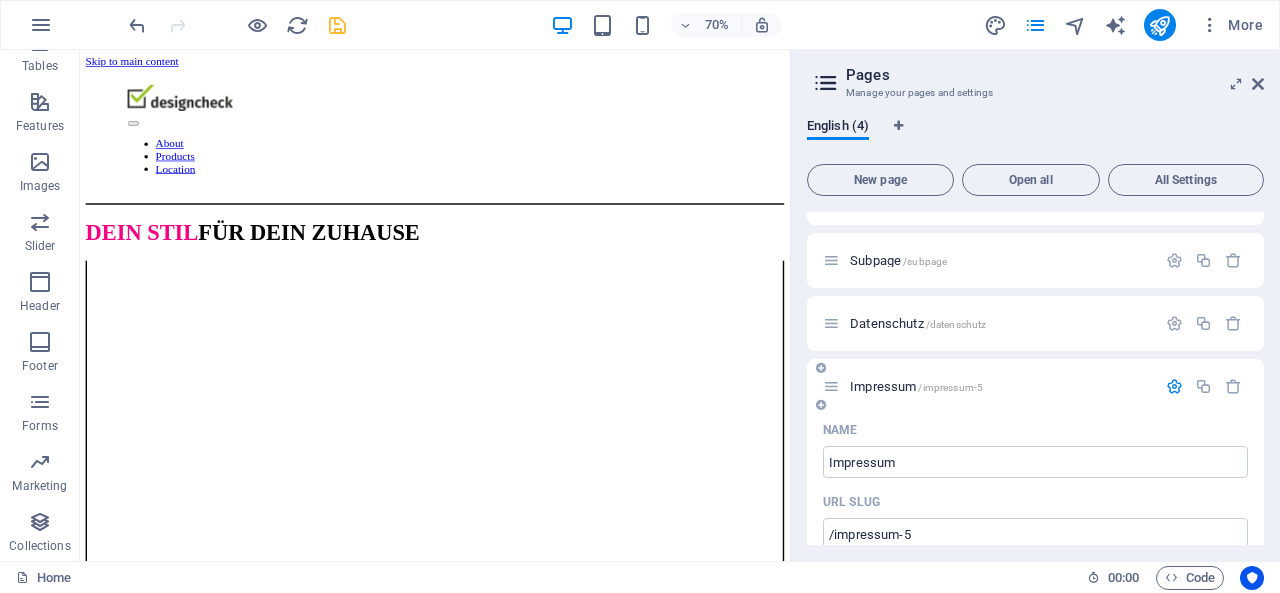 scroll, scrollTop: 0, scrollLeft: 0, axis: both 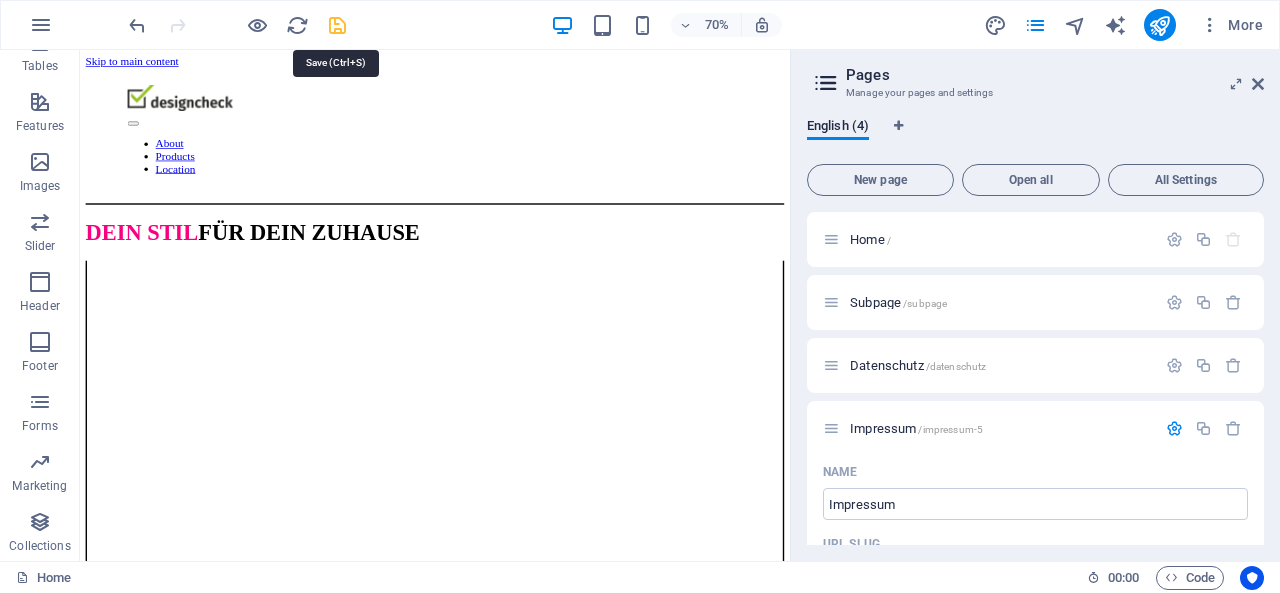 click at bounding box center (337, 25) 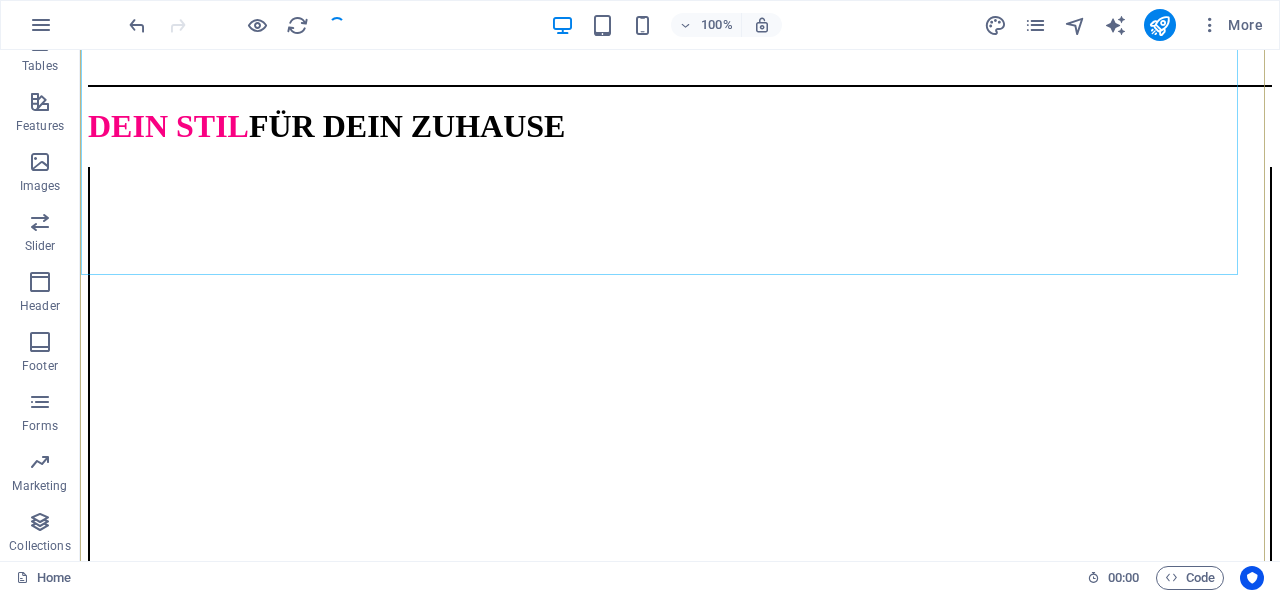 scroll, scrollTop: 900, scrollLeft: 0, axis: vertical 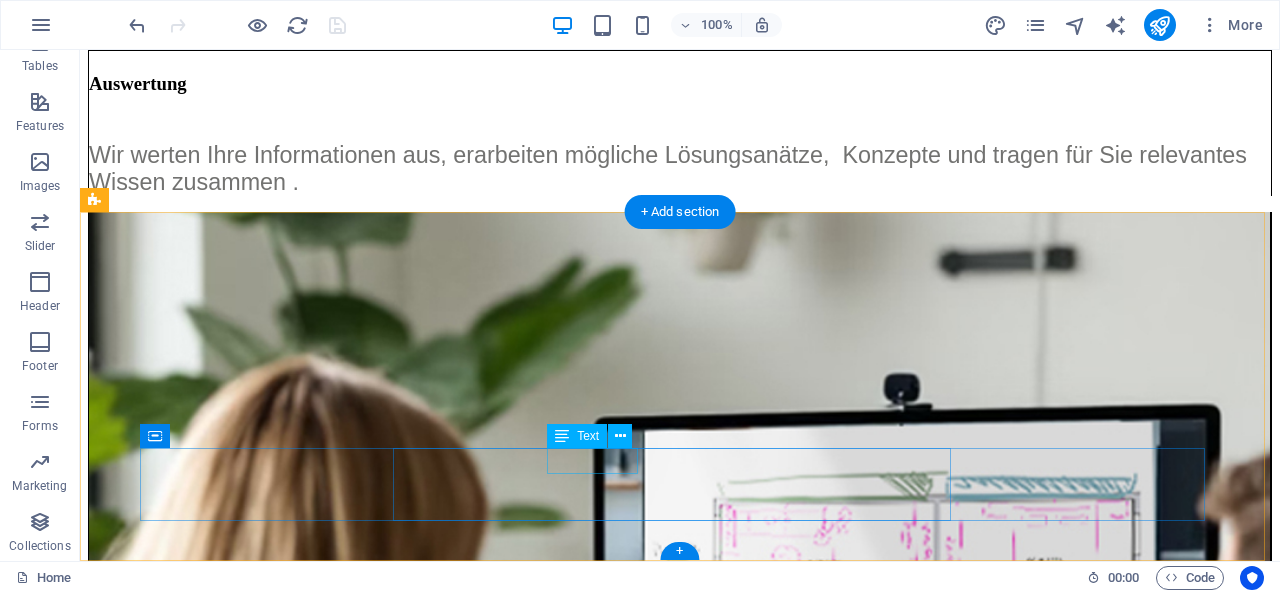 click on "Impressum" at bounding box center [665, 25541] 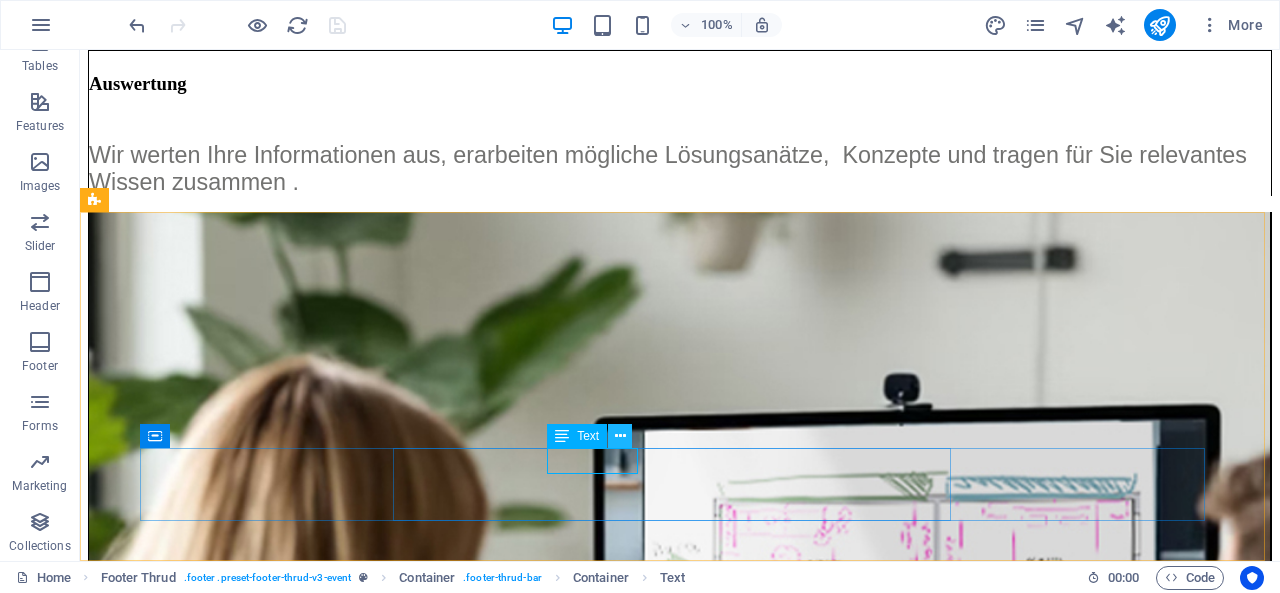 click at bounding box center (620, 436) 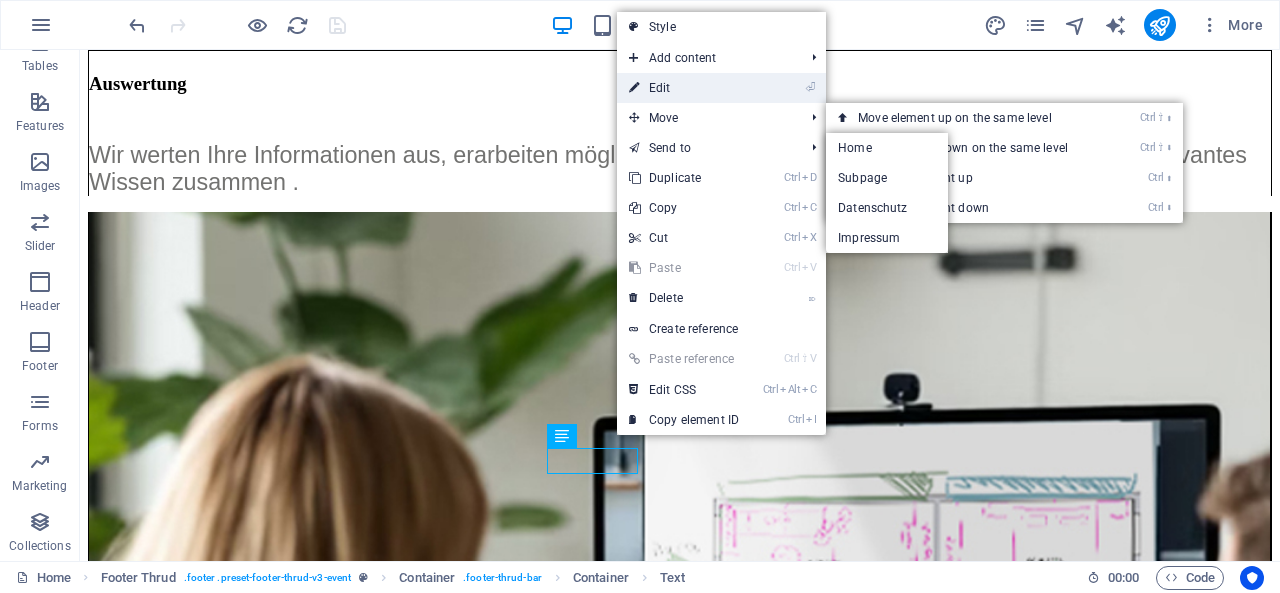 click on "⏎  Edit" at bounding box center [684, 88] 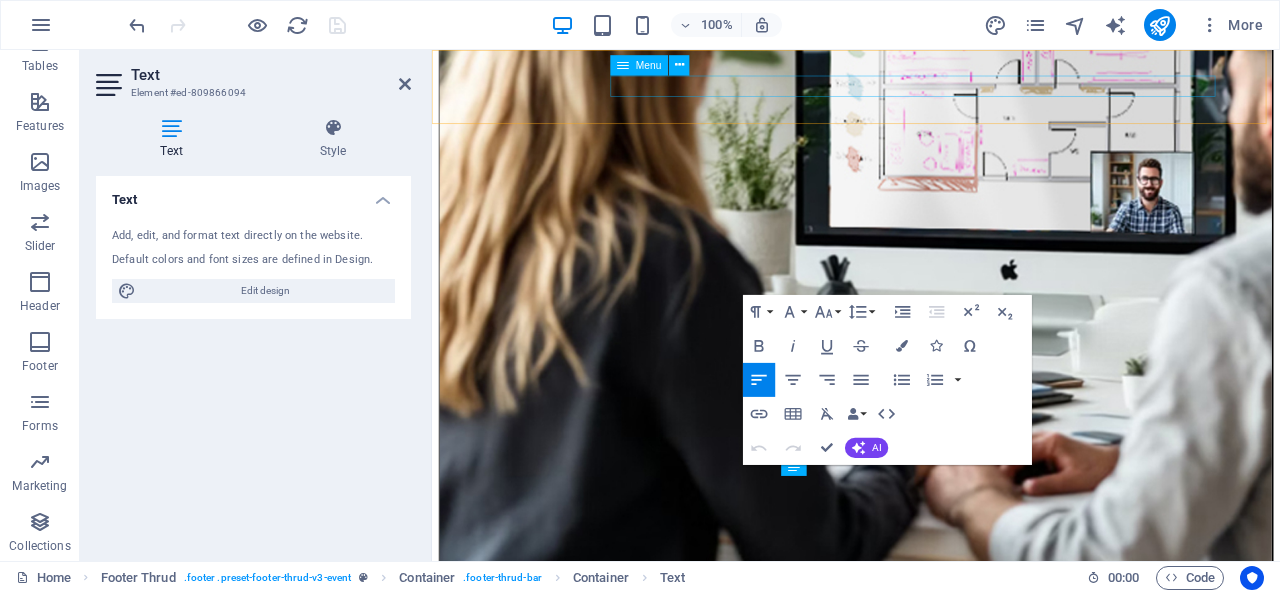 scroll, scrollTop: 7958, scrollLeft: 0, axis: vertical 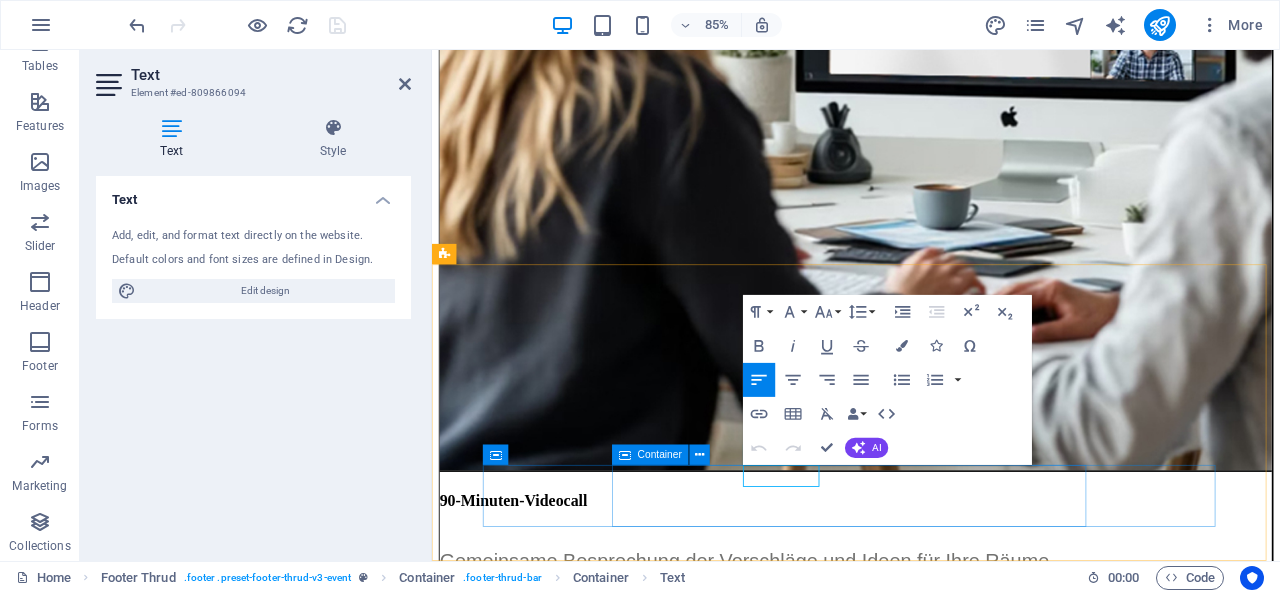 drag, startPoint x: 887, startPoint y: 552, endPoint x: 791, endPoint y: 553, distance: 96.00521 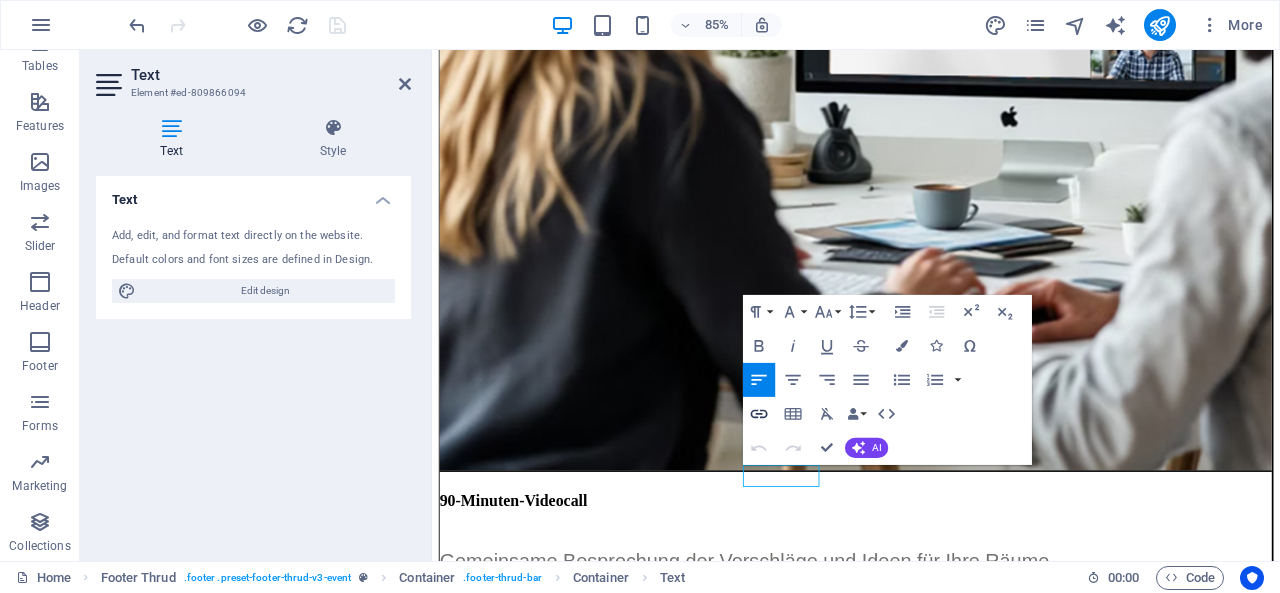 click 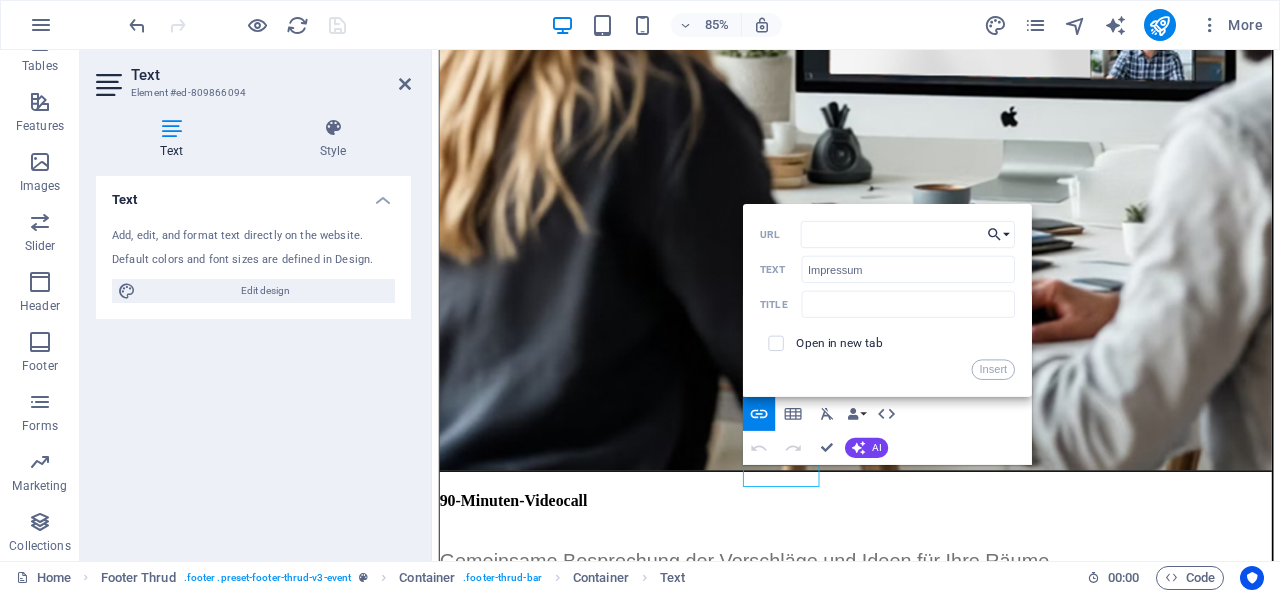 click on "Choose Link" at bounding box center [999, 234] 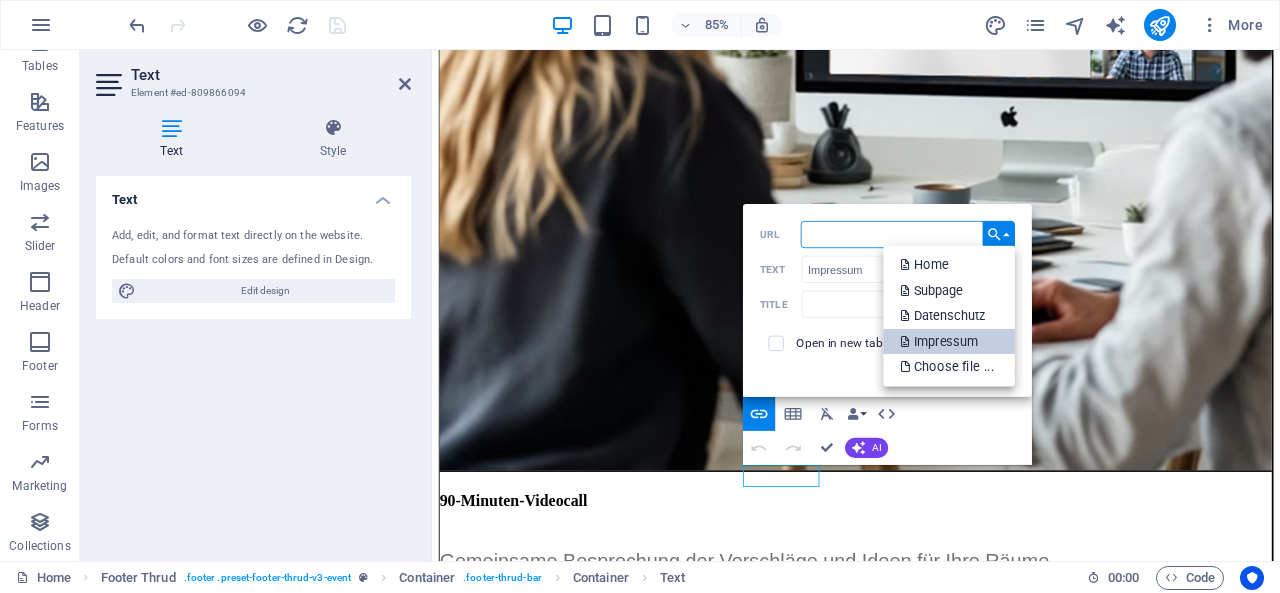 click on "Impressum" at bounding box center [941, 342] 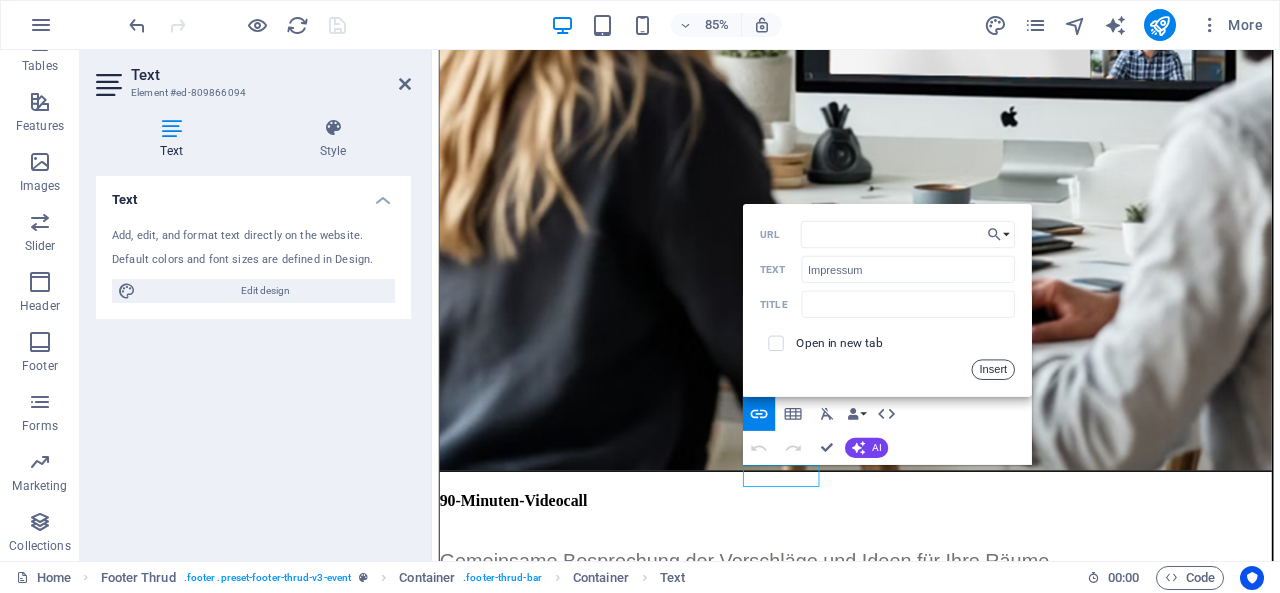 click on "Insert" at bounding box center (993, 370) 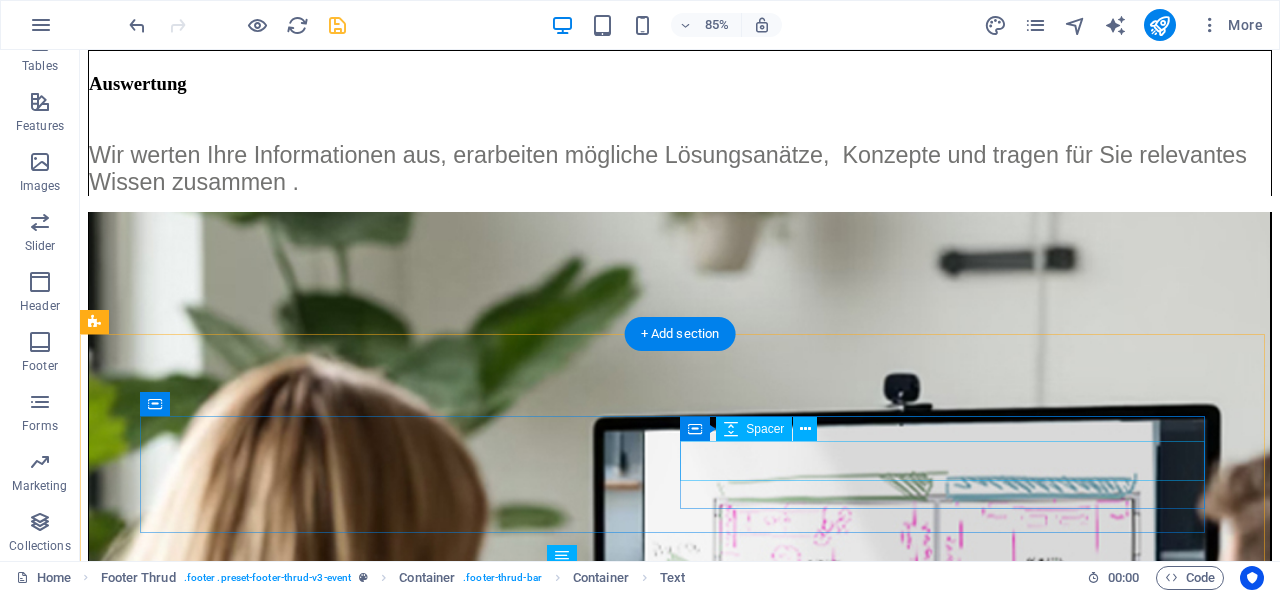 scroll, scrollTop: 7404, scrollLeft: 0, axis: vertical 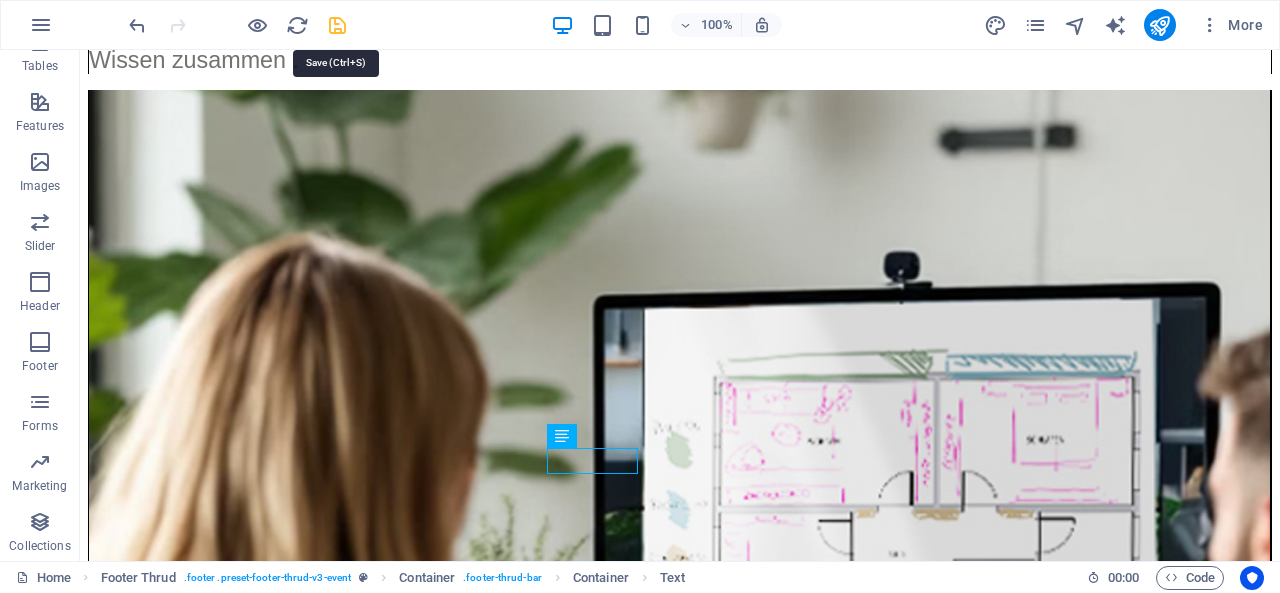 click at bounding box center (337, 25) 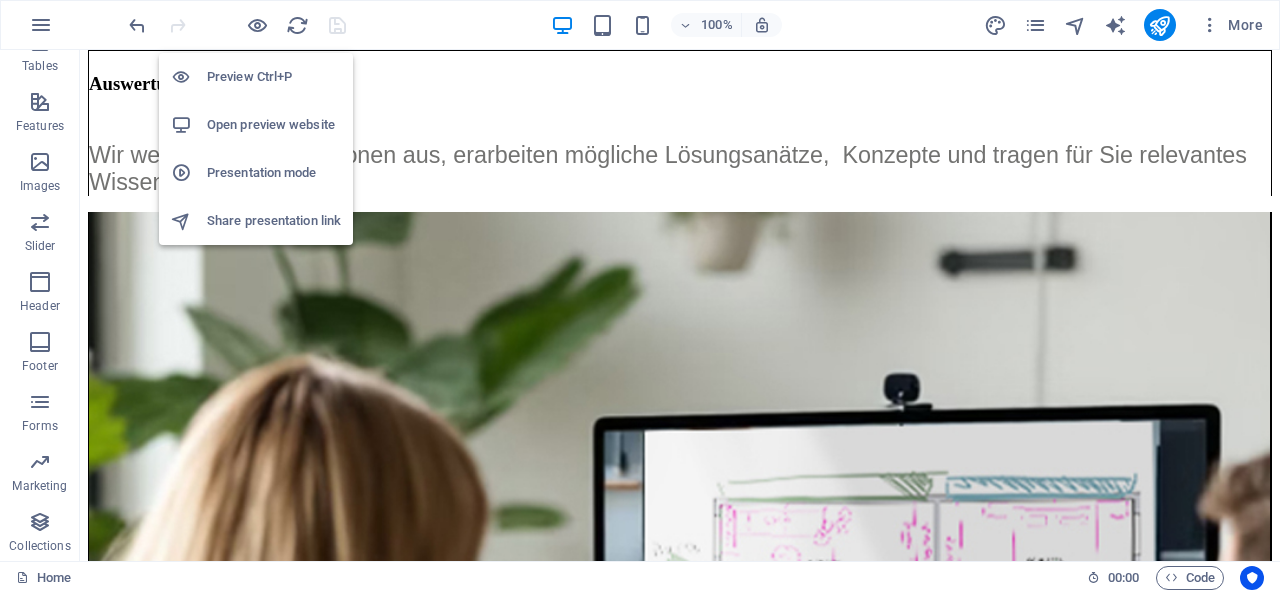 click on "Open preview website" at bounding box center (274, 125) 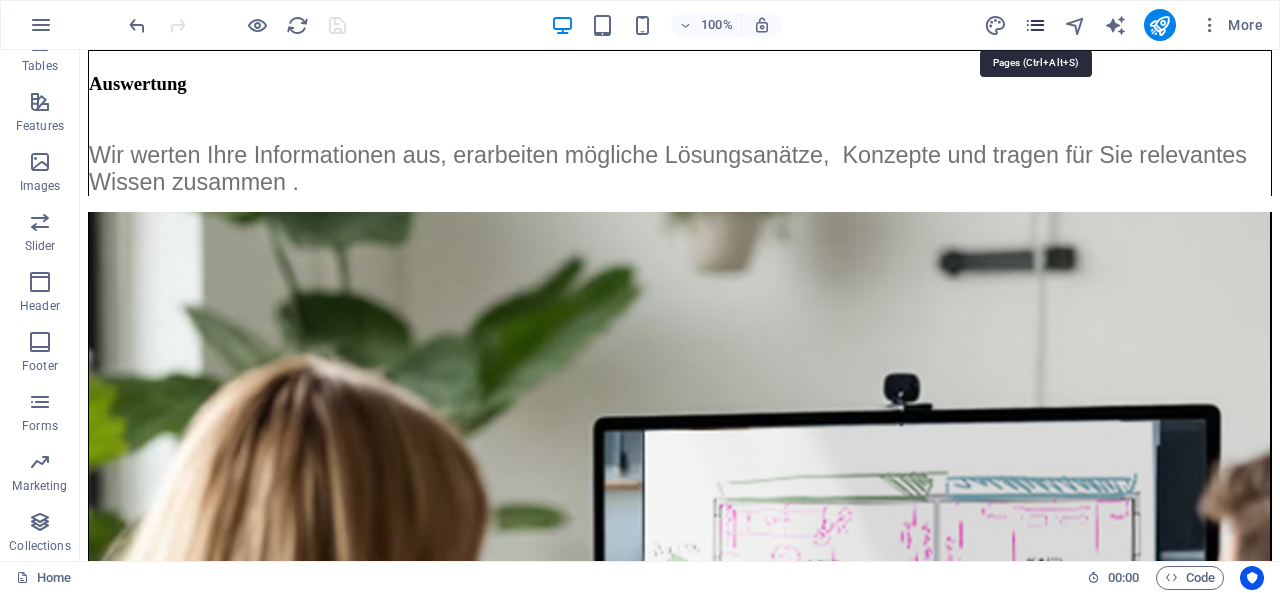 click at bounding box center [1035, 25] 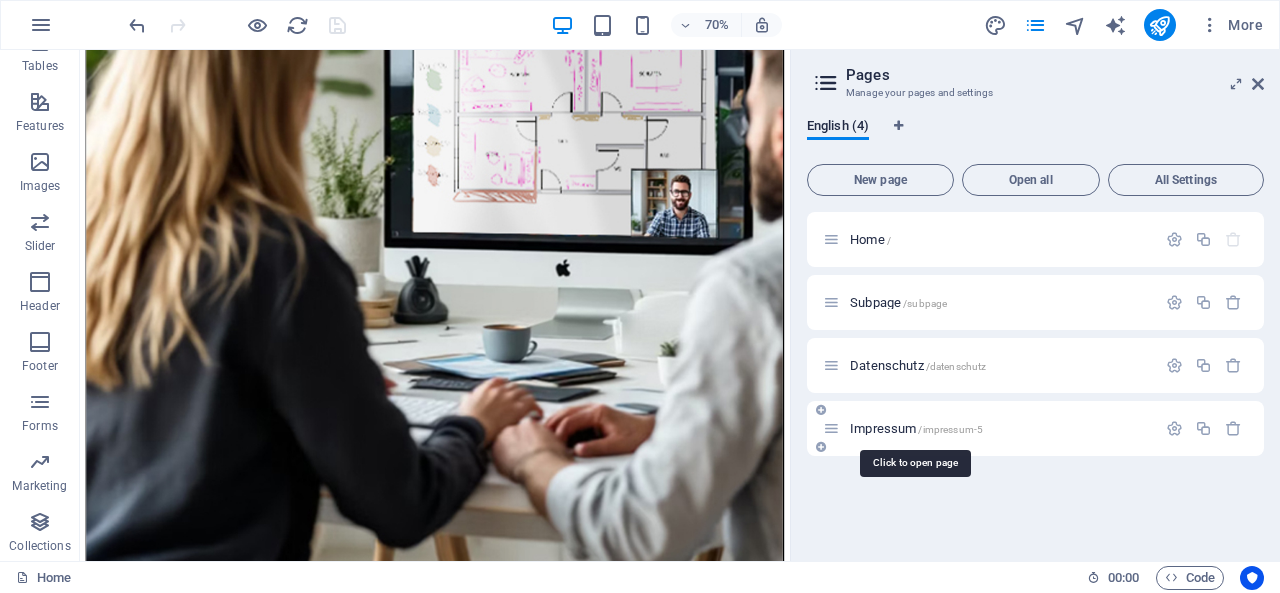 click on "/impressum-5" at bounding box center (950, 429) 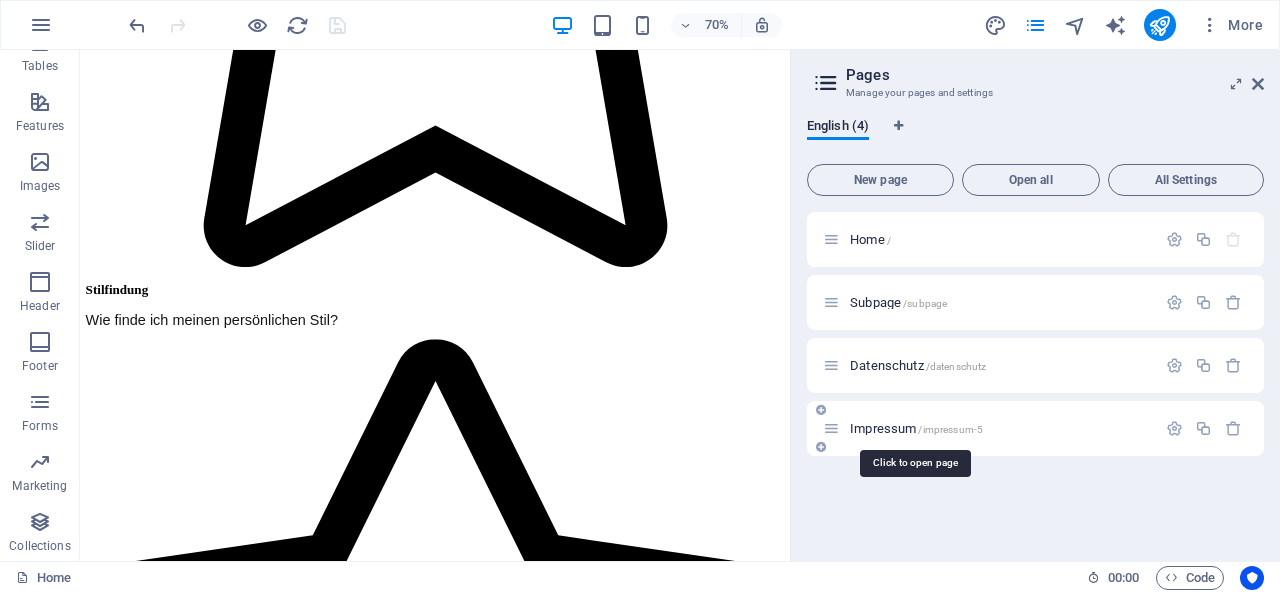 scroll, scrollTop: 0, scrollLeft: 0, axis: both 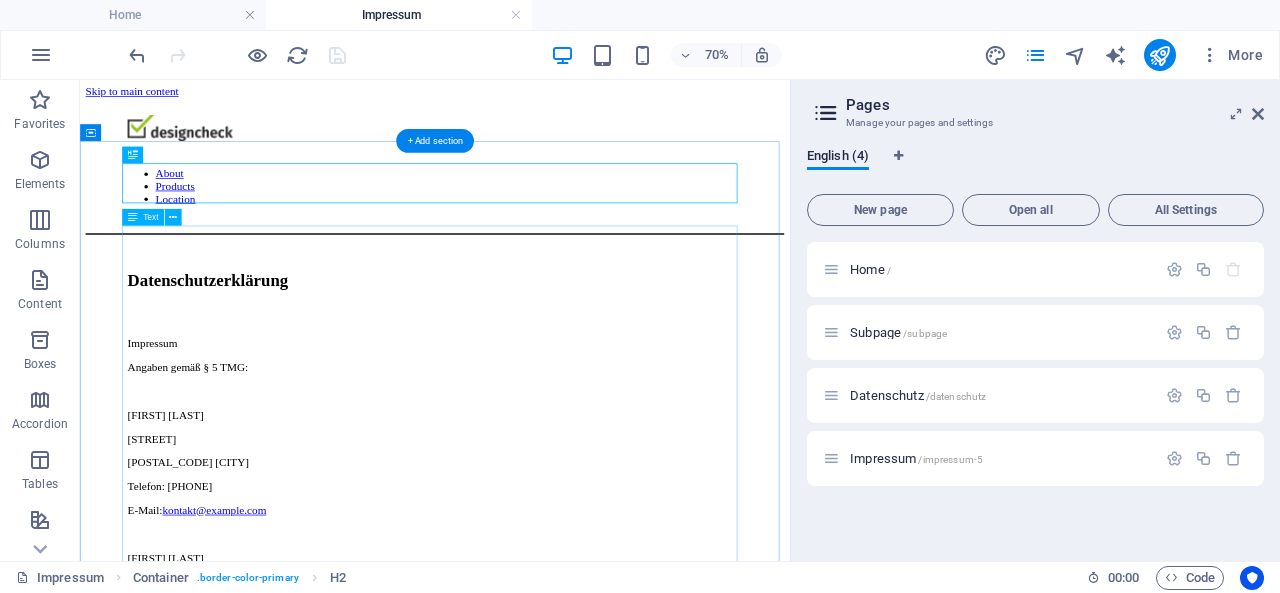 click on "Impressum Angaben gemäß § 5 TMG: [FIRST] [LAST] [STREET] [POSTAL_CODE] [CITY] Telefon: [PHONE] E-Mail: [EMAIL] [FIRST] [LAST] [STREET] [POSTAL_CODE] [CITY] Telefon: [PHONE] E-Mail: [EMAIL] Verantwortlich für den Inhalt nach § 55 Abs. 2 RStV: Entfällt – kein journalistisch-redaktioneller Inhalt. Haftung für Inhalte Als Diensteanbieter sind wir gemäß § 7 Abs.1 TMG für eigene Inhalte auf diesen Seiten nach den allgemeinen Gesetzen verantwortlich. Nach §§ 8 bis 10 TMG sind wir als Diensteanbieter jedoch nicht verpflichtet, übermittelte oder gespeicherte fremde Informationen zu überwachen oder nach Umständen zu forschen, die auf eine rechtswidrige Tätigkeit hinweisen. Haftung für Links Urheberrecht Downloads und Kopien dieser Seite sind nur für den privaten, nicht kommerziellen Gebrauch gestattet." at bounding box center (587, 1101) 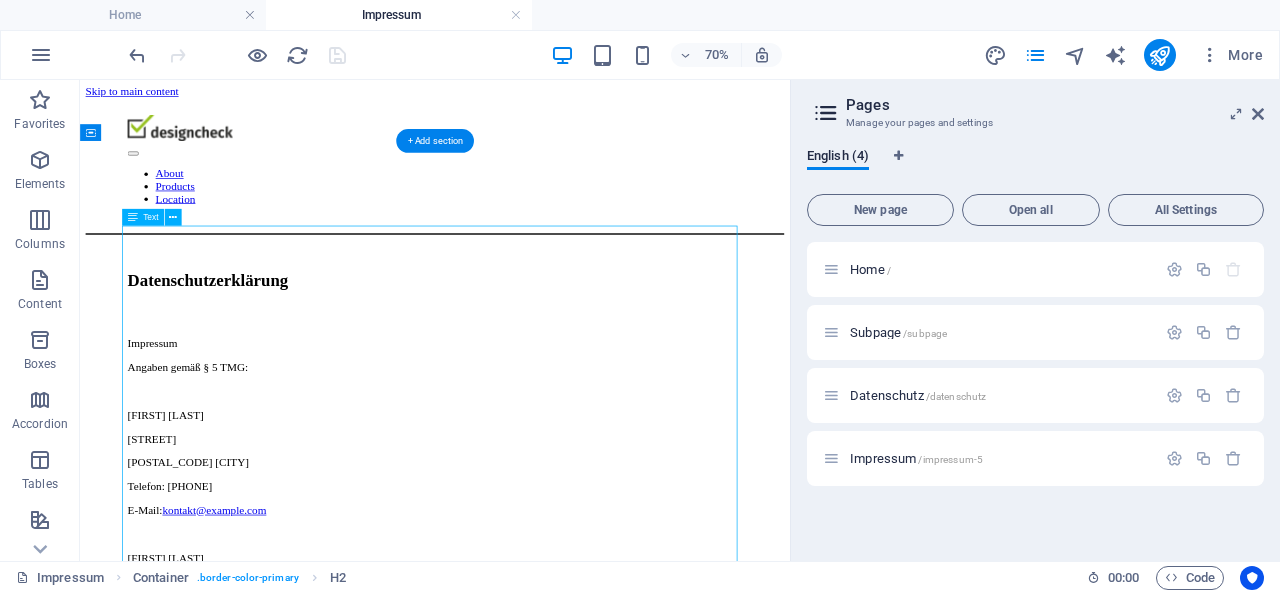 click on "Impressum Angaben gemäß § 5 TMG: [FIRST] [LAST] [STREET] [POSTAL_CODE] [CITY] Telefon: [PHONE] E-Mail: [EMAIL] [FIRST] [LAST] [STREET] [POSTAL_CODE] [CITY] Telefon: [PHONE] E-Mail: [EMAIL] Verantwortlich für den Inhalt nach § 55 Abs. 2 RStV: Entfällt – kein journalistisch-redaktioneller Inhalt. Haftung für Inhalte Als Diensteanbieter sind wir gemäß § 7 Abs.1 TMG für eigene Inhalte auf diesen Seiten nach den allgemeinen Gesetzen verantwortlich. Nach §§ 8 bis 10 TMG sind wir als Diensteanbieter jedoch nicht verpflichtet, übermittelte oder gespeicherte fremde Informationen zu überwachen oder nach Umständen zu forschen, die auf eine rechtswidrige Tätigkeit hinweisen. Haftung für Links Urheberrecht Downloads und Kopien dieser Seite sind nur für den privaten, nicht kommerziellen Gebrauch gestattet." at bounding box center (587, 1101) 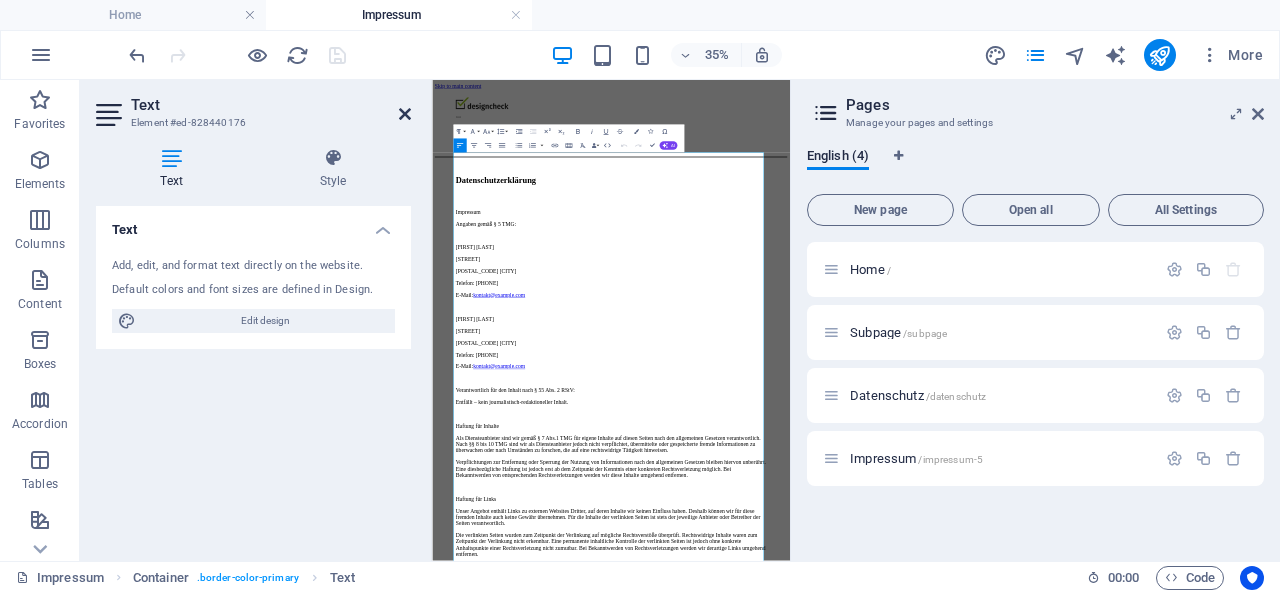 click at bounding box center [405, 114] 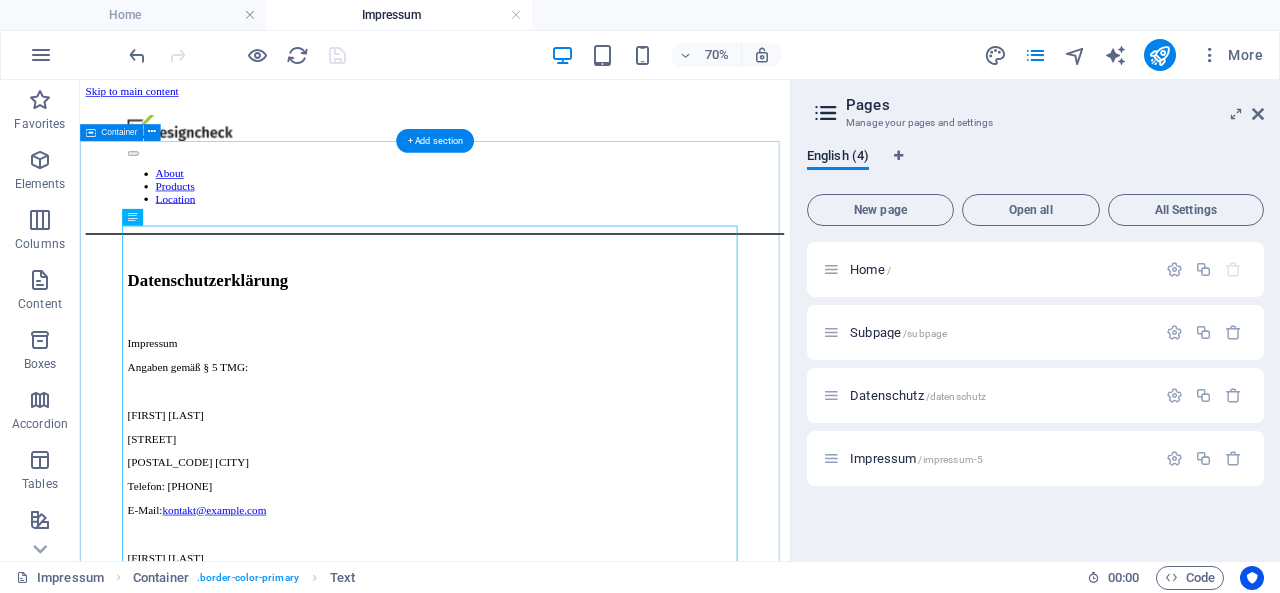 click on "Datenschutzerklärung Impressum Angaben gemäß § 5 TMG: [FIRST] [LAST] [STREET] [POSTAL_CODE] [CITY] Telefon: [PHONE] E-Mail: [EMAIL] [FIRST] [LAST] [STREET] [POSTAL_CODE] [CITY] Telefon: [PHONE] E-Mail: [EMAIL] Verantwortlich für den Inhalt nach § 55 Abs. 2 RStV: Entfällt – kein journalistisch-redaktioneller Inhalt. Haftung für Inhalte Als Diensteanbieter sind wir gemäß § 7 Abs.1 TMG für eigene Inhalte auf diesen Seiten nach den allgemeinen Gesetzen verantwortlich. Nach §§ 8 bis 10 TMG sind wir als Diensteanbieter jedoch nicht verpflichtet, übermittelte oder gespeicherte fremde Informationen zu überwachen oder nach Umständen zu forschen, die auf eine rechtswidrige Tätigkeit hinweisen. Haftung für Links Urheberrecht Downloads und Kopien dieser Seite sind nur für den privaten, nicht kommerziellen Gebrauch gestattet." at bounding box center (587, 1052) 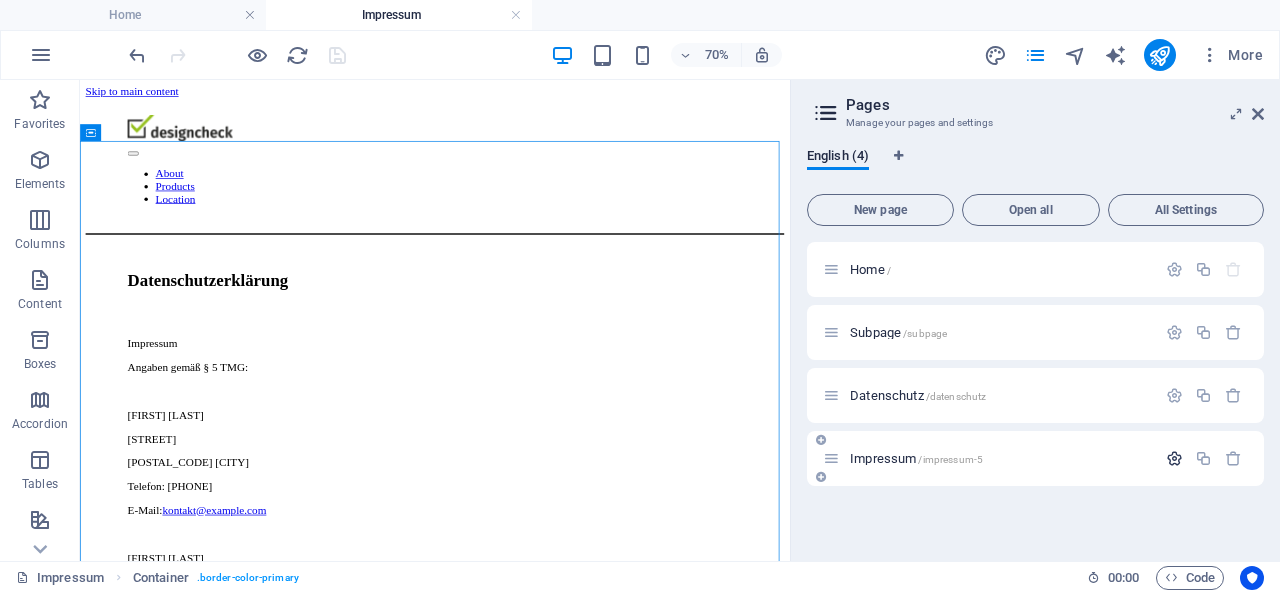 click at bounding box center (1174, 458) 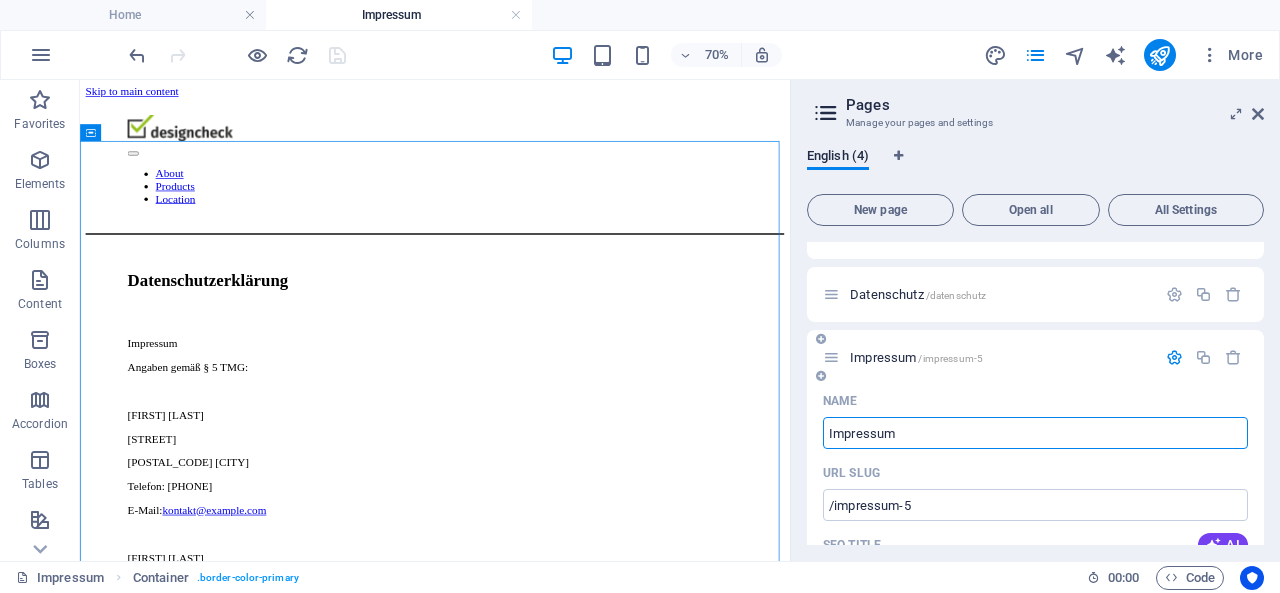 scroll, scrollTop: 304, scrollLeft: 0, axis: vertical 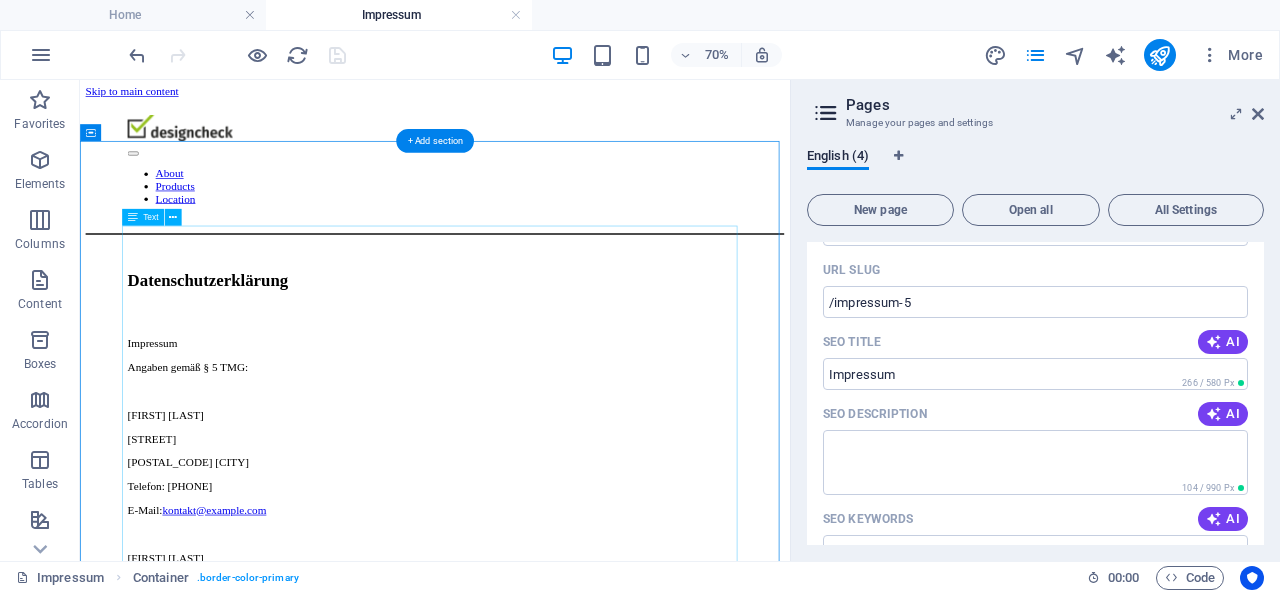 click on "Impressum Angaben gemäß § 5 TMG: [FIRST] [LAST] [STREET] [POSTAL_CODE] [CITY] Telefon: [PHONE] E-Mail: [EMAIL] [FIRST] [LAST] [STREET] [POSTAL_CODE] [CITY] Telefon: [PHONE] E-Mail: [EMAIL] Verantwortlich für den Inhalt nach § 55 Abs. 2 RStV: Entfällt – kein journalistisch-redaktioneller Inhalt. Haftung für Inhalte Als Diensteanbieter sind wir gemäß § 7 Abs.1 TMG für eigene Inhalte auf diesen Seiten nach den allgemeinen Gesetzen verantwortlich. Nach §§ 8 bis 10 TMG sind wir als Diensteanbieter jedoch nicht verpflichtet, übermittelte oder gespeicherte fremde Informationen zu überwachen oder nach Umständen zu forschen, die auf eine rechtswidrige Tätigkeit hinweisen. Haftung für Links Urheberrecht Downloads und Kopien dieser Seite sind nur für den privaten, nicht kommerziellen Gebrauch gestattet." at bounding box center [587, 1101] 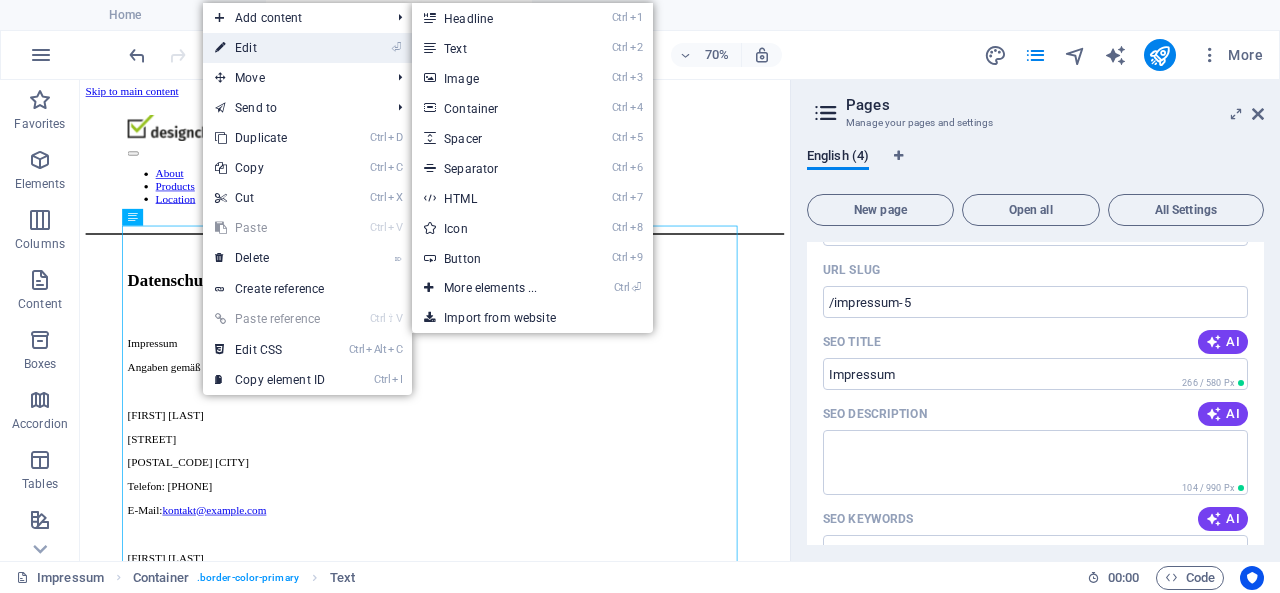 click on "⏎  Edit" at bounding box center [270, 48] 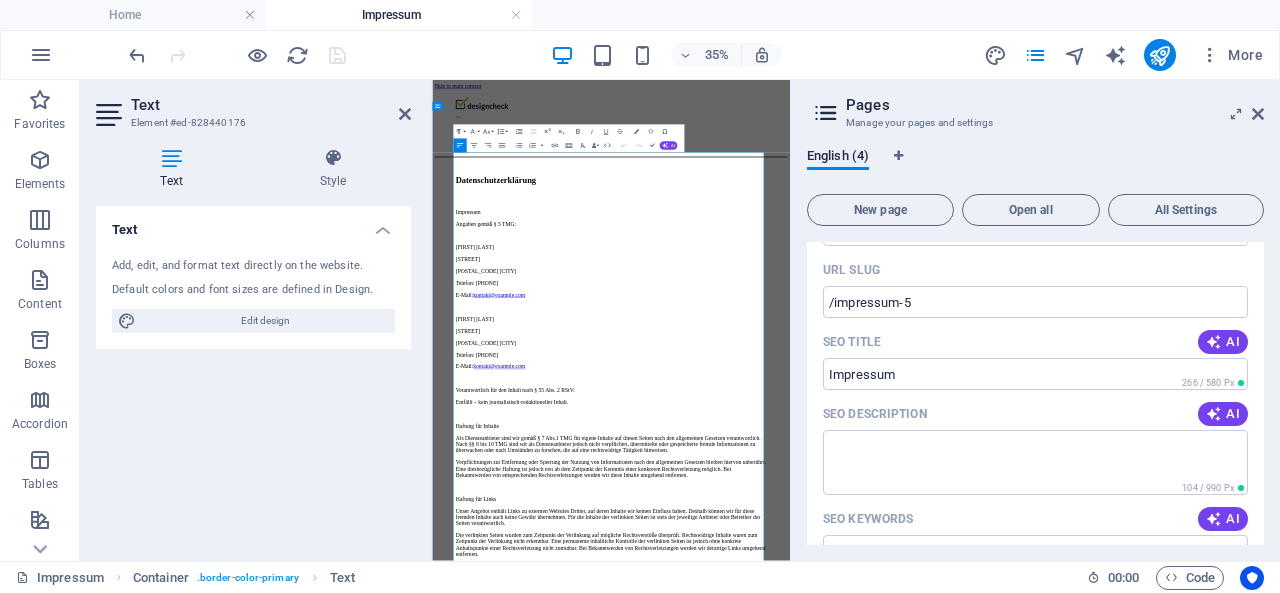 click on "Entfällt – kein journalistisch-redaktioneller Inhalt." at bounding box center [943, 1001] 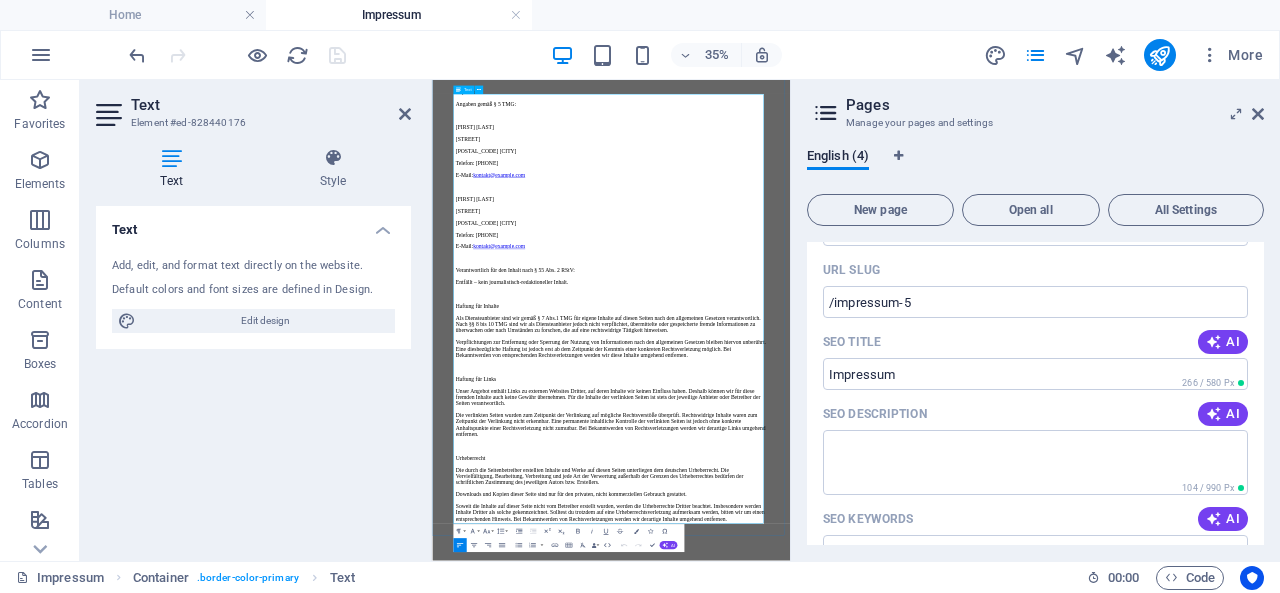 scroll, scrollTop: 443, scrollLeft: 0, axis: vertical 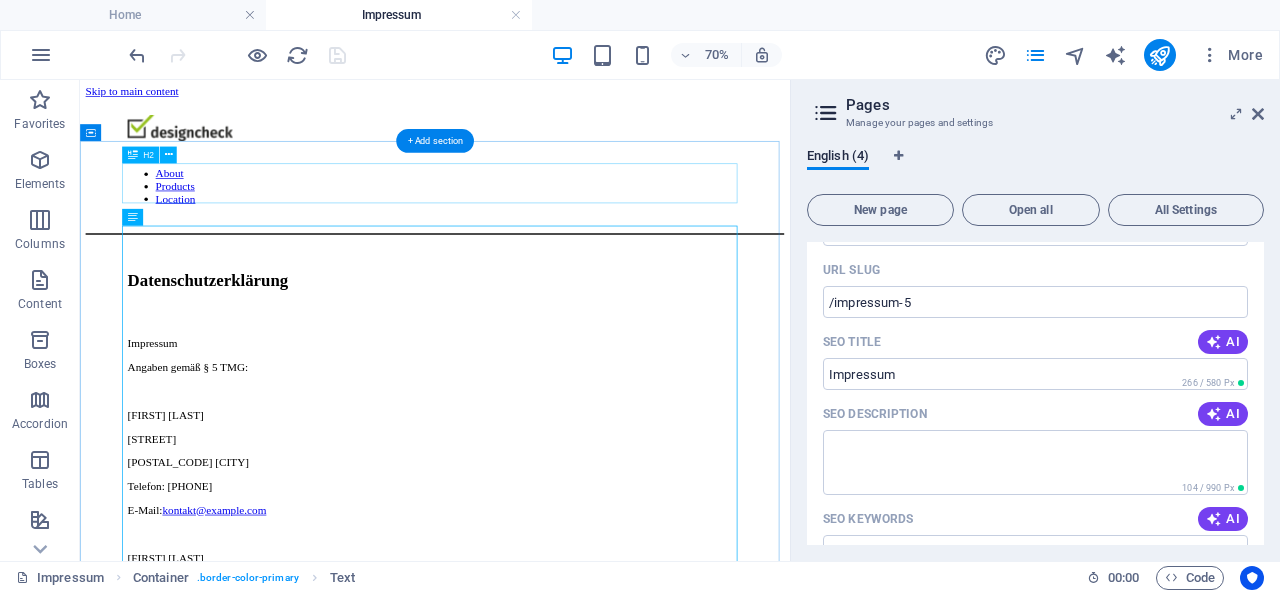 click on "Datenschutzerklärung" at bounding box center [587, 366] 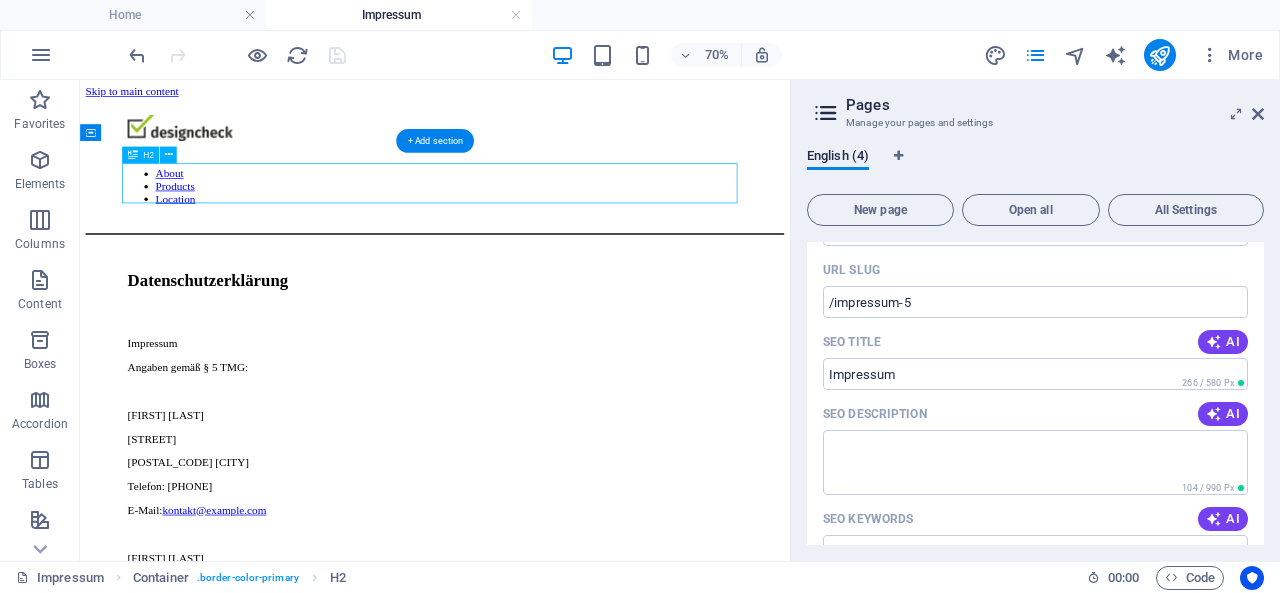 click on "Datenschutzerklärung" at bounding box center (587, 366) 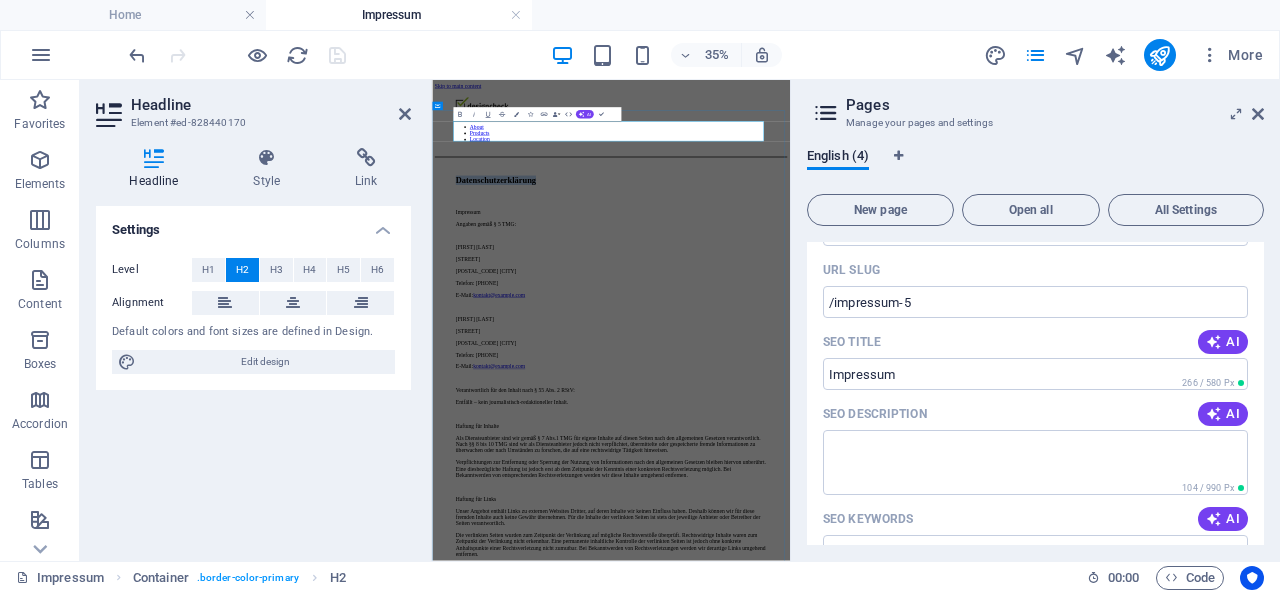 type 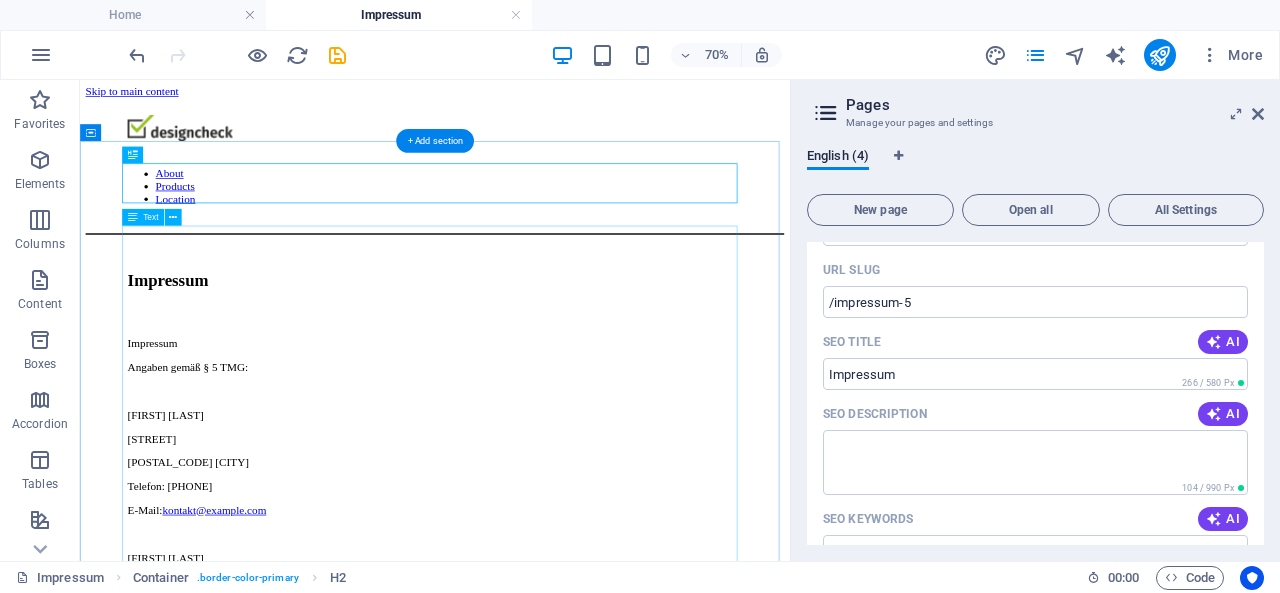 click on "Impressum Angaben gemäß § 5 TMG: [FIRST] [LAST] [STREET] [POSTAL_CODE] [CITY] Telefon: [PHONE] E-Mail: [EMAIL] [FIRST] [LAST] [STREET] [POSTAL_CODE] [CITY] Telefon: [PHONE] E-Mail: [EMAIL] Verantwortlich für den Inhalt nach § 55 Abs. 2 RStV: Entfällt – kein journalistisch-redaktioneller Inhalt. Haftung für Inhalte Als Diensteanbieter sind wir gemäß § 7 Abs.1 TMG für eigene Inhalte auf diesen Seiten nach den allgemeinen Gesetzen verantwortlich. Nach §§ 8 bis 10 TMG sind wir als Diensteanbieter jedoch nicht verpflichtet, übermittelte oder gespeicherte fremde Informationen zu überwachen oder nach Umständen zu forschen, die auf eine rechtswidrige Tätigkeit hinweisen. Haftung für Links Urheberrecht Downloads und Kopien dieser Seite sind nur für den privaten, nicht kommerziellen Gebrauch gestattet." at bounding box center [587, 1101] 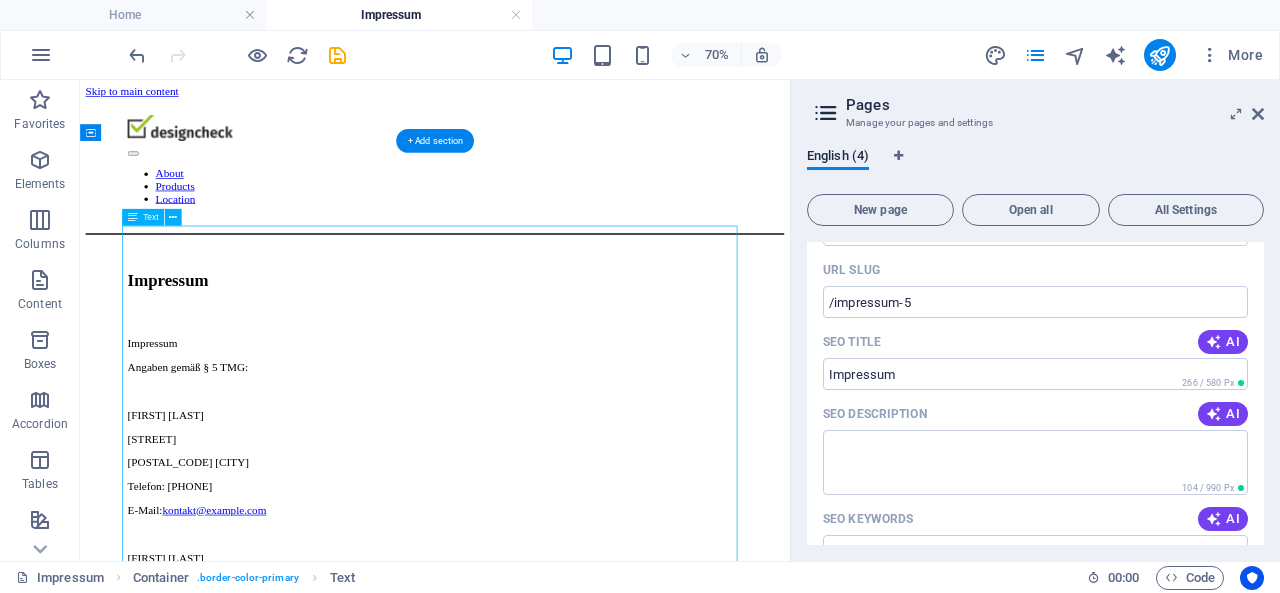 click on "Impressum Angaben gemäß § 5 TMG: [FIRST] [LAST] [STREET] [POSTAL_CODE] [CITY] Telefon: [PHONE] E-Mail: [EMAIL] [FIRST] [LAST] [STREET] [POSTAL_CODE] [CITY] Telefon: [PHONE] E-Mail: [EMAIL] Verantwortlich für den Inhalt nach § 55 Abs. 2 RStV: Entfällt – kein journalistisch-redaktioneller Inhalt. Haftung für Inhalte Als Diensteanbieter sind wir gemäß § 7 Abs.1 TMG für eigene Inhalte auf diesen Seiten nach den allgemeinen Gesetzen verantwortlich. Nach §§ 8 bis 10 TMG sind wir als Diensteanbieter jedoch nicht verpflichtet, übermittelte oder gespeicherte fremde Informationen zu überwachen oder nach Umständen zu forschen, die auf eine rechtswidrige Tätigkeit hinweisen. Haftung für Links Urheberrecht Downloads und Kopien dieser Seite sind nur für den privaten, nicht kommerziellen Gebrauch gestattet." at bounding box center (587, 1101) 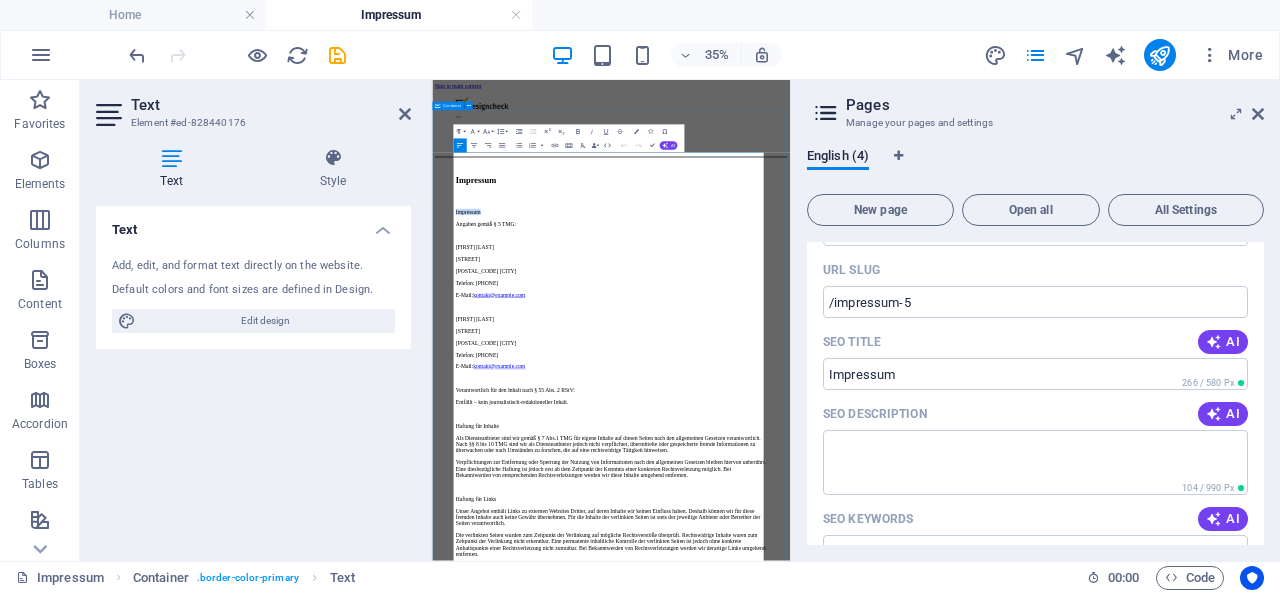 drag, startPoint x: 597, startPoint y: 307, endPoint x: 449, endPoint y: 307, distance: 148 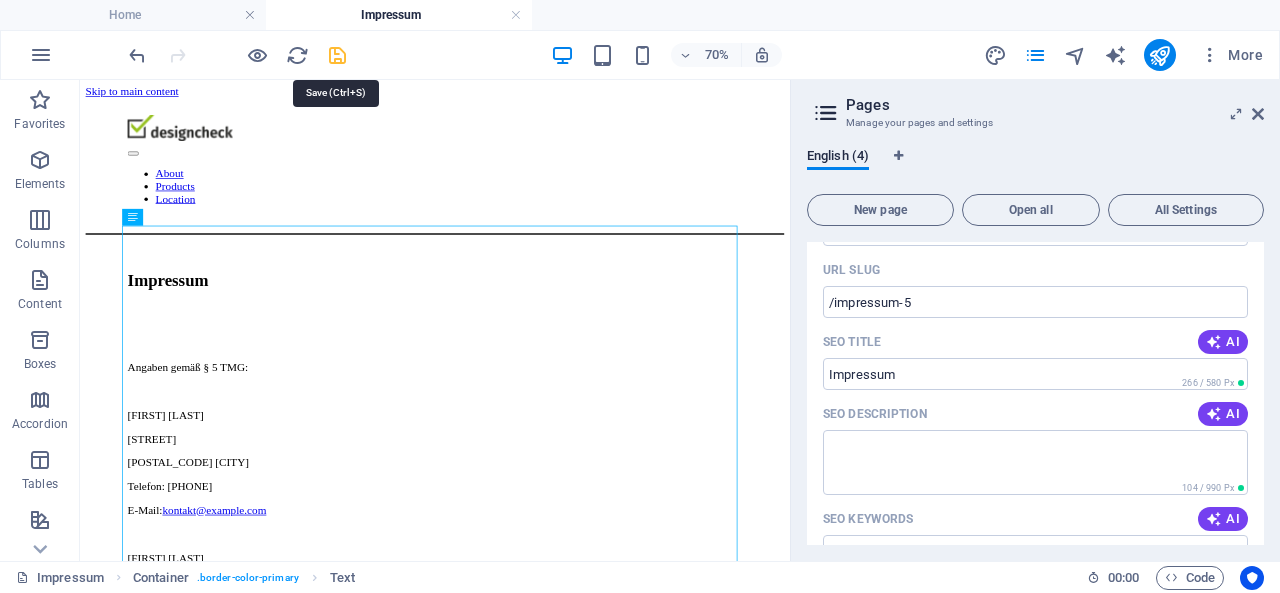 click at bounding box center (337, 55) 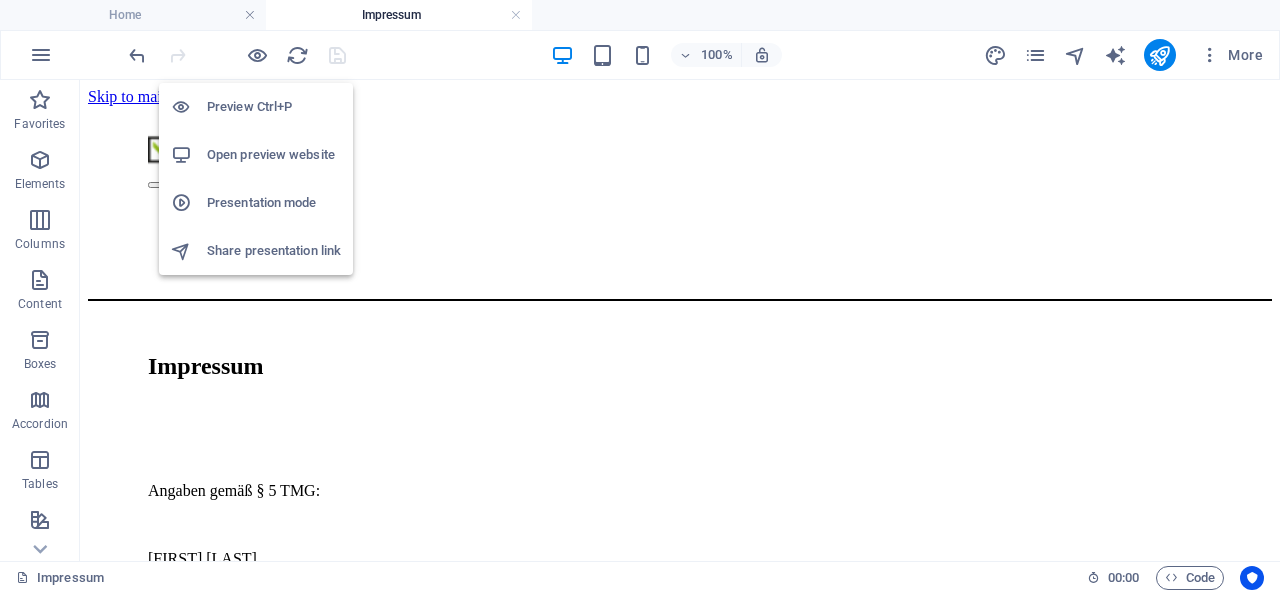 click on "Open preview website" at bounding box center [274, 155] 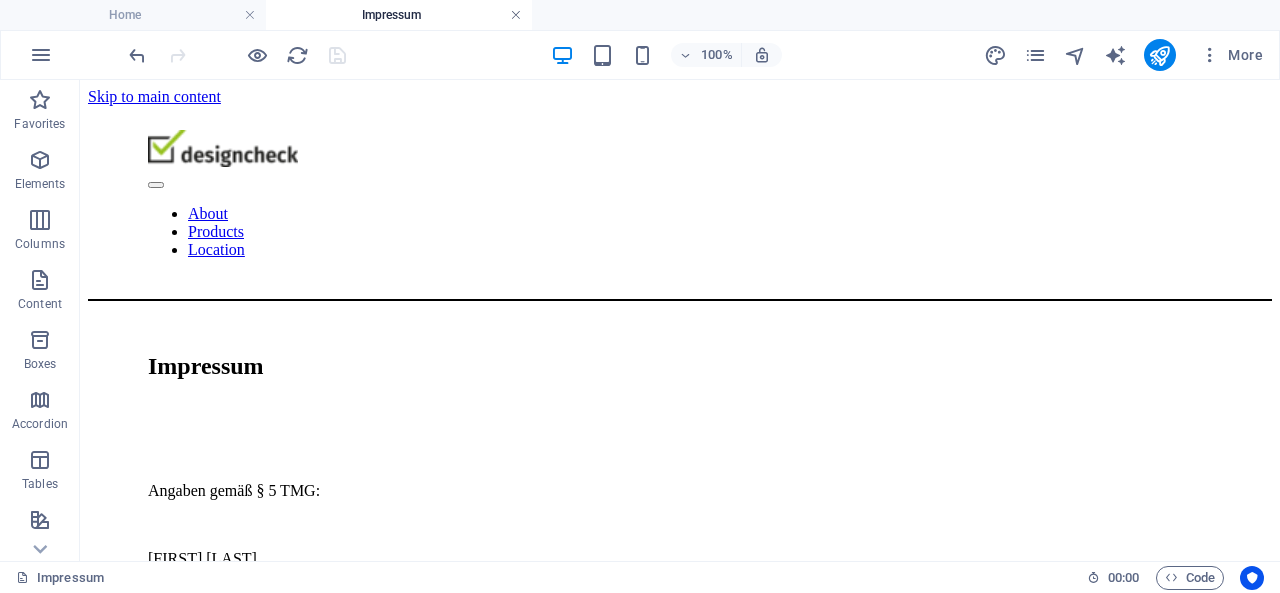 click at bounding box center [516, 15] 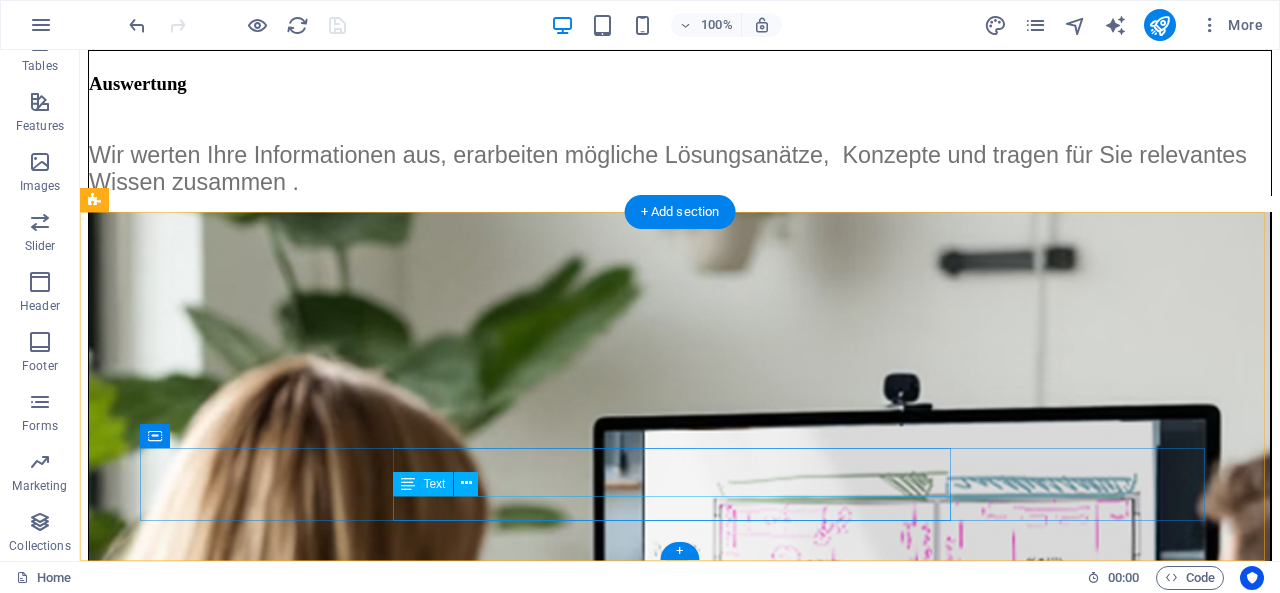 click on "2023  designcheck.org . All rights reserved" at bounding box center (680, 25647) 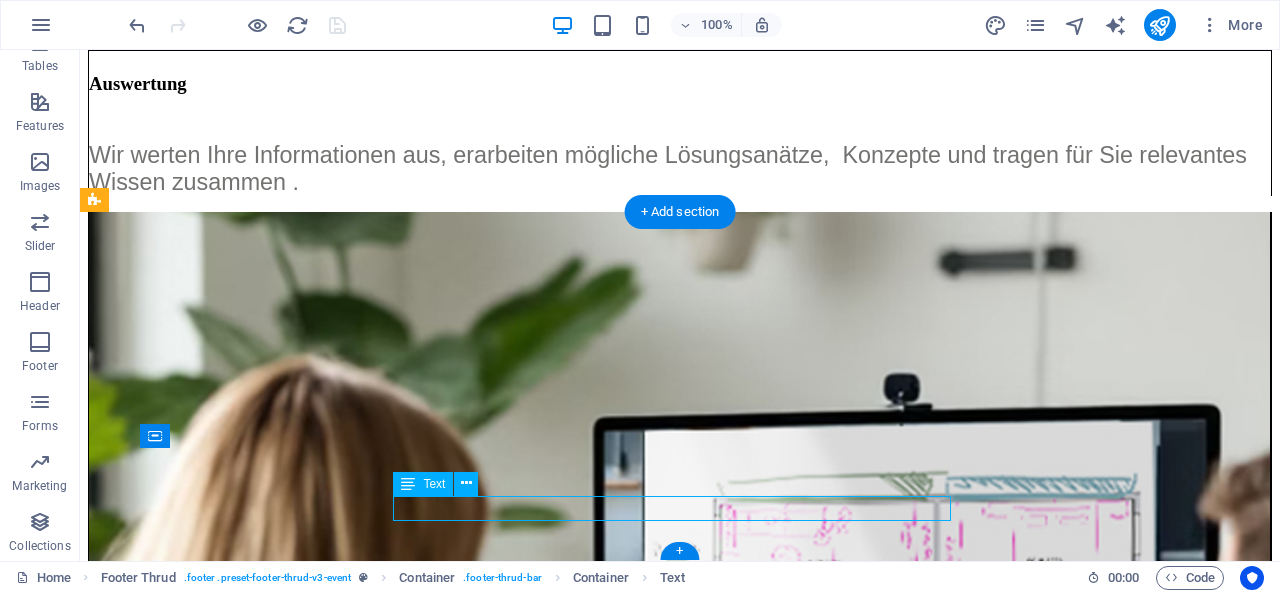 click on "2023  designcheck.org . All rights reserved" at bounding box center [680, 25647] 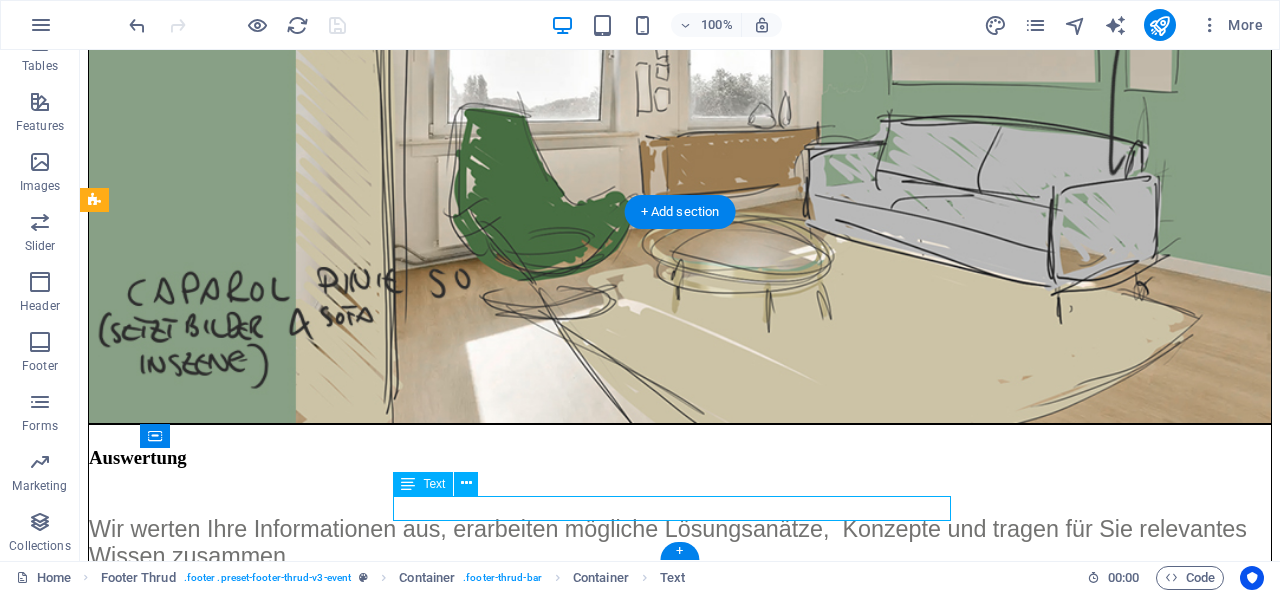 scroll, scrollTop: 7932, scrollLeft: 0, axis: vertical 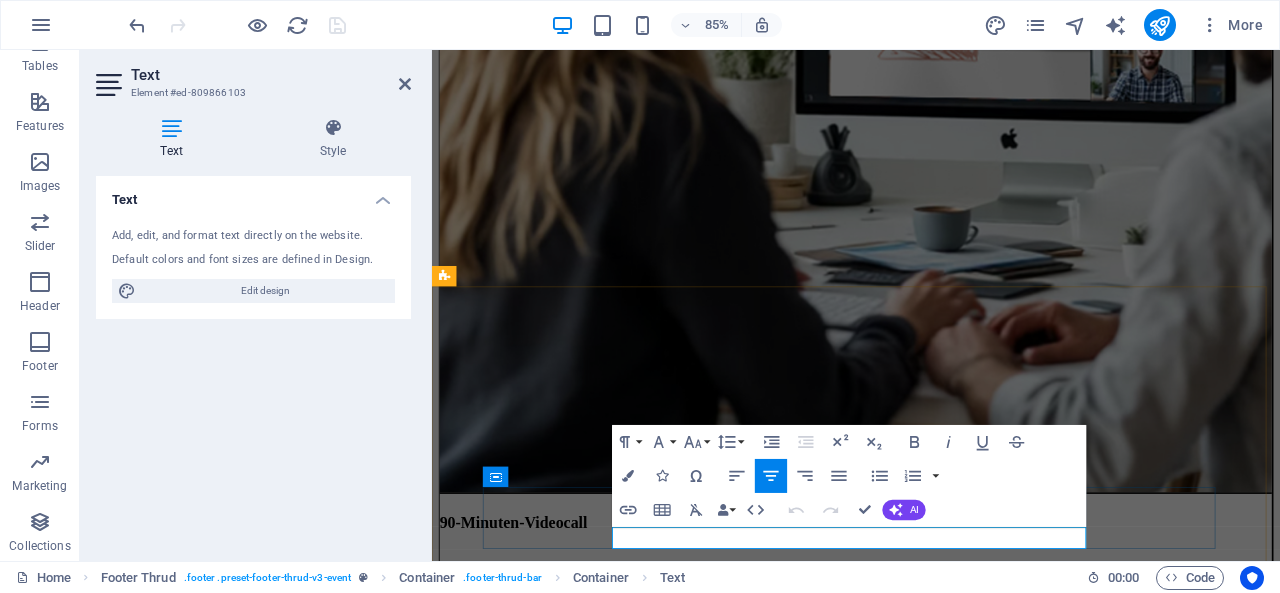 click on "2023" at bounding box center [830, 21811] 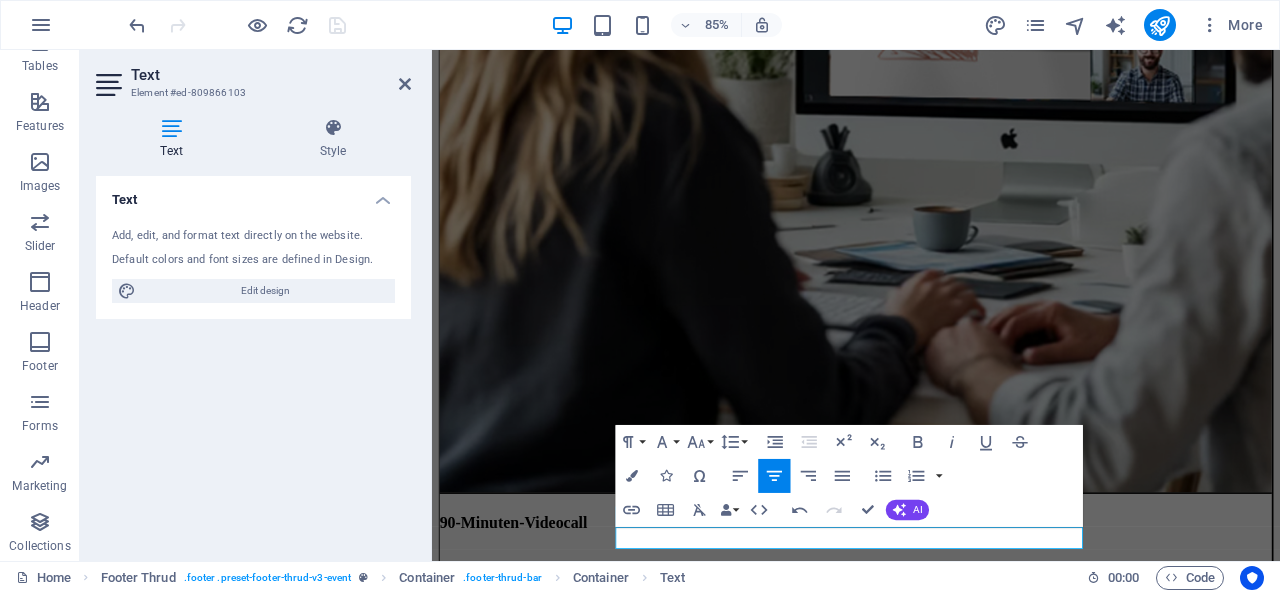 type 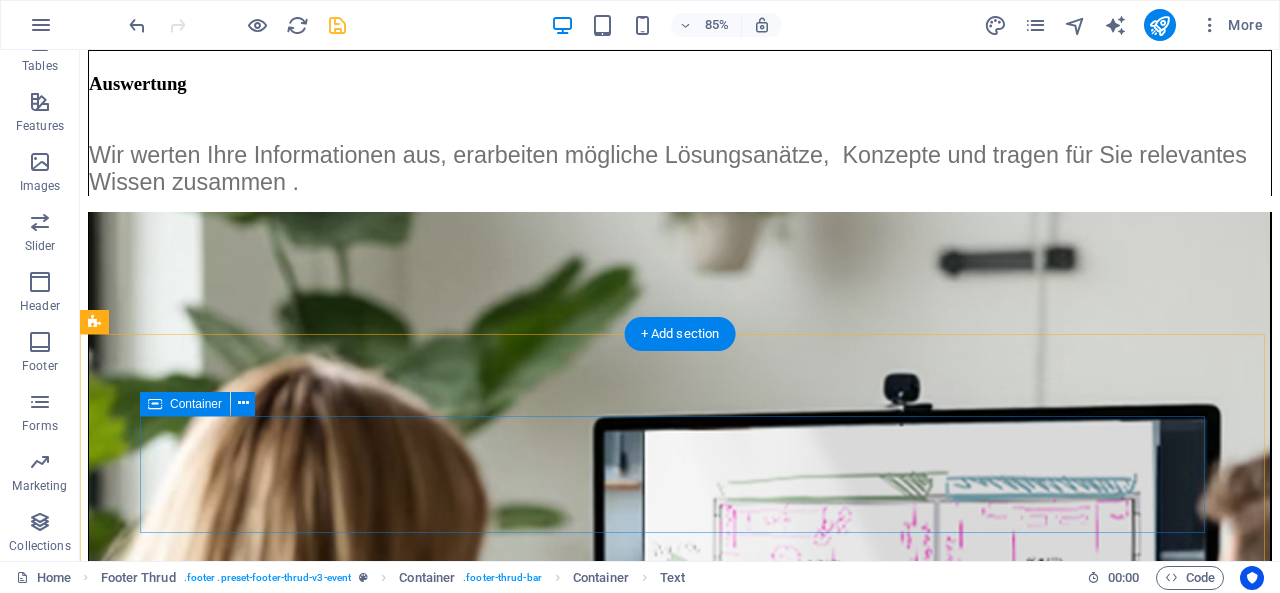 scroll, scrollTop: 7404, scrollLeft: 0, axis: vertical 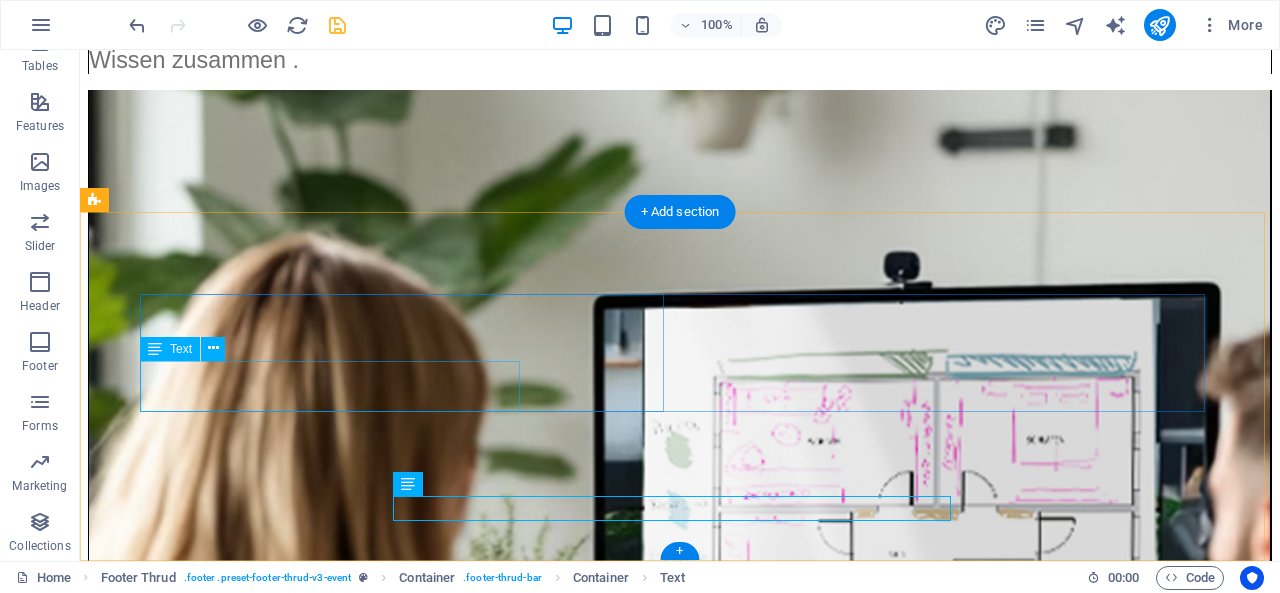 click on "Lorem ipsum dolor sit amet, consectetur adipiscing elit. Elit nunc nulla nunc, quis morbi." at bounding box center (680, 19934) 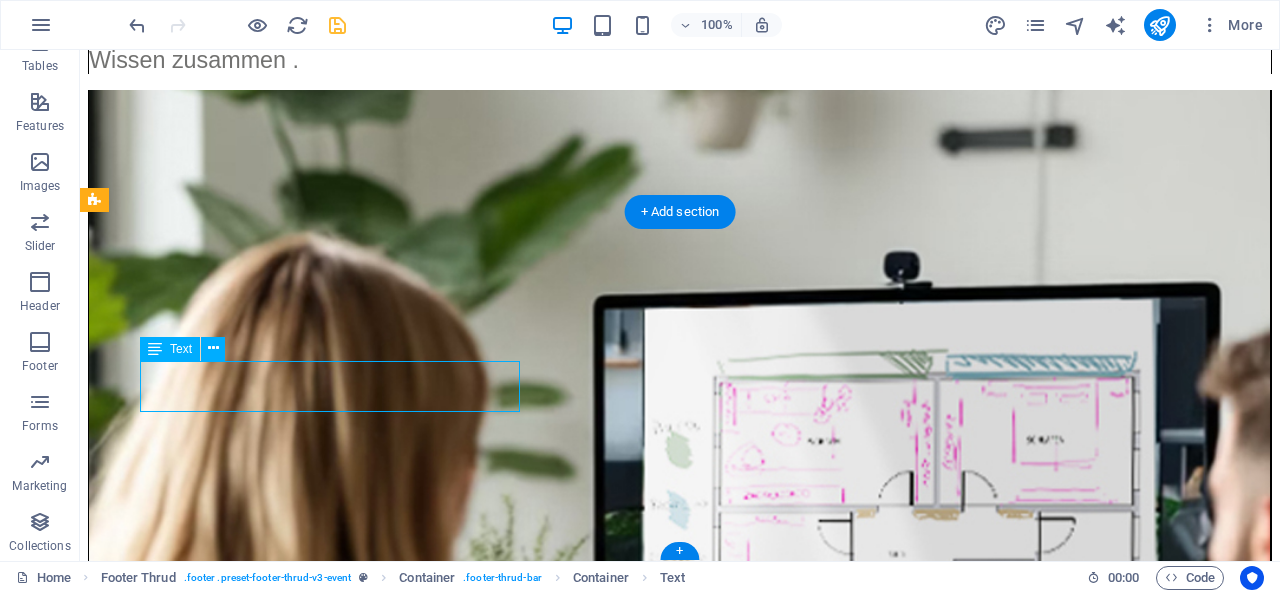 click on "Lorem ipsum dolor sit amet, consectetur adipiscing elit. Elit nunc nulla nunc, quis morbi." at bounding box center (680, 19934) 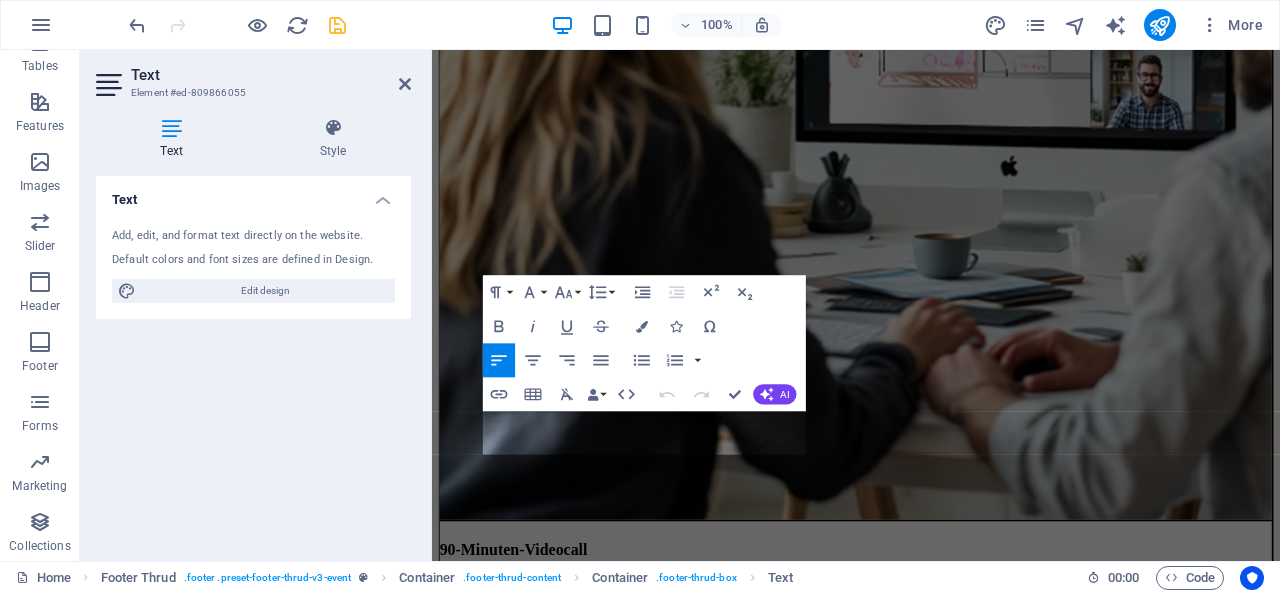scroll, scrollTop: 7934, scrollLeft: 0, axis: vertical 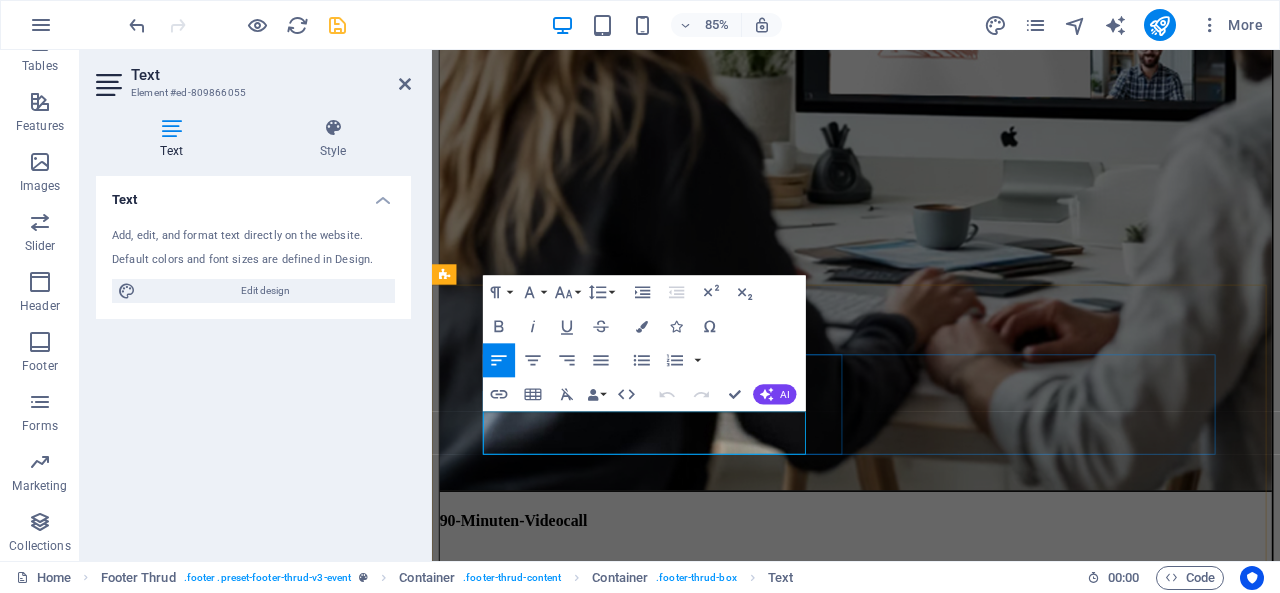 click on "Lorem ipsum dolor sit amet, consectetur adipiscing elit. Elit nunc nulla nunc, quis morbi." at bounding box center (931, 17219) 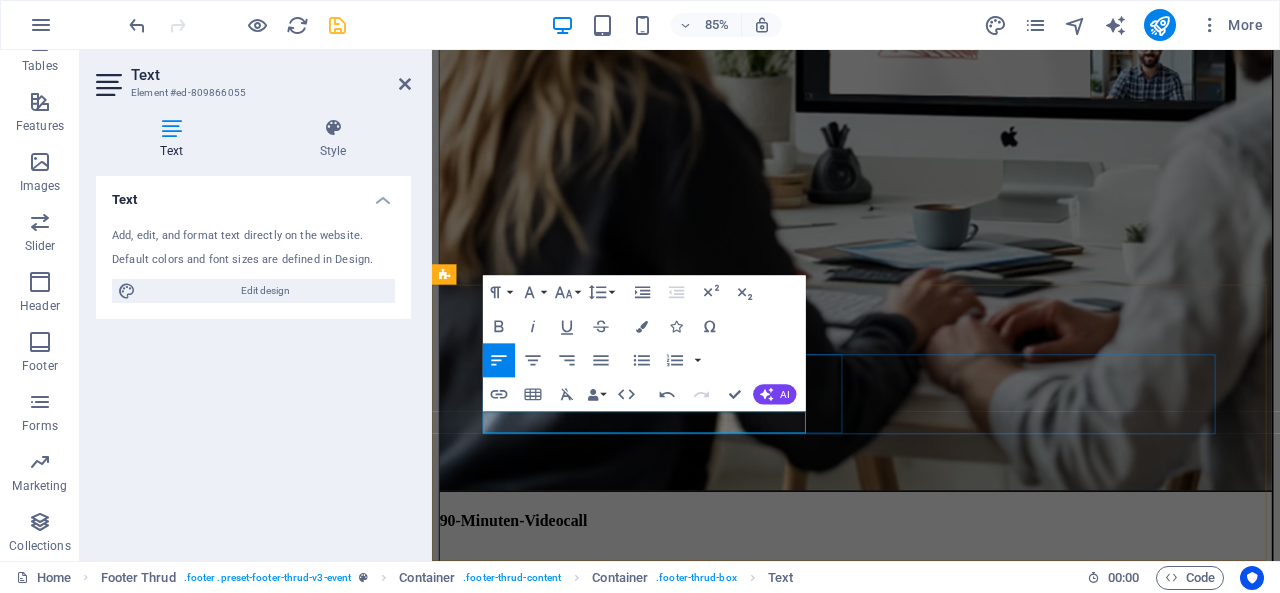 drag, startPoint x: 671, startPoint y: 488, endPoint x: 693, endPoint y: 488, distance: 22 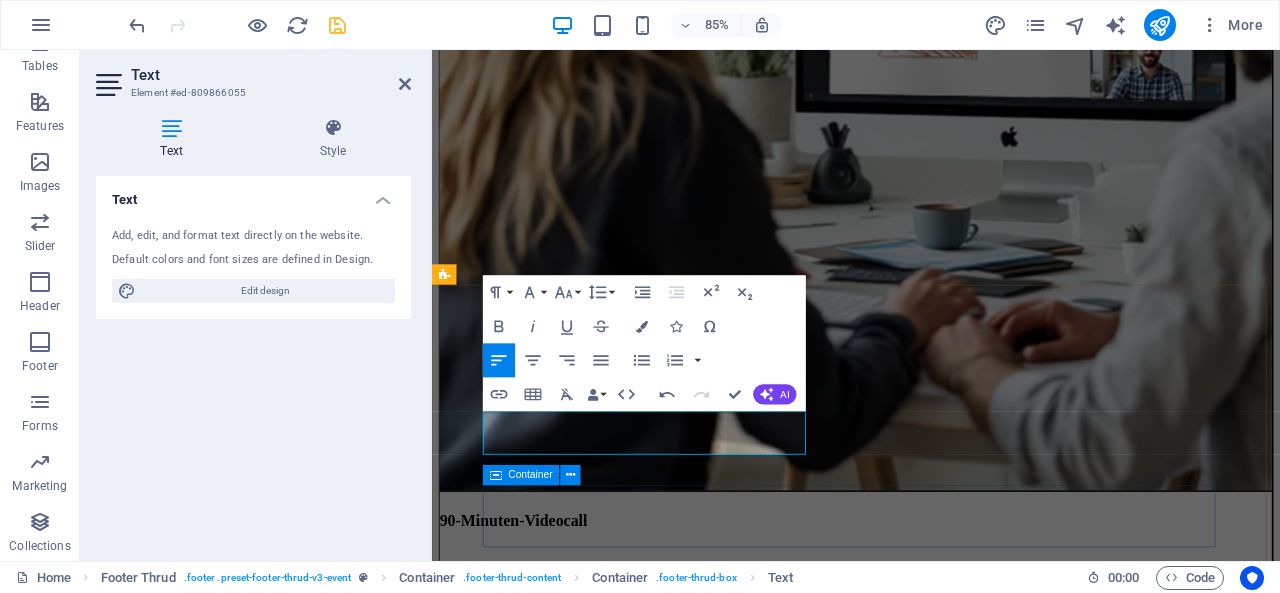 click on "Impressum Datenschutz  2025  designcheck.org . All rights reserved" at bounding box center (931, 21756) 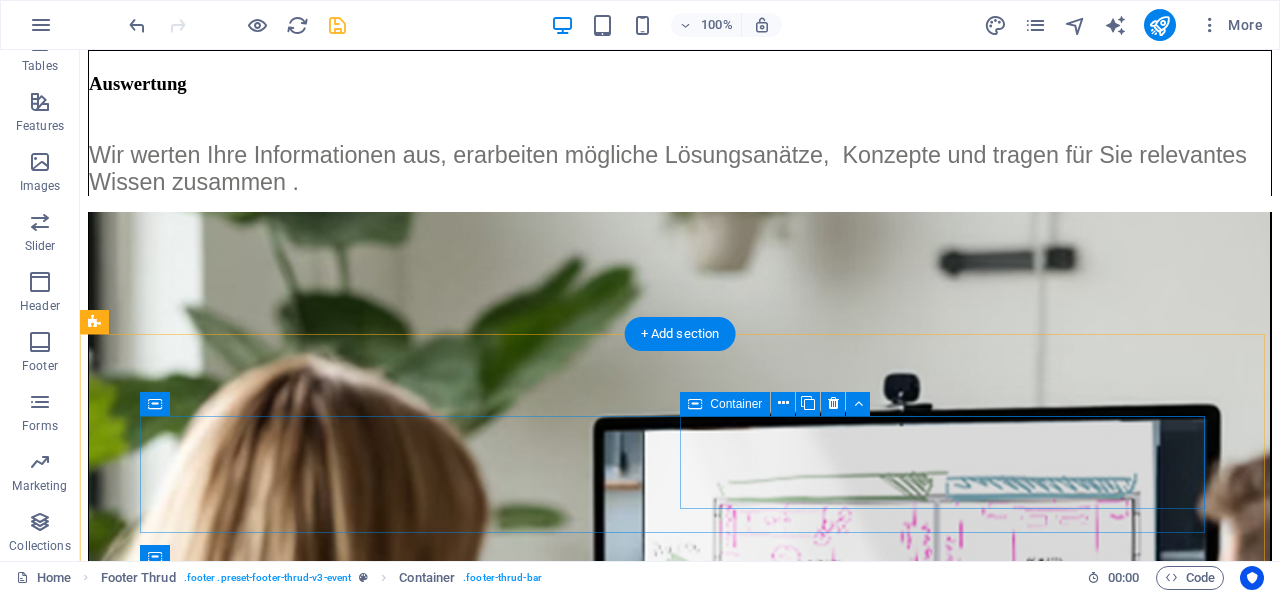 scroll, scrollTop: 7404, scrollLeft: 0, axis: vertical 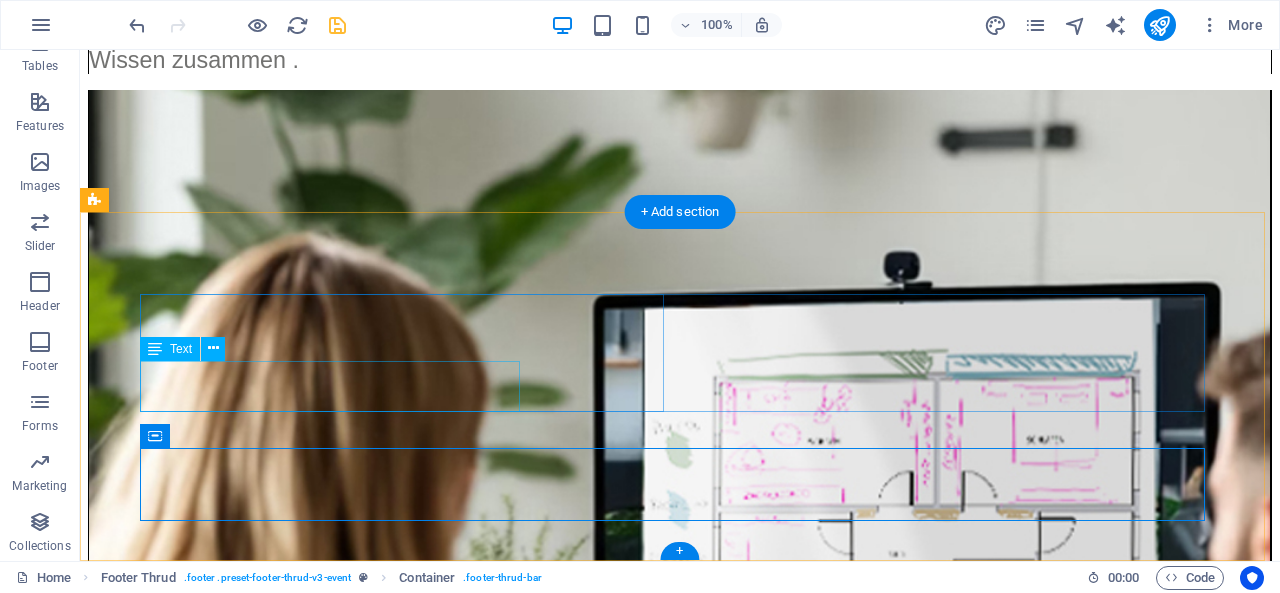 click on "DESIGNCHECK - ein Produkt von LOUNGE Design." at bounding box center (680, 19934) 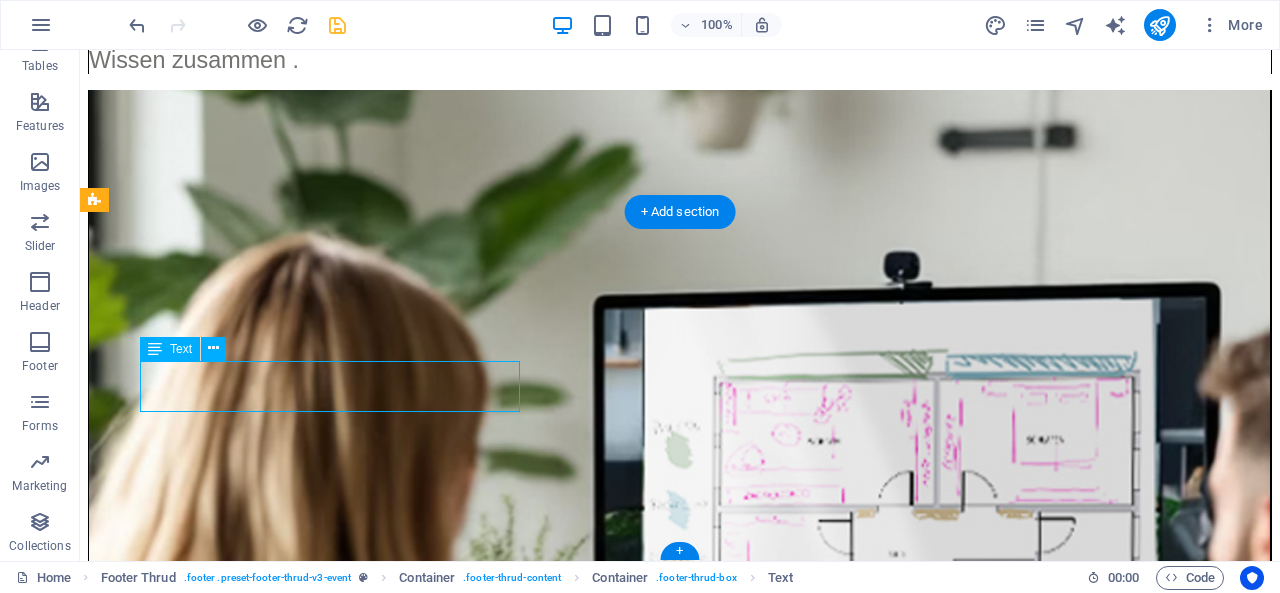 click on "DESIGNCHECK - ein Produkt von LOUNGE Design." at bounding box center (680, 19934) 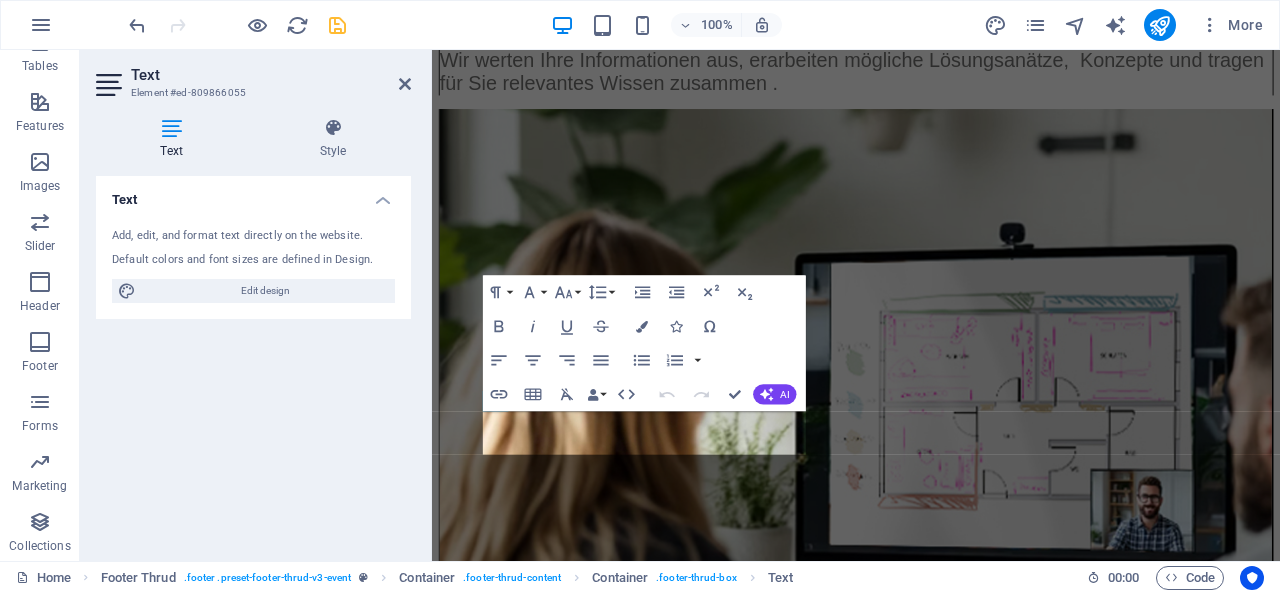 scroll, scrollTop: 7934, scrollLeft: 0, axis: vertical 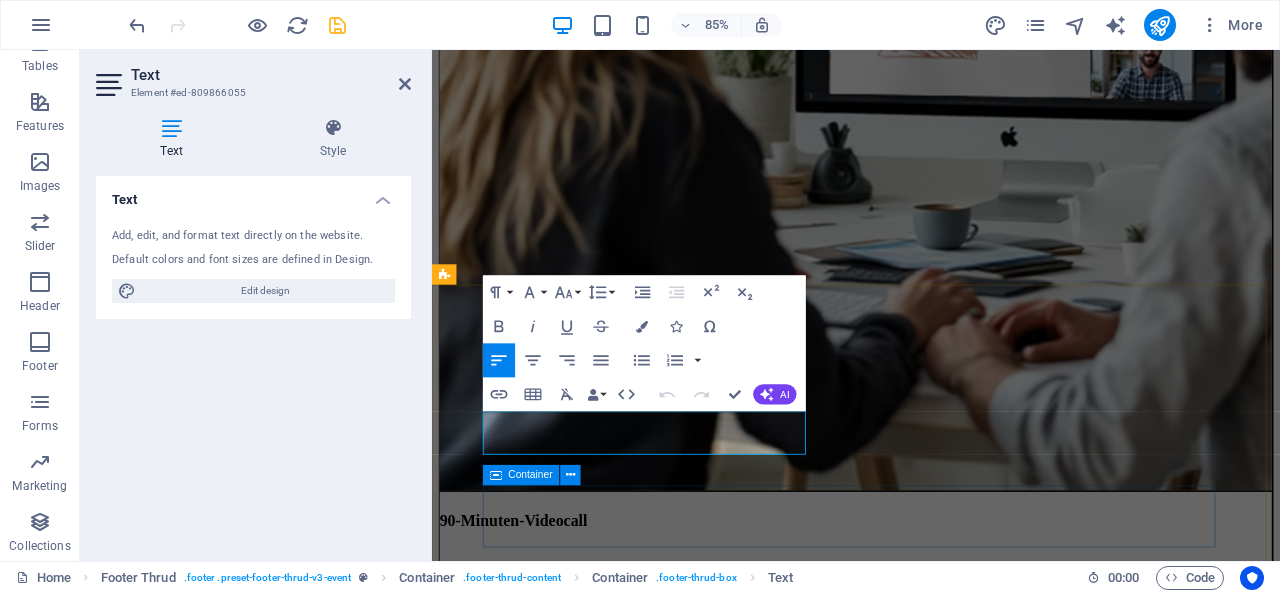 click on "Impressum Datenschutz  2025  designcheck.org . All rights reserved" at bounding box center (931, 21756) 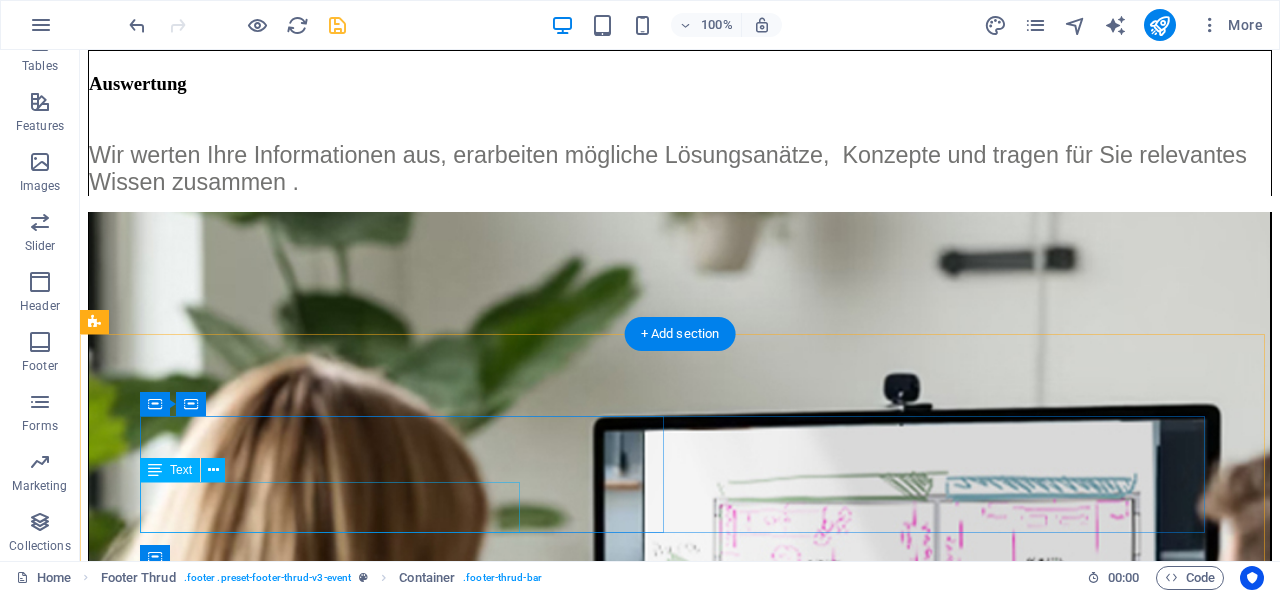 scroll, scrollTop: 7404, scrollLeft: 0, axis: vertical 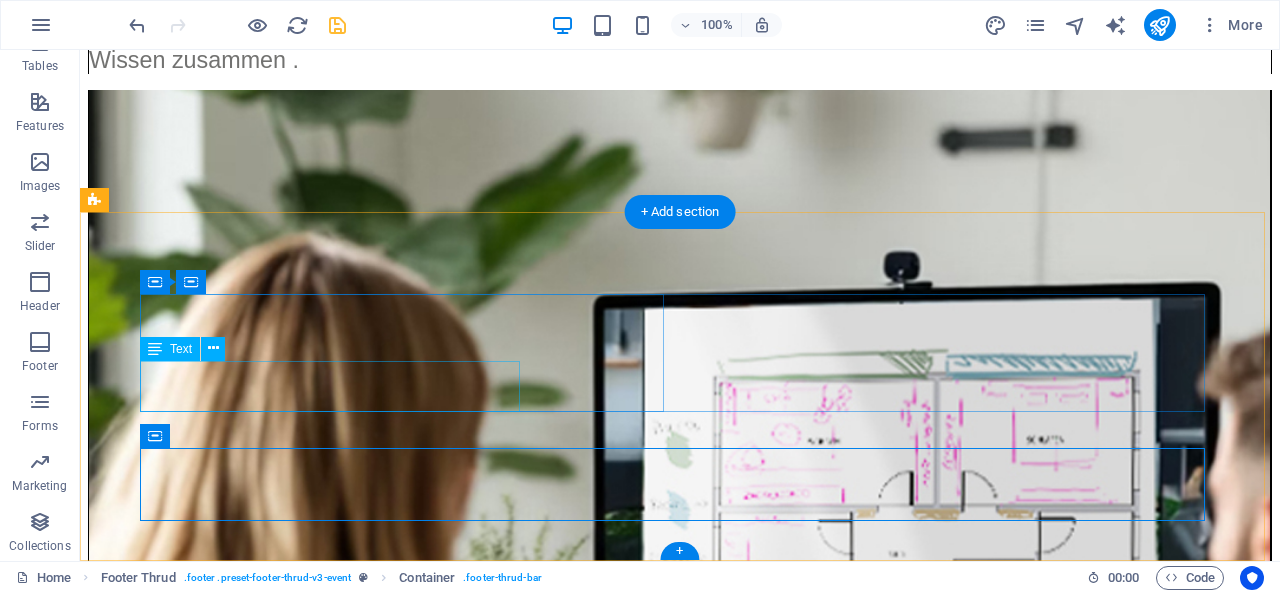 click on "DESIGNCHECK - ein Produkt von LOUNGE Design." at bounding box center [680, 19934] 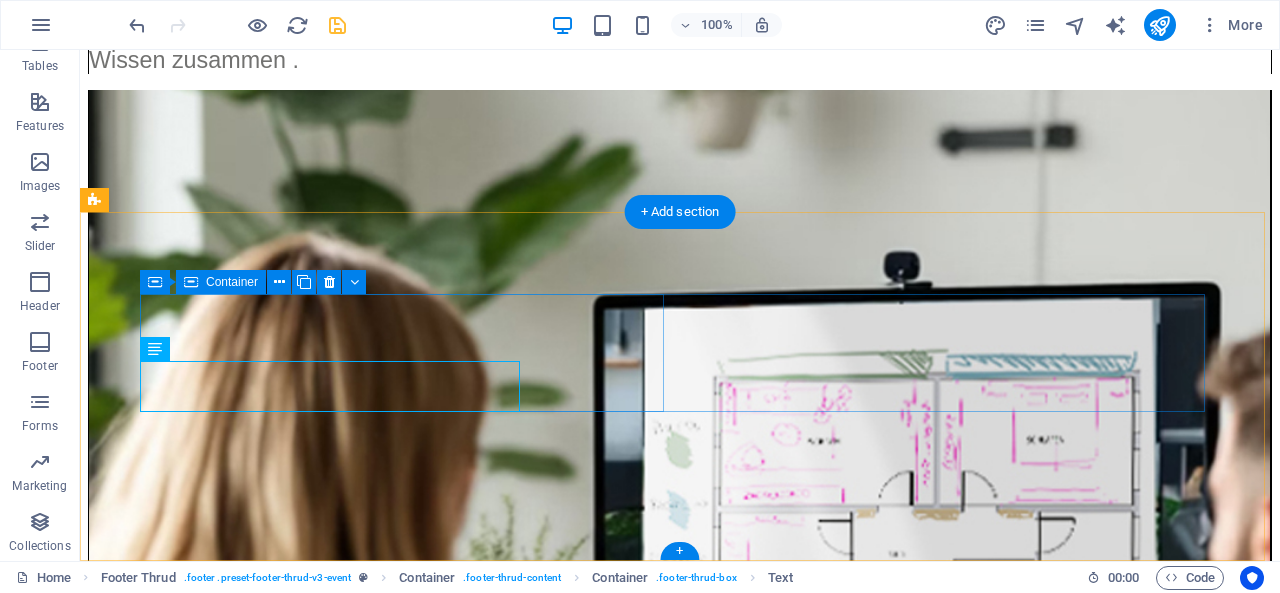 drag, startPoint x: 519, startPoint y: 381, endPoint x: 542, endPoint y: 381, distance: 23 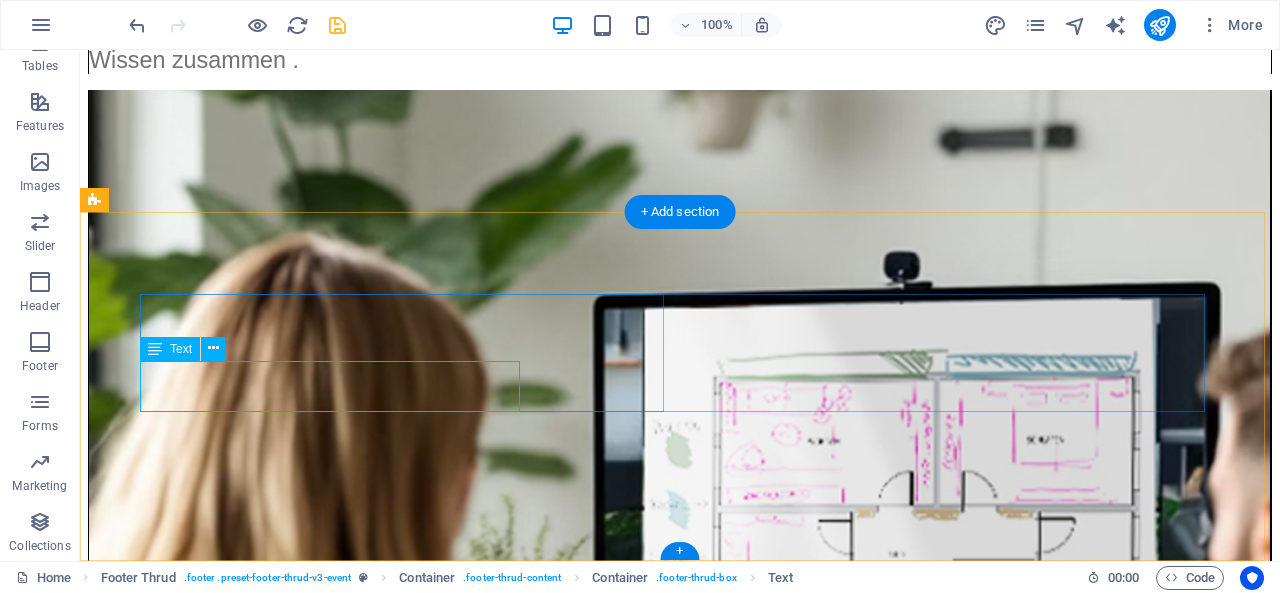 click on "DESIGNCHECK - ein Produkt von LOUNGE Design." at bounding box center [680, 19934] 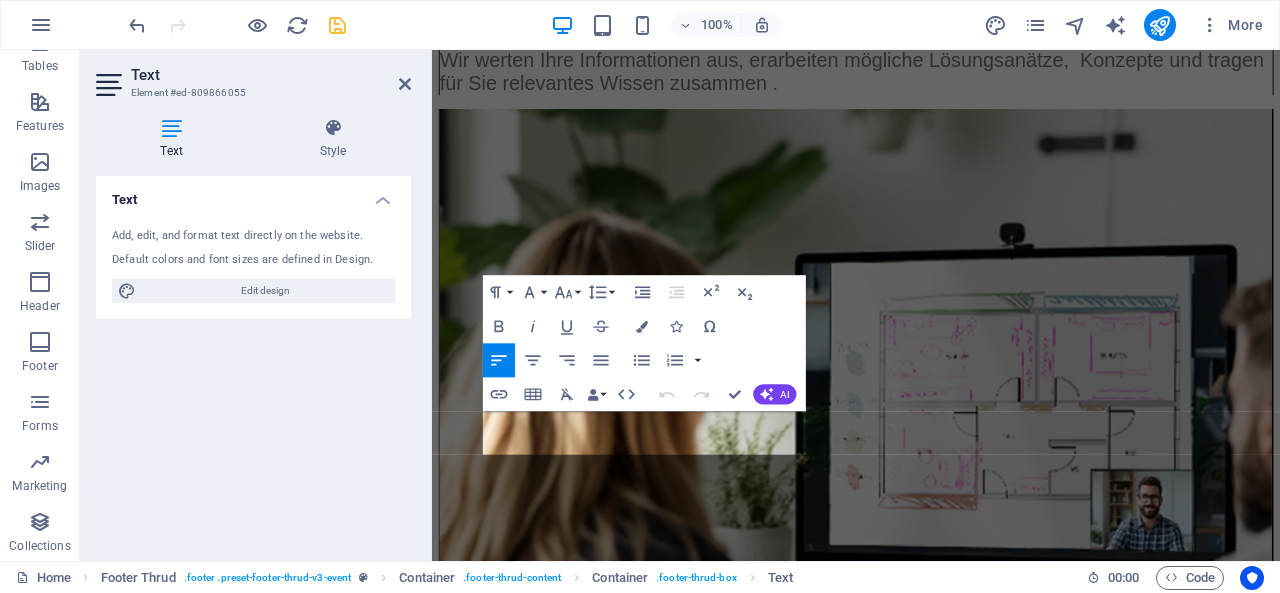 scroll, scrollTop: 7934, scrollLeft: 0, axis: vertical 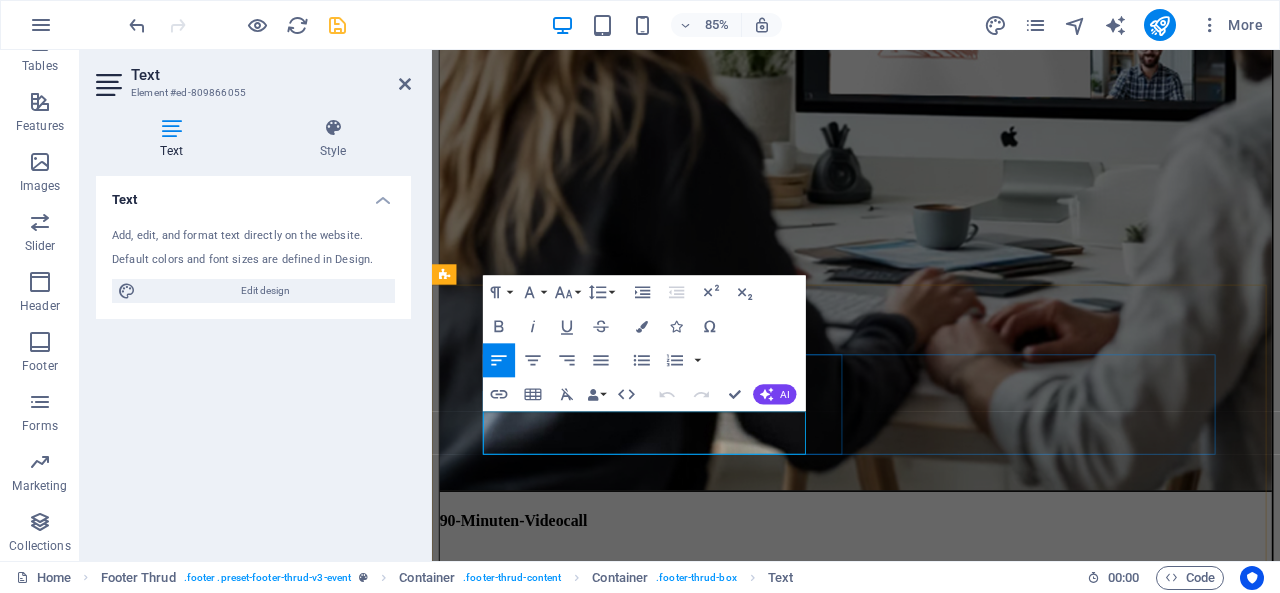 drag, startPoint x: 493, startPoint y: 482, endPoint x: 676, endPoint y: 504, distance: 184.31766 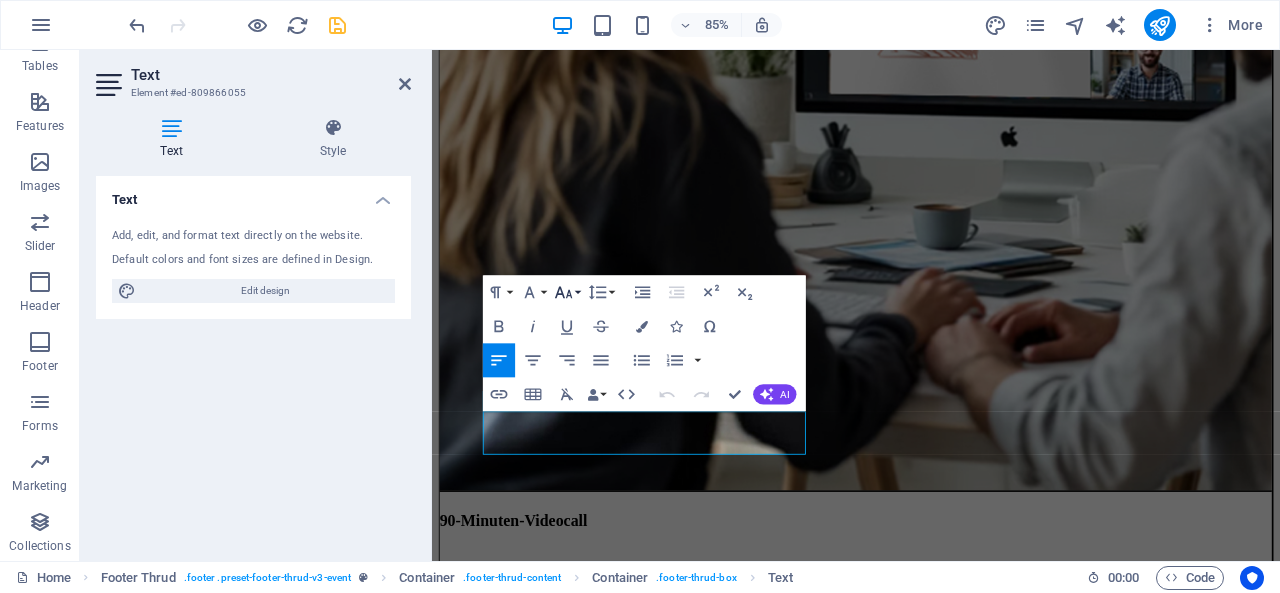 click on "Font Size" at bounding box center (567, 292) 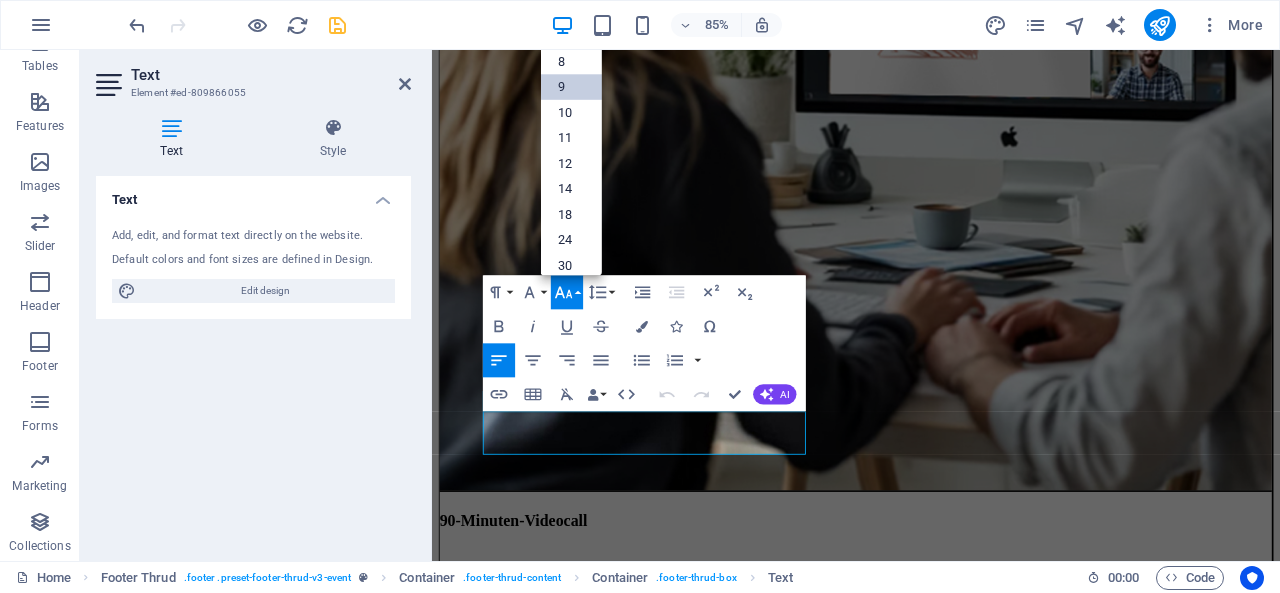 click on "9" at bounding box center (571, 87) 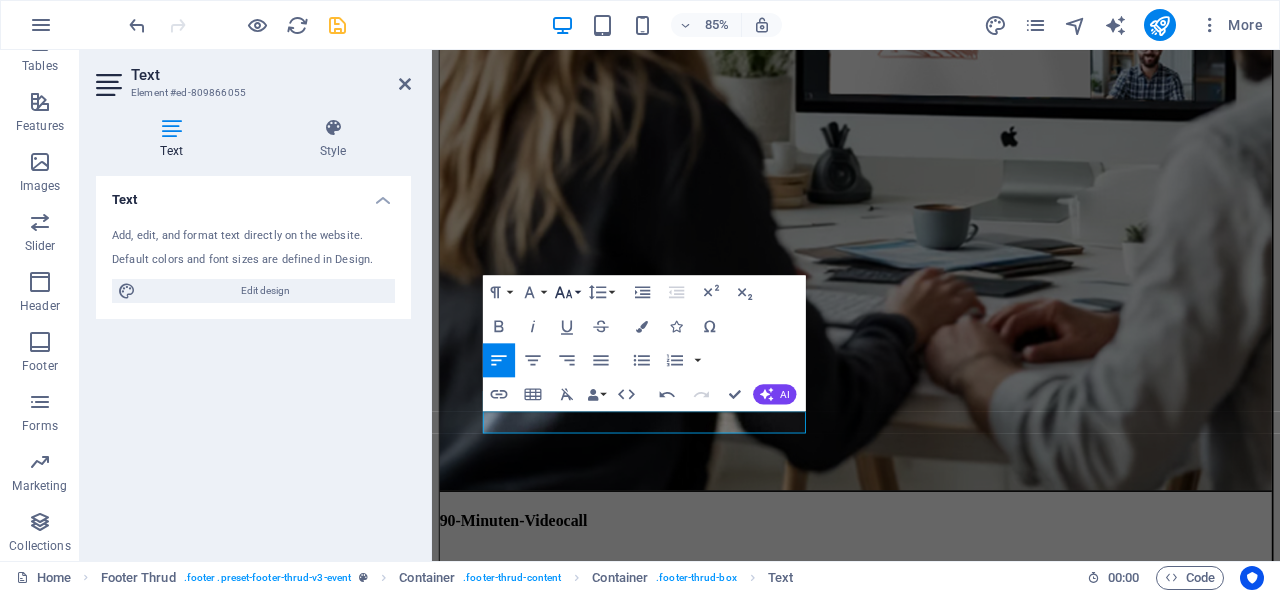 click 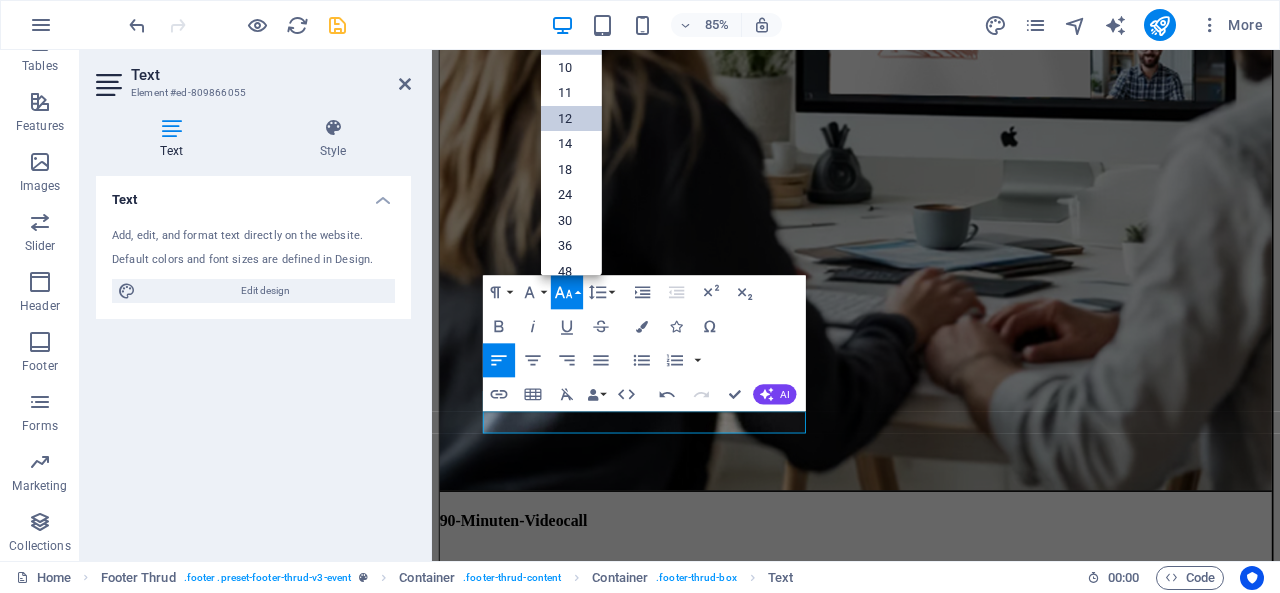 click on "12" at bounding box center (571, 118) 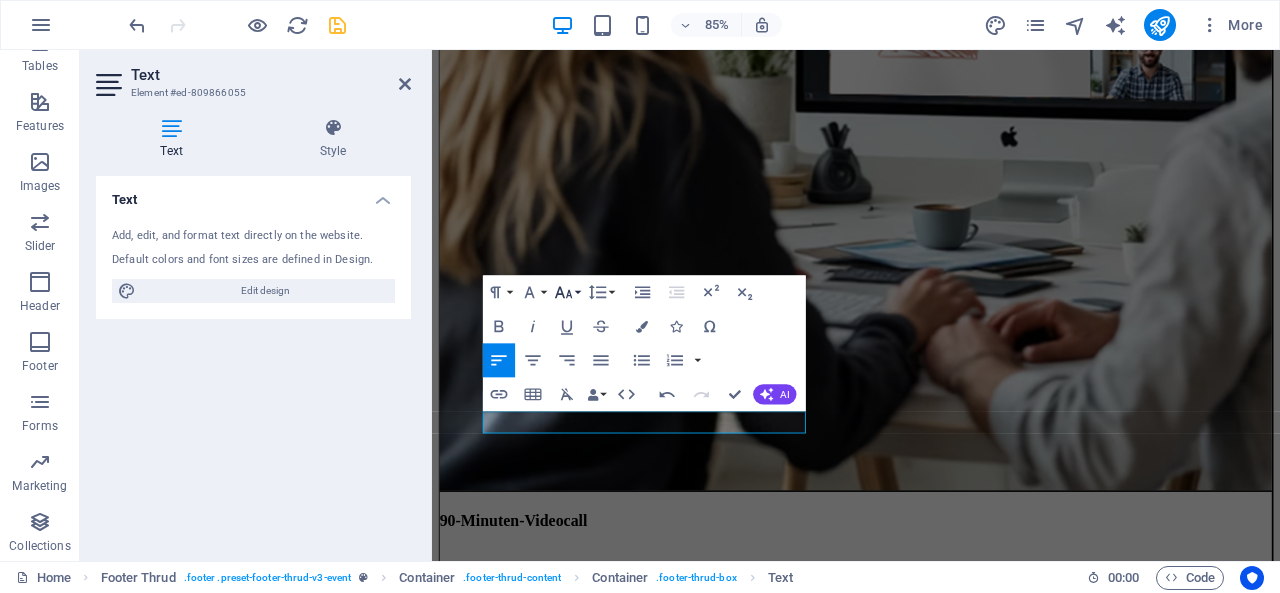 click on "Font Size" at bounding box center (567, 292) 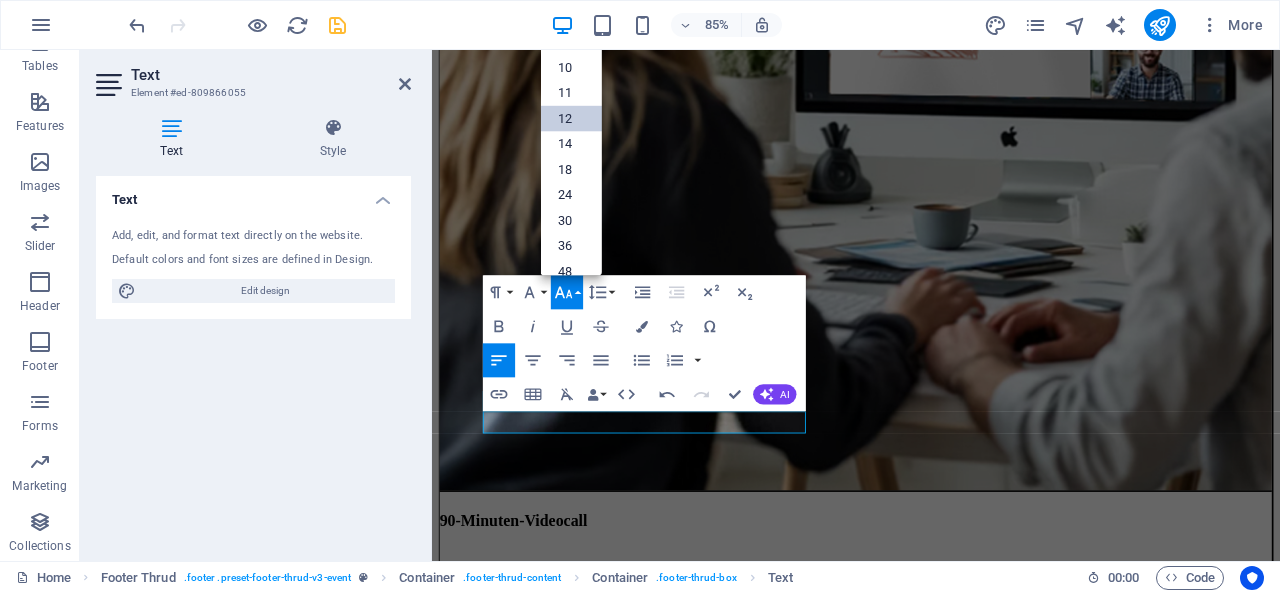 scroll, scrollTop: 143, scrollLeft: 0, axis: vertical 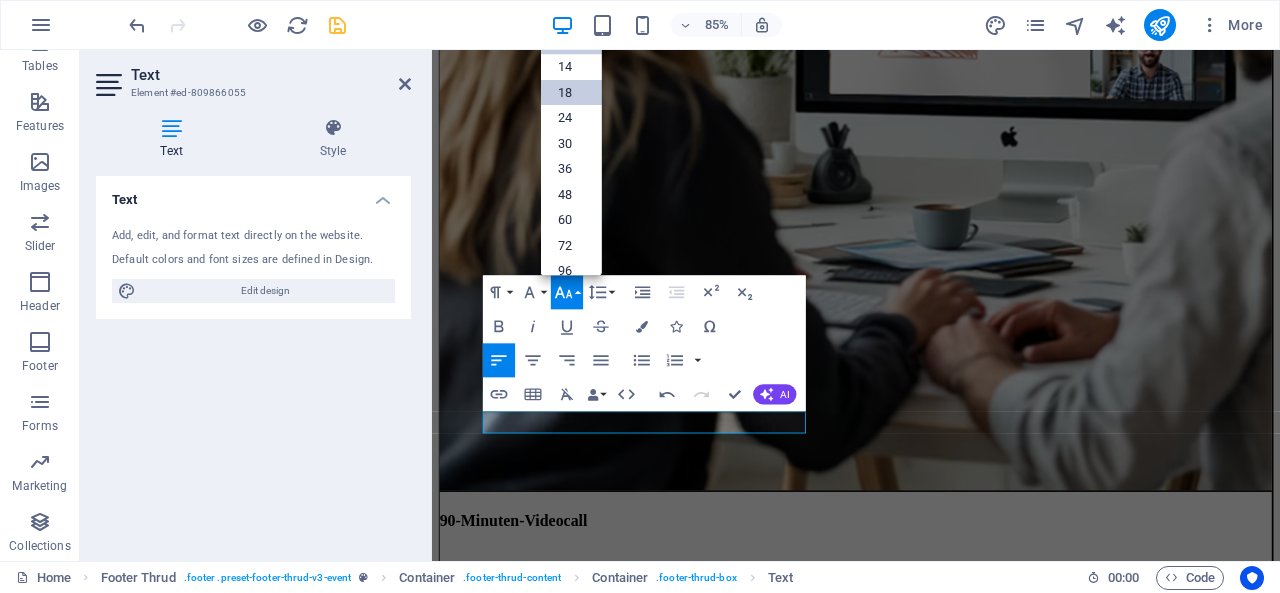 click on "18" at bounding box center [571, 93] 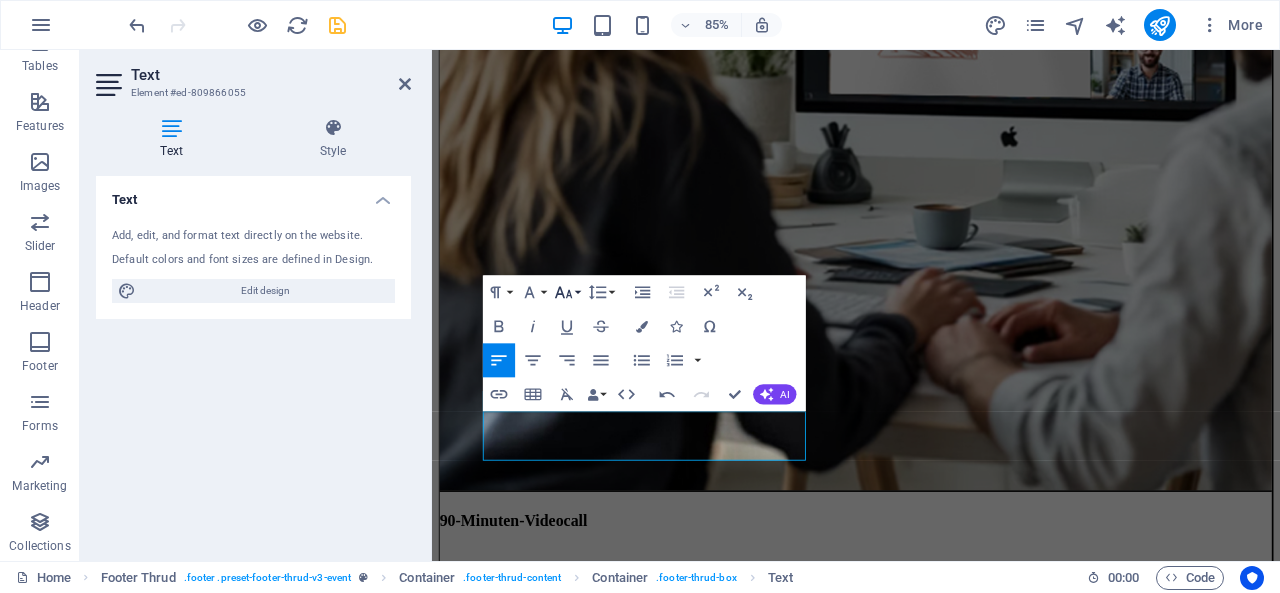 click 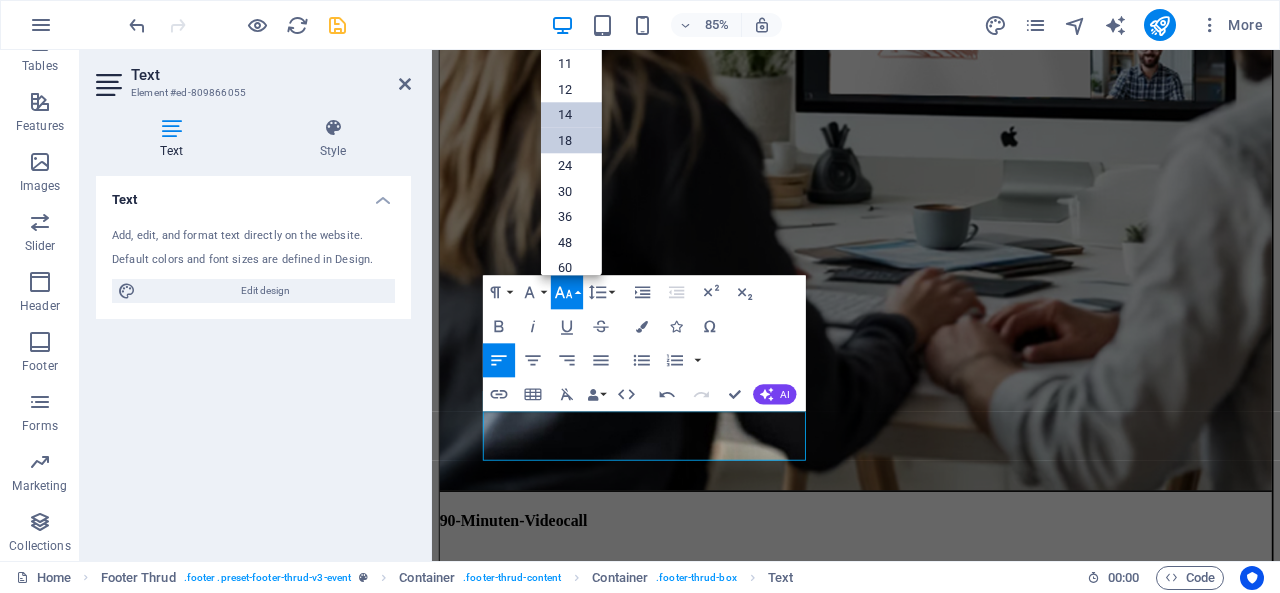 scroll, scrollTop: 60, scrollLeft: 0, axis: vertical 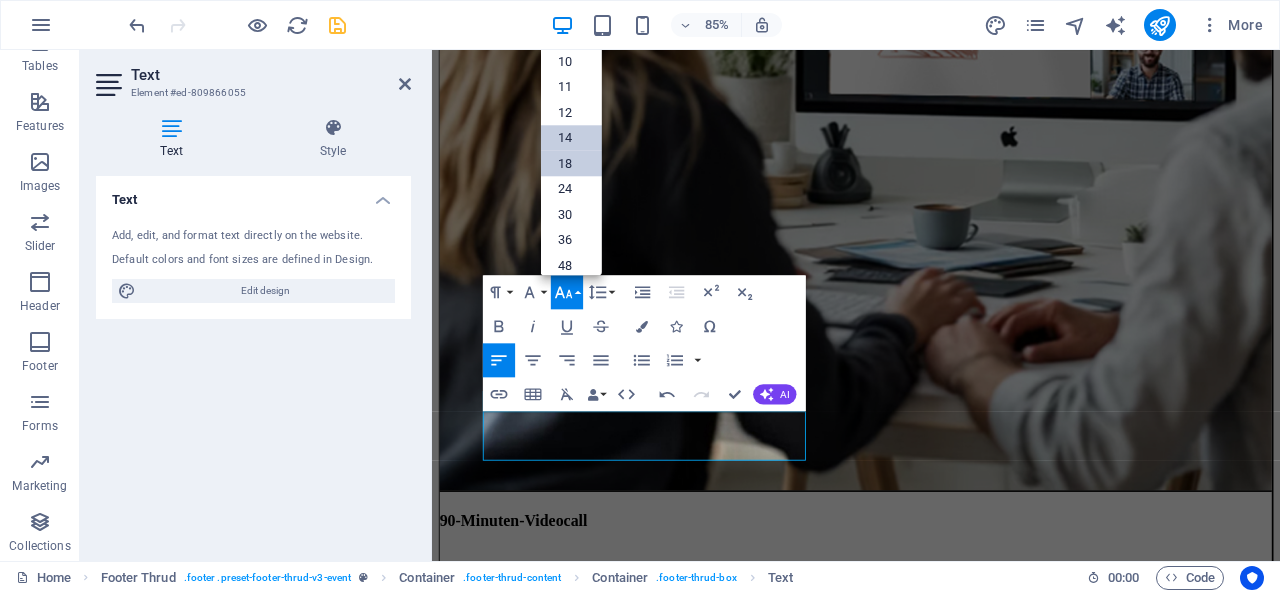 click on "14" at bounding box center (571, 138) 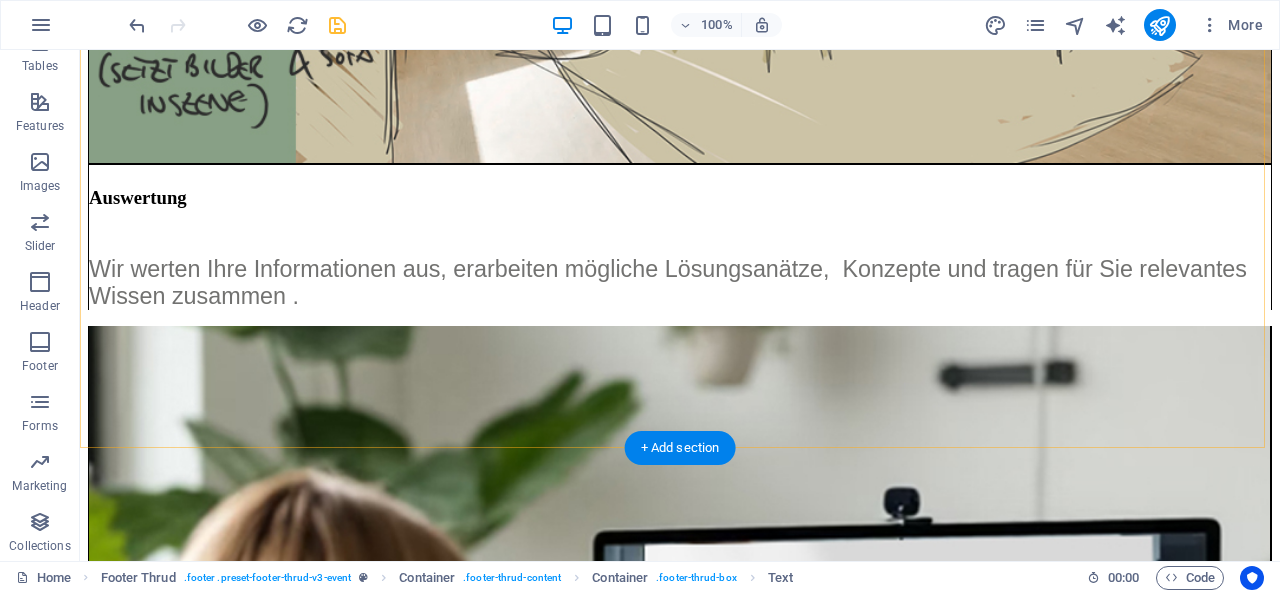 scroll, scrollTop: 7380, scrollLeft: 0, axis: vertical 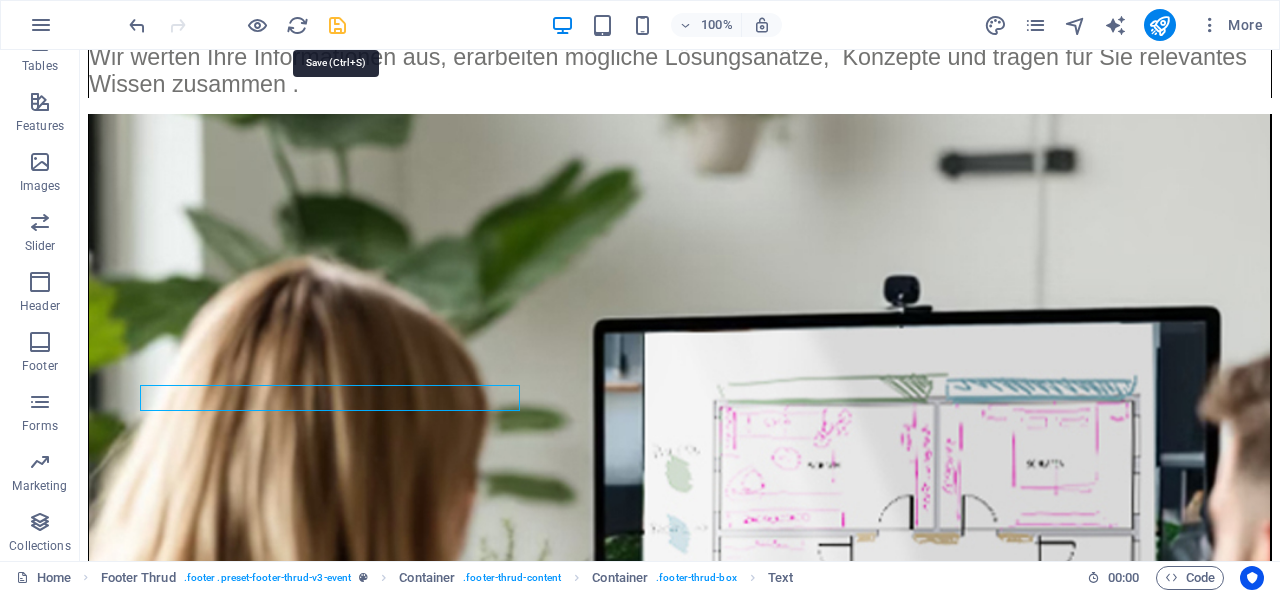 click at bounding box center [337, 25] 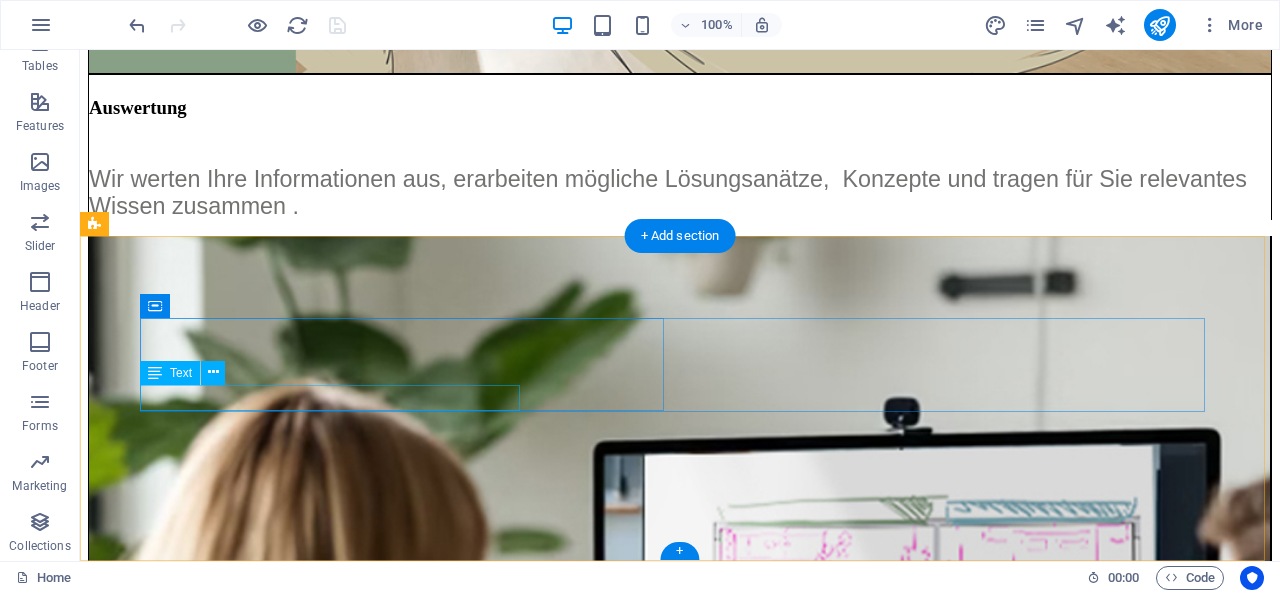 click on "DESIGNCHECK - ein Produkt von LOUNGE Design." at bounding box center [680, 20080] 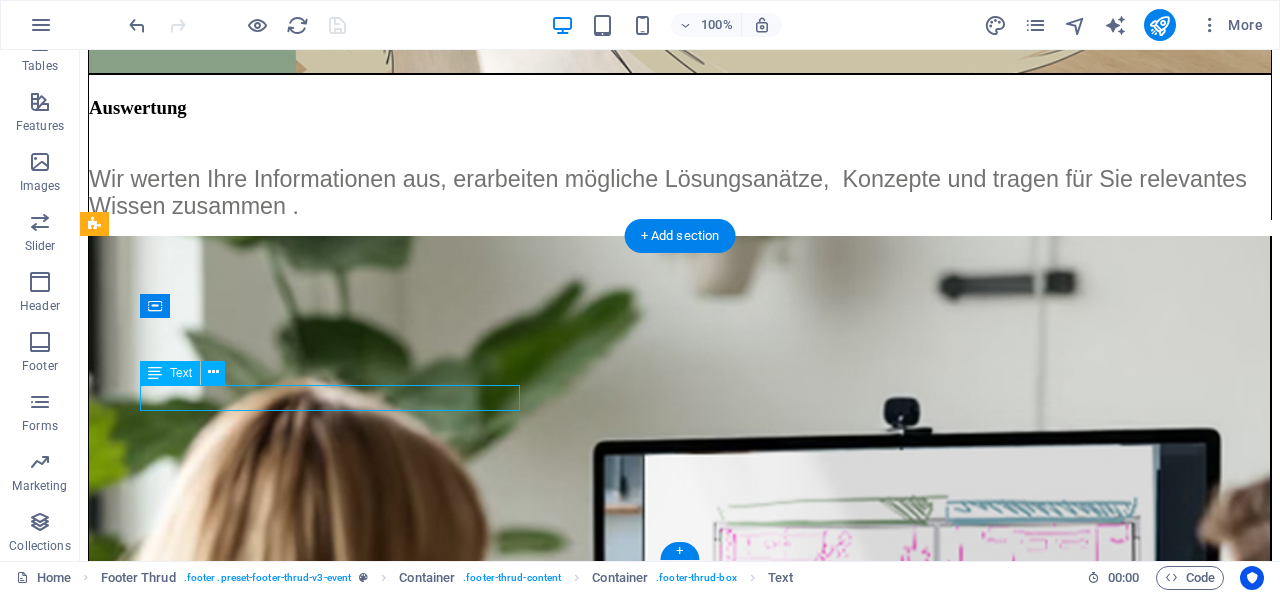 click on "DESIGNCHECK - ein Produkt von LOUNGE Design." at bounding box center [680, 20080] 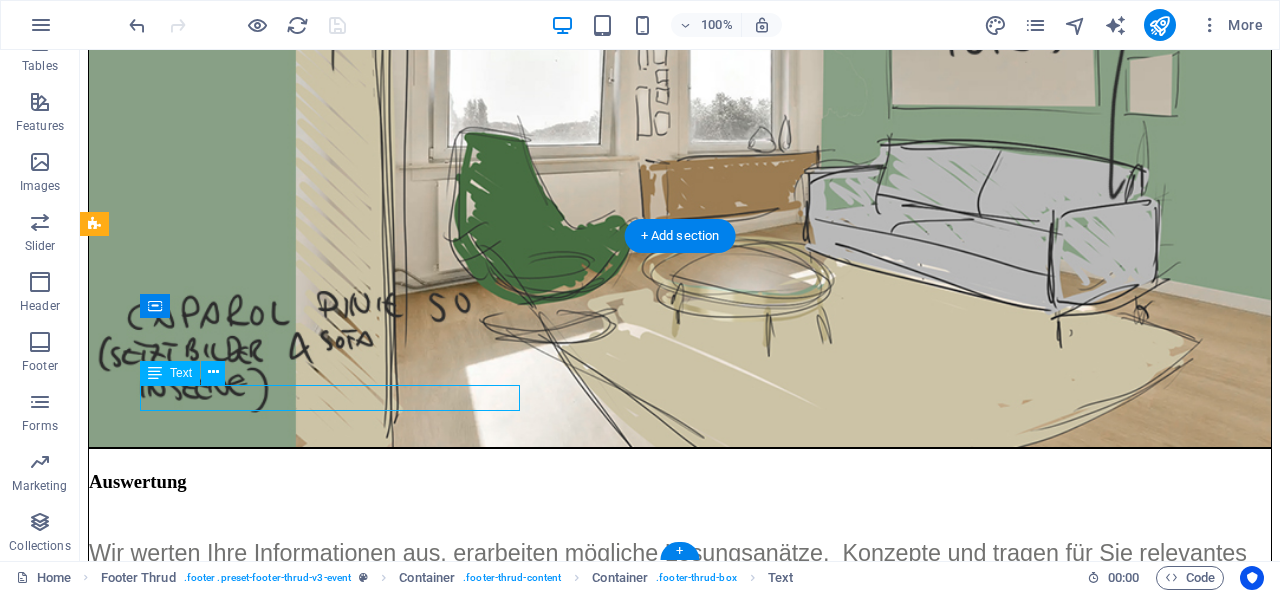 scroll, scrollTop: 7934, scrollLeft: 0, axis: vertical 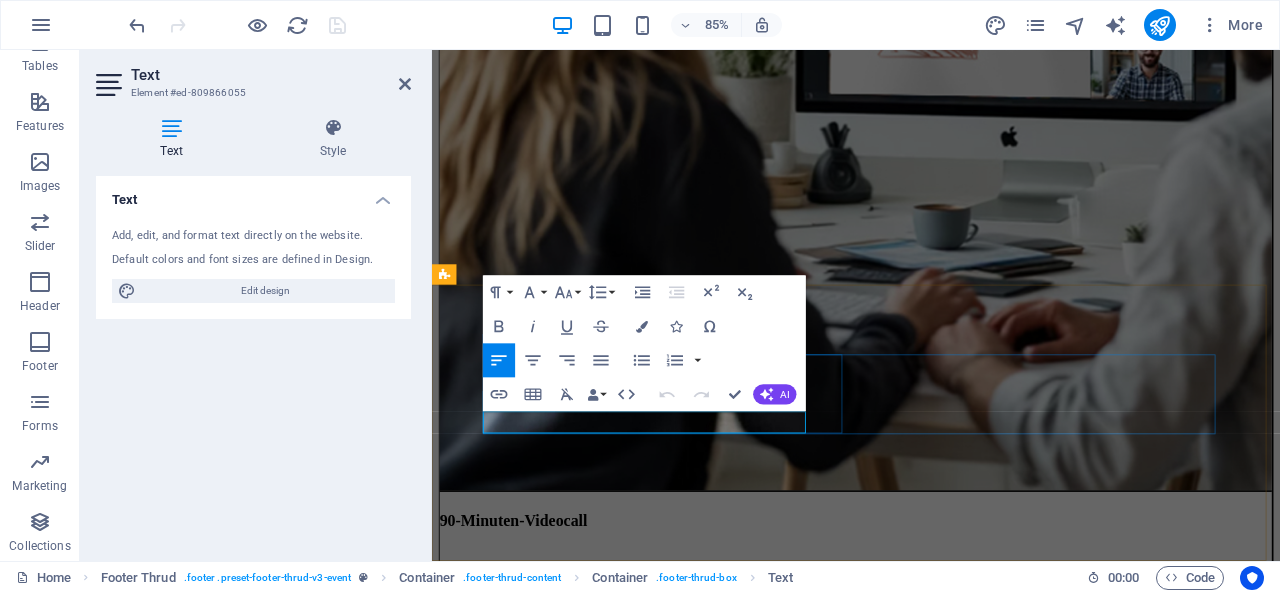 drag, startPoint x: 715, startPoint y: 491, endPoint x: 817, endPoint y: 494, distance: 102.044106 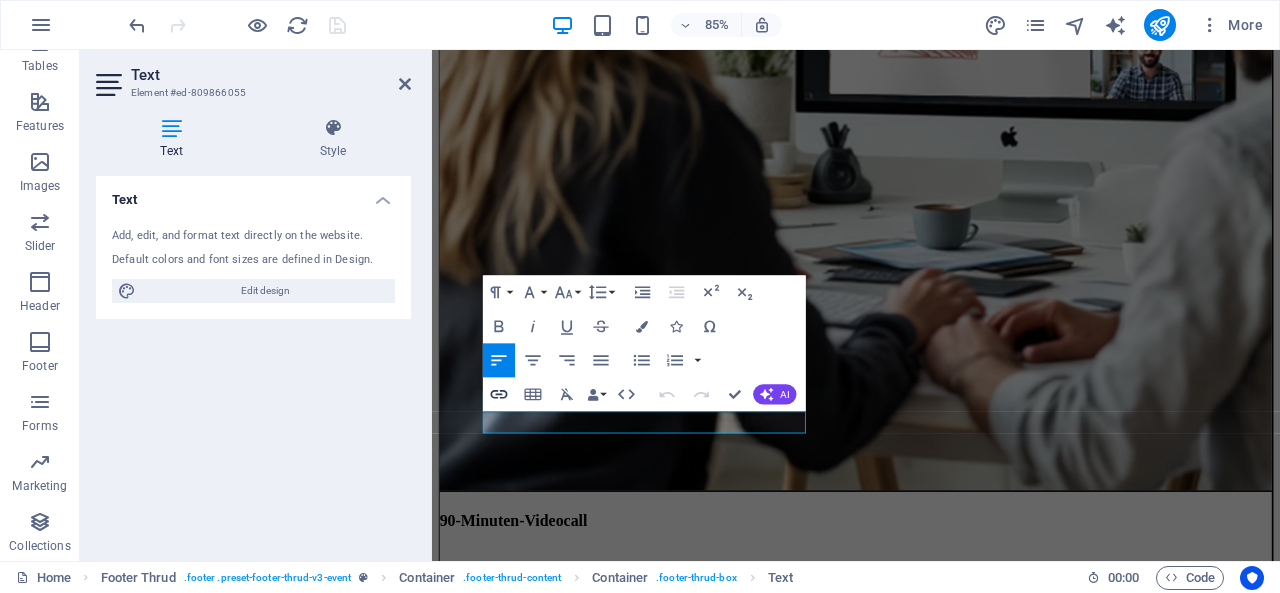 click 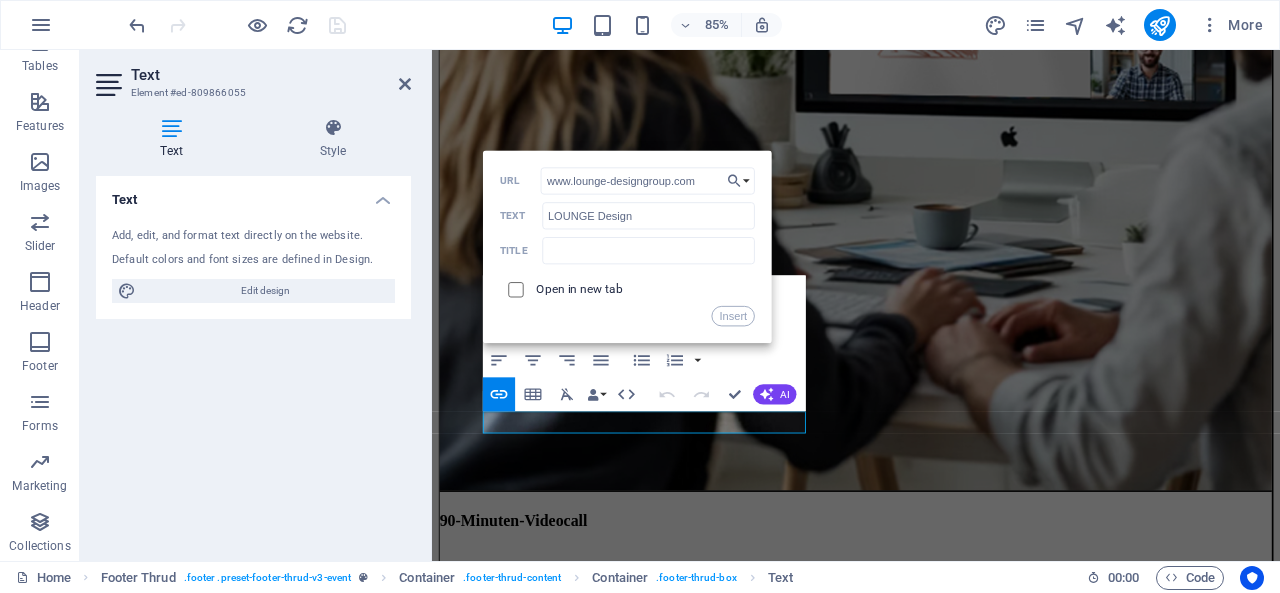 type on "www.lounge-designgroup.com" 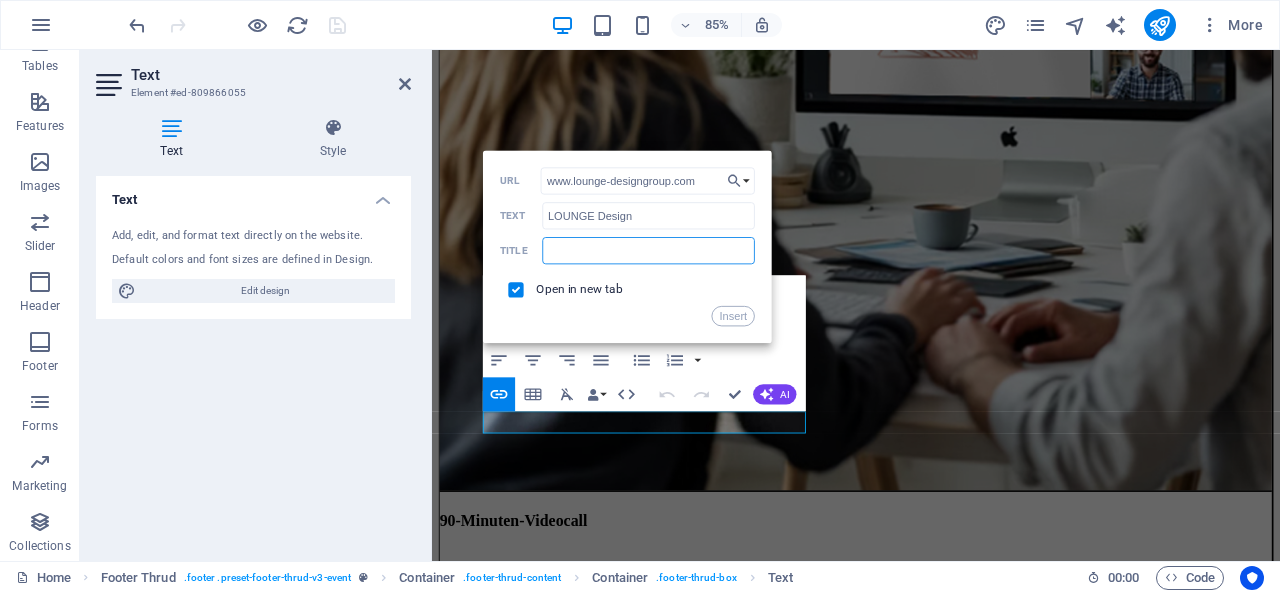 click at bounding box center [648, 250] 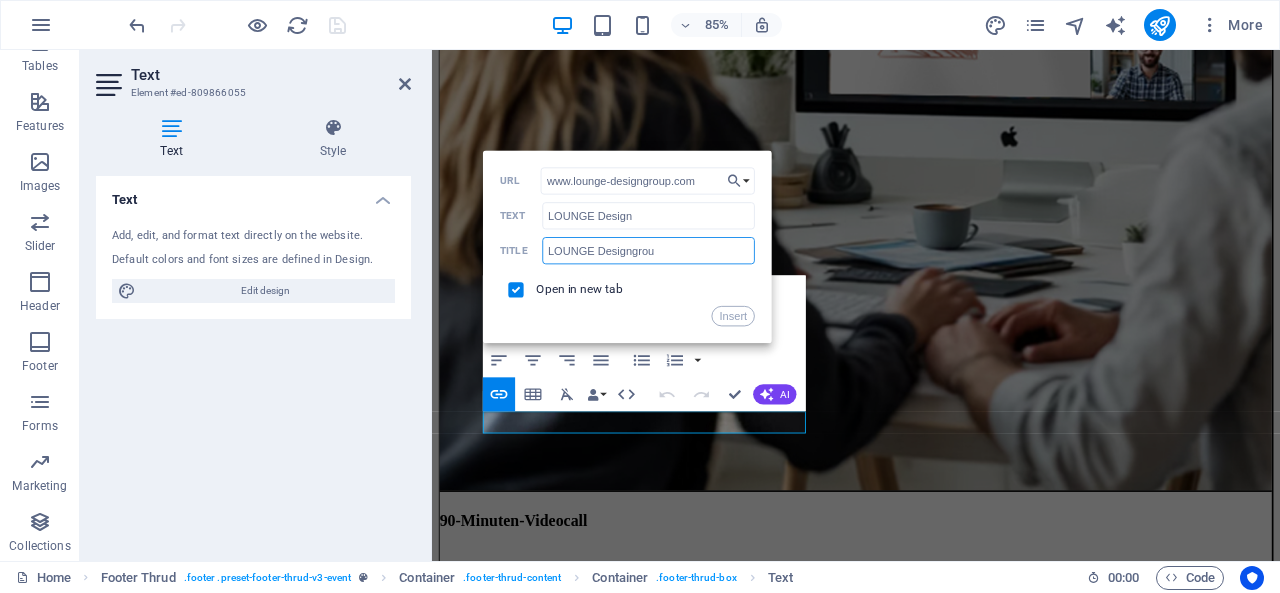 type on "LOUNGE Designgroup" 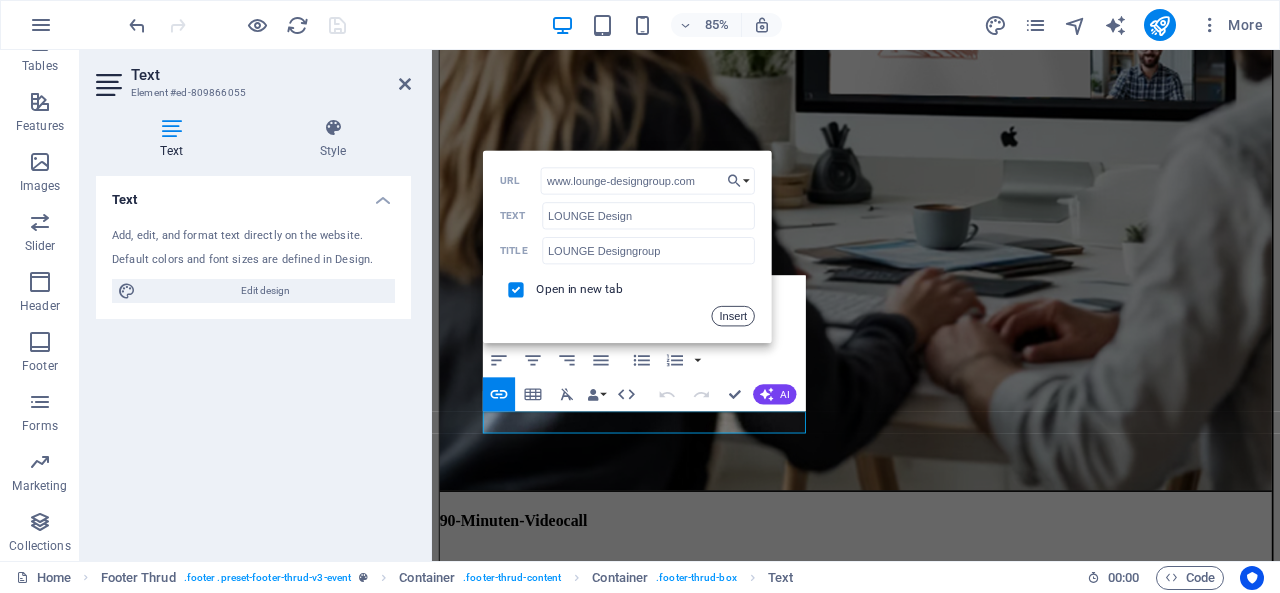 click on "Insert" at bounding box center (733, 316) 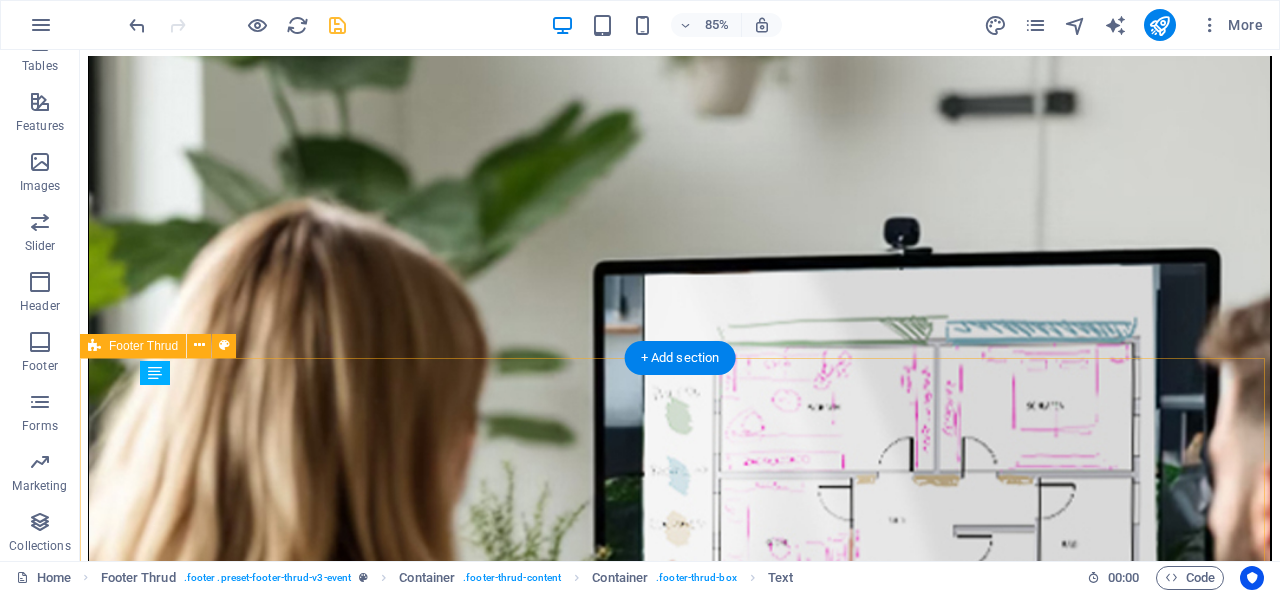 scroll, scrollTop: 7258, scrollLeft: 0, axis: vertical 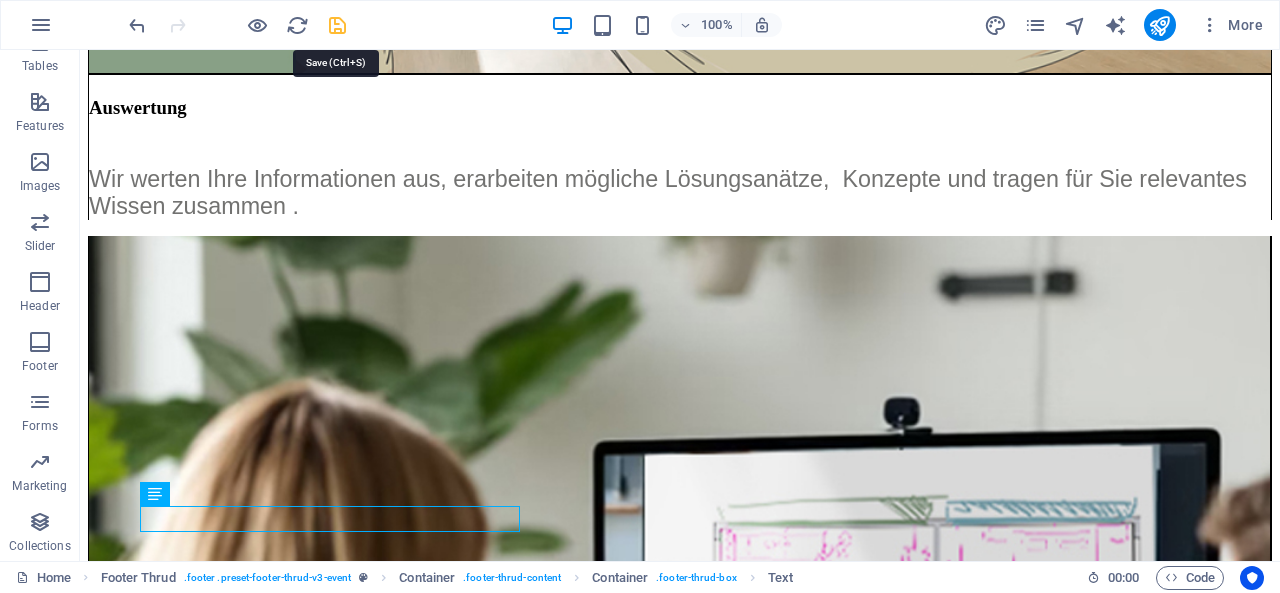 click at bounding box center (337, 25) 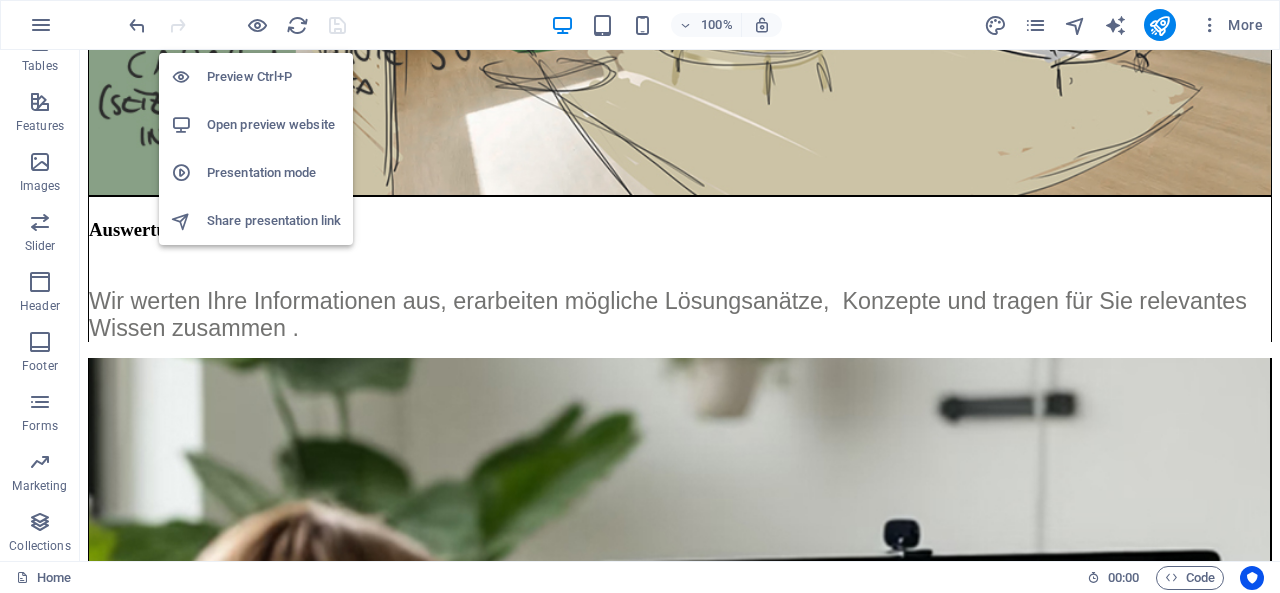 click on "Open preview website" at bounding box center (274, 125) 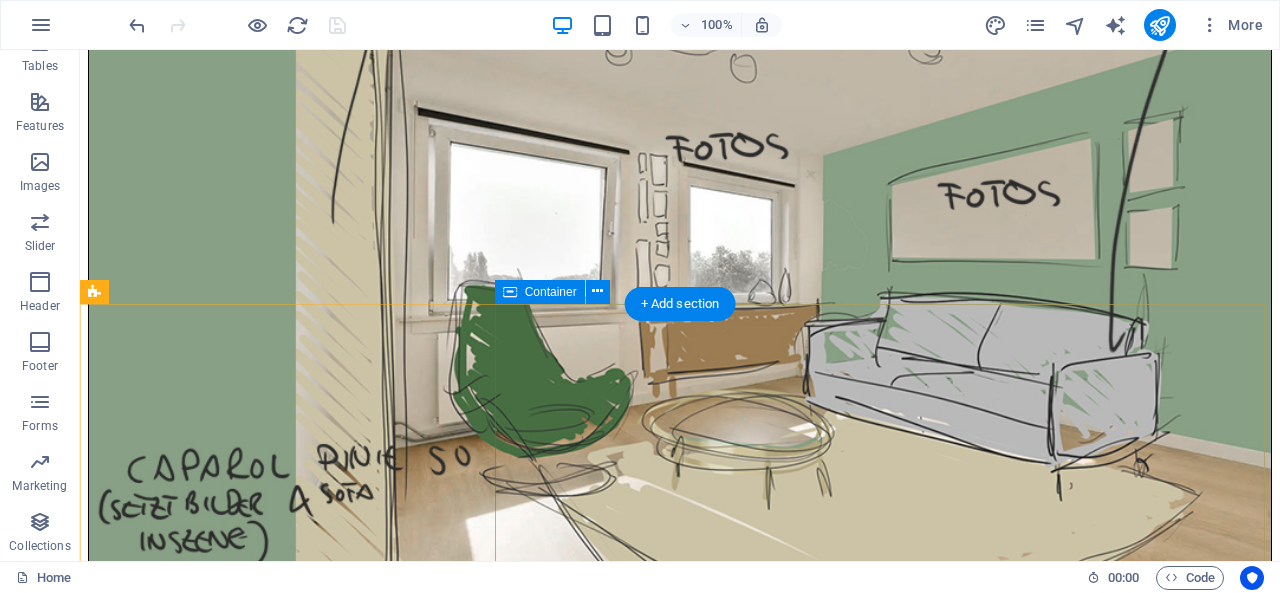scroll, scrollTop: 6858, scrollLeft: 0, axis: vertical 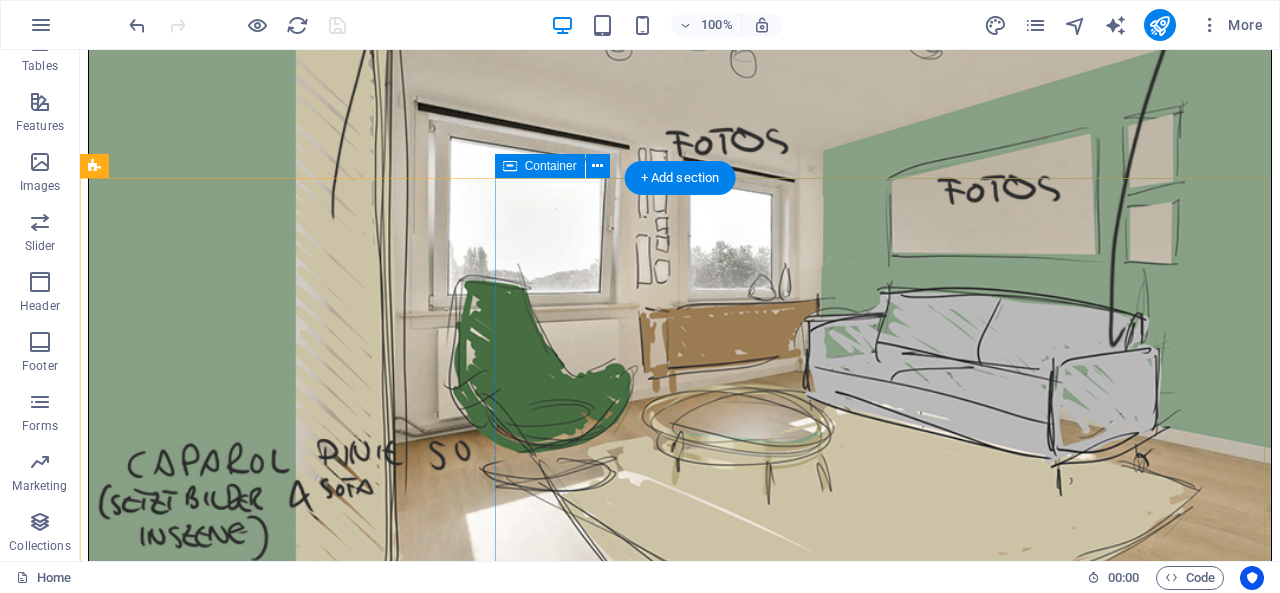 click on "Special Offer Lorem ipsum dolor sit amet, consectetur adipiscing elit. Elit nunc nulla nunc, quis morbi. Auctor amet, lorem tellus nec feugiat libero volutpat ullamcorper morbi.  Subscribe   I have read and understand the privacy policy. Unreadable? Load new" at bounding box center (680, 20138) 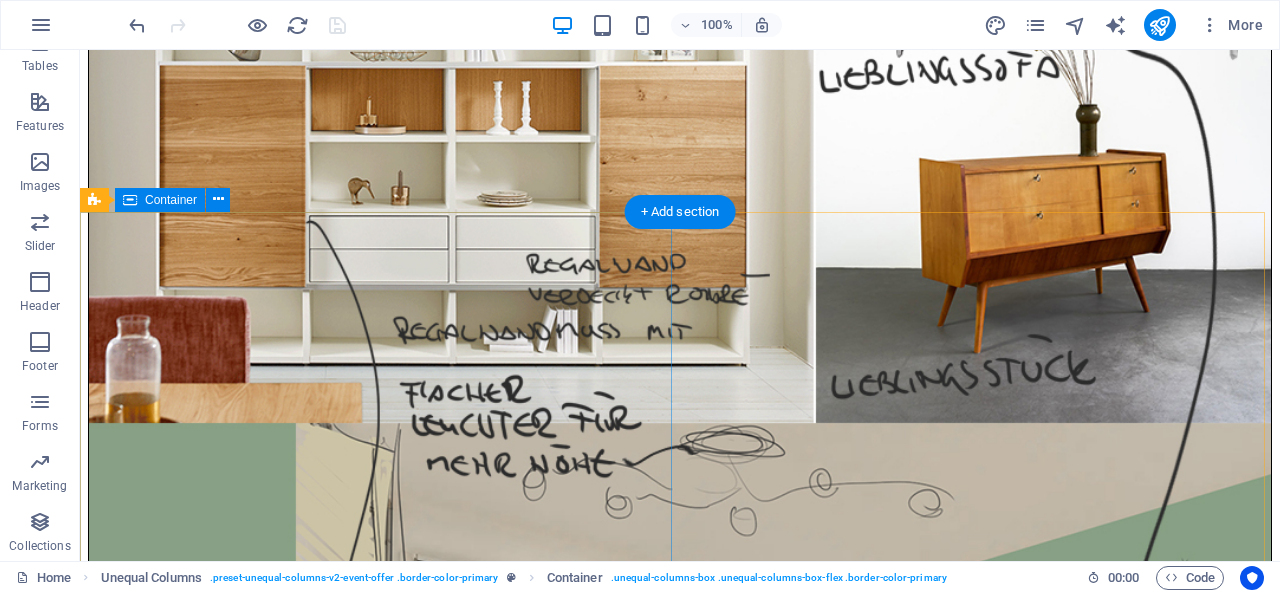 scroll, scrollTop: 6500, scrollLeft: 0, axis: vertical 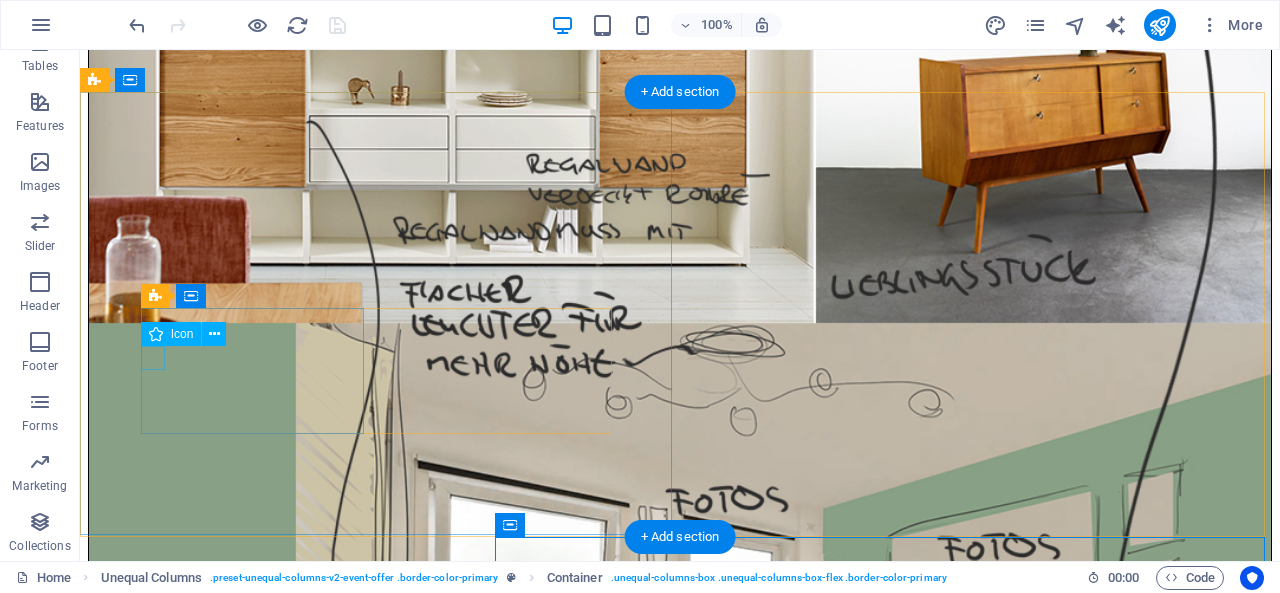 click at bounding box center (668, 17233) 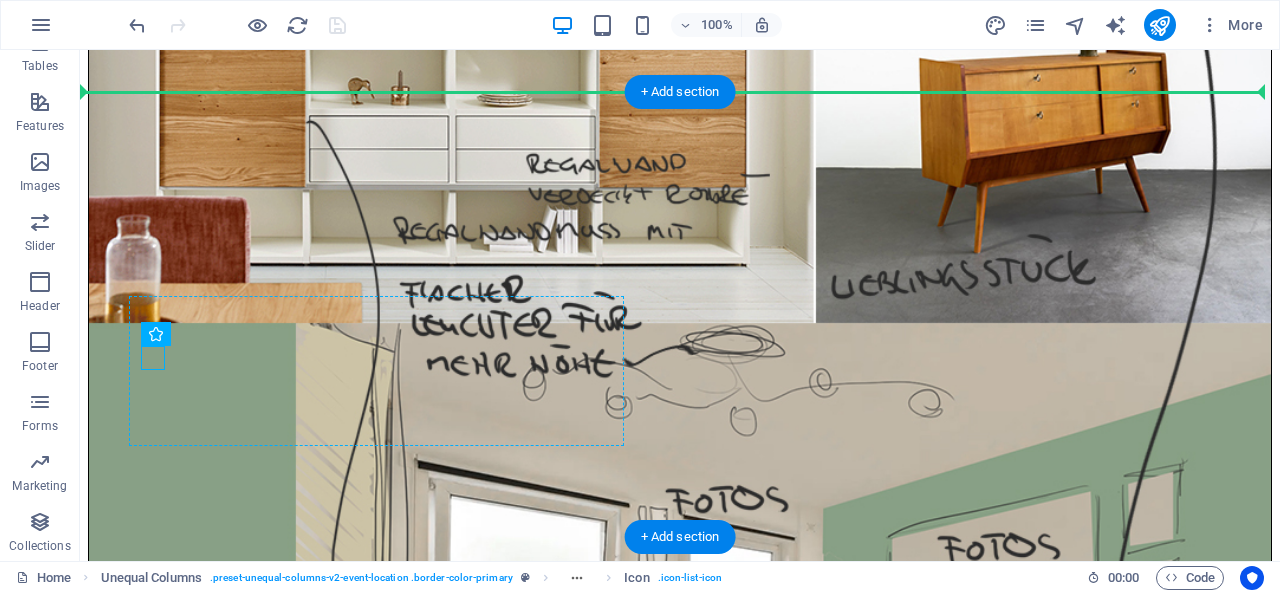 drag, startPoint x: 156, startPoint y: 356, endPoint x: 151, endPoint y: 313, distance: 43.289722 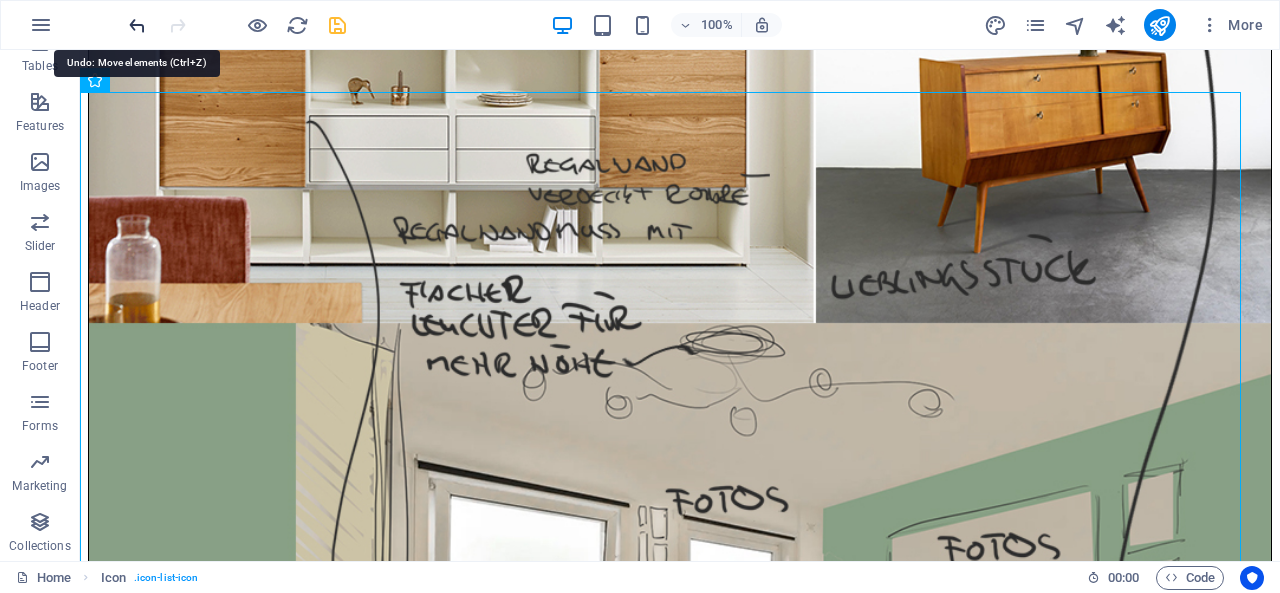 click at bounding box center (137, 25) 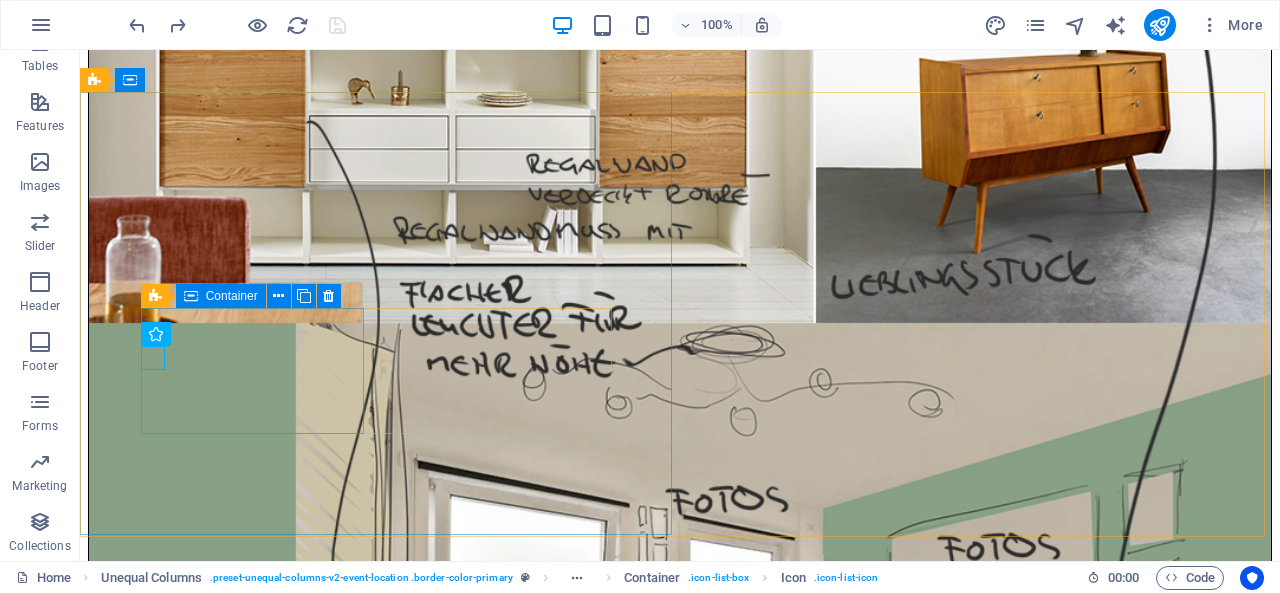 click on "Container" at bounding box center (232, 296) 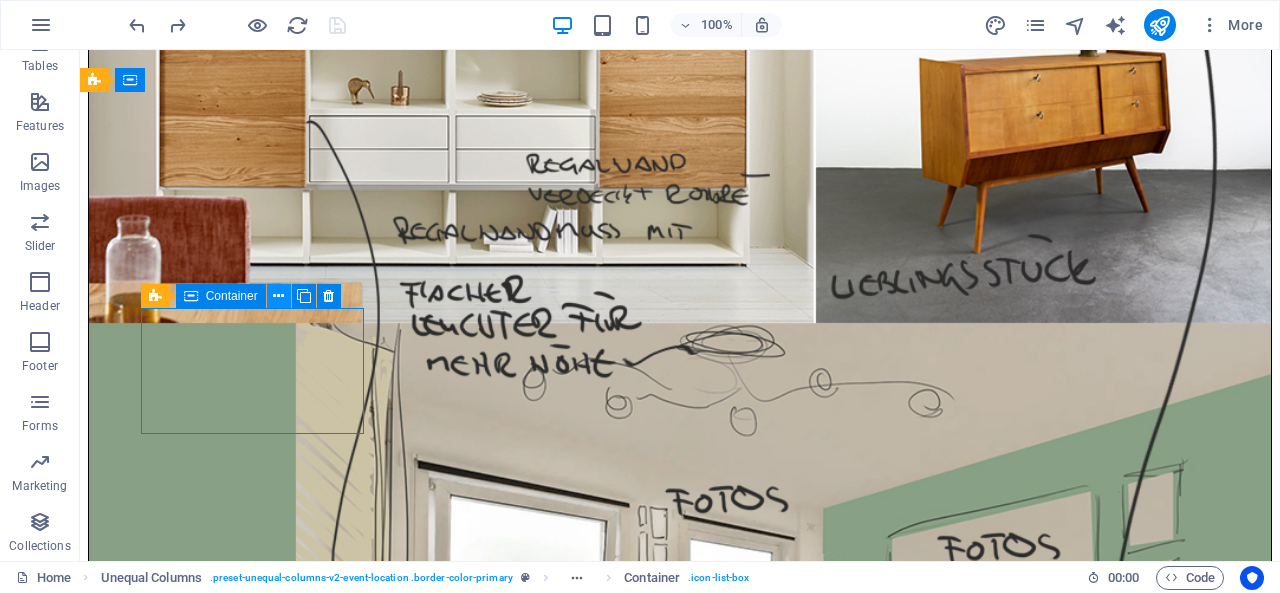 click at bounding box center [278, 296] 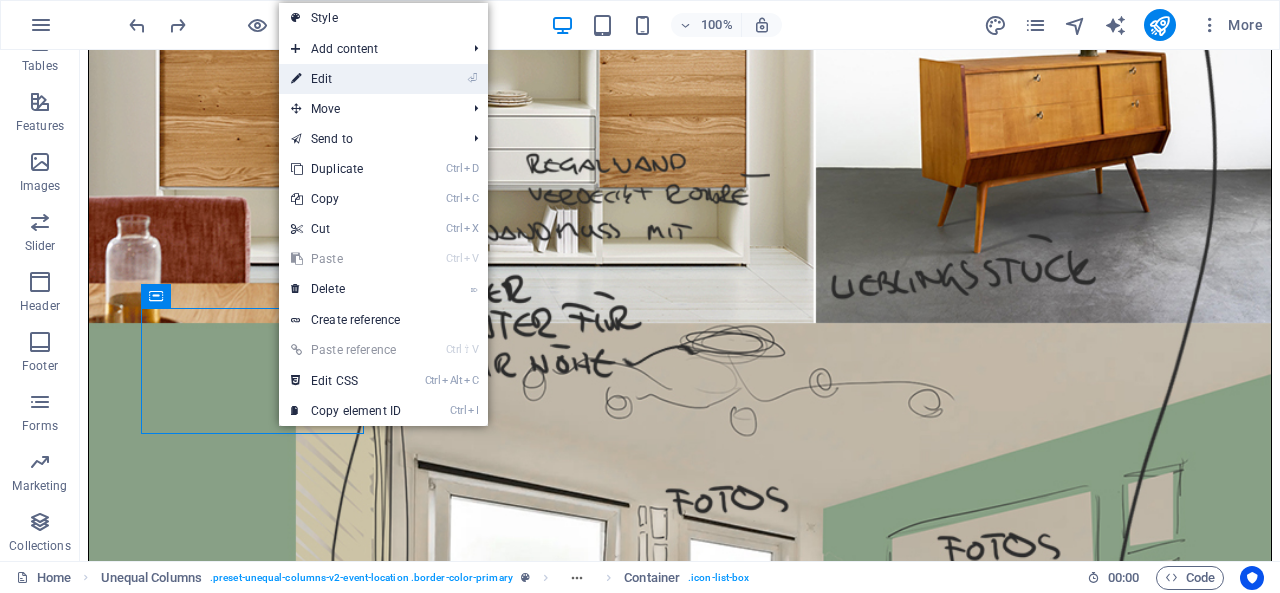 click on "⏎  Edit" at bounding box center [346, 79] 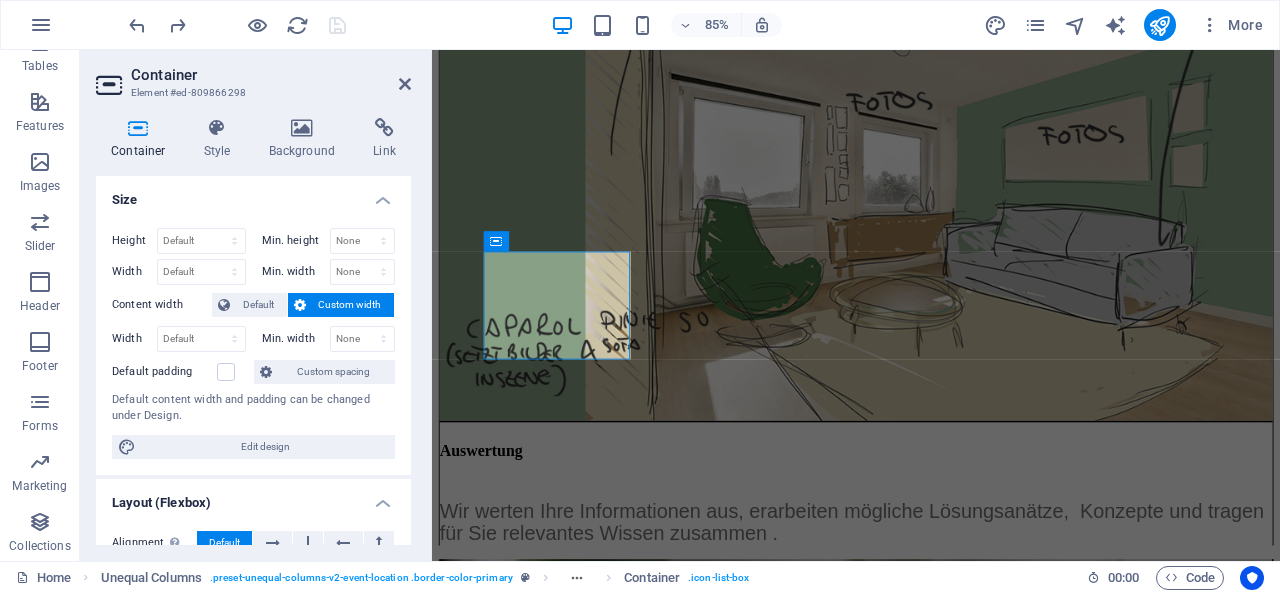 scroll, scrollTop: 7008, scrollLeft: 0, axis: vertical 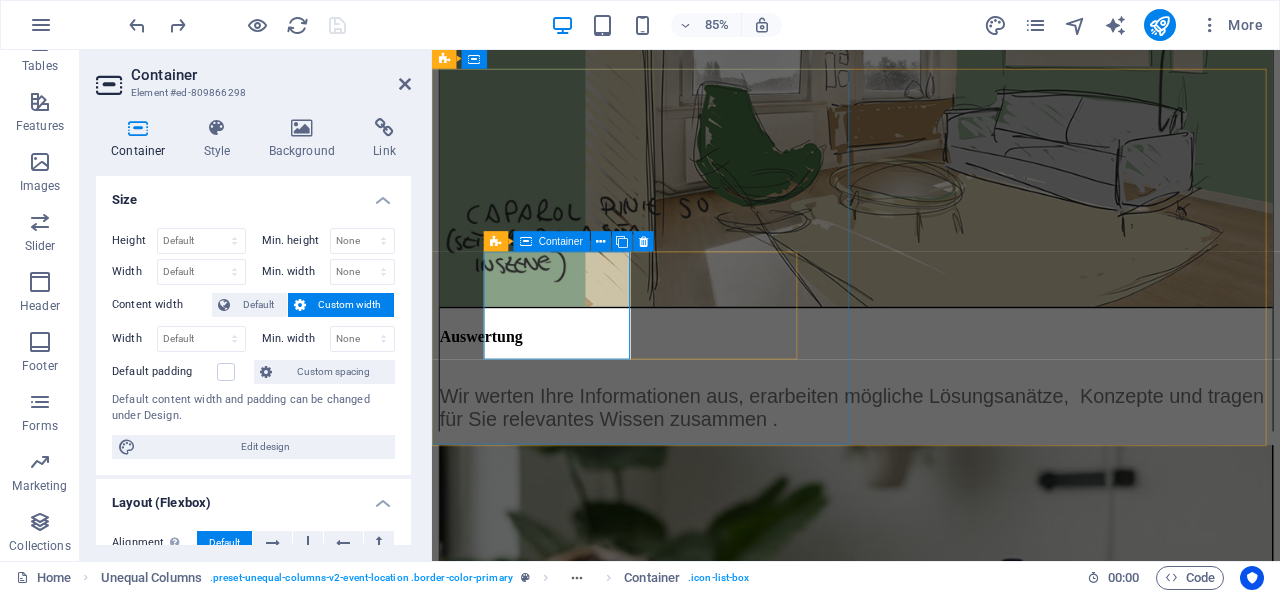 click on "kontakt@example.com" at bounding box center (931, 14563) 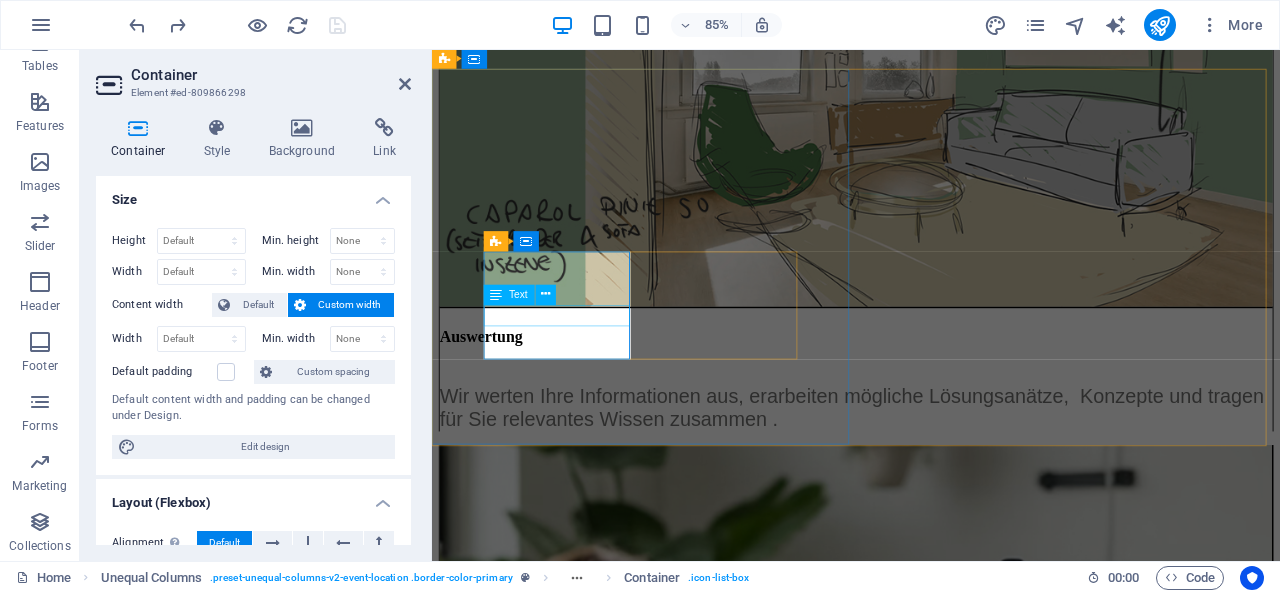 click on "kontakt@example.com" at bounding box center [931, 14879] 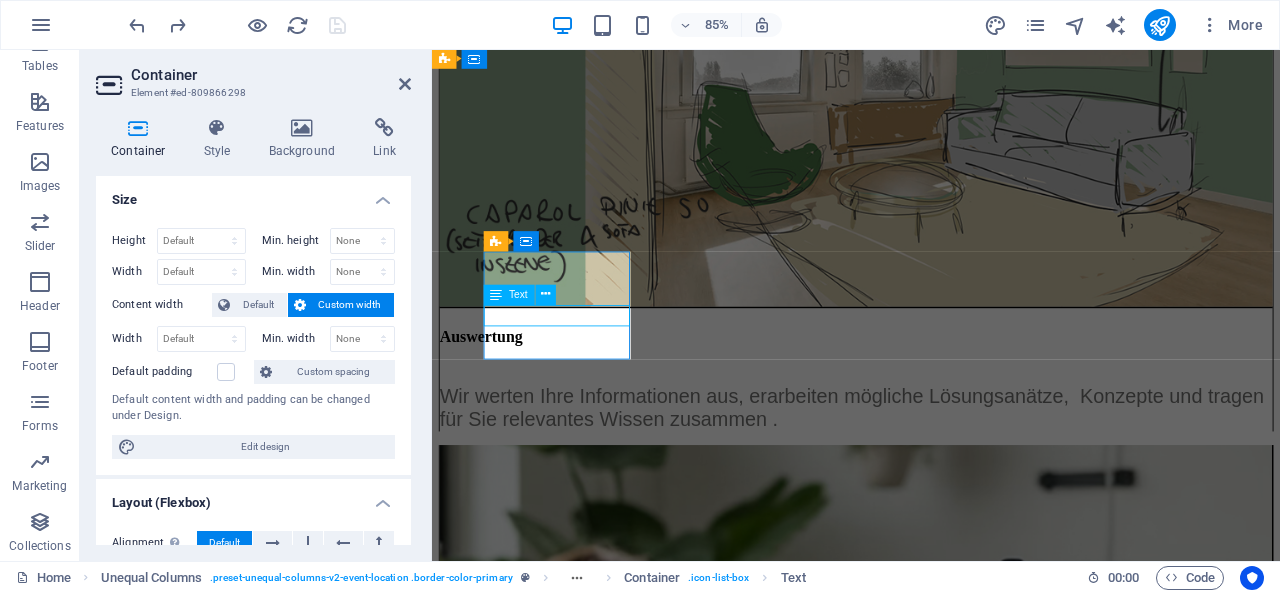 click on "kontakt@example.com" at bounding box center (931, 14879) 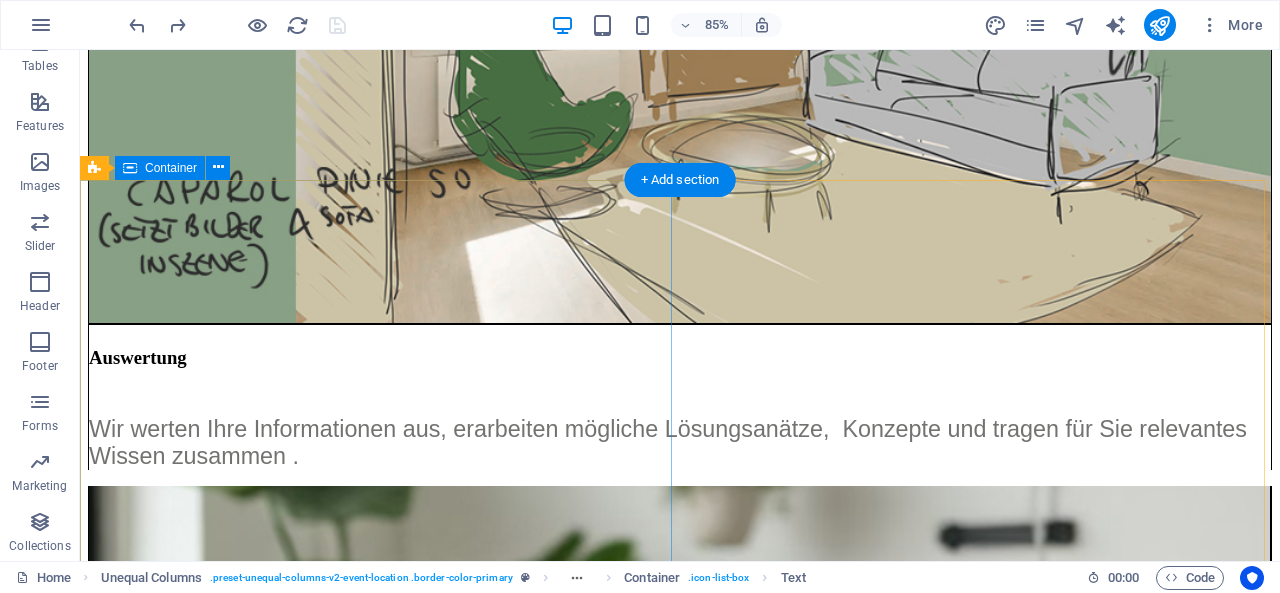 scroll, scrollTop: 6412, scrollLeft: 0, axis: vertical 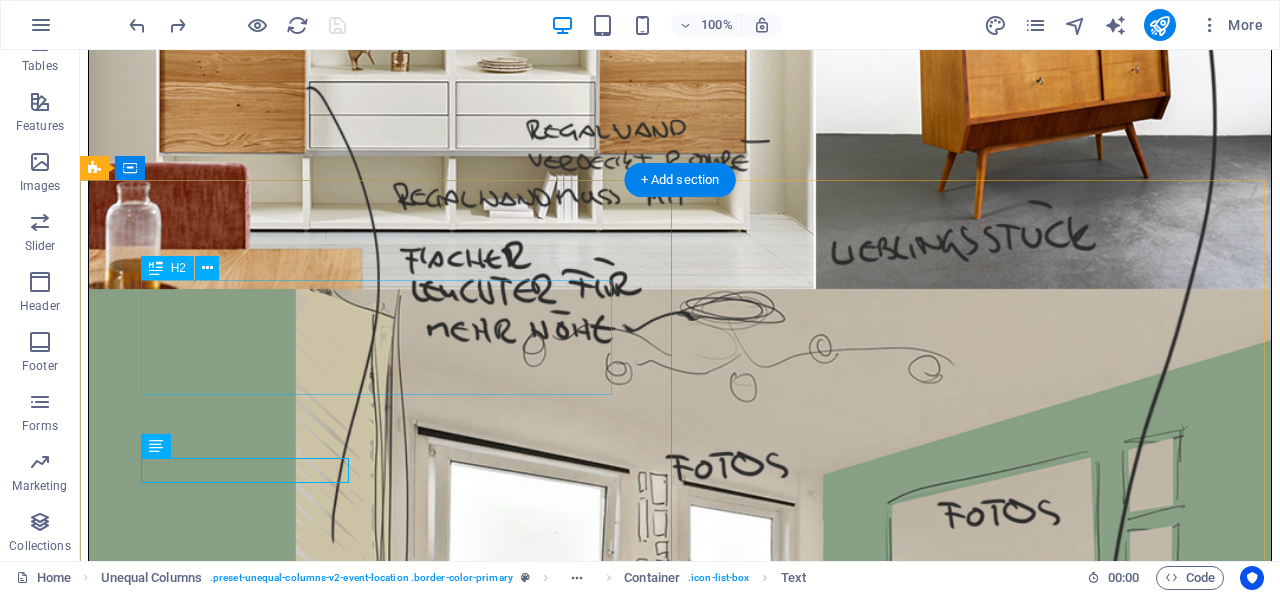 click on "So erreichen Sie uns:" at bounding box center (680, 16773) 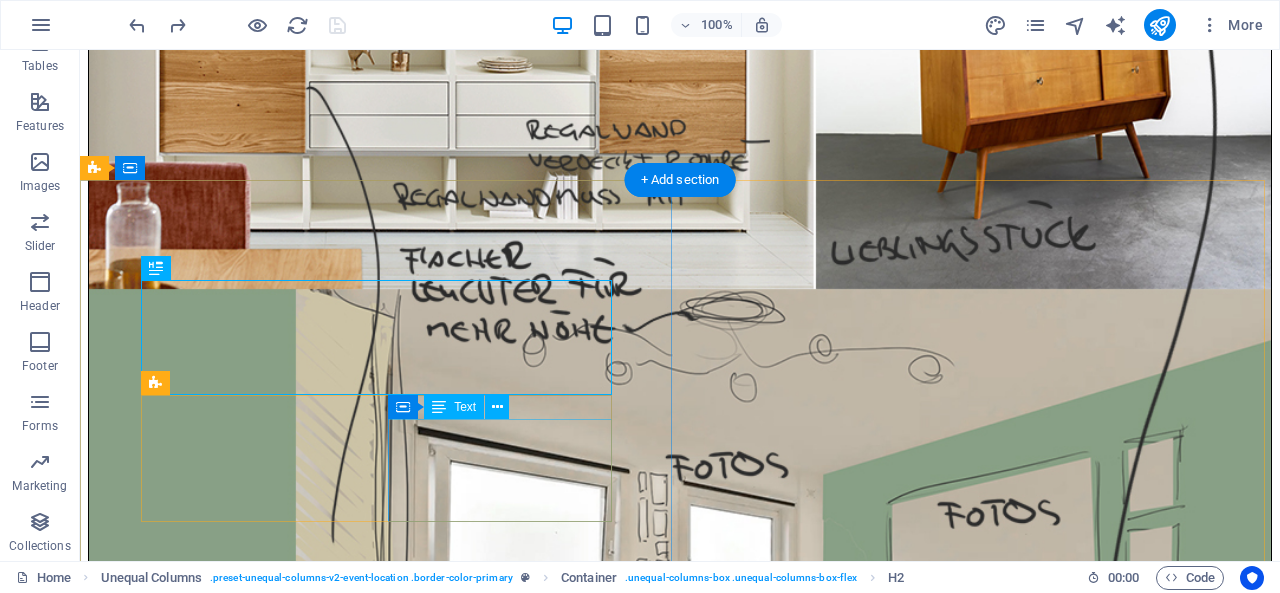 click on "[FIRST] [LAST]: [PHONE] [FIRST] [LAST]: [PHONE]" at bounding box center [680, 18727] 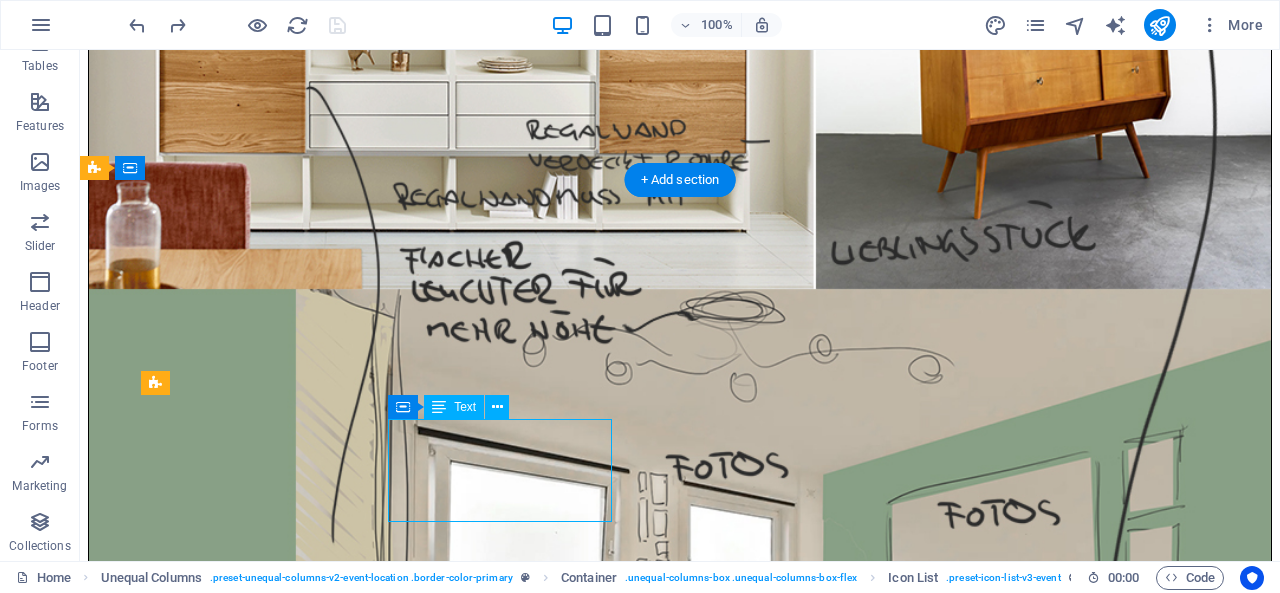 click on "[FIRST] [LAST]: [PHONE] [FIRST] [LAST]: [PHONE]" at bounding box center (680, 18727) 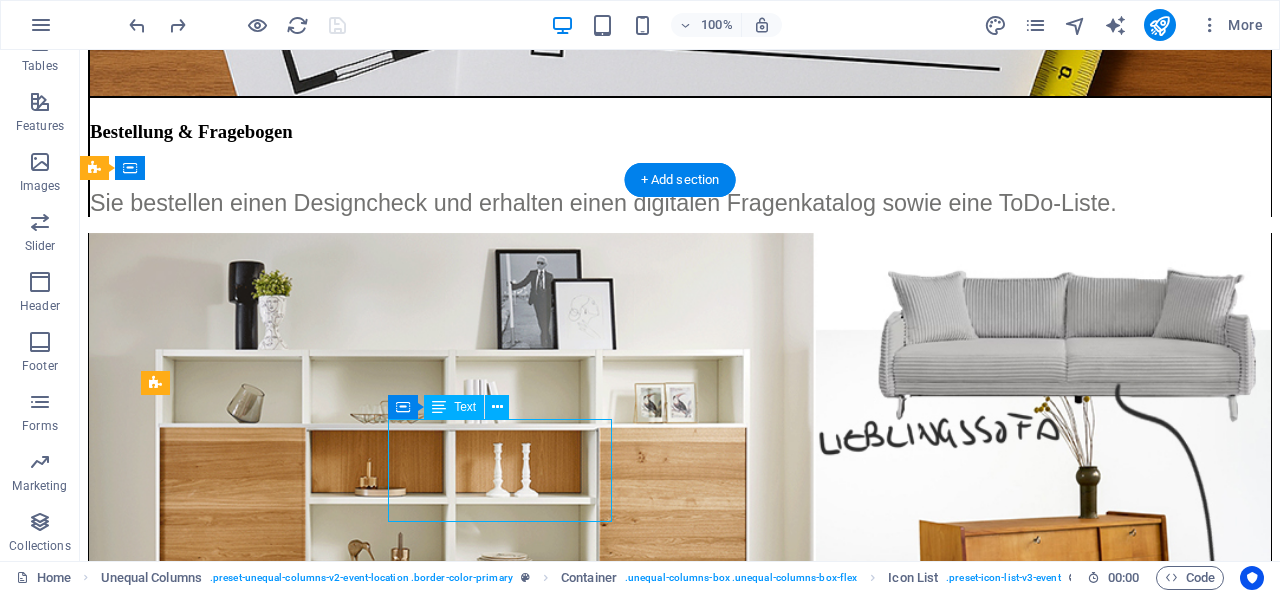 scroll, scrollTop: 6969, scrollLeft: 0, axis: vertical 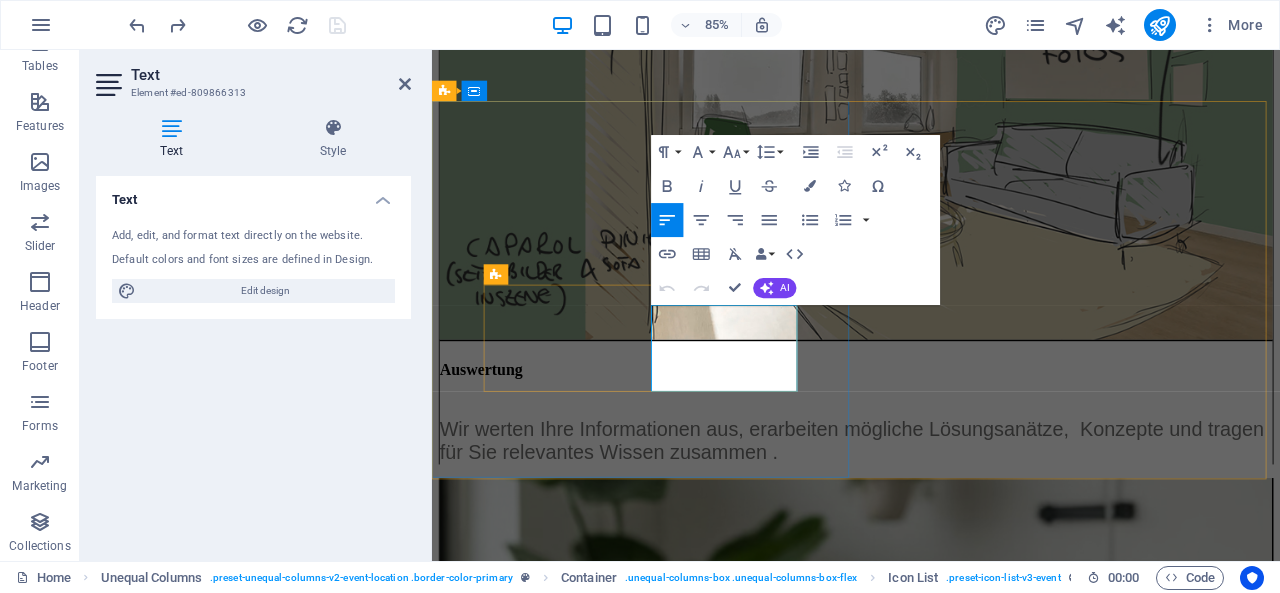 drag, startPoint x: 690, startPoint y: 361, endPoint x: 823, endPoint y: 384, distance: 134.97408 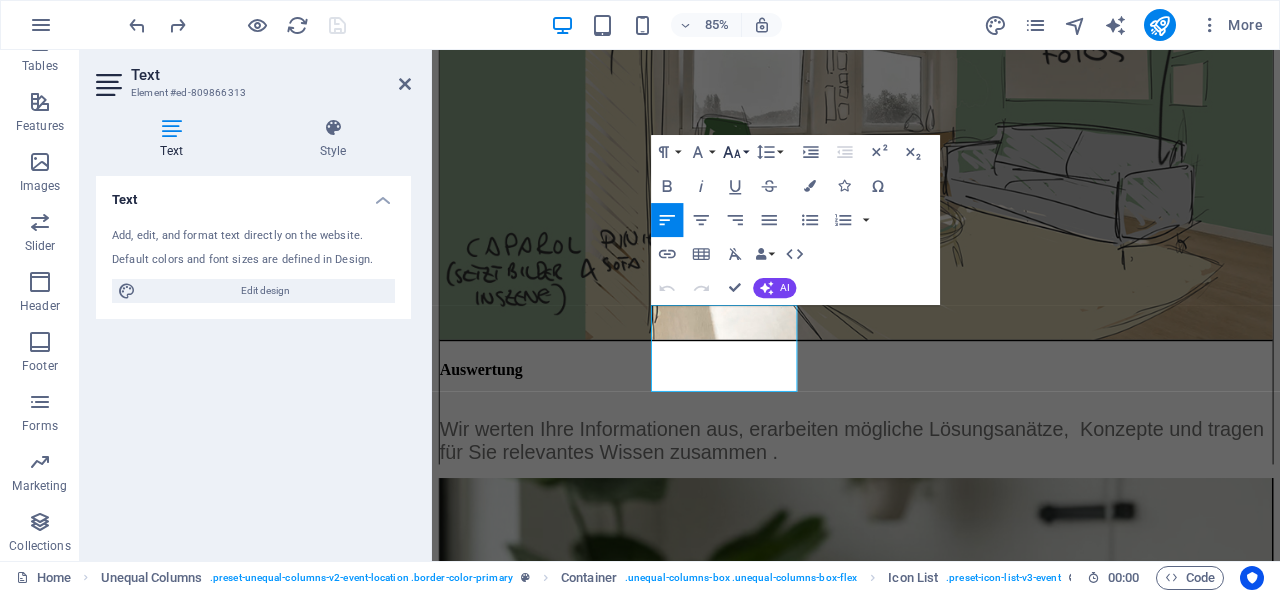 click on "Font Size" at bounding box center [735, 152] 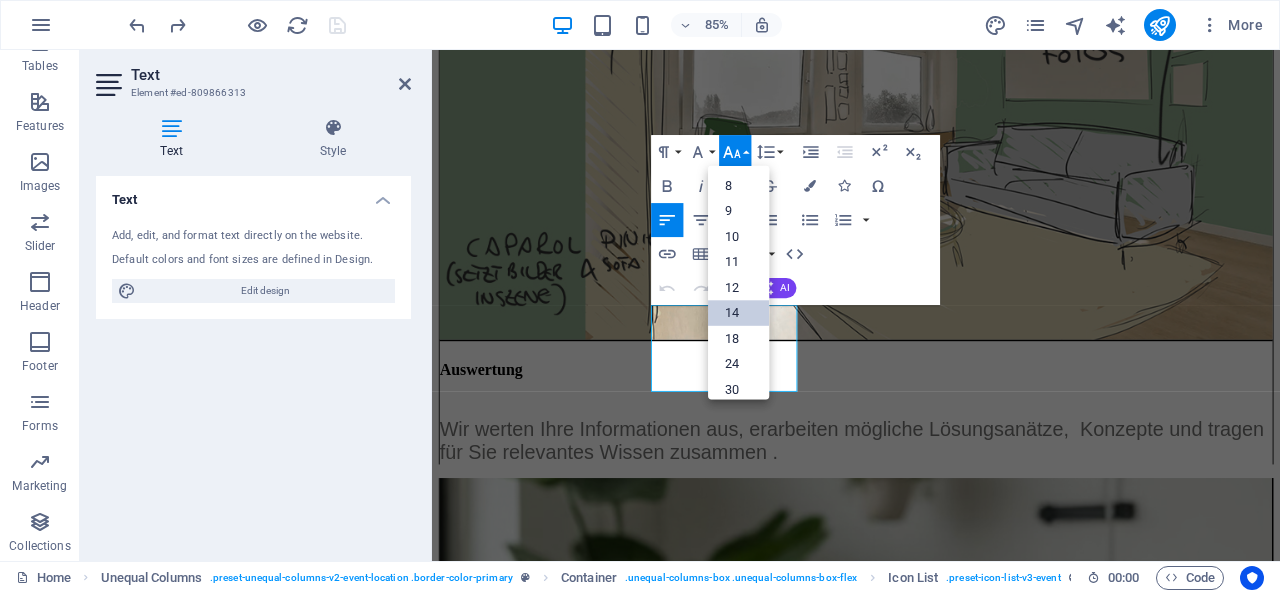 click on "14" at bounding box center (739, 313) 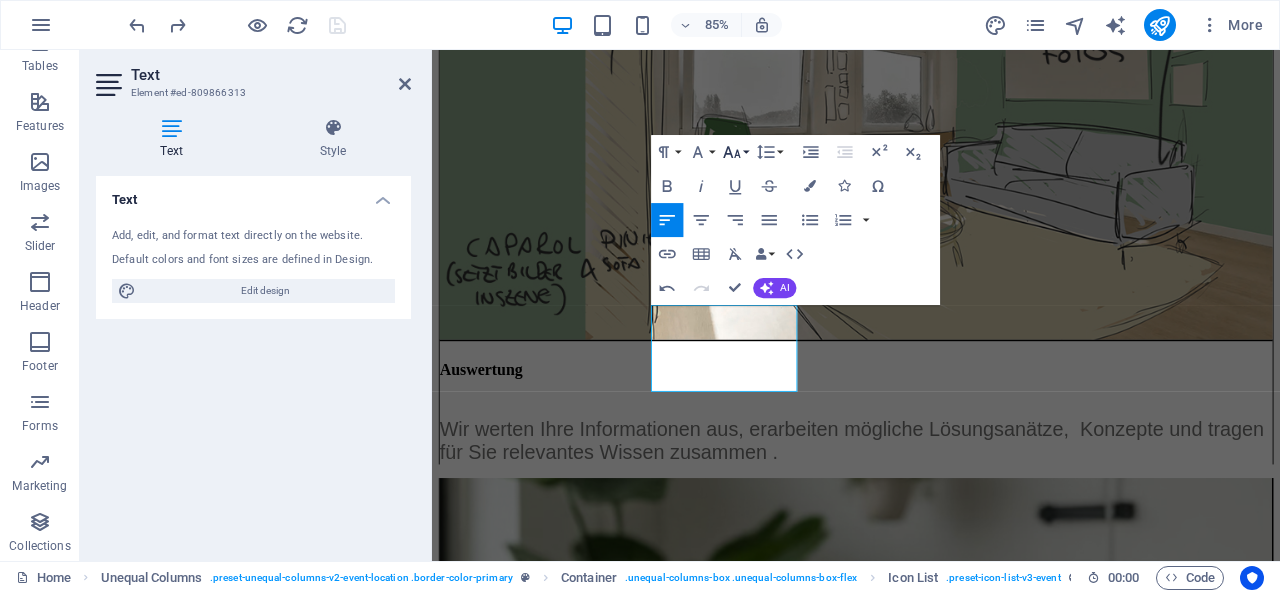 click on "Font Size" at bounding box center (735, 152) 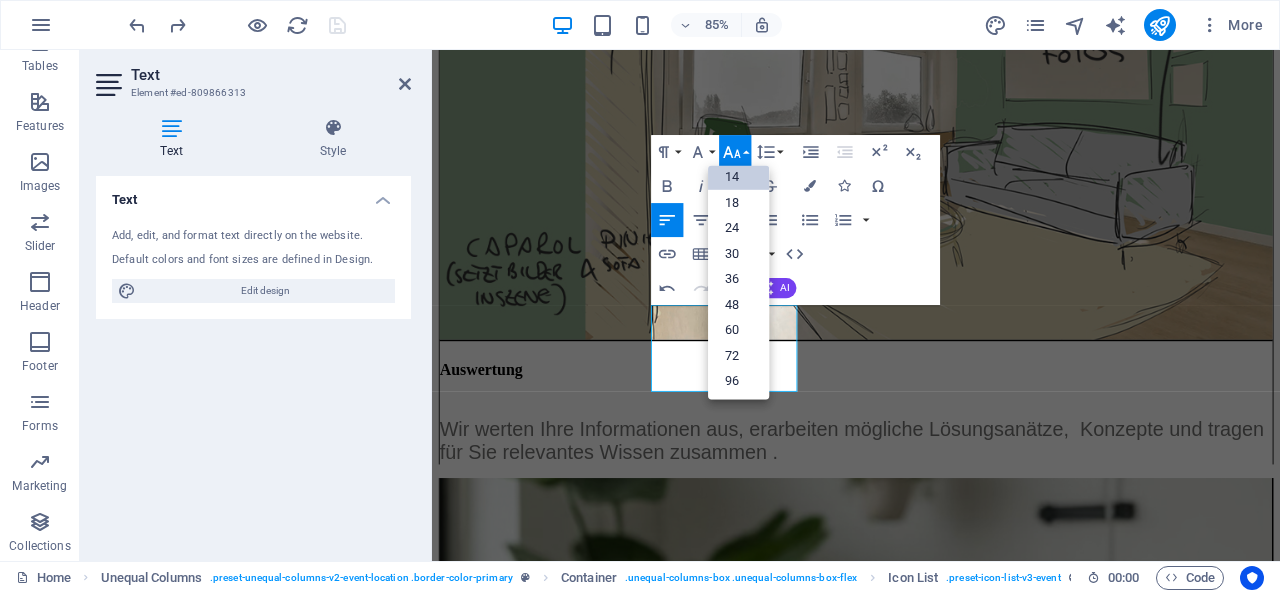 scroll, scrollTop: 60, scrollLeft: 0, axis: vertical 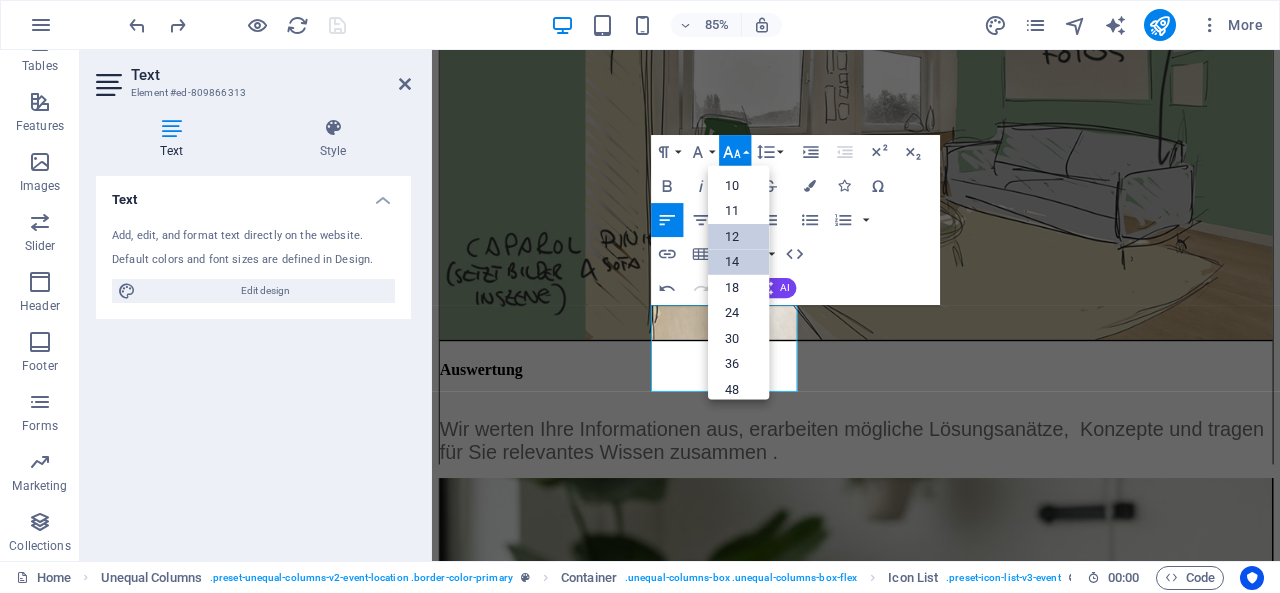 click on "12" at bounding box center [739, 236] 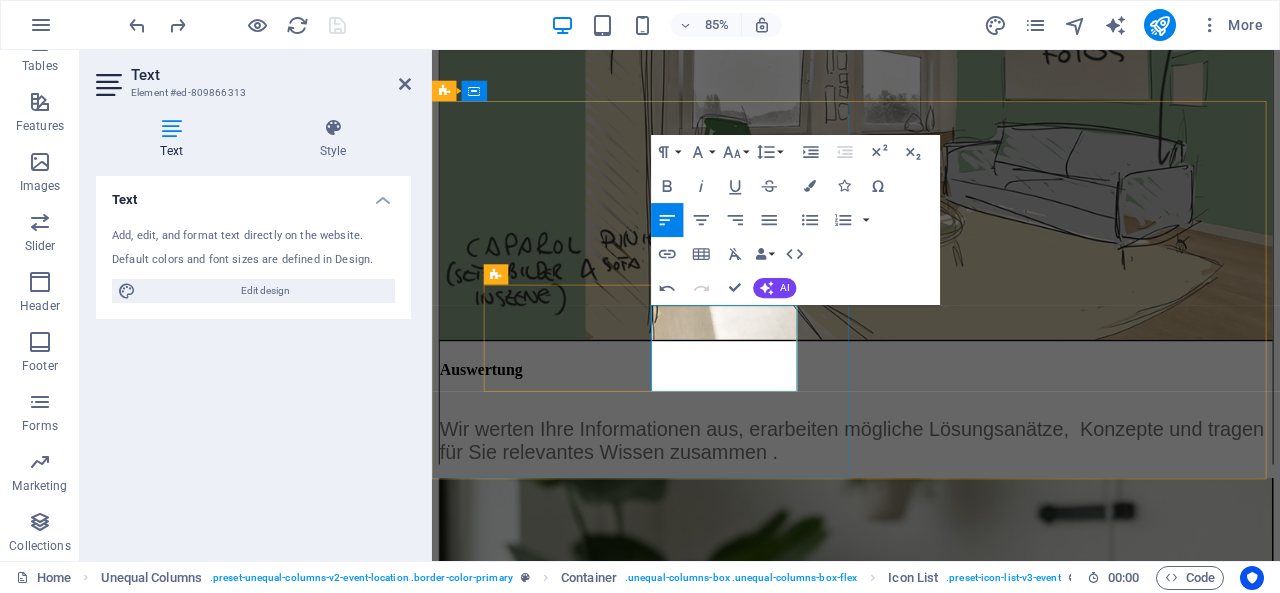 click on "[FIRST] [LAST]: [PHONE]" at bounding box center [931, 15844] 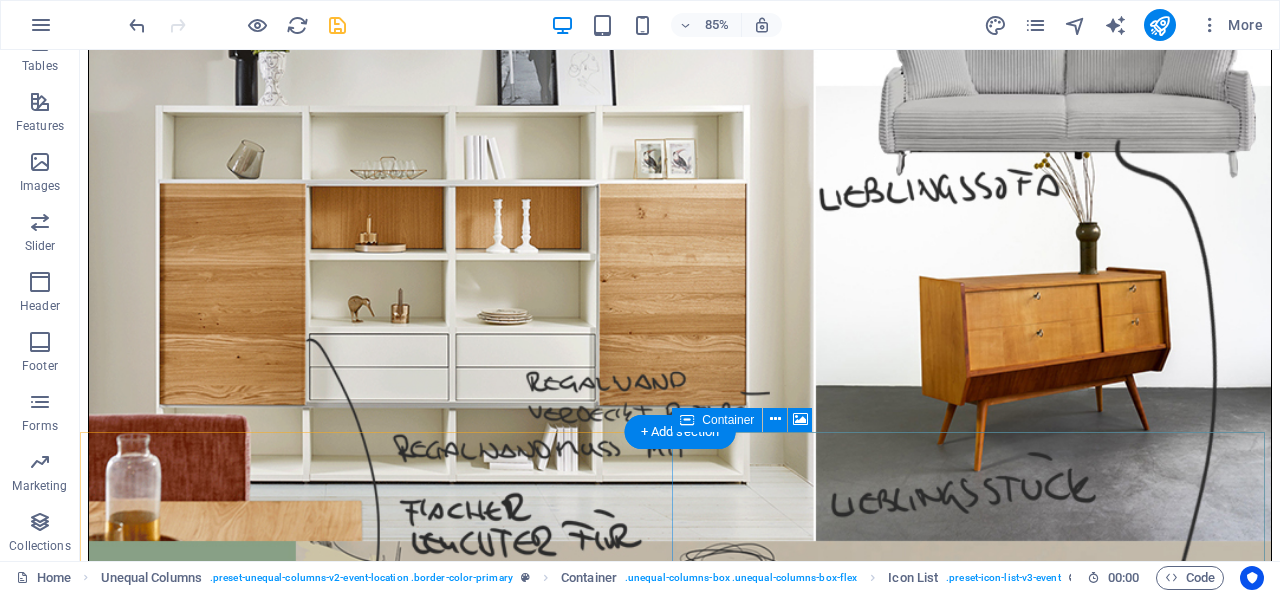 scroll, scrollTop: 6564, scrollLeft: 0, axis: vertical 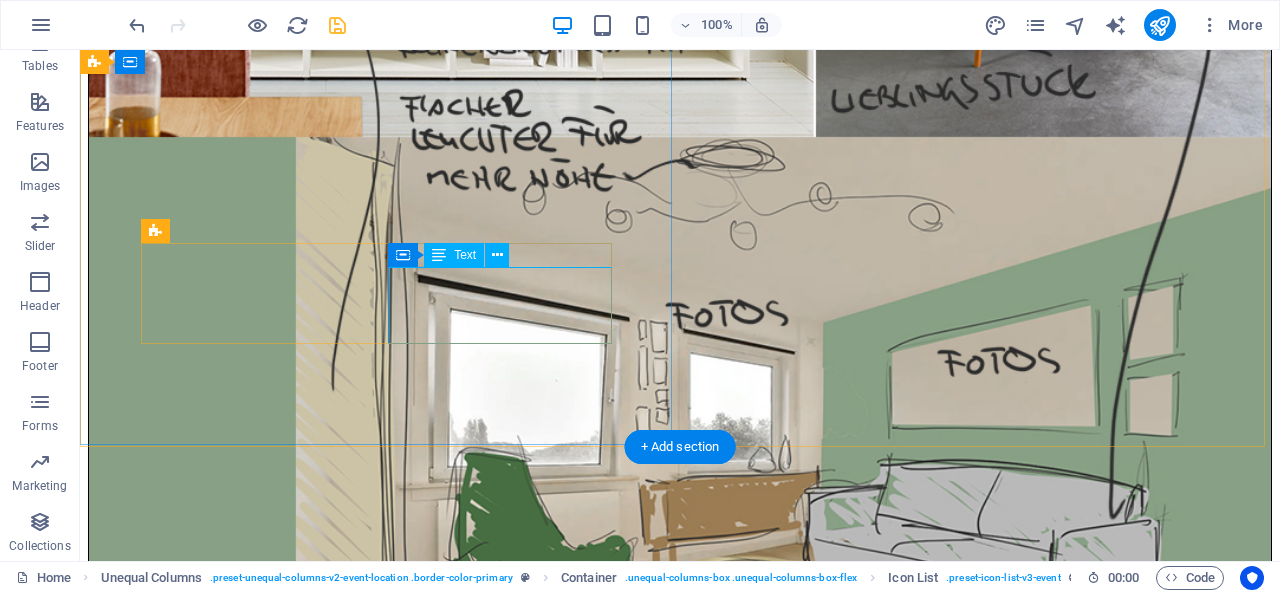 click on "[FIRST] [LAST]: [PHONE] [FIRST] [LAST]: [PHONE]" at bounding box center (680, 18575) 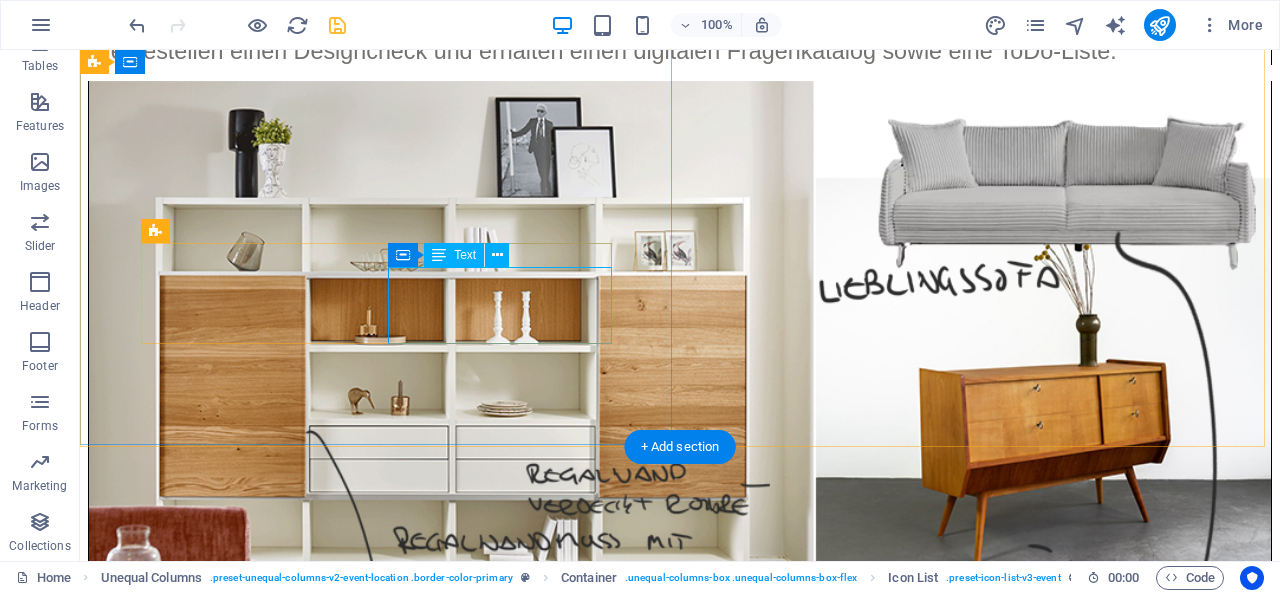 scroll, scrollTop: 7052, scrollLeft: 0, axis: vertical 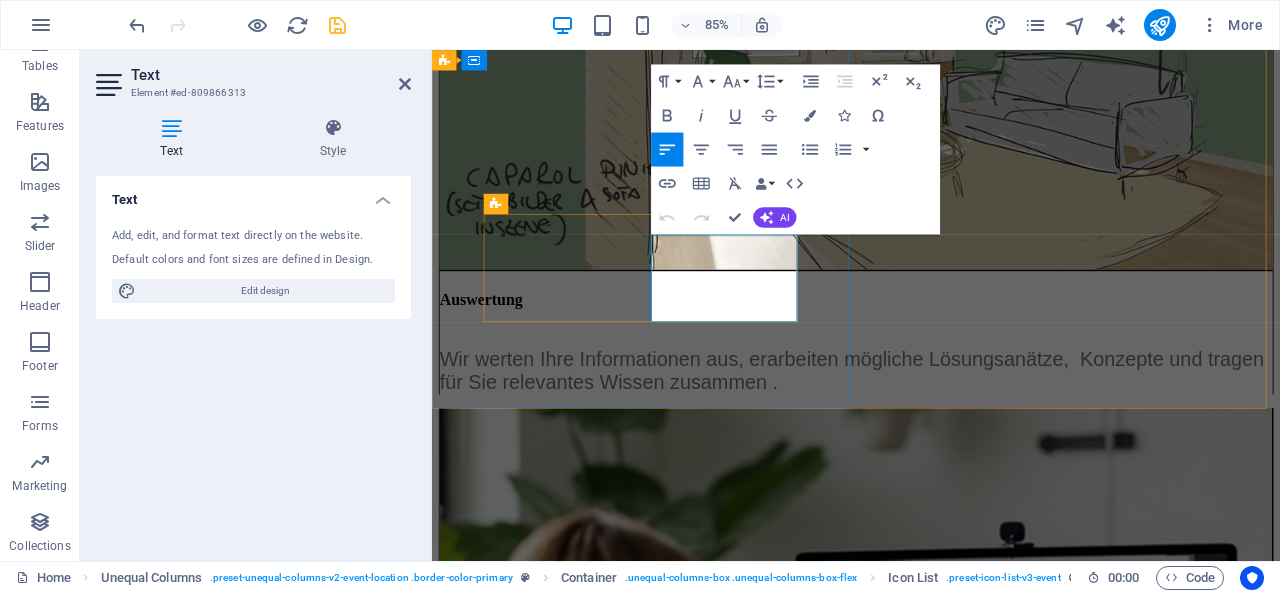 click on "[FIRST] [LAST]: [PHONE]" at bounding box center [568, 15728] 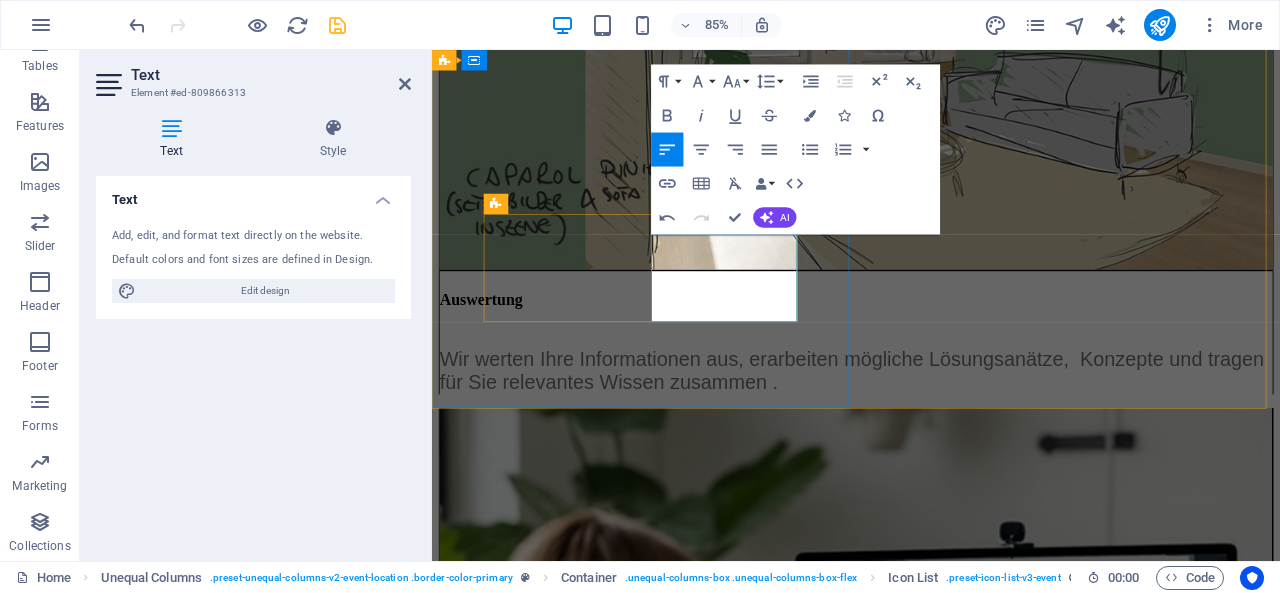 drag, startPoint x: 690, startPoint y: 279, endPoint x: 786, endPoint y: 353, distance: 121.21056 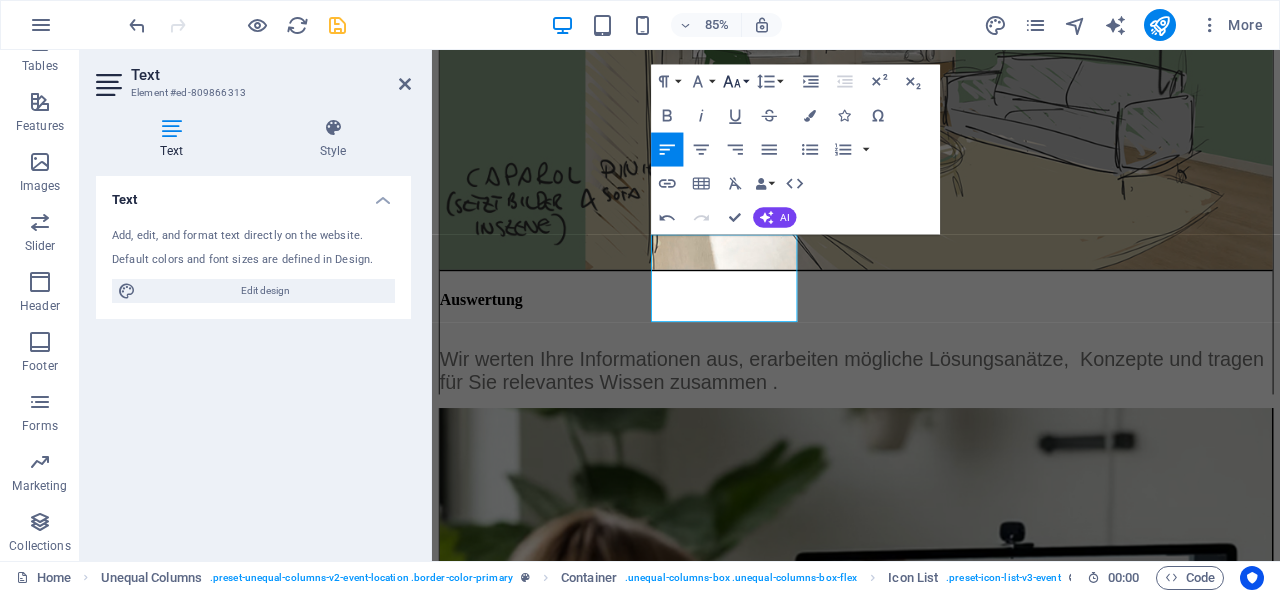 click on "Font Size" at bounding box center (735, 82) 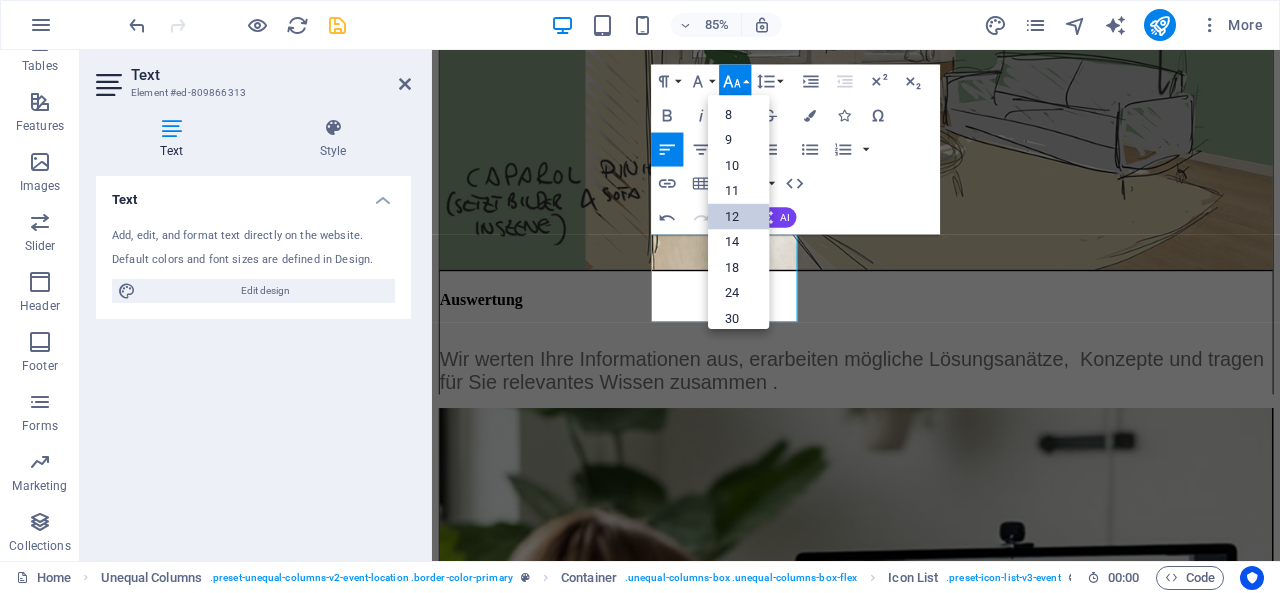 scroll, scrollTop: 142, scrollLeft: 0, axis: vertical 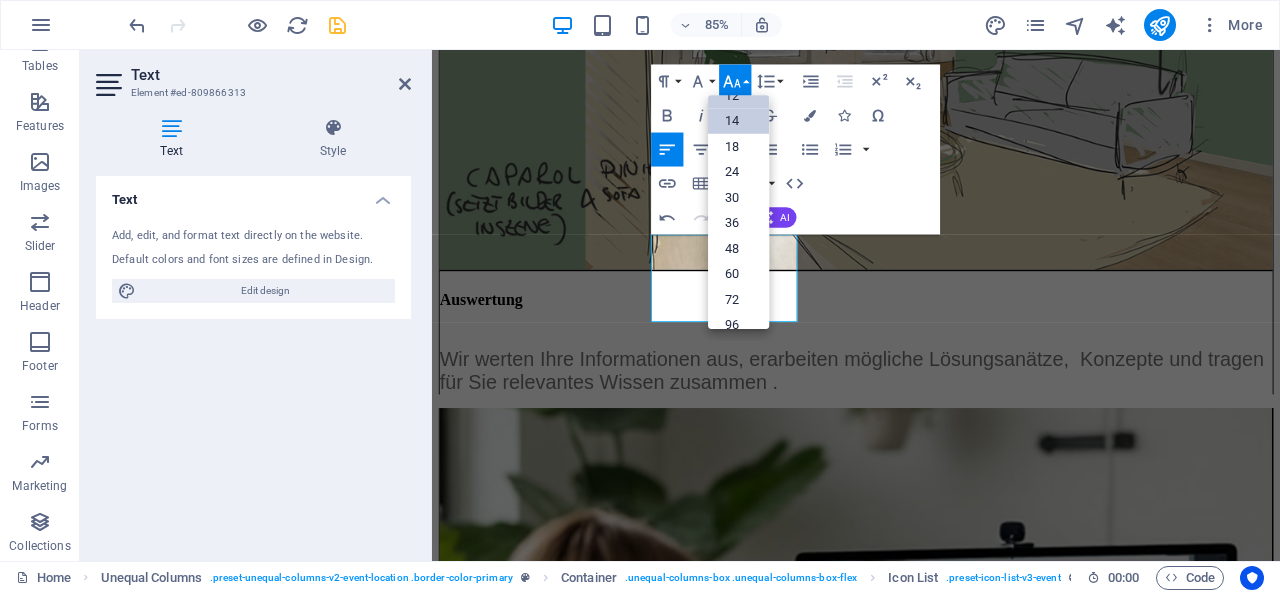 click on "14" at bounding box center (739, 122) 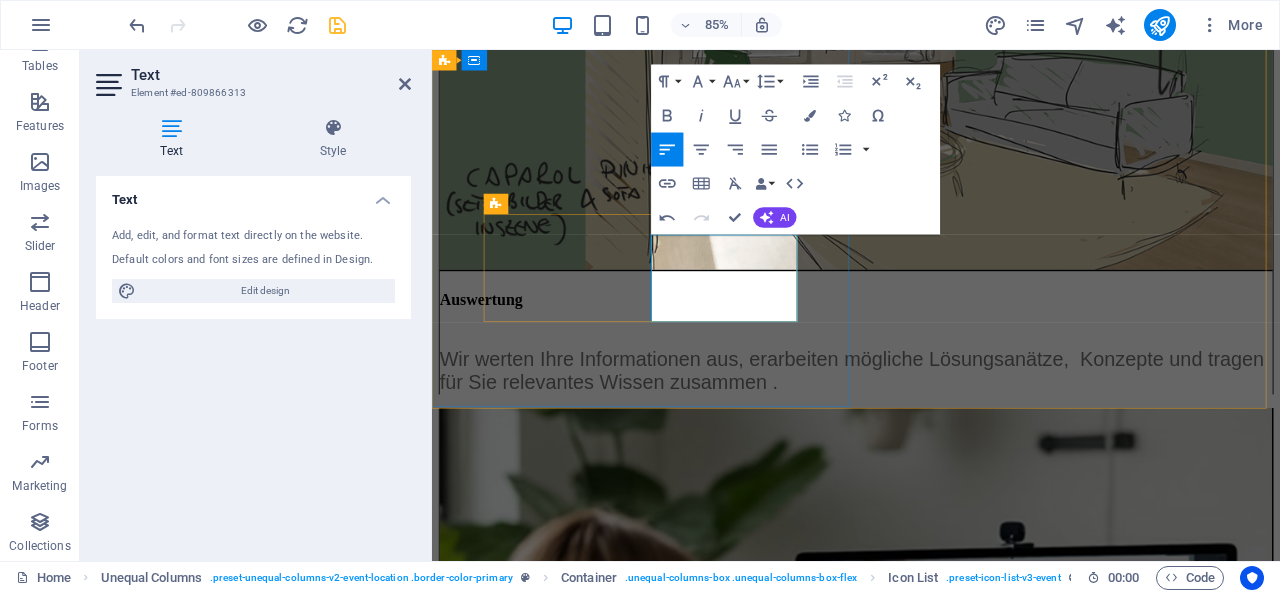 click on "[FIRST] [LAST]: [PHONE]" at bounding box center (579, 15795) 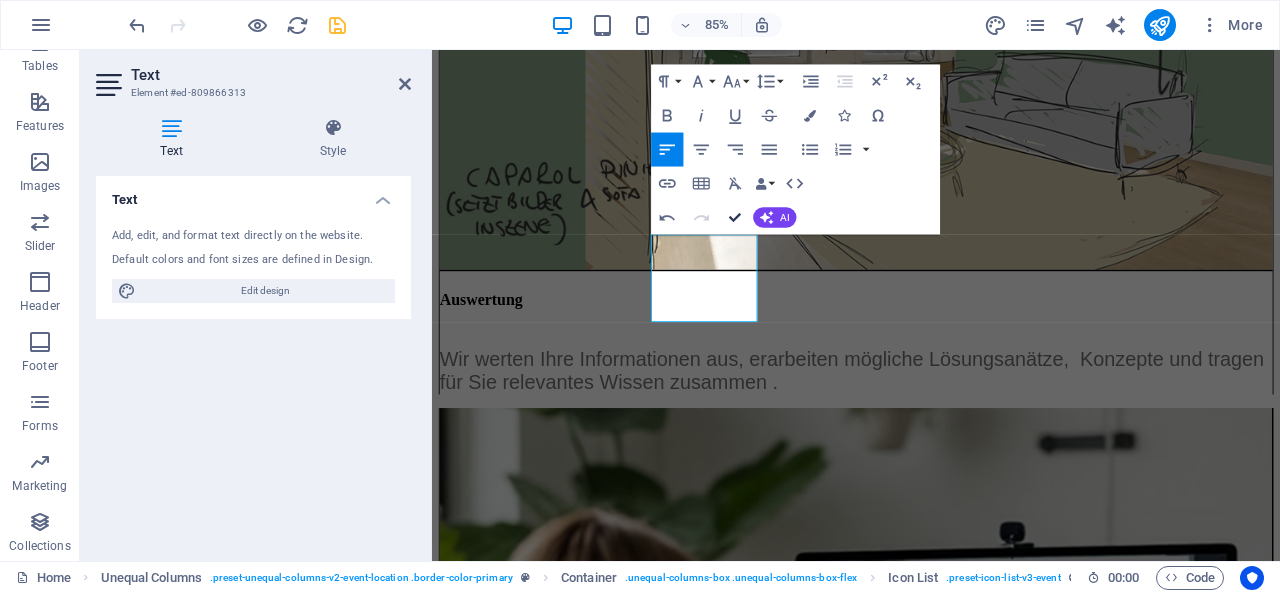 drag, startPoint x: 735, startPoint y: 214, endPoint x: 656, endPoint y: 166, distance: 92.43917 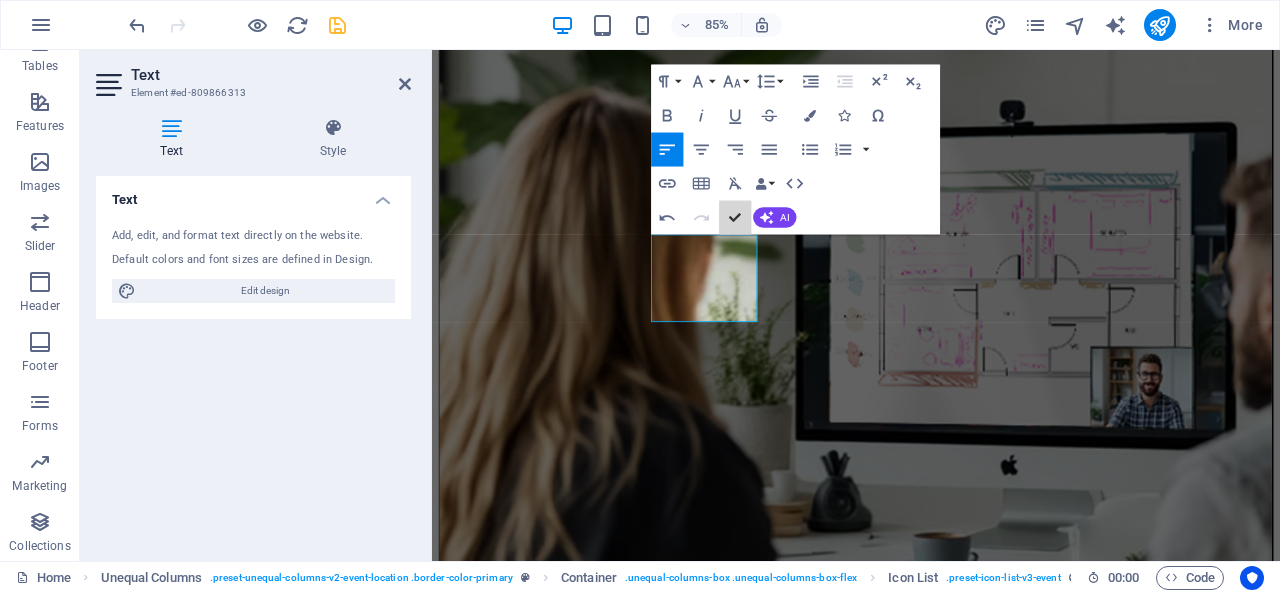 scroll, scrollTop: 6540, scrollLeft: 0, axis: vertical 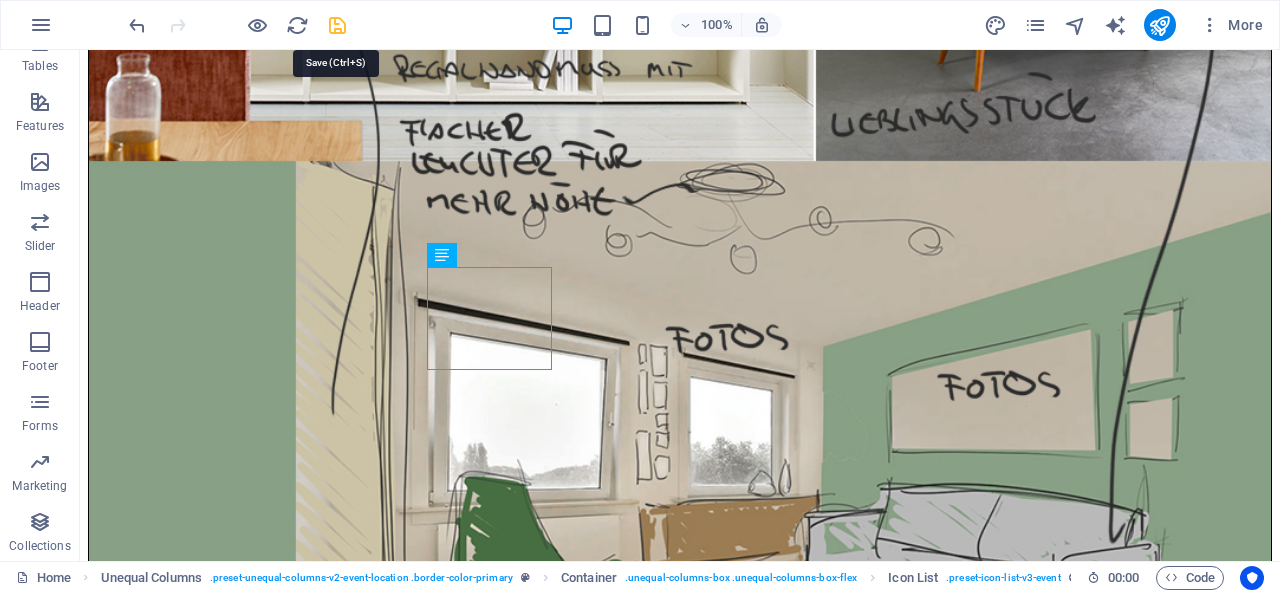 click at bounding box center [337, 25] 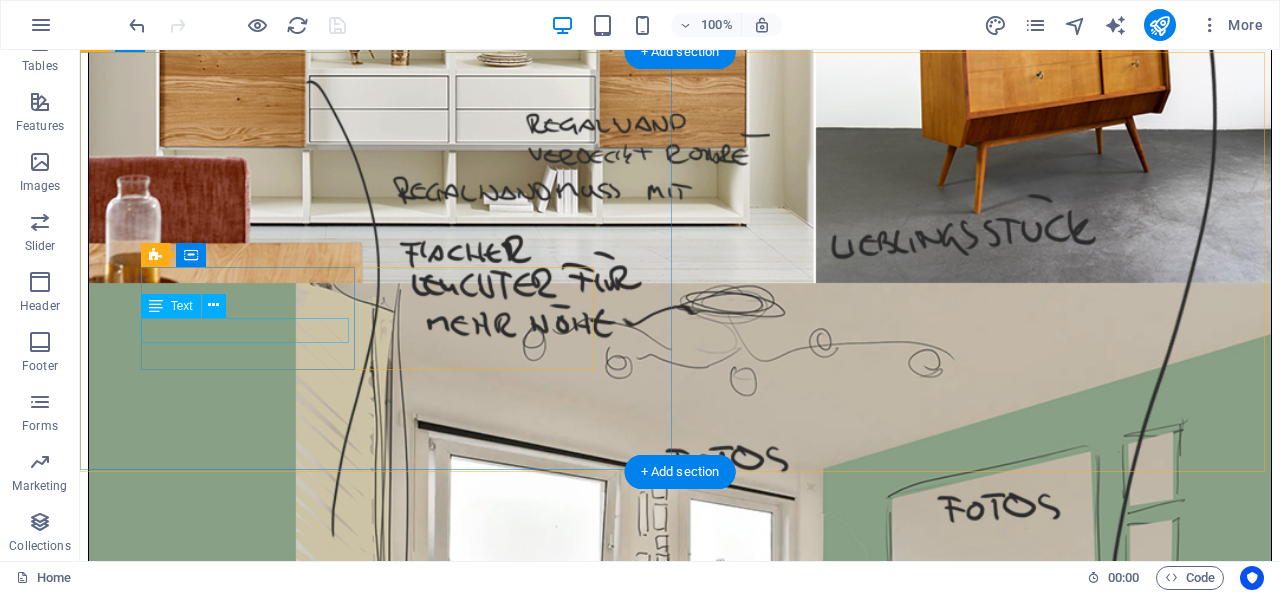 click on "kontakt@example.com" at bounding box center (680, 17610) 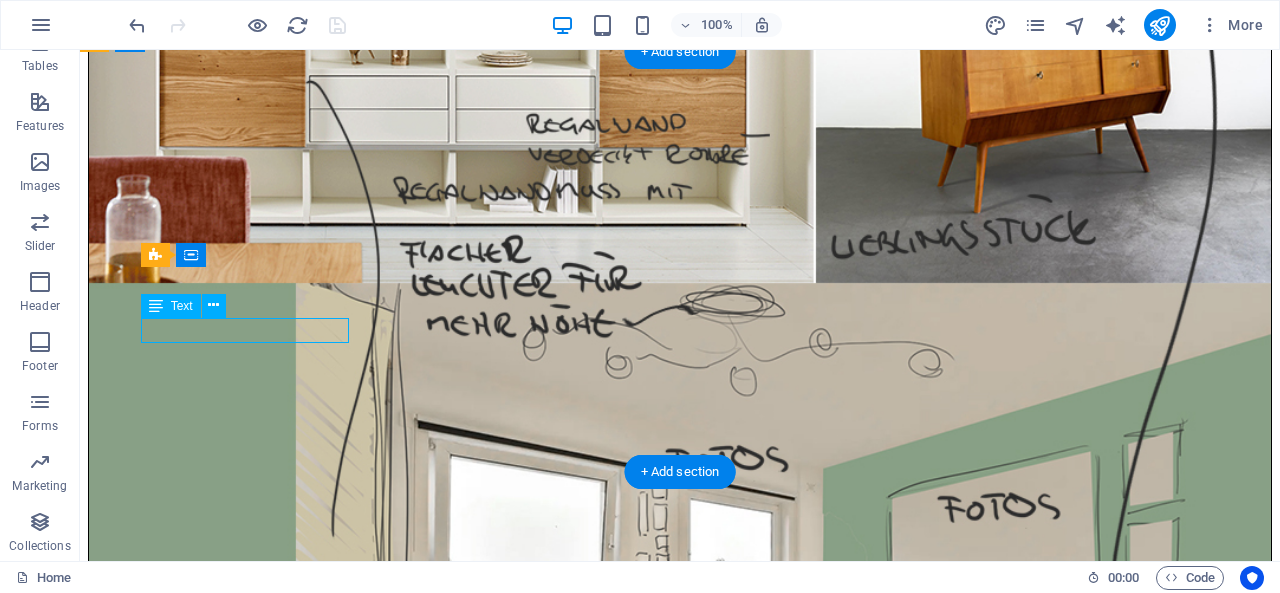 click on "kontakt@example.com" at bounding box center [680, 17610] 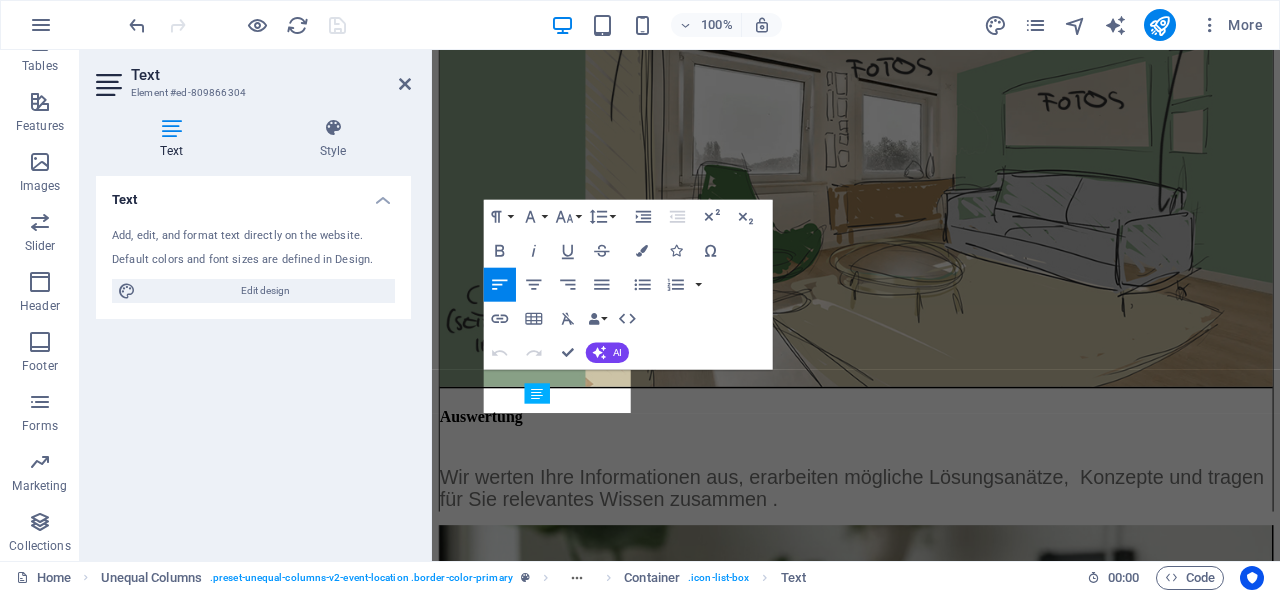 scroll, scrollTop: 6919, scrollLeft: 0, axis: vertical 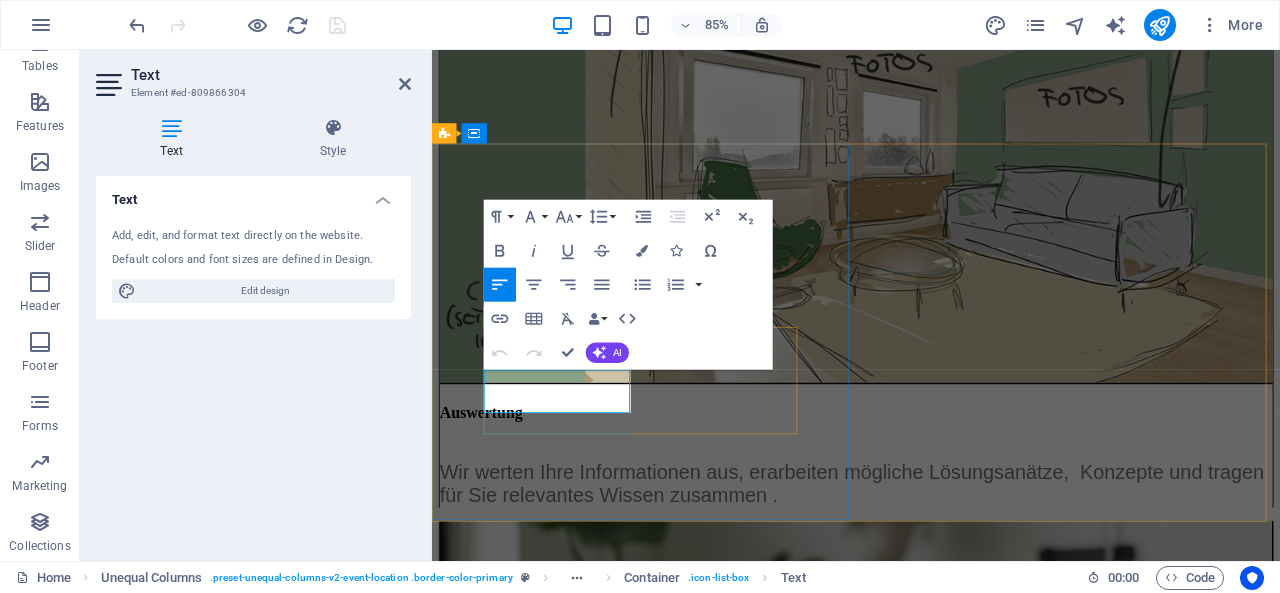 drag, startPoint x: 492, startPoint y: 438, endPoint x: 545, endPoint y: 456, distance: 55.97321 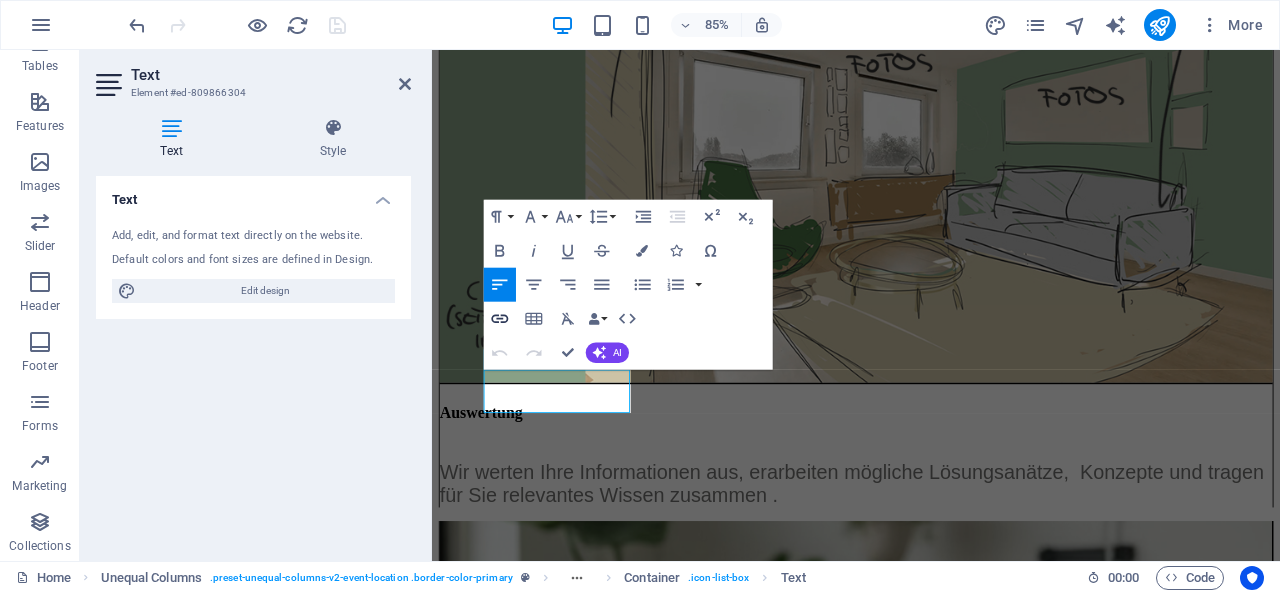click 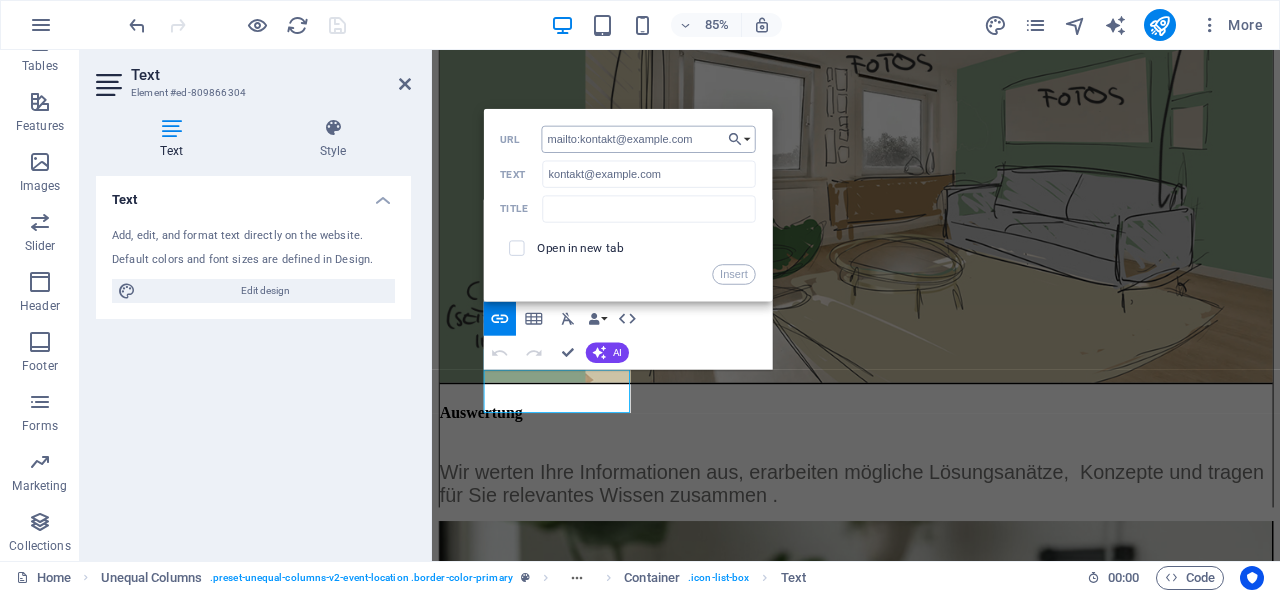 type on "mailto:[EMAIL]" 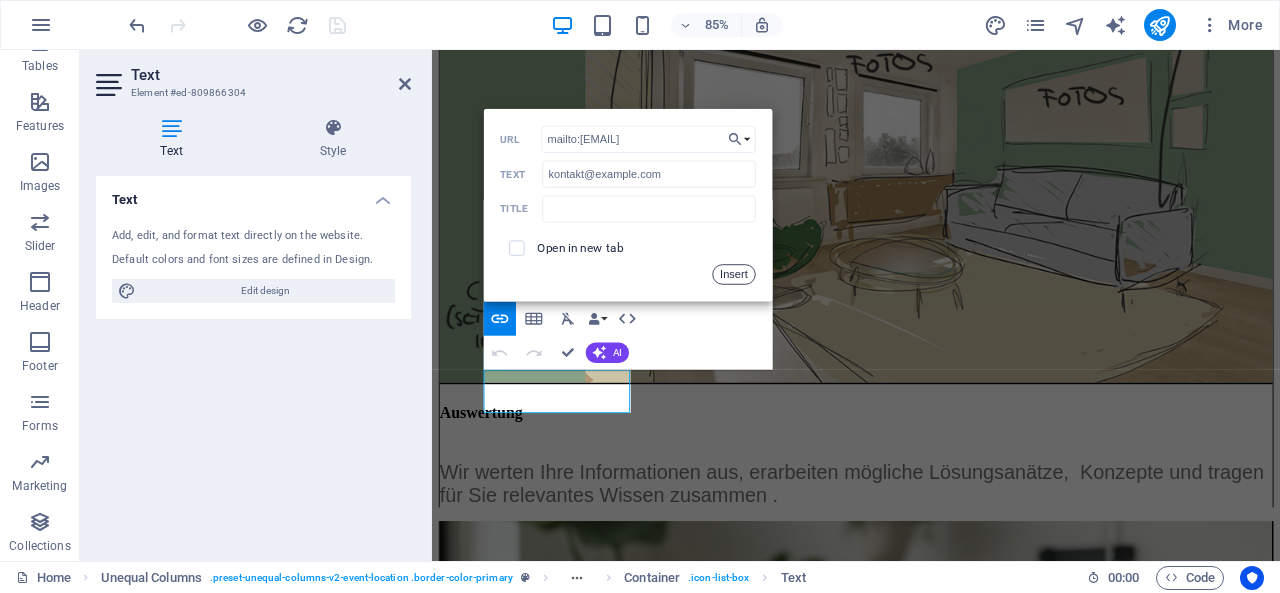 click on "Insert" at bounding box center [734, 274] 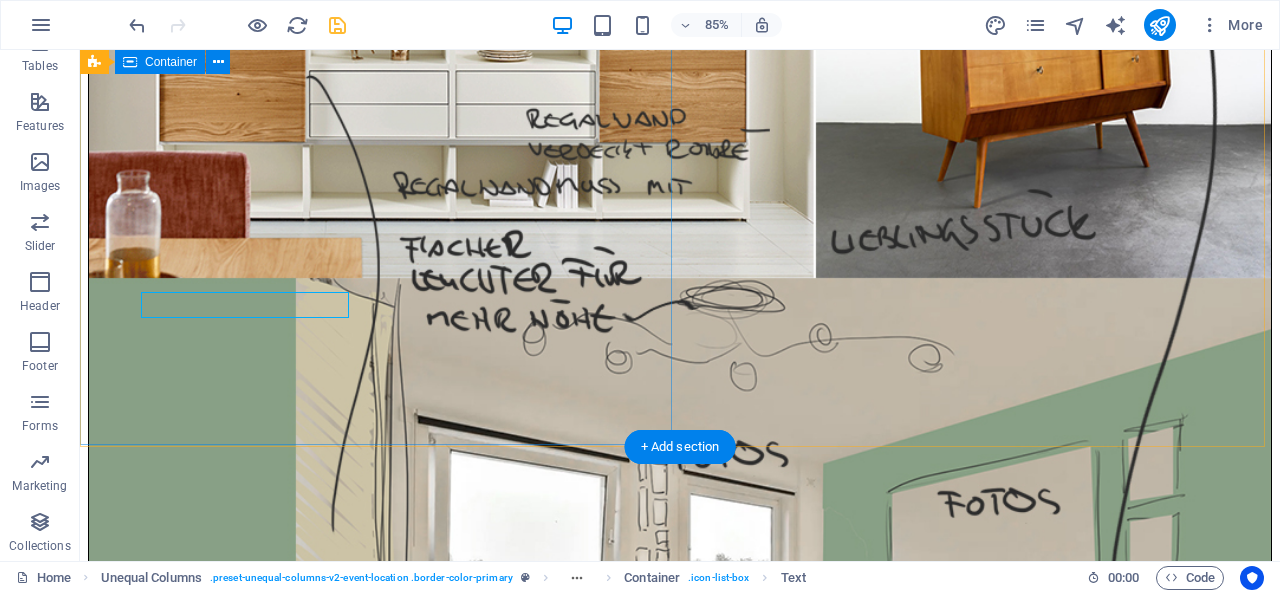 scroll, scrollTop: 6566, scrollLeft: 0, axis: vertical 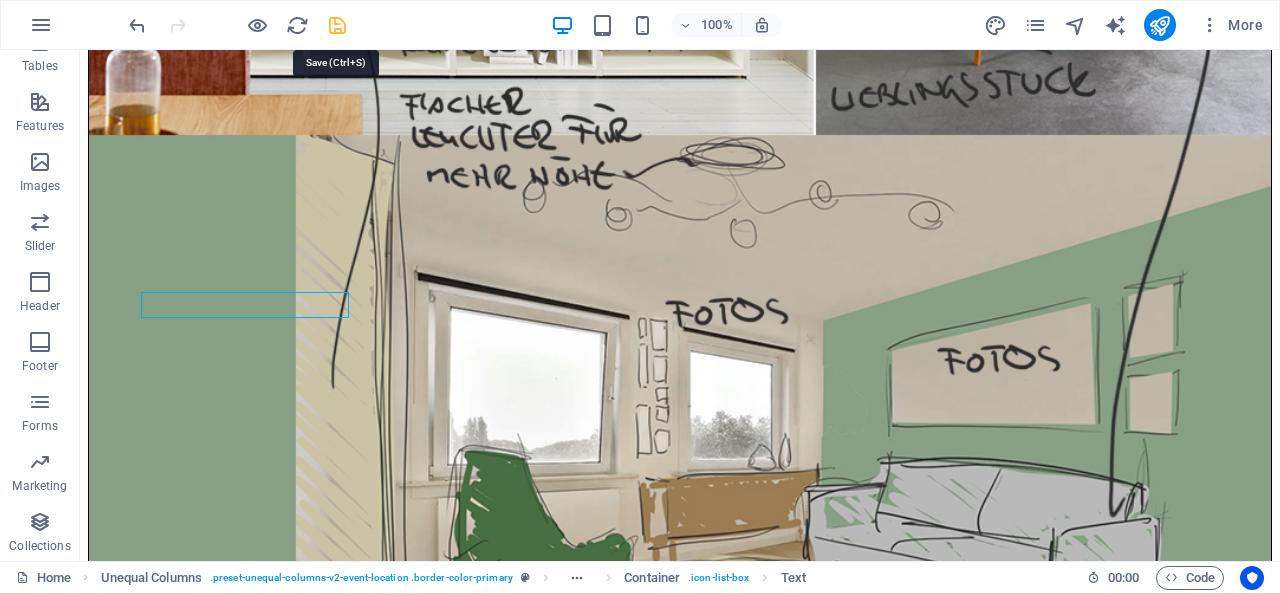click at bounding box center (337, 25) 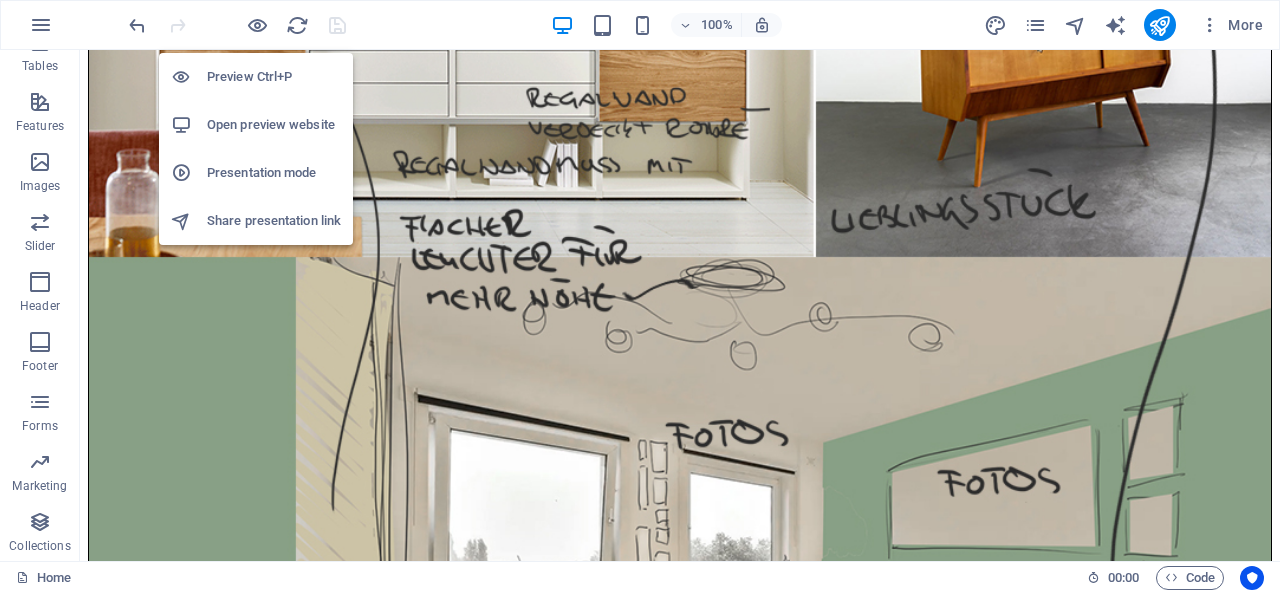 click on "Open preview website" at bounding box center [274, 125] 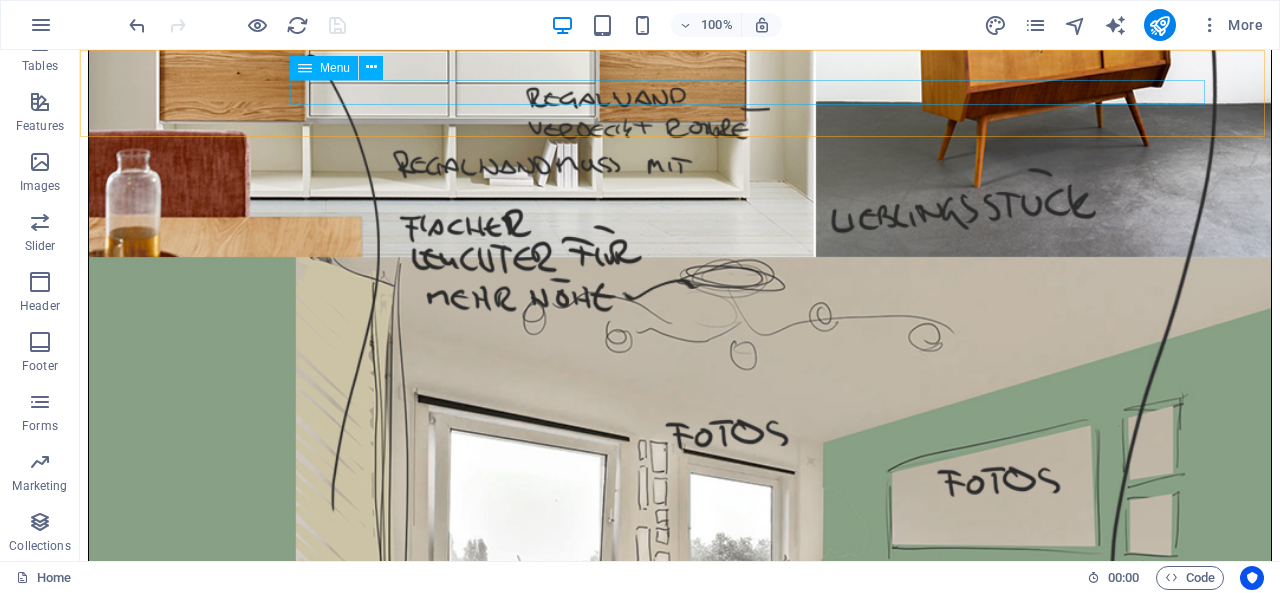click on "About Products Location" at bounding box center [680, -6364] 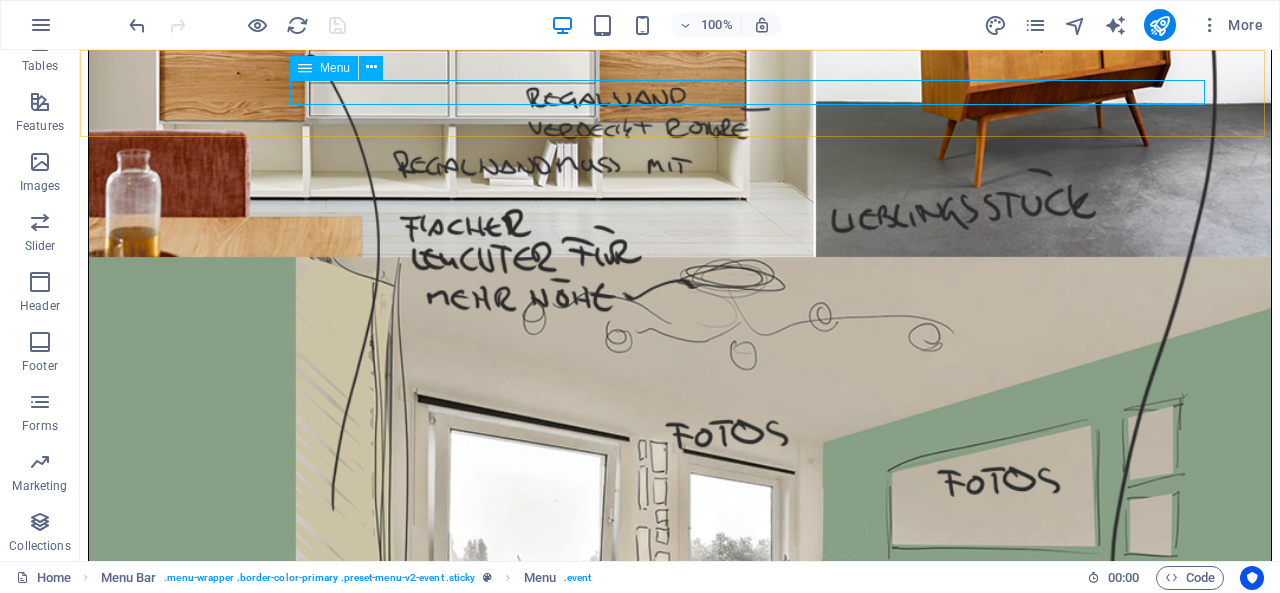 click on "About Products Location" at bounding box center [680, -6364] 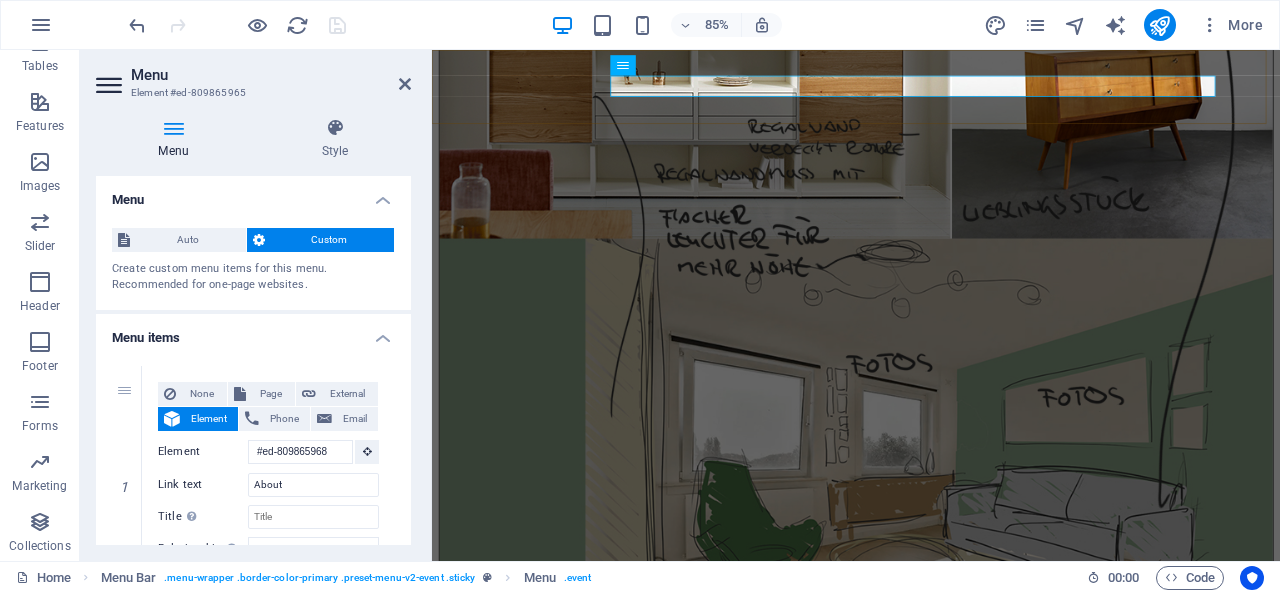 scroll, scrollTop: 7053, scrollLeft: 0, axis: vertical 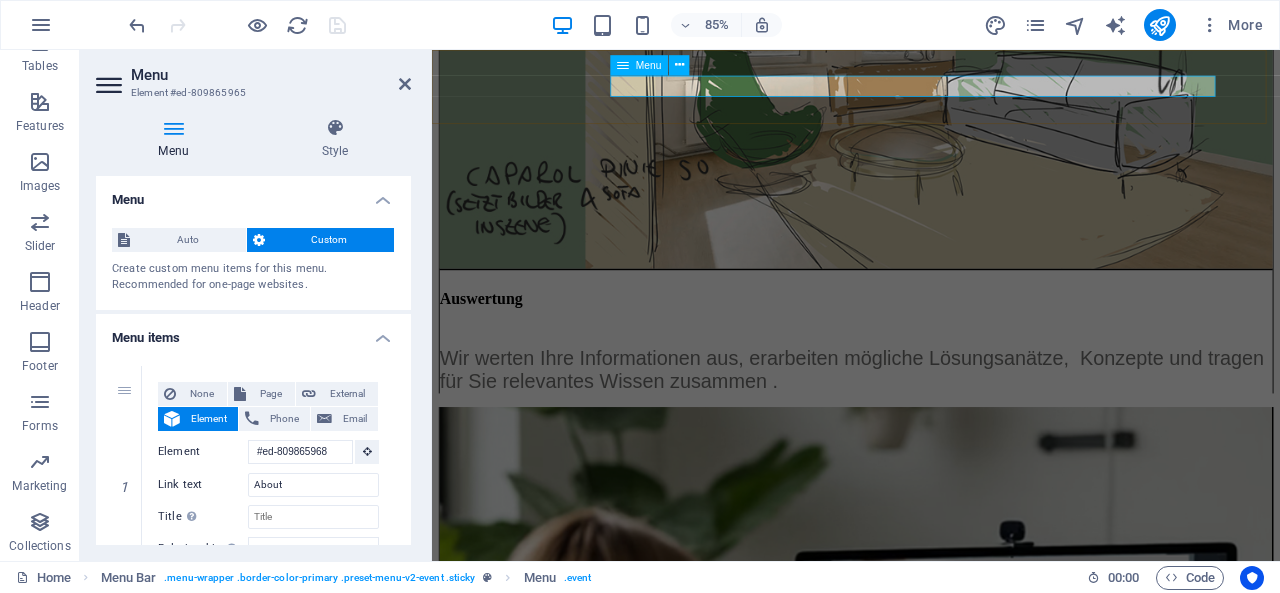 click on "About Products Location" at bounding box center (931, -6851) 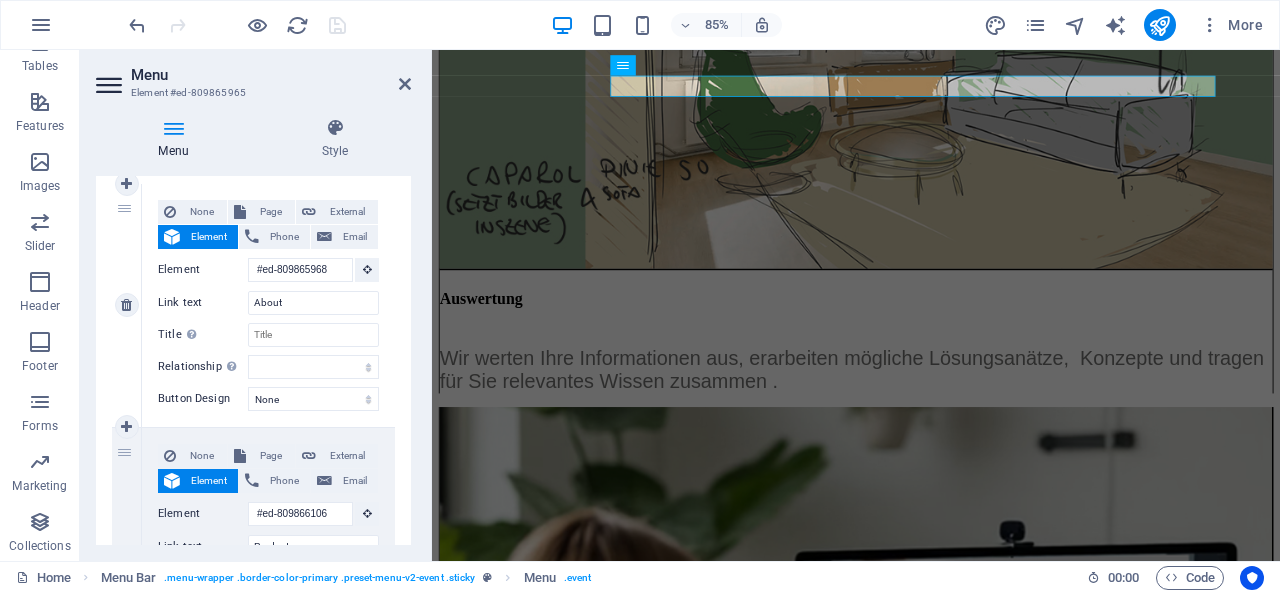 scroll, scrollTop: 200, scrollLeft: 0, axis: vertical 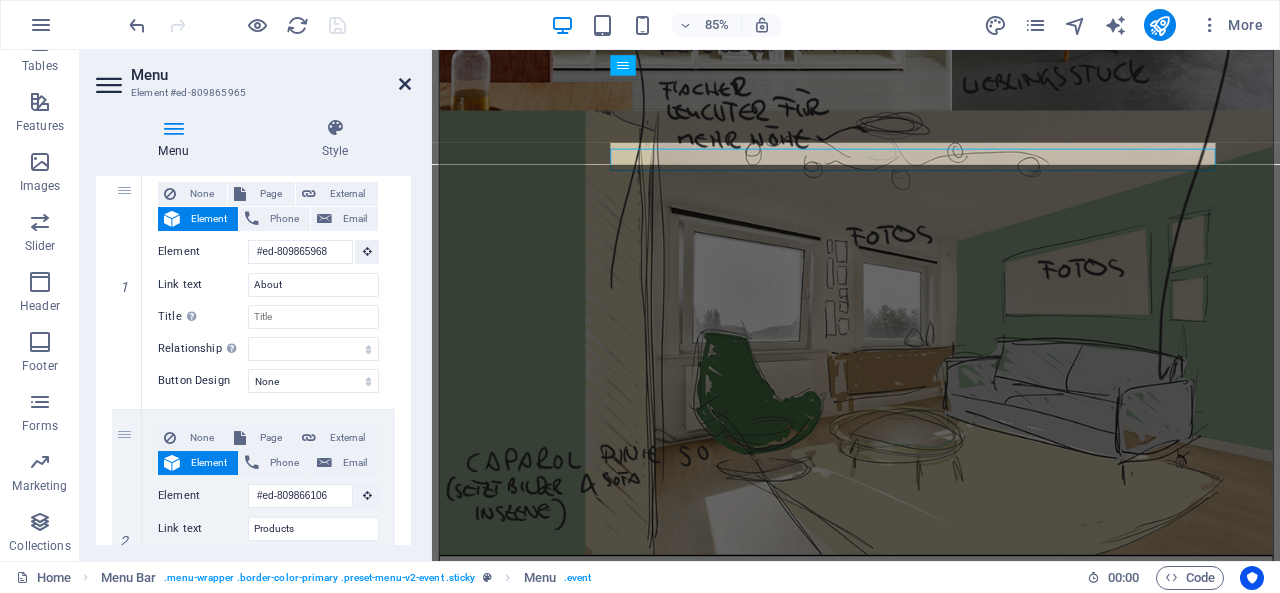 click at bounding box center [405, 84] 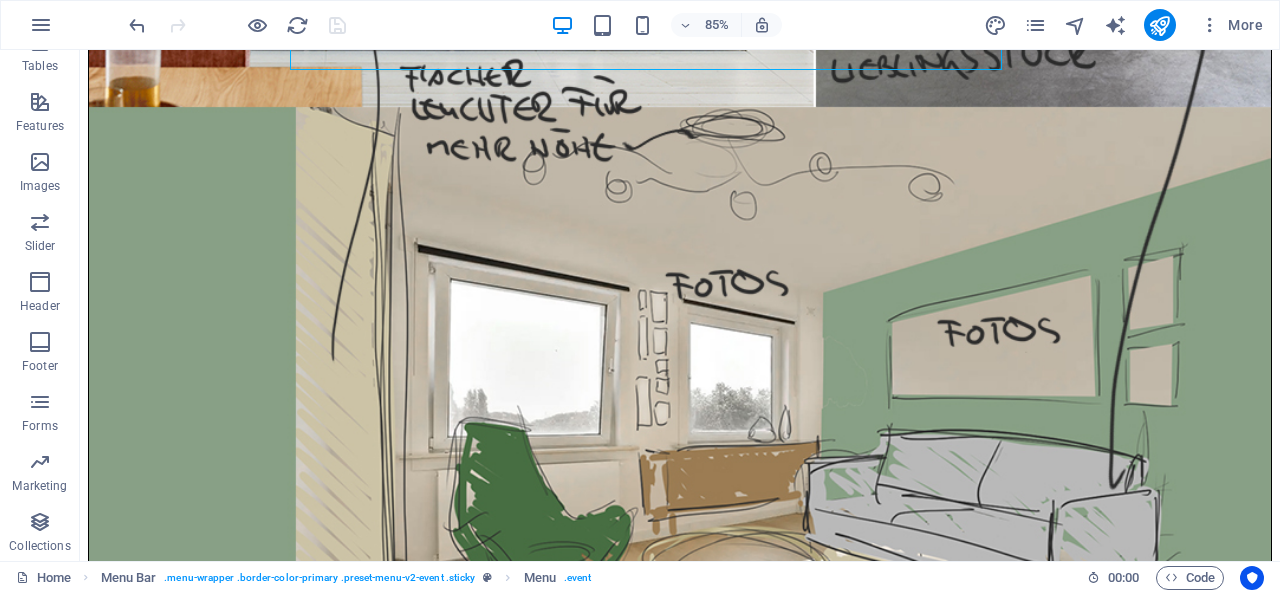 scroll, scrollTop: 6838, scrollLeft: 0, axis: vertical 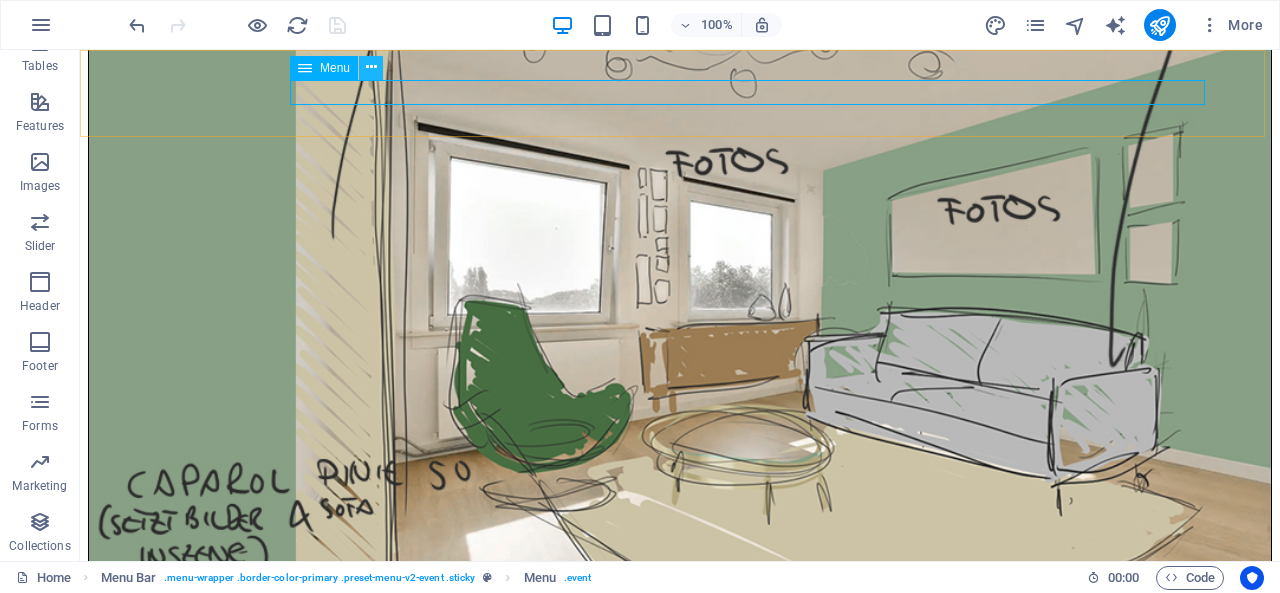 click at bounding box center (371, 67) 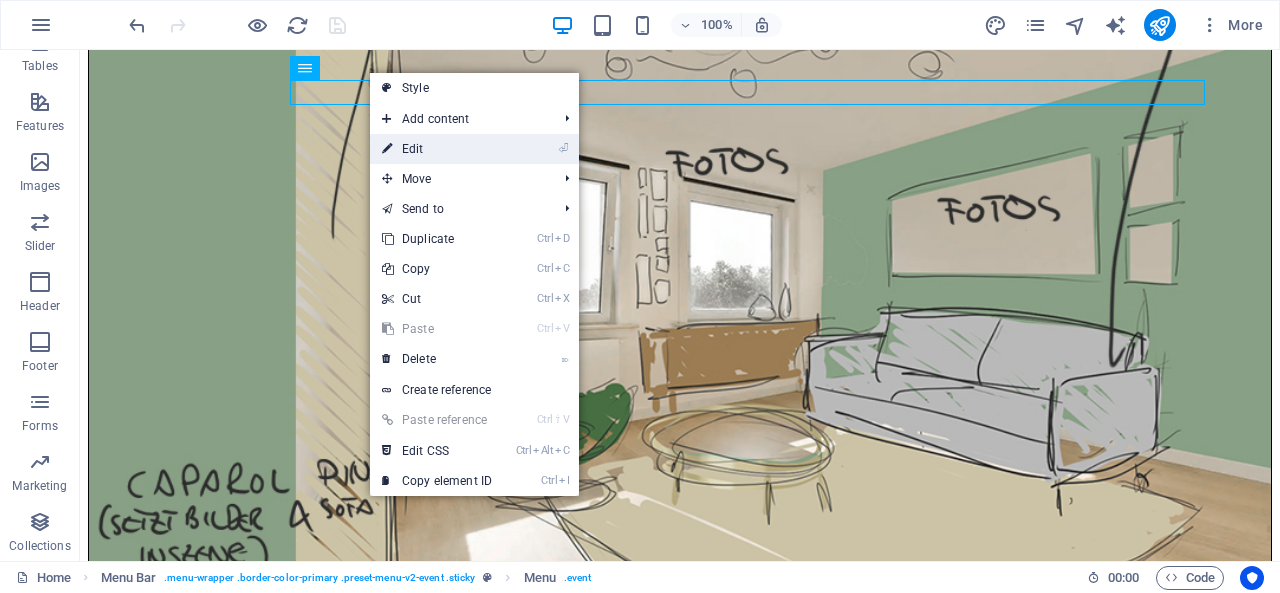 click on "⏎  Edit" at bounding box center (437, 149) 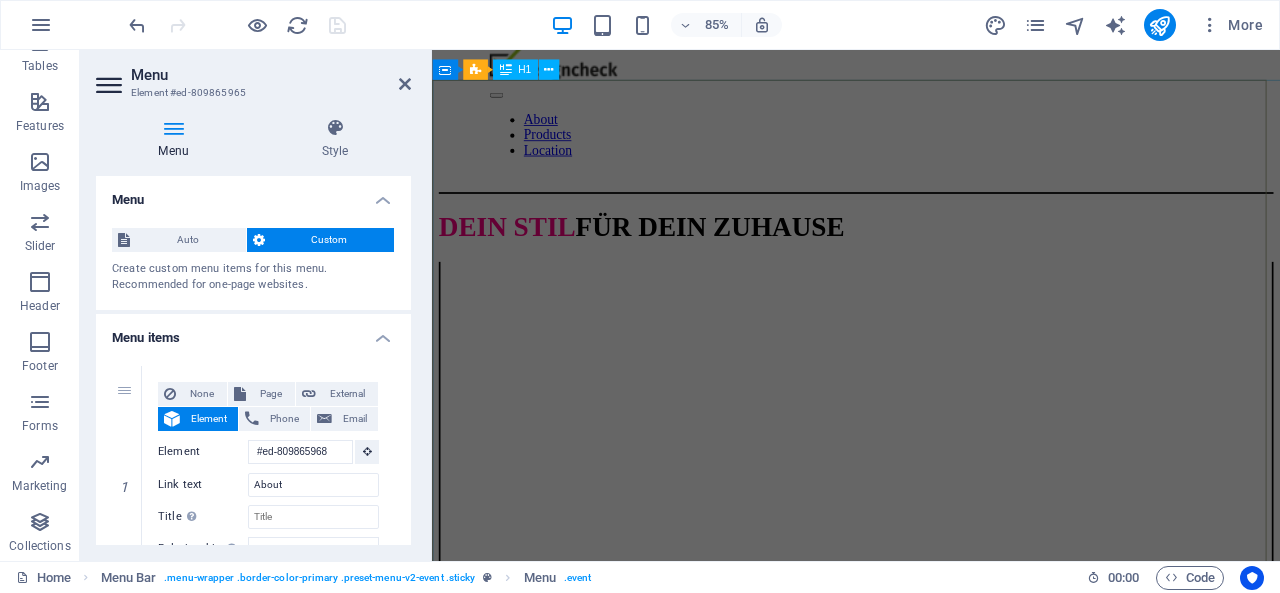 scroll, scrollTop: 0, scrollLeft: 0, axis: both 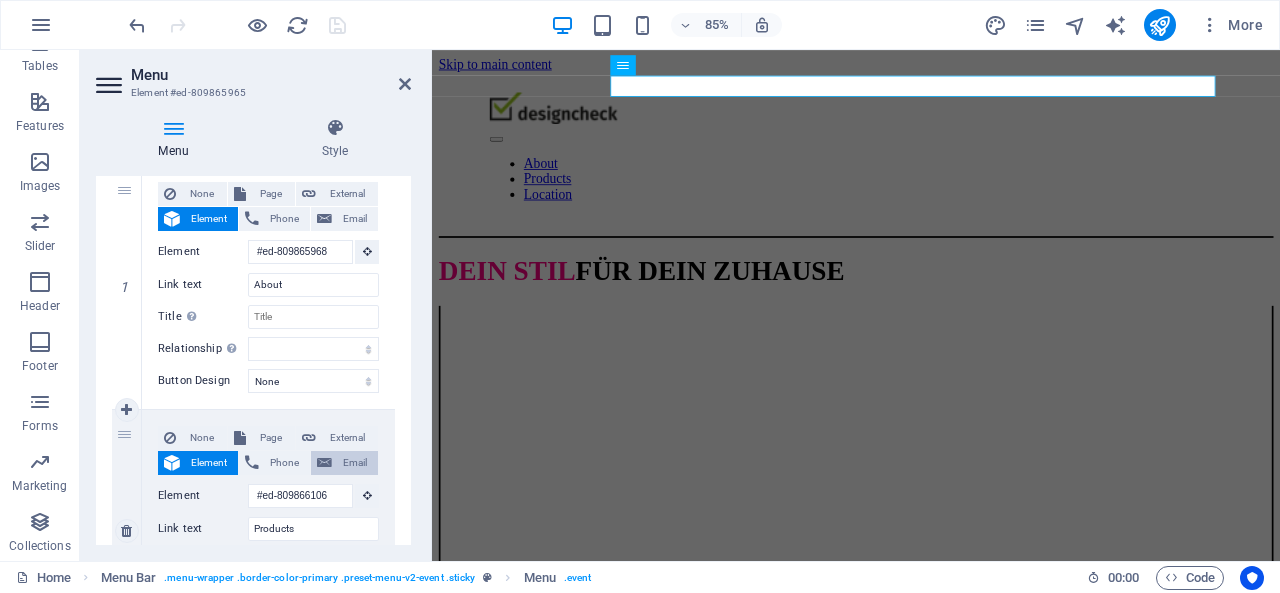 click on "Email" at bounding box center [355, 463] 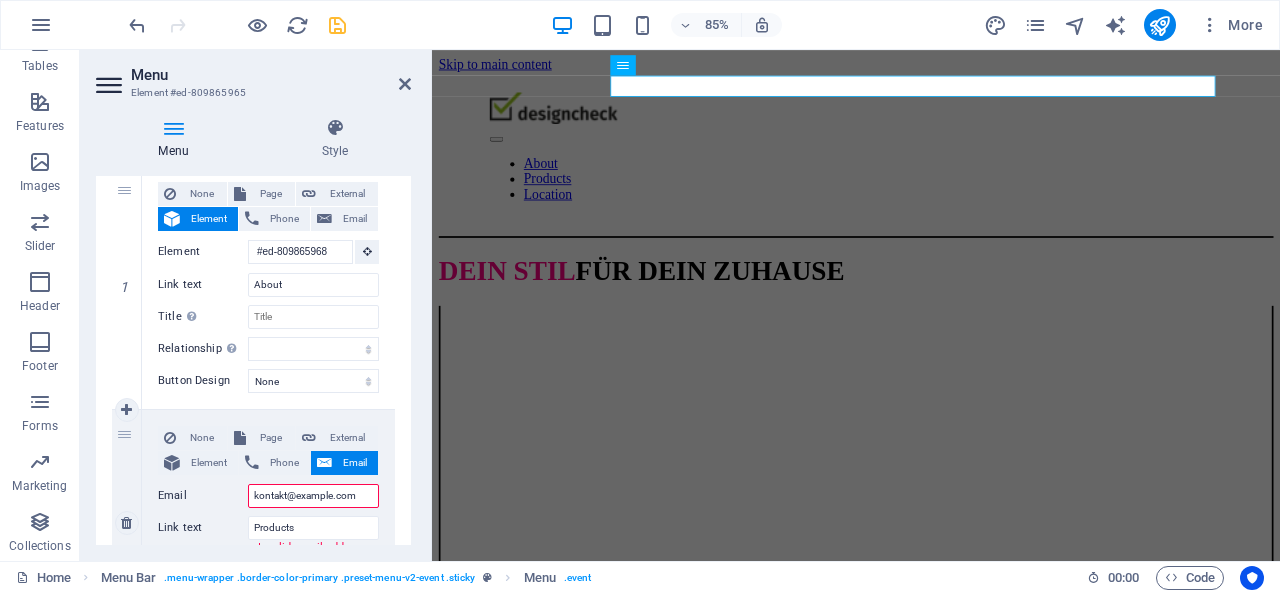 type on "kontakt@example.com" 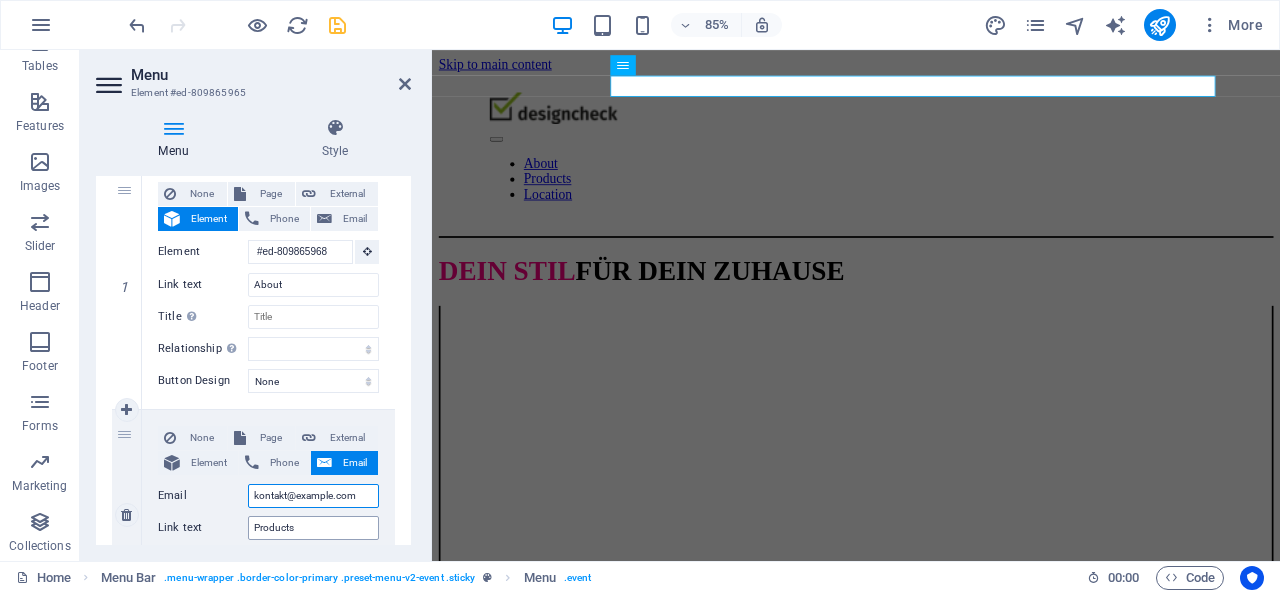 type on "kontakt@example.com" 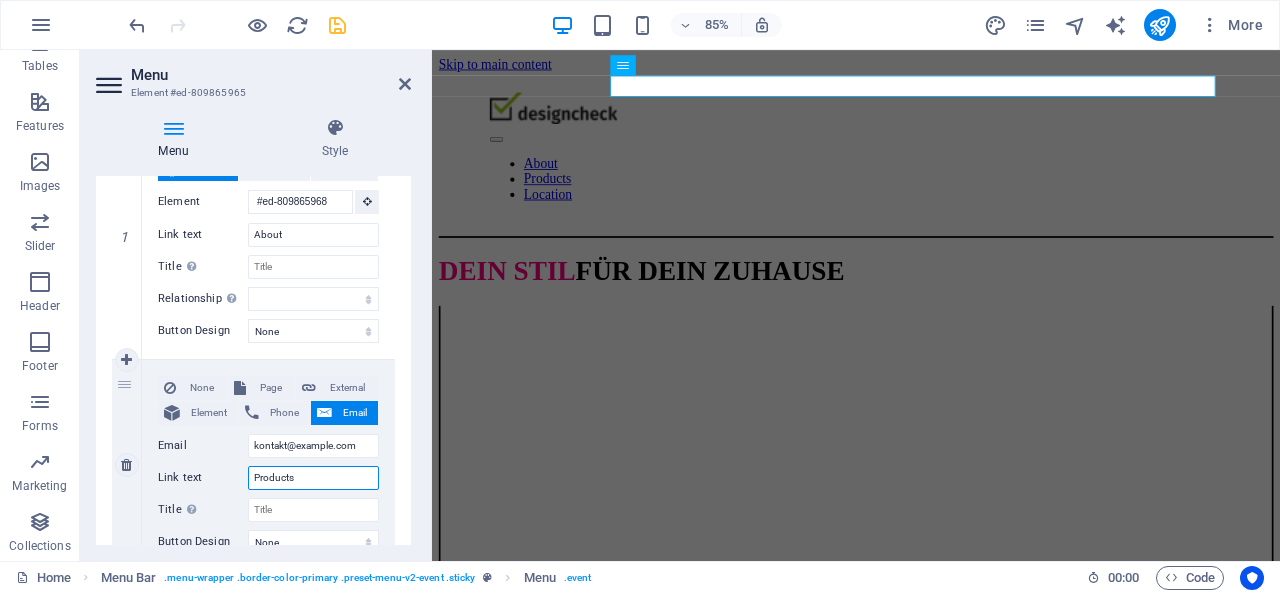 scroll, scrollTop: 274, scrollLeft: 0, axis: vertical 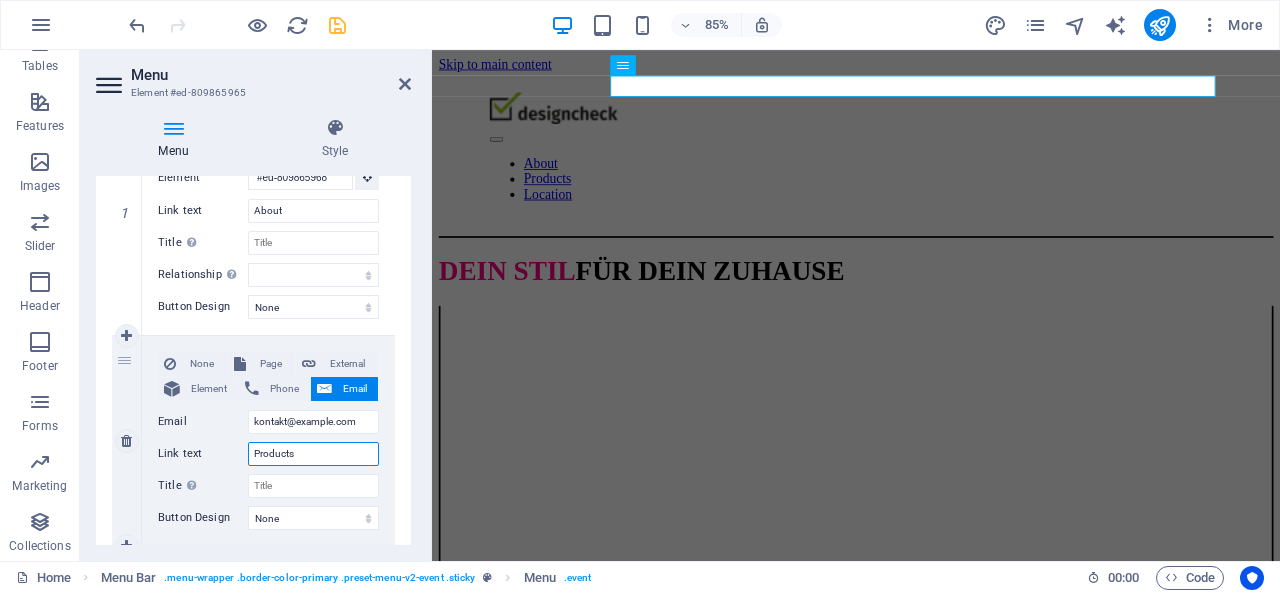 drag, startPoint x: 294, startPoint y: 531, endPoint x: 230, endPoint y: 457, distance: 97.8366 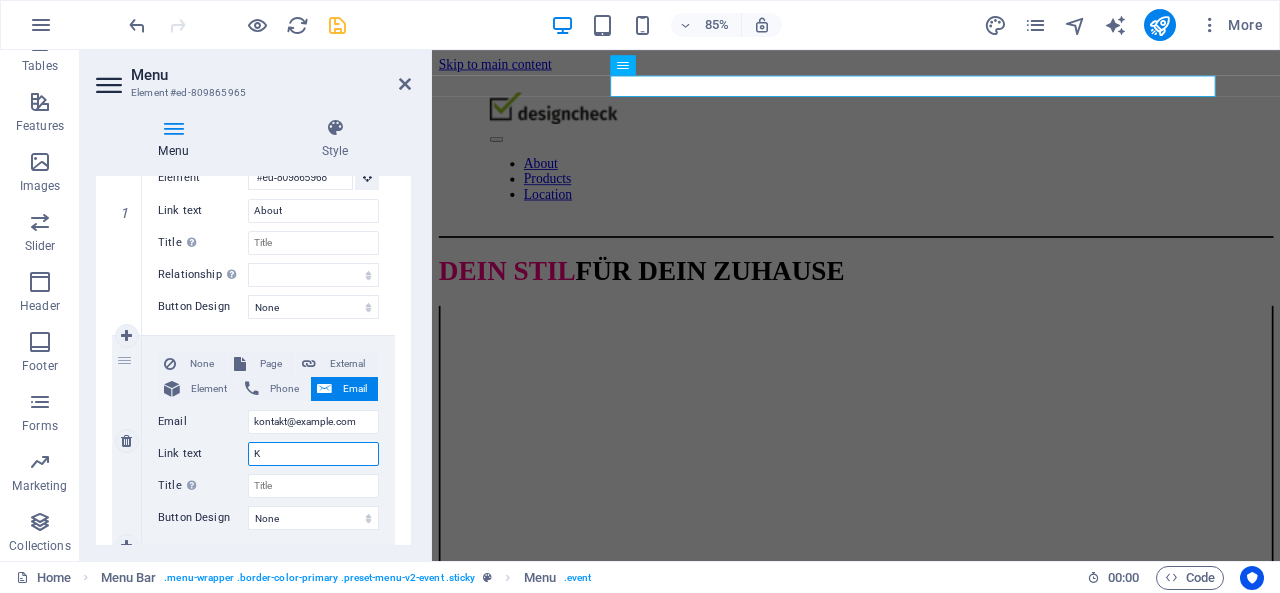 type on "Ko" 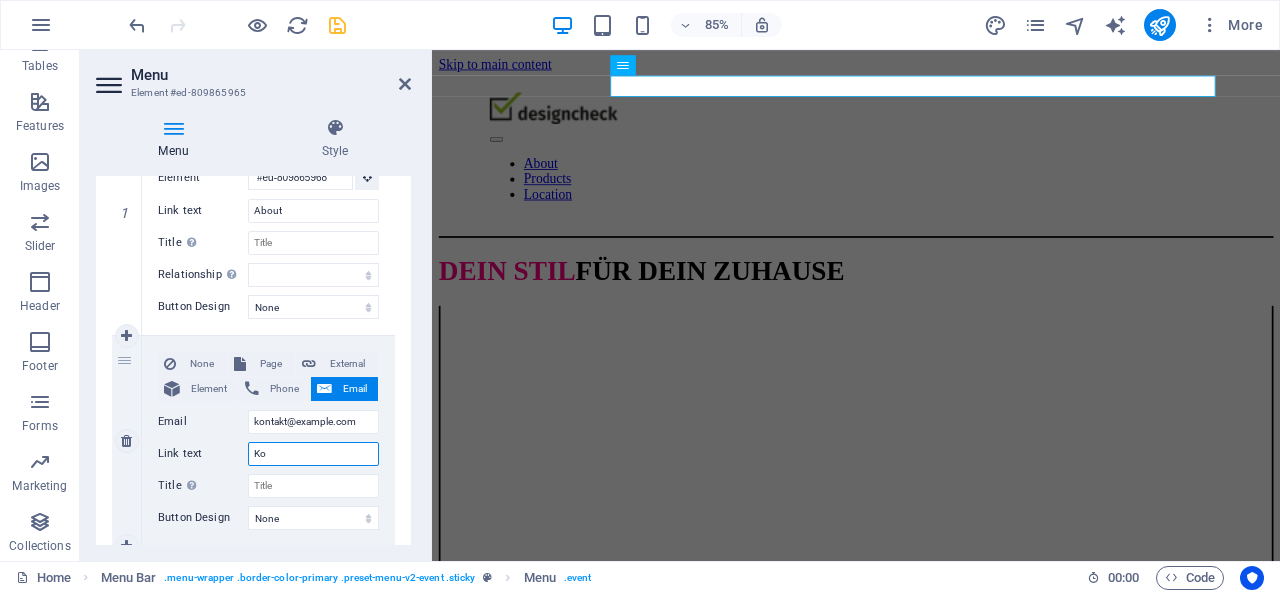 select 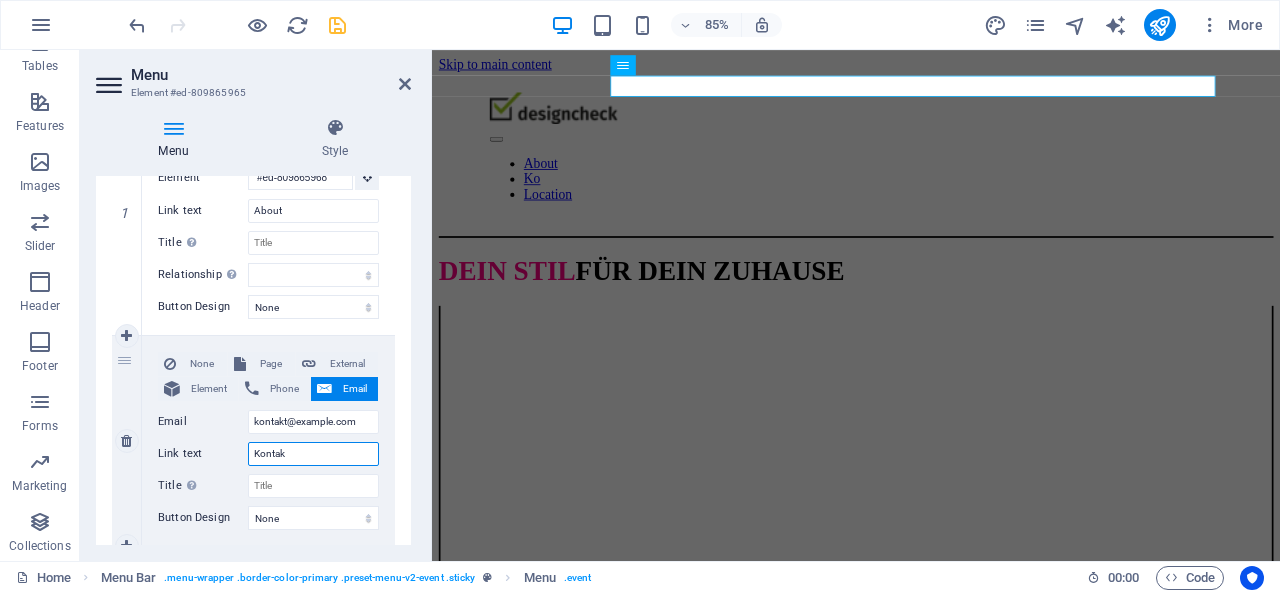 type on "Kontakt" 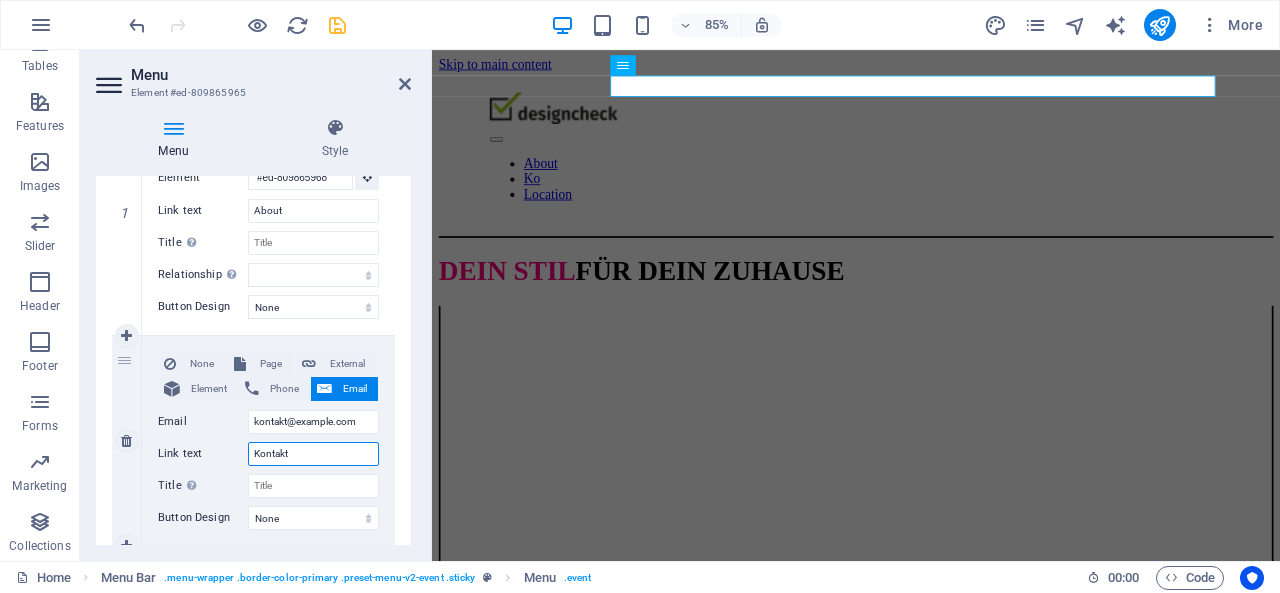 select 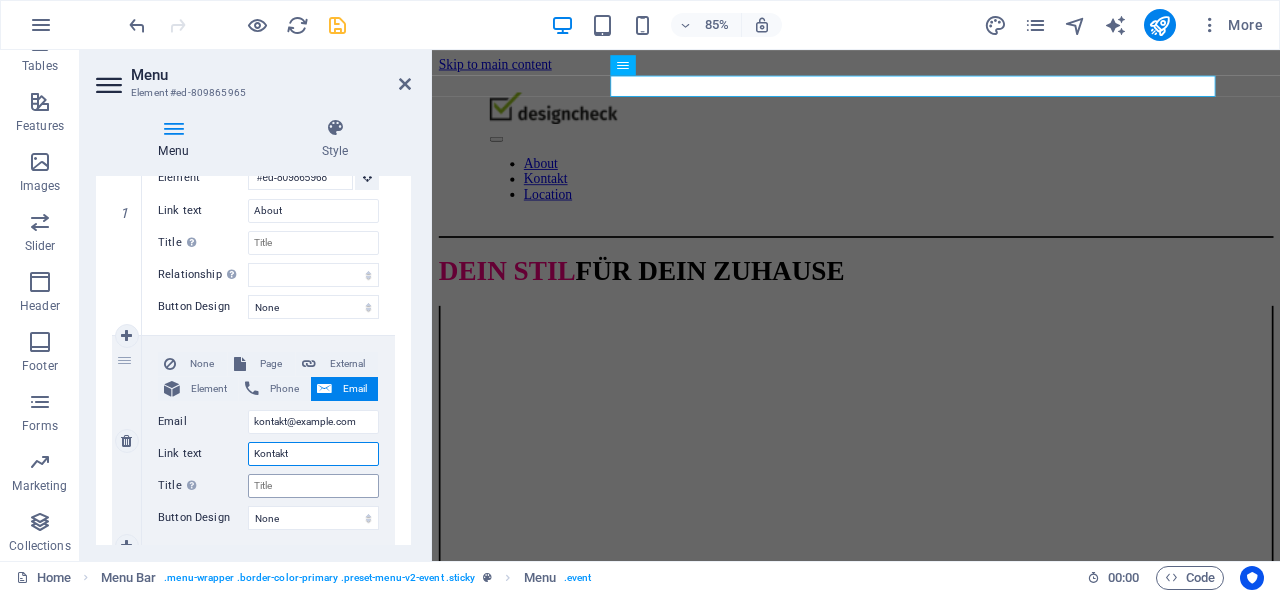 type on "Kontakt" 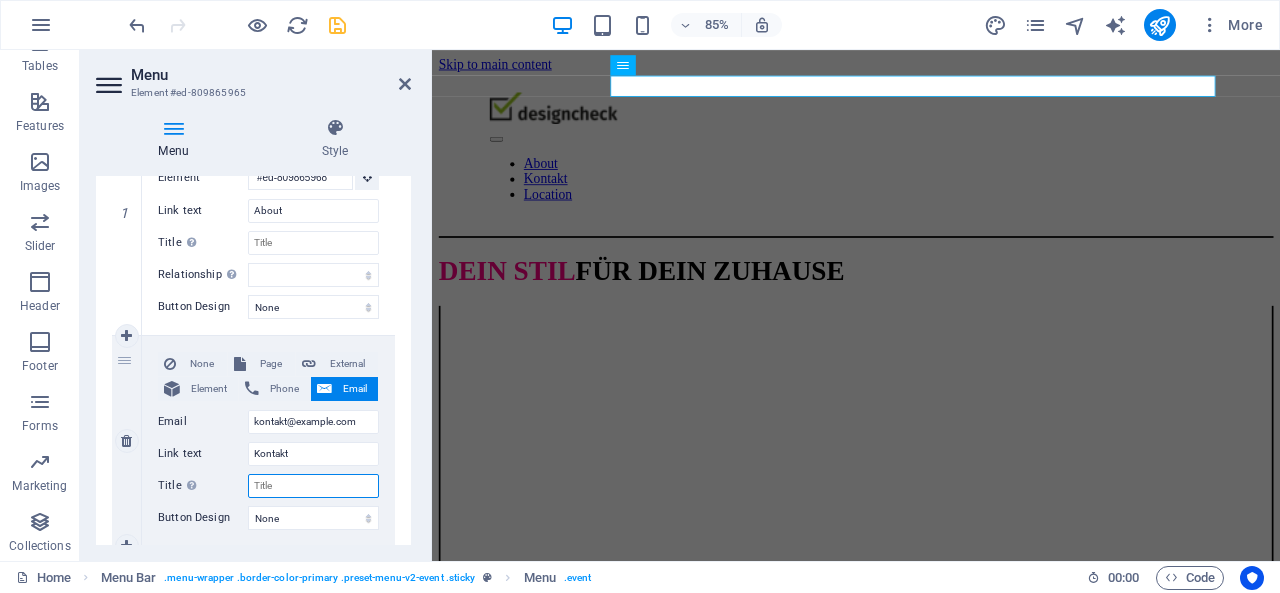 click on "Title Additional link description, should not be the same as the link text. The title is most often shown as a tooltip text when the mouse moves over the element. Leave empty if uncertain." at bounding box center [313, 486] 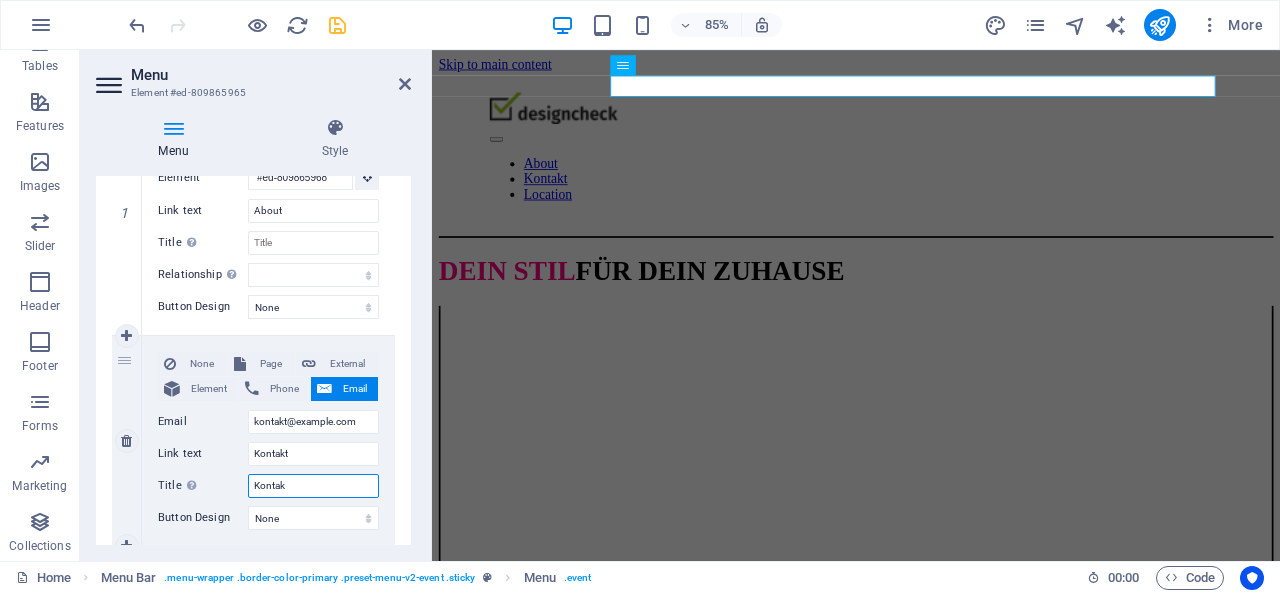 type on "Kontakt" 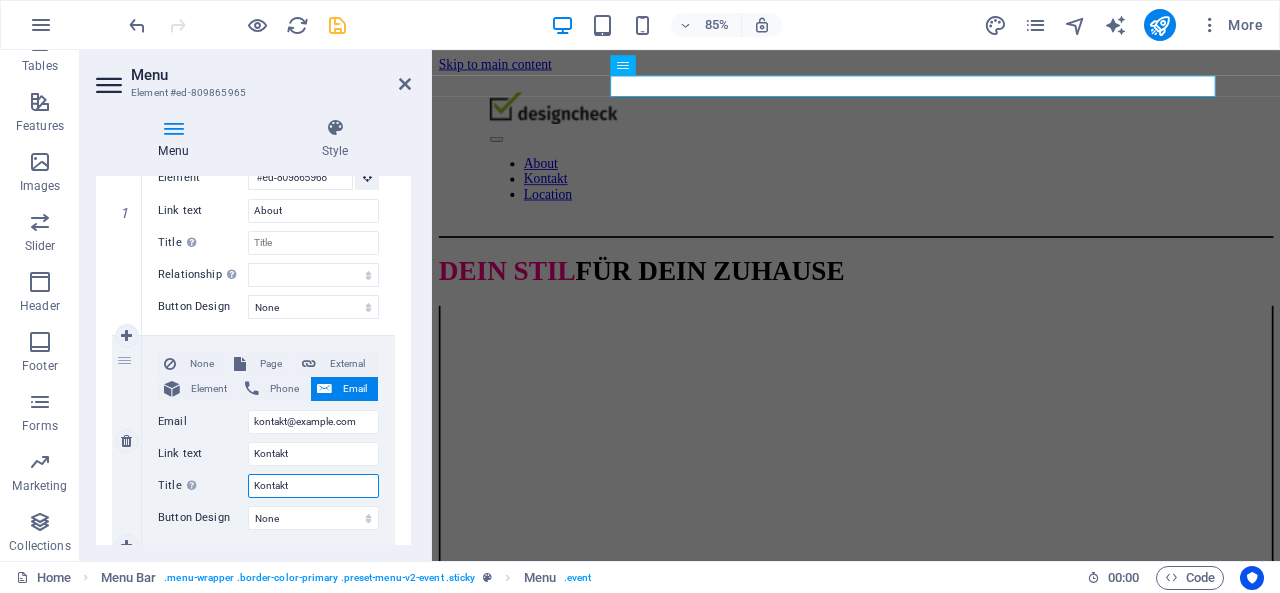 select 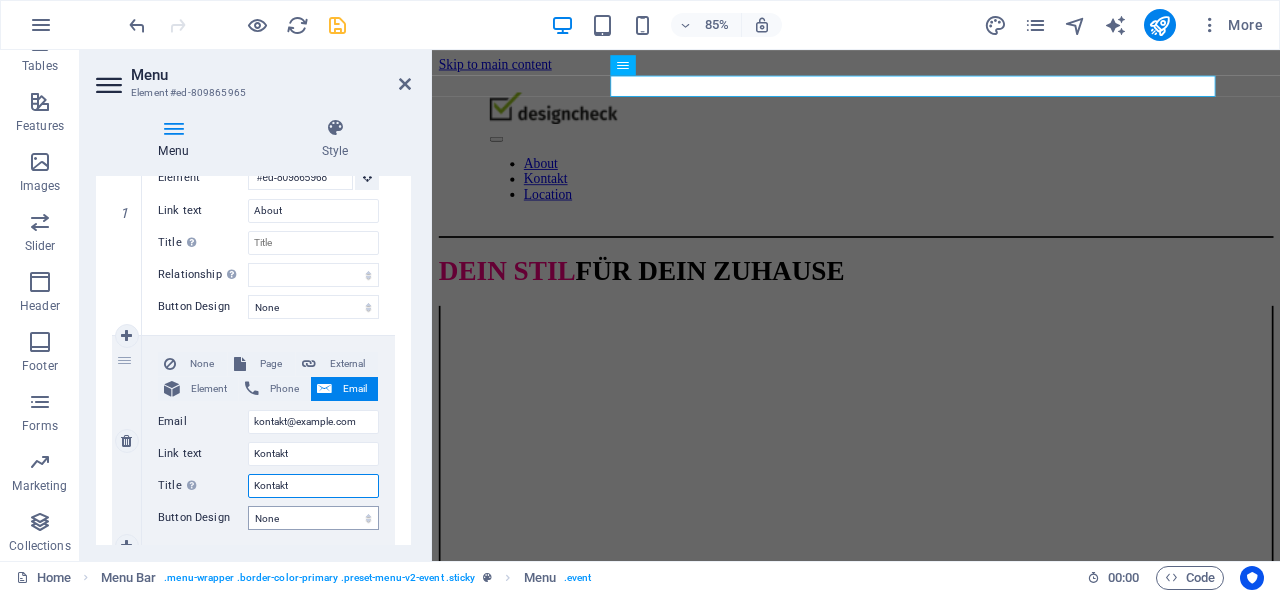 type on "Kontakt" 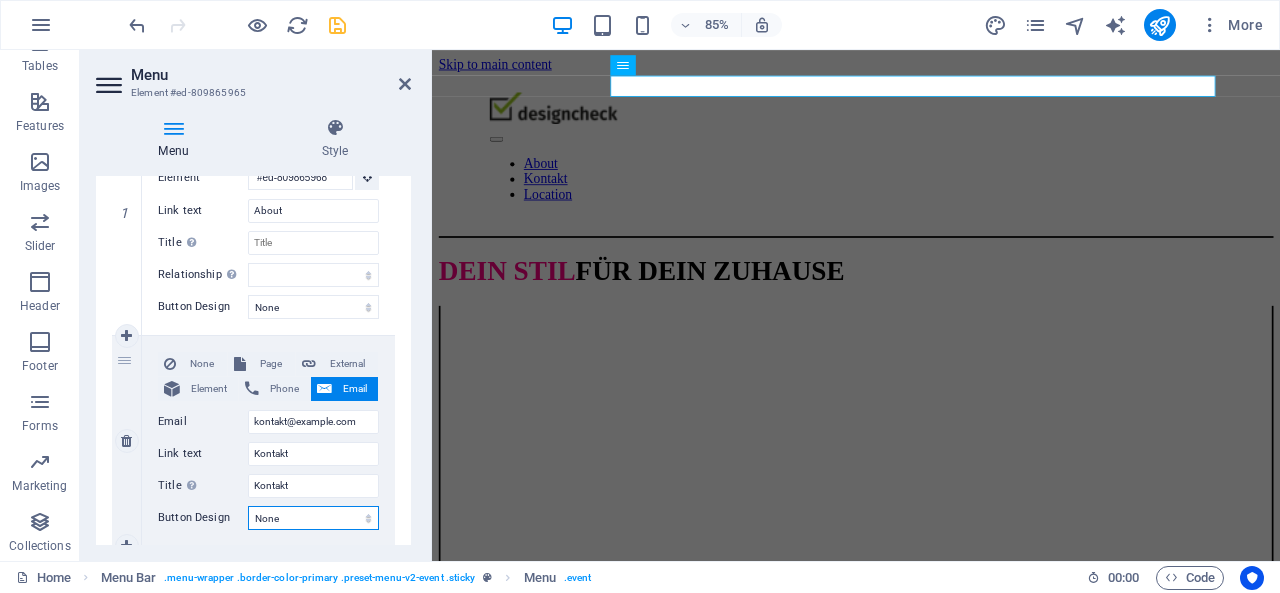 click on "None Default Primary Secondary" at bounding box center [313, 518] 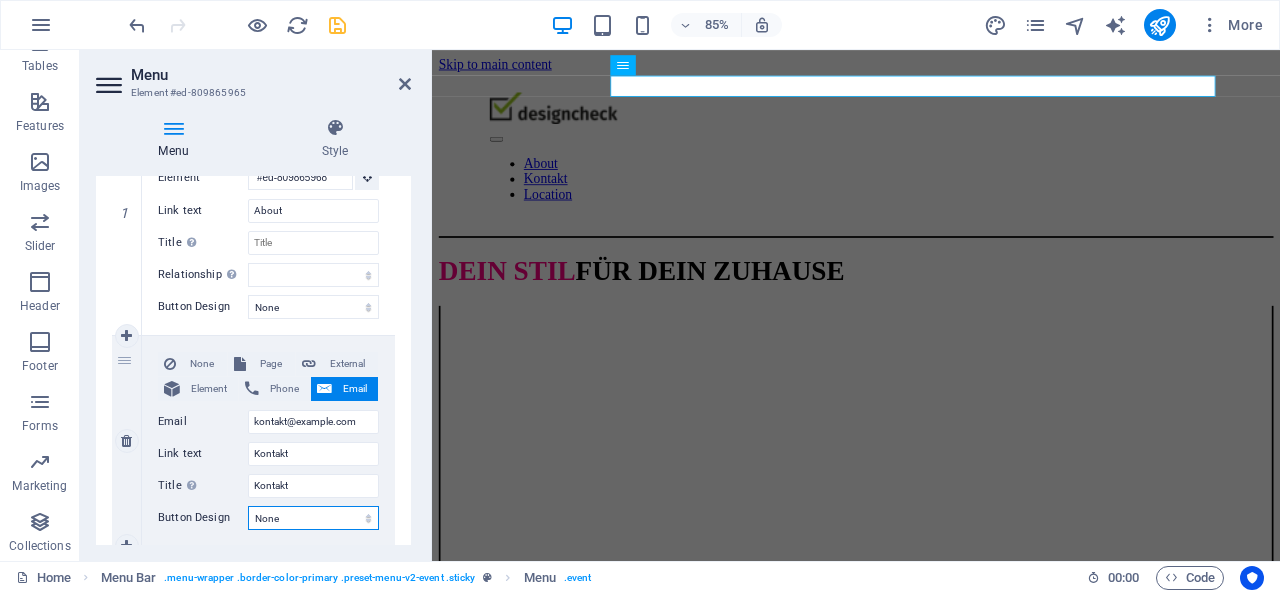 click on "None Default Primary Secondary" at bounding box center [313, 518] 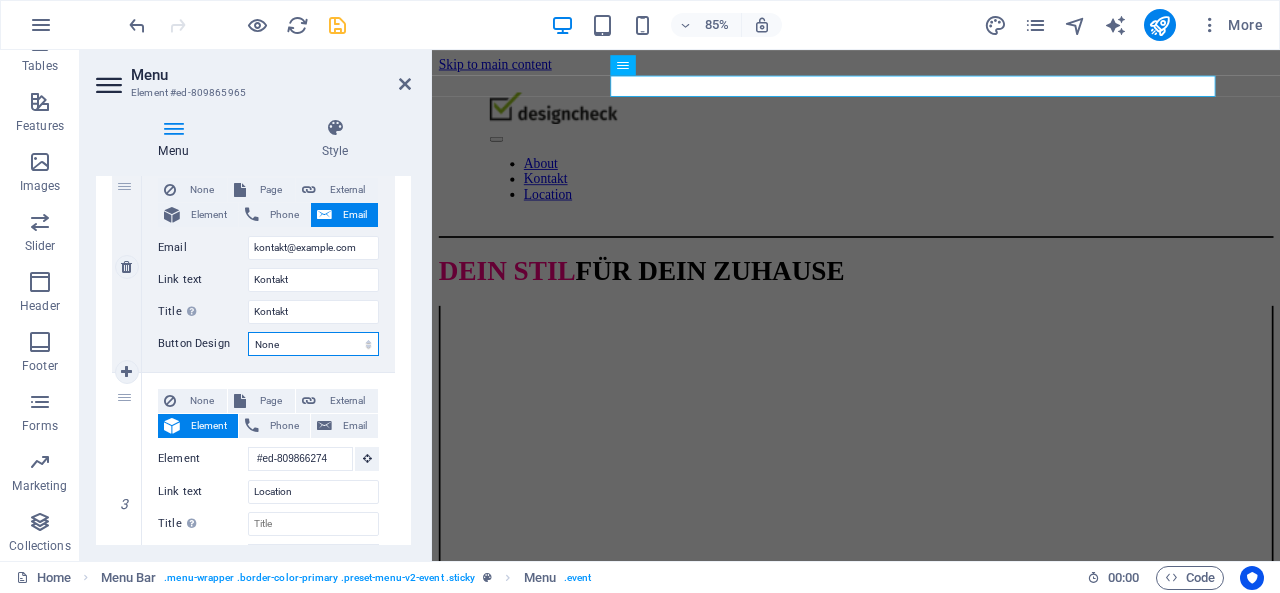 scroll, scrollTop: 474, scrollLeft: 0, axis: vertical 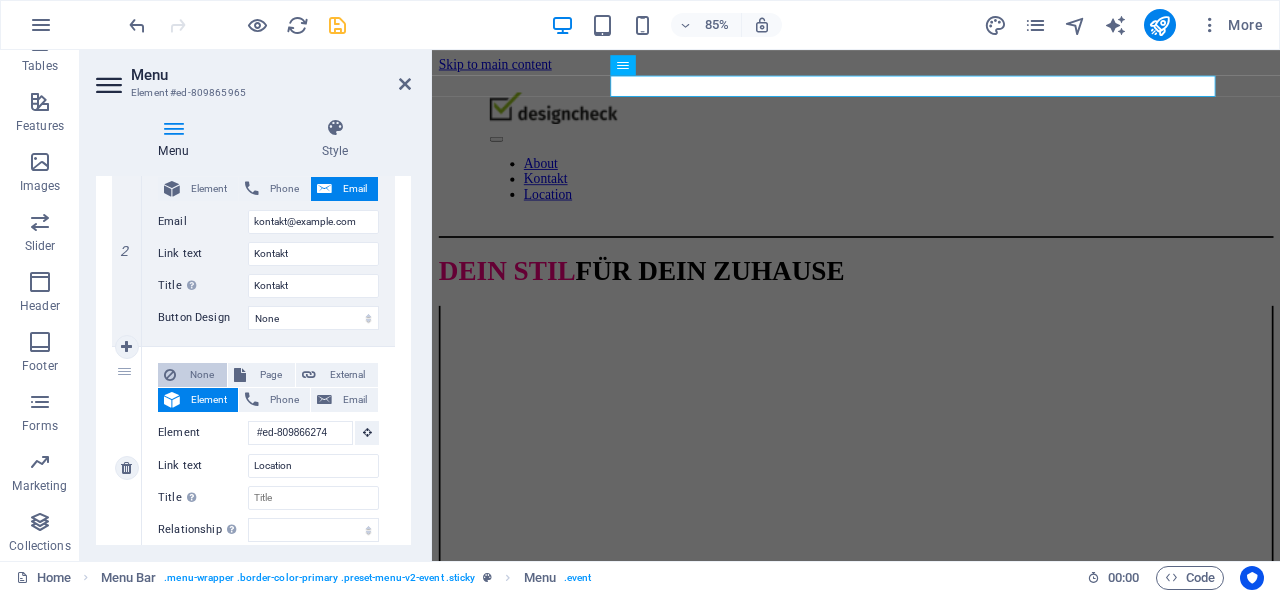 click on "None" at bounding box center (201, 375) 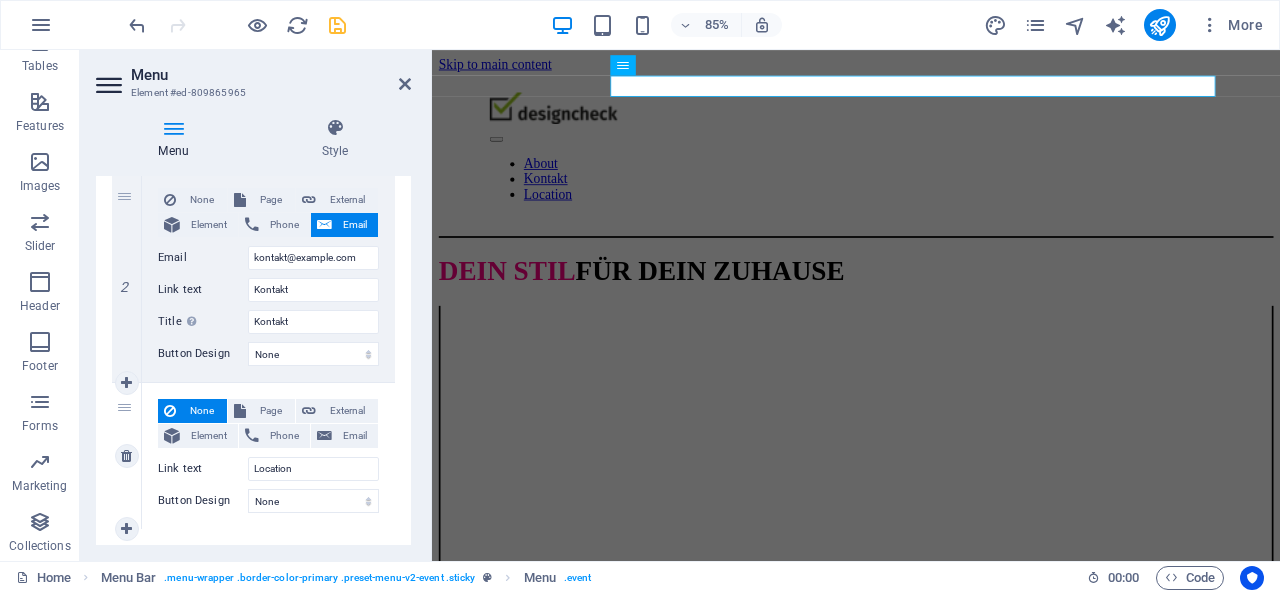scroll, scrollTop: 436, scrollLeft: 0, axis: vertical 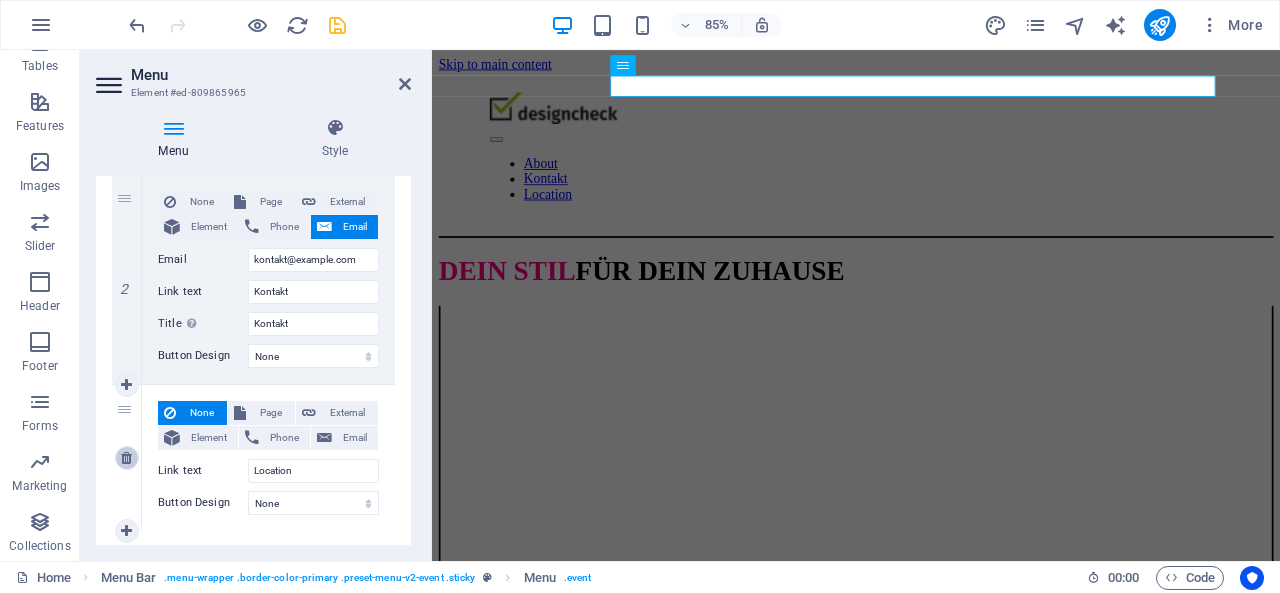 click at bounding box center [126, 458] 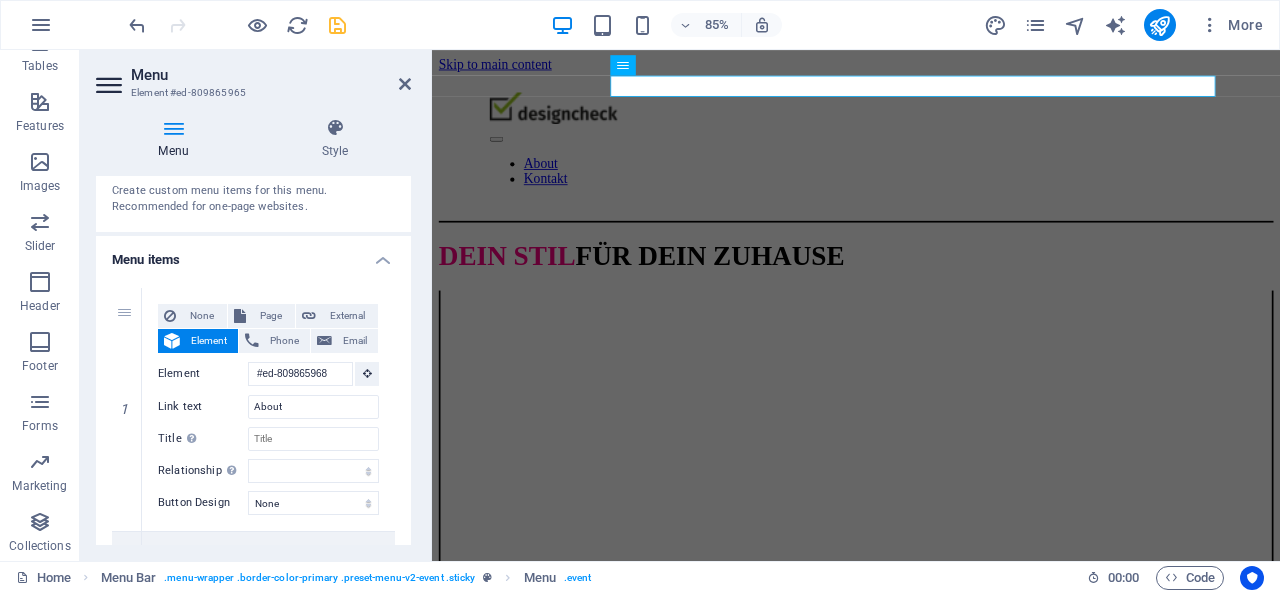 scroll, scrollTop: 45, scrollLeft: 0, axis: vertical 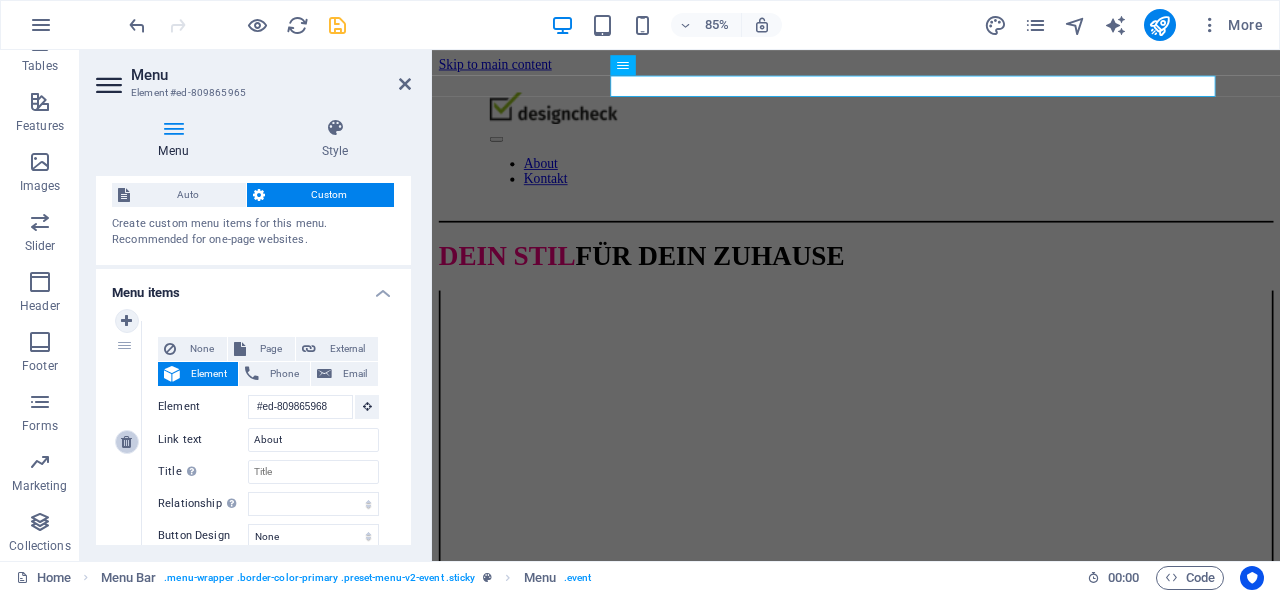 click at bounding box center [126, 442] 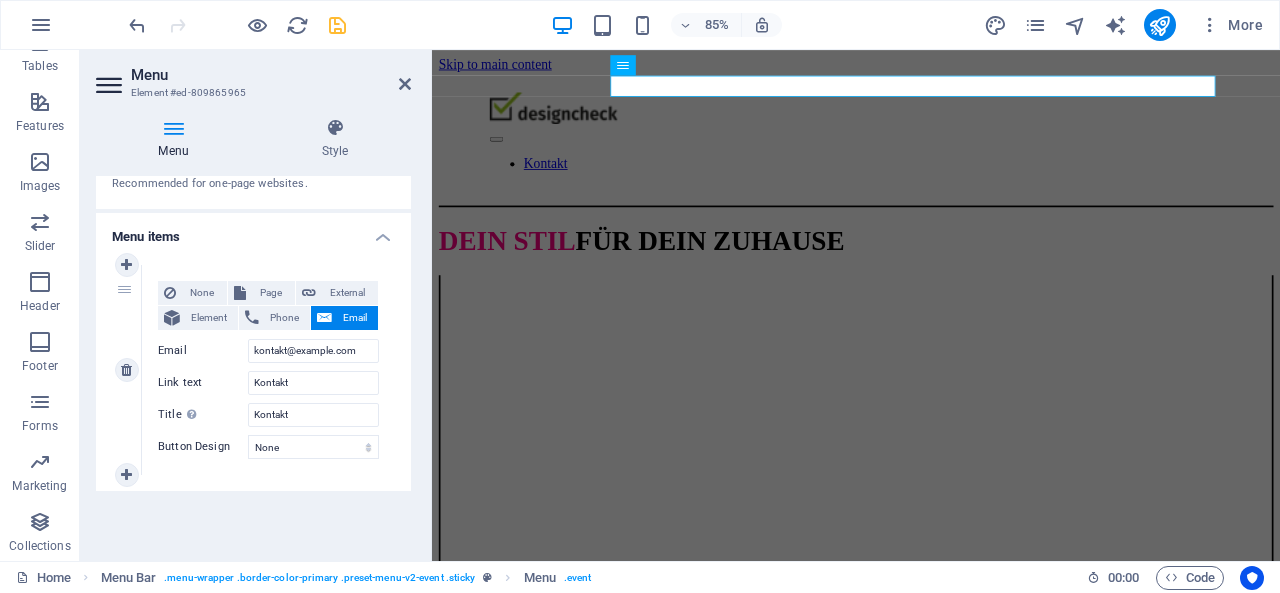 scroll, scrollTop: 1, scrollLeft: 0, axis: vertical 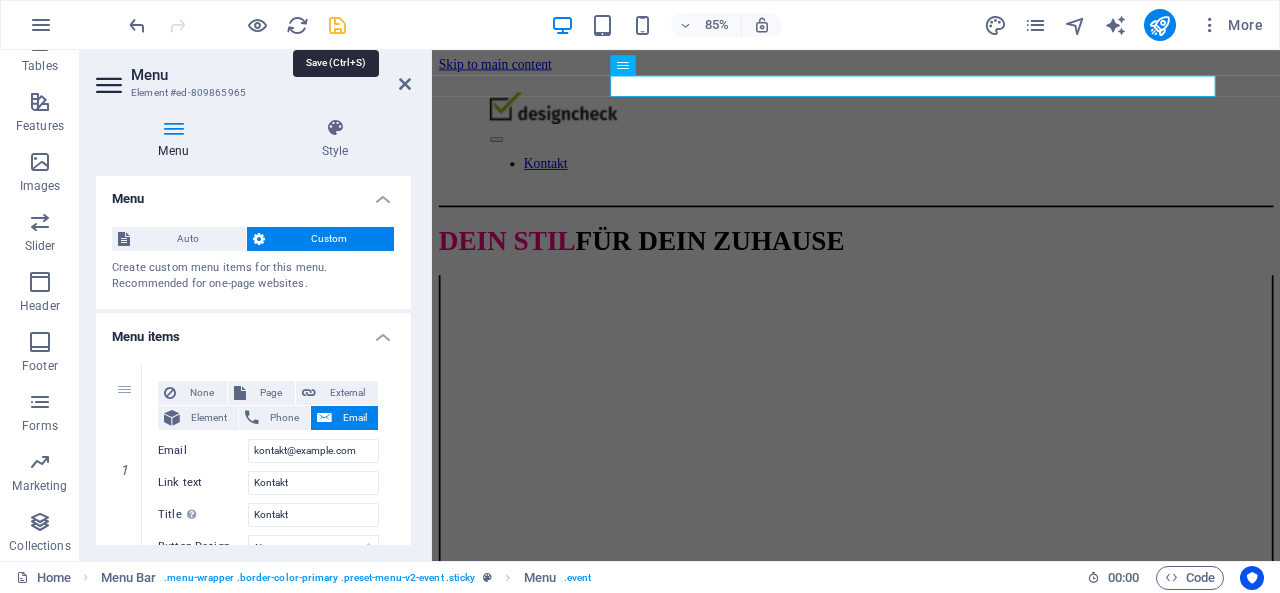 click at bounding box center (337, 25) 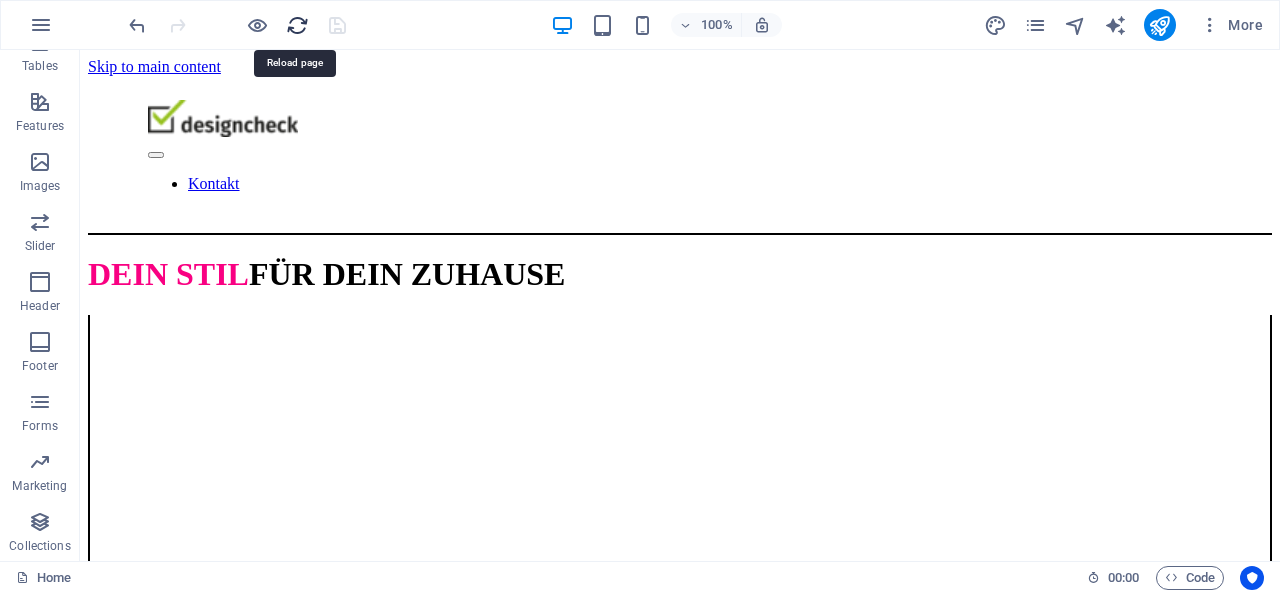 click at bounding box center (297, 25) 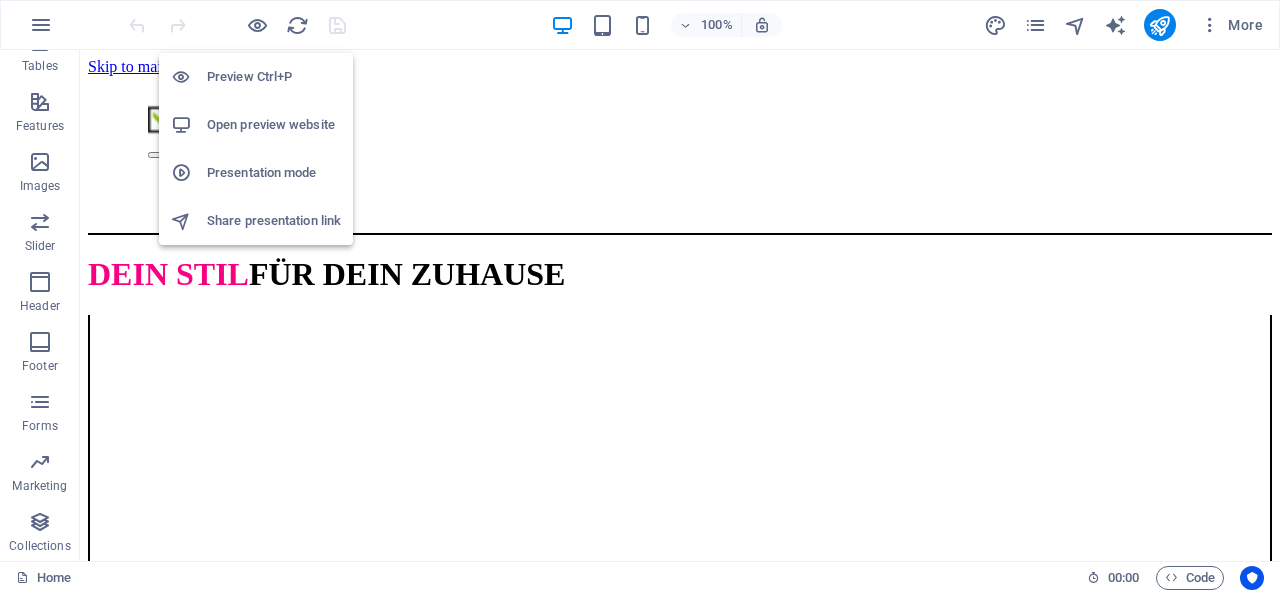 scroll, scrollTop: 0, scrollLeft: 0, axis: both 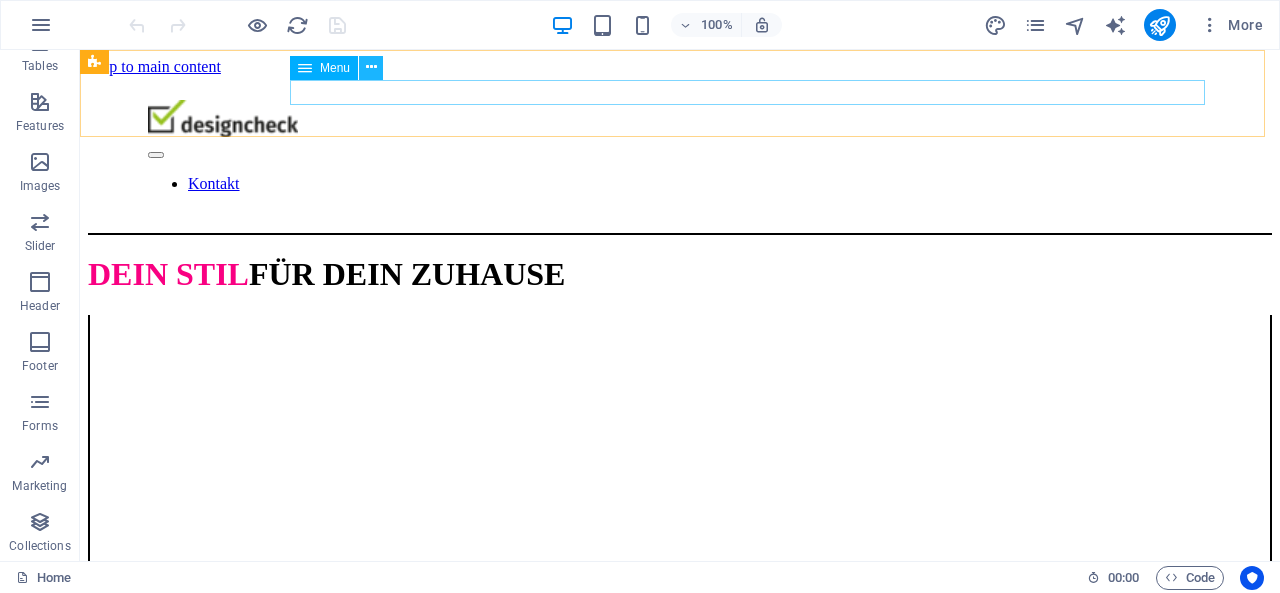click at bounding box center [371, 67] 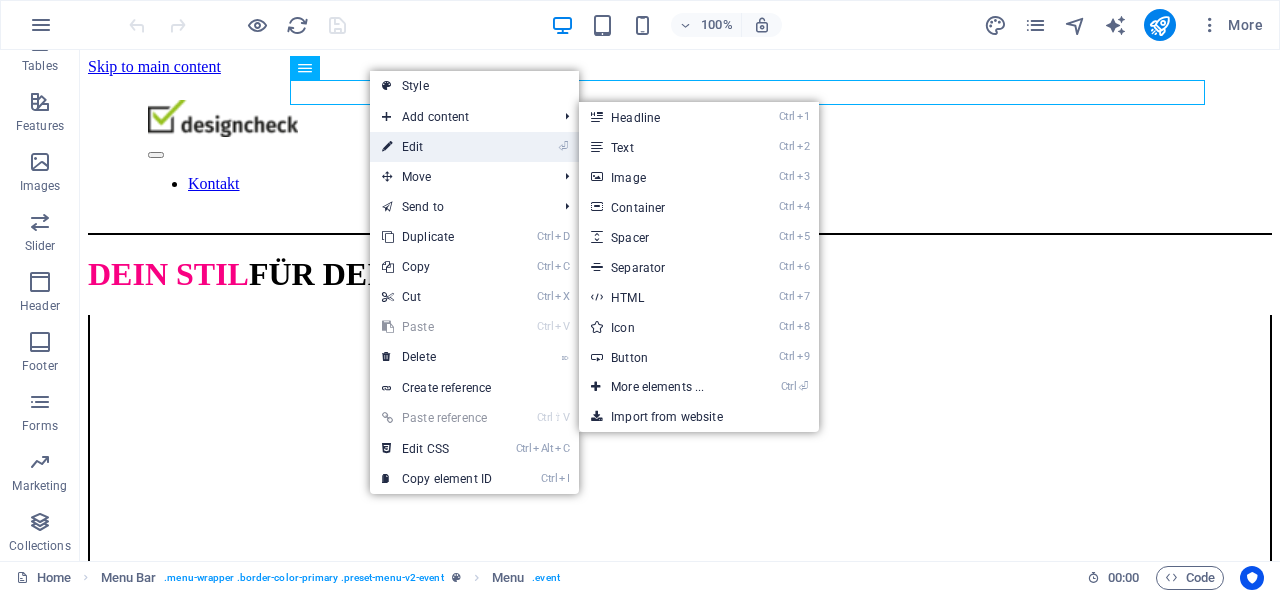 click on "⏎  Edit" at bounding box center [437, 147] 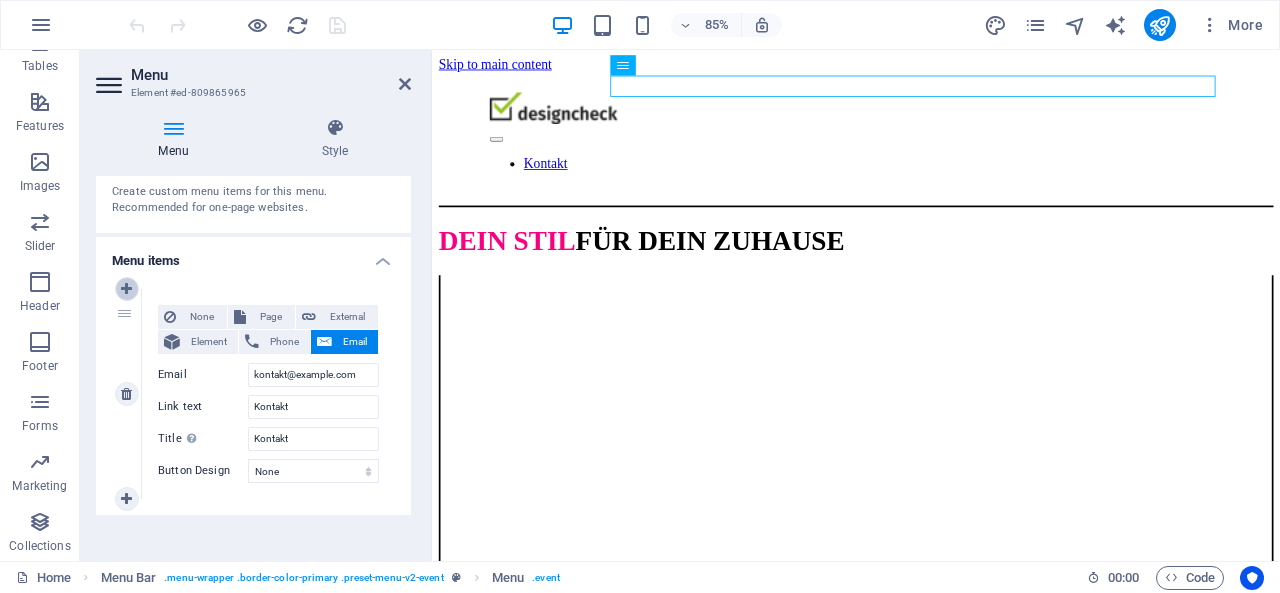 scroll, scrollTop: 100, scrollLeft: 0, axis: vertical 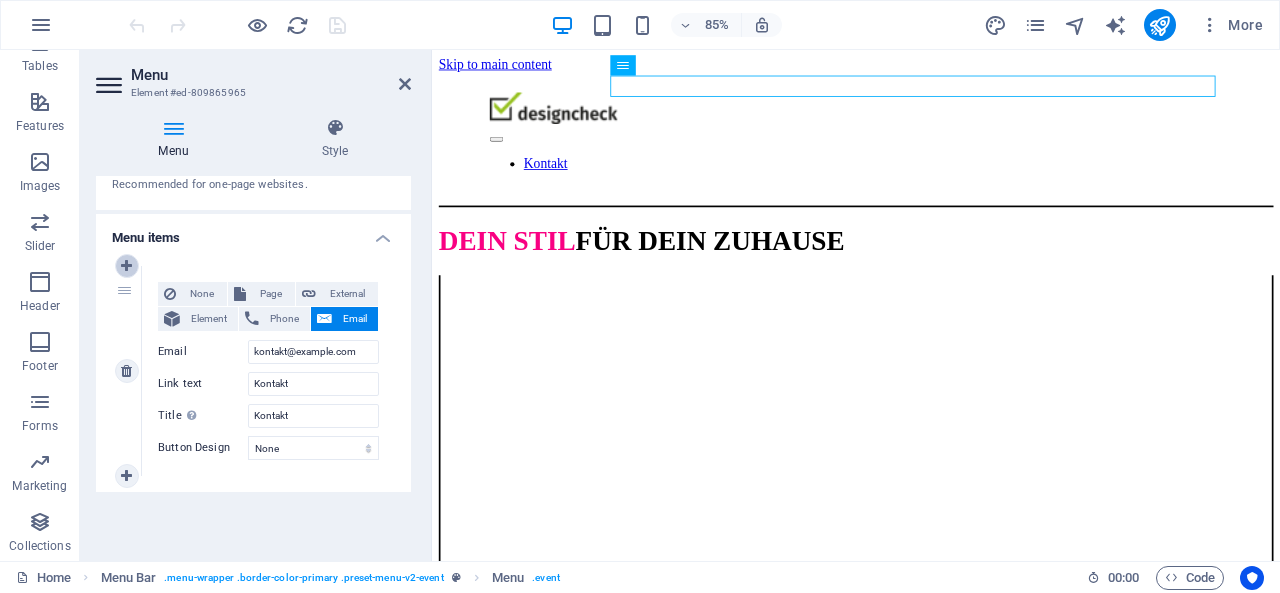click at bounding box center (126, 266) 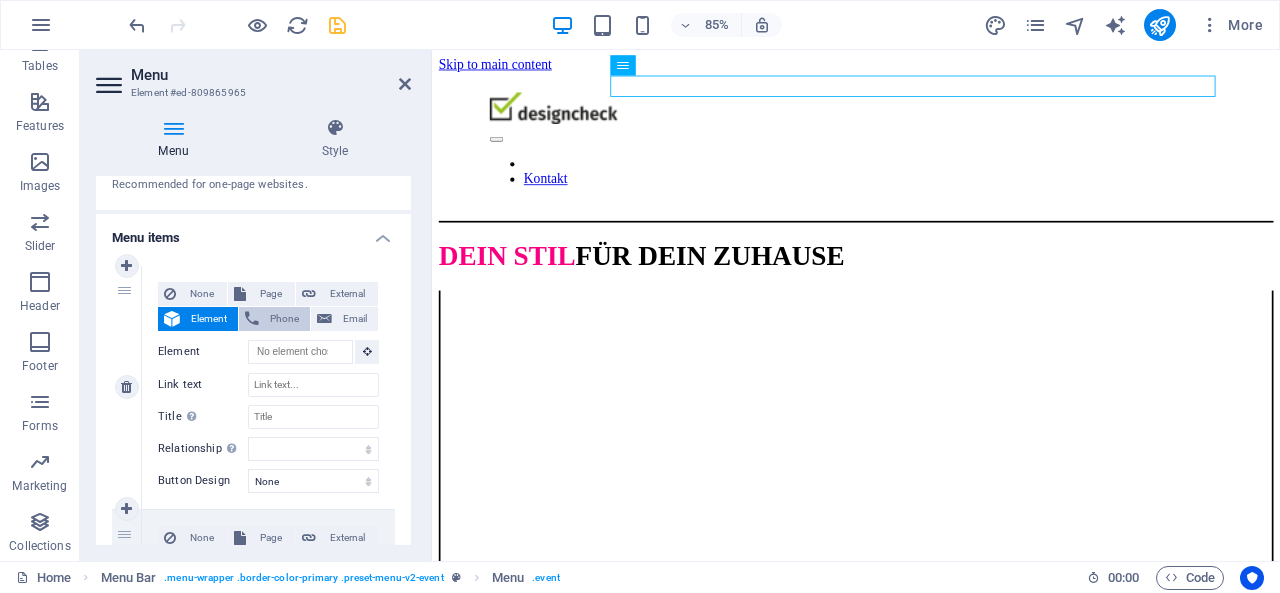 click on "Phone" at bounding box center [284, 319] 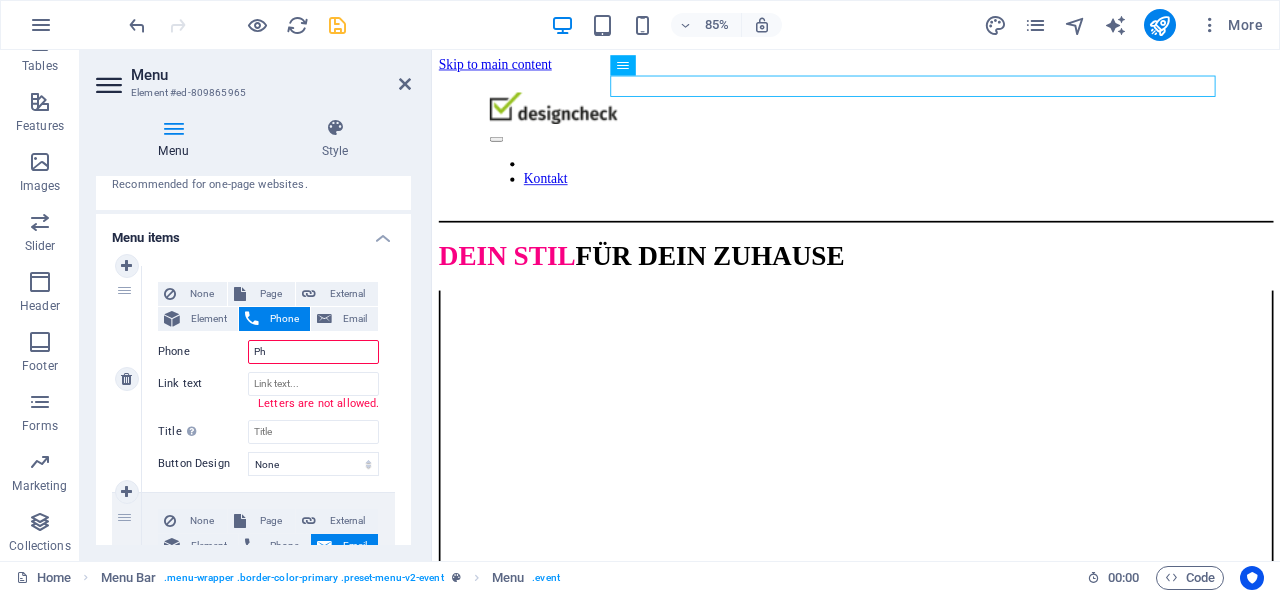 type on "P" 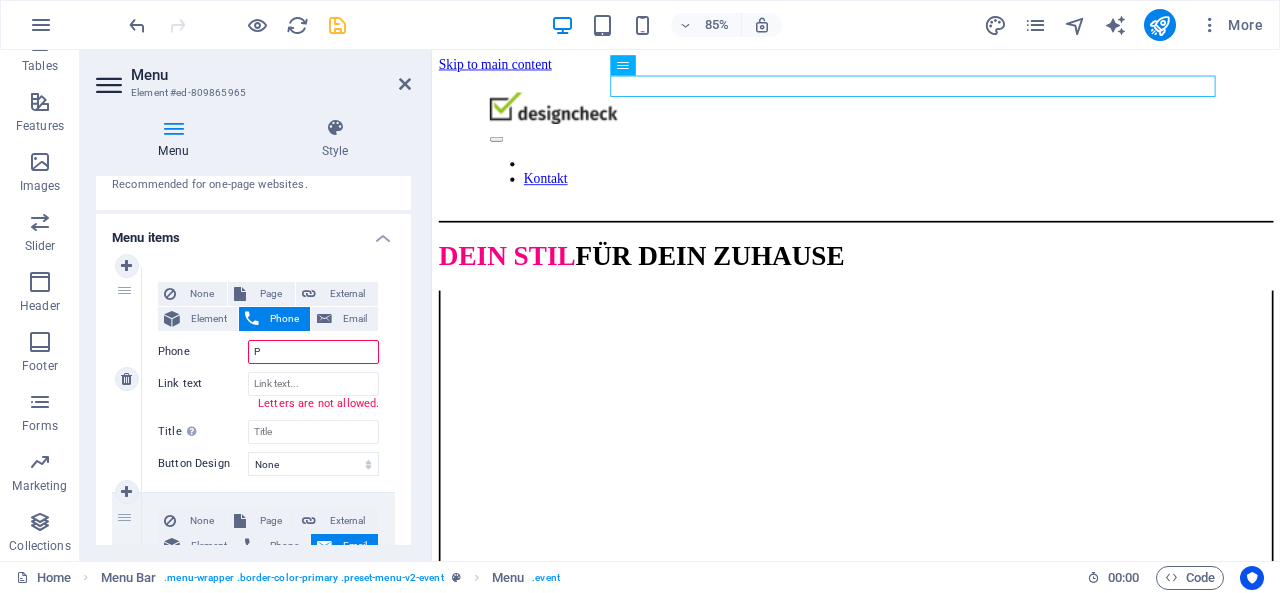 type 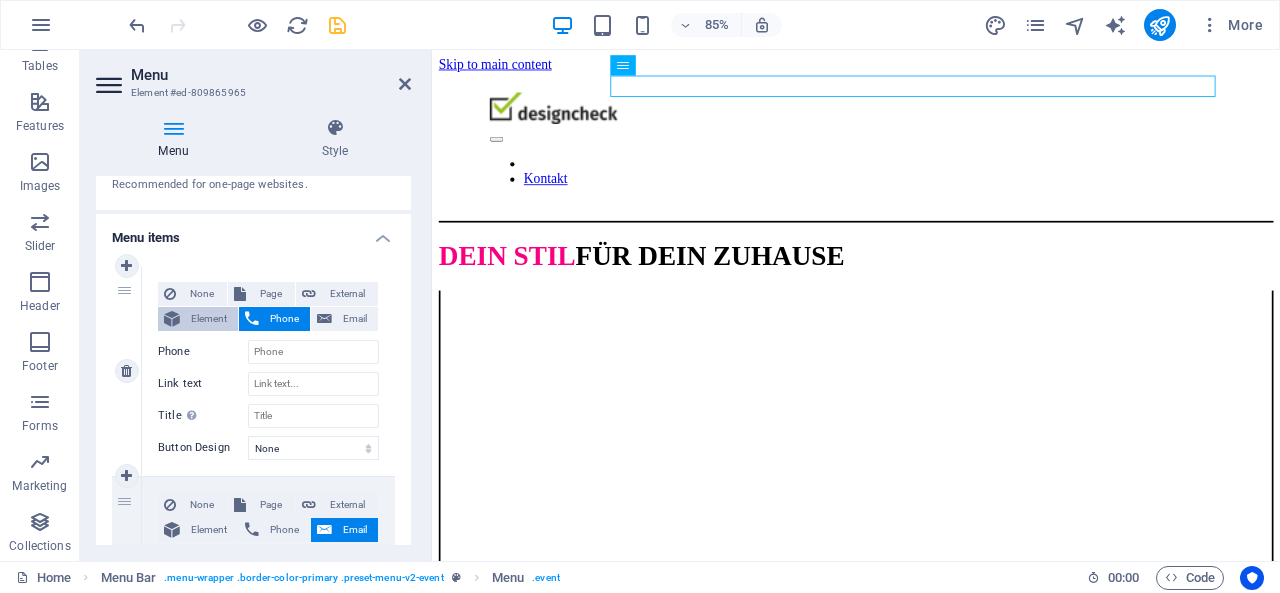 click on "Element" at bounding box center [209, 319] 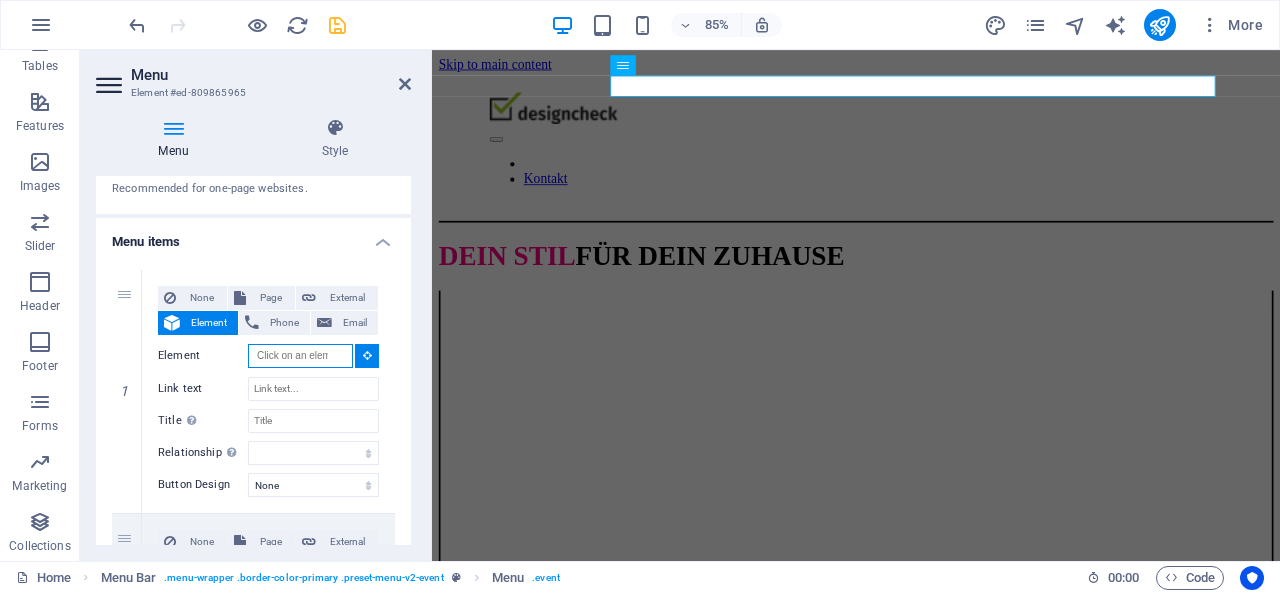 scroll, scrollTop: 0, scrollLeft: 0, axis: both 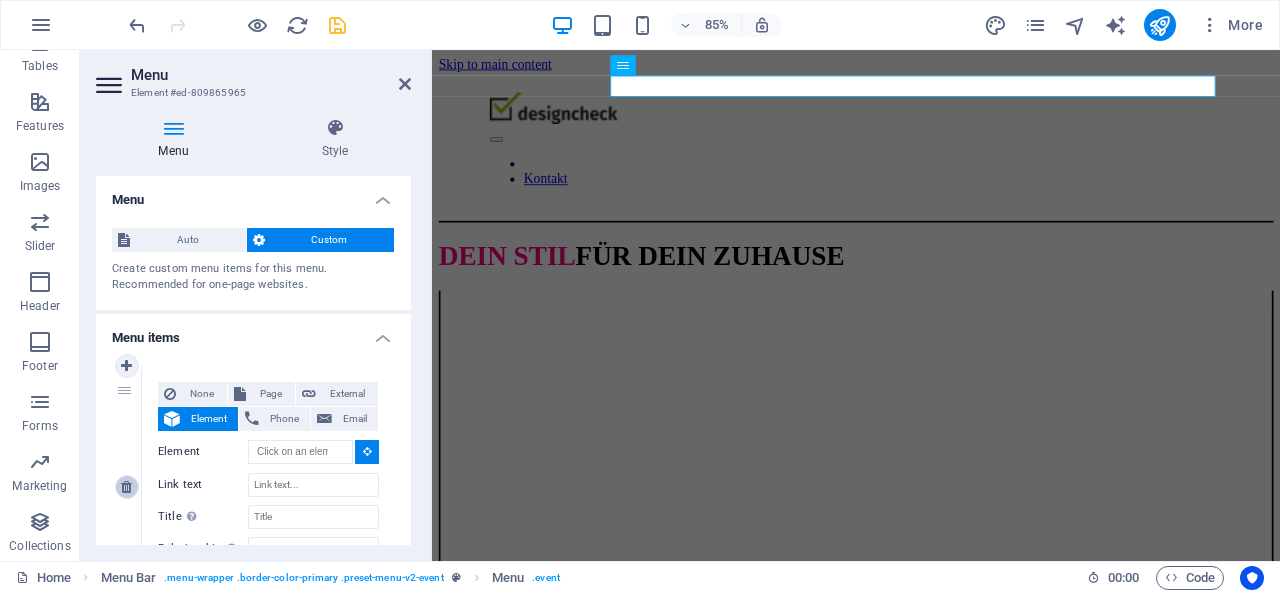 click at bounding box center (126, 487) 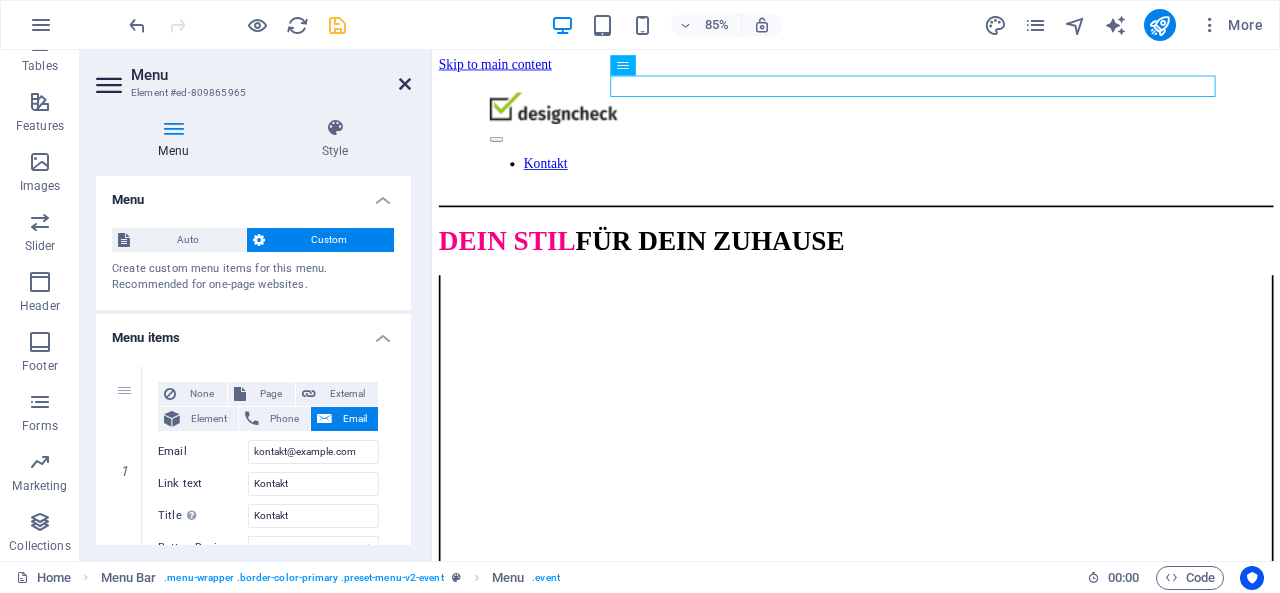 click at bounding box center [405, 84] 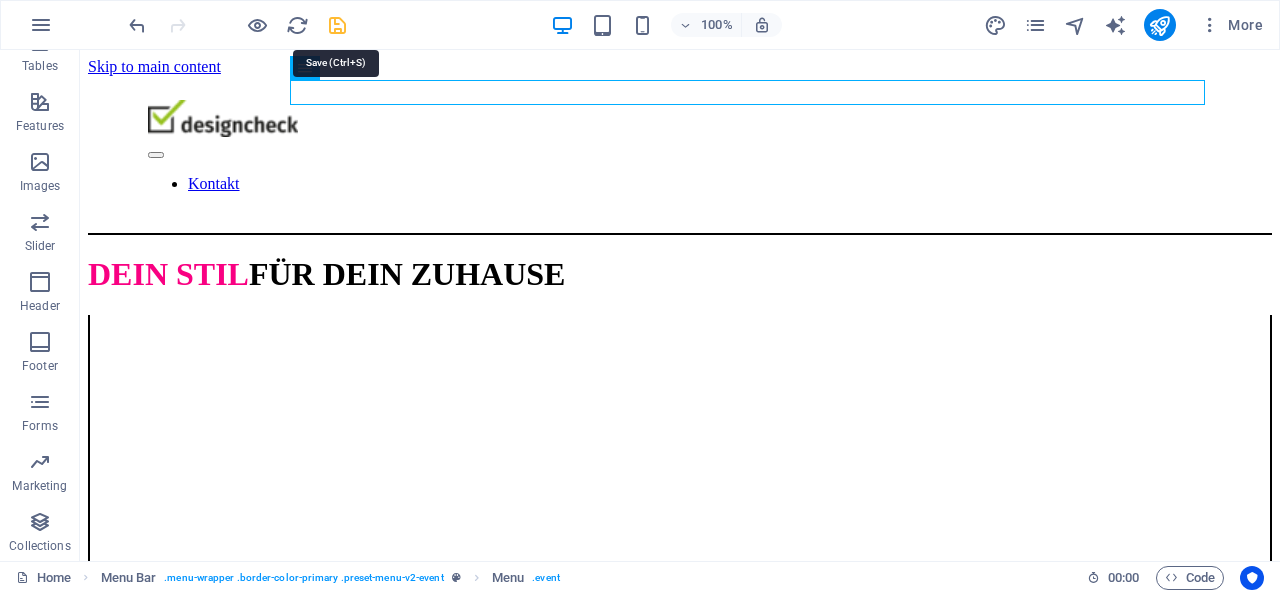 click at bounding box center (337, 25) 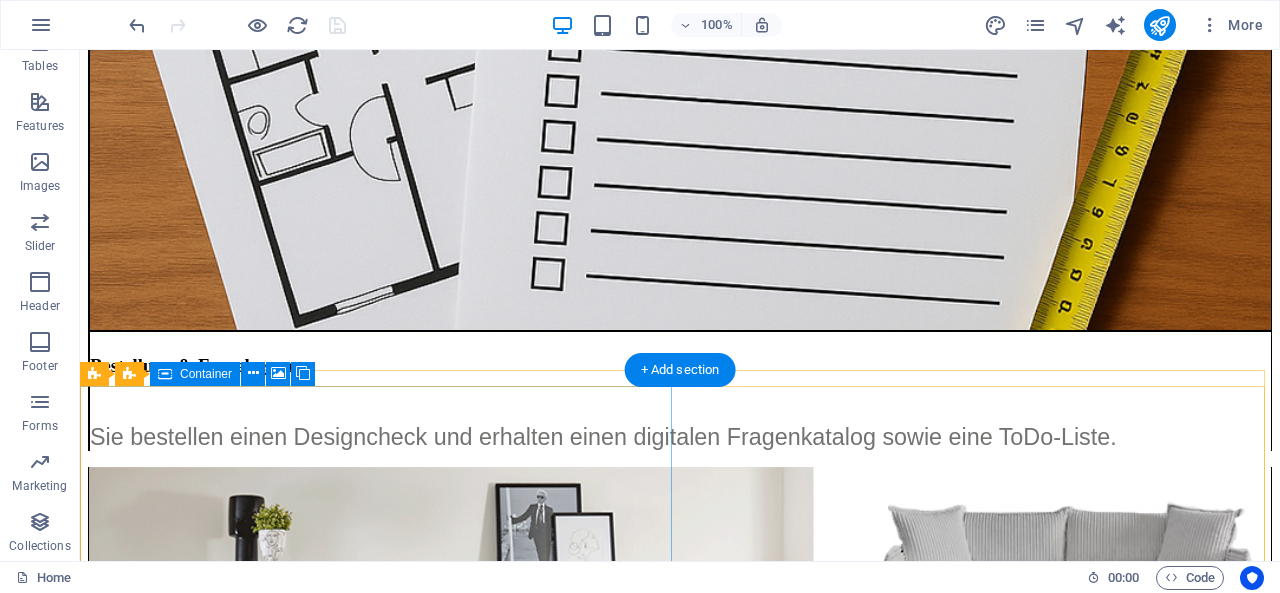 scroll, scrollTop: 5800, scrollLeft: 0, axis: vertical 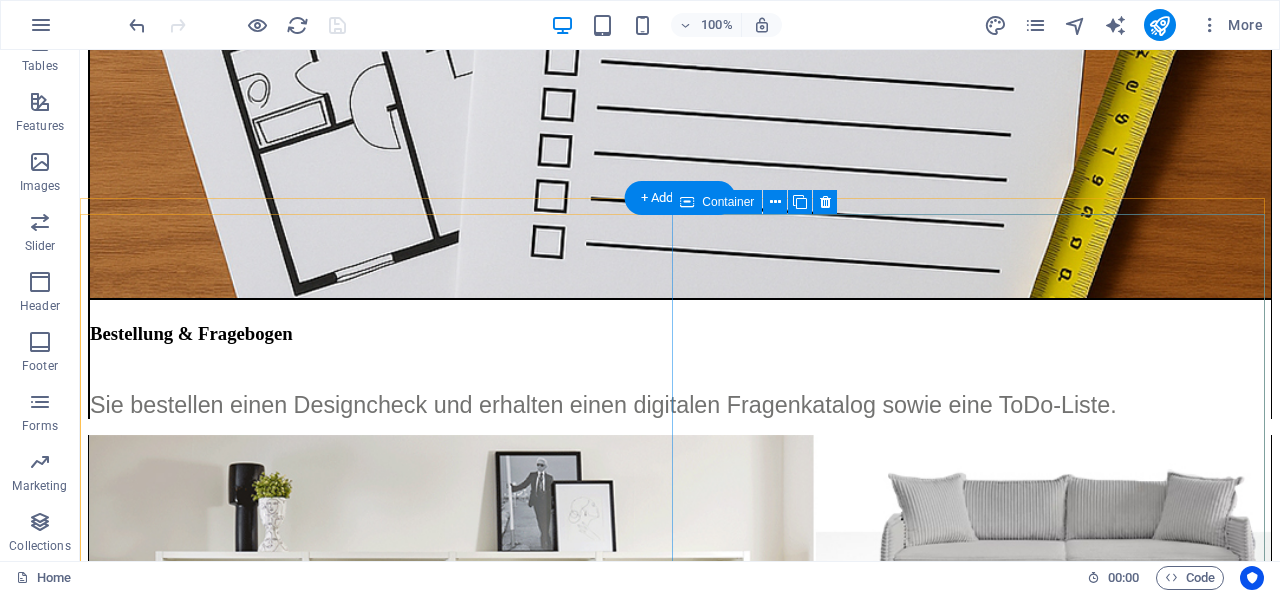 click on "Ihr neues Wohngefühl Persönlicher Stil   Ein Wohnraum, der Sie widerspiegelt und Ihre Lebensumstände berücksichtigt. Funktionale Lösungen   Praktische Ideen für mehr Stauraum und bessere Raumnutzung Harmonisches Gesamtbild   Stimmige Farbkonzepte und Materialien für eine angenehme Atmosphäre." at bounding box center [680, 17081] 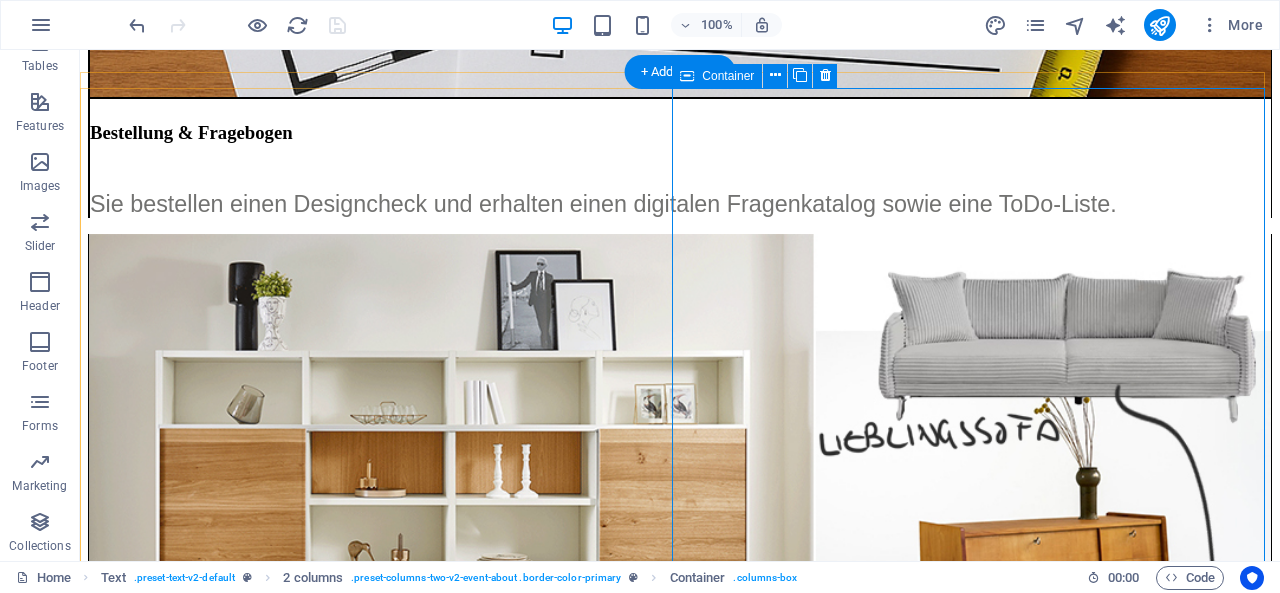 scroll, scrollTop: 6100, scrollLeft: 0, axis: vertical 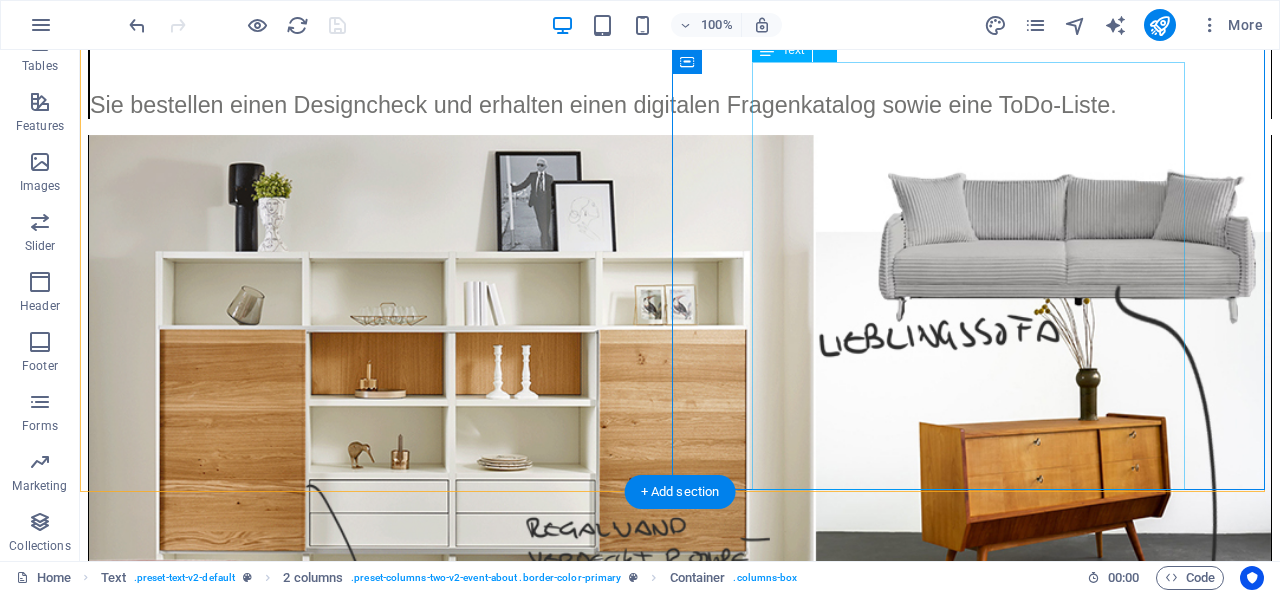 click on "Persönlicher Stil   Ein Wohnraum, der Sie widerspiegelt und Ihre Lebensumstände berücksichtigt. Funktionale Lösungen   Praktische Ideen für mehr Stauraum und bessere Raumnutzung Harmonisches Gesamtbild   Stimmige Farbkonzepte und Materialien für eine angenehme Atmosphäre." at bounding box center [680, 16831] 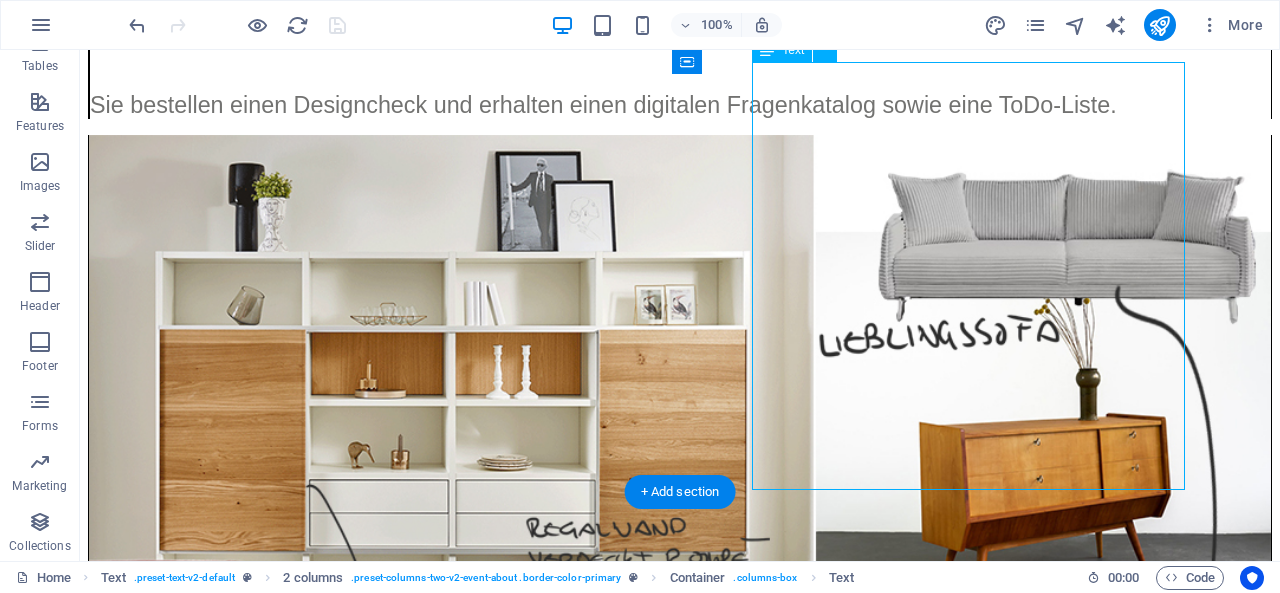 click on "Persönlicher Stil   Ein Wohnraum, der Sie widerspiegelt und Ihre Lebensumstände berücksichtigt. Funktionale Lösungen   Praktische Ideen für mehr Stauraum und bessere Raumnutzung Harmonisches Gesamtbild   Stimmige Farbkonzepte und Materialien für eine angenehme Atmosphäre." at bounding box center [680, 16831] 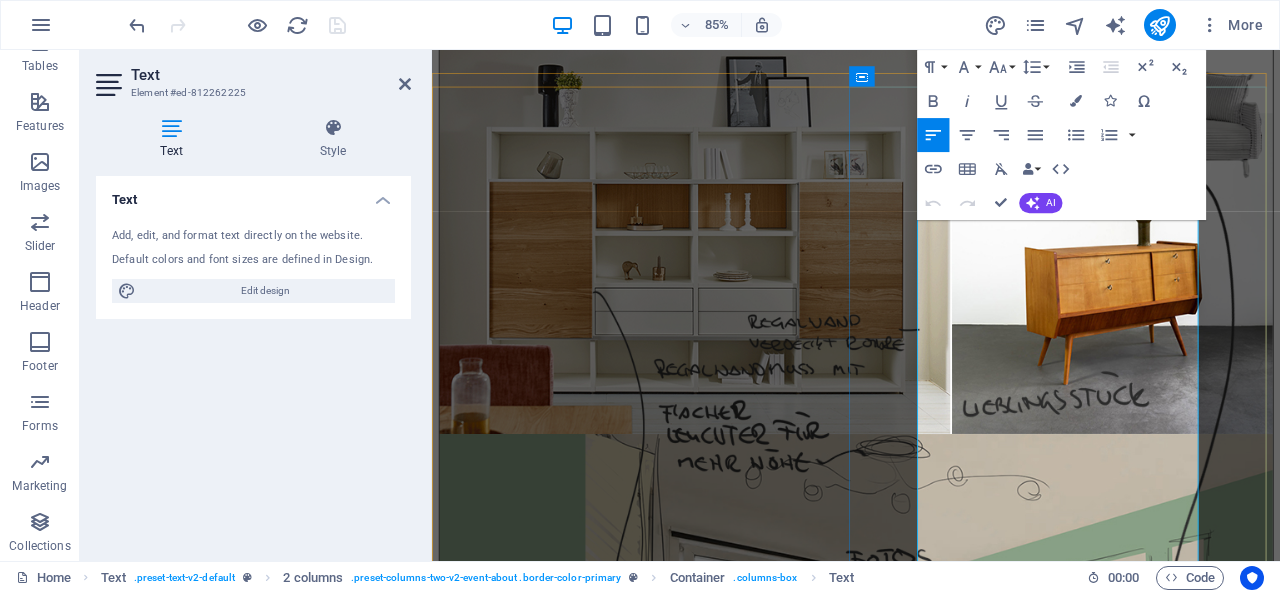 scroll, scrollTop: 6400, scrollLeft: 0, axis: vertical 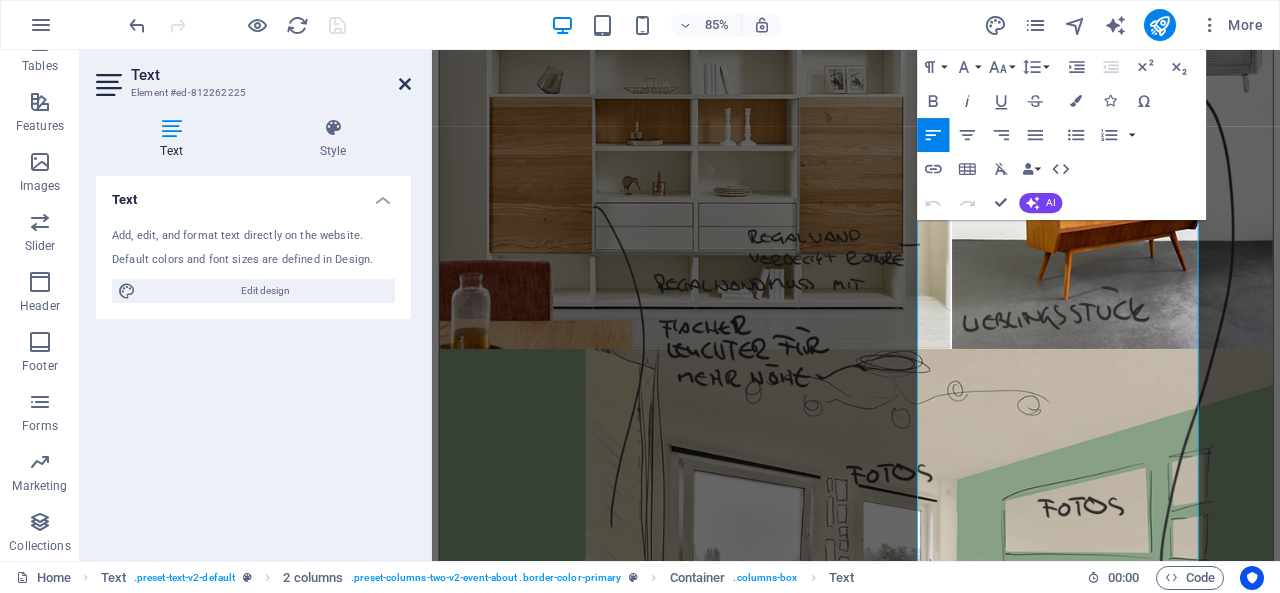 click at bounding box center (405, 84) 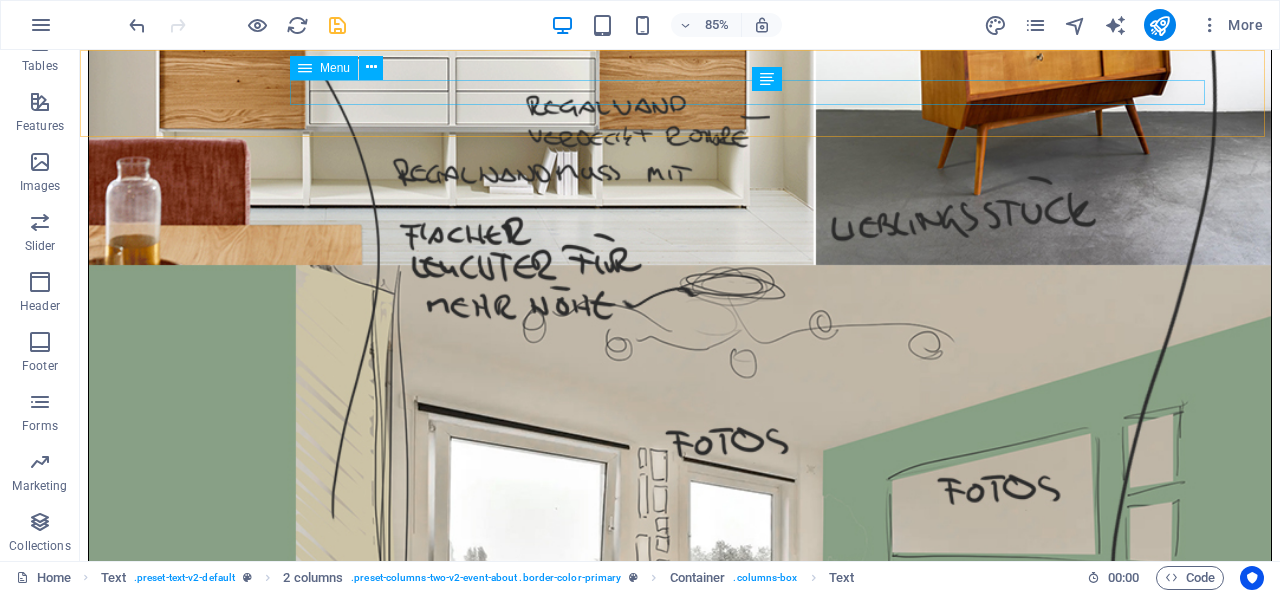 scroll, scrollTop: 5949, scrollLeft: 0, axis: vertical 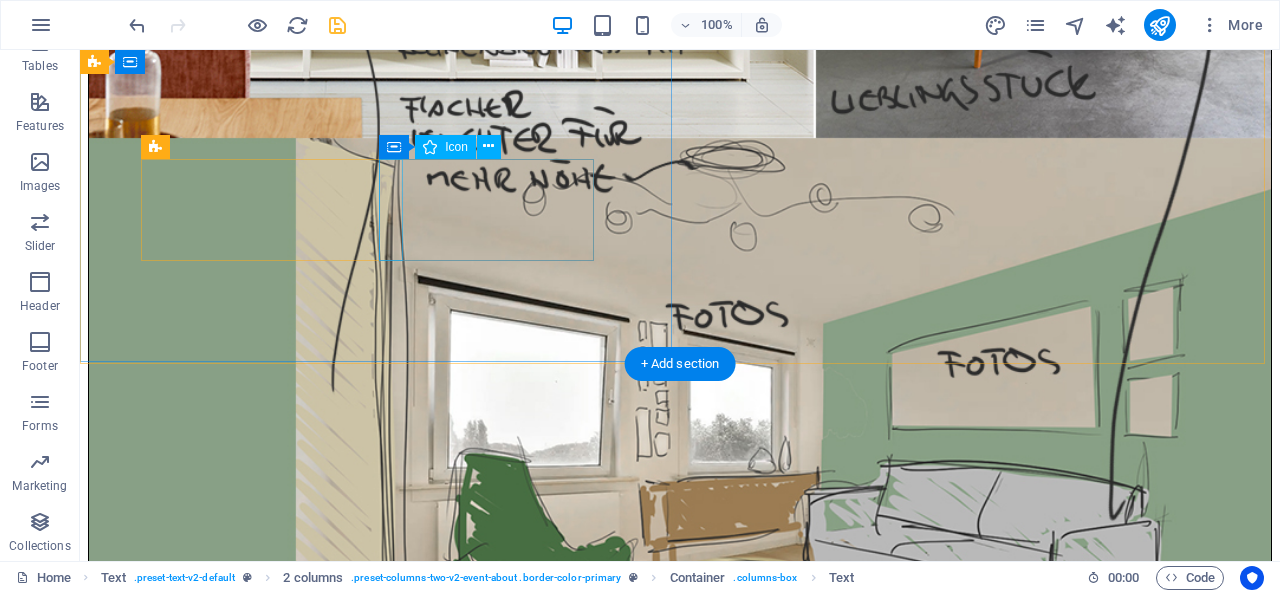 click at bounding box center [668, 18012] 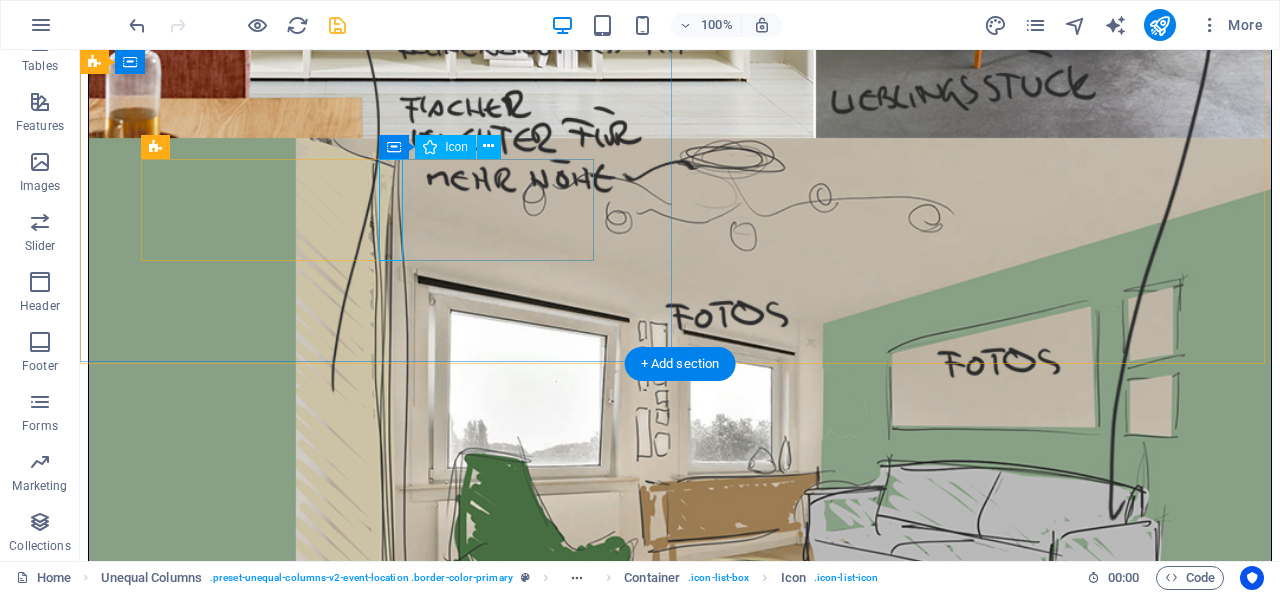 click at bounding box center [668, 18012] 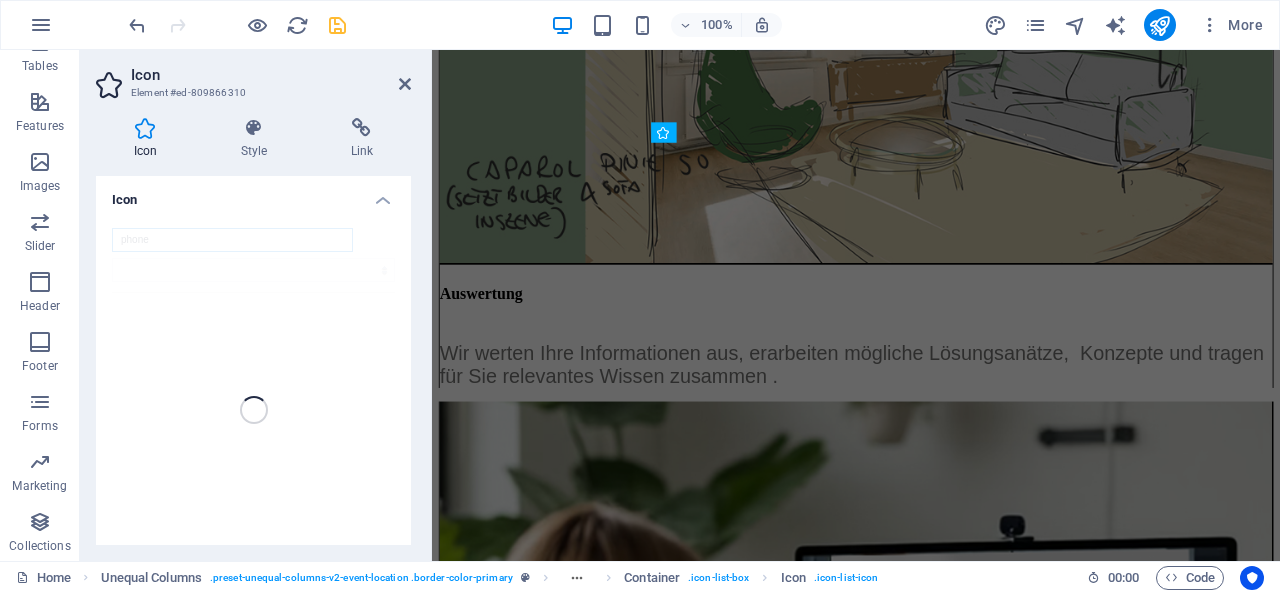 scroll, scrollTop: 7136, scrollLeft: 0, axis: vertical 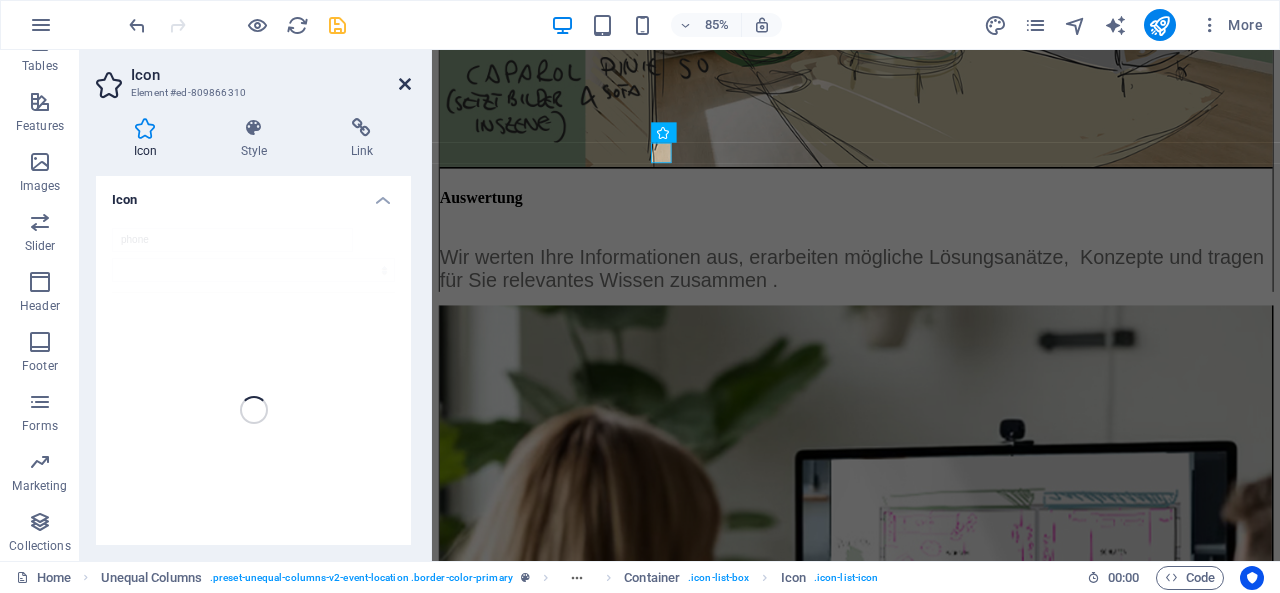click at bounding box center [405, 84] 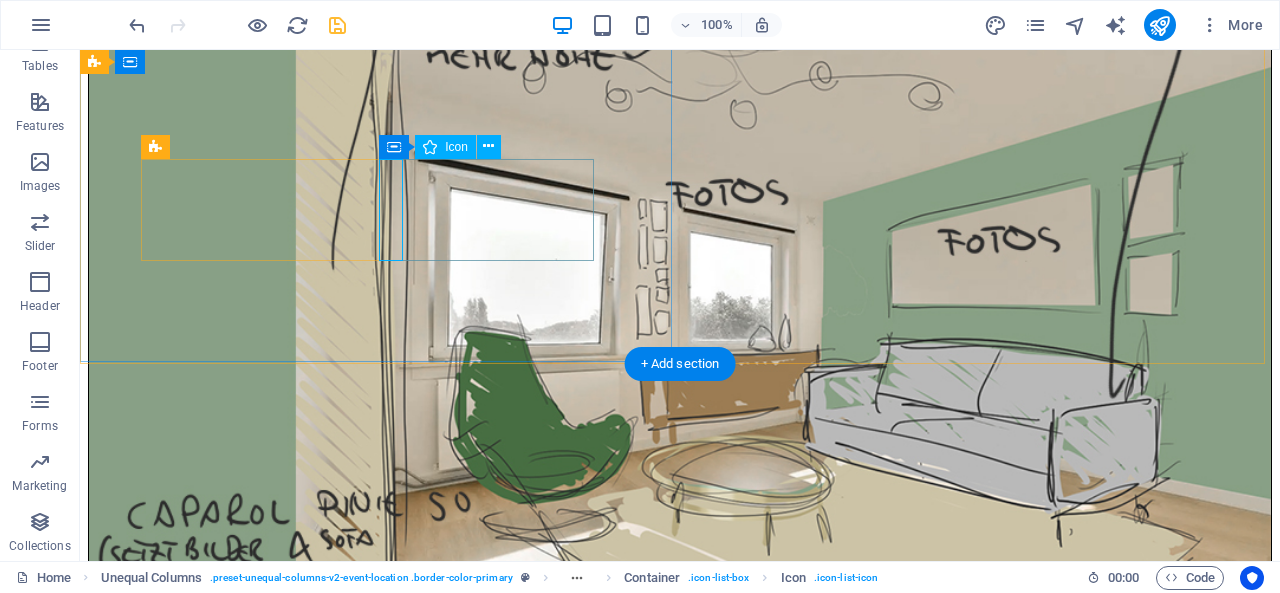 click at bounding box center [668, 17890] 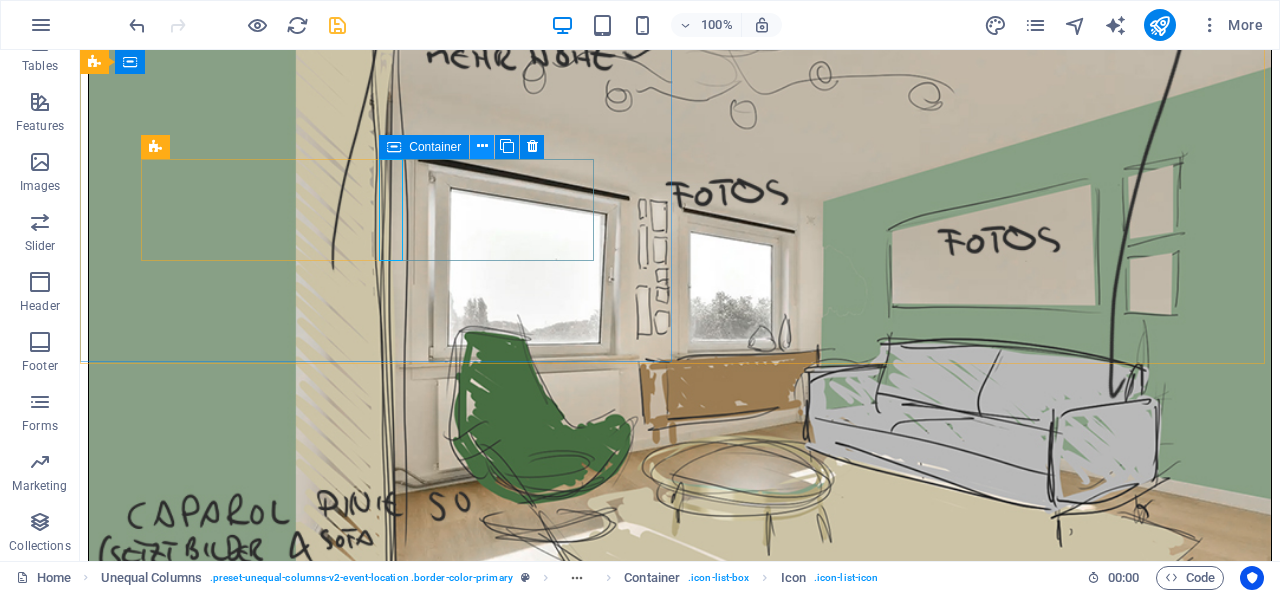click at bounding box center [482, 146] 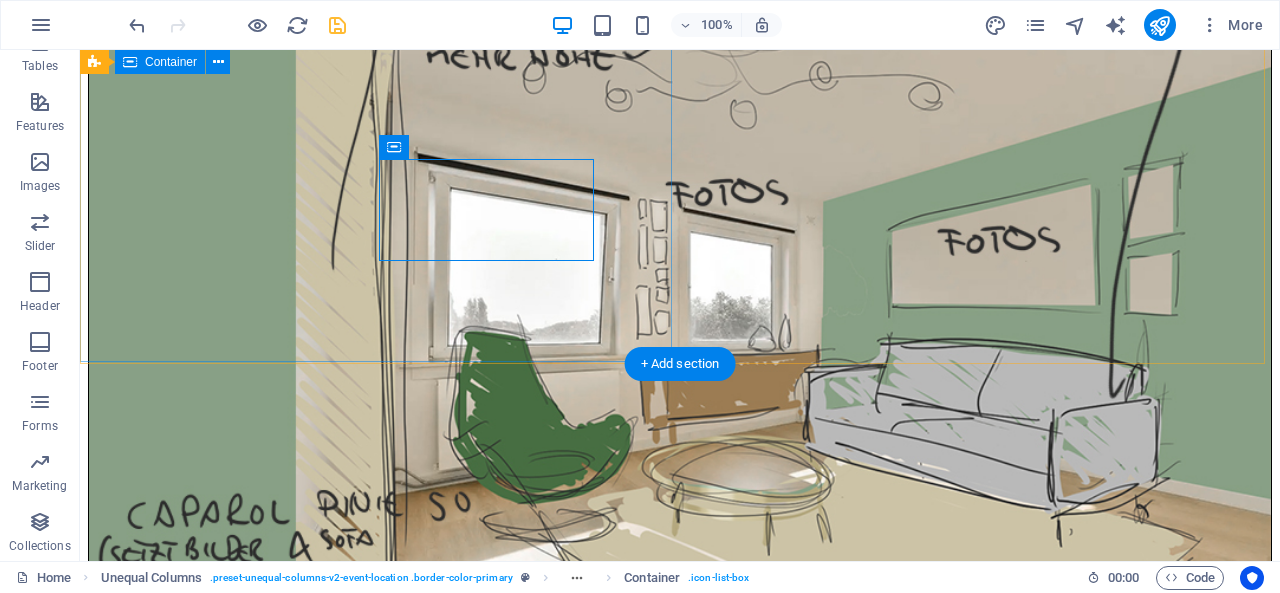 click on "So erreichen Sie uns: [EMAIL] [FIRST] [LAST]: [PHONE] [FIRST] [LAST]: [PHONE]" at bounding box center [680, 17515] 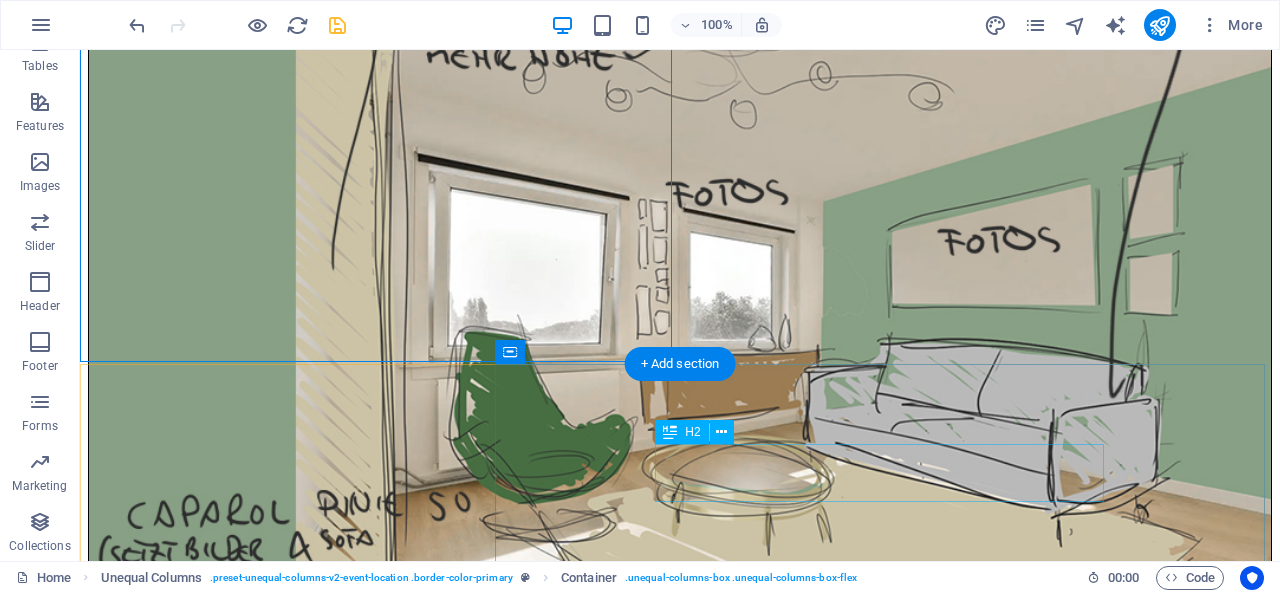 click on "Special Offer" at bounding box center (680, 20060) 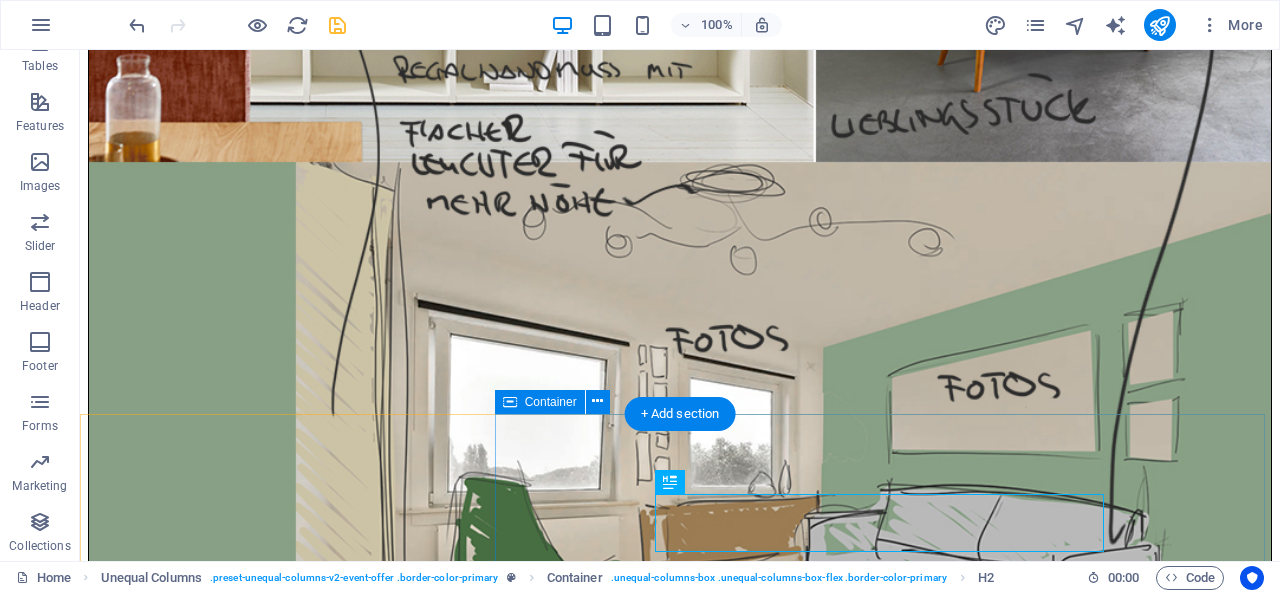 scroll, scrollTop: 6749, scrollLeft: 0, axis: vertical 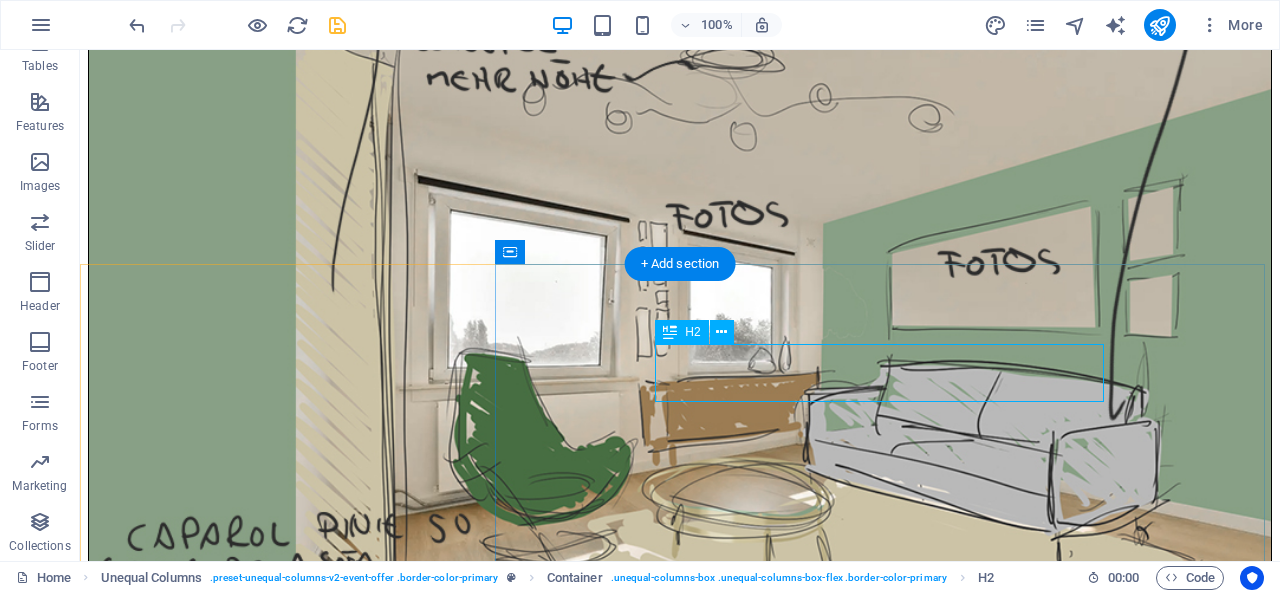click on "Special Offer" at bounding box center [680, 20082] 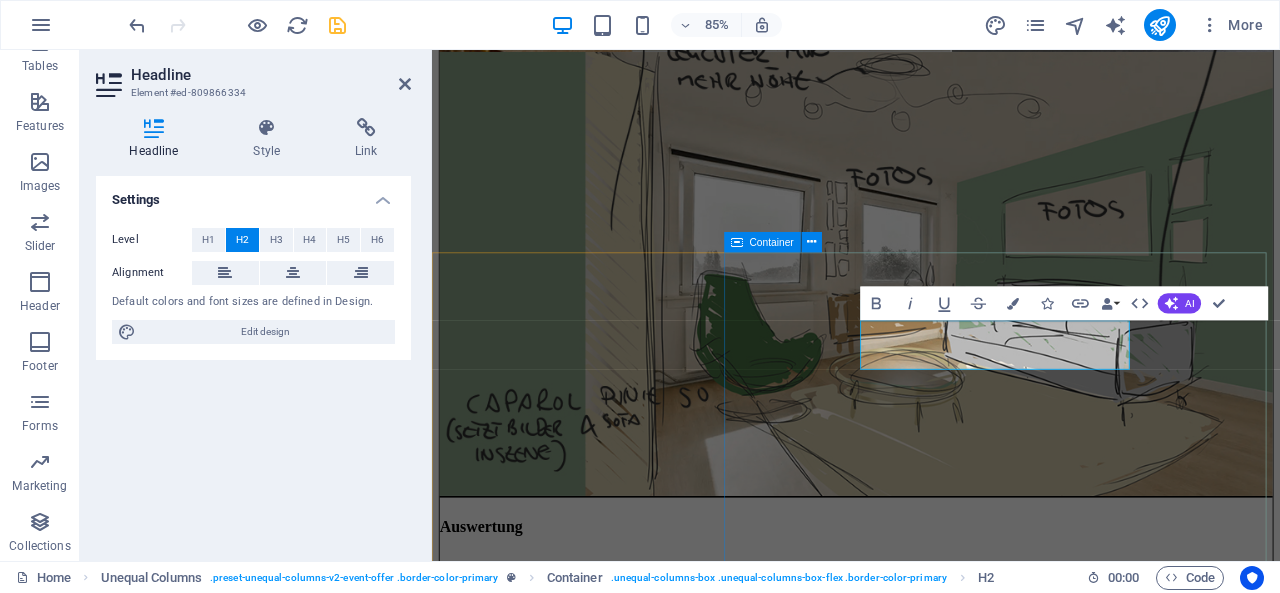 scroll, scrollTop: 7236, scrollLeft: 0, axis: vertical 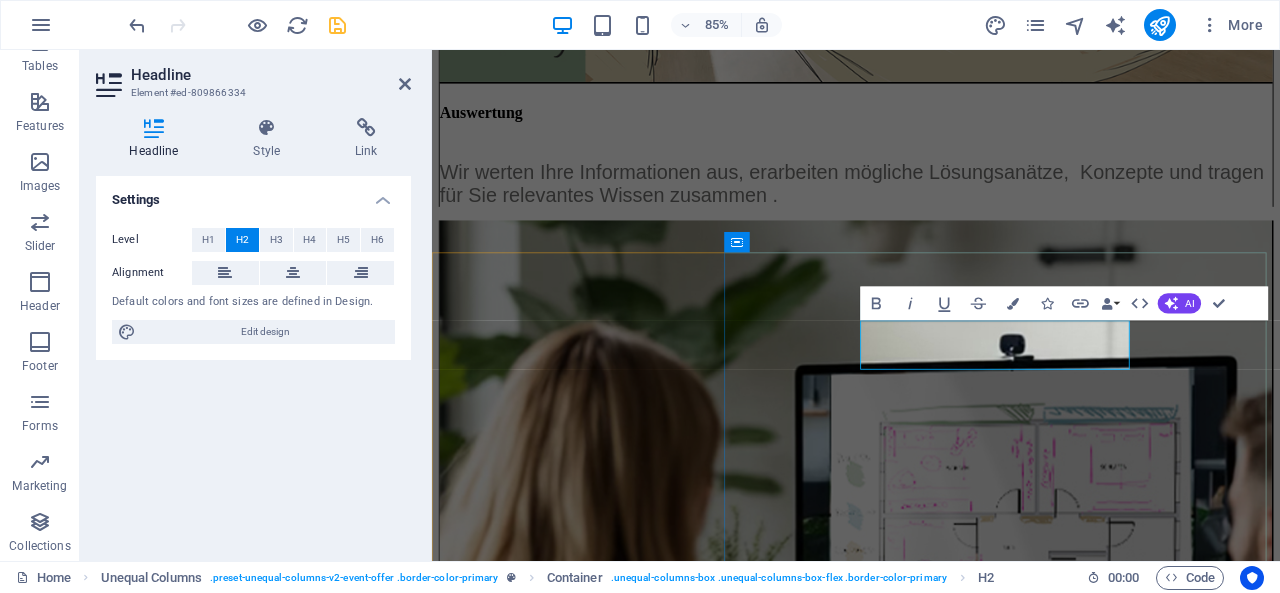 type 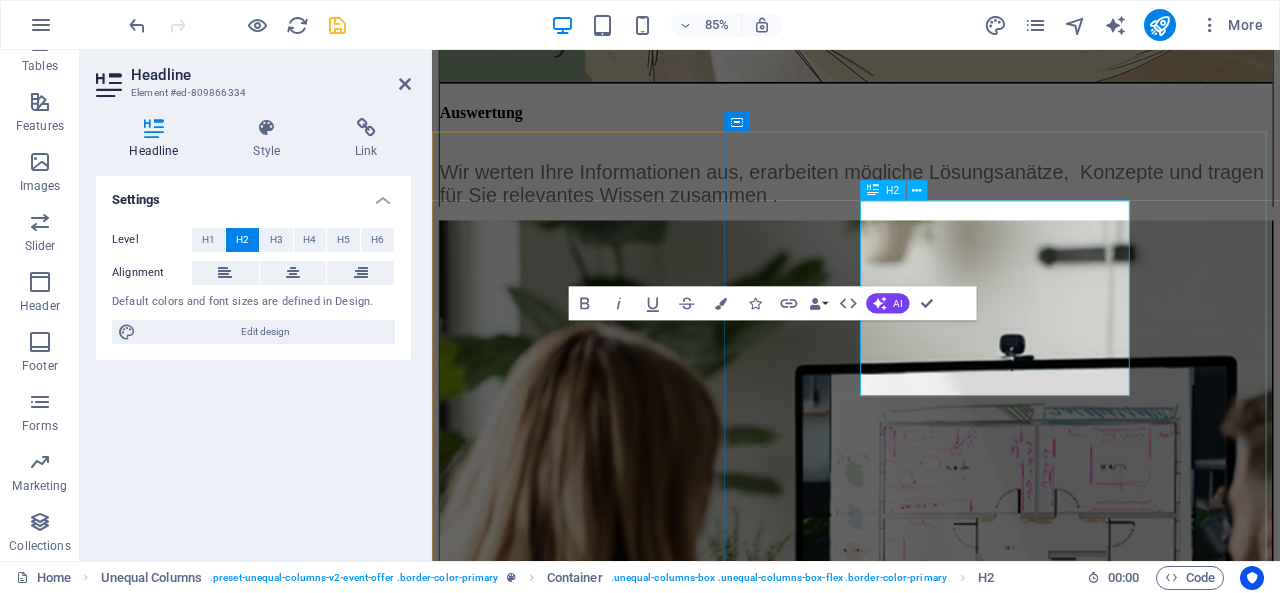 scroll, scrollTop: 7378, scrollLeft: 0, axis: vertical 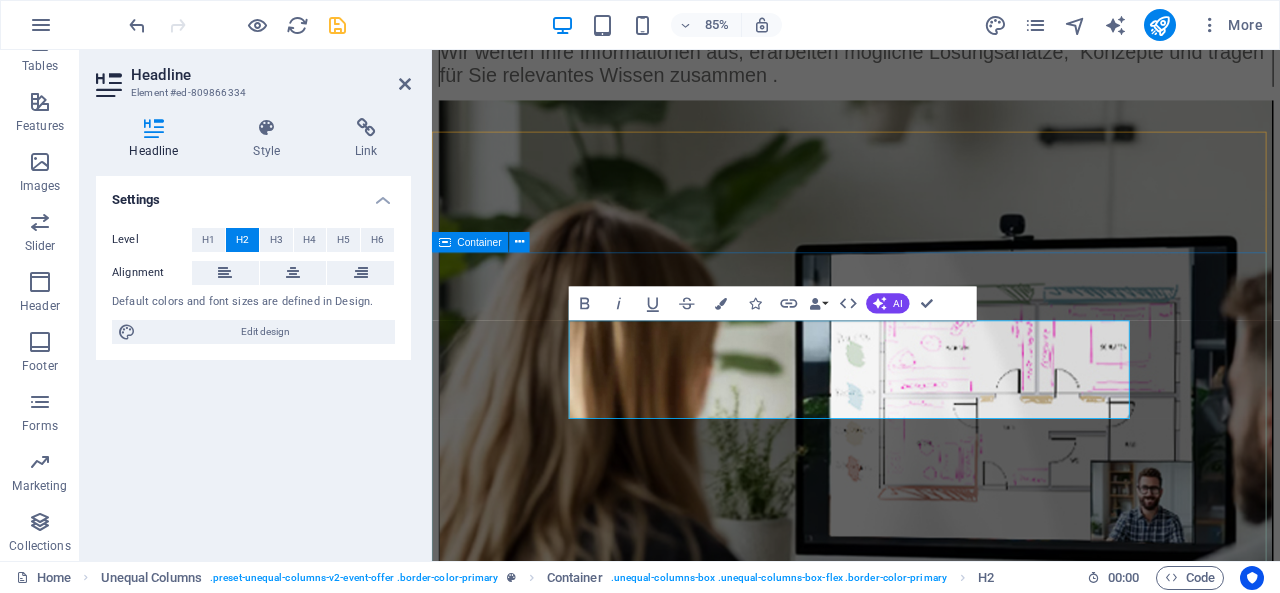 click on "Sie haben Interesse an einem Designcheck? Lorem ipsum dolor sit amet, consectetur adipiscing elit. Elit nunc nulla nunc, quis morbi. Auctor amet, lorem tellus nec feugiat libero volutpat ullamcorper morbi.  Subscribe   I have read and understand the privacy policy. Unreadable? Load new" at bounding box center (931, 16749) 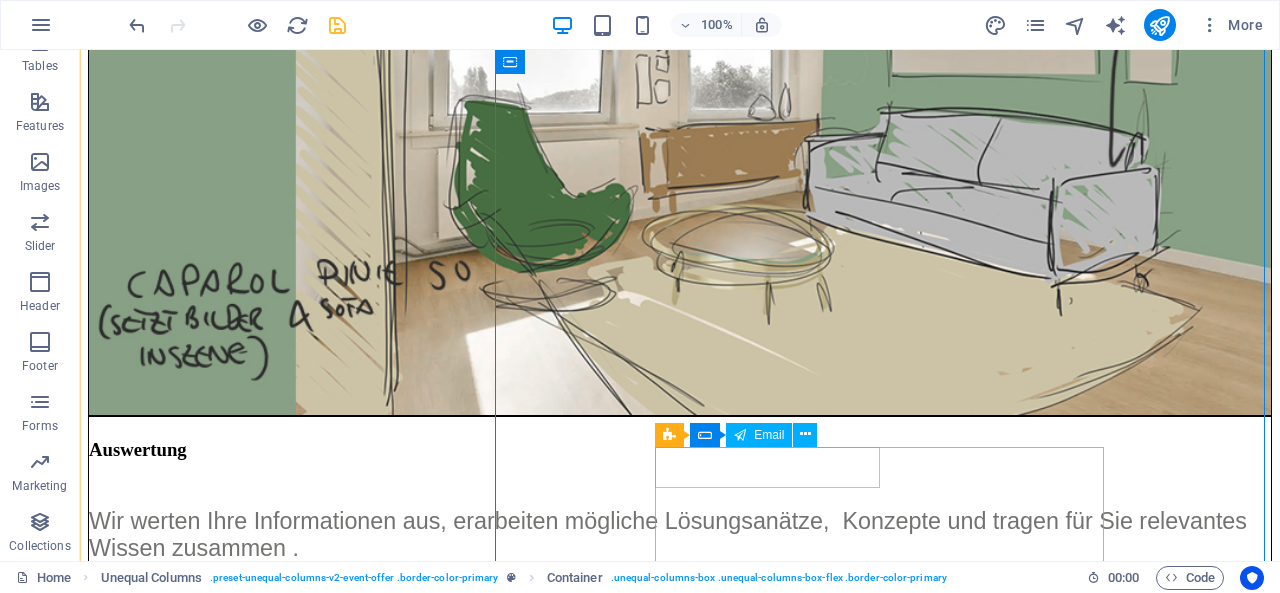 scroll, scrollTop: 7025, scrollLeft: 0, axis: vertical 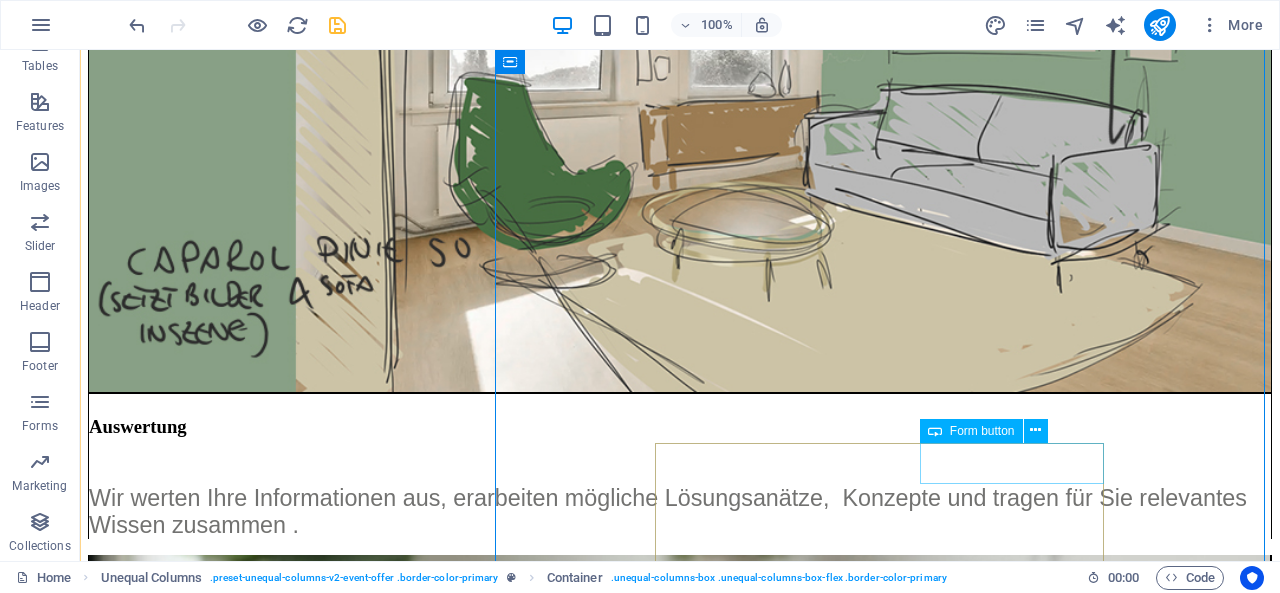 click on "Form button" at bounding box center (982, 431) 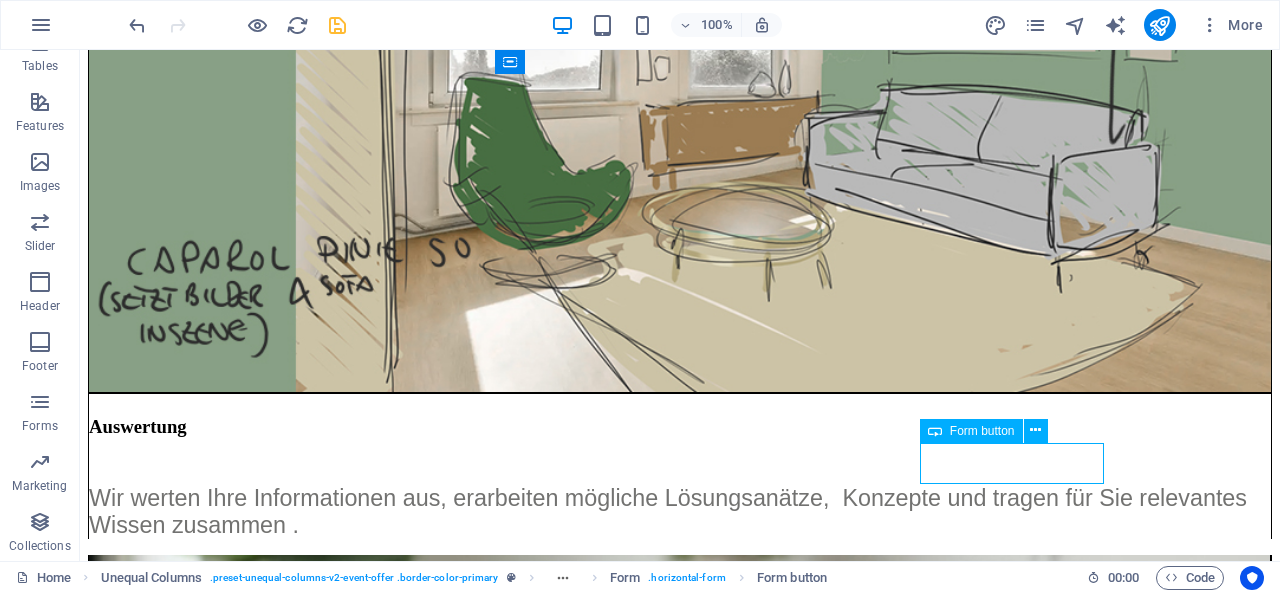 click on "Form button" at bounding box center (982, 431) 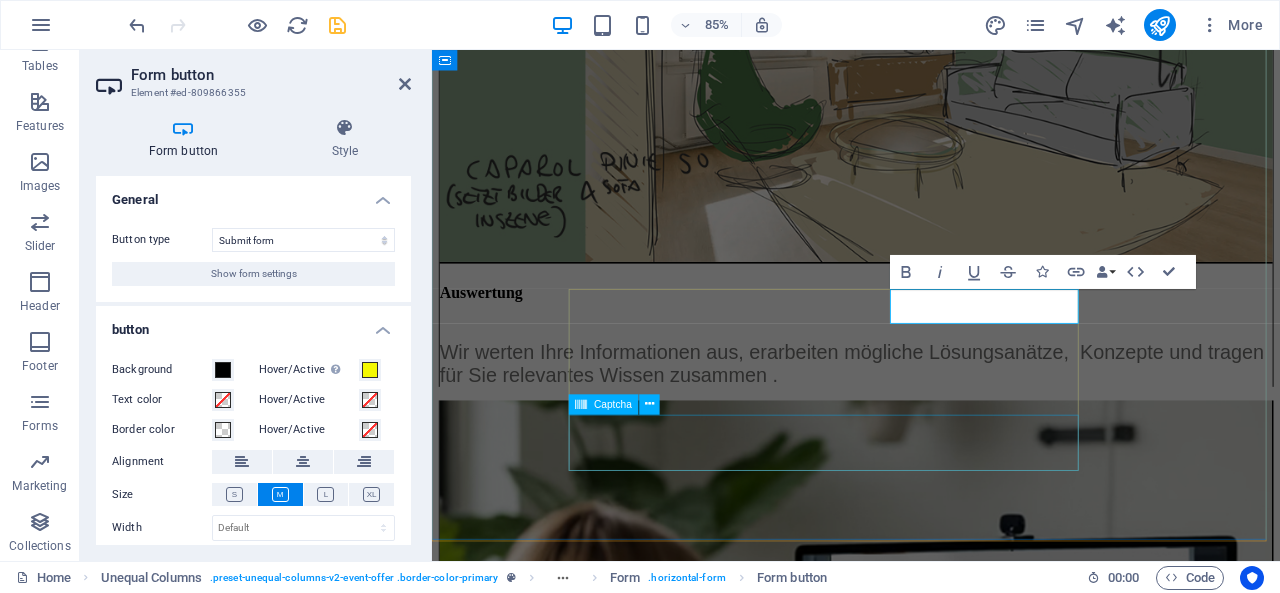 scroll, scrollTop: 7674, scrollLeft: 0, axis: vertical 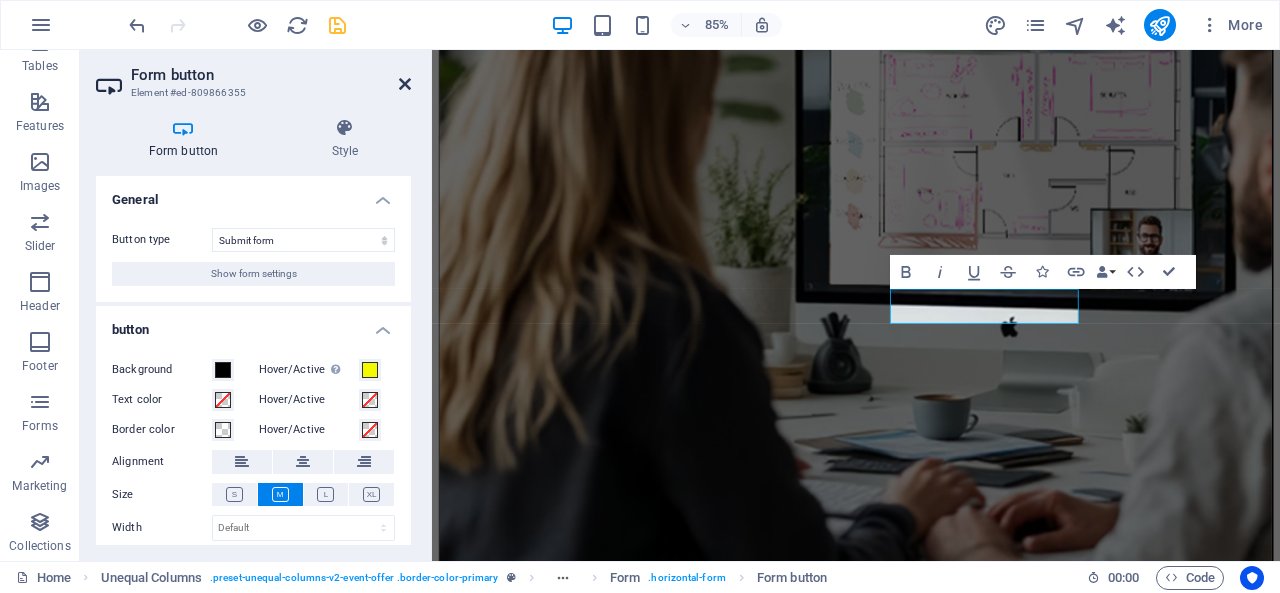 click at bounding box center [405, 84] 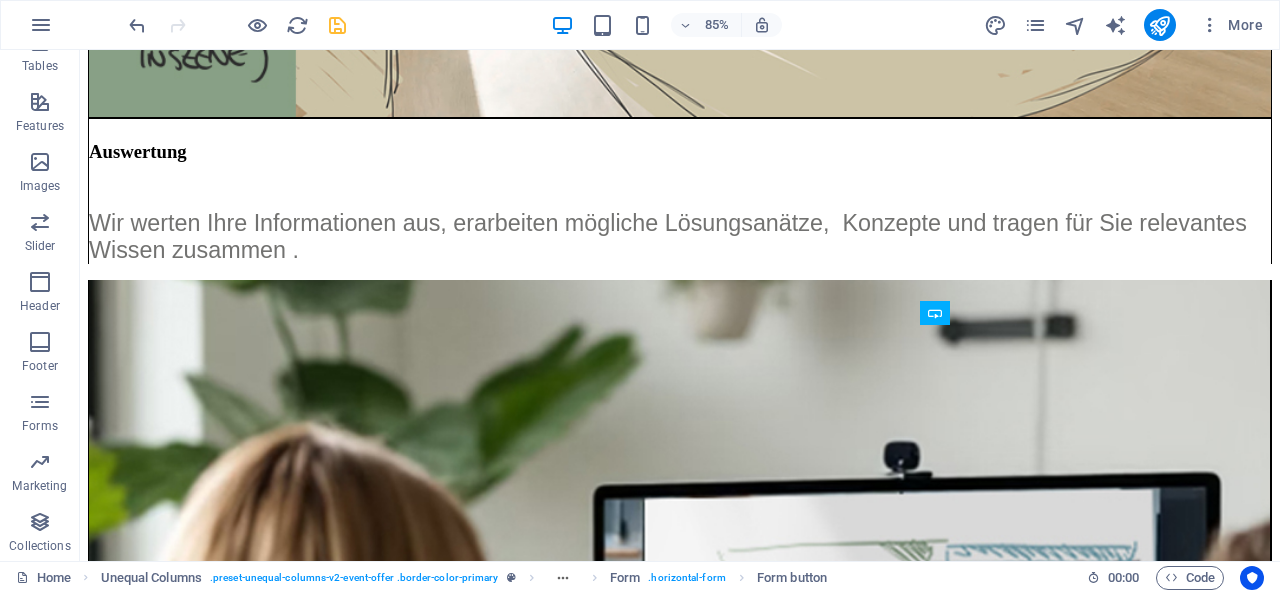 scroll, scrollTop: 7022, scrollLeft: 0, axis: vertical 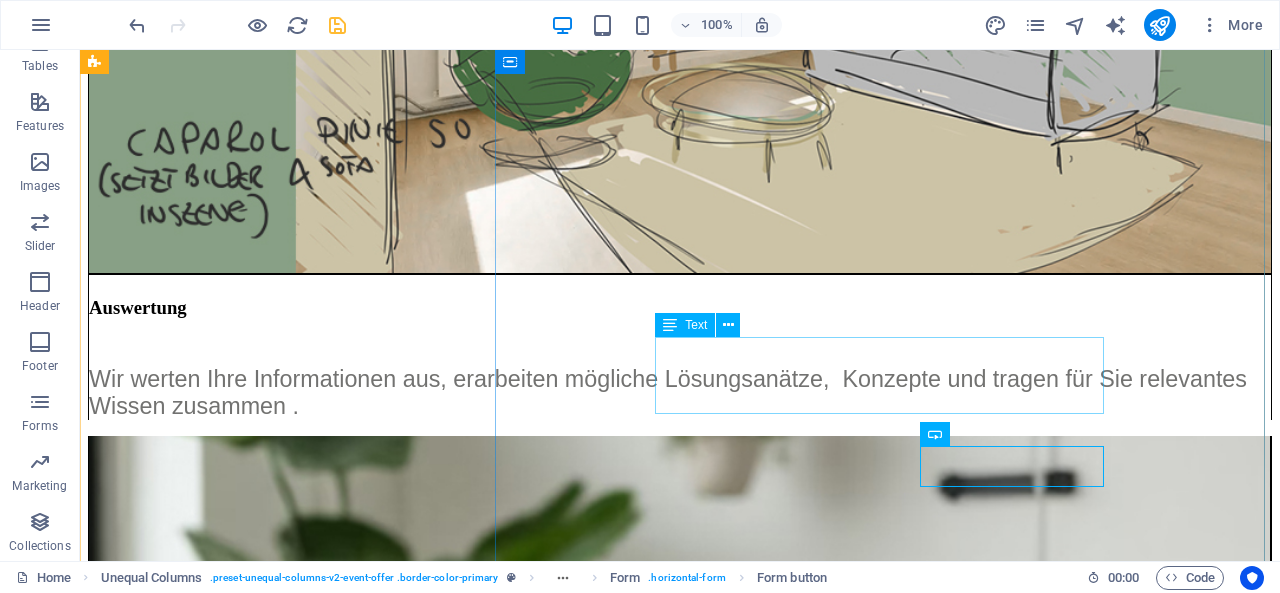 click on "Lorem ipsum dolor sit amet, consectetur adipiscing elit. Elit nunc nulla nunc, quis morbi. Auctor amet, lorem tellus nec feugiat libero volutpat ullamcorper morbi." at bounding box center (680, 19963) 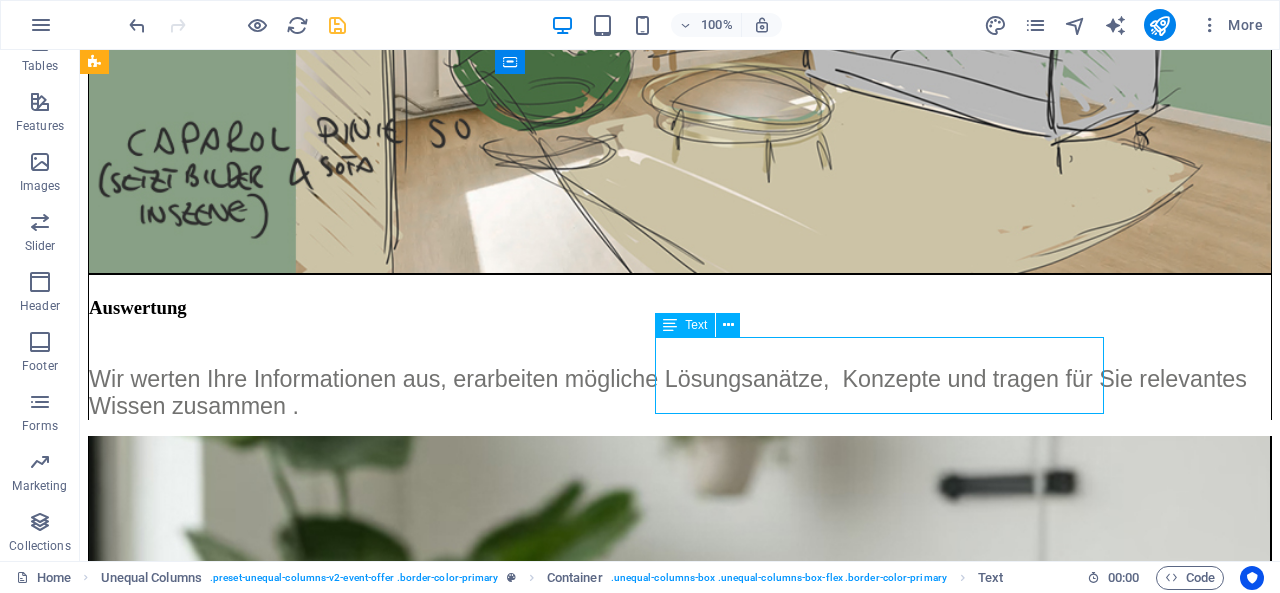 click on "Lorem ipsum dolor sit amet, consectetur adipiscing elit. Elit nunc nulla nunc, quis morbi. Auctor amet, lorem tellus nec feugiat libero volutpat ullamcorper morbi." at bounding box center [680, 19963] 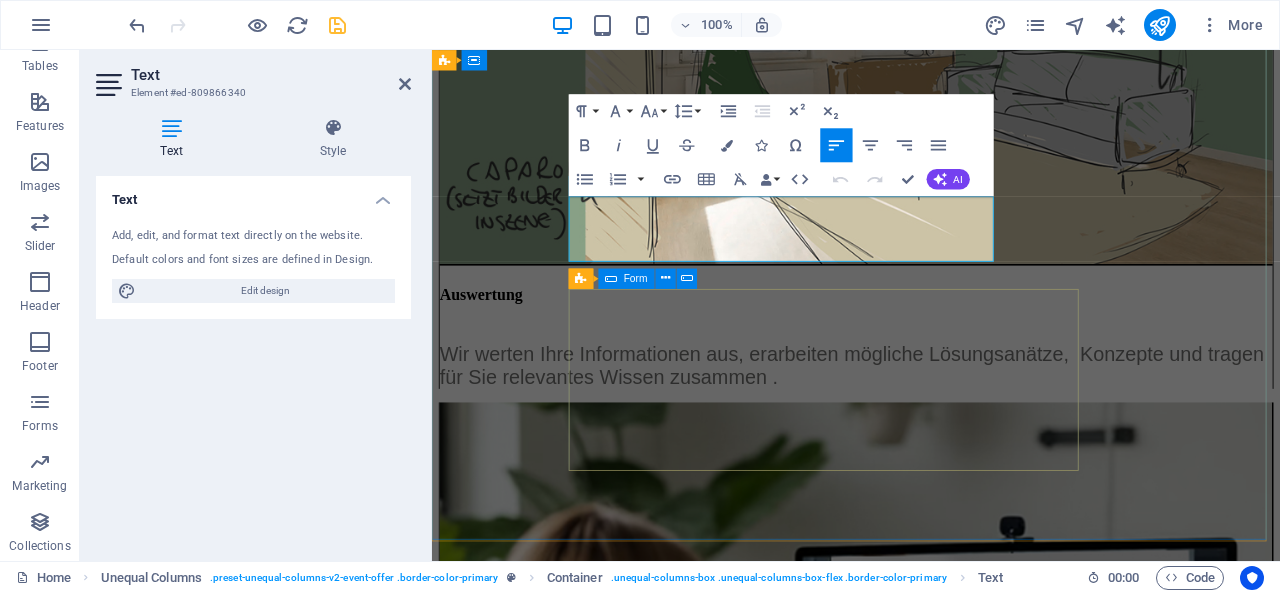 scroll, scrollTop: 7674, scrollLeft: 0, axis: vertical 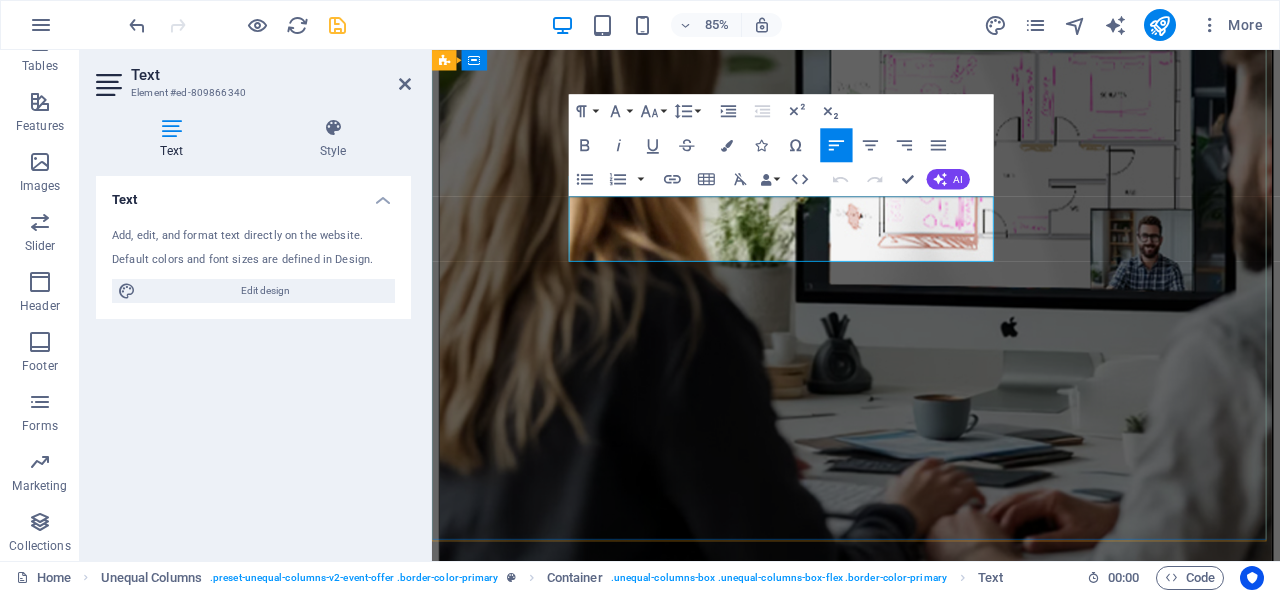 drag, startPoint x: 592, startPoint y: 233, endPoint x: 955, endPoint y: 280, distance: 366.03006 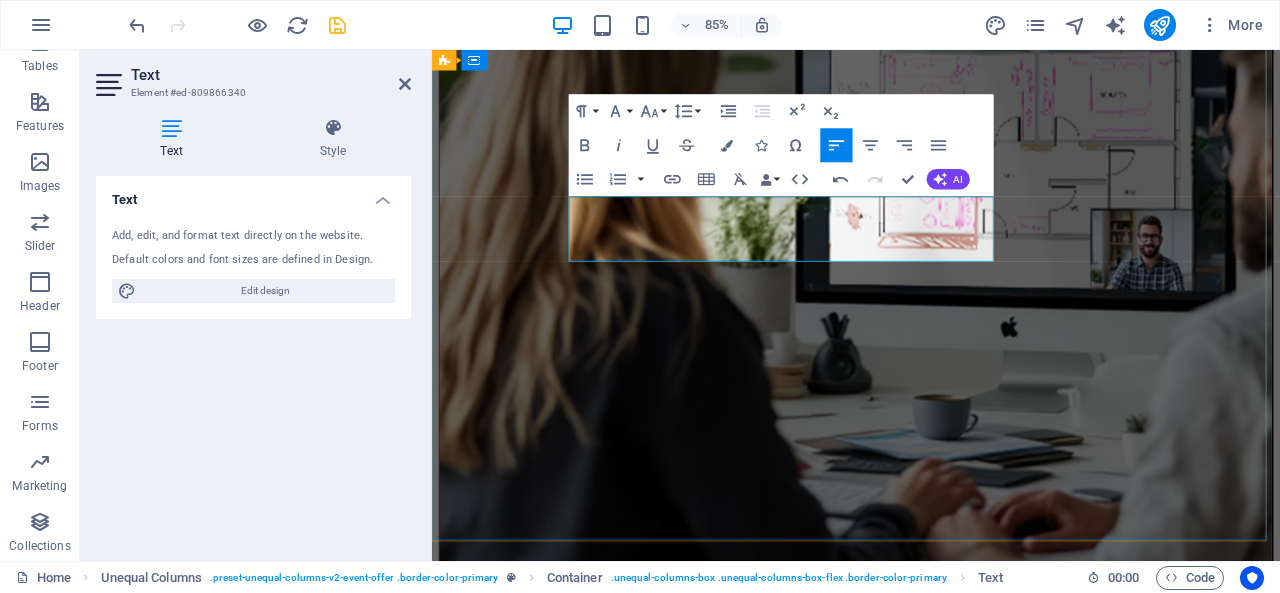 click on "Sie haben Interesse oder weitere Fragen zur Gestaltung und Veränderung Ihrer Wohn- und Lebensräume? Schreiben Sie uns!" at bounding box center (931, 16383) 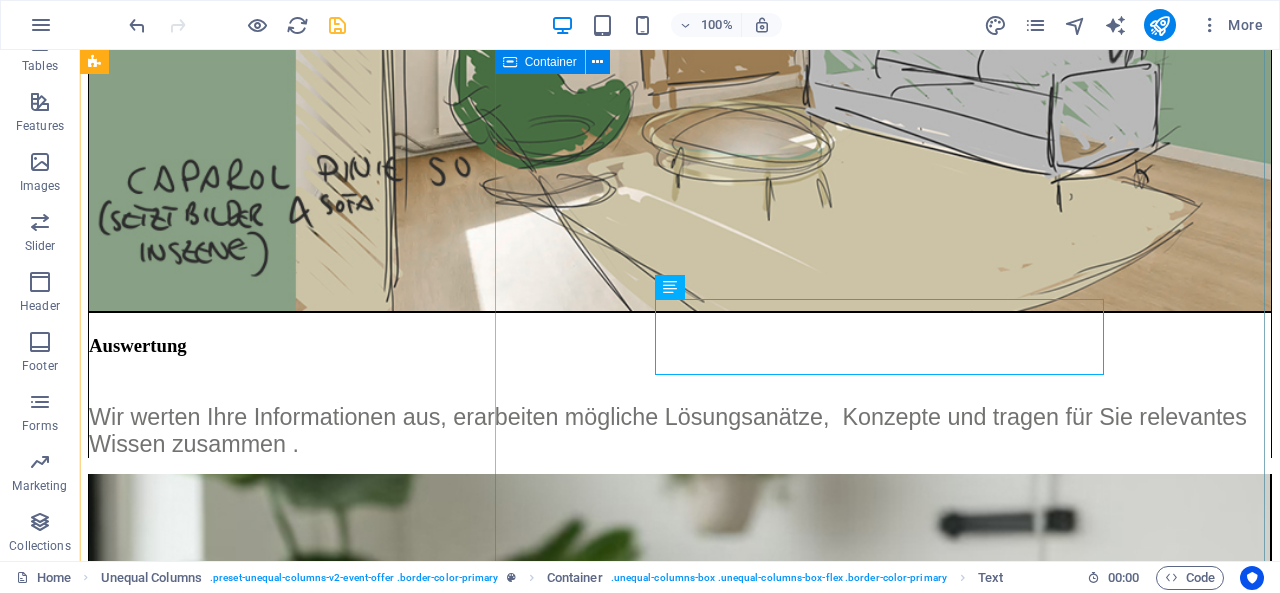 scroll, scrollTop: 7216, scrollLeft: 0, axis: vertical 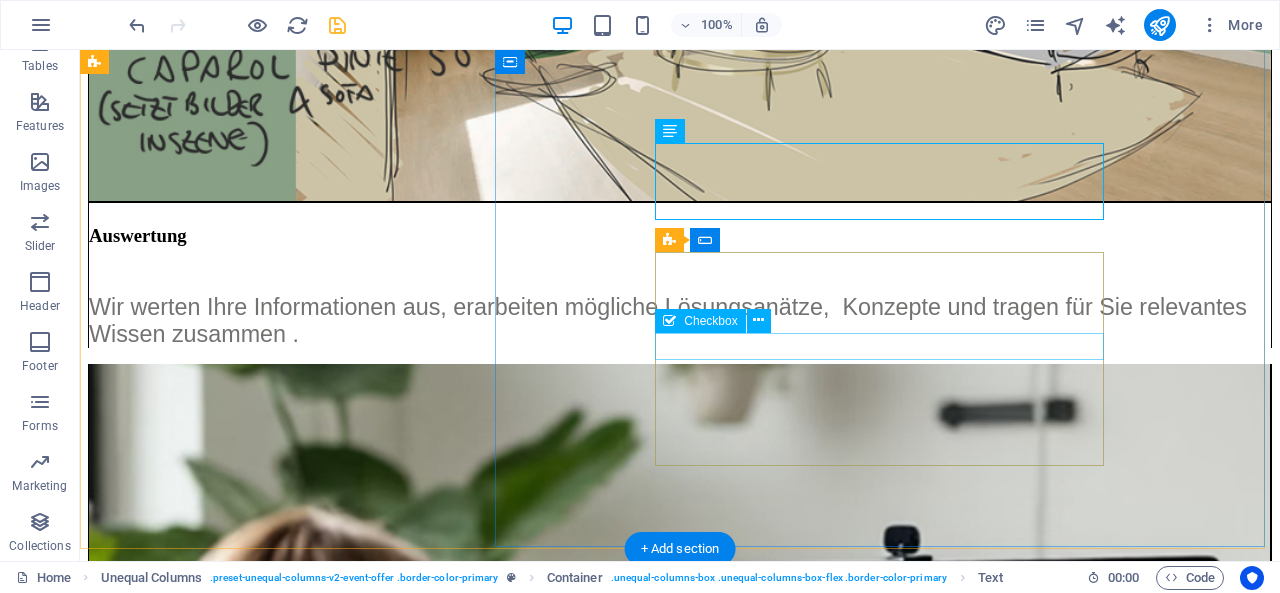 click on "I have read and understand the privacy policy." at bounding box center [680, 20042] 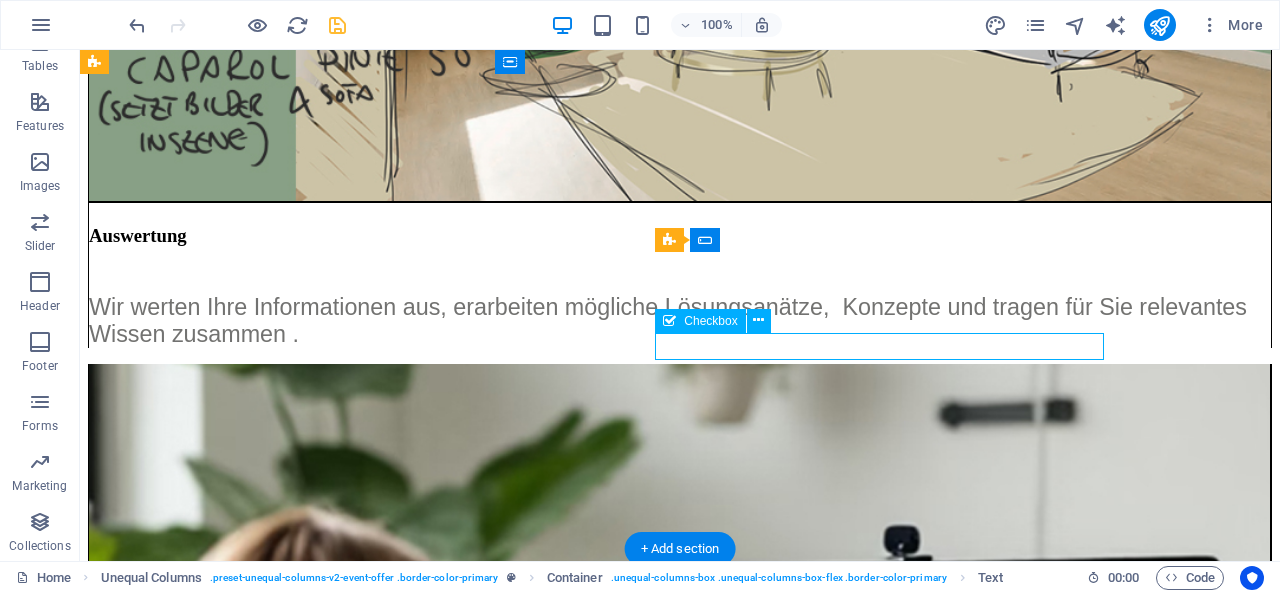 click on "I have read and understand the privacy policy." at bounding box center [680, 20042] 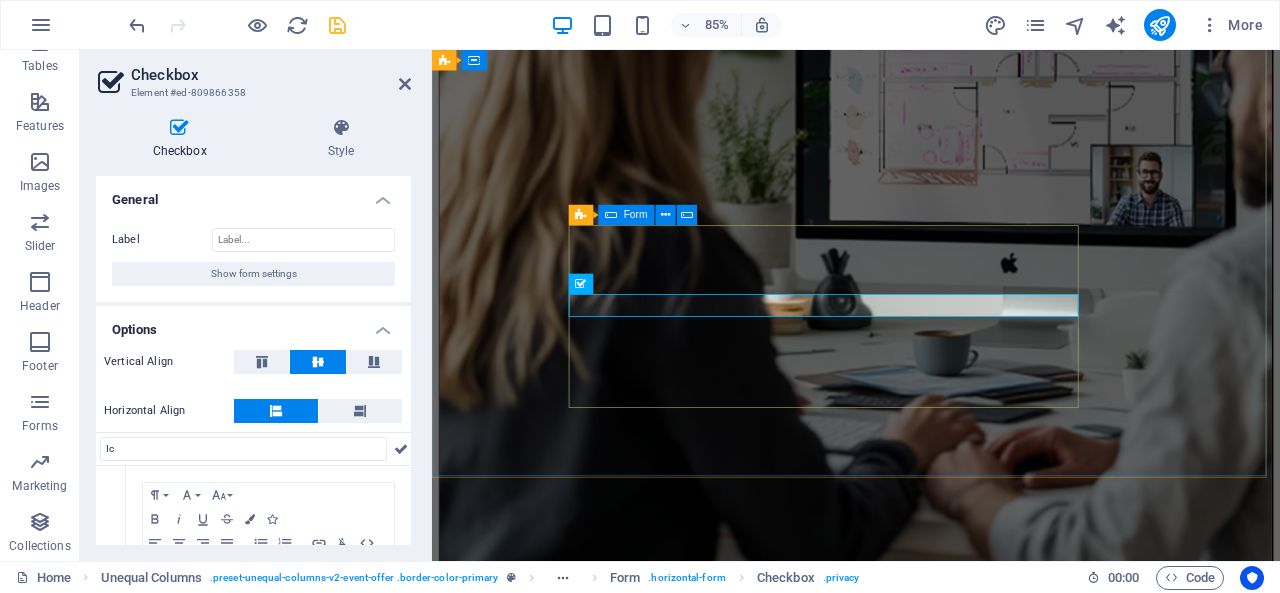 type on "I" 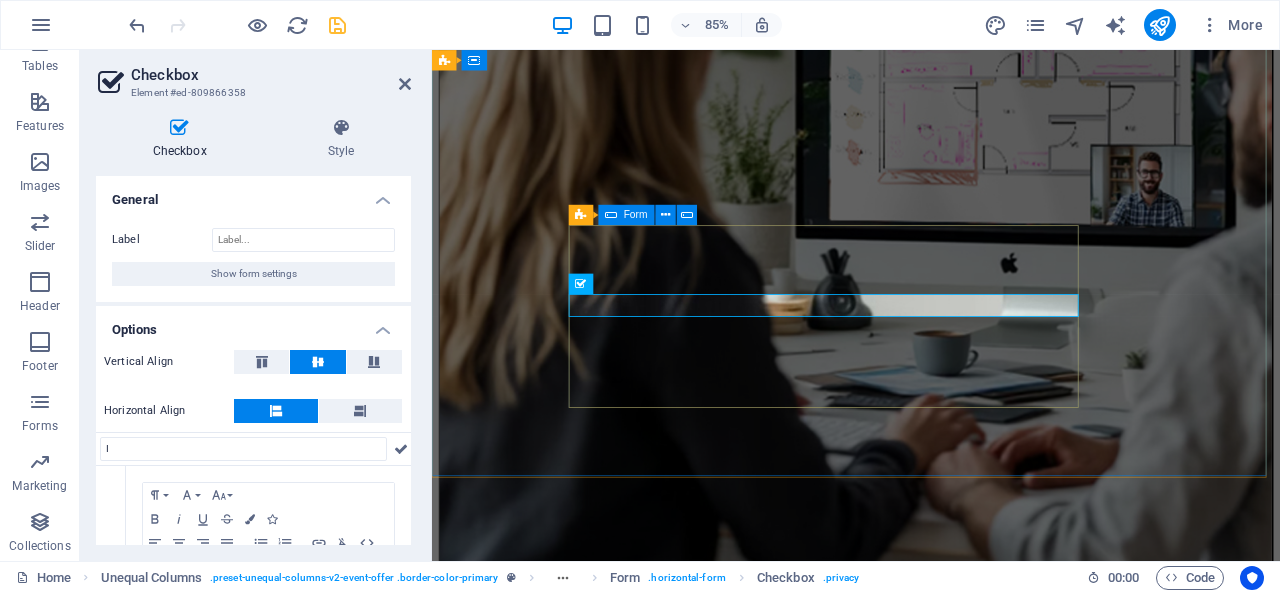 type 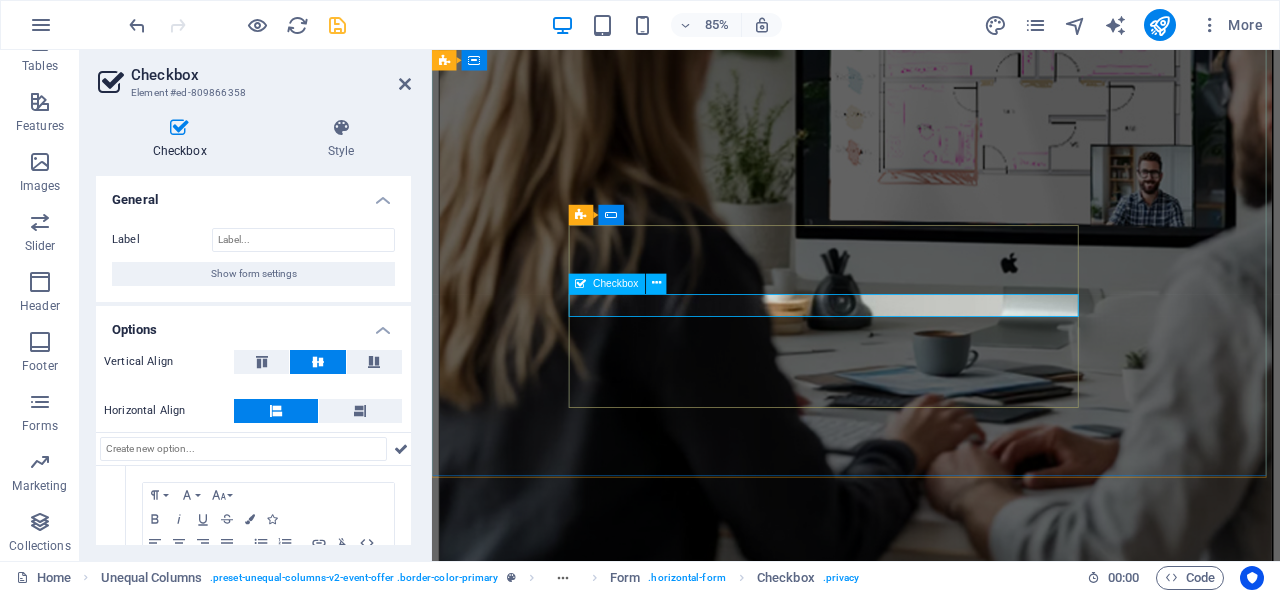 click on "I have read and understand the privacy policy." at bounding box center (931, 16477) 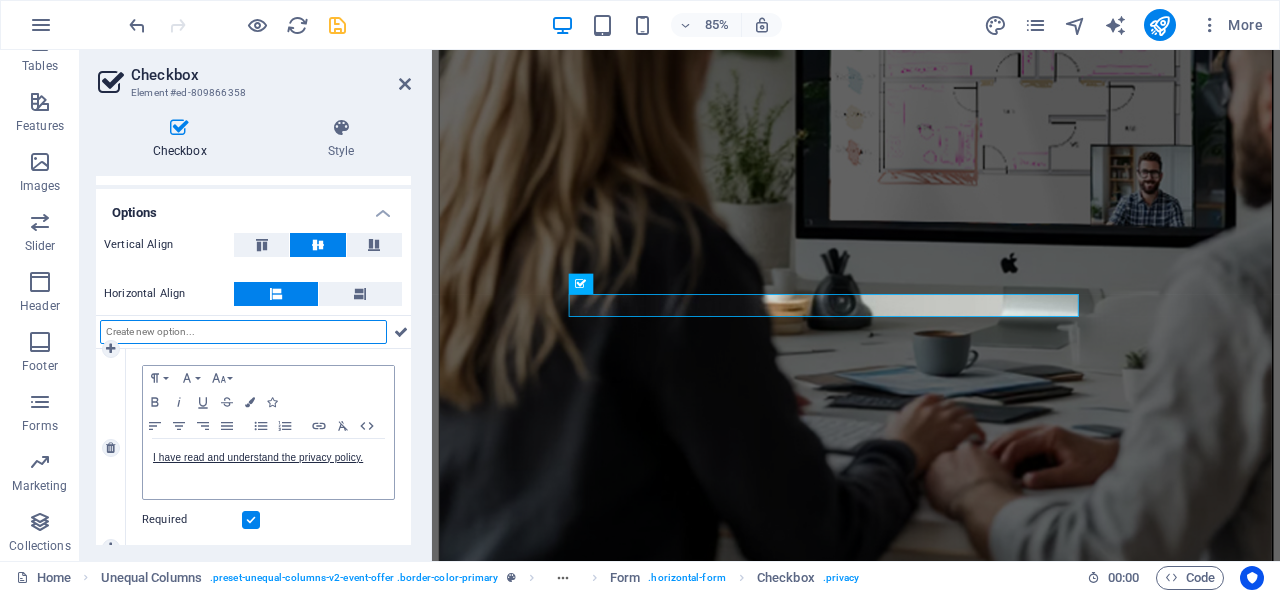 scroll, scrollTop: 126, scrollLeft: 0, axis: vertical 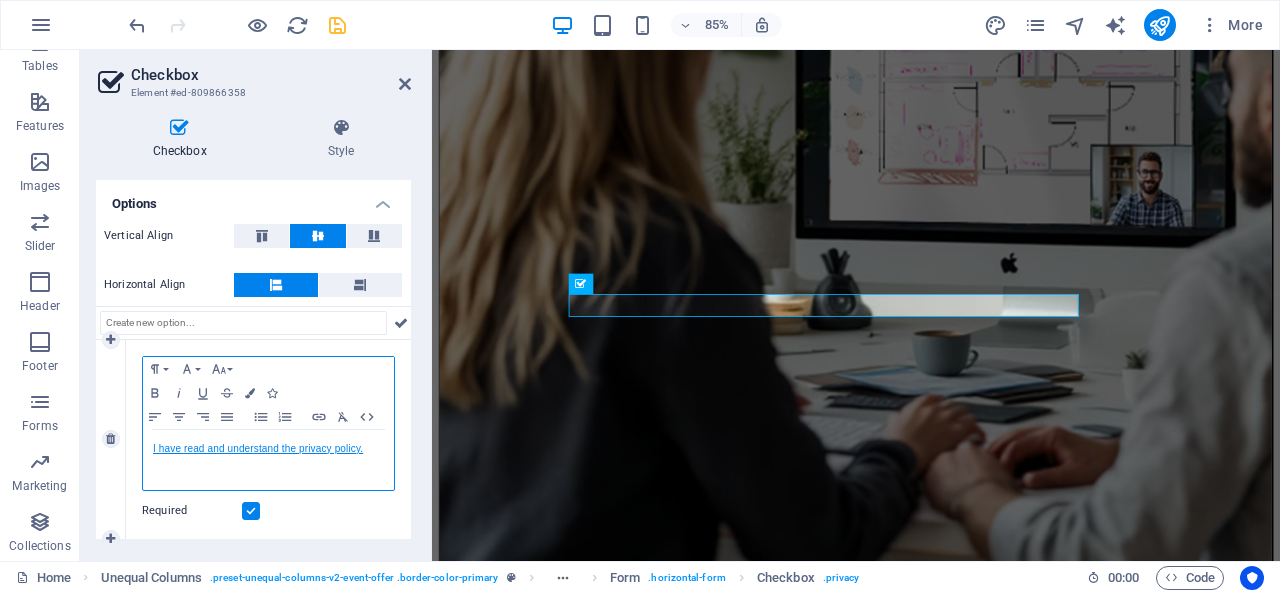click on "I have read and understand the privacy policy." at bounding box center (258, 448) 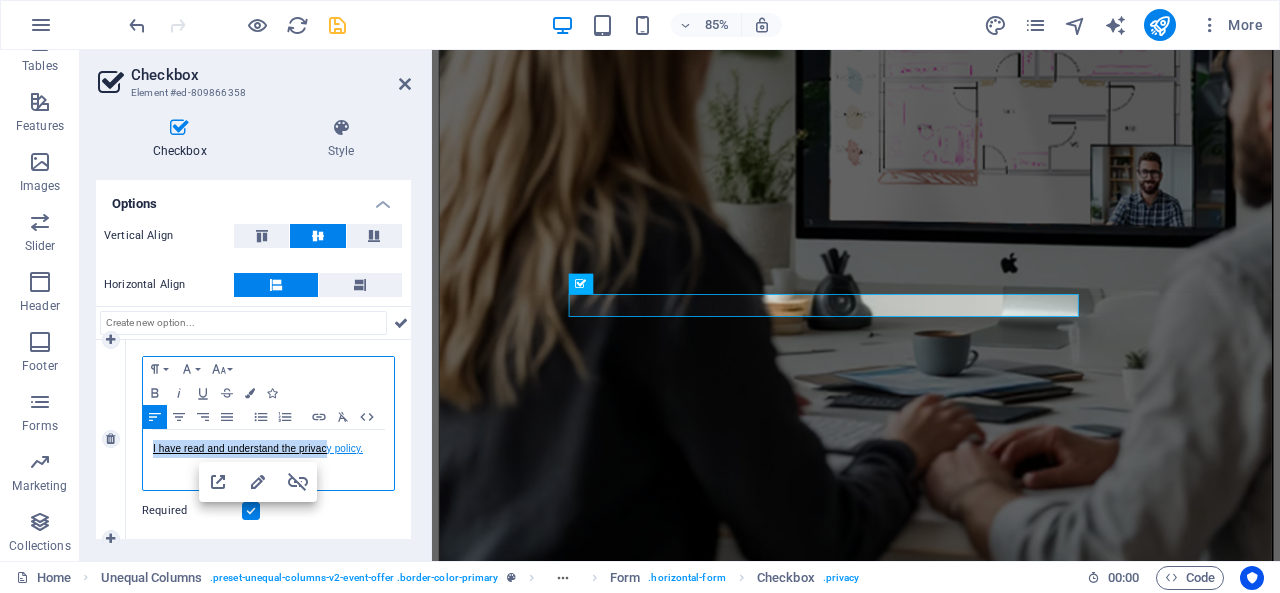 drag, startPoint x: 152, startPoint y: 449, endPoint x: 328, endPoint y: 445, distance: 176.04546 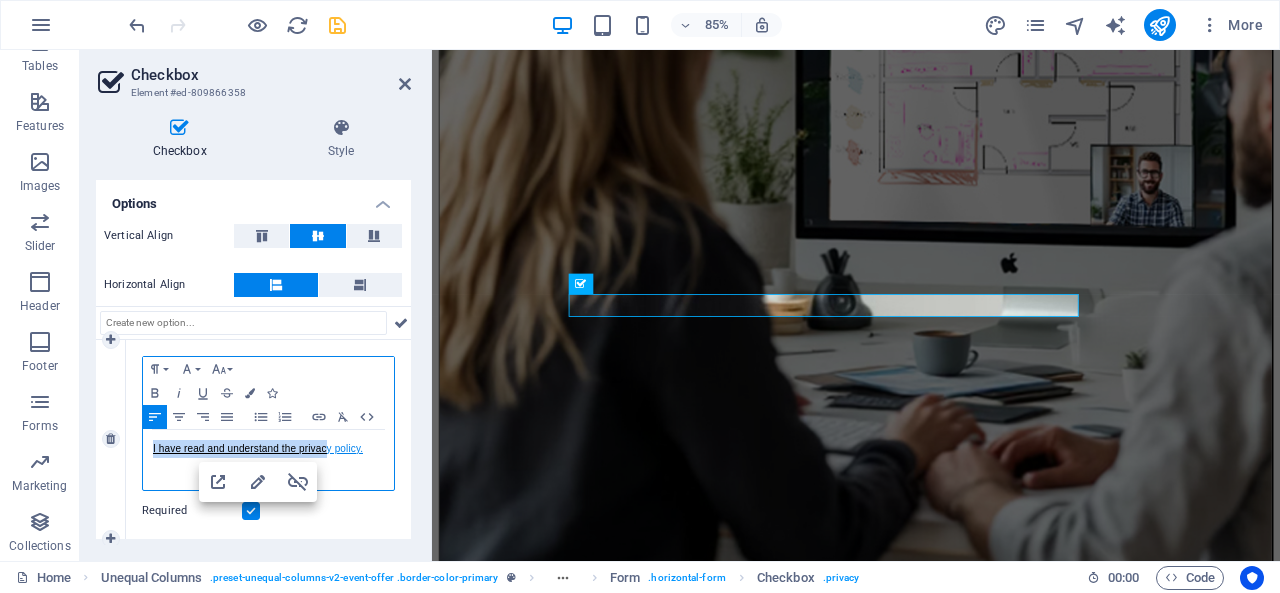 click on "I have read and understand the privacy policy." at bounding box center (258, 448) 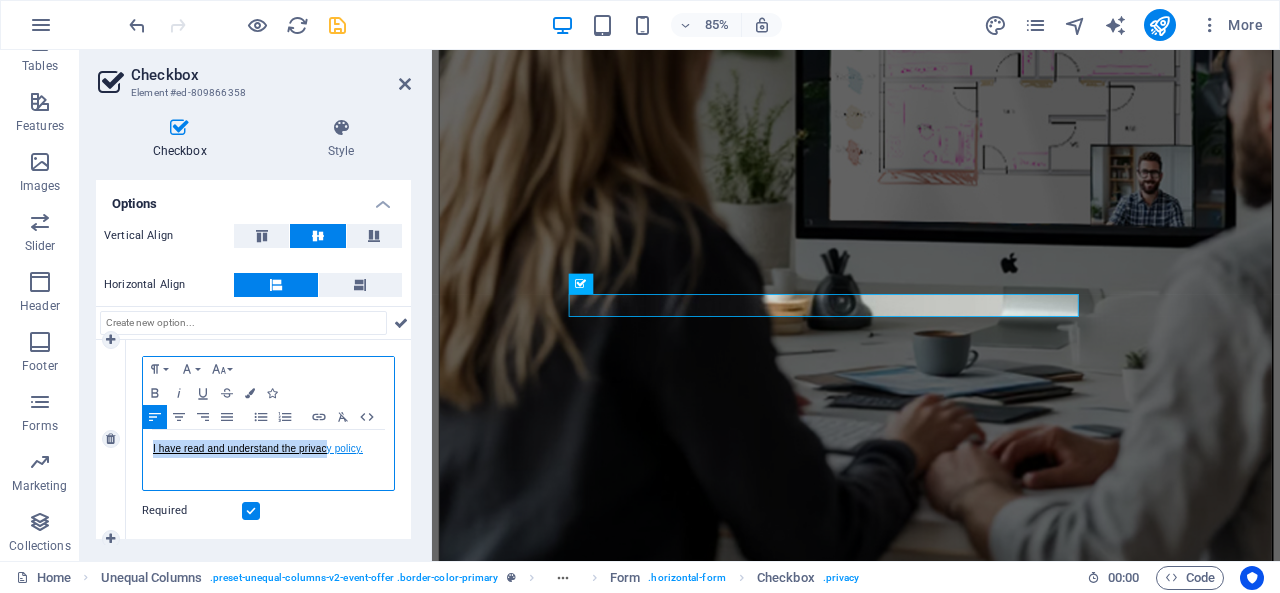 type 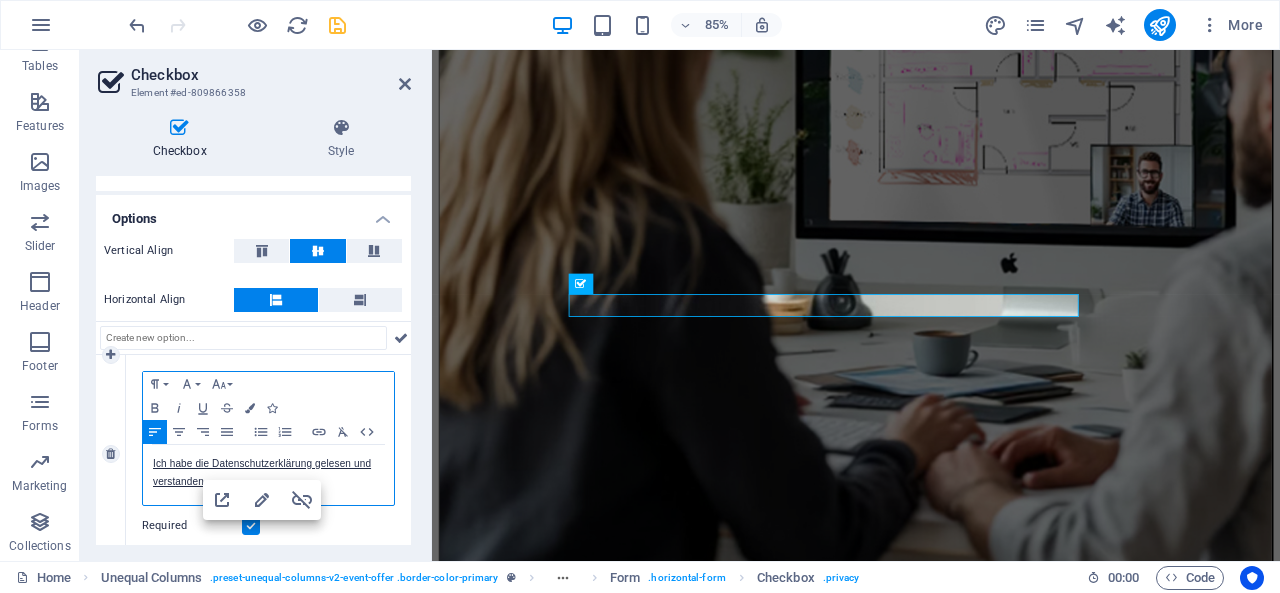 scroll, scrollTop: 118, scrollLeft: 0, axis: vertical 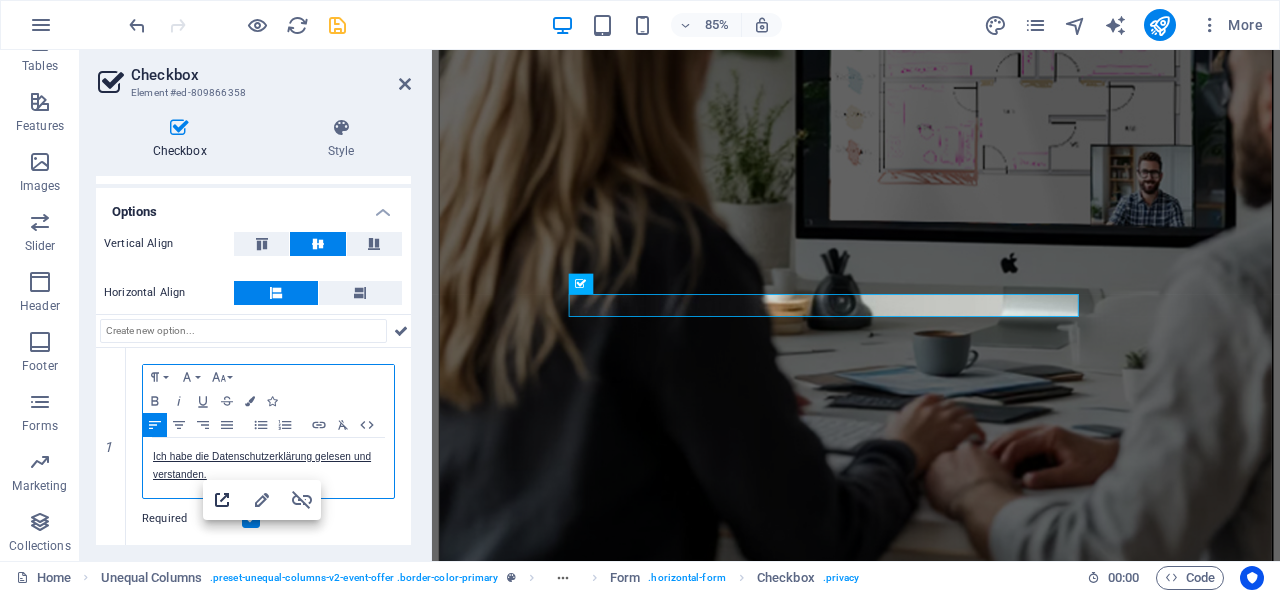 click 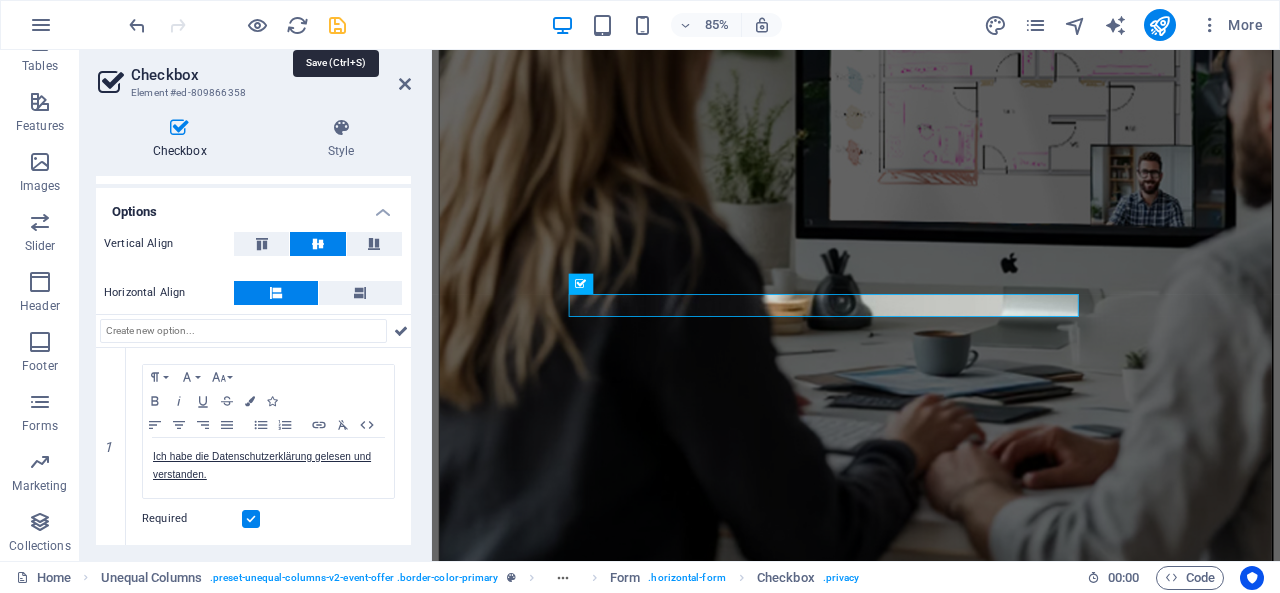 click at bounding box center (337, 25) 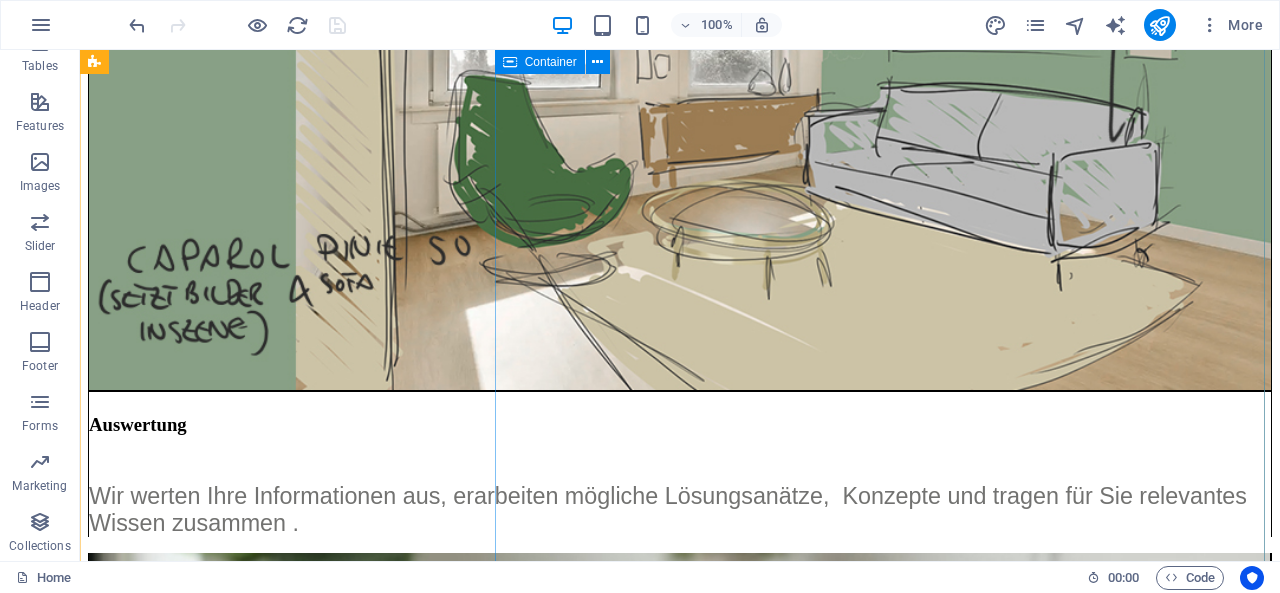 scroll, scrollTop: 7016, scrollLeft: 0, axis: vertical 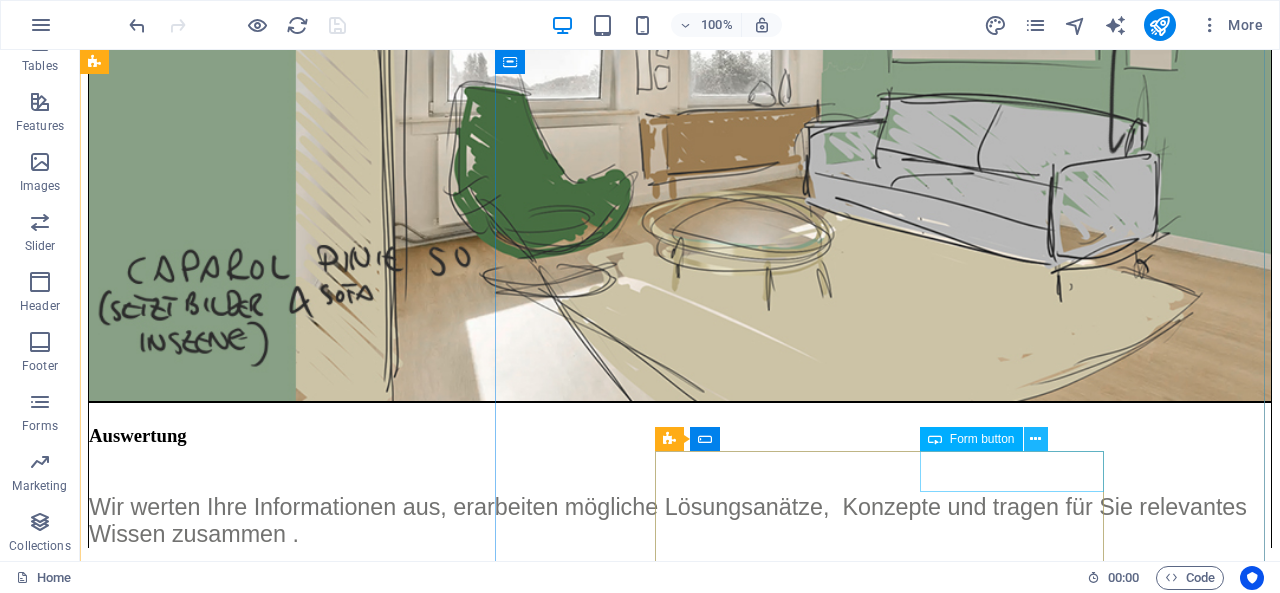 click at bounding box center [1035, 439] 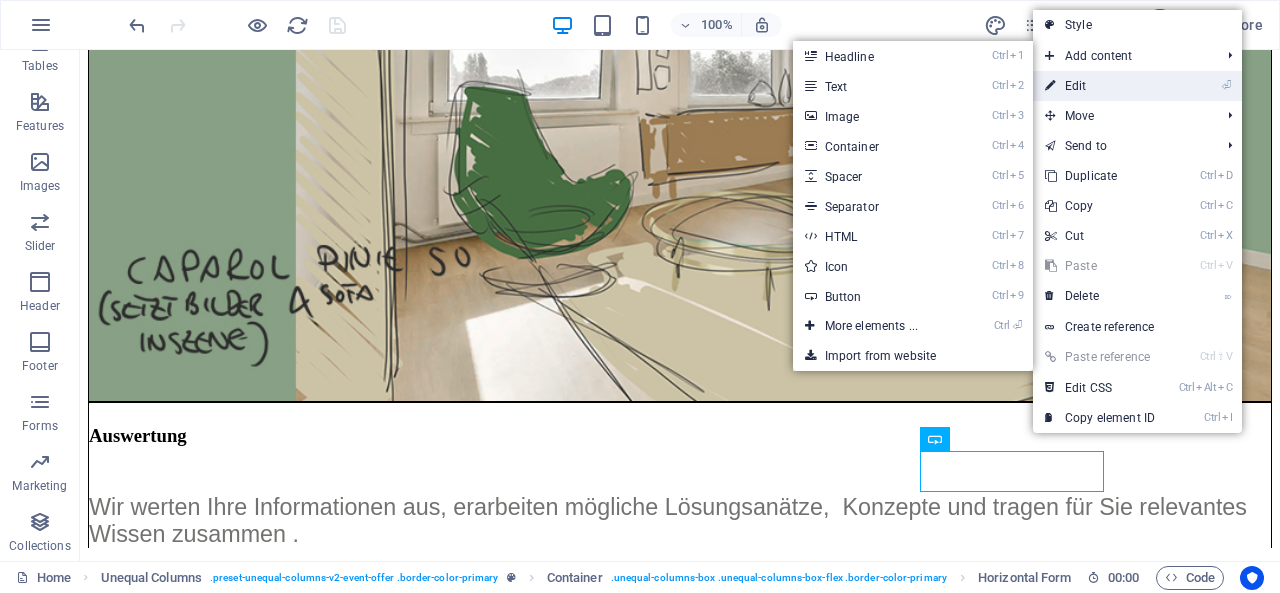 click on "⏎  Edit" at bounding box center [1100, 86] 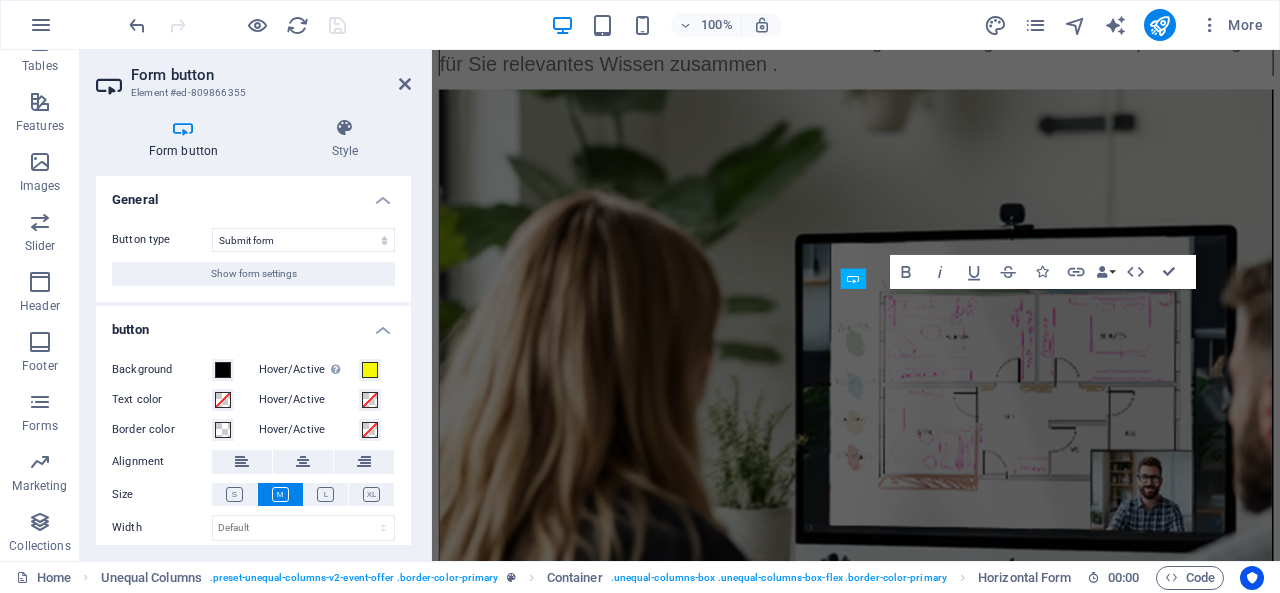 scroll, scrollTop: 7674, scrollLeft: 0, axis: vertical 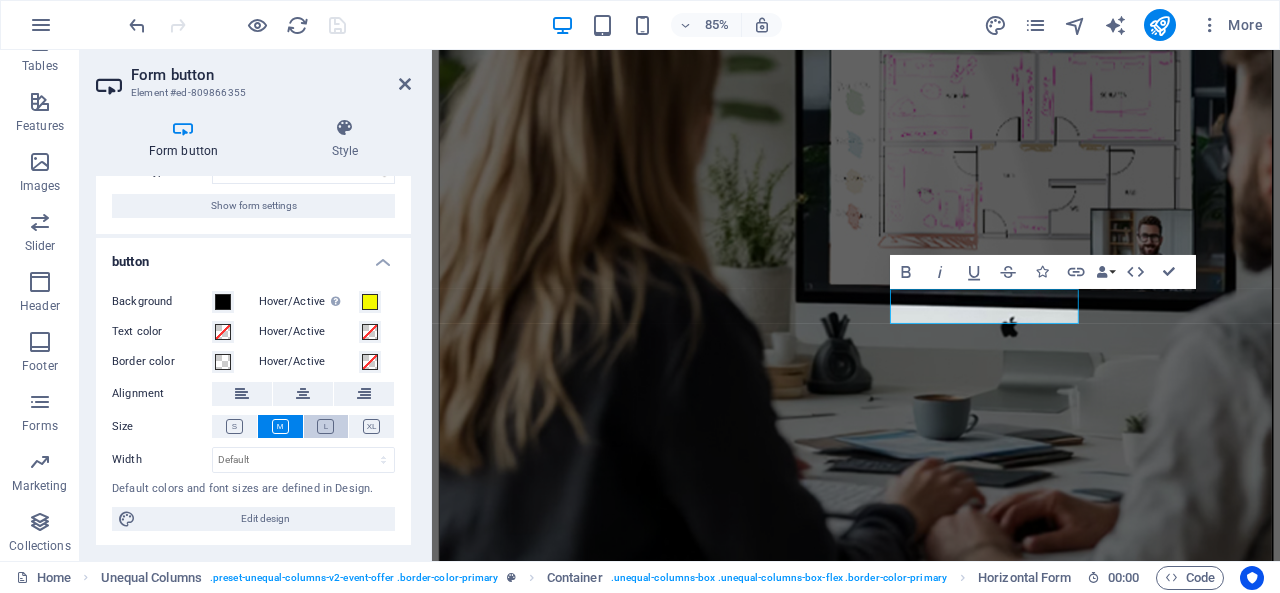 click at bounding box center [325, 426] 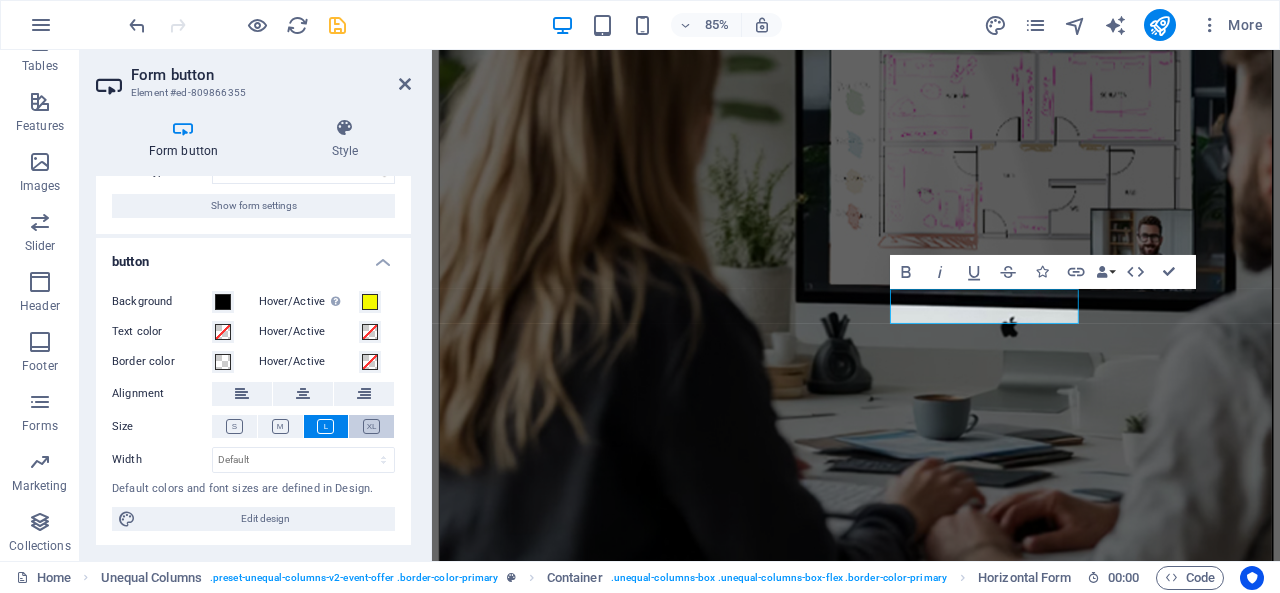 click at bounding box center [371, 426] 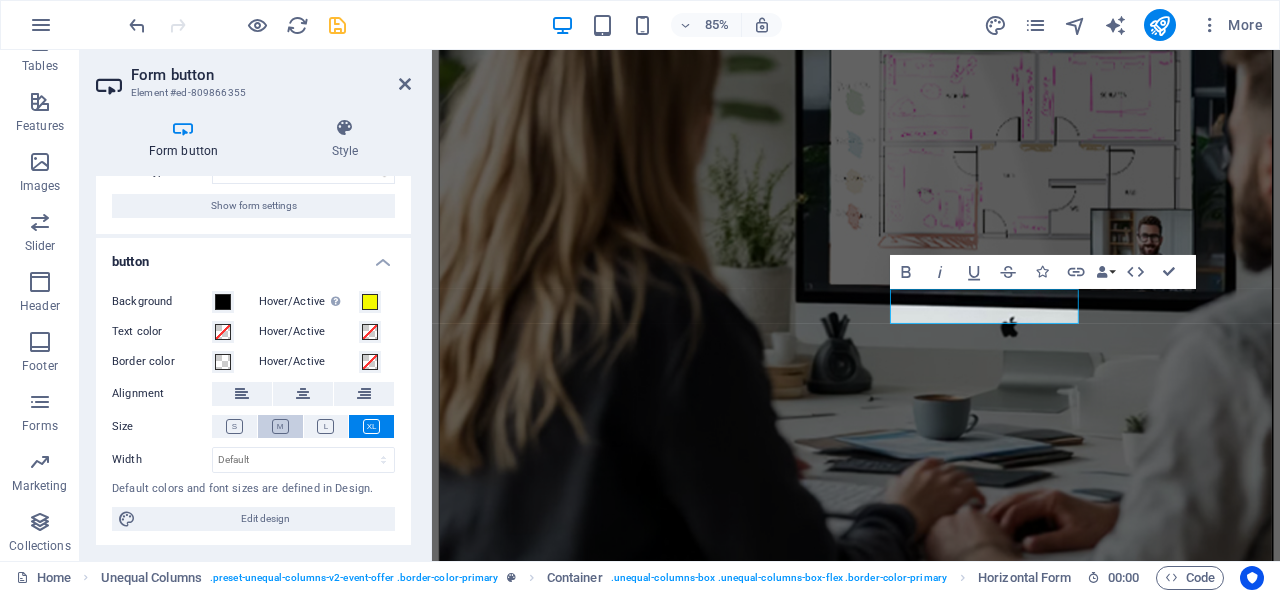 click at bounding box center [280, 426] 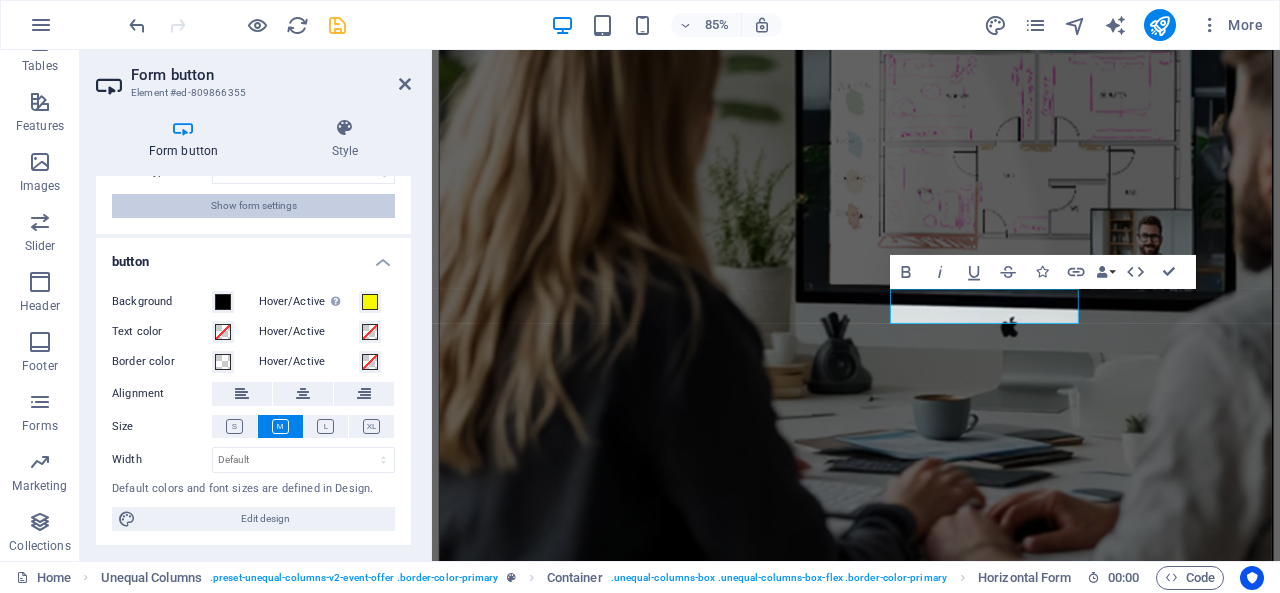 scroll, scrollTop: 0, scrollLeft: 0, axis: both 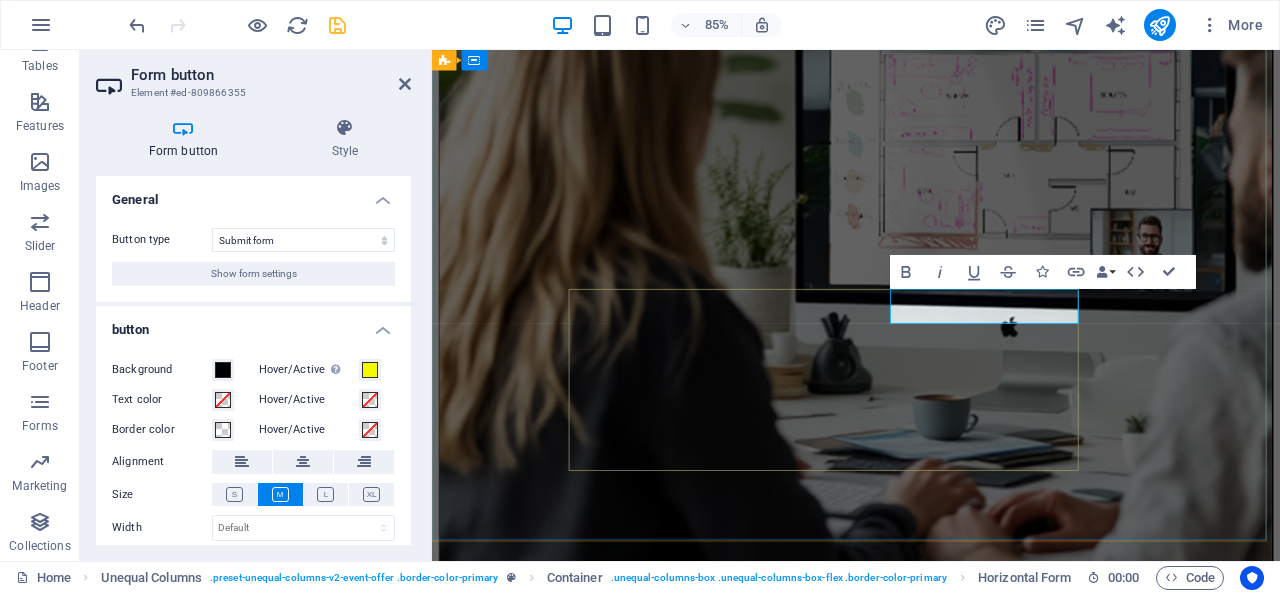 click on "Subscribe" at bounding box center (637, 16498) 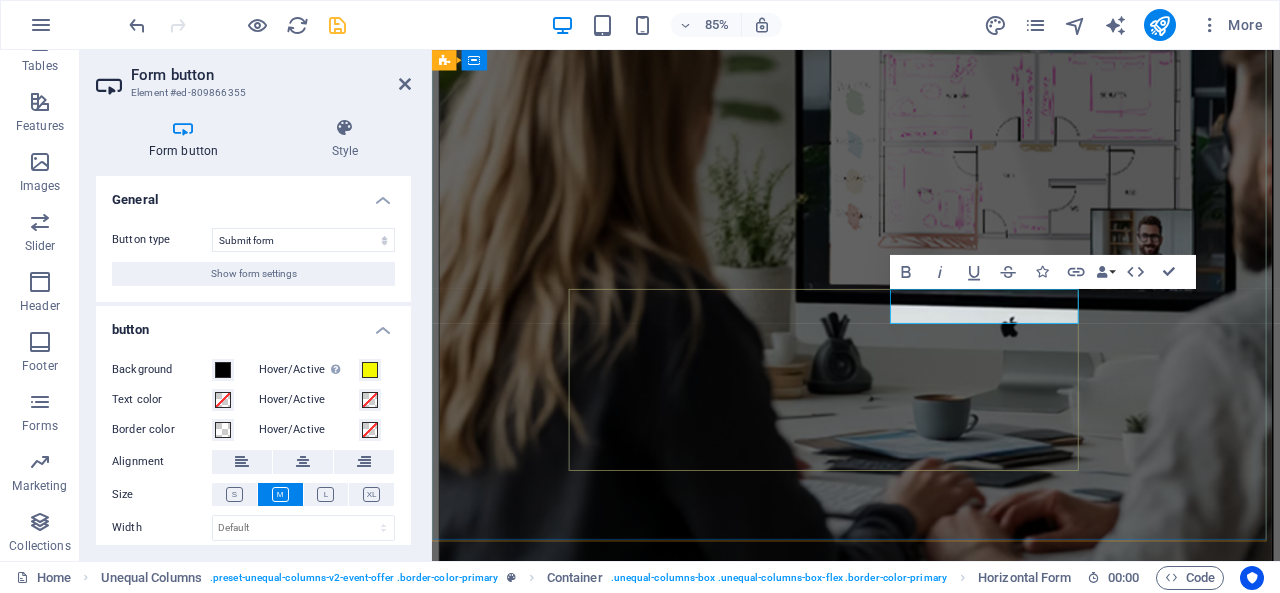 drag, startPoint x: 1045, startPoint y: 349, endPoint x: 1117, endPoint y: 352, distance: 72.06247 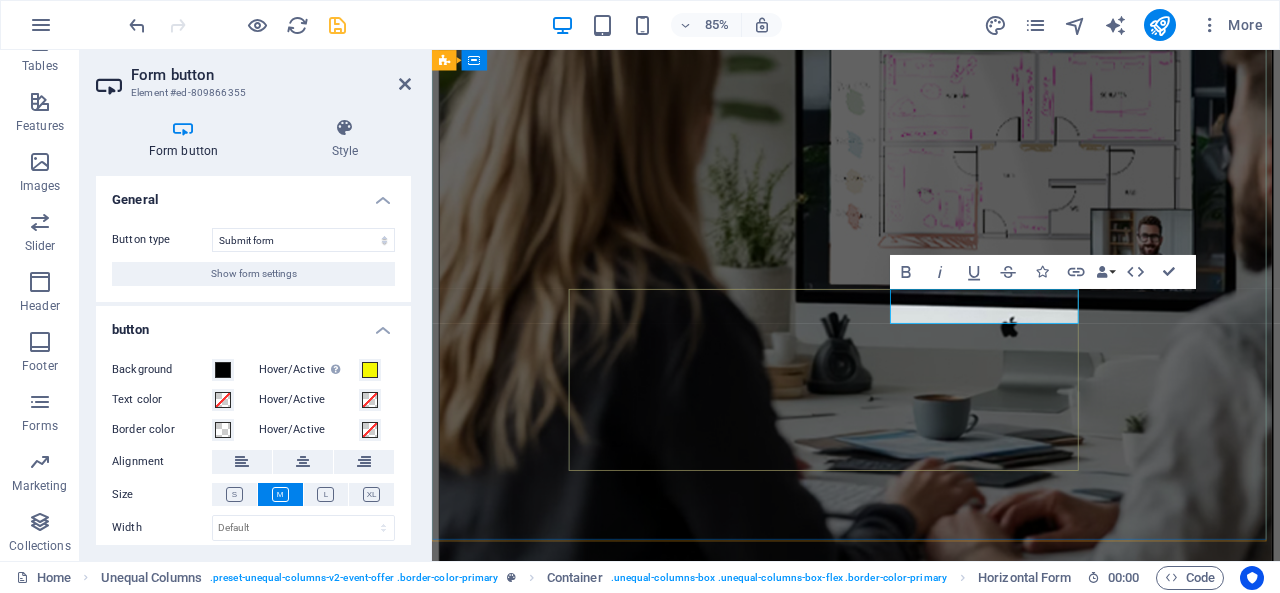click on "Subscribe" at bounding box center [637, 16498] 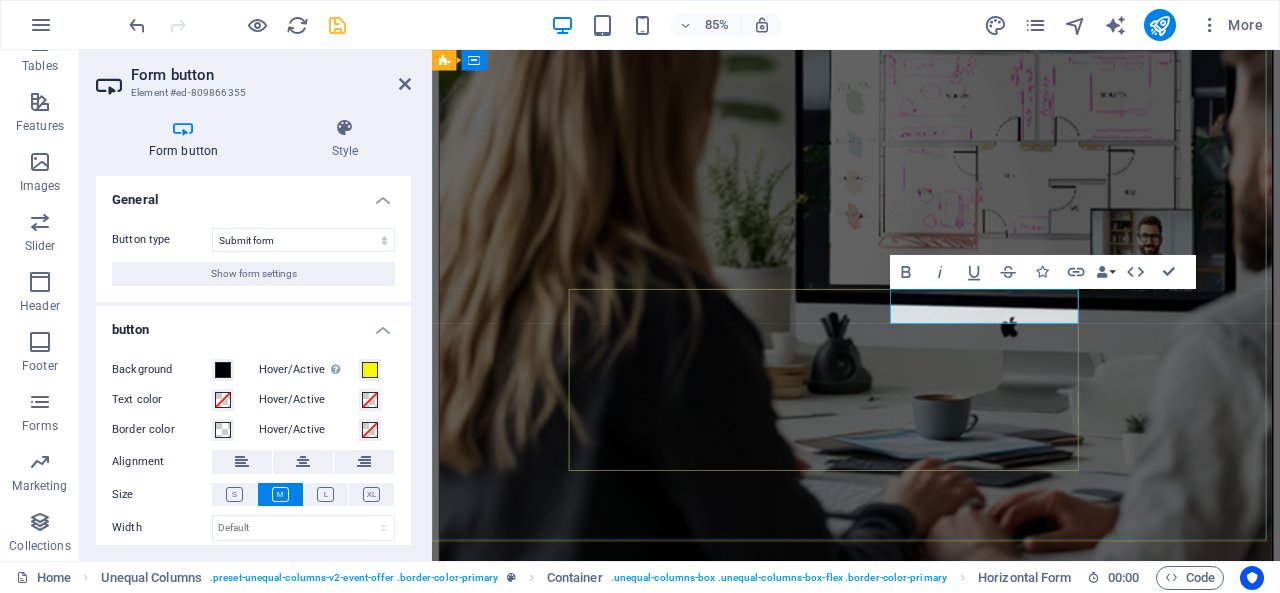 type on "Submit" 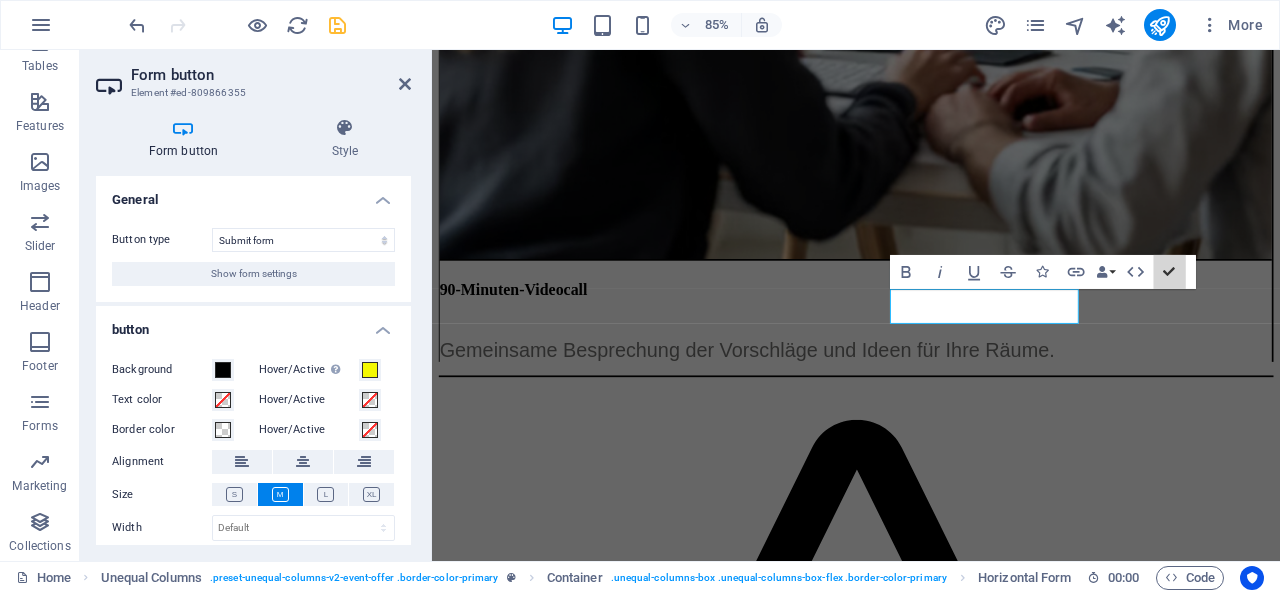 scroll, scrollTop: 7137, scrollLeft: 0, axis: vertical 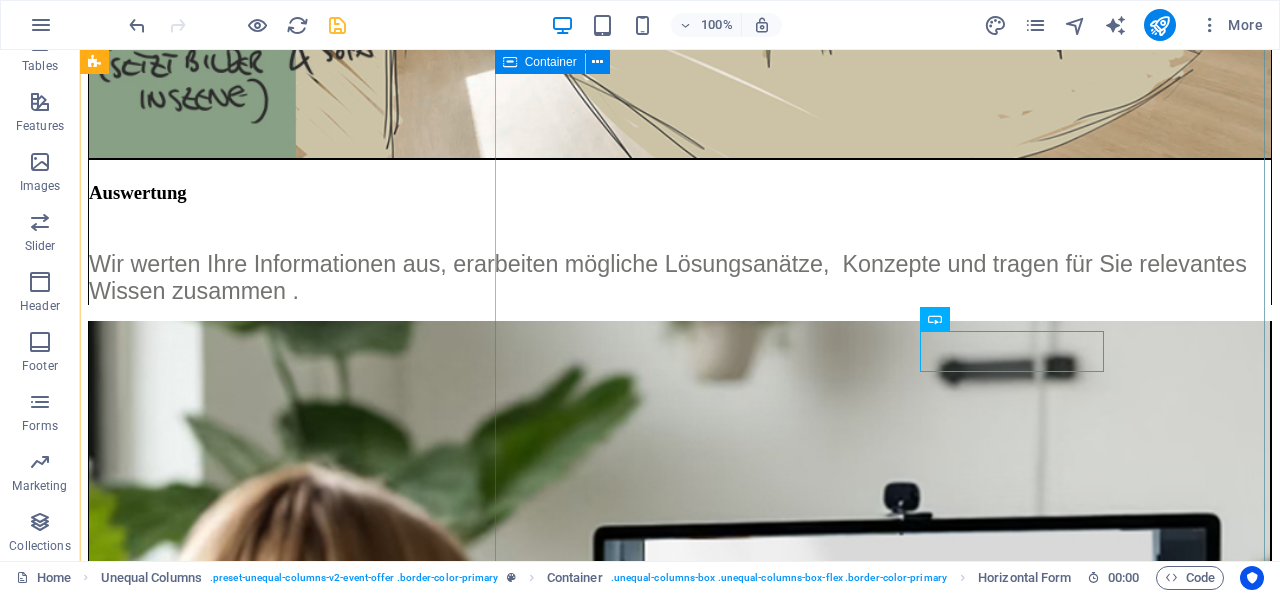 click on "Sie haben Interesse an einem Designcheck? Sie haben Interesse oder weitere Fragen zur Gestaltung und Veränderung Ihrer Wohn- und Lebensräume?  Schreiben Sie uns!  Abschicken   Ich habe die Datenschutzerklärung gelesen und verstanden. Unreadable? Load new" at bounding box center [680, 19943] 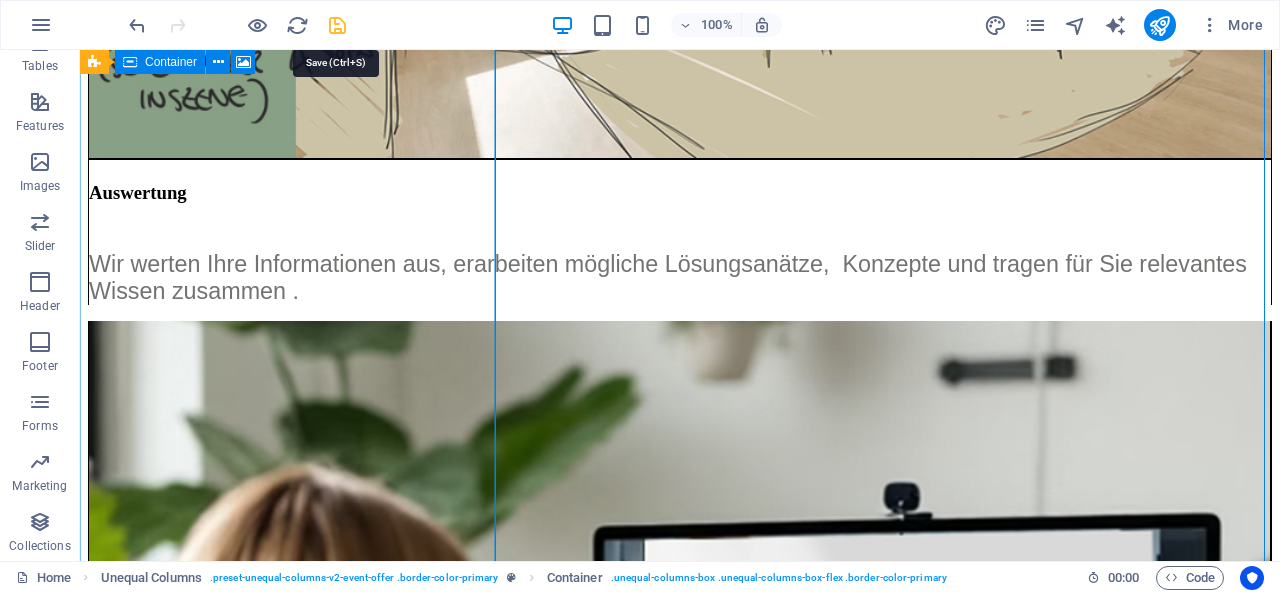click at bounding box center (337, 25) 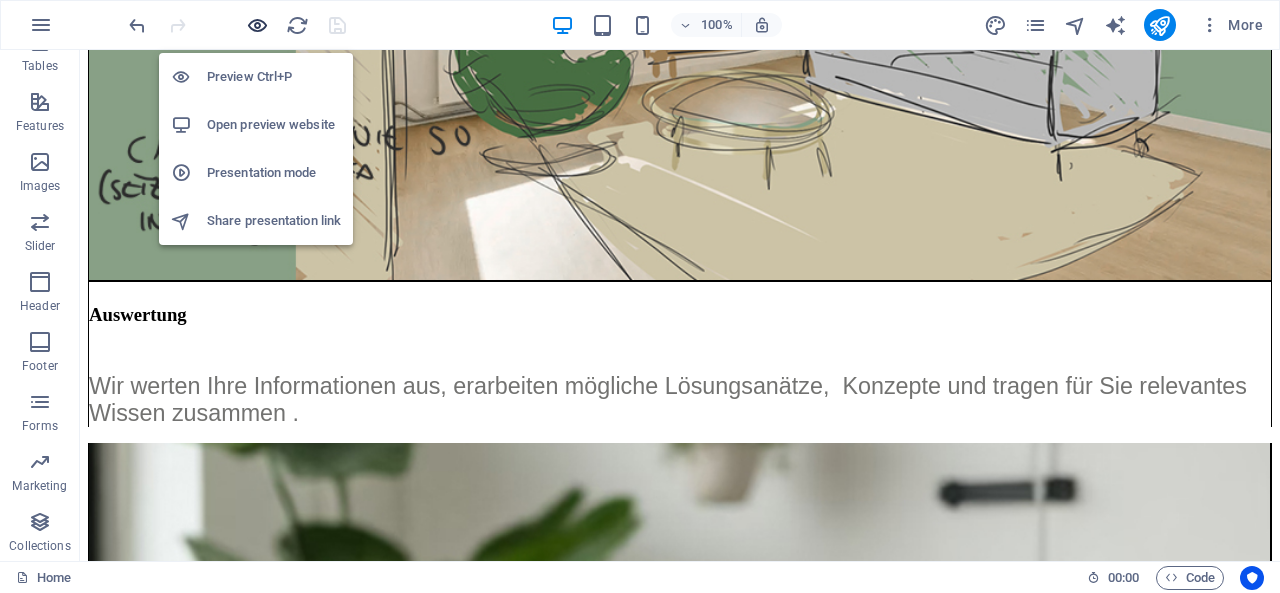 click at bounding box center [257, 25] 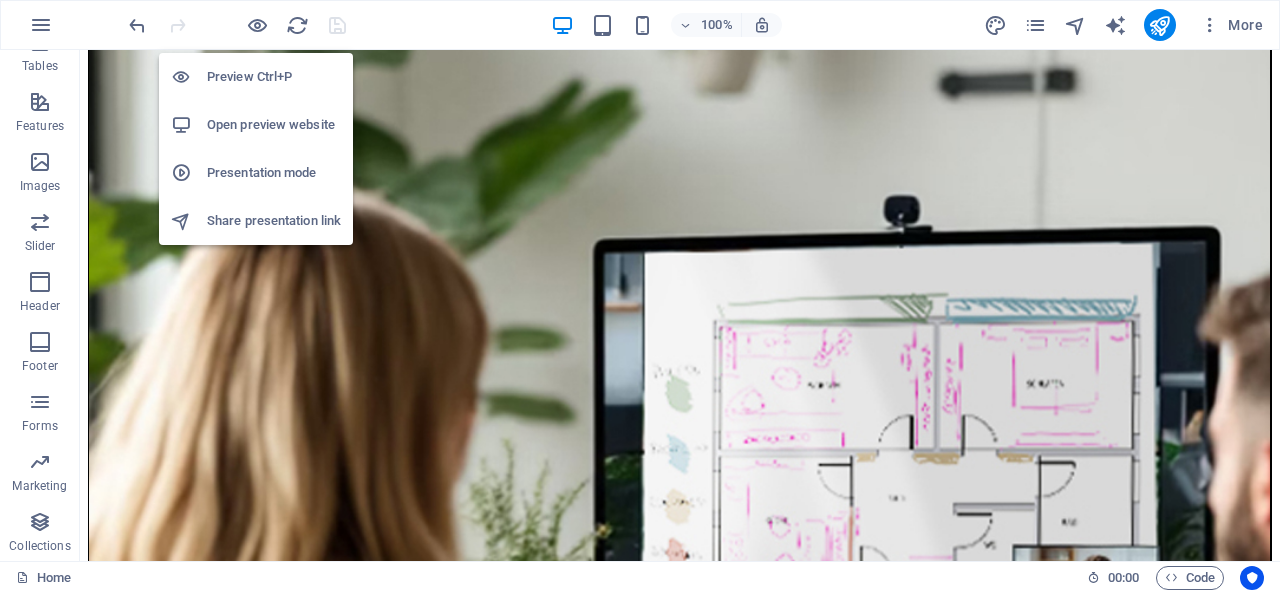 scroll, scrollTop: 7036, scrollLeft: 0, axis: vertical 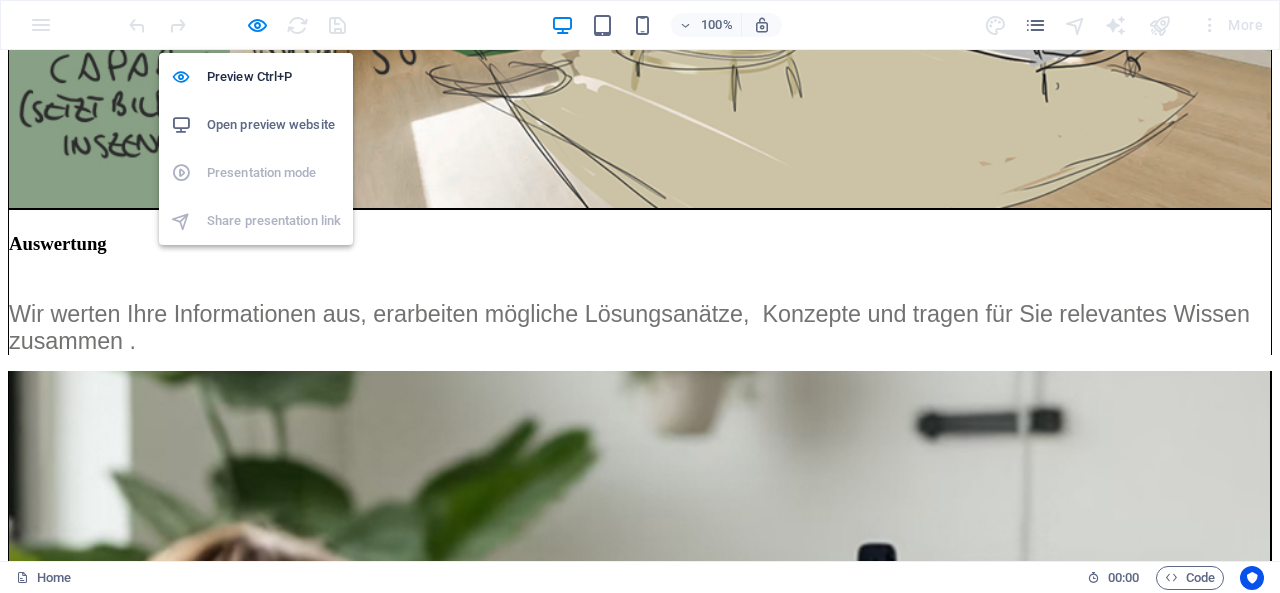 click on "Open preview website" at bounding box center (274, 125) 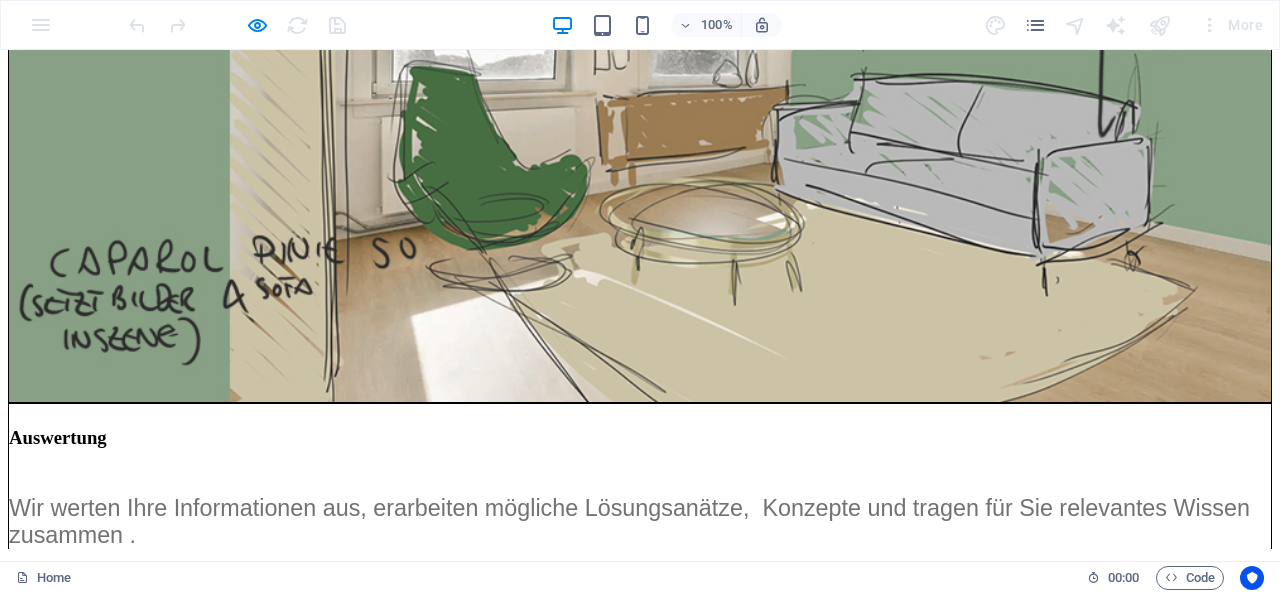 scroll, scrollTop: 6795, scrollLeft: 0, axis: vertical 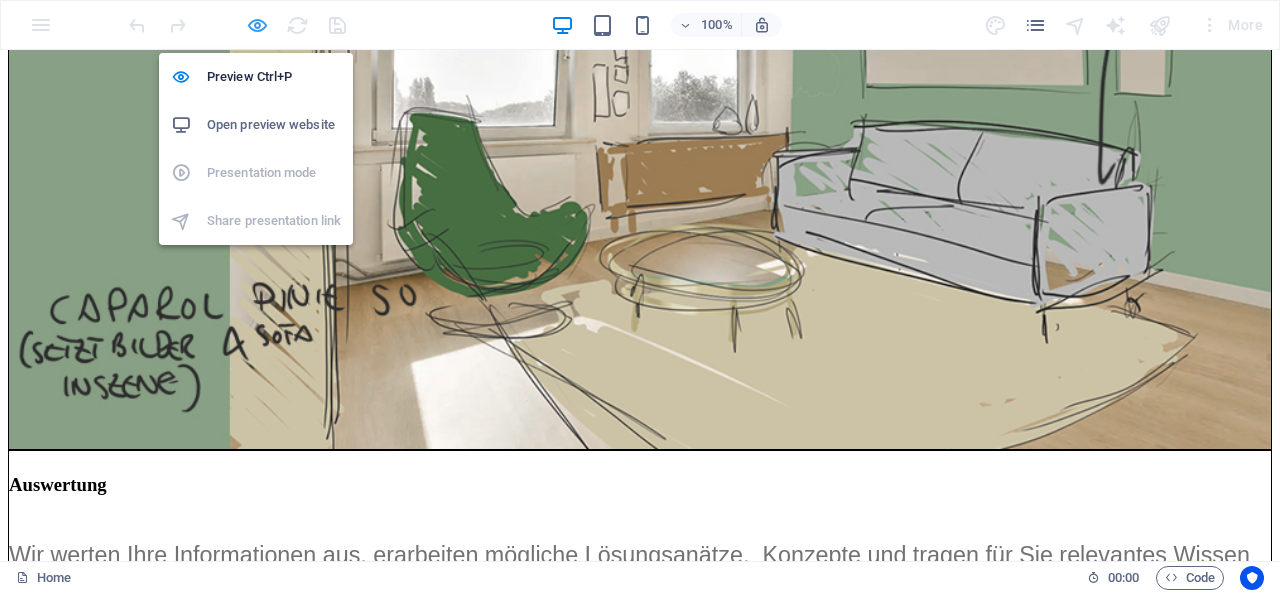click at bounding box center [257, 25] 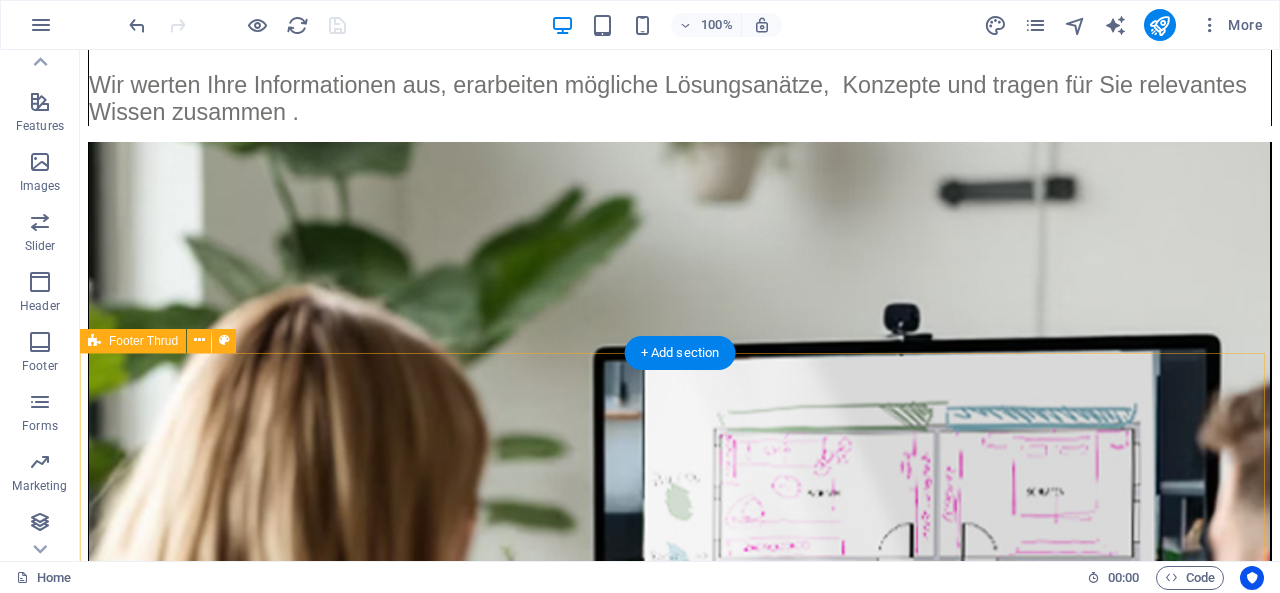 scroll, scrollTop: 7554, scrollLeft: 0, axis: vertical 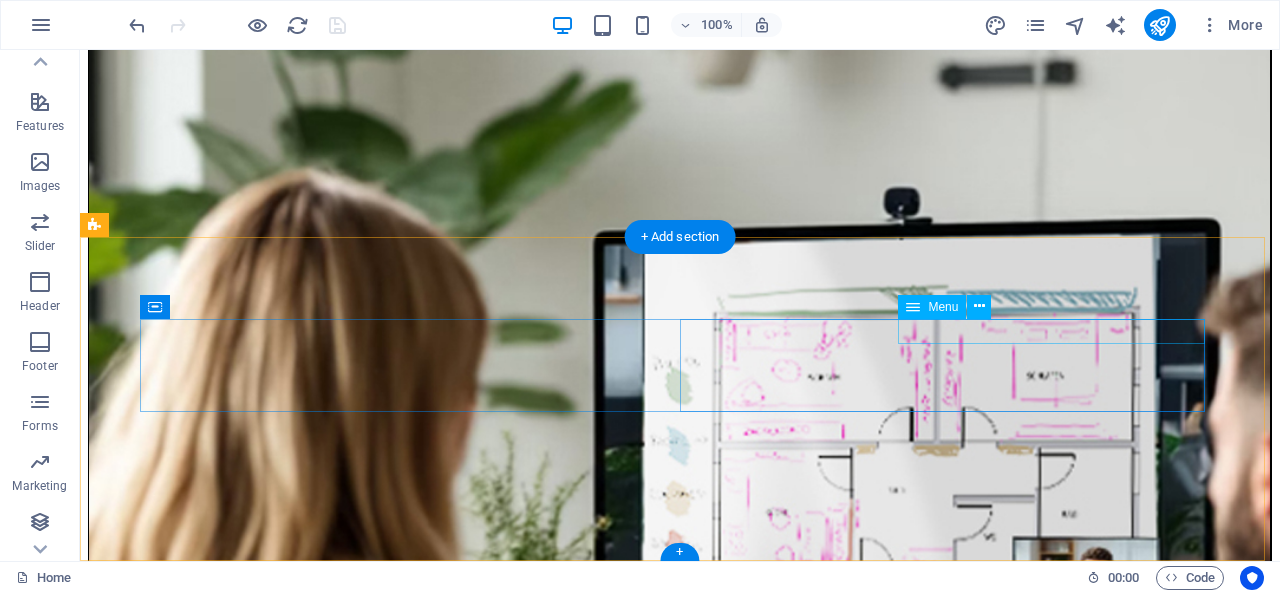 click on "About Products Location" at bounding box center [680, 20164] 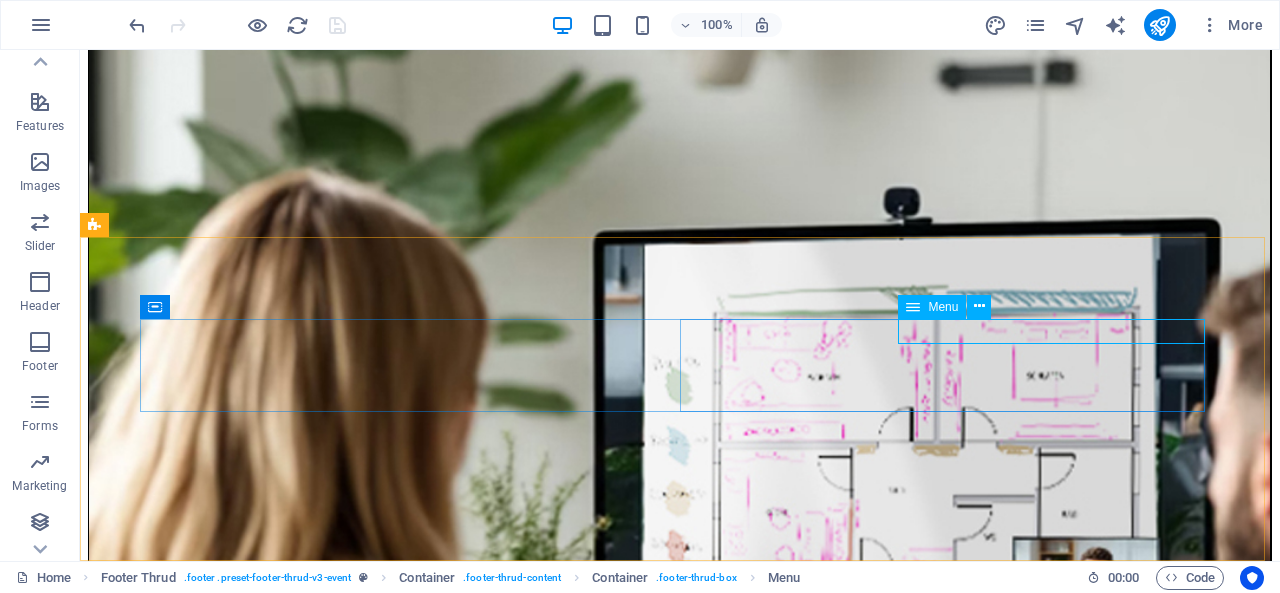 click at bounding box center [913, 307] 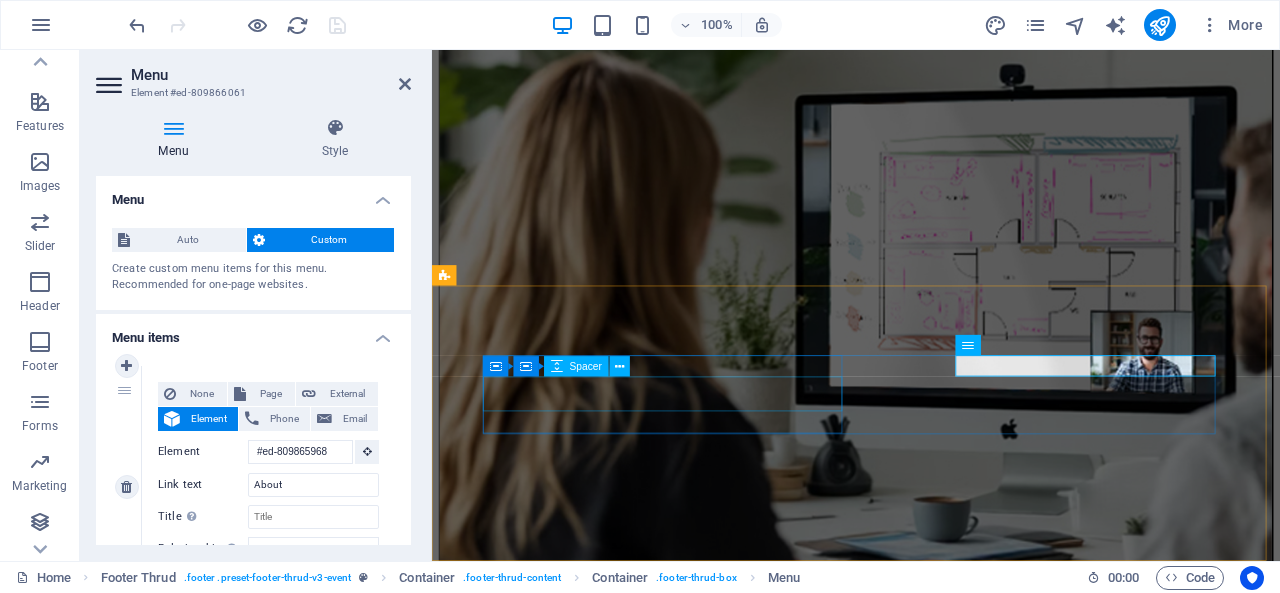 scroll, scrollTop: 7976, scrollLeft: 0, axis: vertical 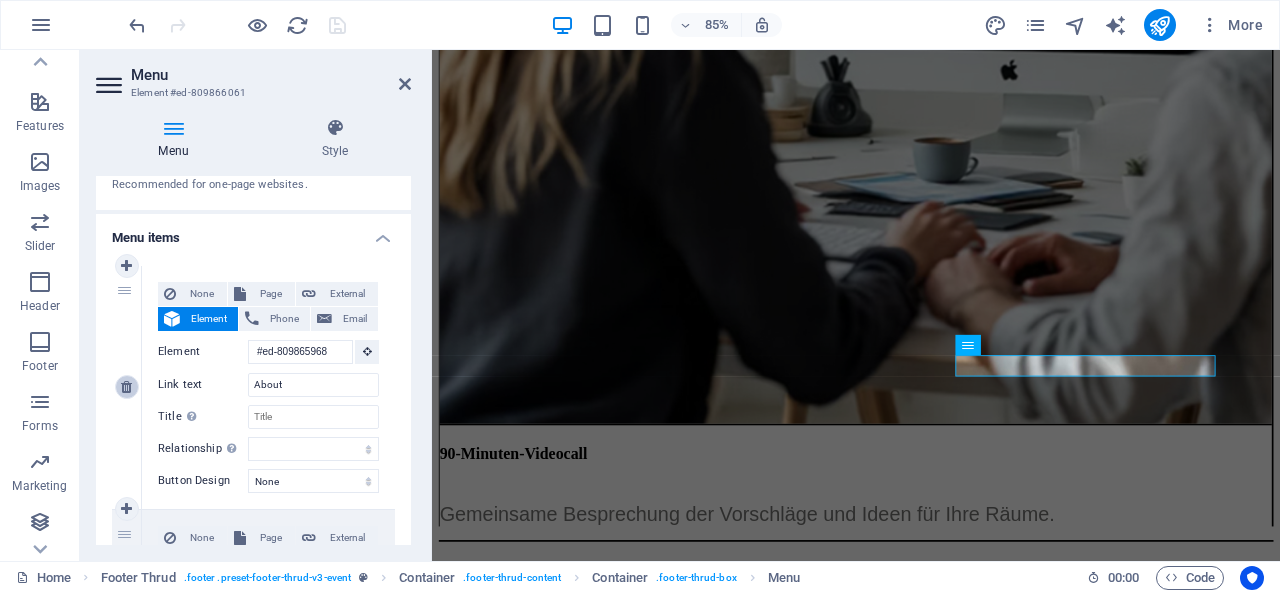 click at bounding box center (126, 387) 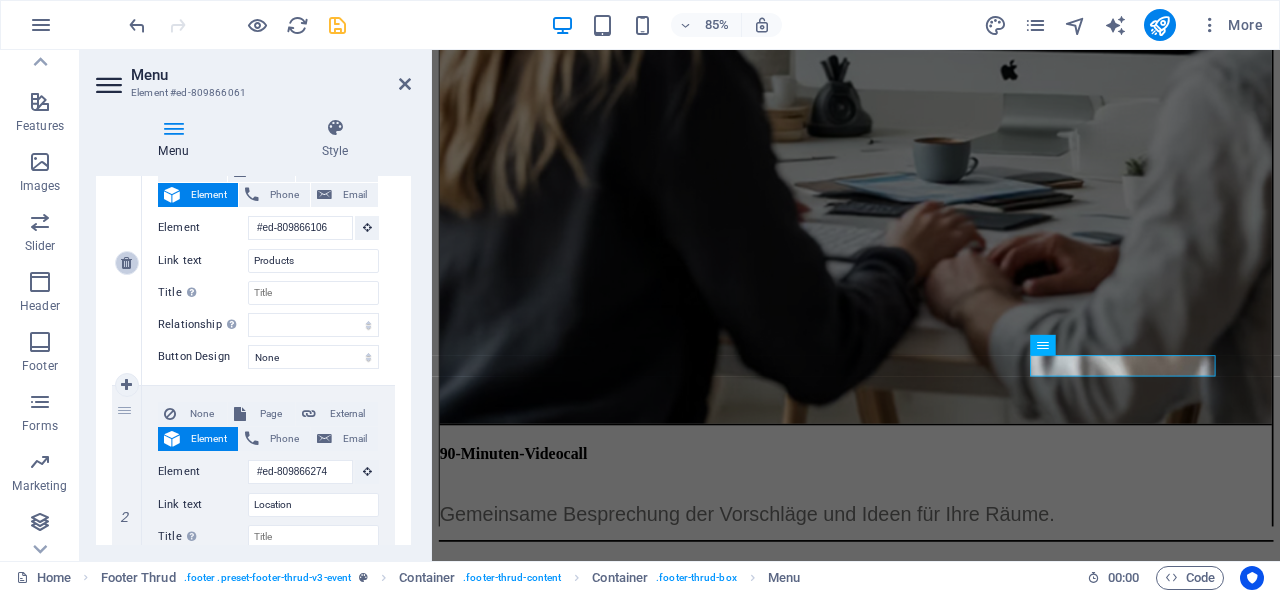 scroll, scrollTop: 300, scrollLeft: 0, axis: vertical 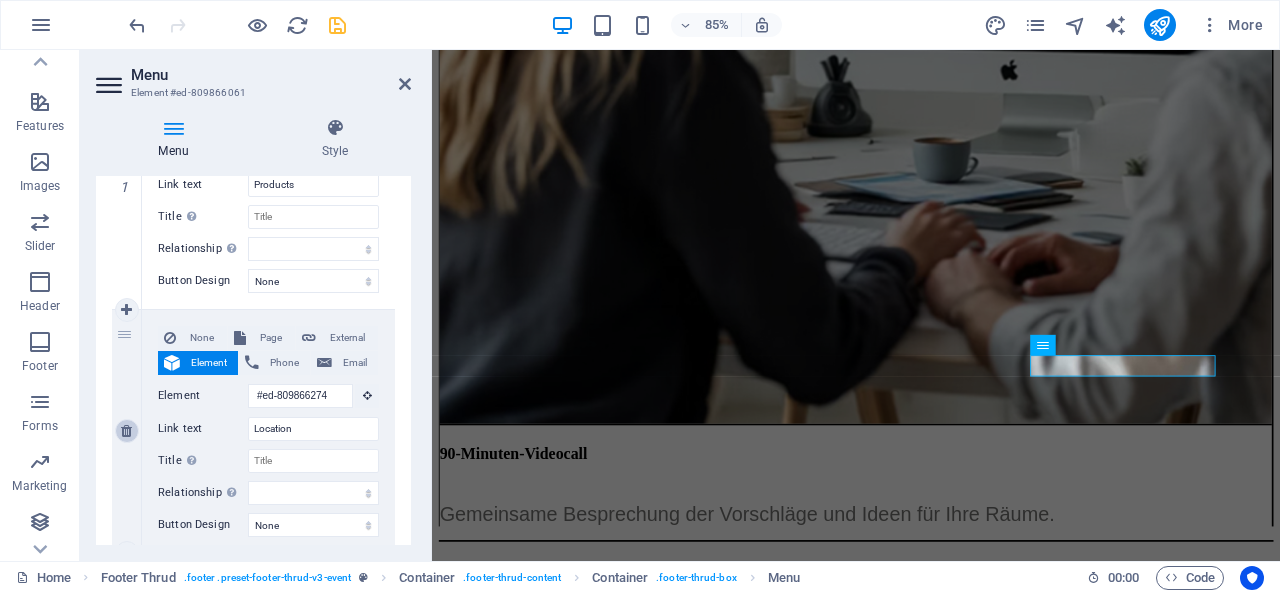 click at bounding box center [126, 431] 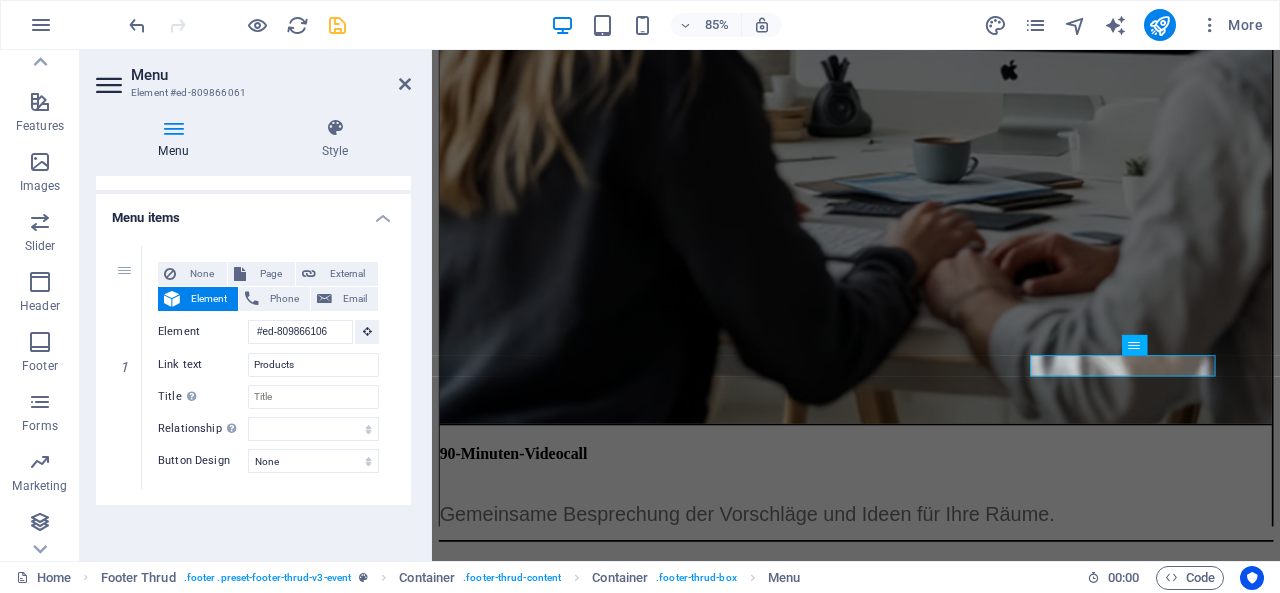 scroll, scrollTop: 119, scrollLeft: 0, axis: vertical 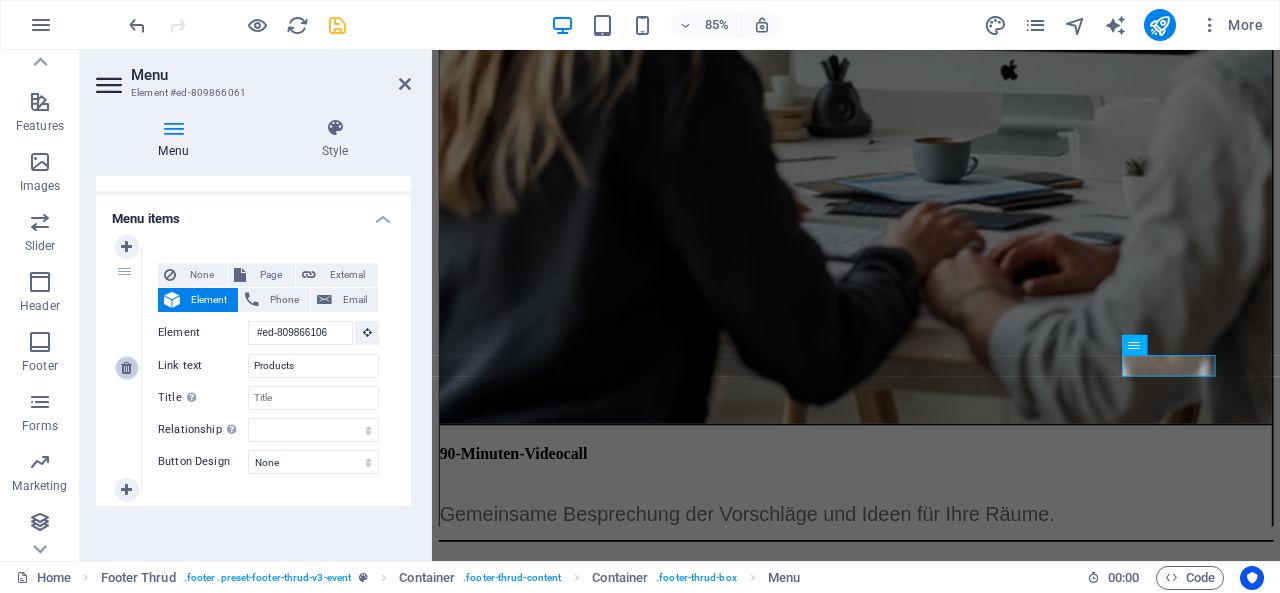 click at bounding box center (126, 368) 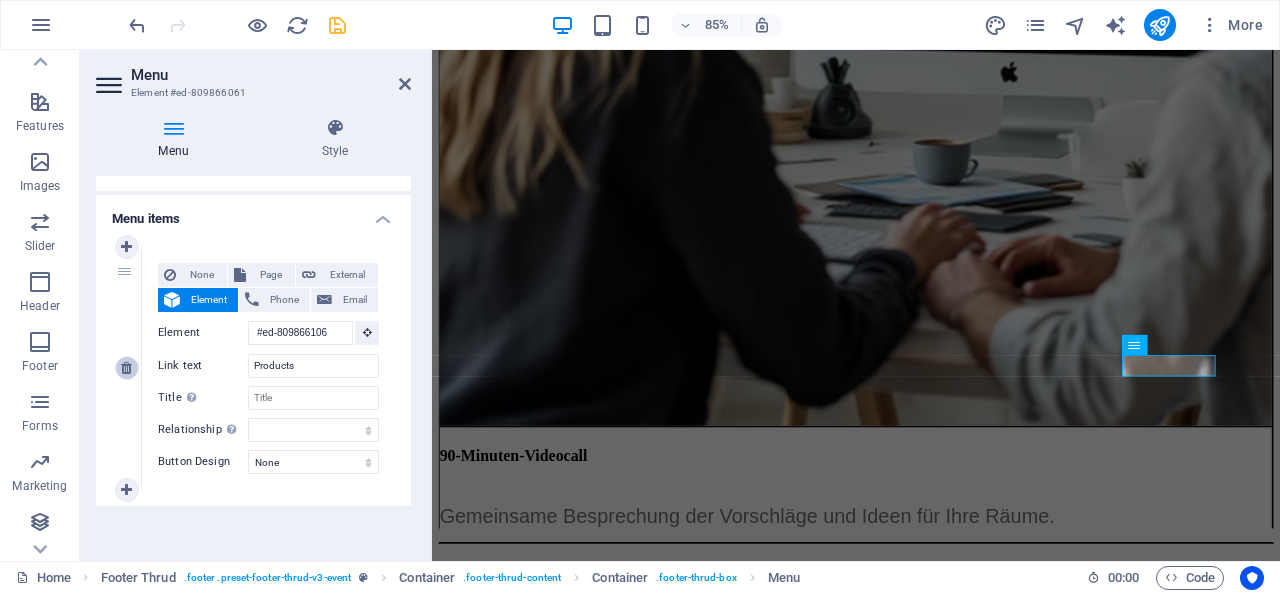 scroll, scrollTop: 0, scrollLeft: 0, axis: both 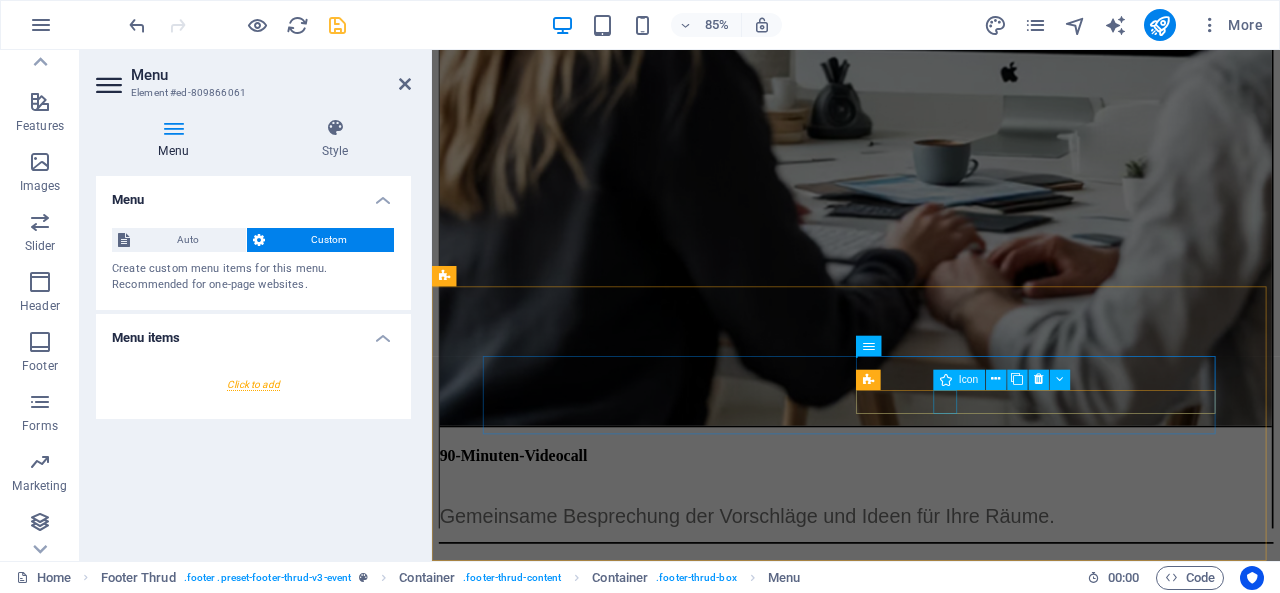 click at bounding box center [931, 17131] 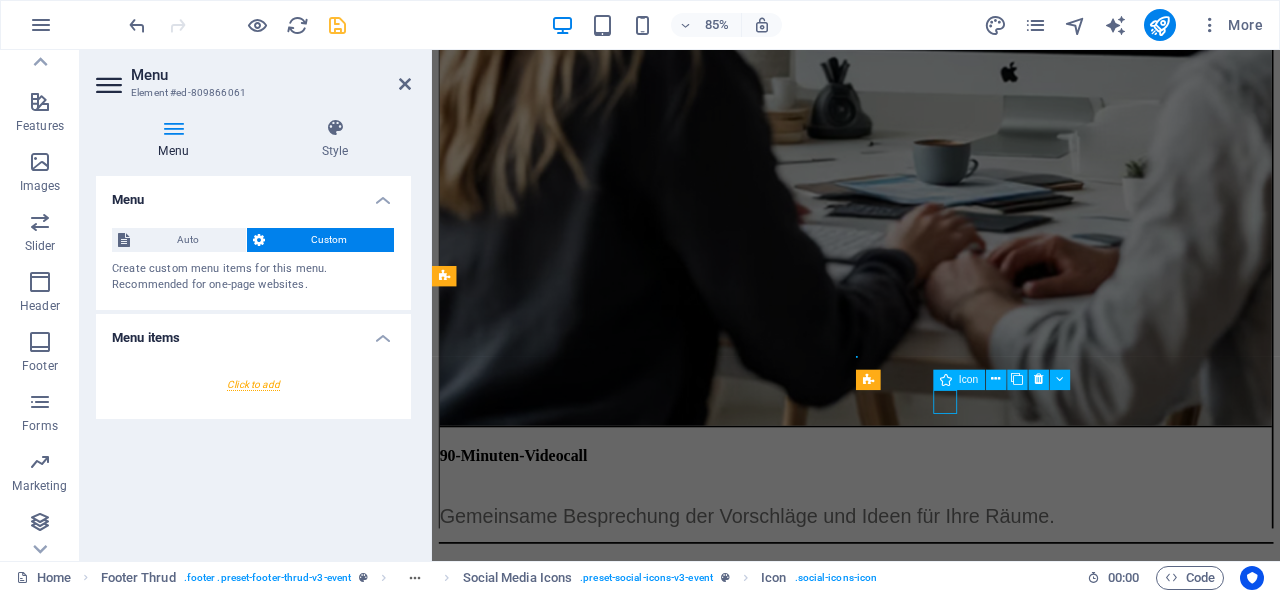 scroll, scrollTop: 7436, scrollLeft: 0, axis: vertical 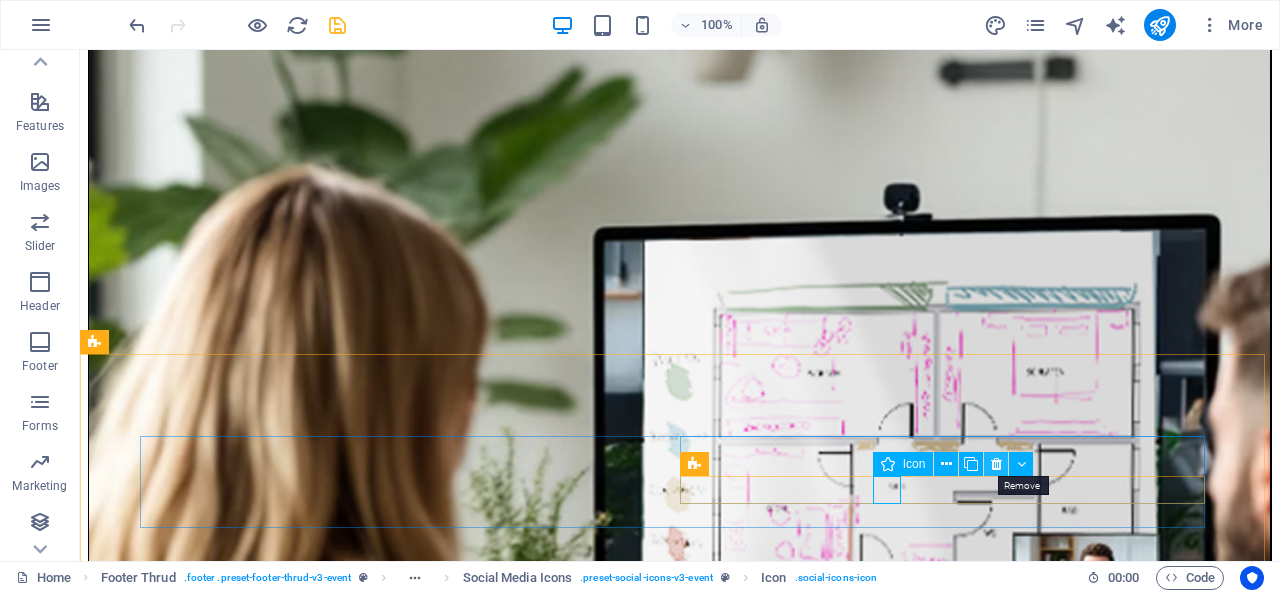 click at bounding box center (996, 464) 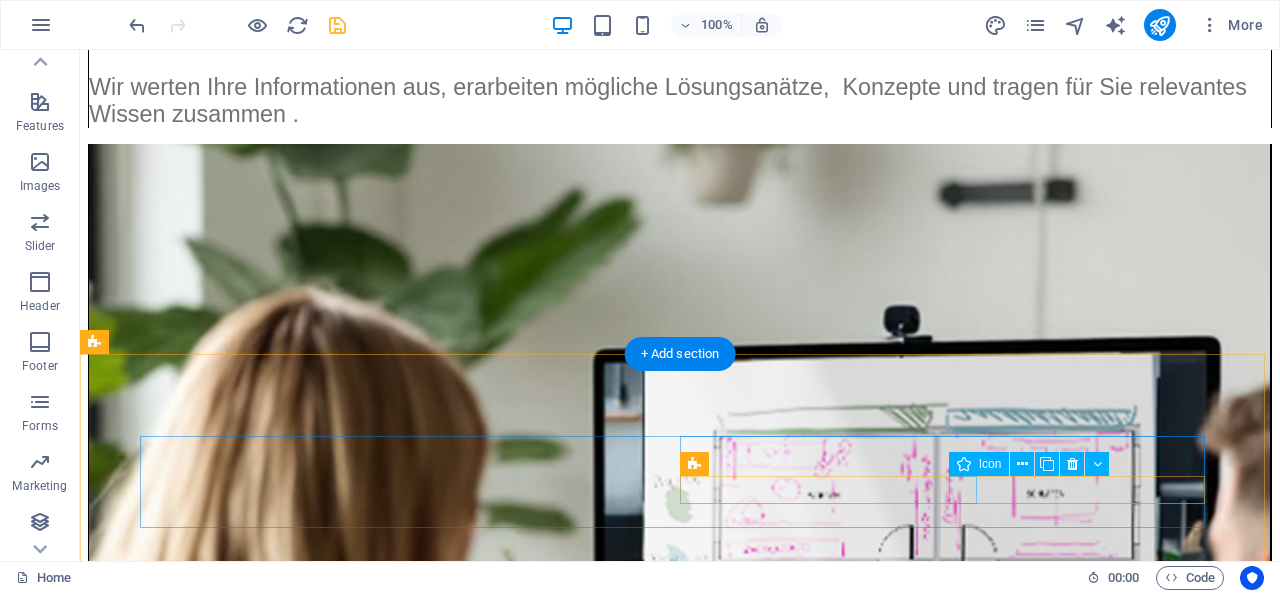click at bounding box center [680, 20829] 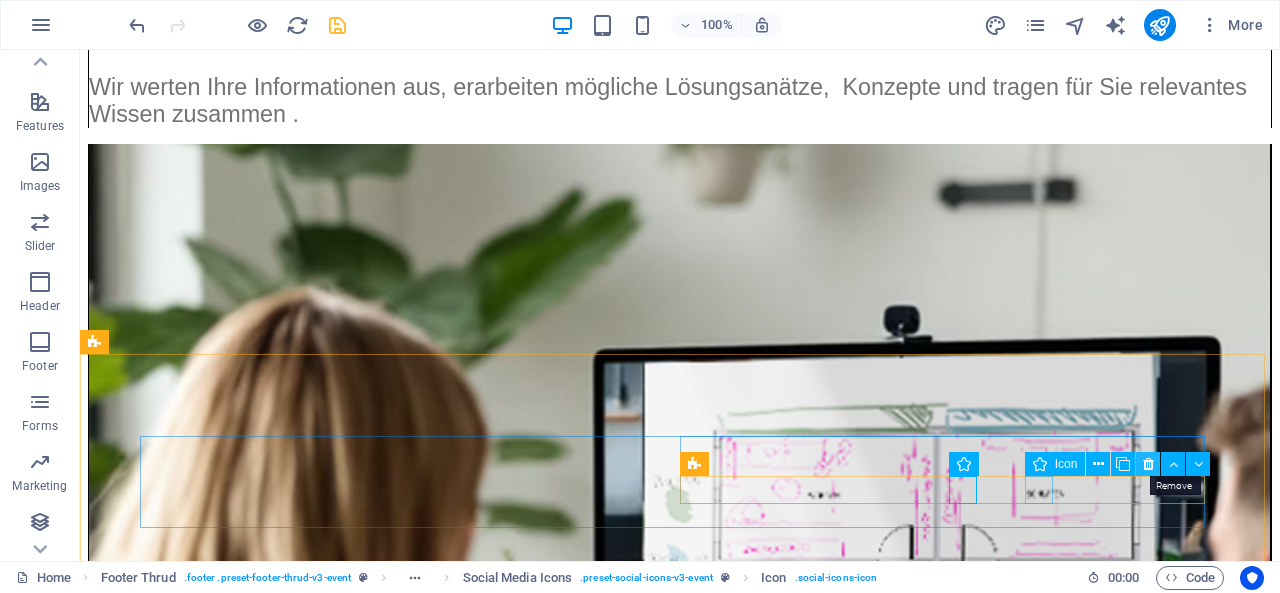 click at bounding box center [1148, 464] 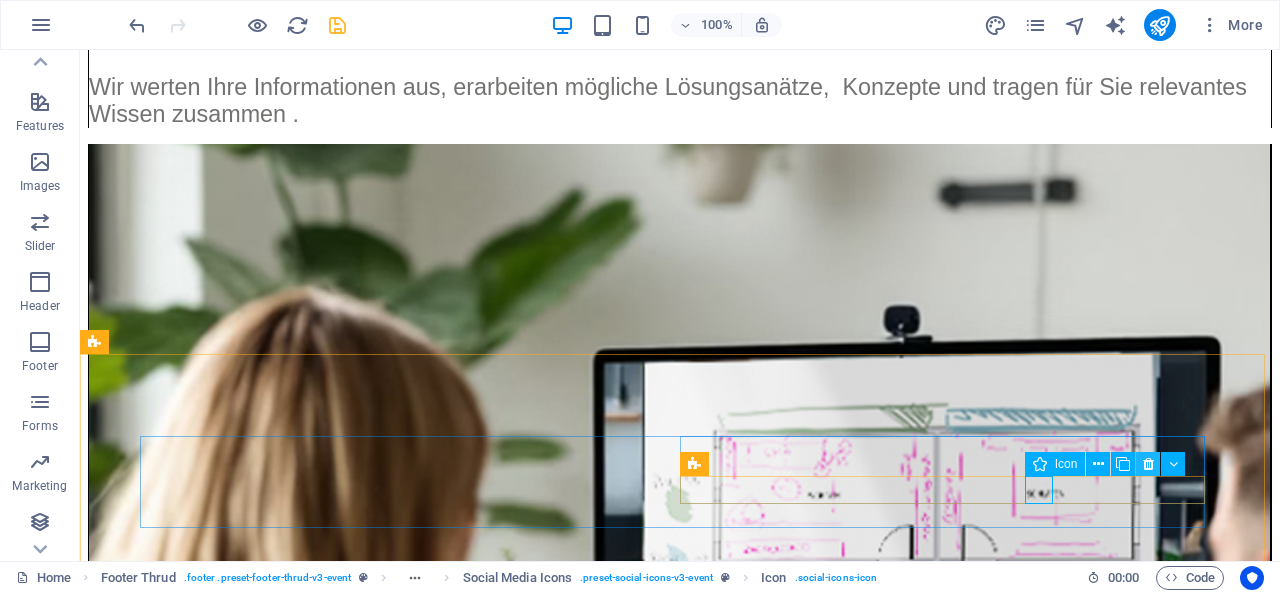 click at bounding box center (1148, 464) 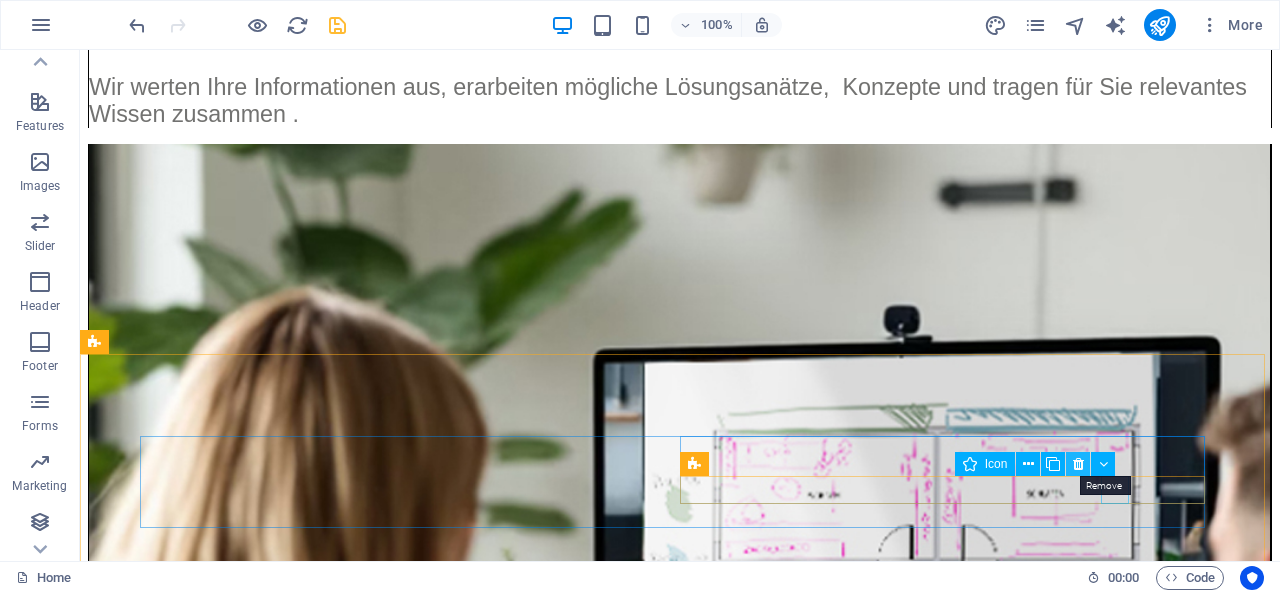 click at bounding box center [1078, 464] 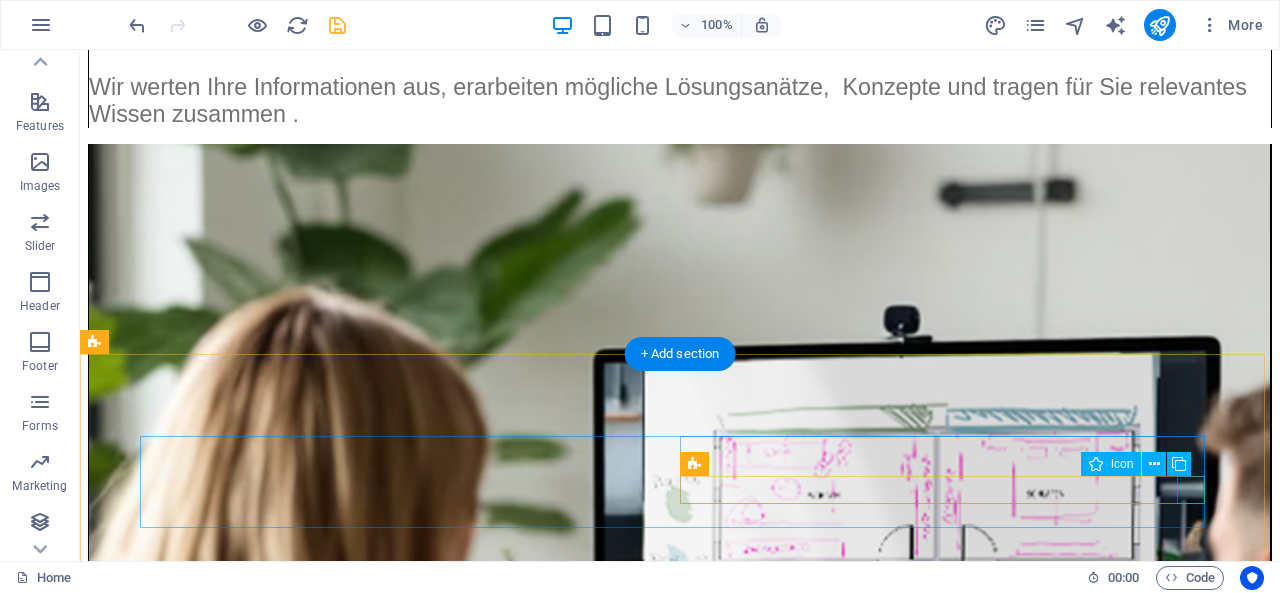 click at bounding box center [680, 20905] 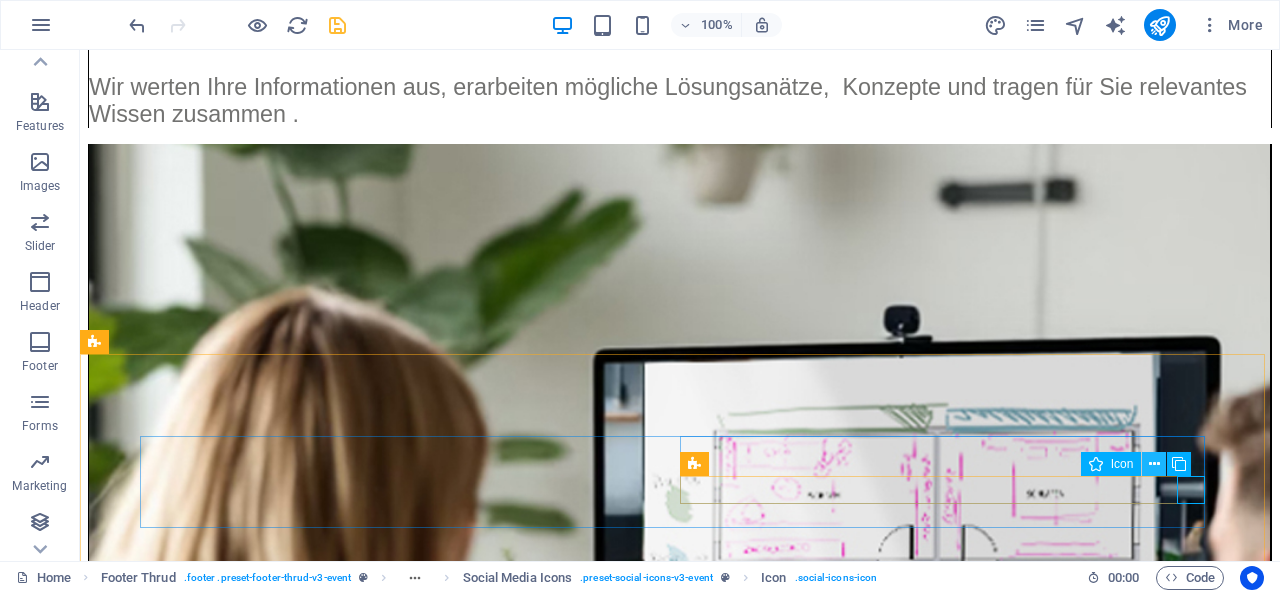 click at bounding box center (1154, 464) 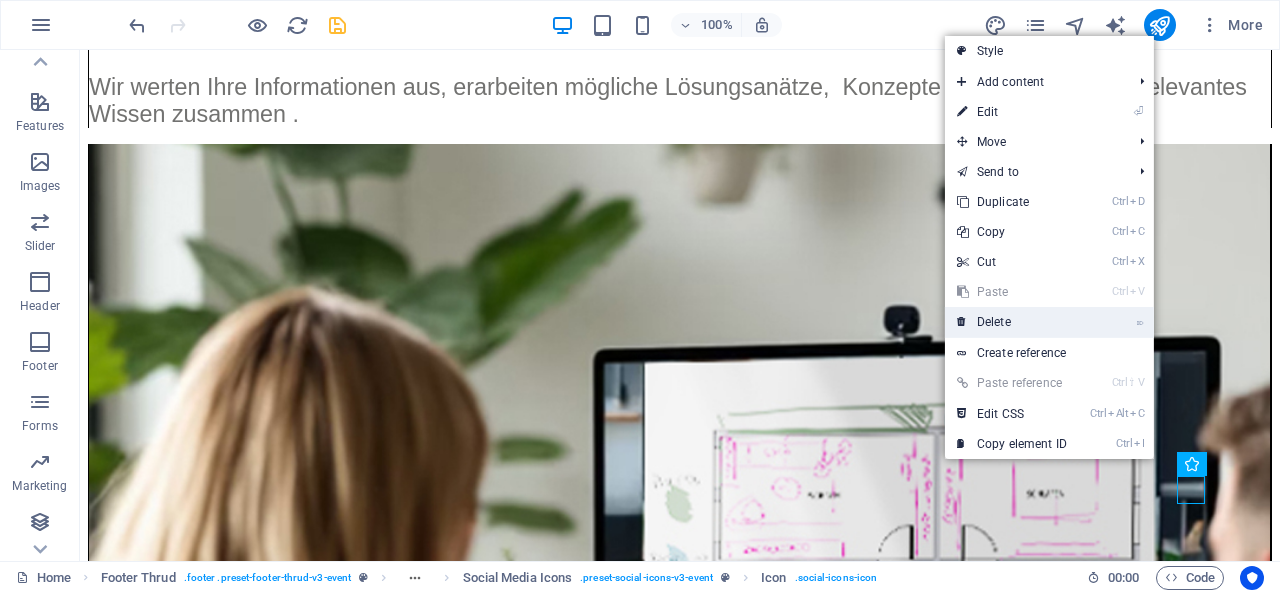 click on "⌦  Delete" at bounding box center (1012, 322) 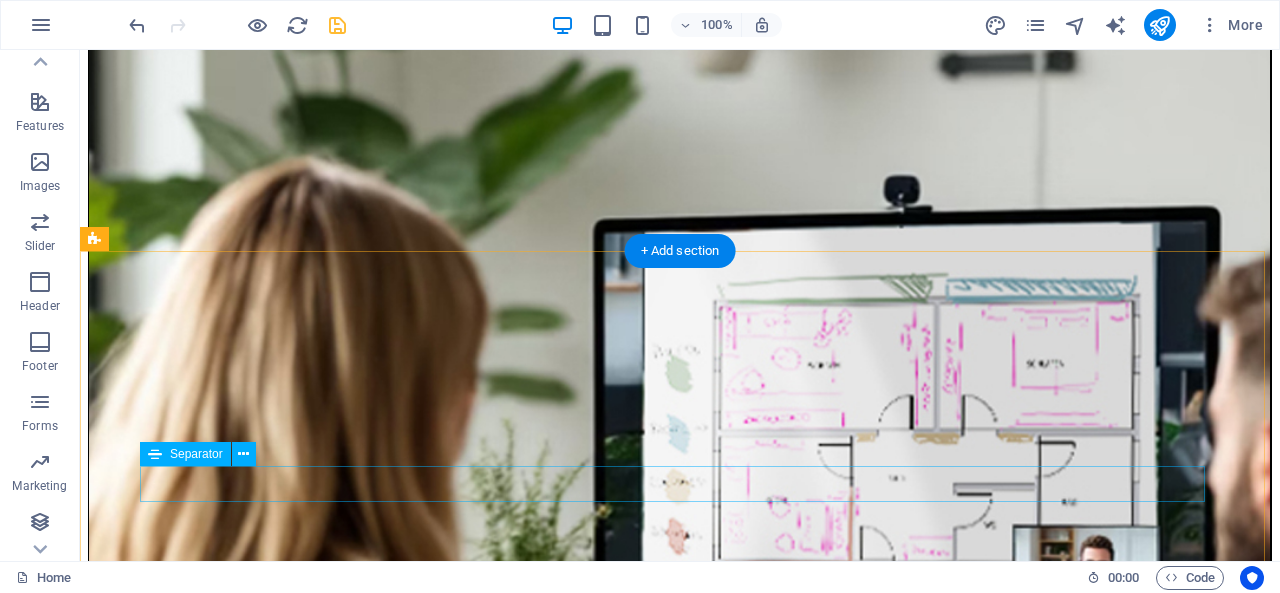 scroll, scrollTop: 7594, scrollLeft: 0, axis: vertical 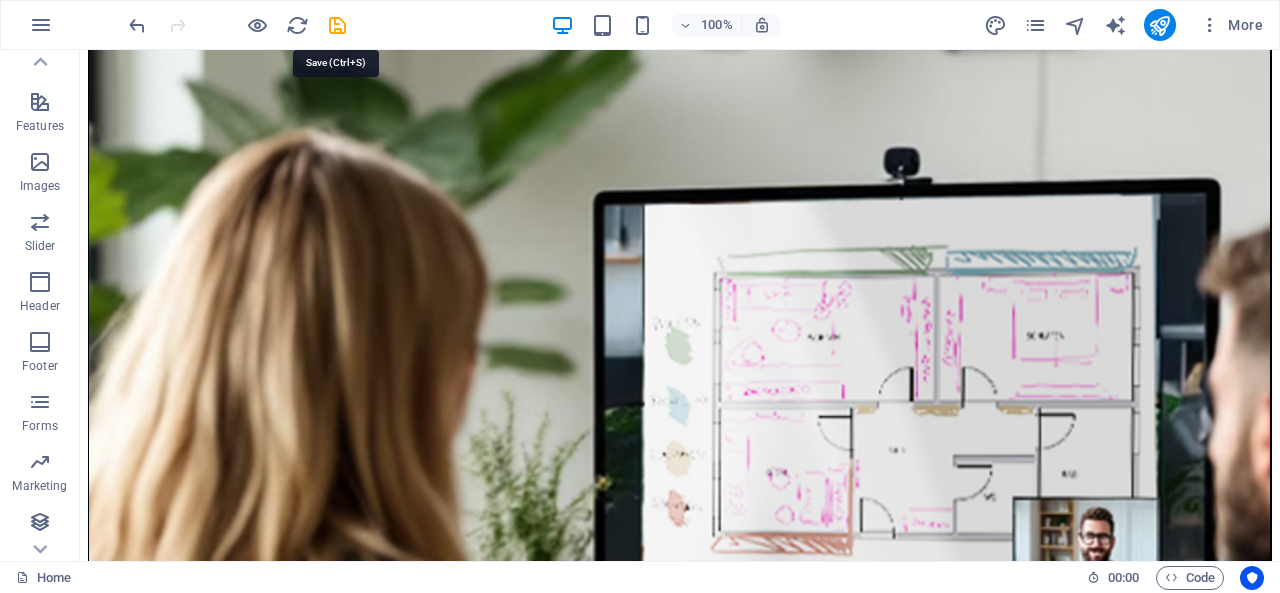 click at bounding box center [337, 25] 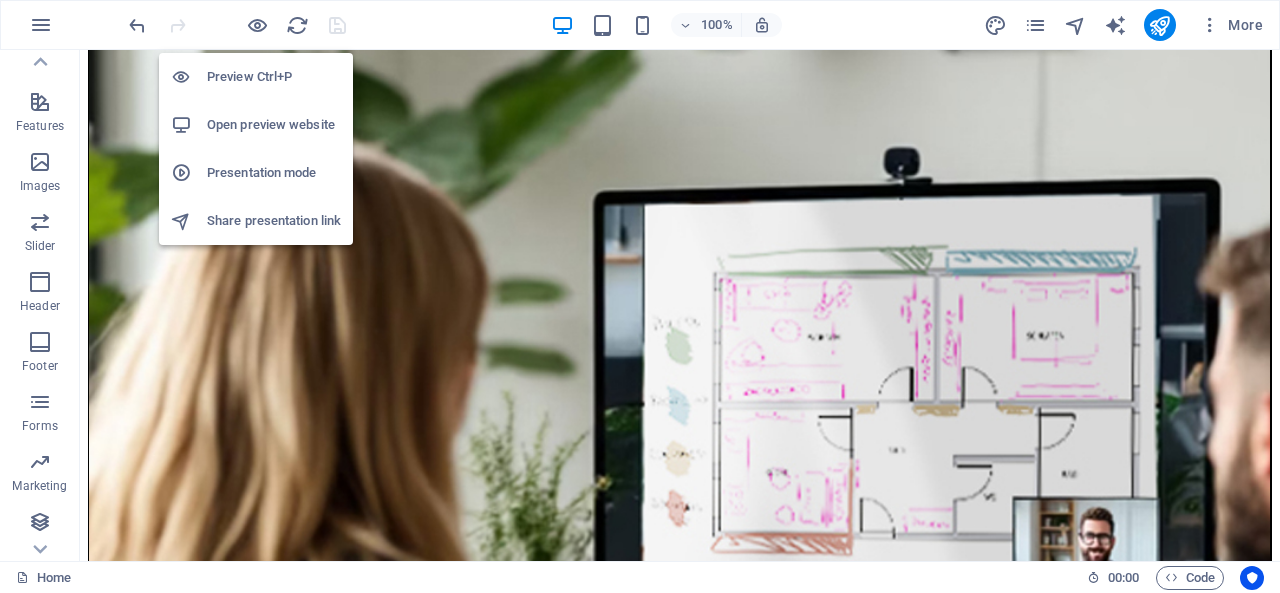 click on "Open preview website" at bounding box center (274, 125) 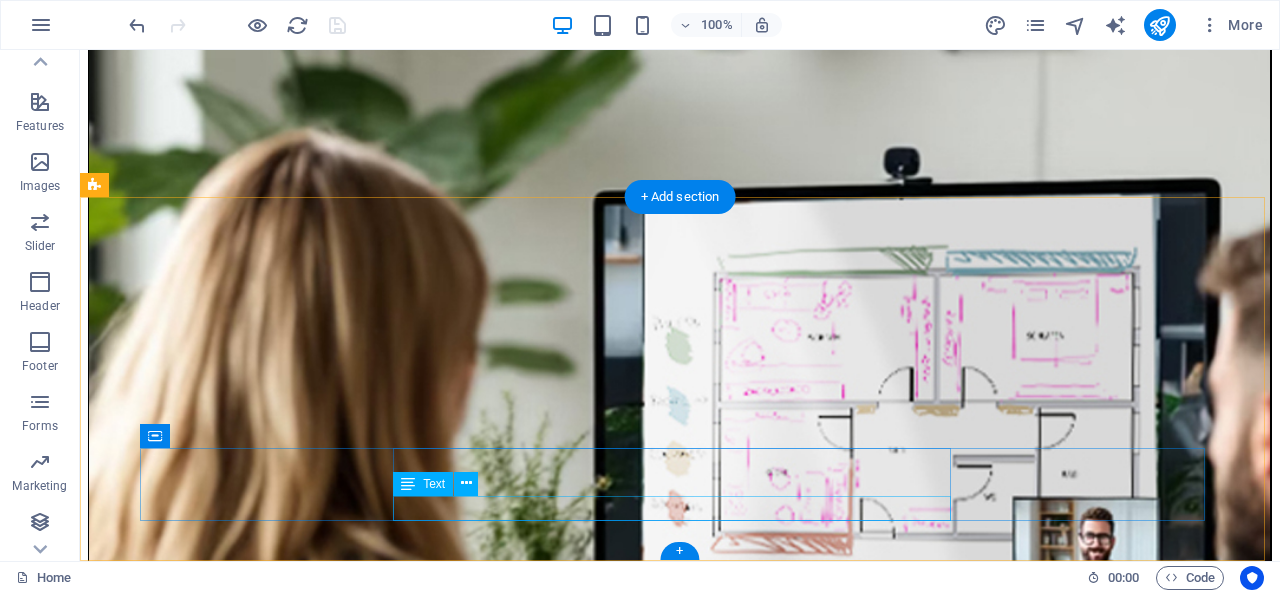click on "2025  designcheck.org . All rights reserved" at bounding box center (680, 20448) 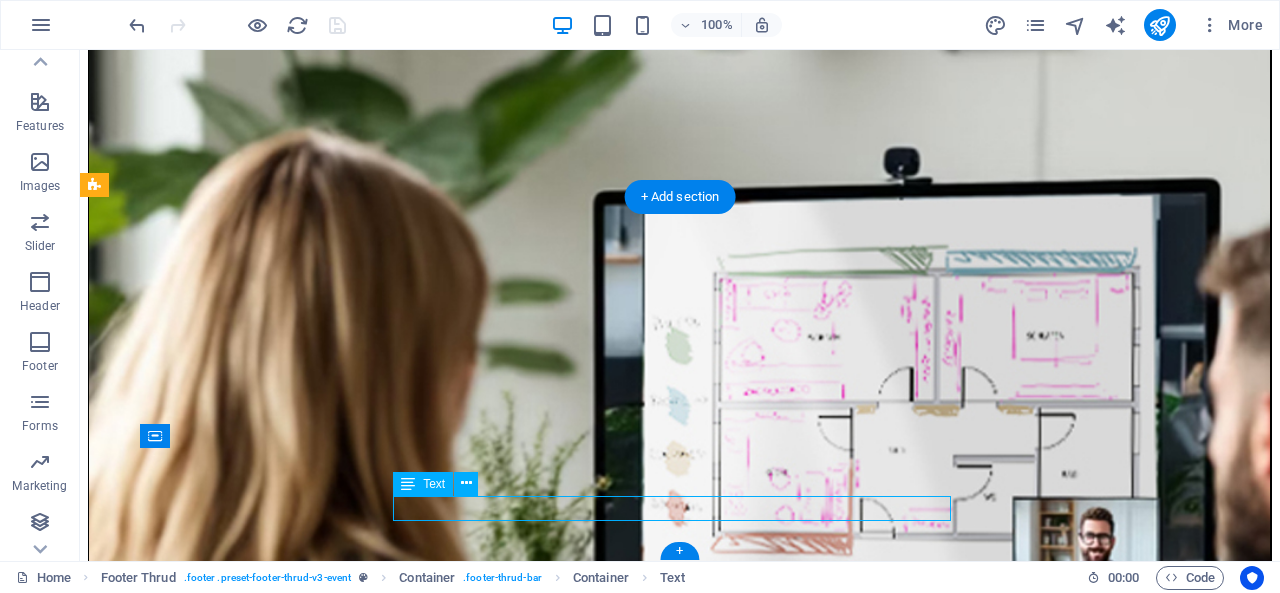click on "2025  designcheck.org . All rights reserved" at bounding box center (680, 20448) 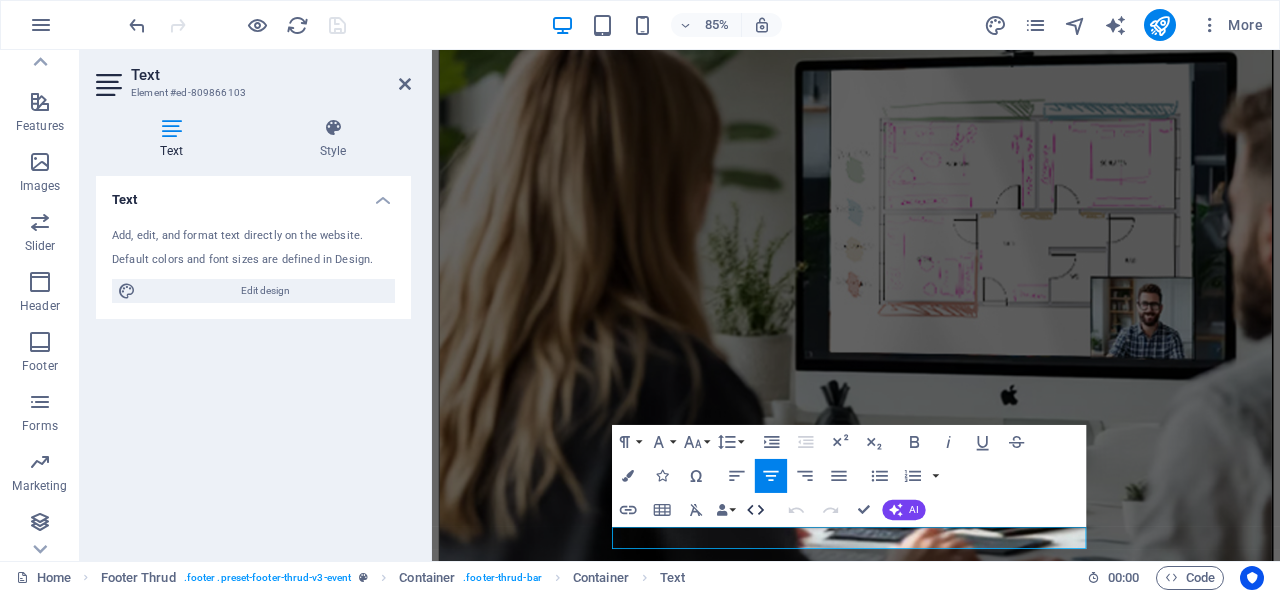 scroll, scrollTop: 7990, scrollLeft: 0, axis: vertical 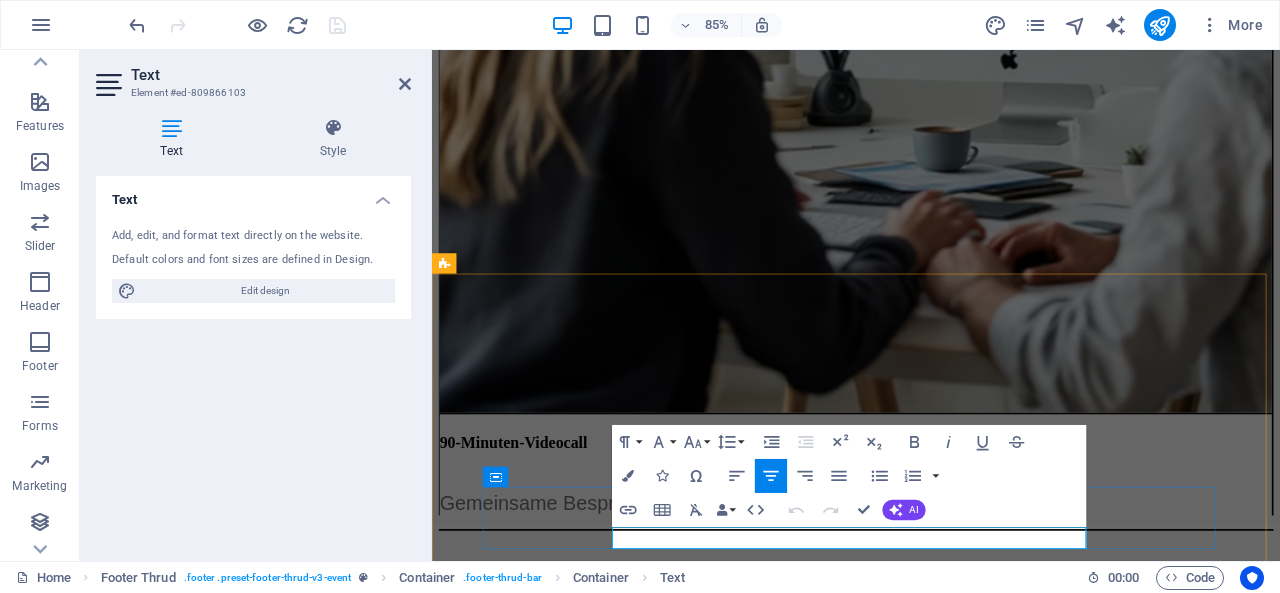 click on ". All rights reserved" at bounding box center (990, 16996) 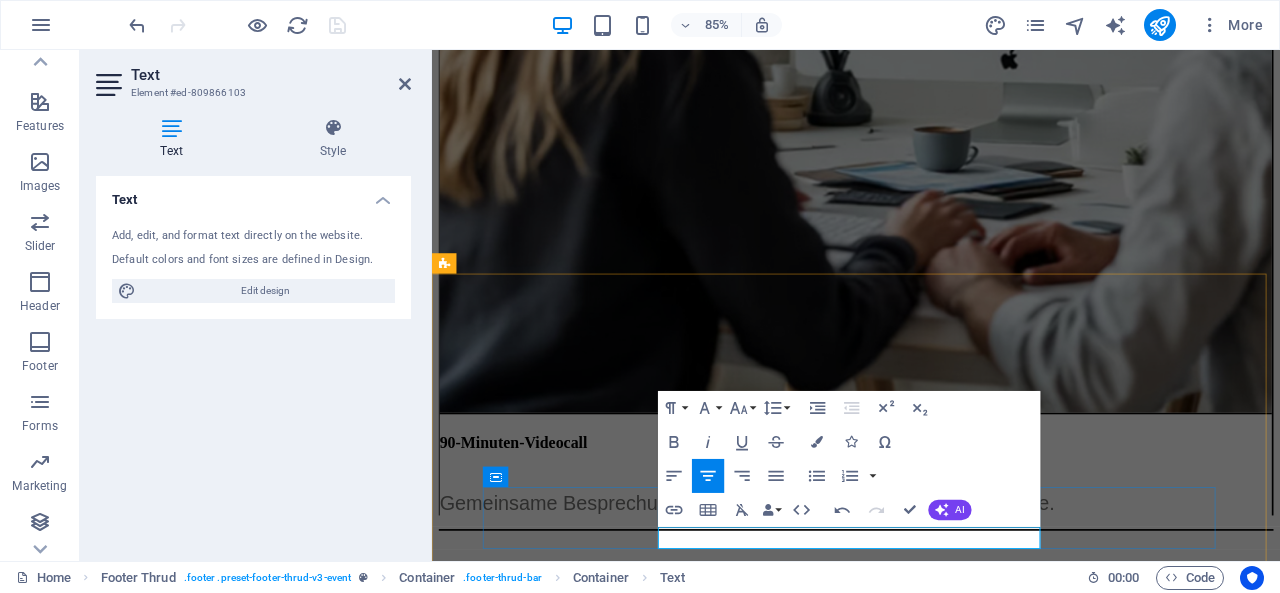 type 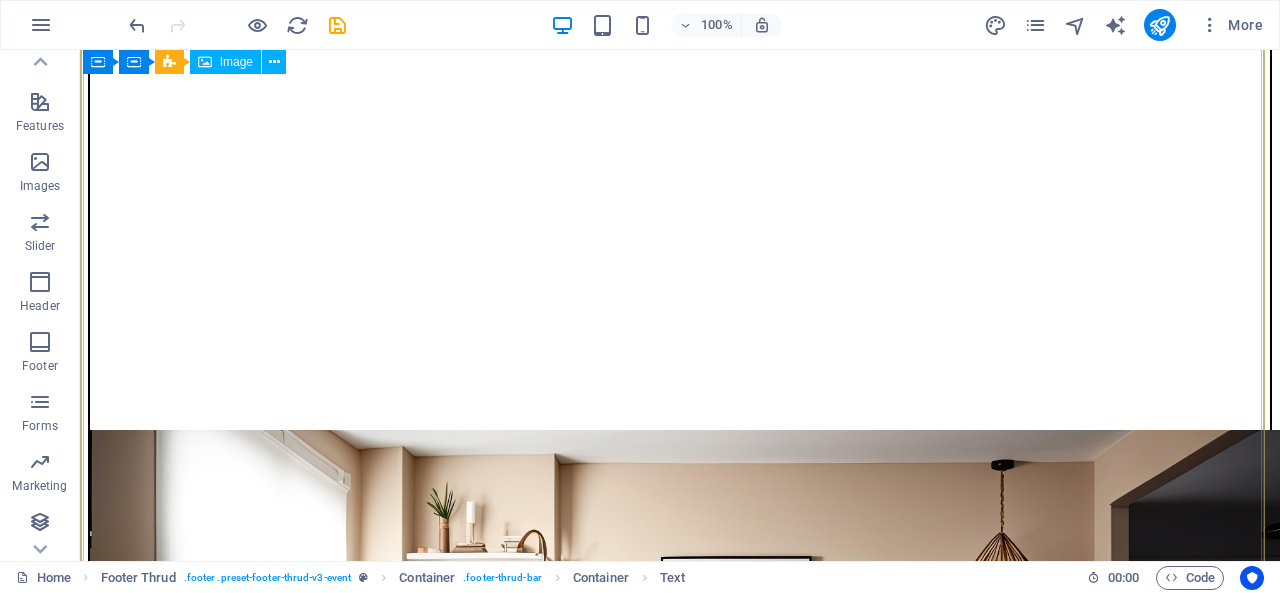 scroll, scrollTop: 0, scrollLeft: 0, axis: both 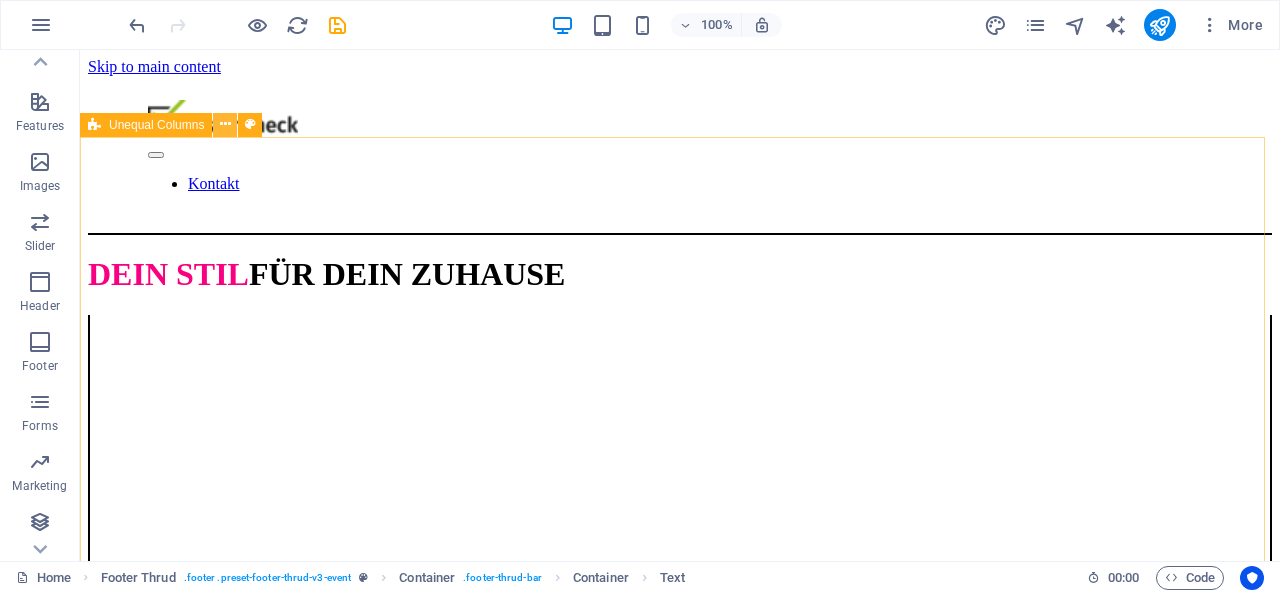 click at bounding box center (225, 124) 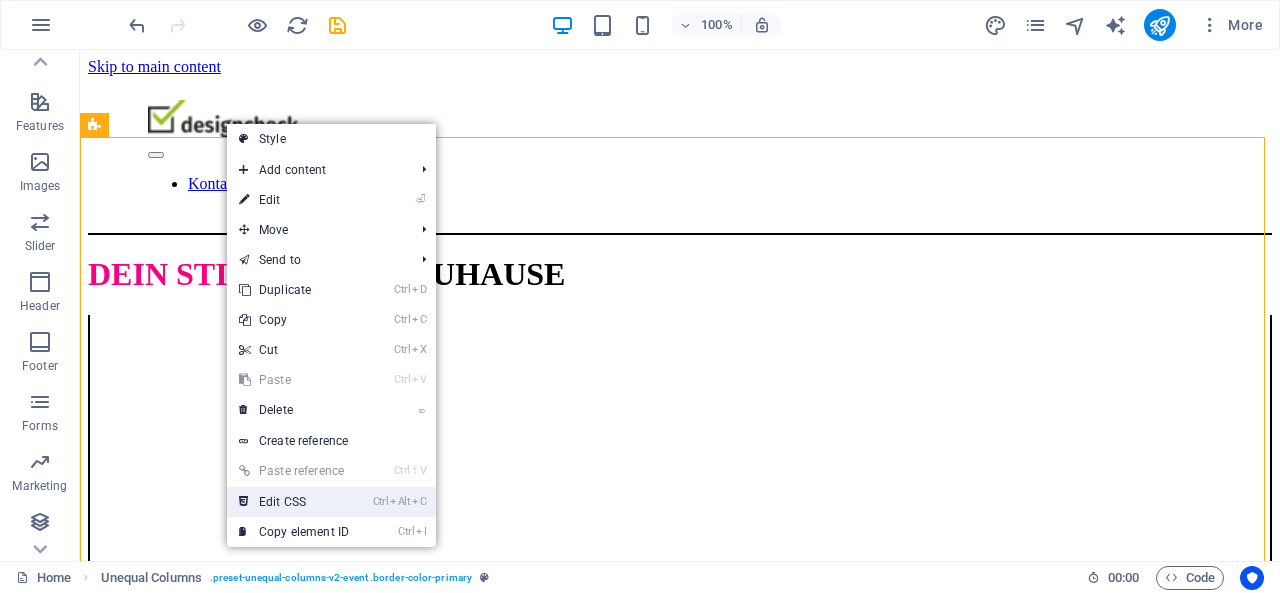 click on "Ctrl Alt C  Edit CSS" at bounding box center (294, 502) 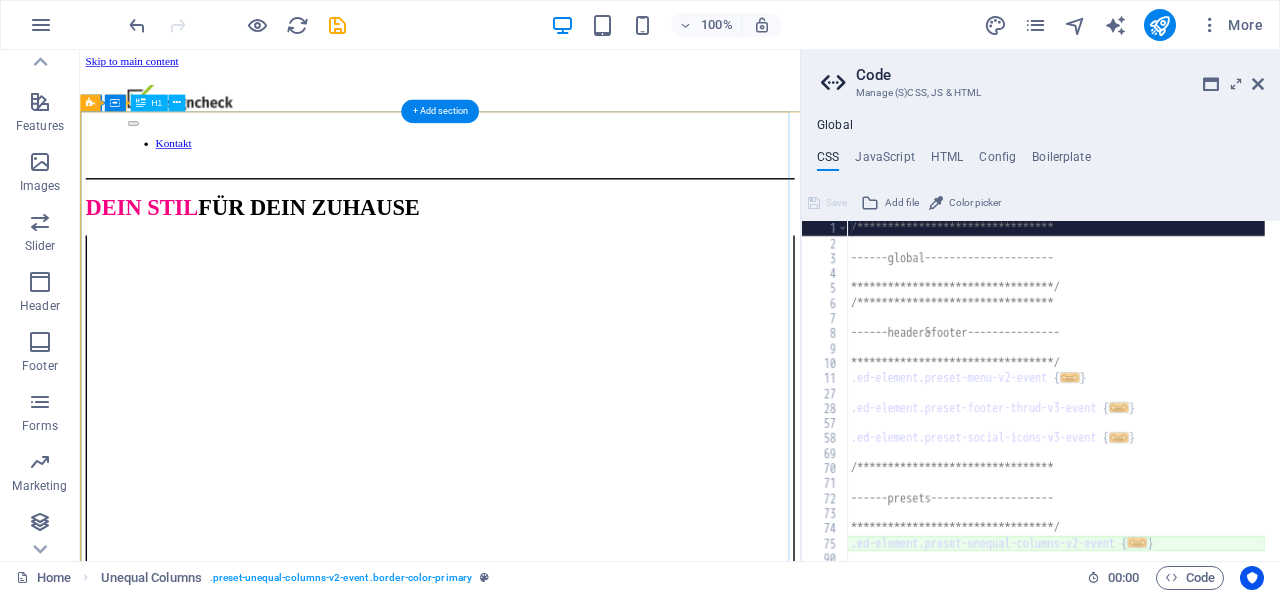 type on "@include unequal-columns-v2(" 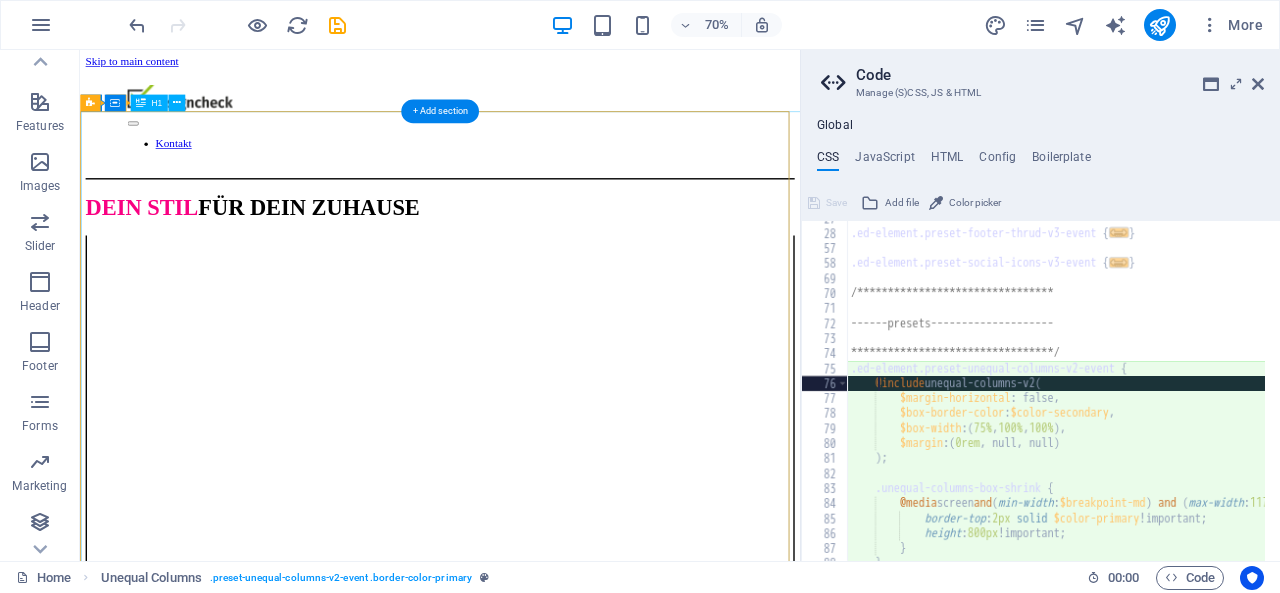 scroll, scrollTop: 175, scrollLeft: 0, axis: vertical 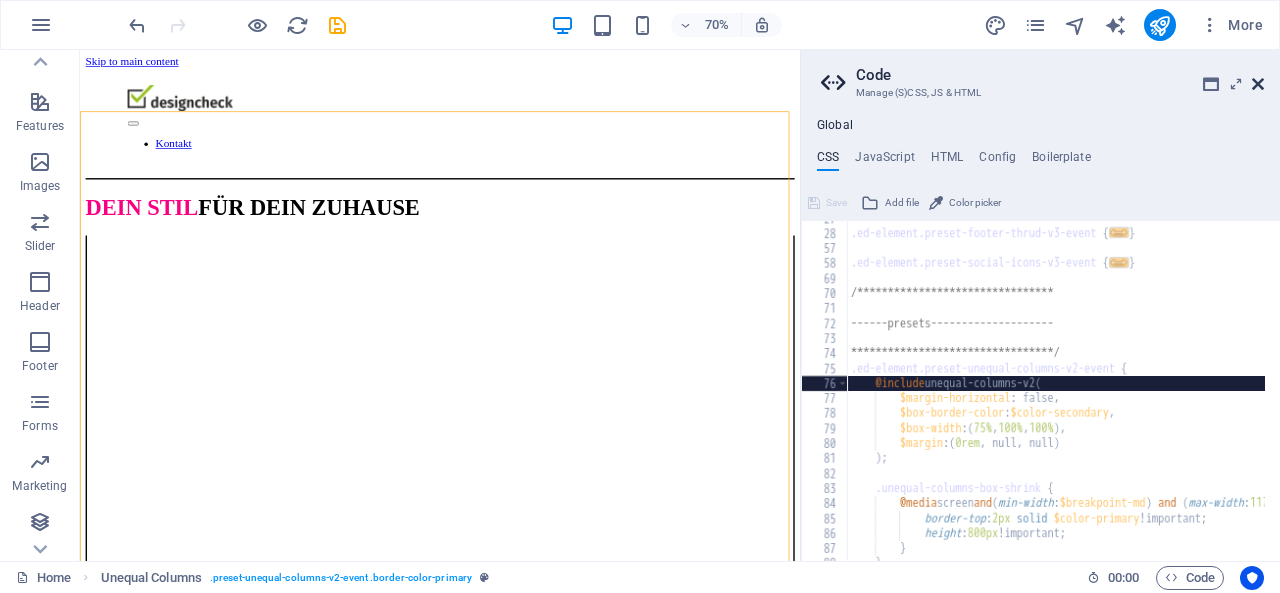 click at bounding box center (1258, 84) 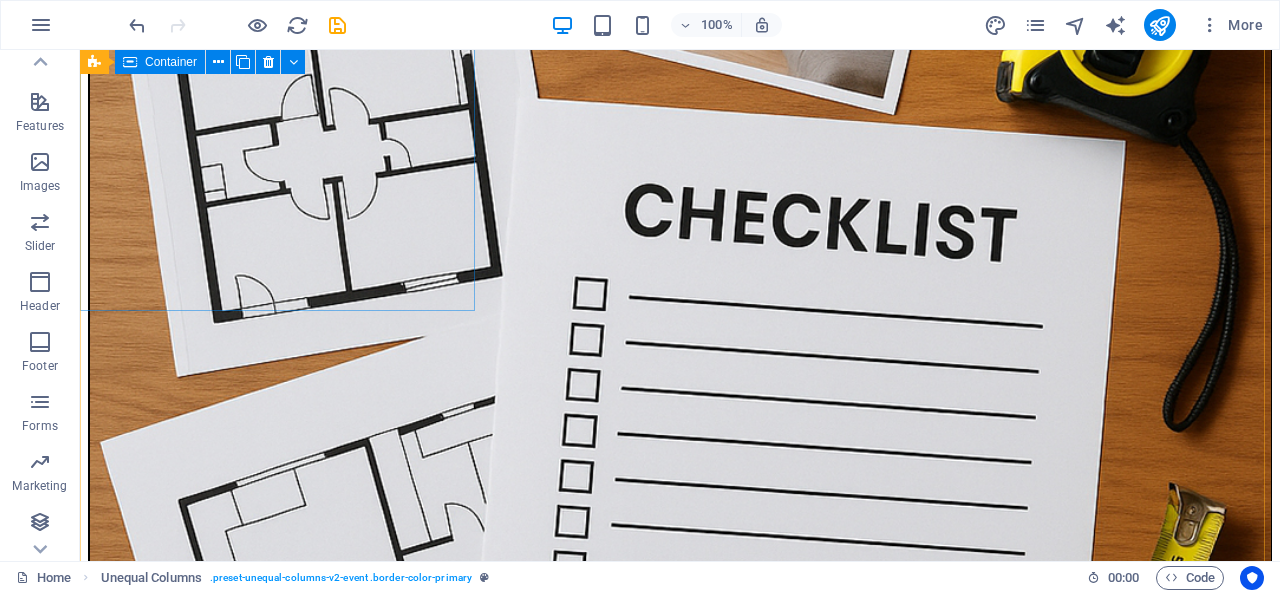 scroll, scrollTop: 4700, scrollLeft: 0, axis: vertical 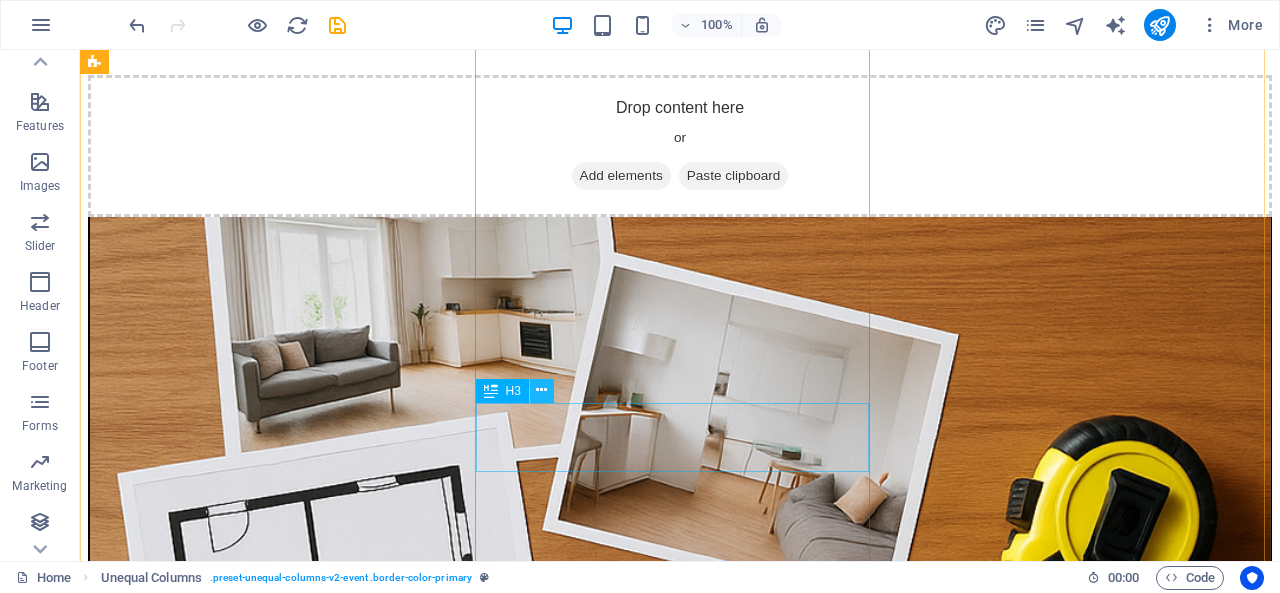 click at bounding box center [541, 390] 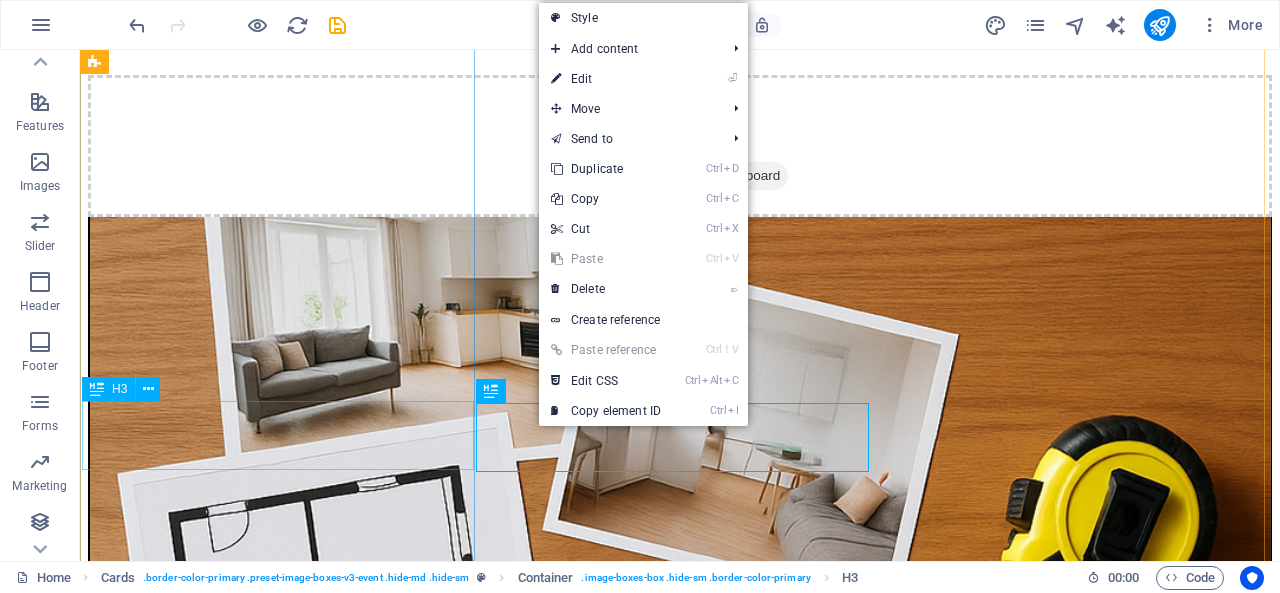 click on "Fragebogen" at bounding box center (680, 10554) 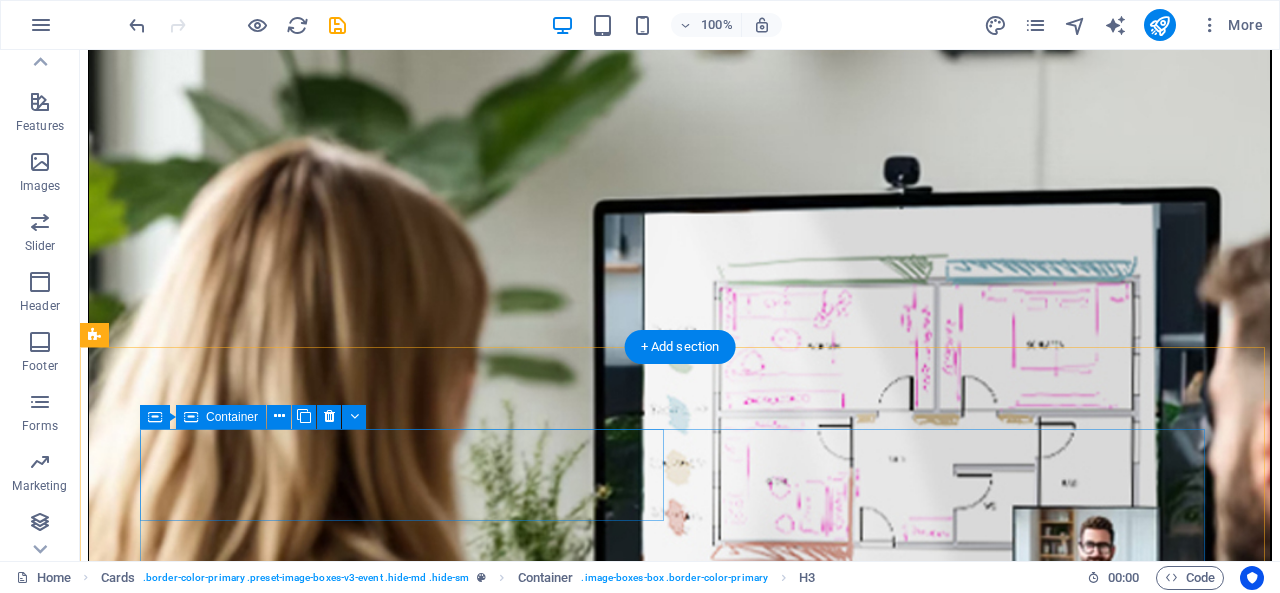 scroll, scrollTop: 7594, scrollLeft: 0, axis: vertical 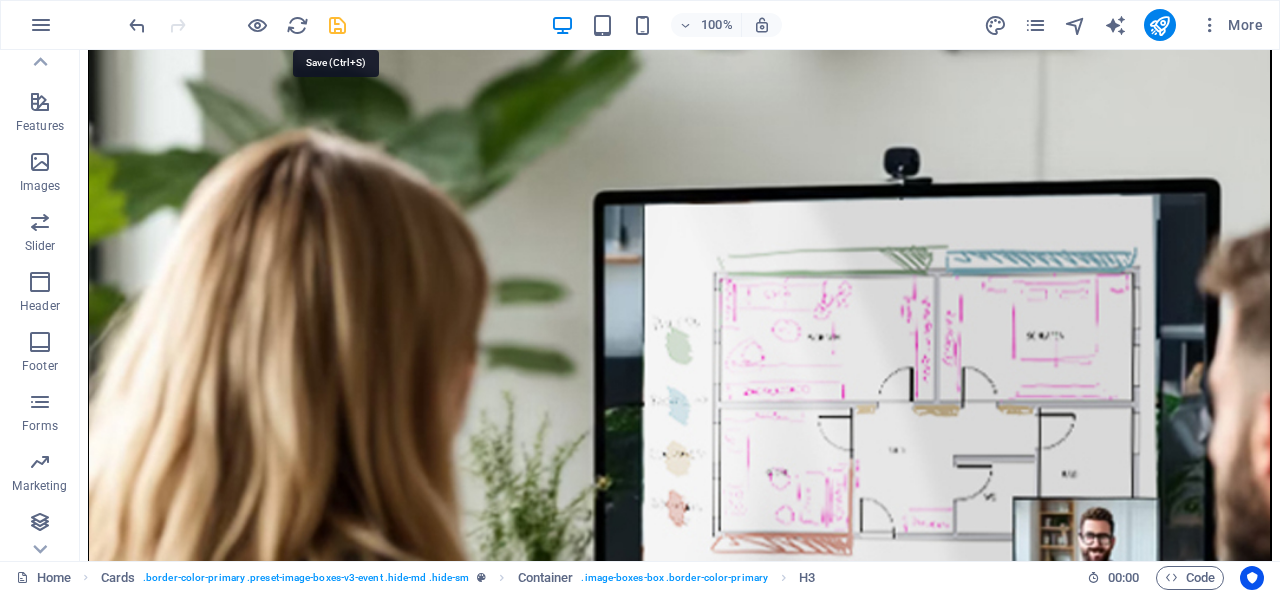 click at bounding box center (337, 25) 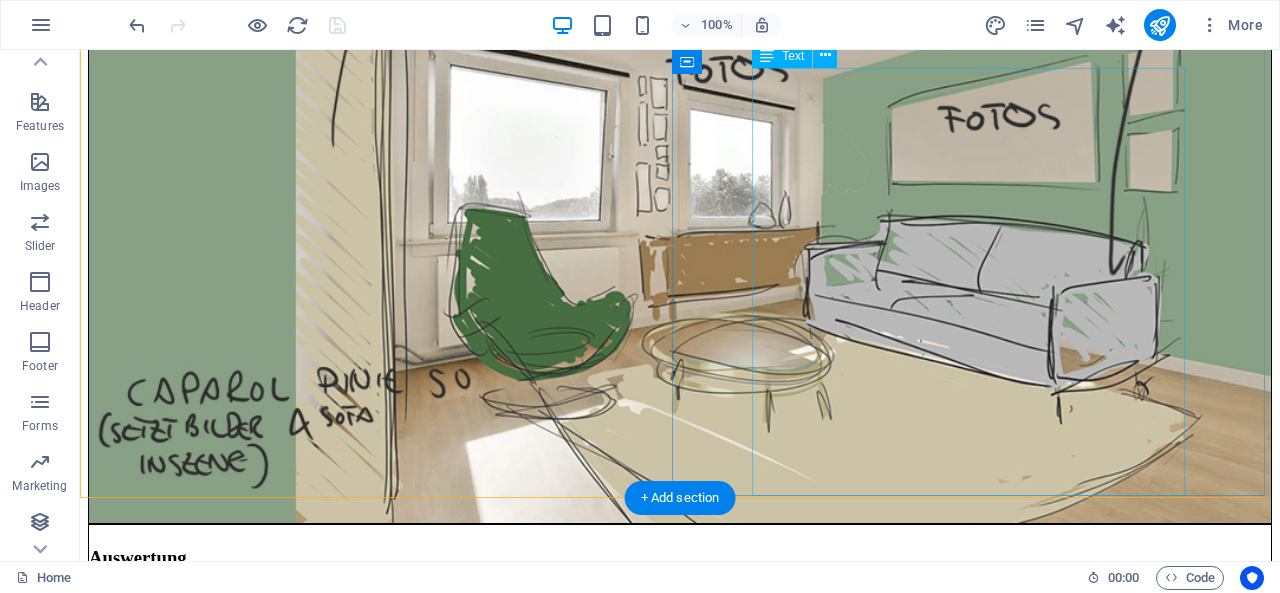scroll, scrollTop: 6094, scrollLeft: 0, axis: vertical 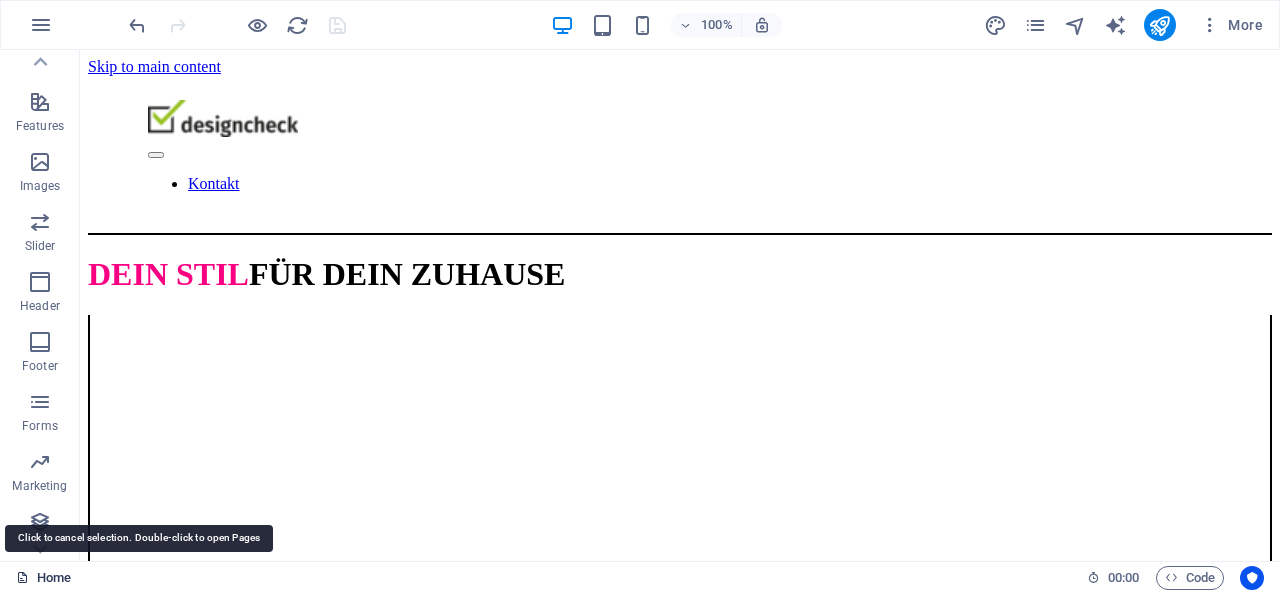 click on "Home" at bounding box center (43, 578) 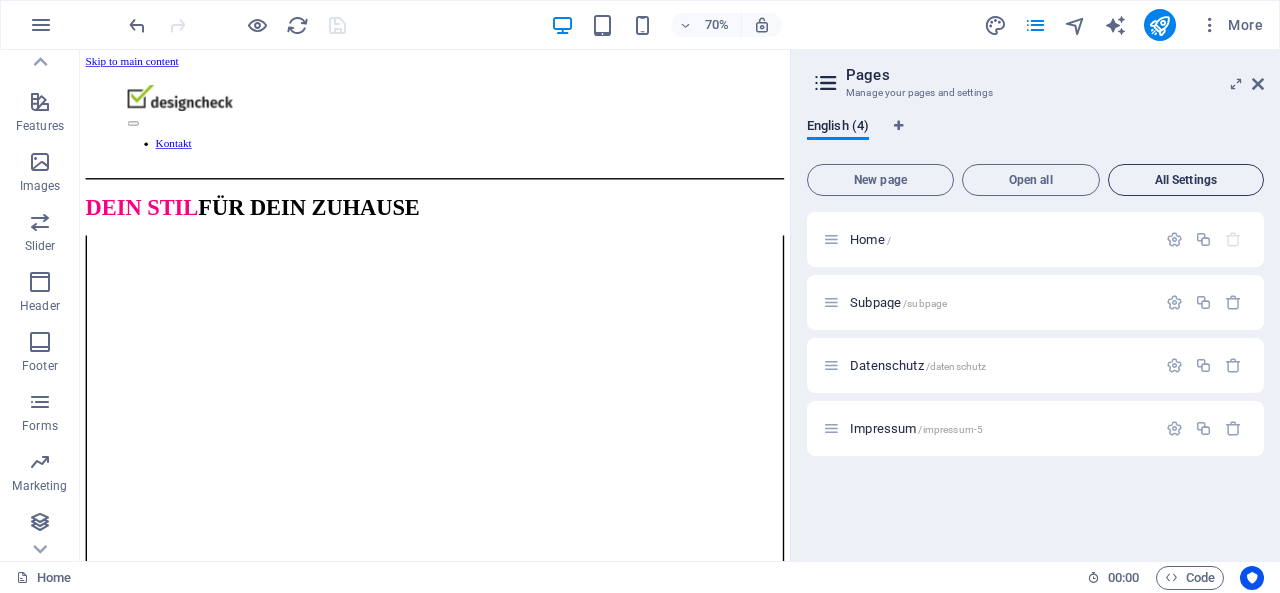 click on "All Settings" at bounding box center [1186, 180] 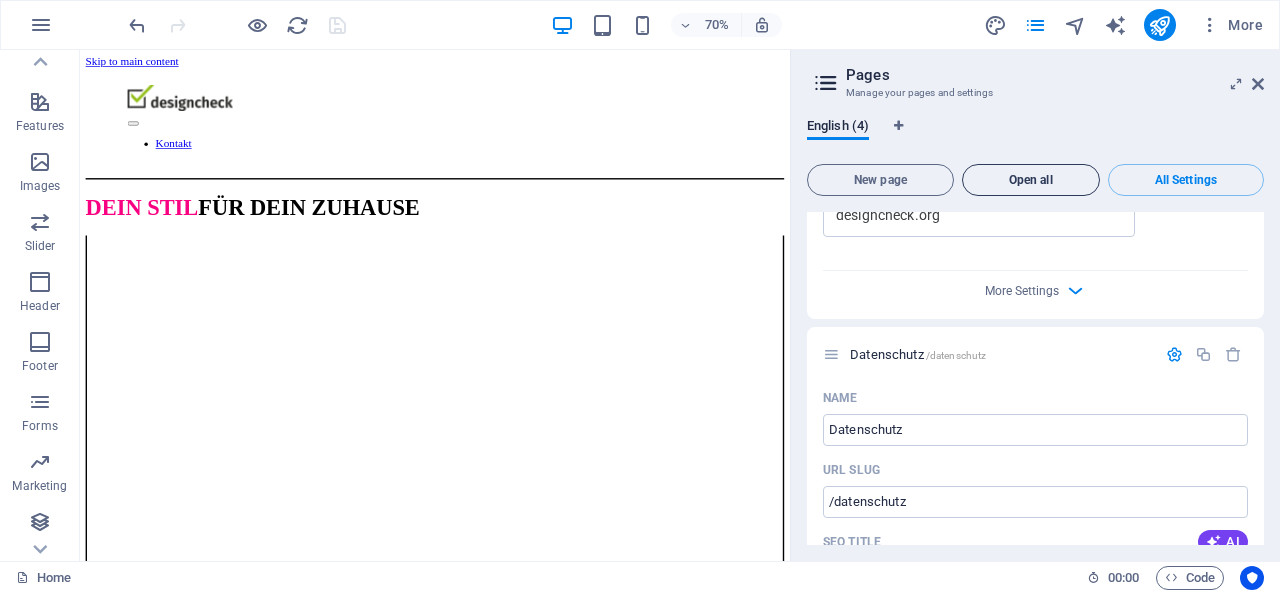 scroll, scrollTop: 1498, scrollLeft: 0, axis: vertical 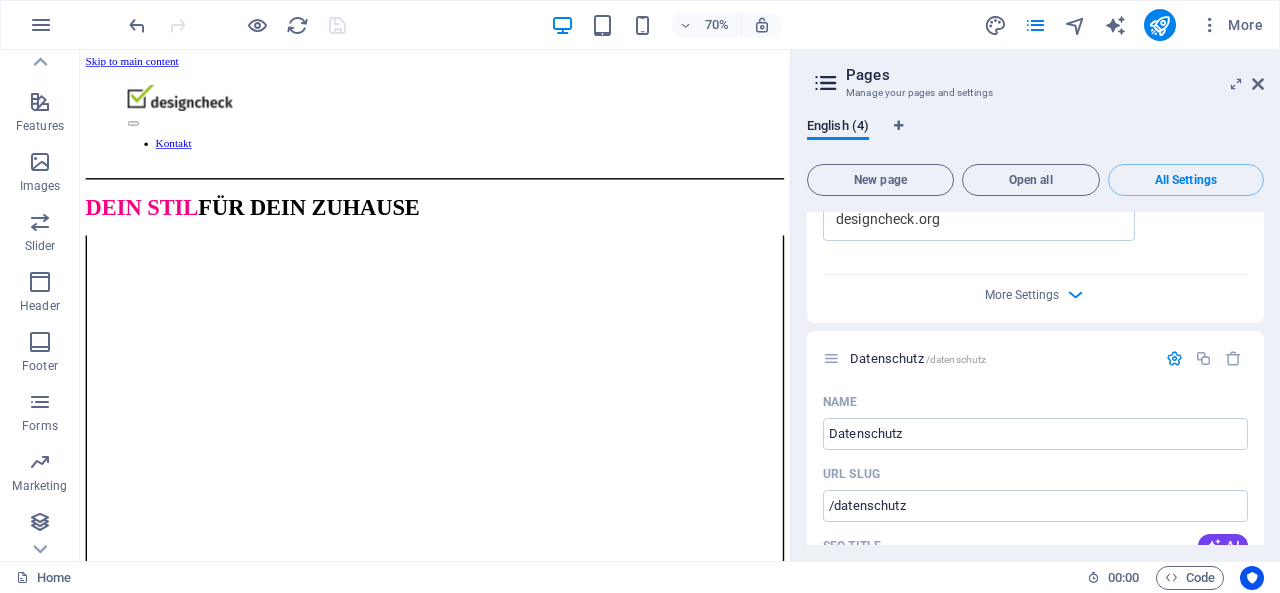 click at bounding box center [826, 83] 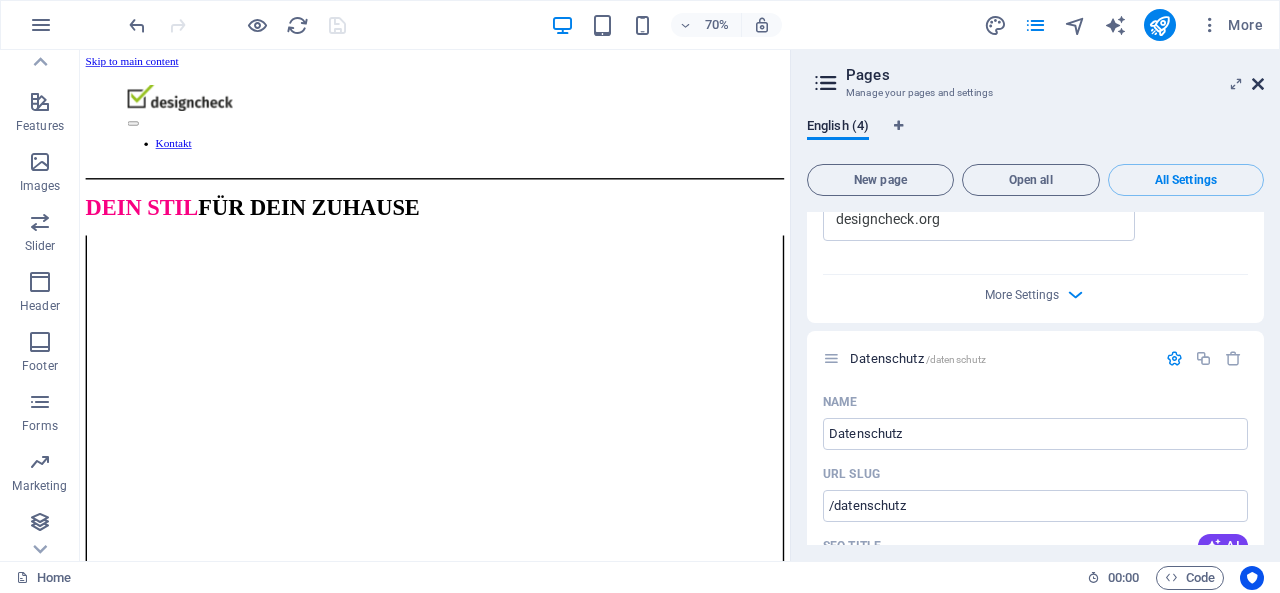 click at bounding box center [1258, 84] 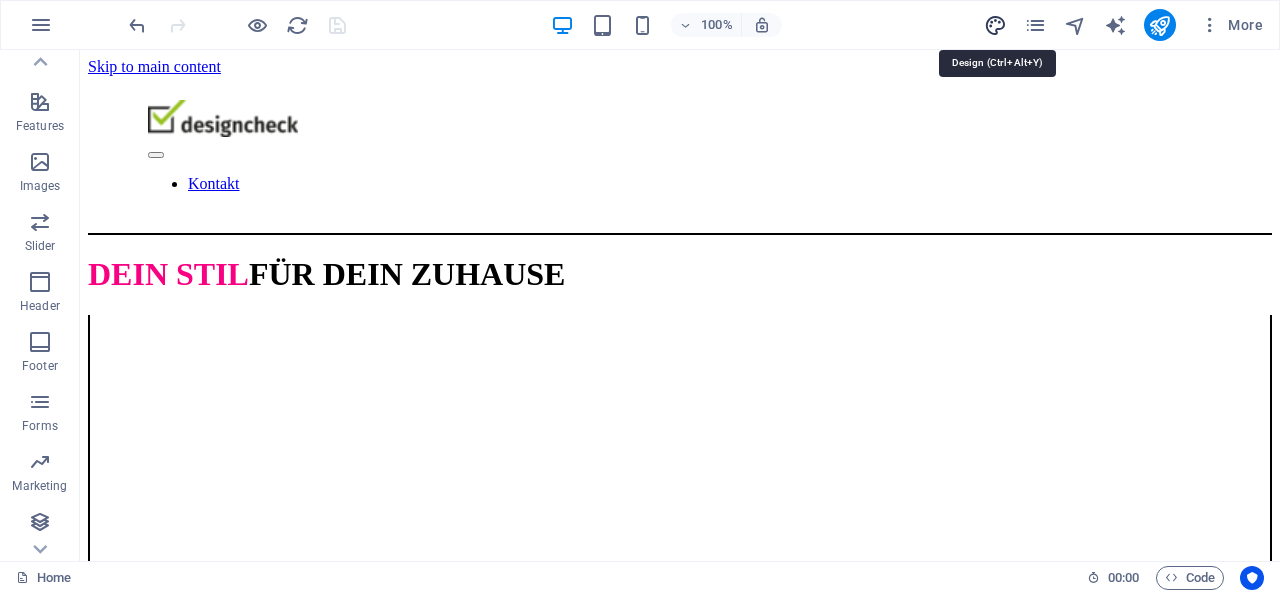click at bounding box center [995, 25] 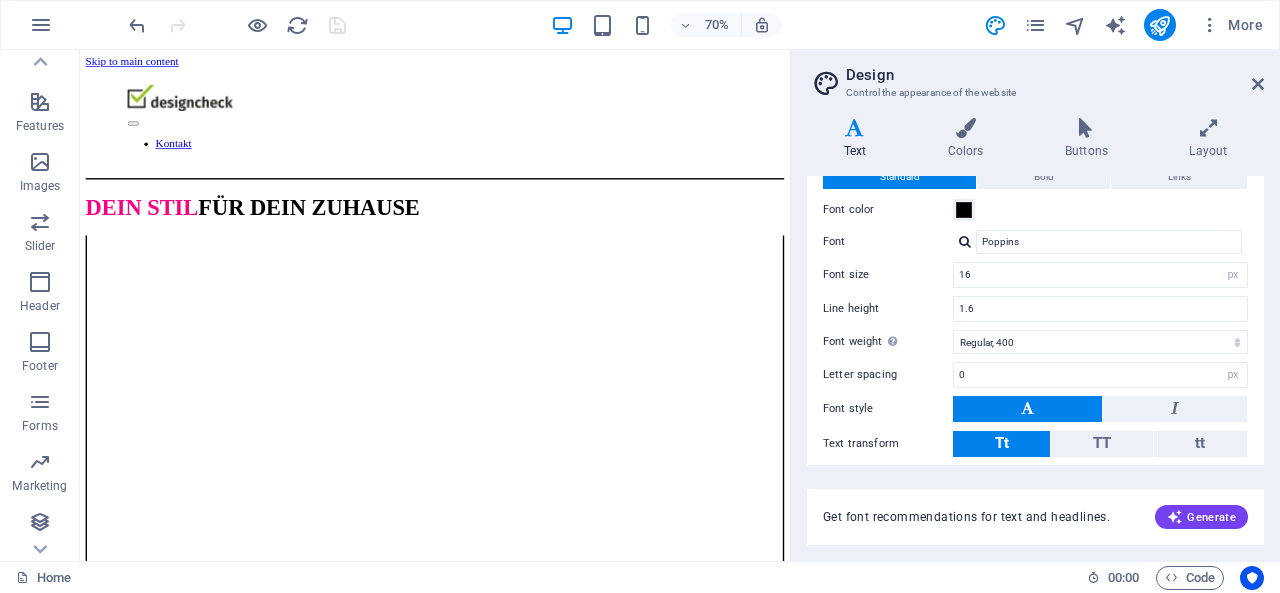 scroll, scrollTop: 0, scrollLeft: 0, axis: both 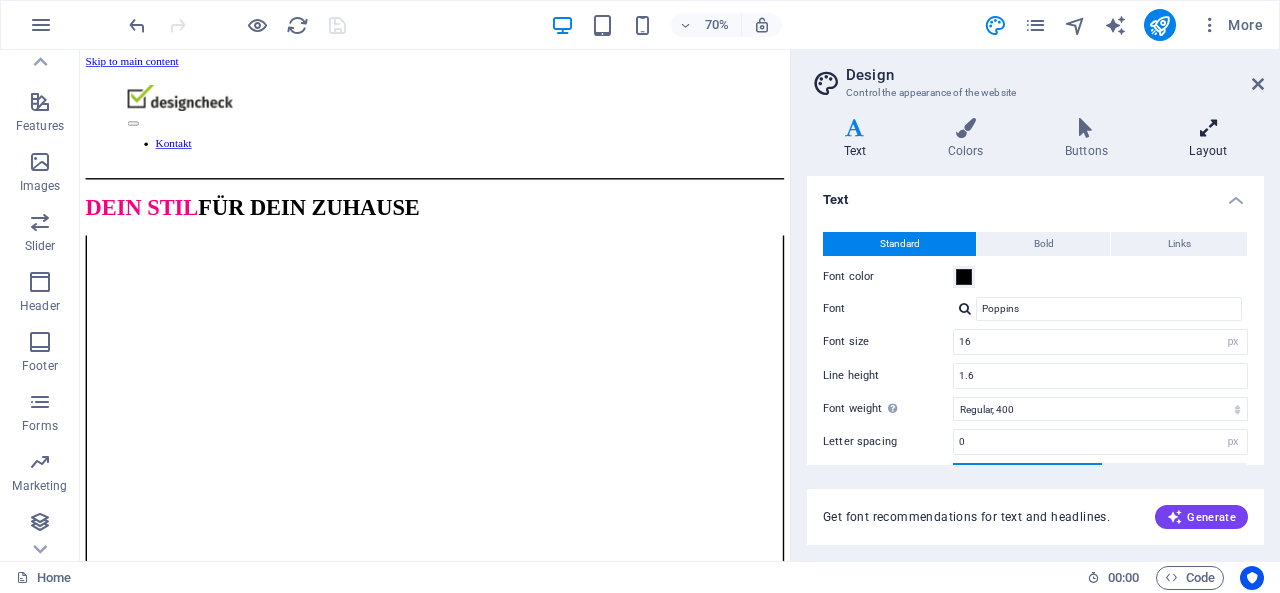 click at bounding box center (1208, 128) 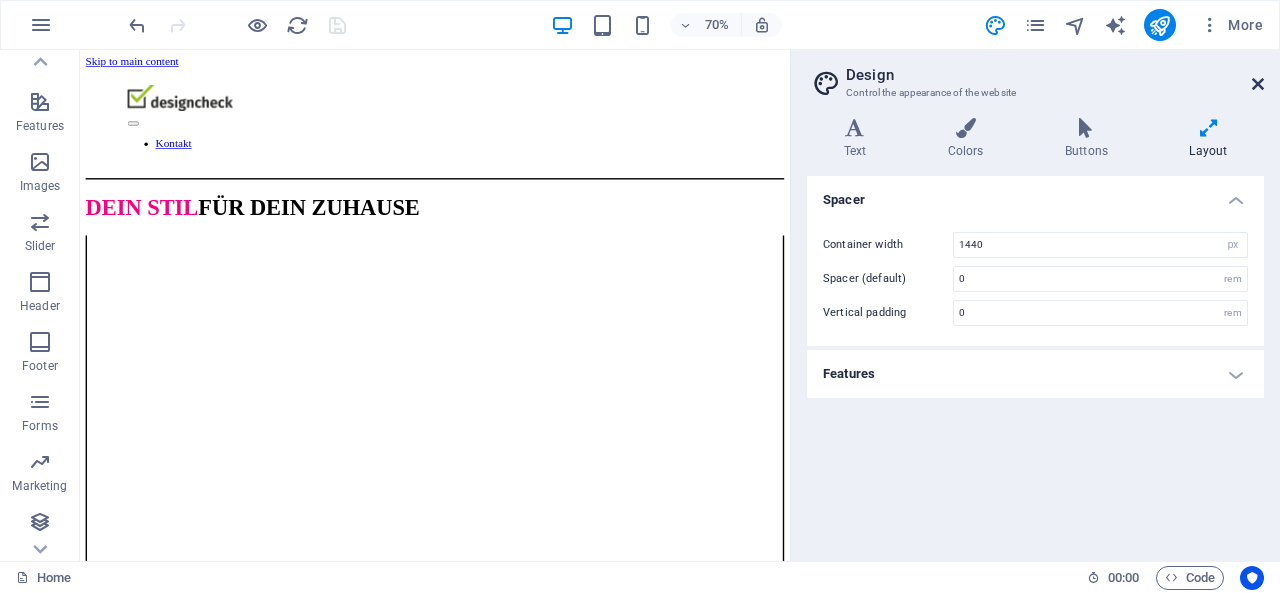 click at bounding box center (1258, 84) 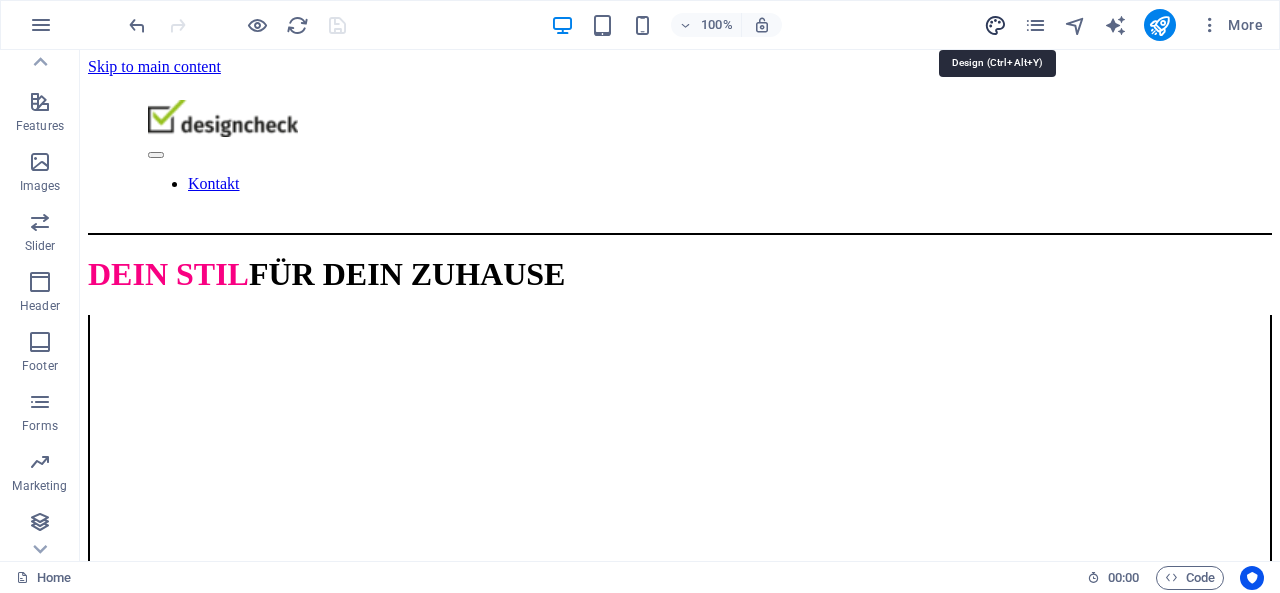 click at bounding box center [995, 25] 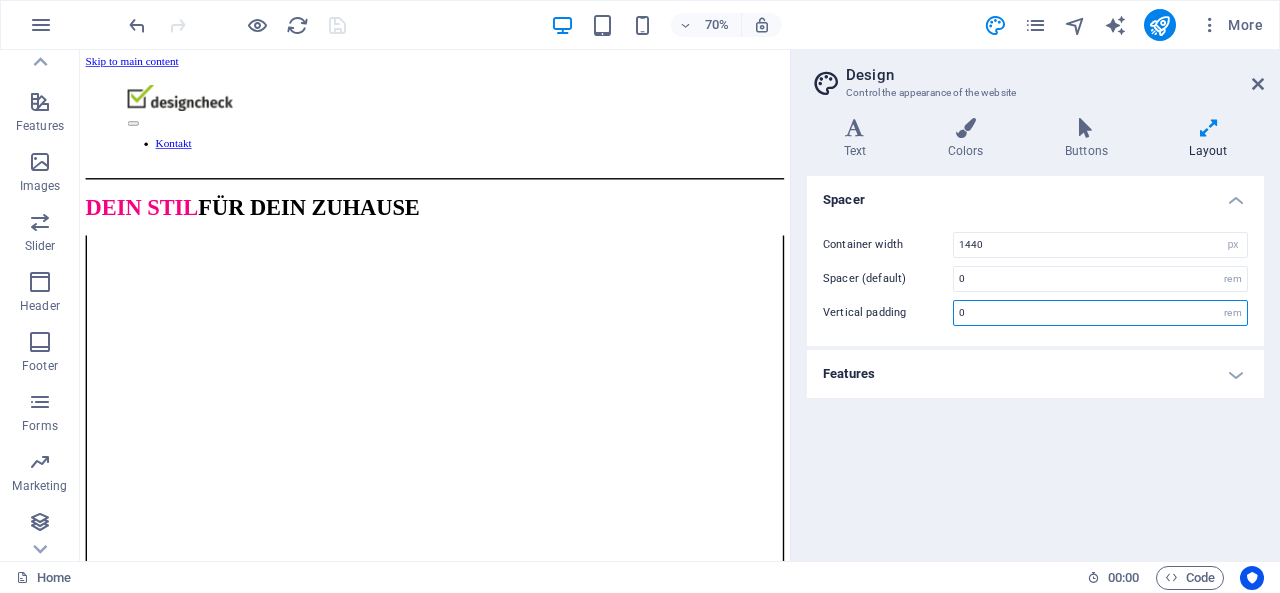 click on "0" at bounding box center (1100, 313) 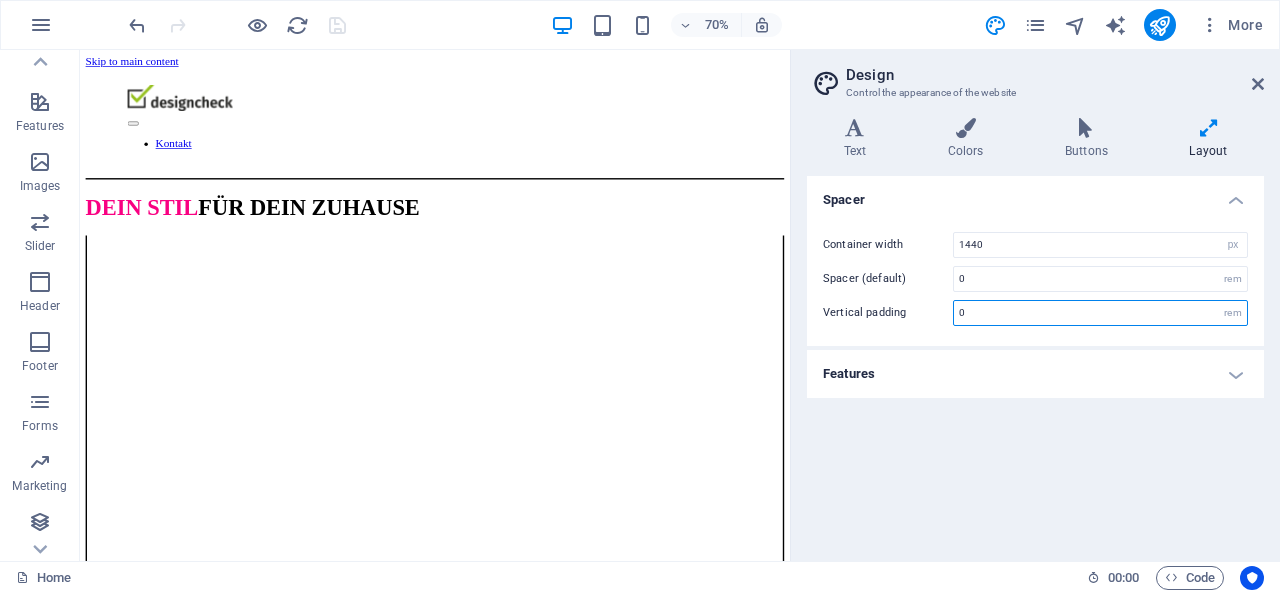 click on "0" at bounding box center [1100, 313] 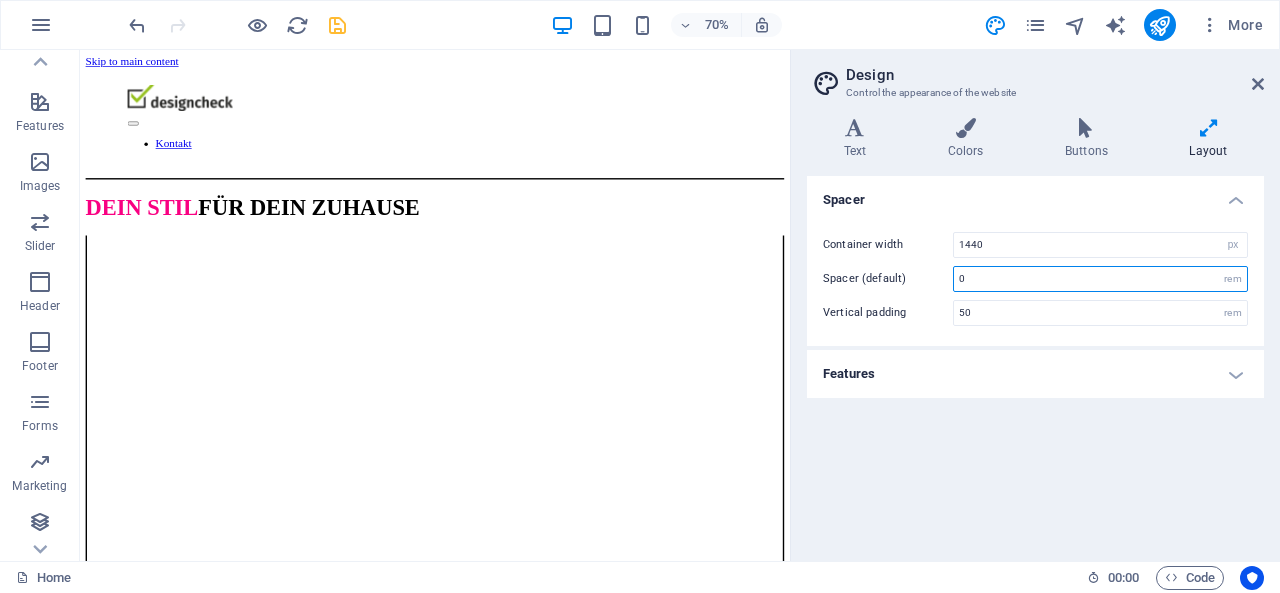 click on "0" at bounding box center (1100, 279) 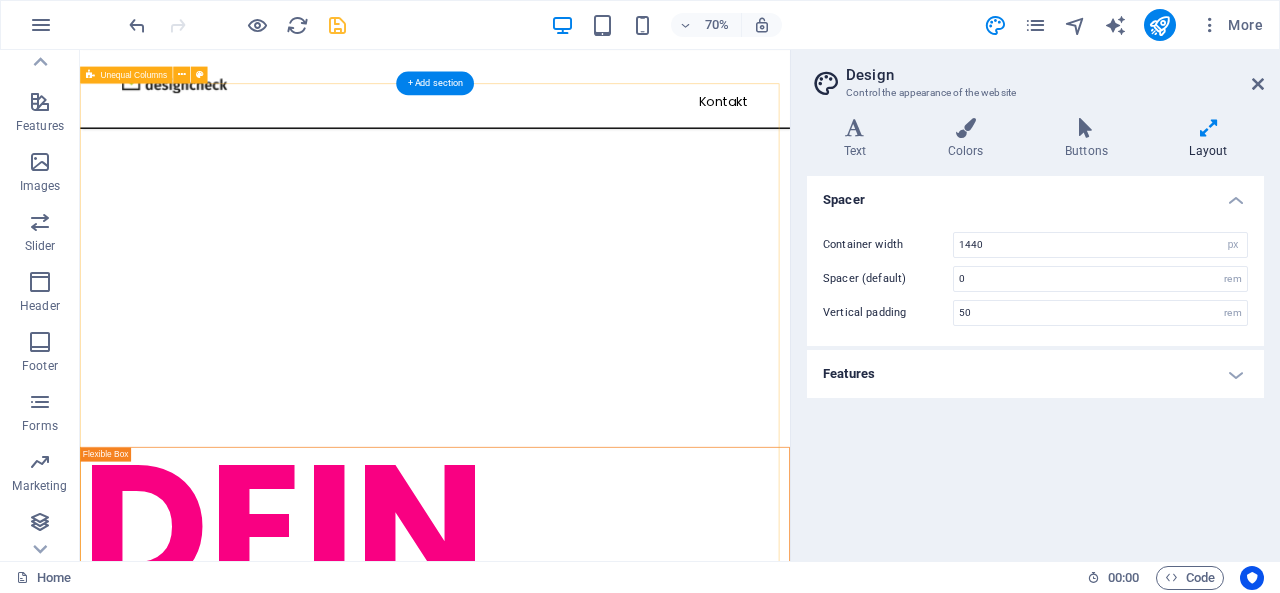 scroll, scrollTop: 500, scrollLeft: 0, axis: vertical 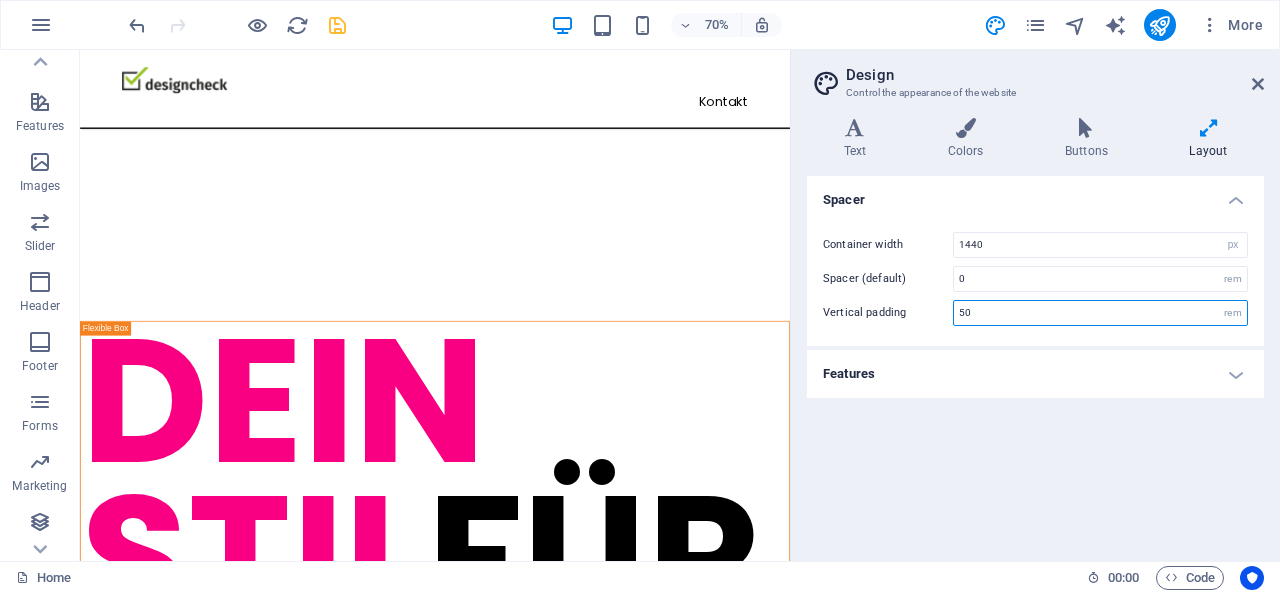 drag, startPoint x: 976, startPoint y: 305, endPoint x: 944, endPoint y: 307, distance: 32.06244 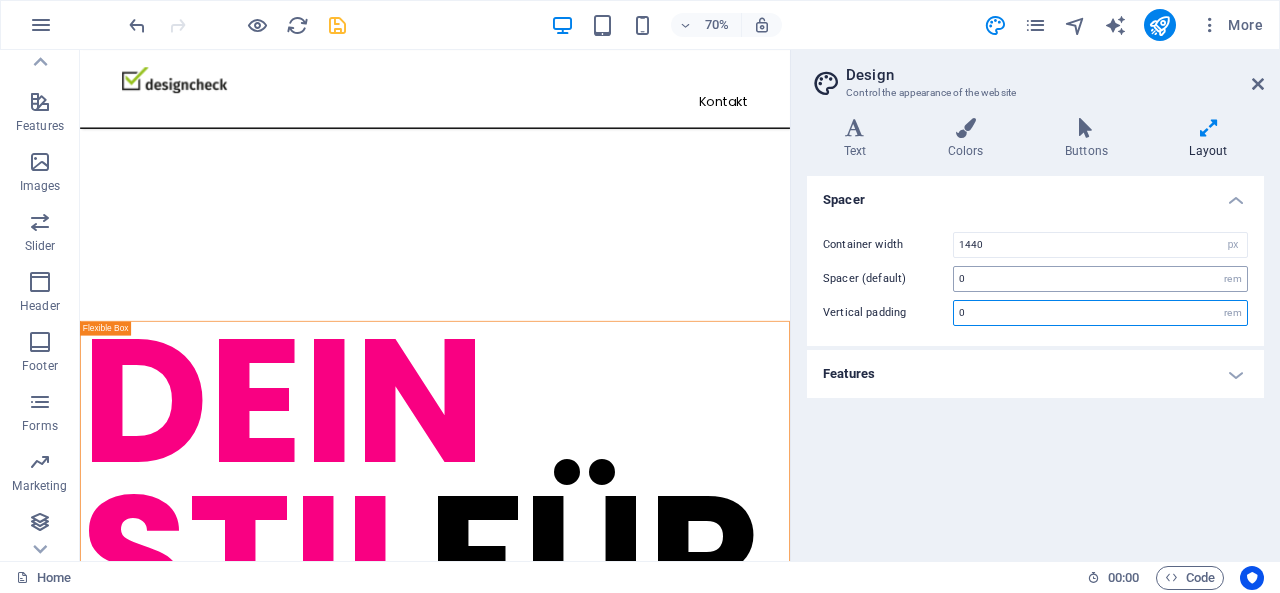 type on "0" 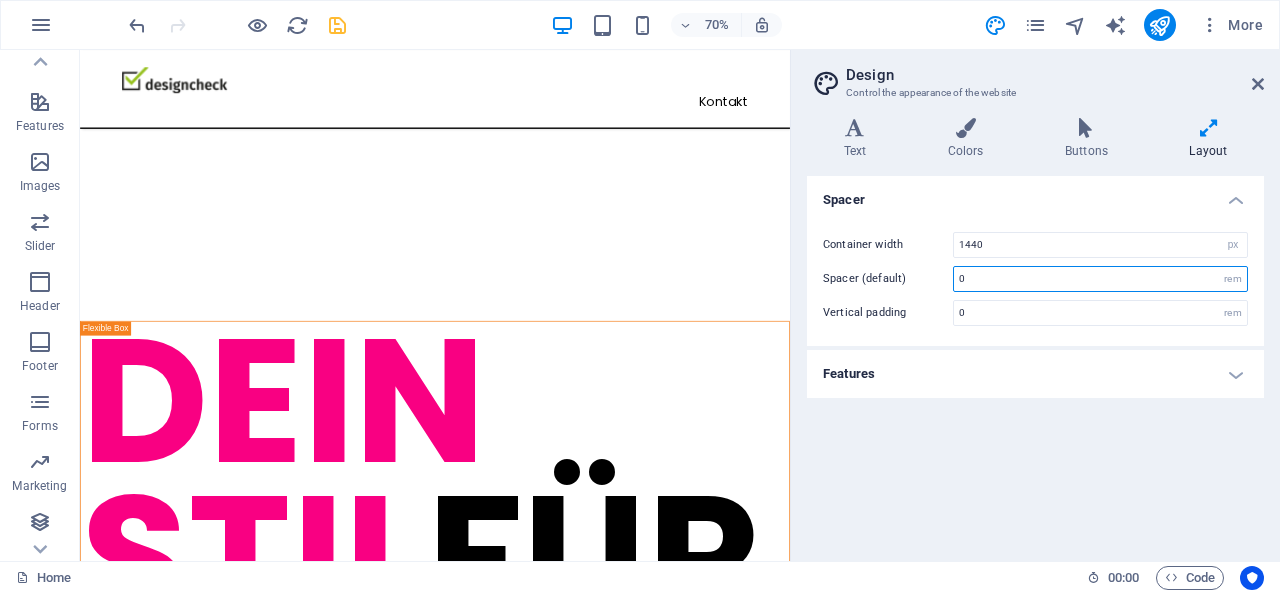 click on "0" at bounding box center [1100, 279] 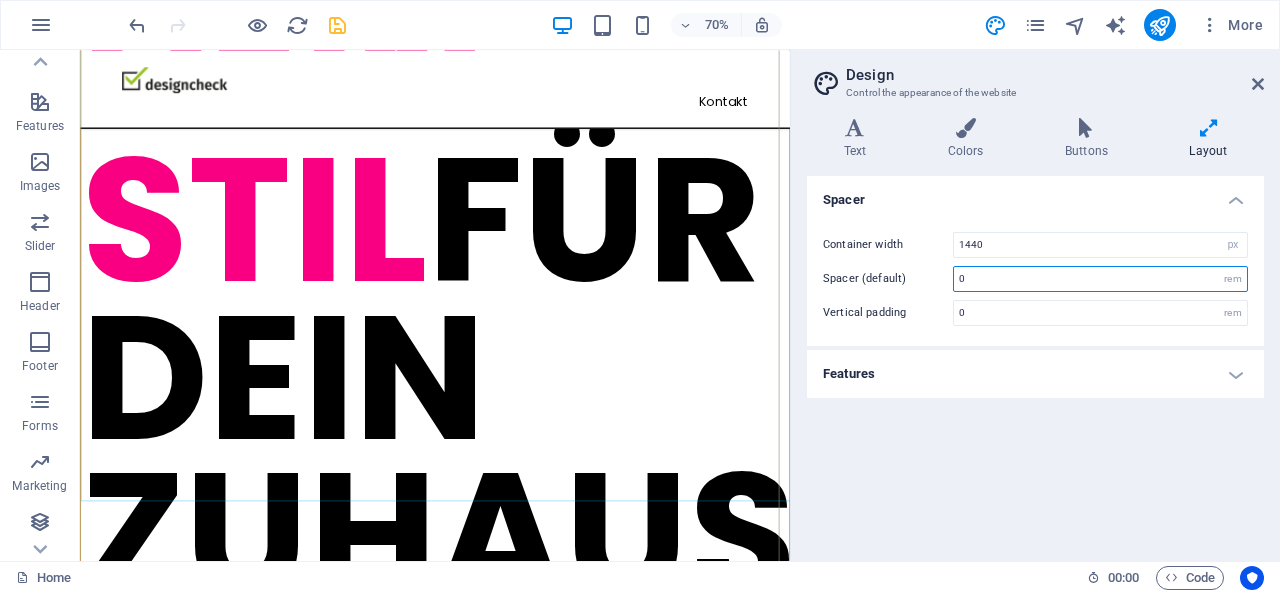 scroll, scrollTop: 200, scrollLeft: 0, axis: vertical 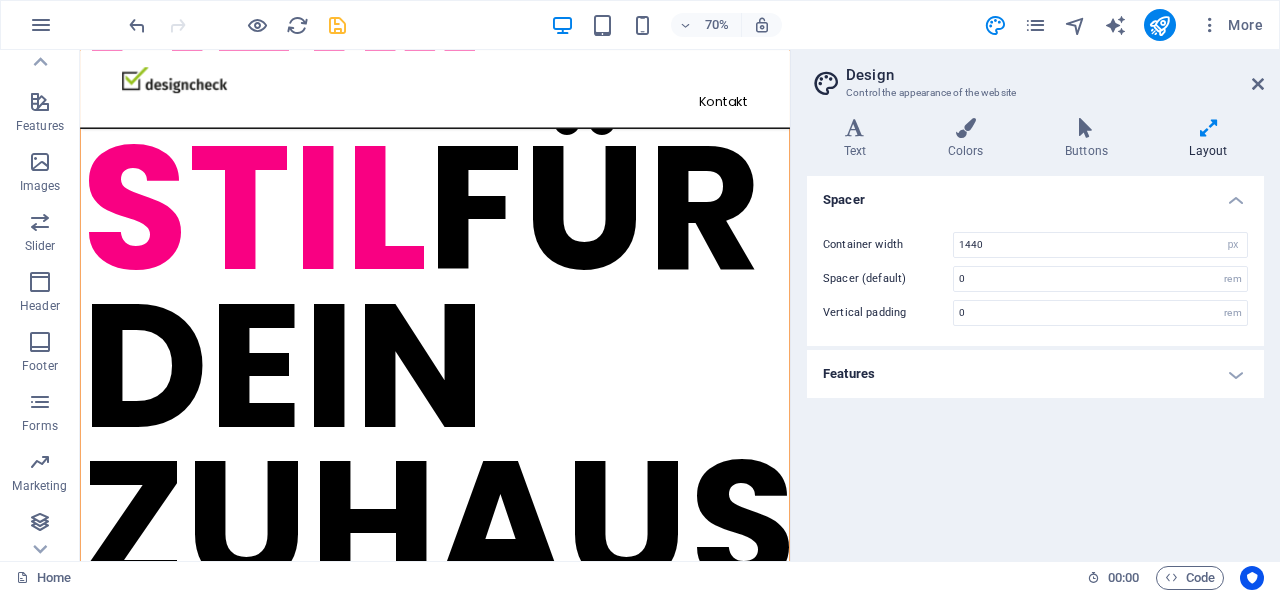 click on "Features" at bounding box center [1035, 374] 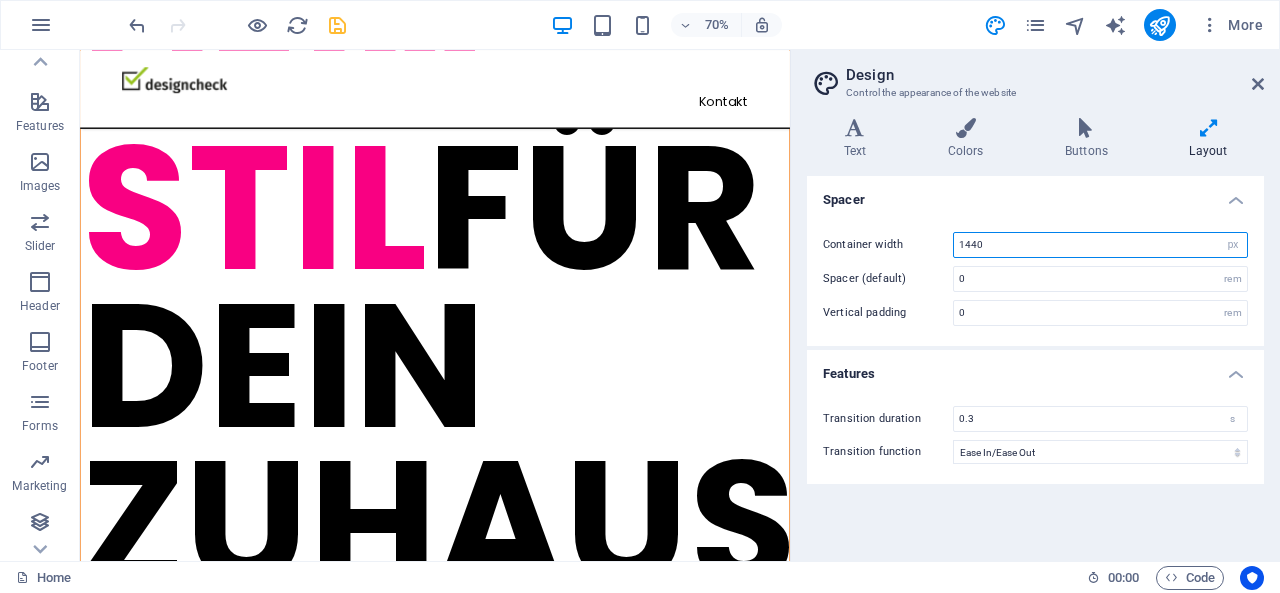 drag, startPoint x: 984, startPoint y: 243, endPoint x: 964, endPoint y: 241, distance: 20.09975 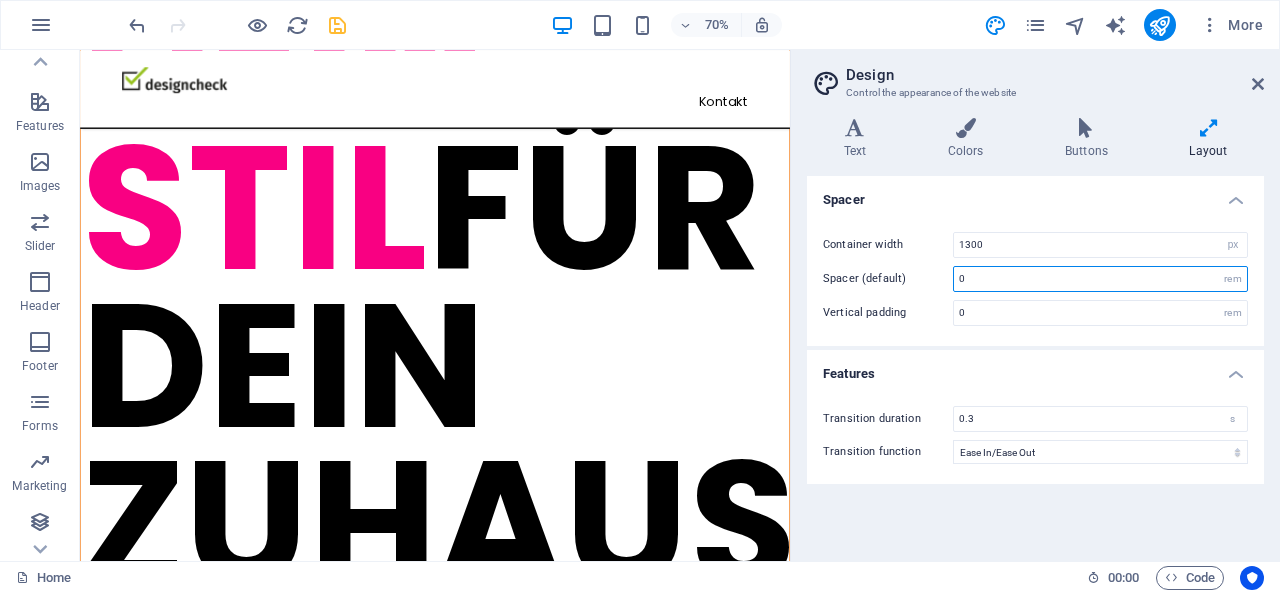 click on "0" at bounding box center [1100, 279] 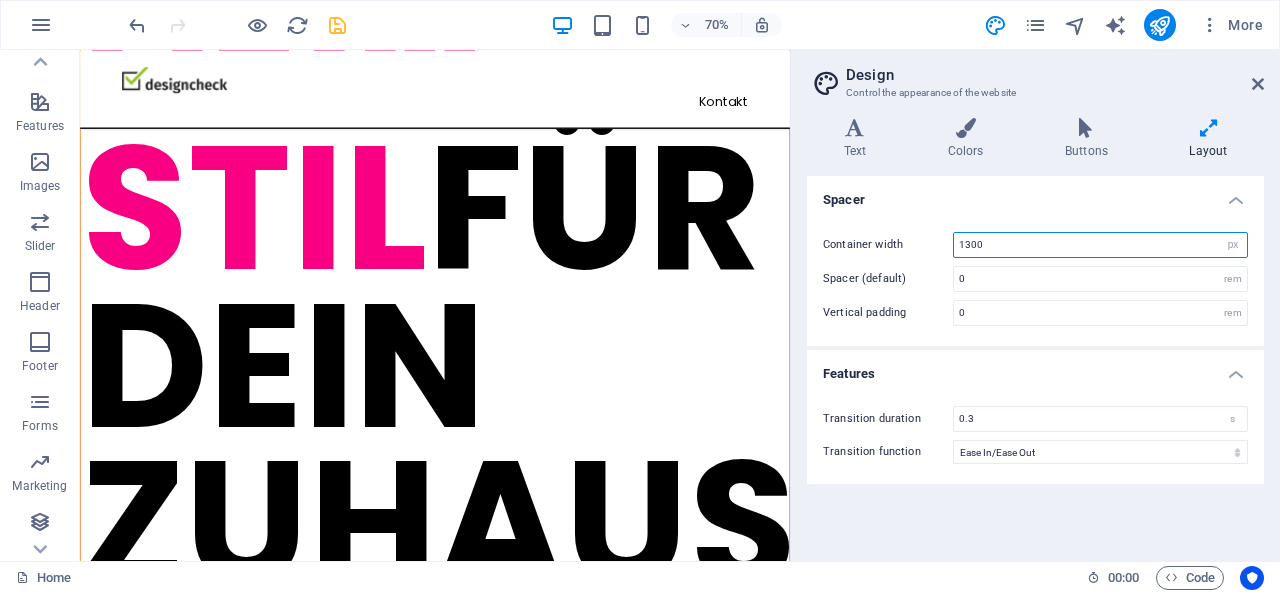 click on "1300" at bounding box center (1100, 245) 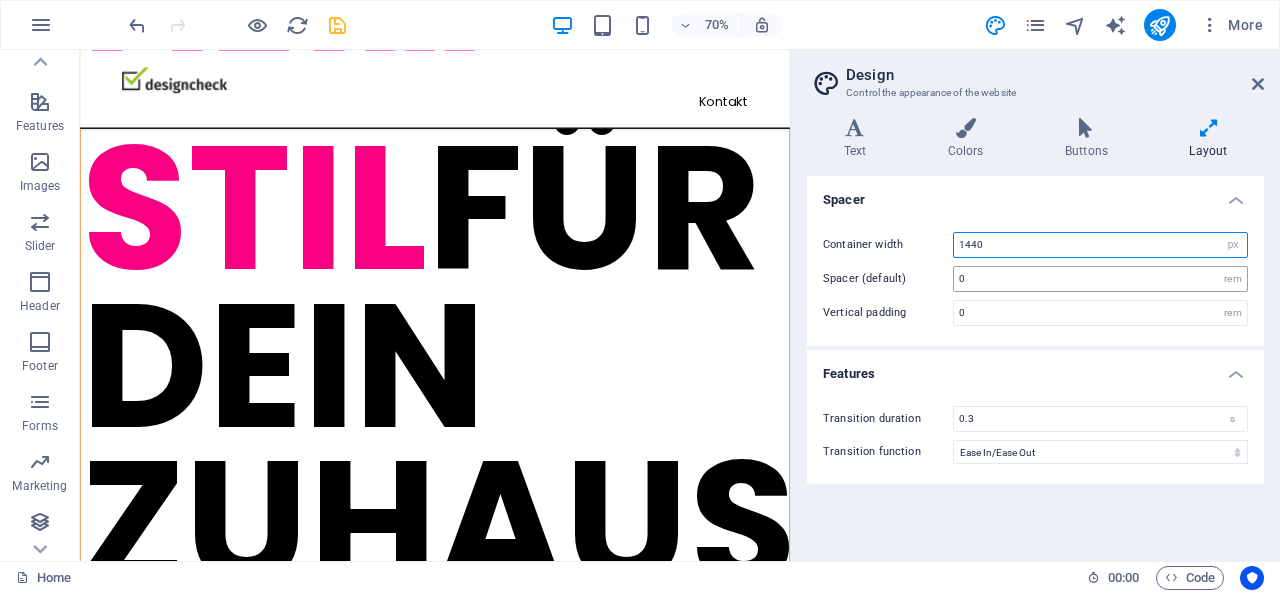 type on "1440" 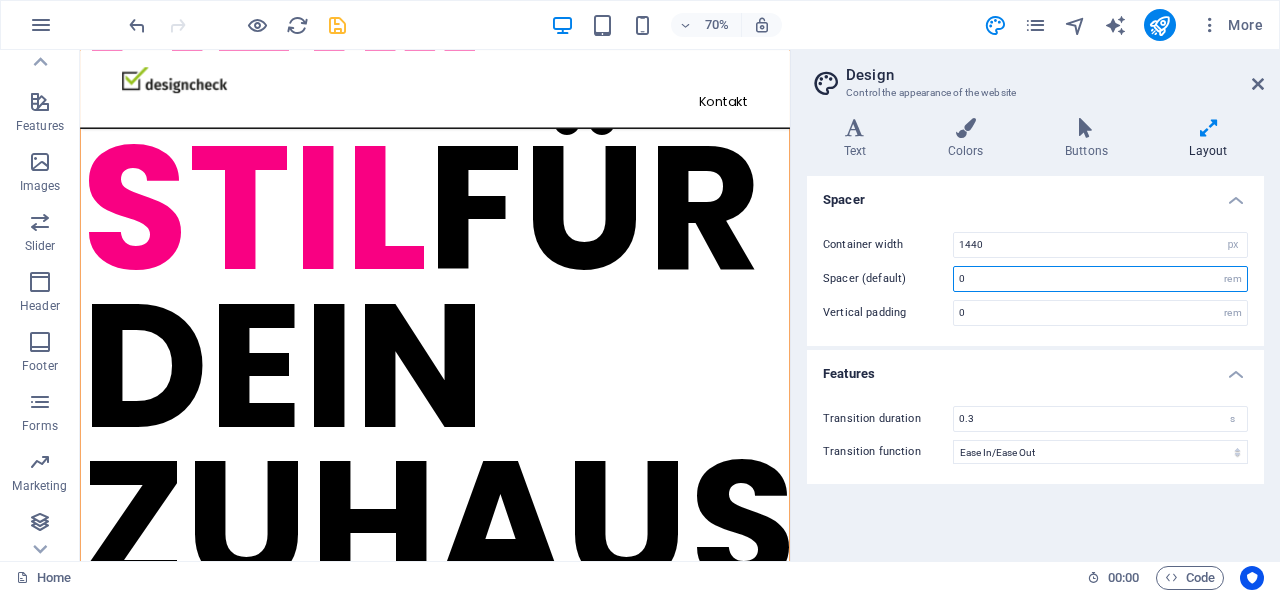 click on "0" at bounding box center [1100, 279] 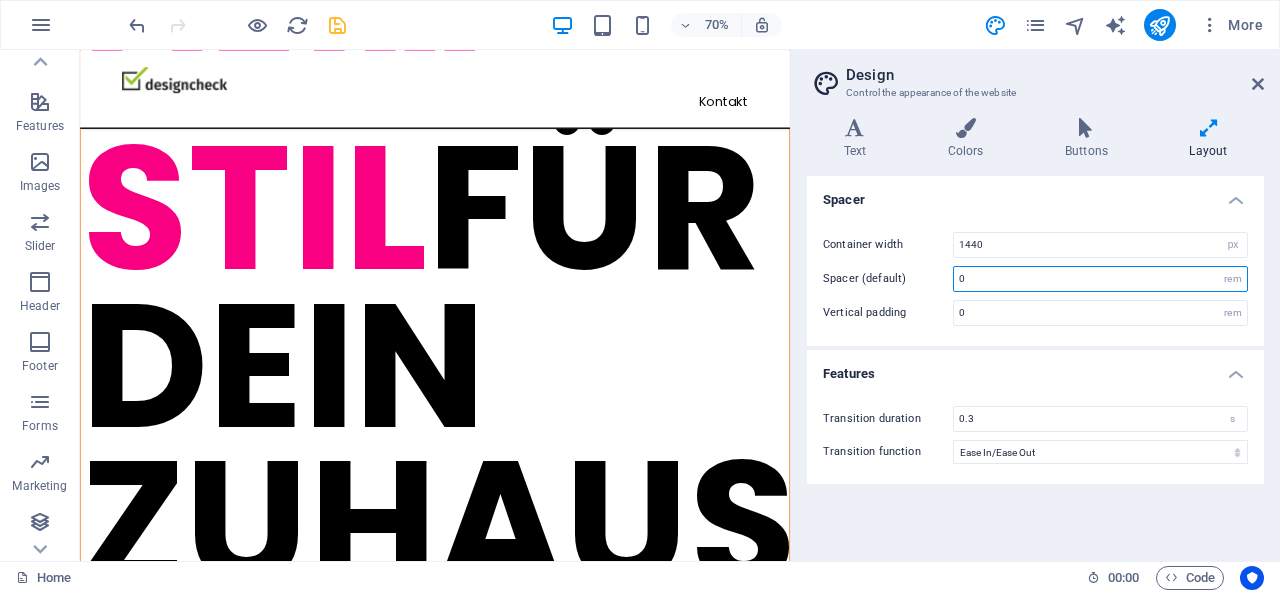 drag, startPoint x: 982, startPoint y: 281, endPoint x: 944, endPoint y: 282, distance: 38.013157 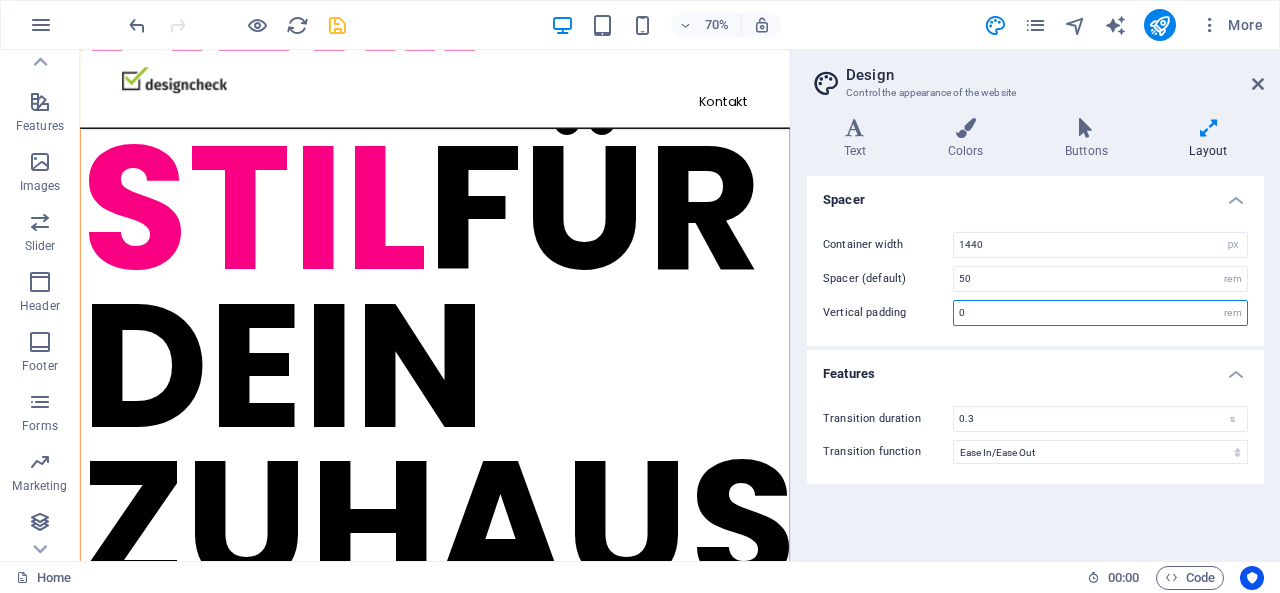 click on "0" at bounding box center (1100, 313) 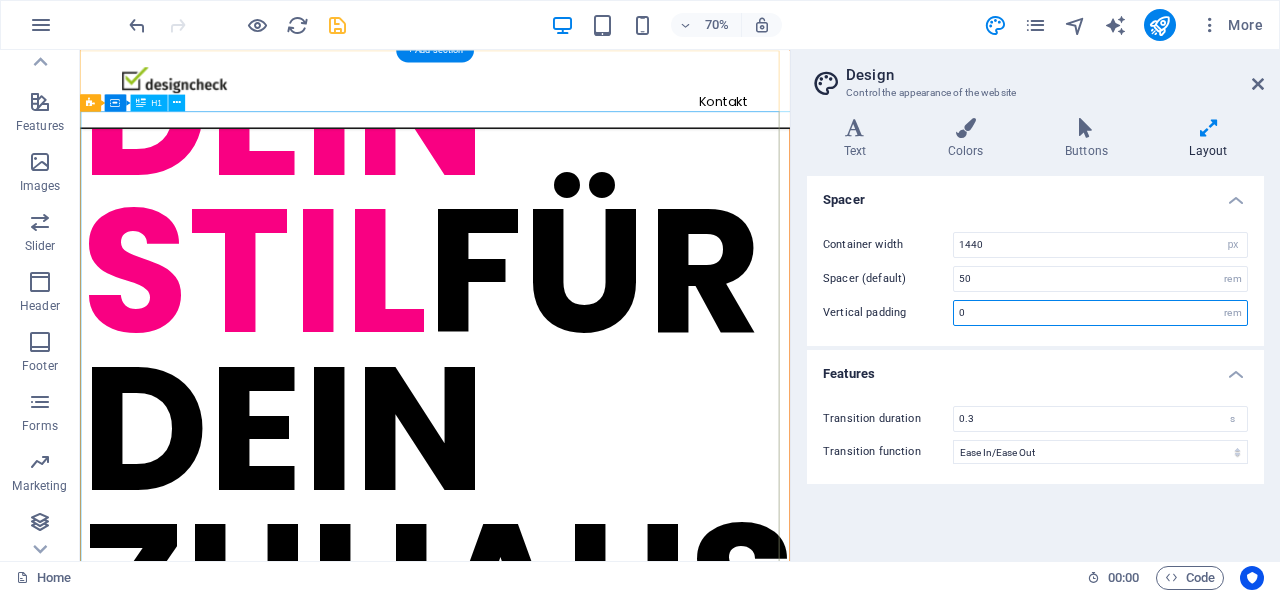 scroll, scrollTop: 300, scrollLeft: 0, axis: vertical 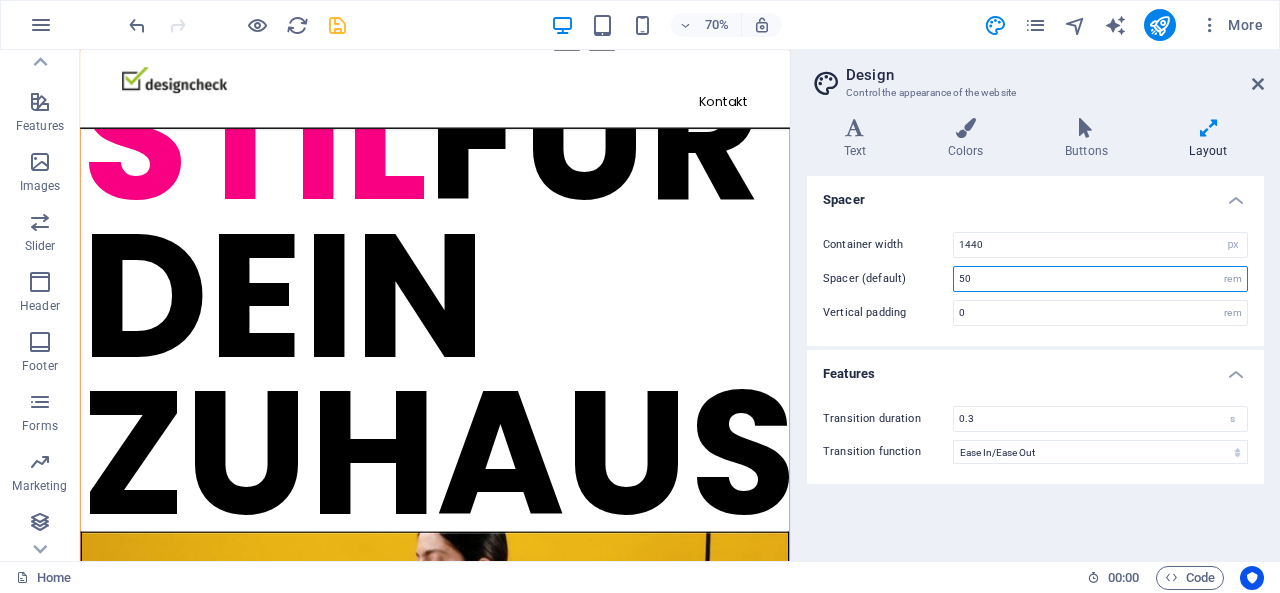 drag, startPoint x: 968, startPoint y: 281, endPoint x: 952, endPoint y: 281, distance: 16 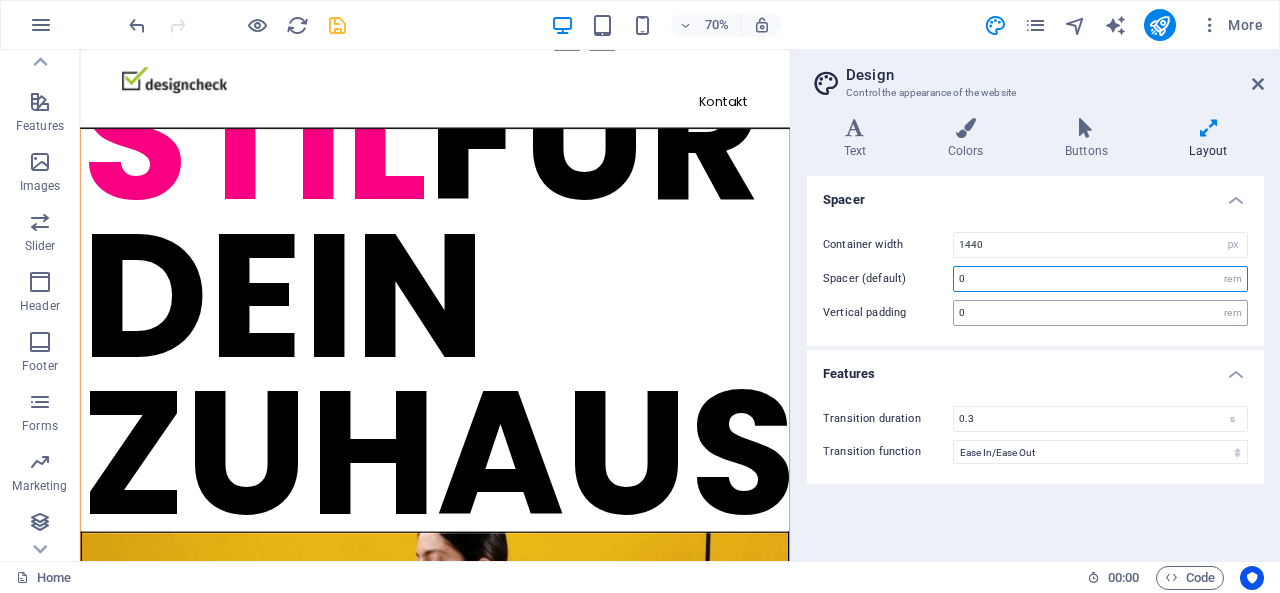 type on "0" 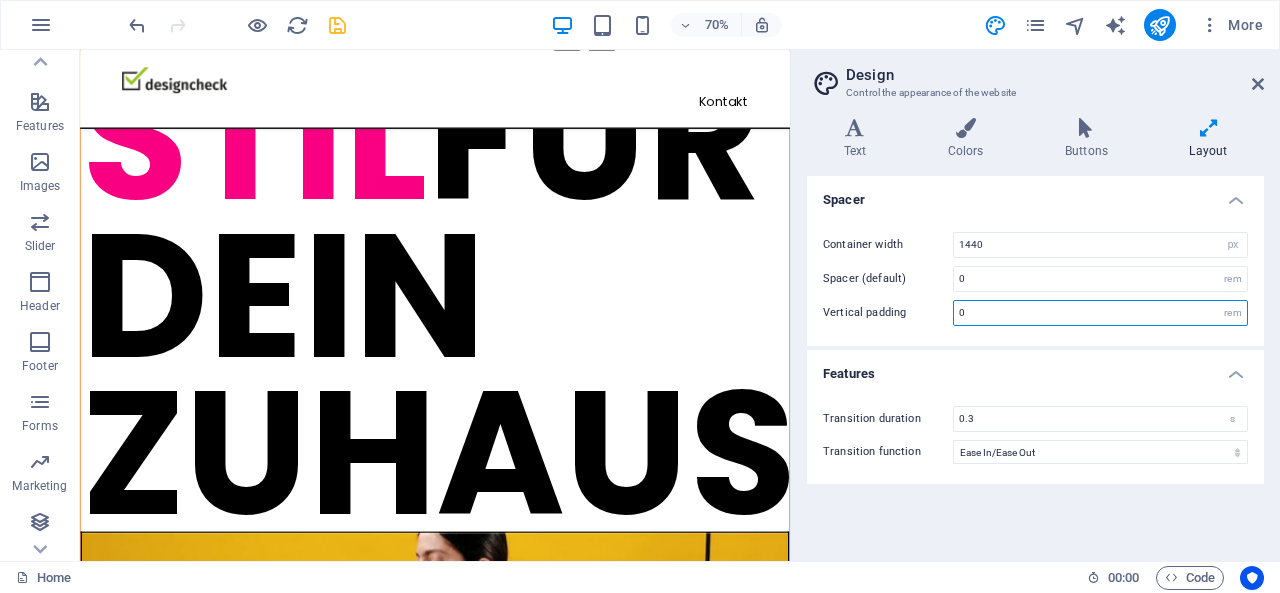 click on "0" at bounding box center [1100, 313] 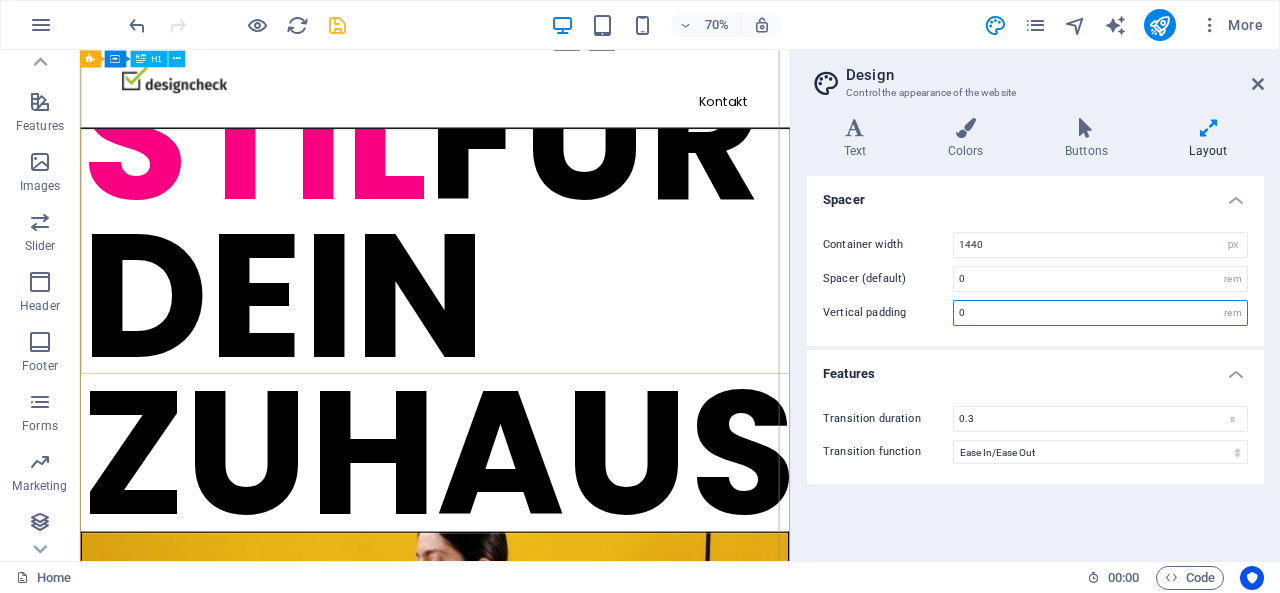 scroll, scrollTop: 0, scrollLeft: 0, axis: both 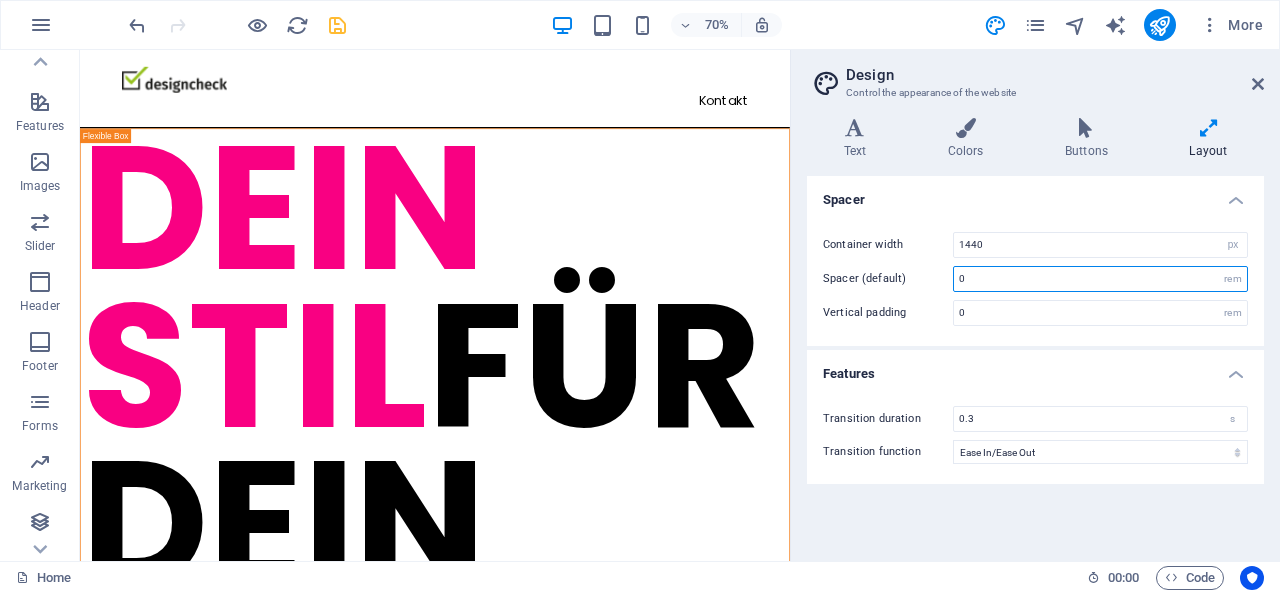 click on "0" at bounding box center (1100, 279) 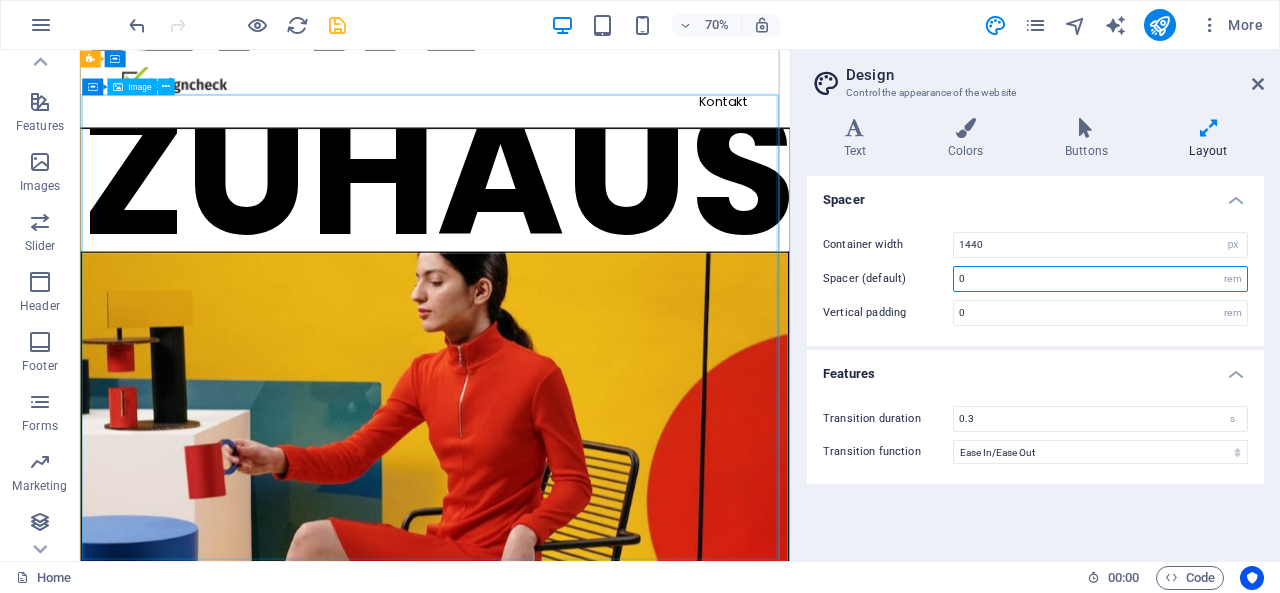 scroll, scrollTop: 1200, scrollLeft: 0, axis: vertical 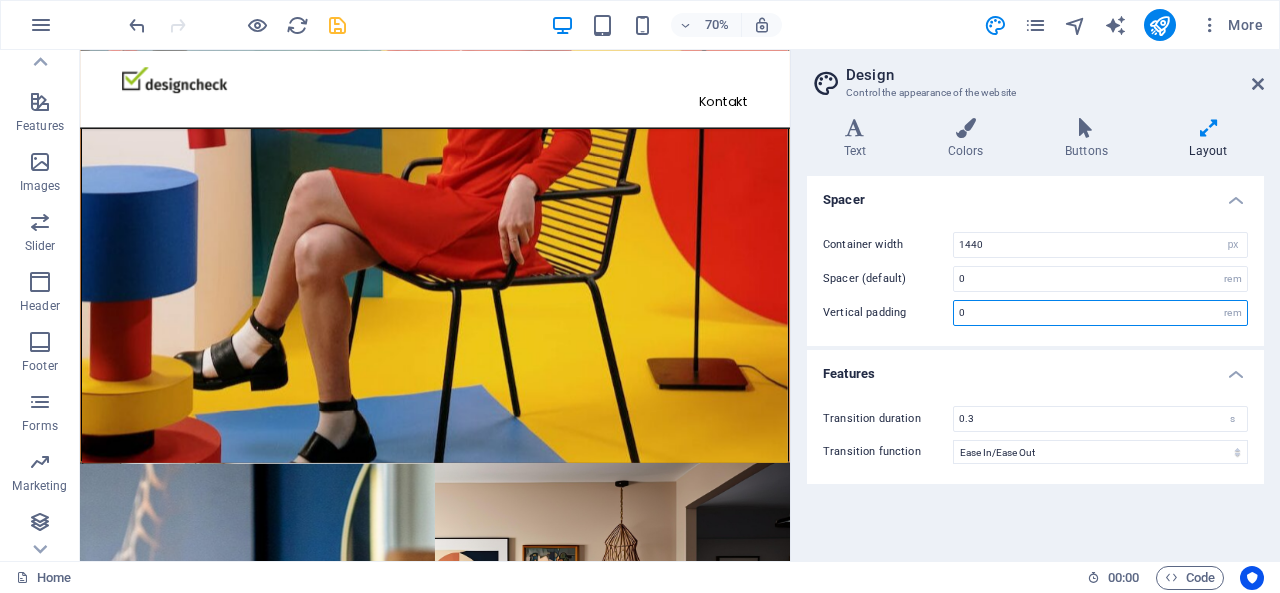 drag, startPoint x: 977, startPoint y: 311, endPoint x: 956, endPoint y: 314, distance: 21.213203 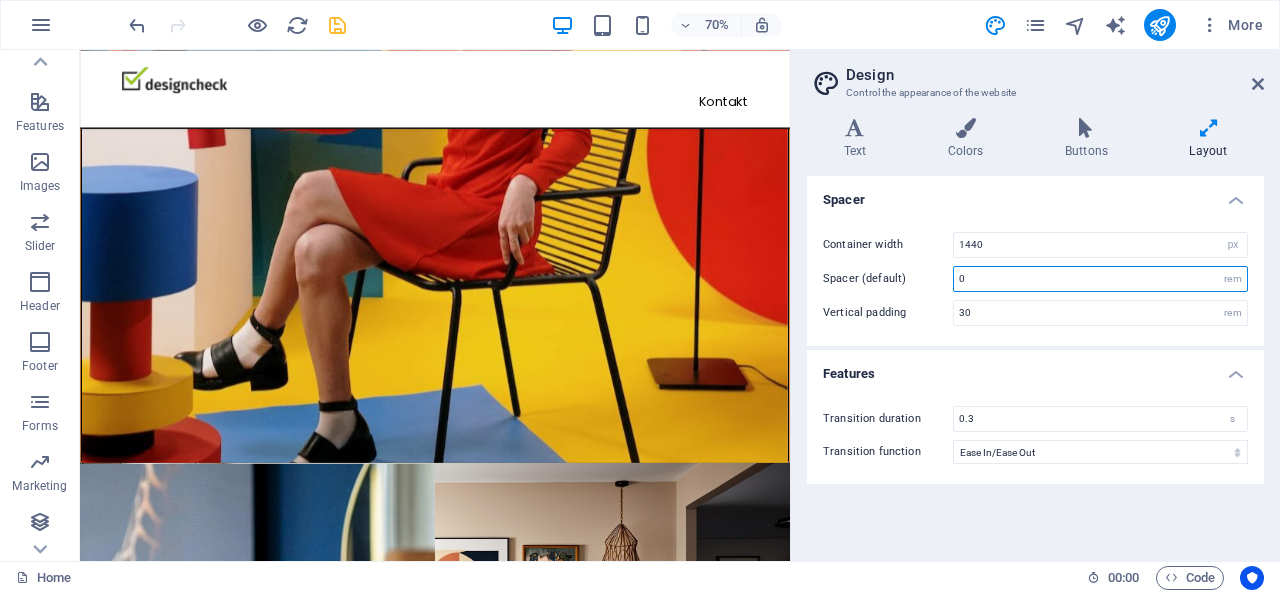 click on "0" at bounding box center [1100, 279] 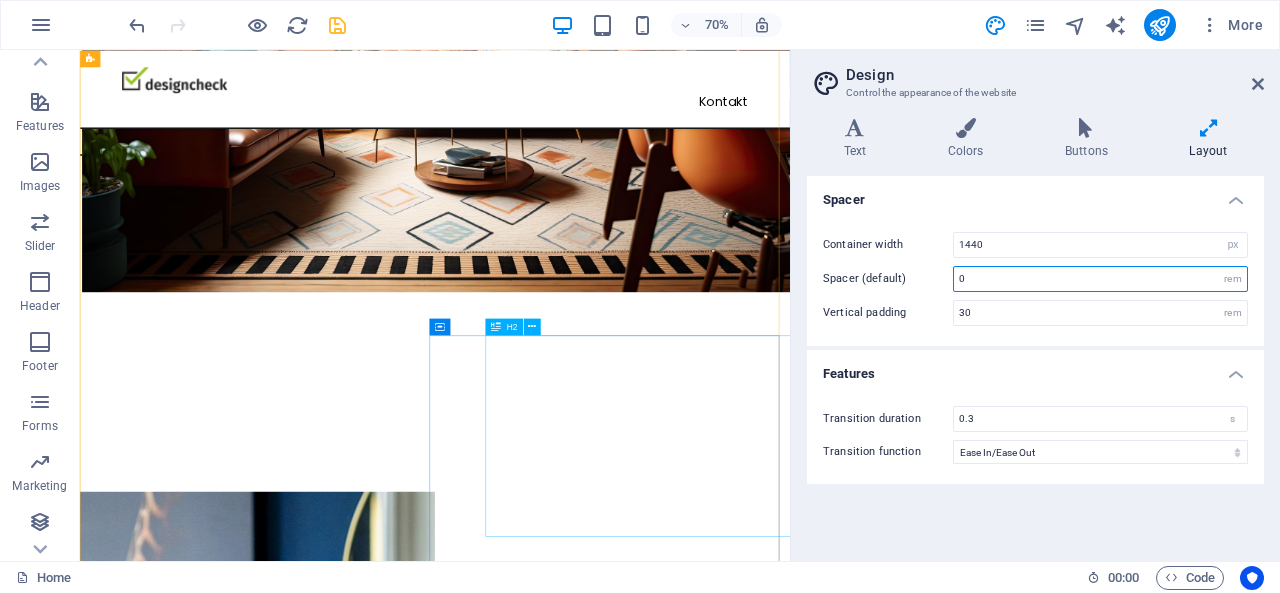 scroll, scrollTop: 2300, scrollLeft: 0, axis: vertical 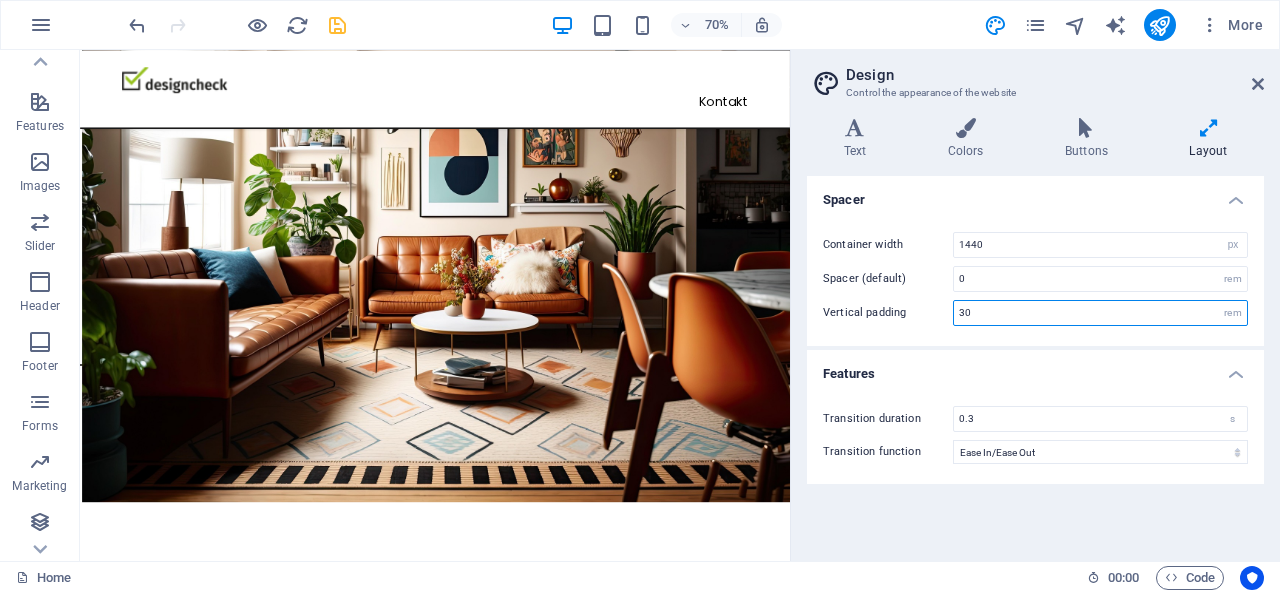 drag, startPoint x: 970, startPoint y: 309, endPoint x: 956, endPoint y: 312, distance: 14.3178215 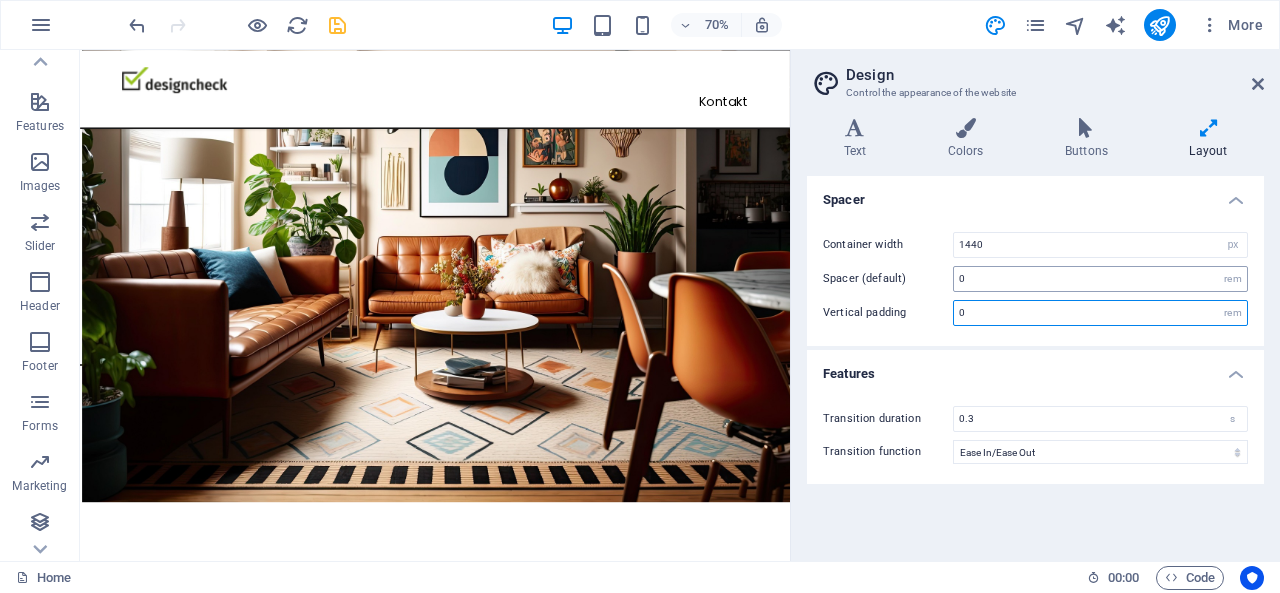 type on "0" 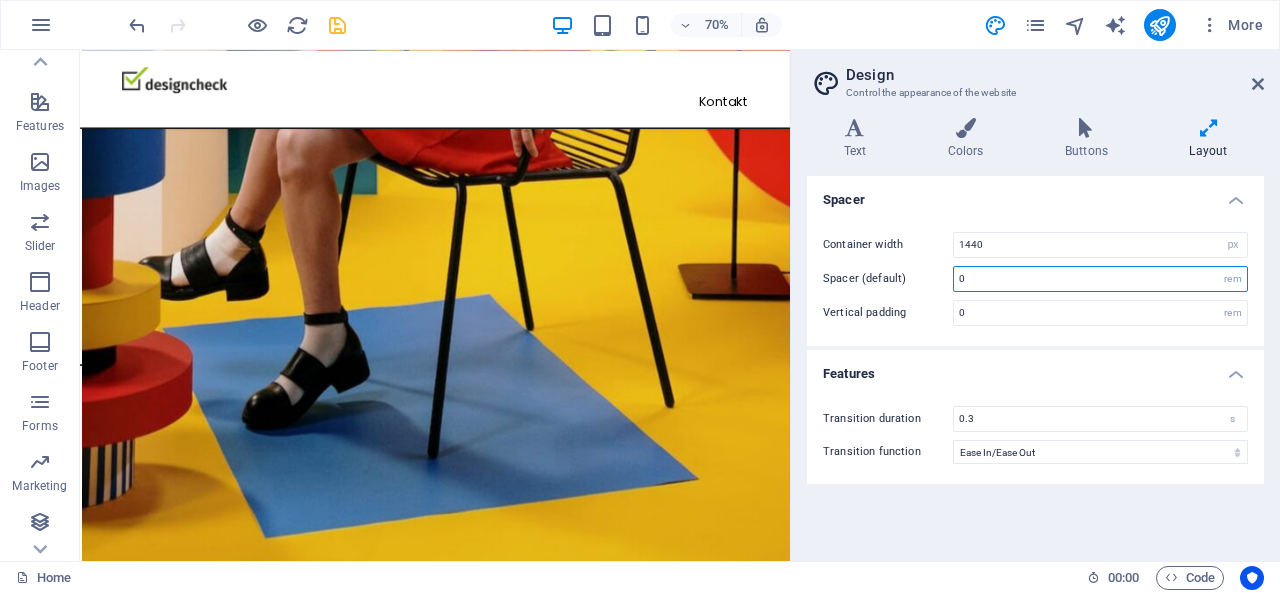 click on "0" at bounding box center (1100, 279) 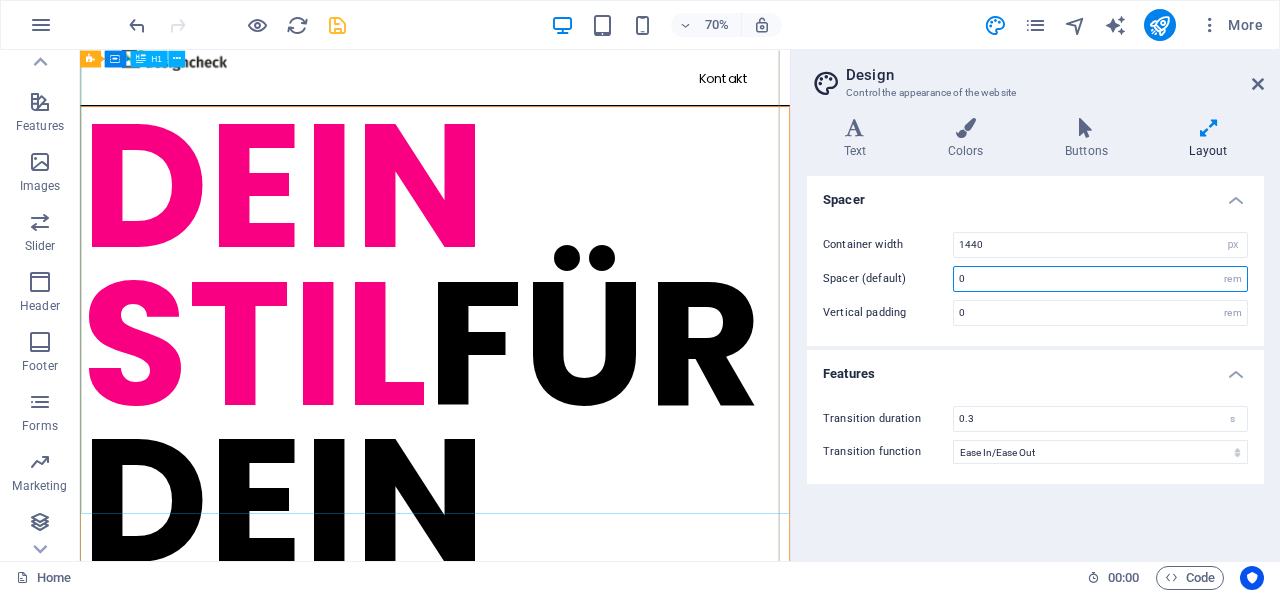 scroll, scrollTop: 0, scrollLeft: 0, axis: both 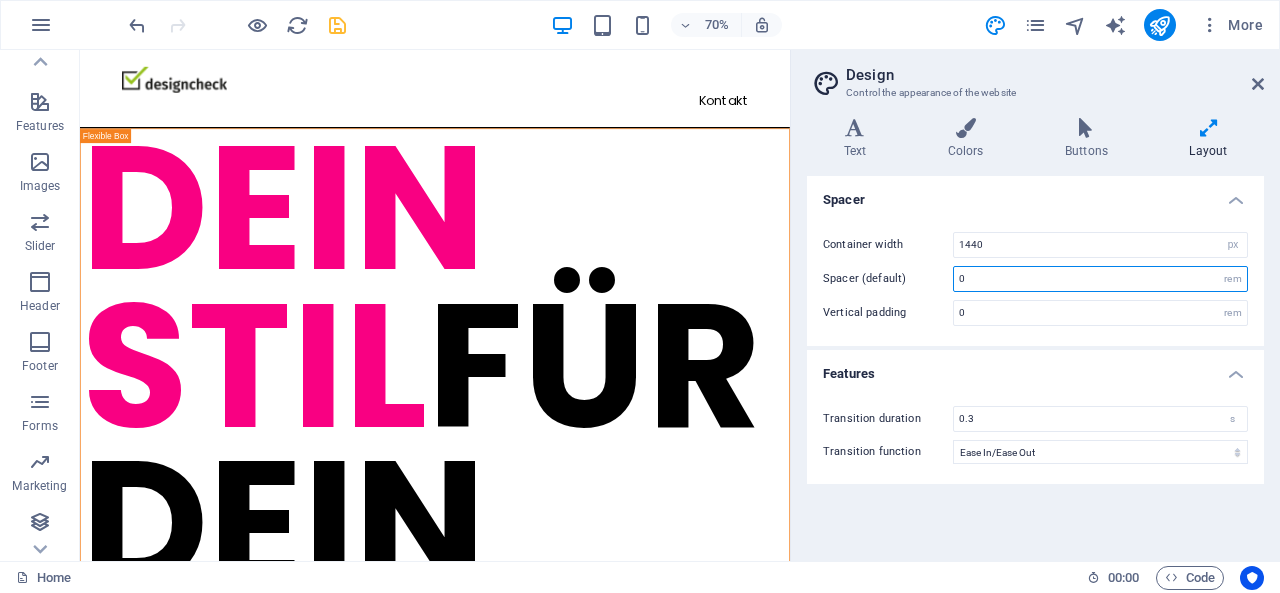 click on "0" at bounding box center (1100, 279) 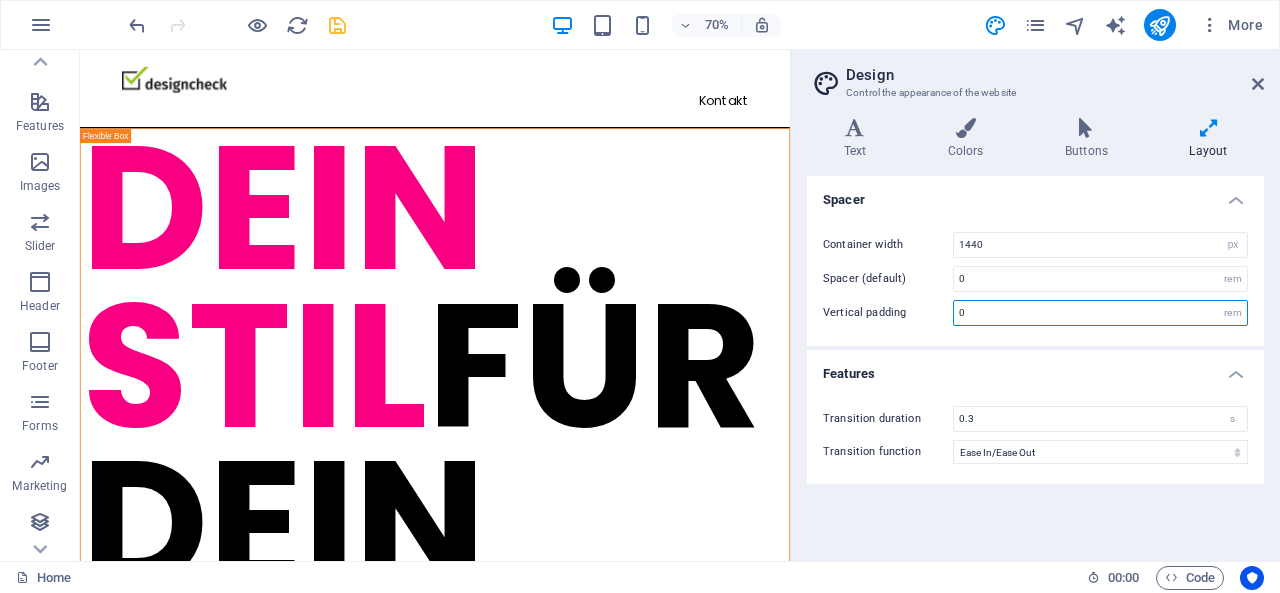 click on "0" at bounding box center (1100, 313) 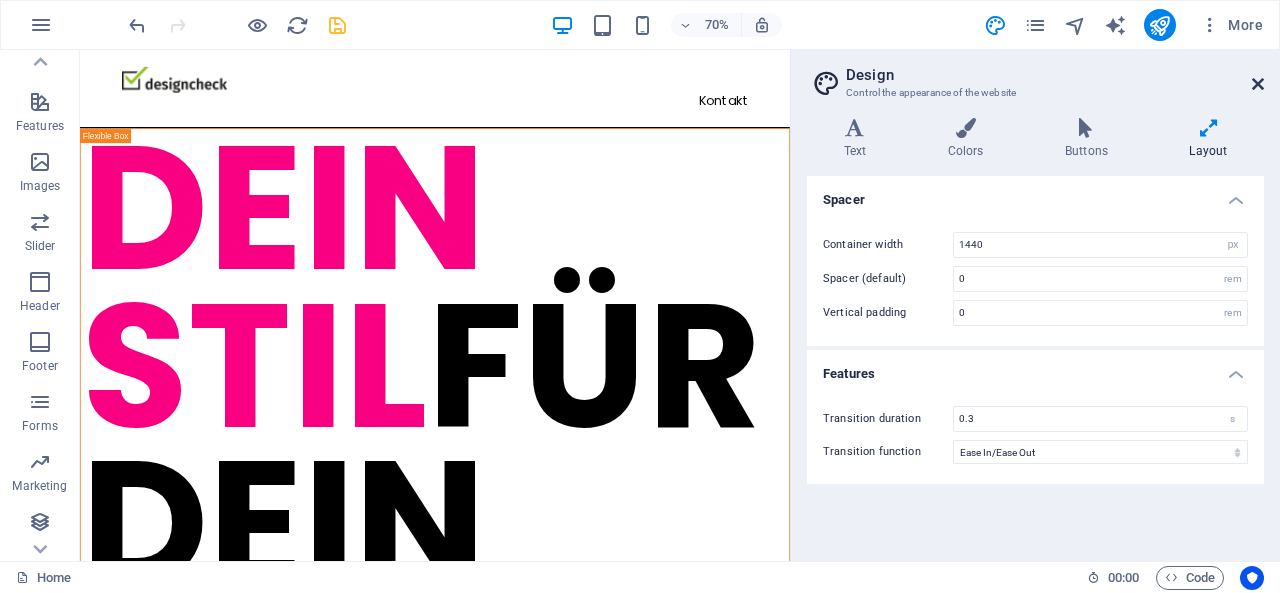 click at bounding box center (1258, 84) 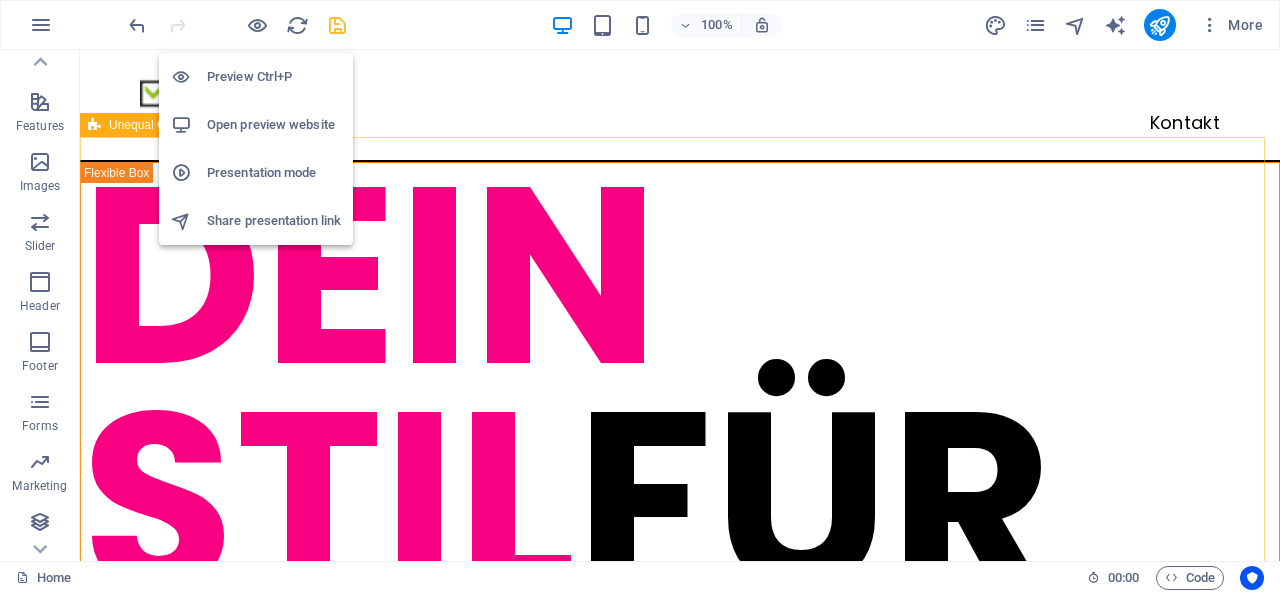 click on "Open preview website" at bounding box center [274, 125] 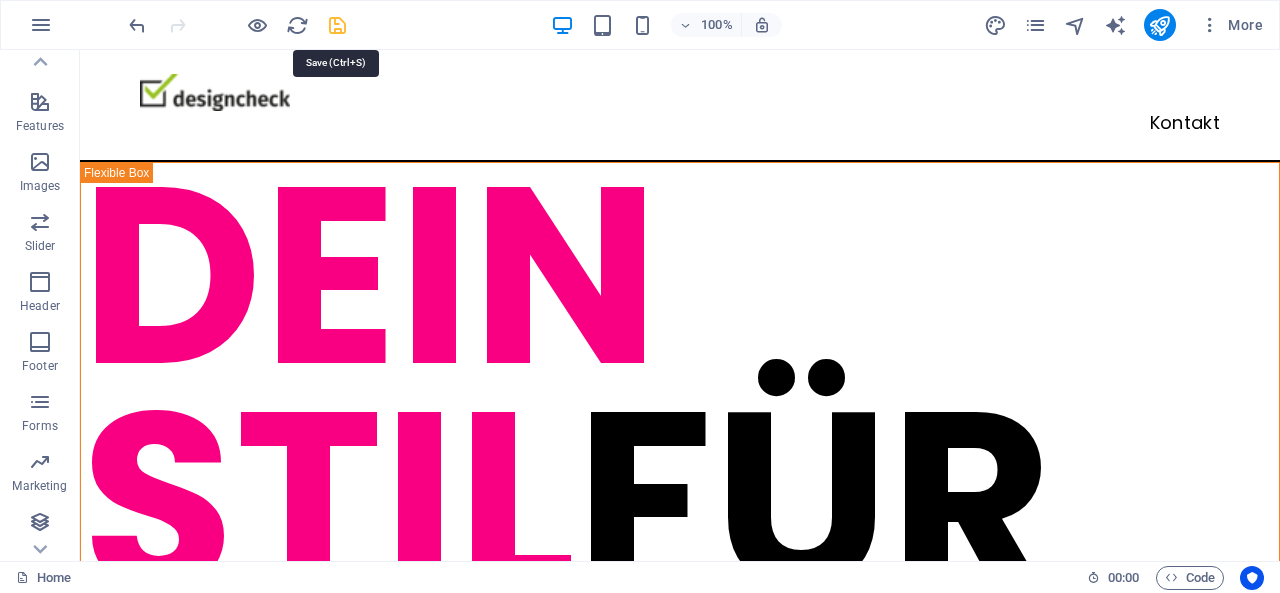 click at bounding box center [337, 25] 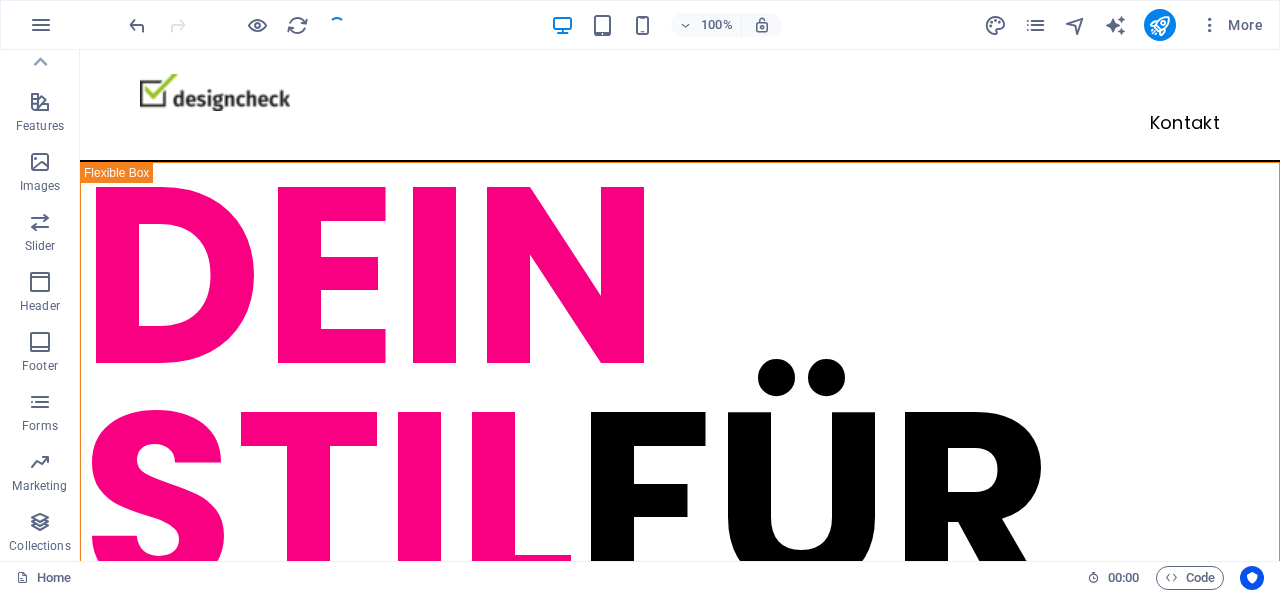 scroll, scrollTop: 0, scrollLeft: 0, axis: both 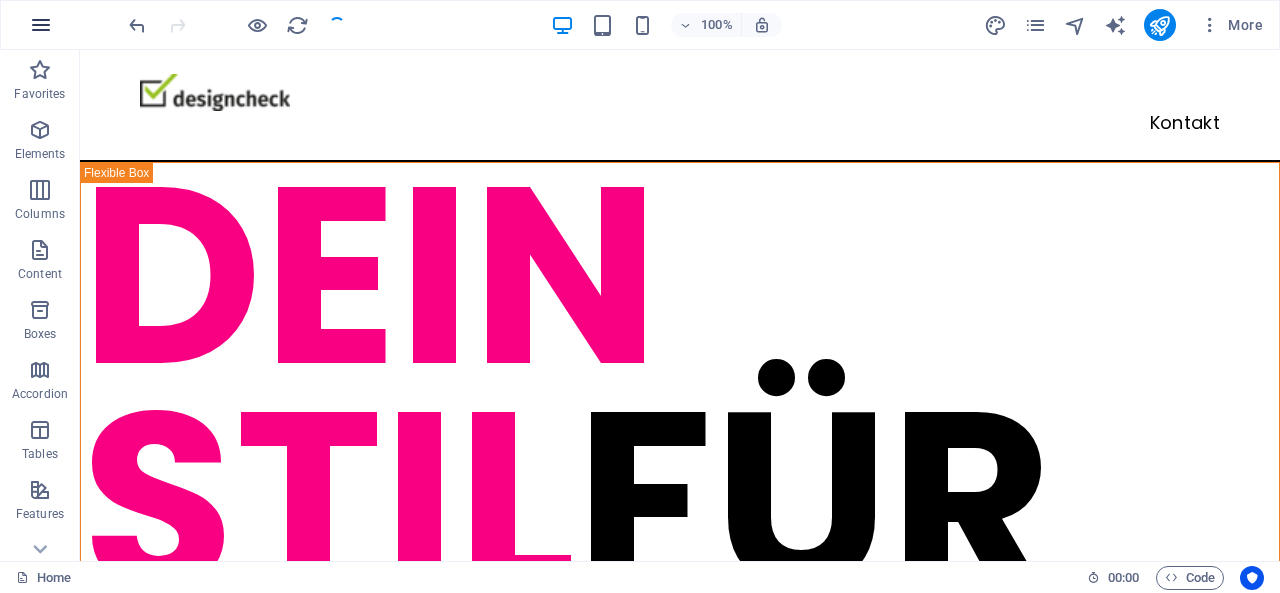 click at bounding box center (41, 25) 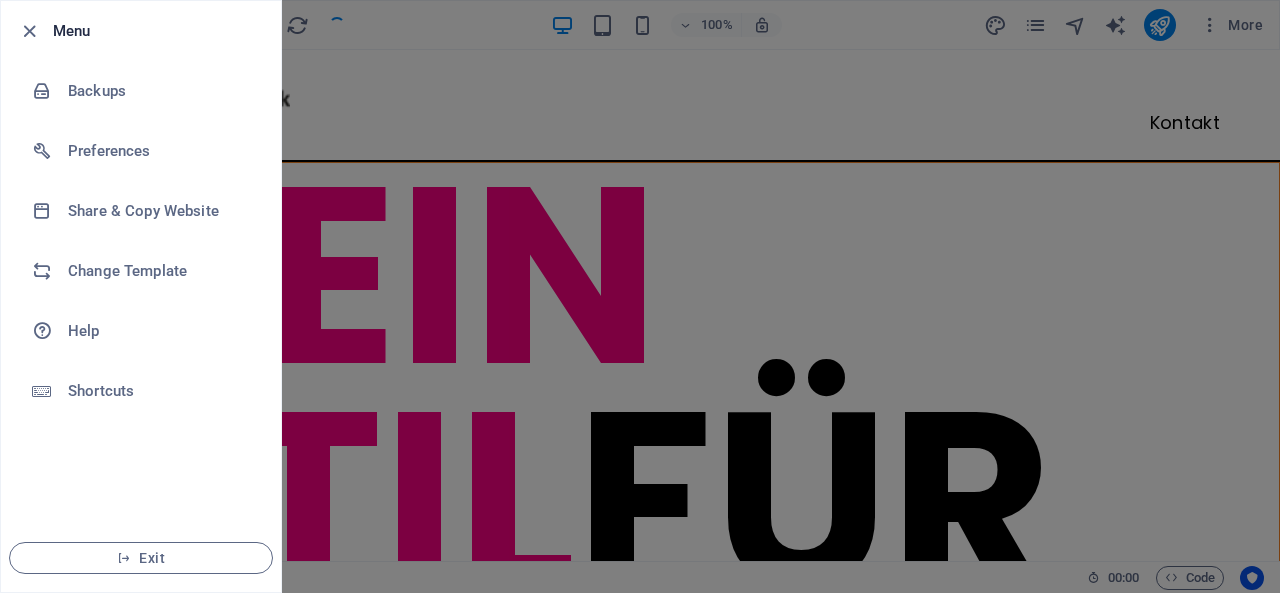 click at bounding box center (640, 296) 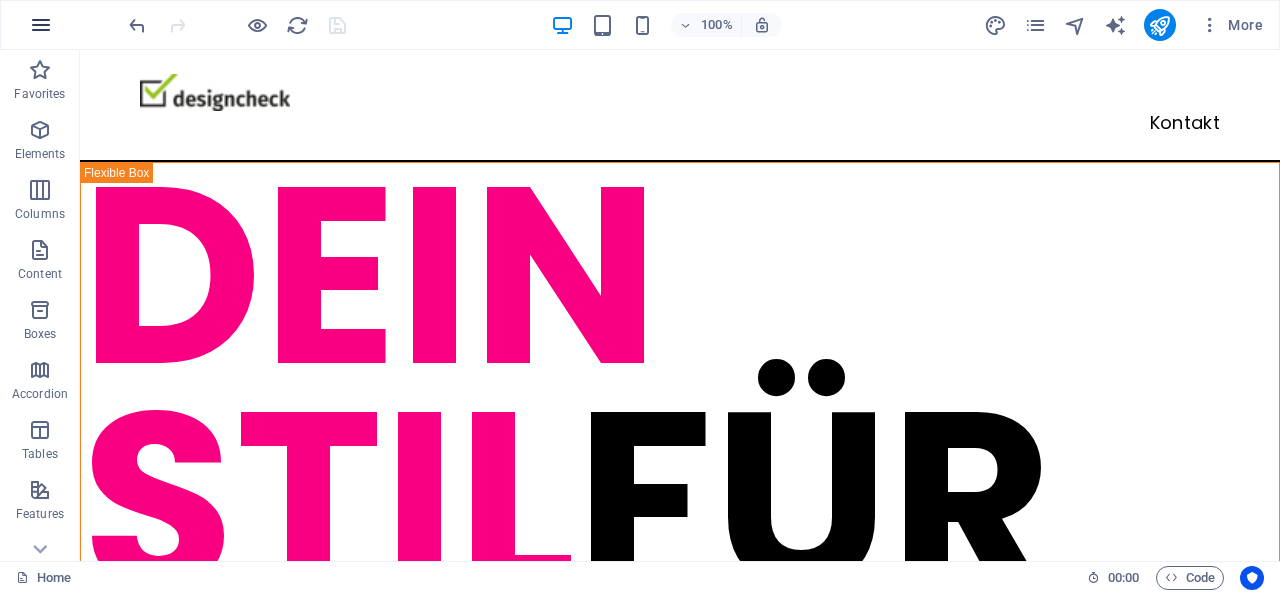click at bounding box center [41, 25] 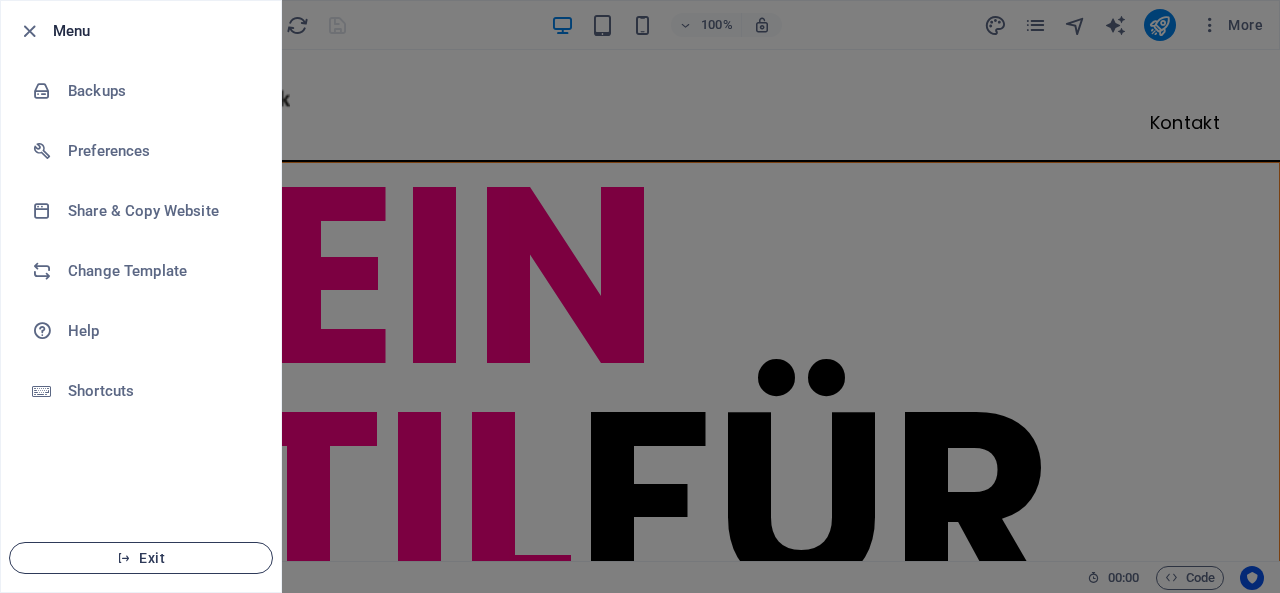 click on "Exit" at bounding box center [141, 558] 